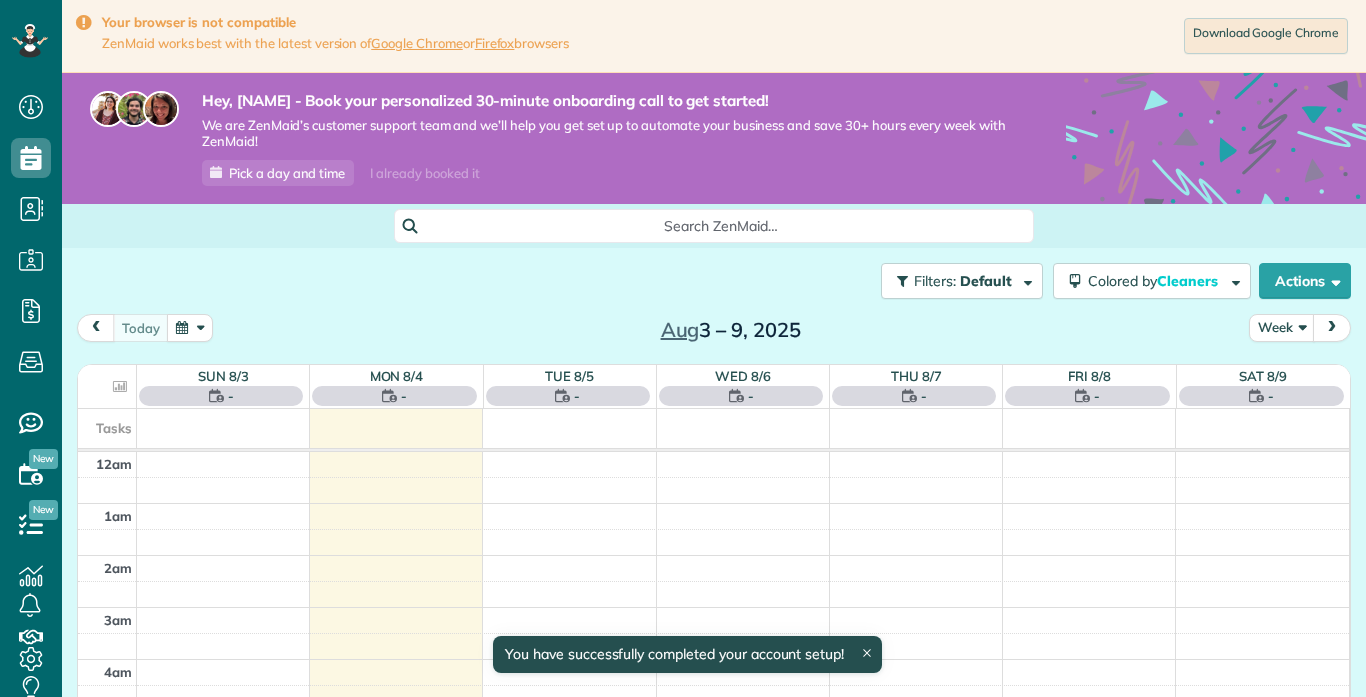 scroll, scrollTop: 0, scrollLeft: 0, axis: both 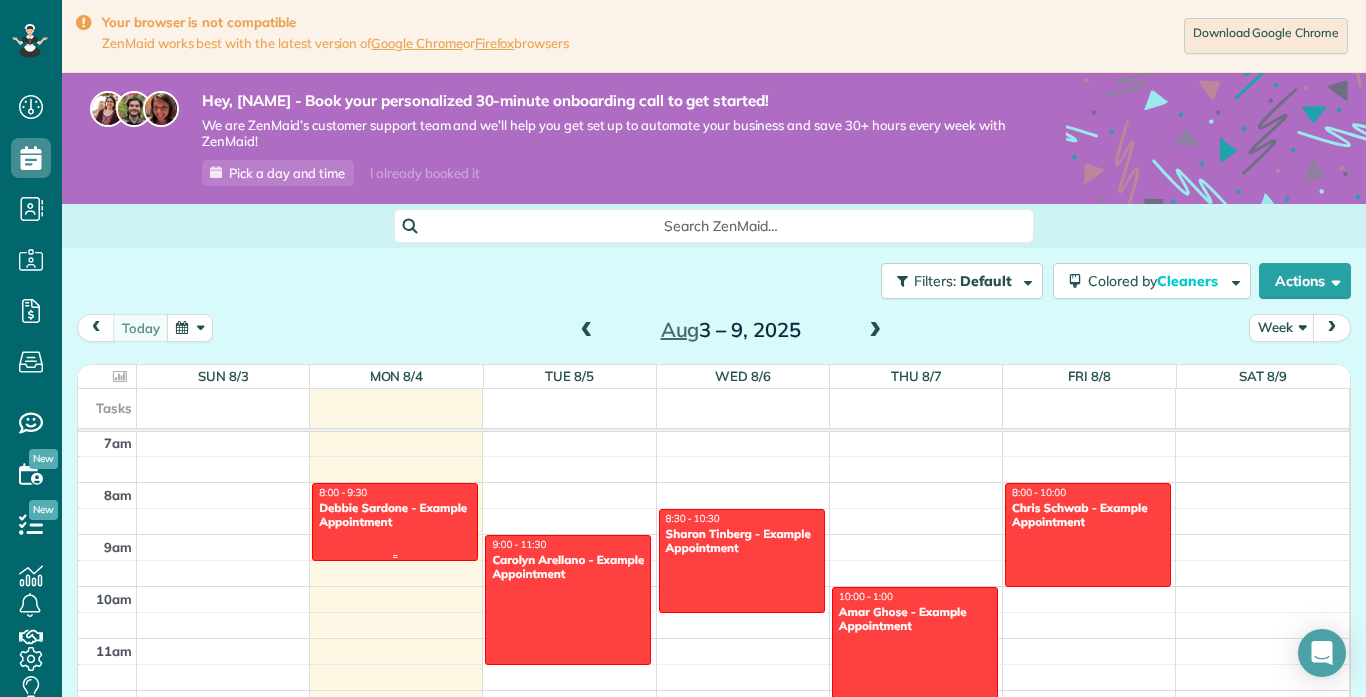 click at bounding box center [395, 522] 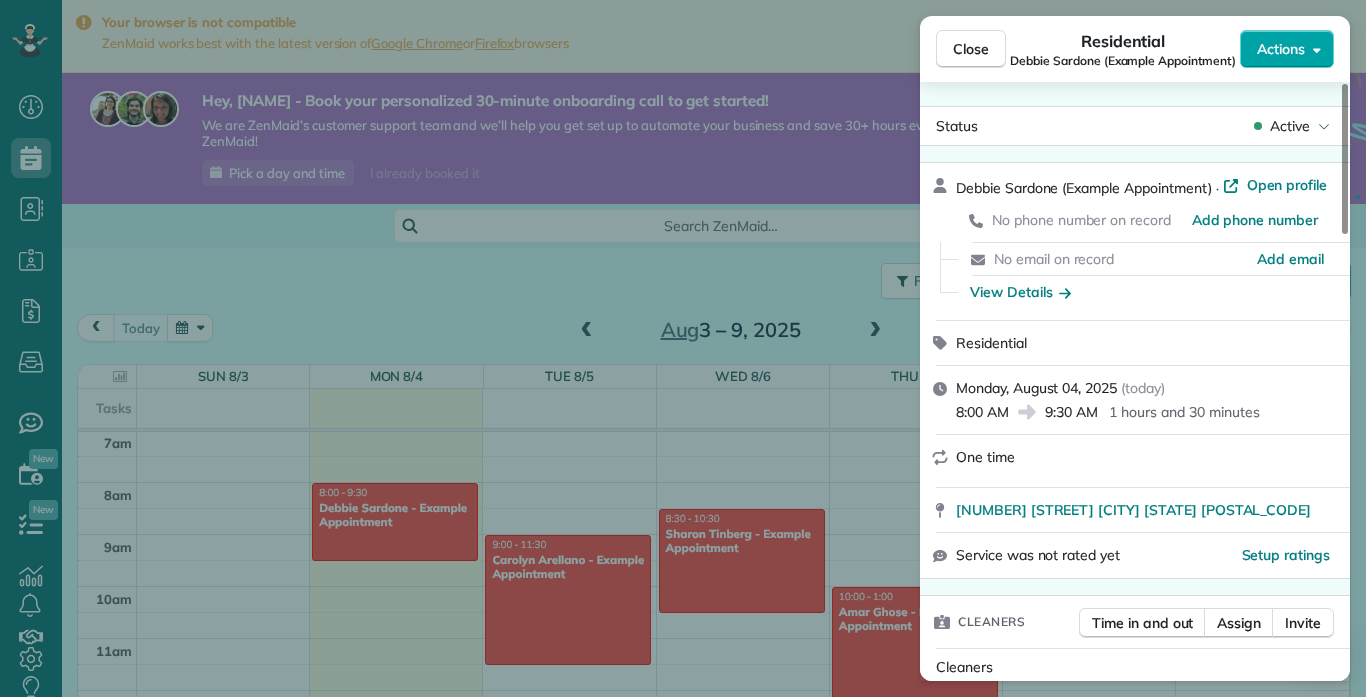 click on "Actions" at bounding box center [1281, 49] 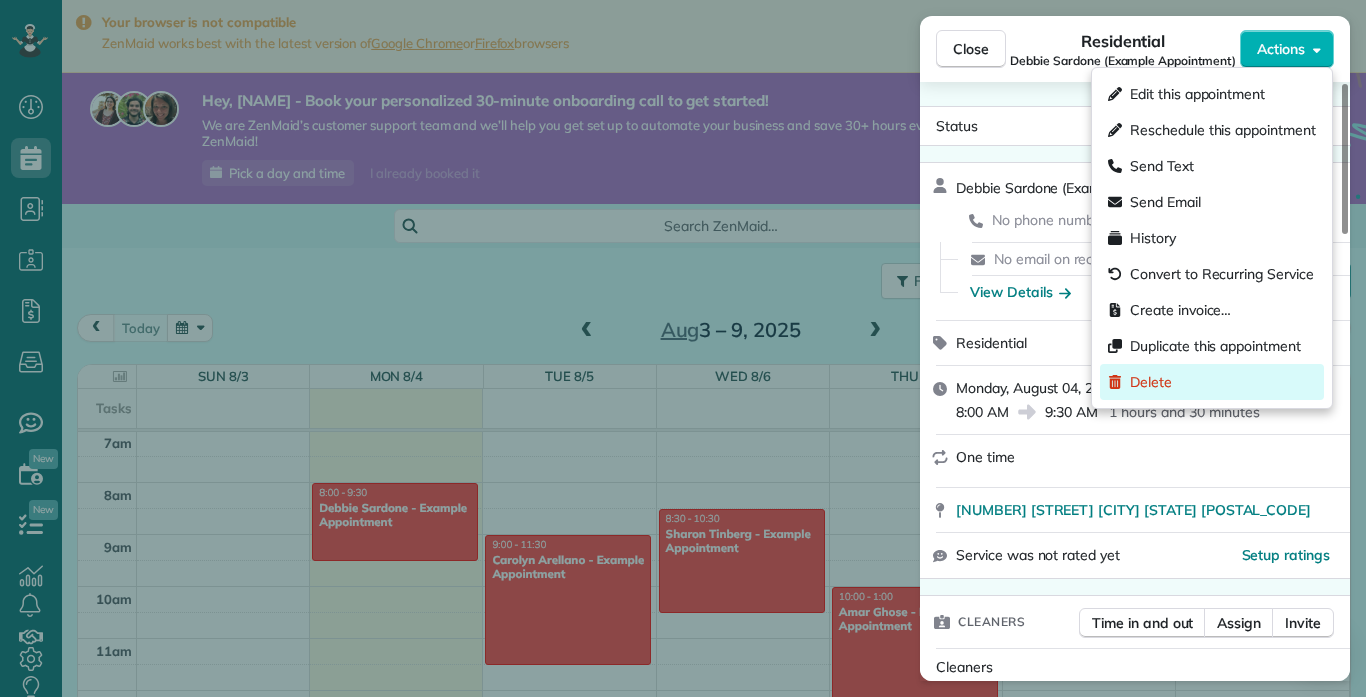 click on "Delete" at bounding box center (1151, 382) 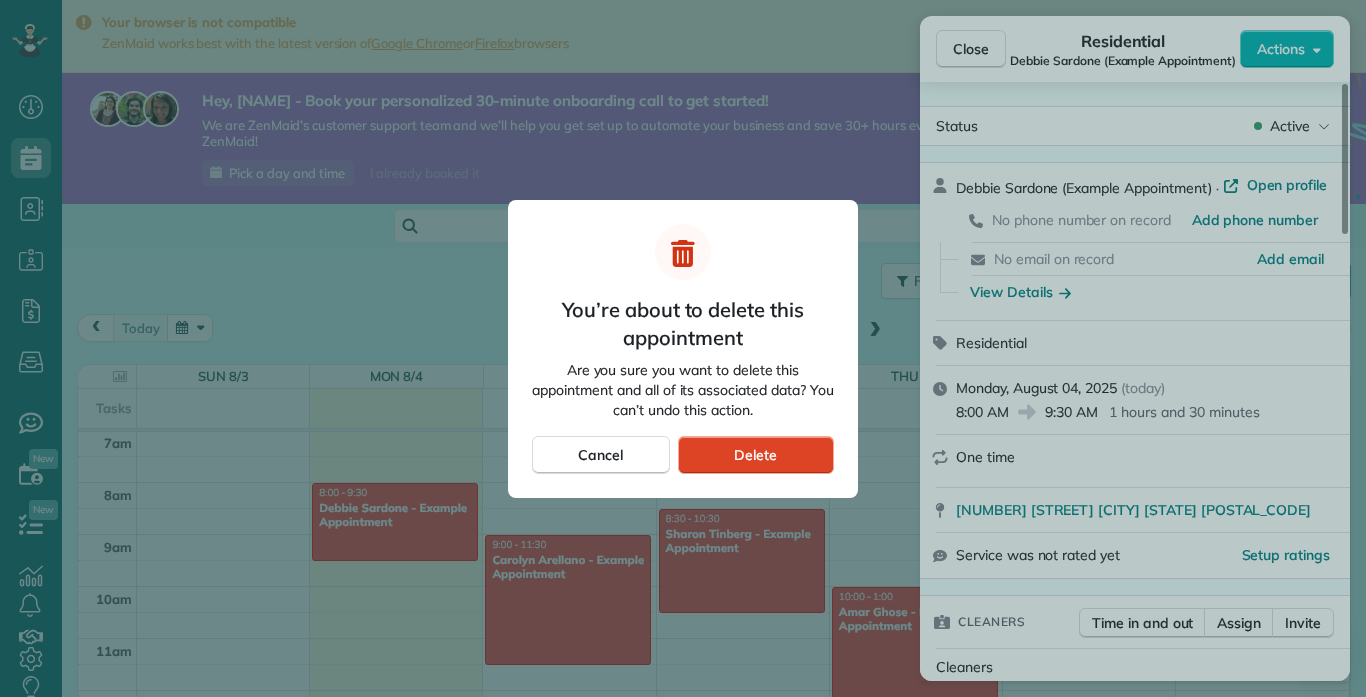 click on "Delete" at bounding box center [756, 455] 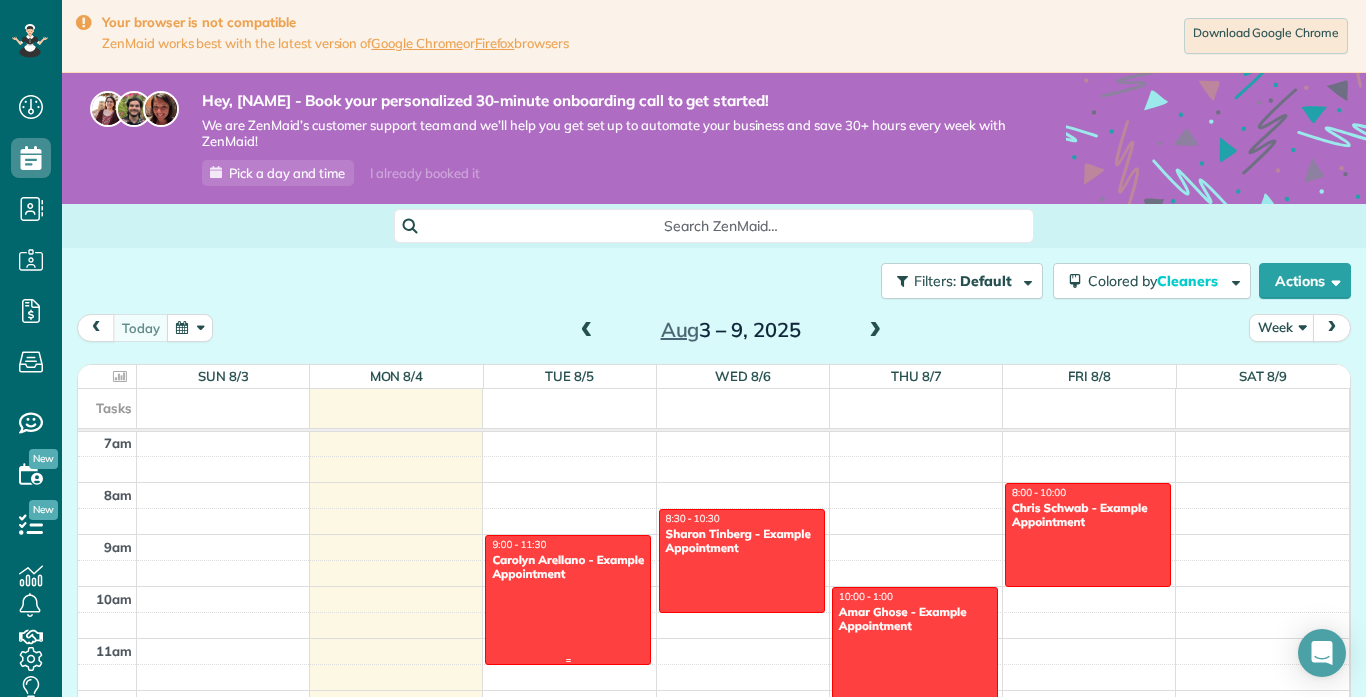 click at bounding box center [568, 600] 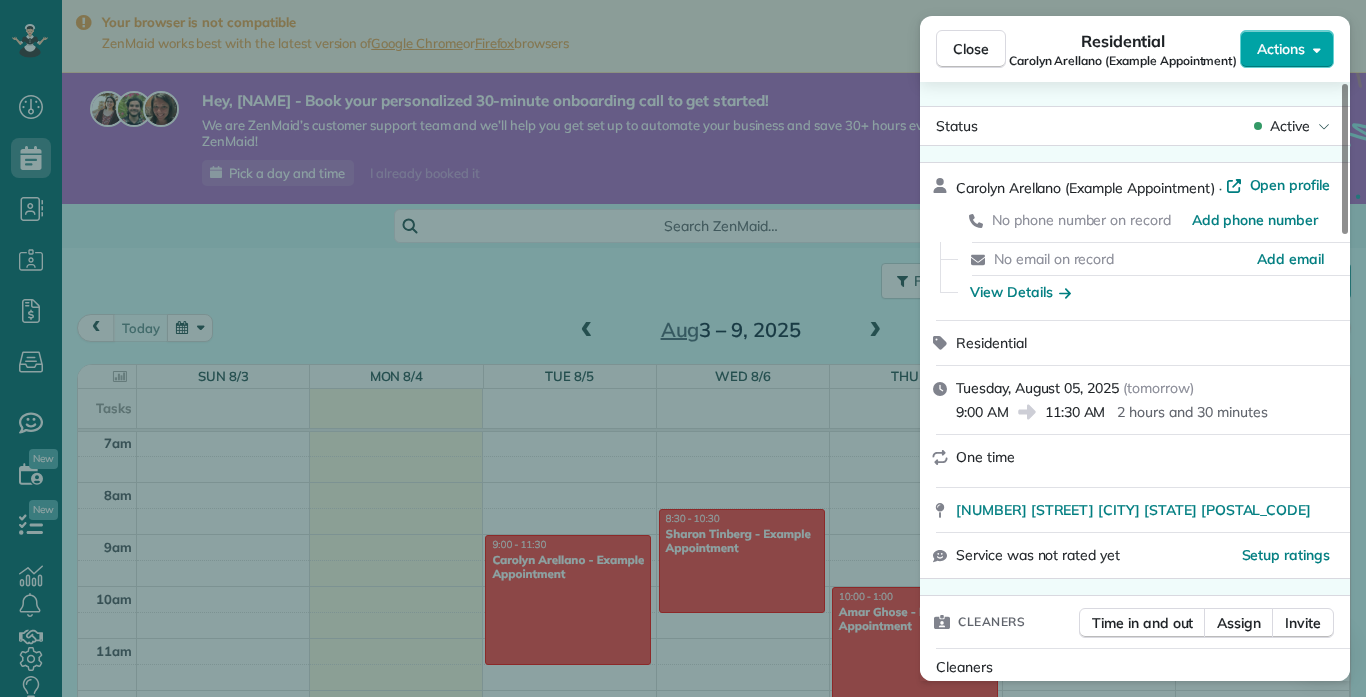 click on "Actions" at bounding box center (1281, 49) 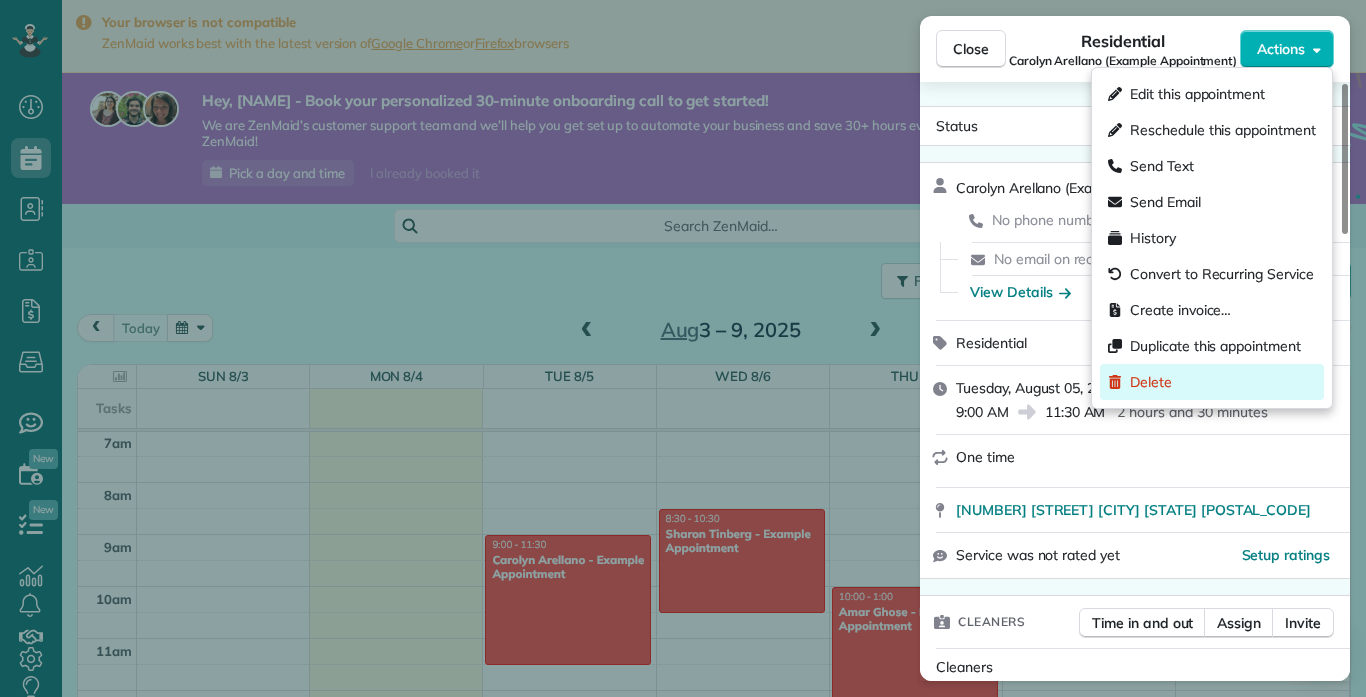click on "Delete" at bounding box center (1151, 382) 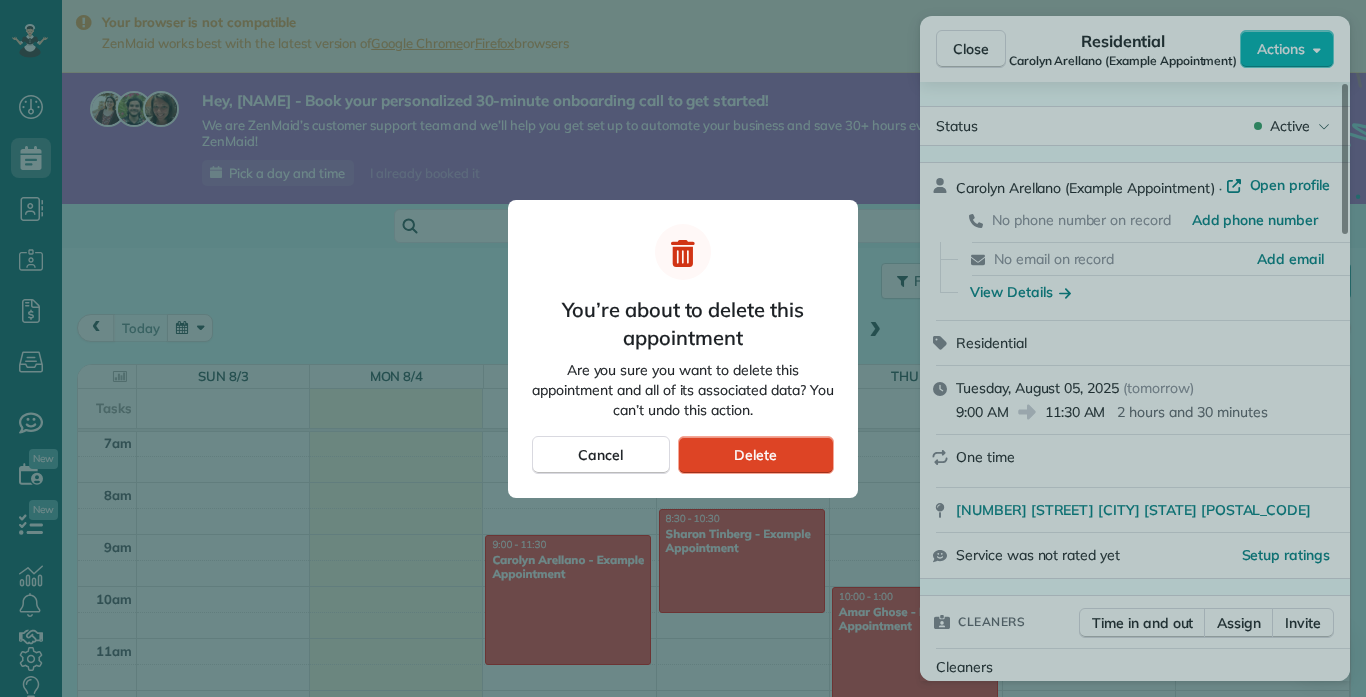 click on "Delete" at bounding box center [756, 455] 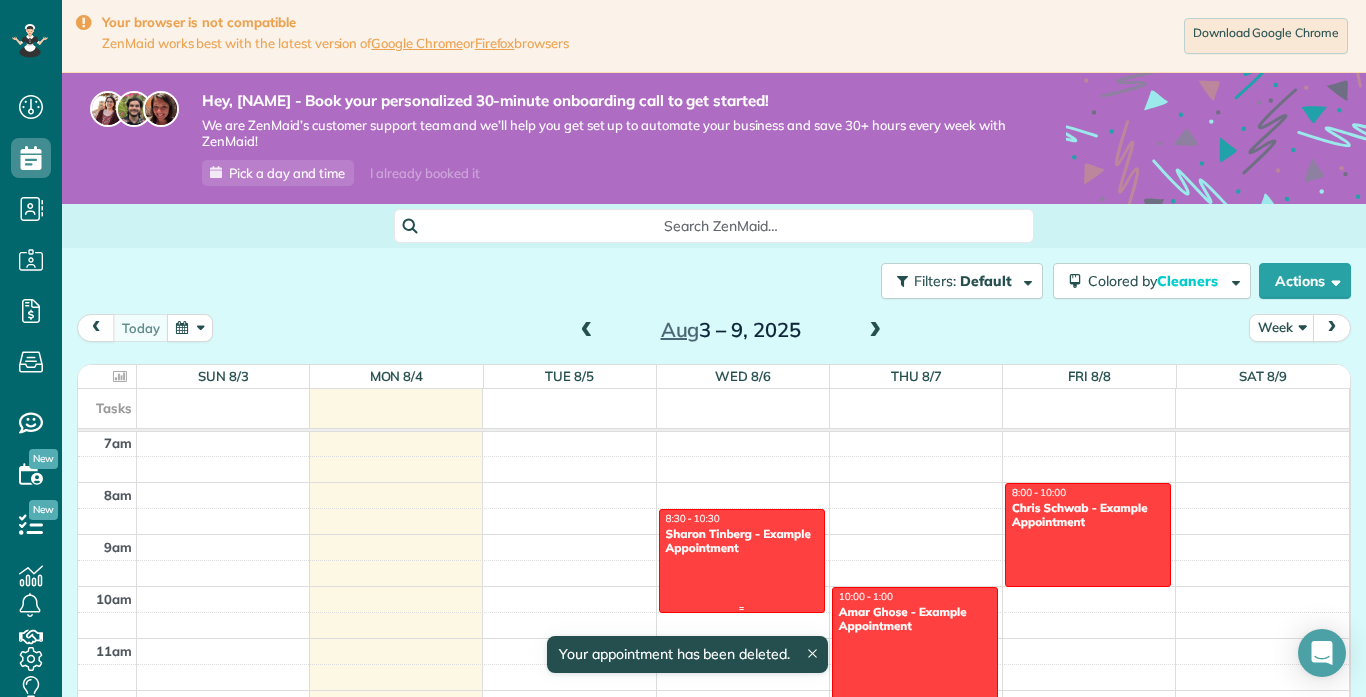 click on "Sharon Tinberg - Example Appointment" at bounding box center [742, 541] 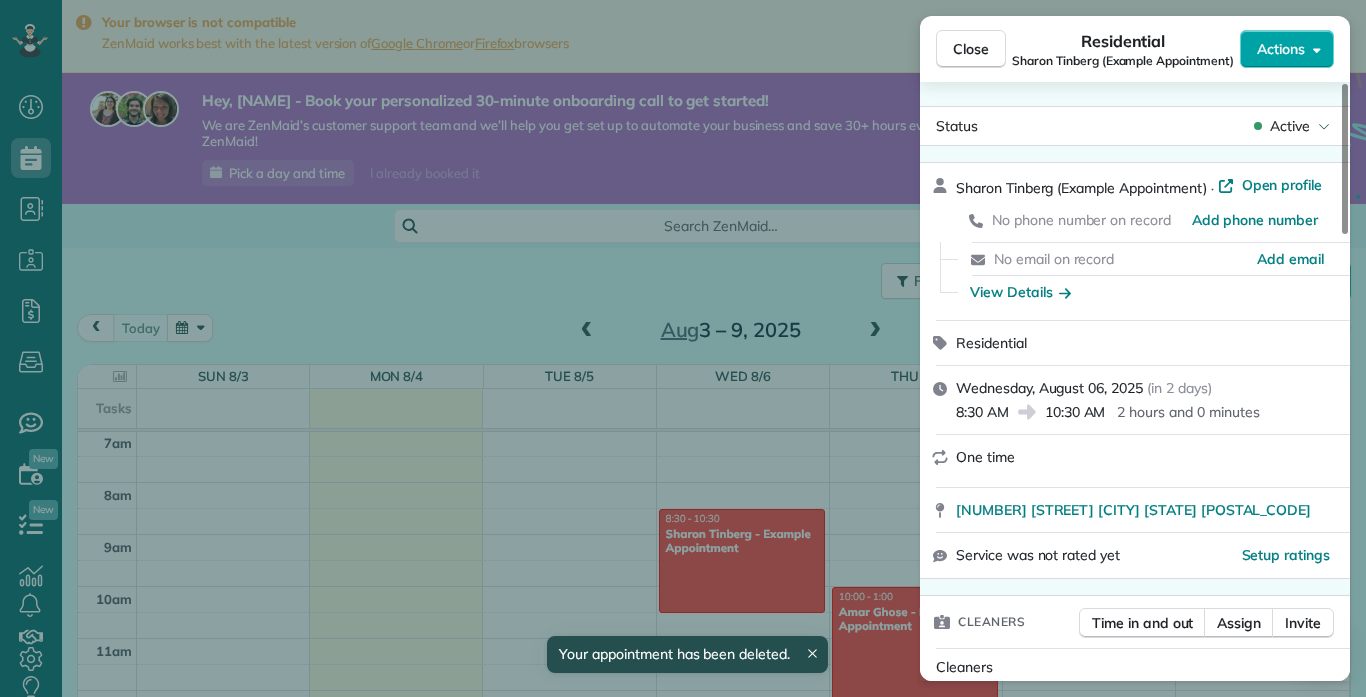 click on "Actions" at bounding box center [1281, 49] 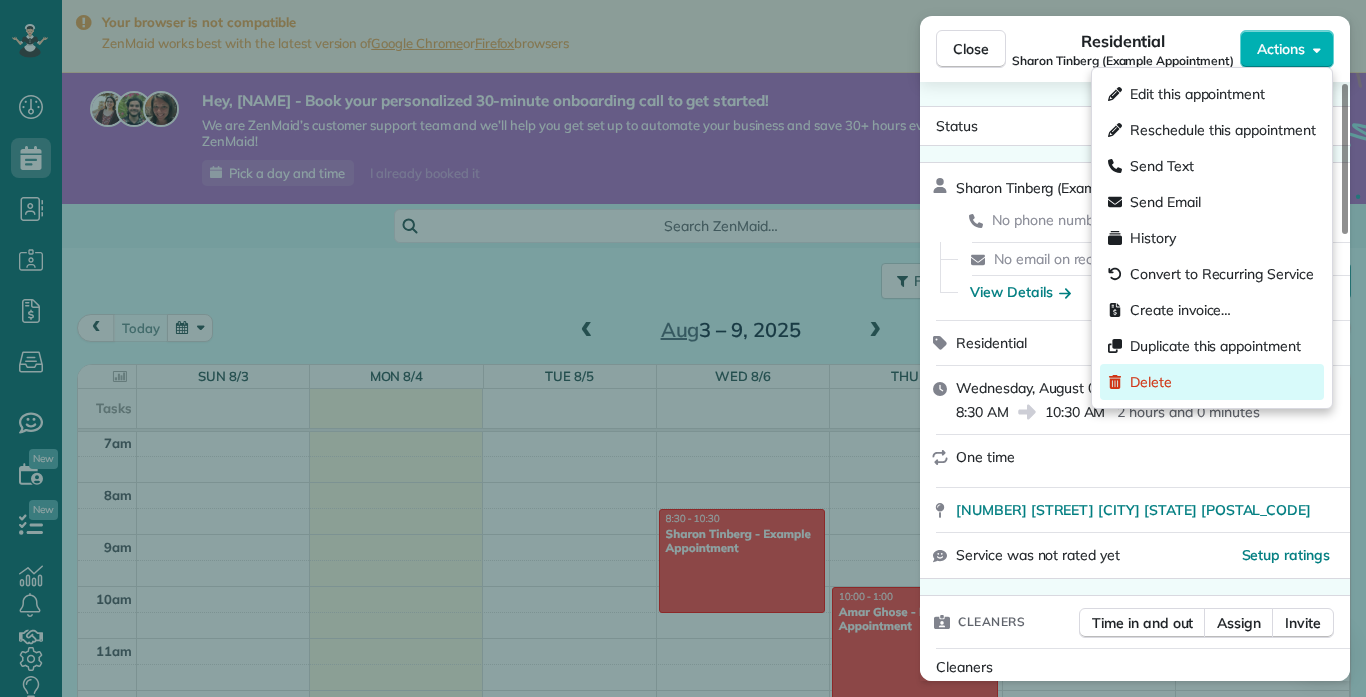 click on "Delete" at bounding box center (1151, 382) 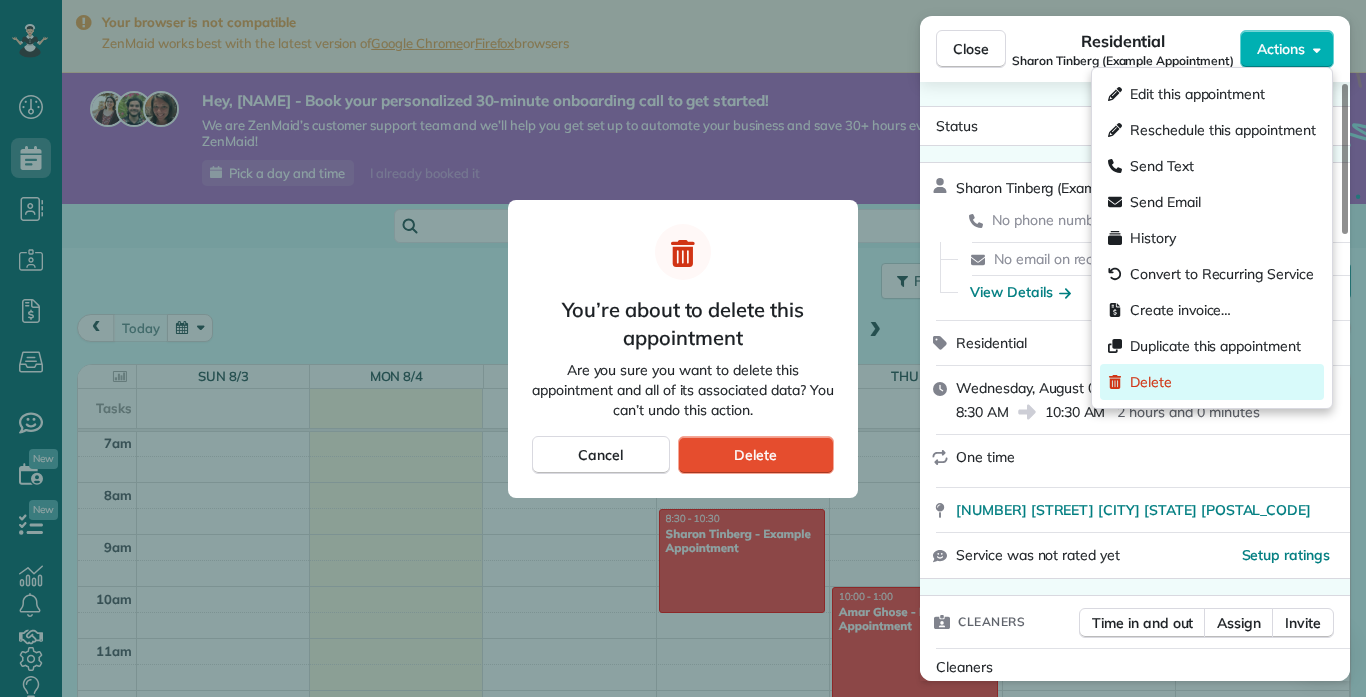 click at bounding box center [683, 348] 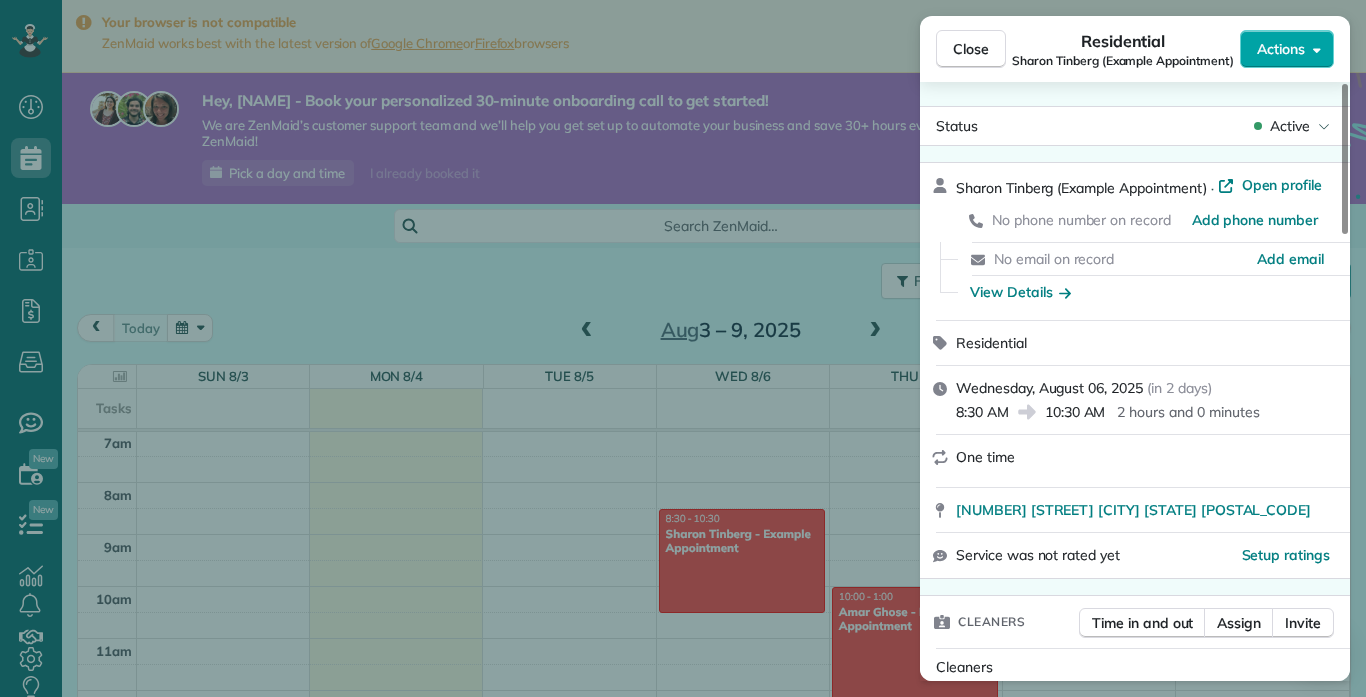 click on "Actions" at bounding box center [1281, 49] 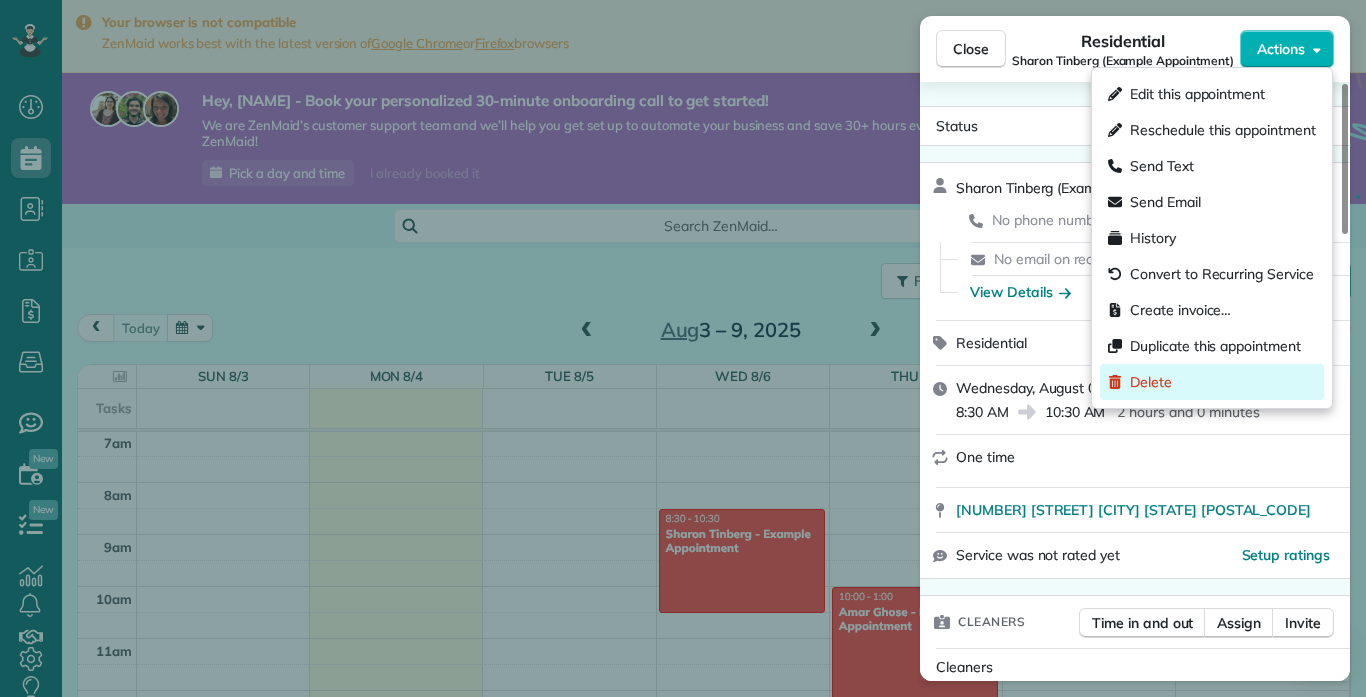 click on "Delete" at bounding box center (1151, 382) 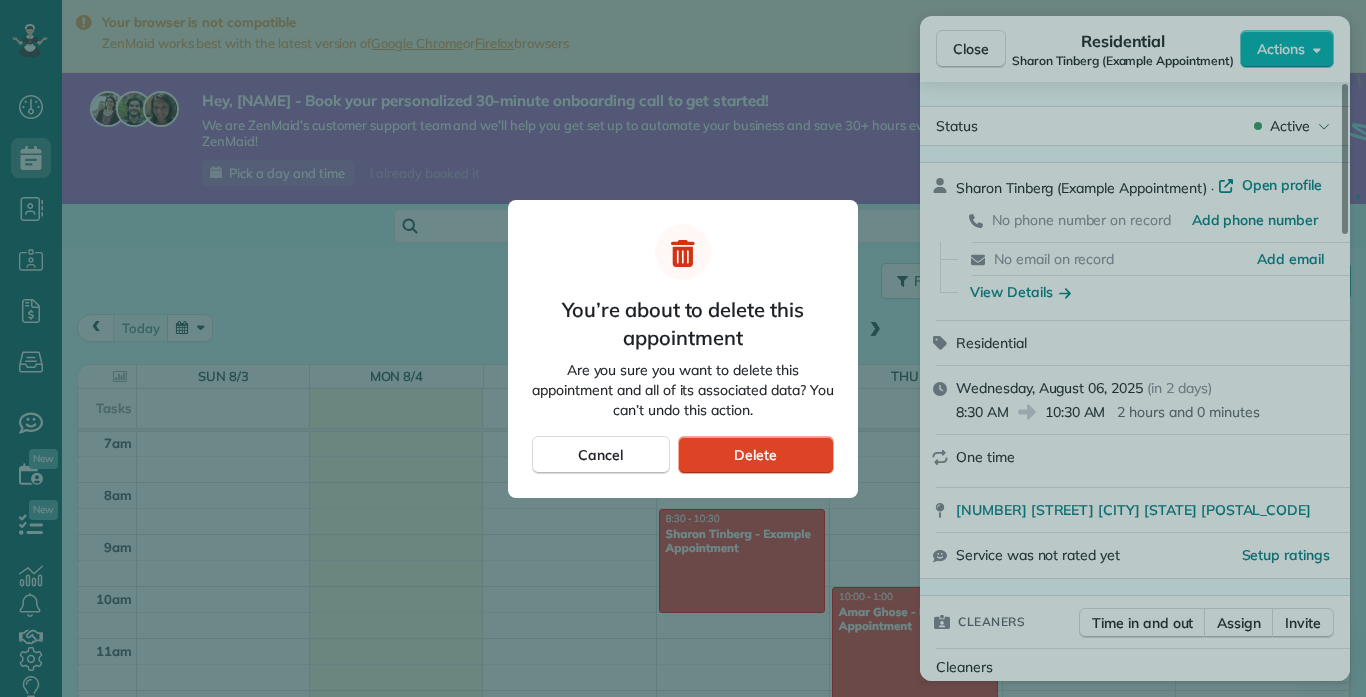 click on "Delete" at bounding box center [756, 455] 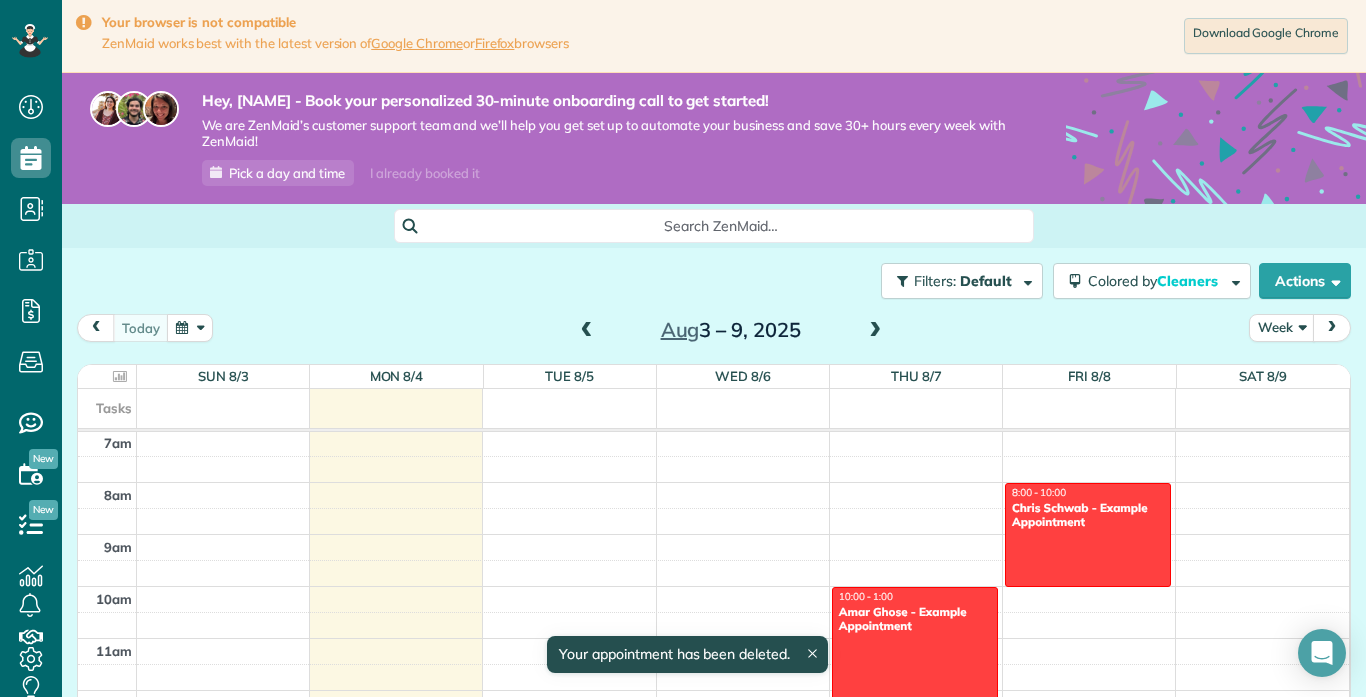 click at bounding box center (915, 665) 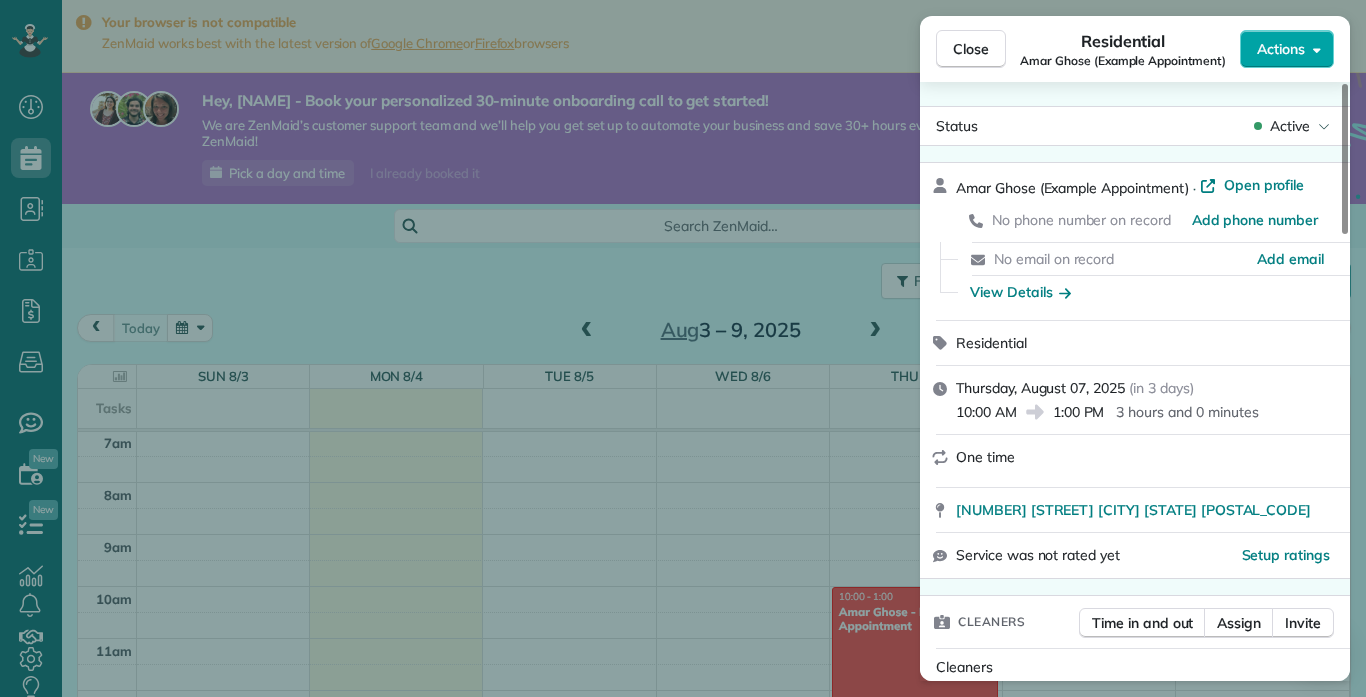 click on "Actions" at bounding box center [1281, 49] 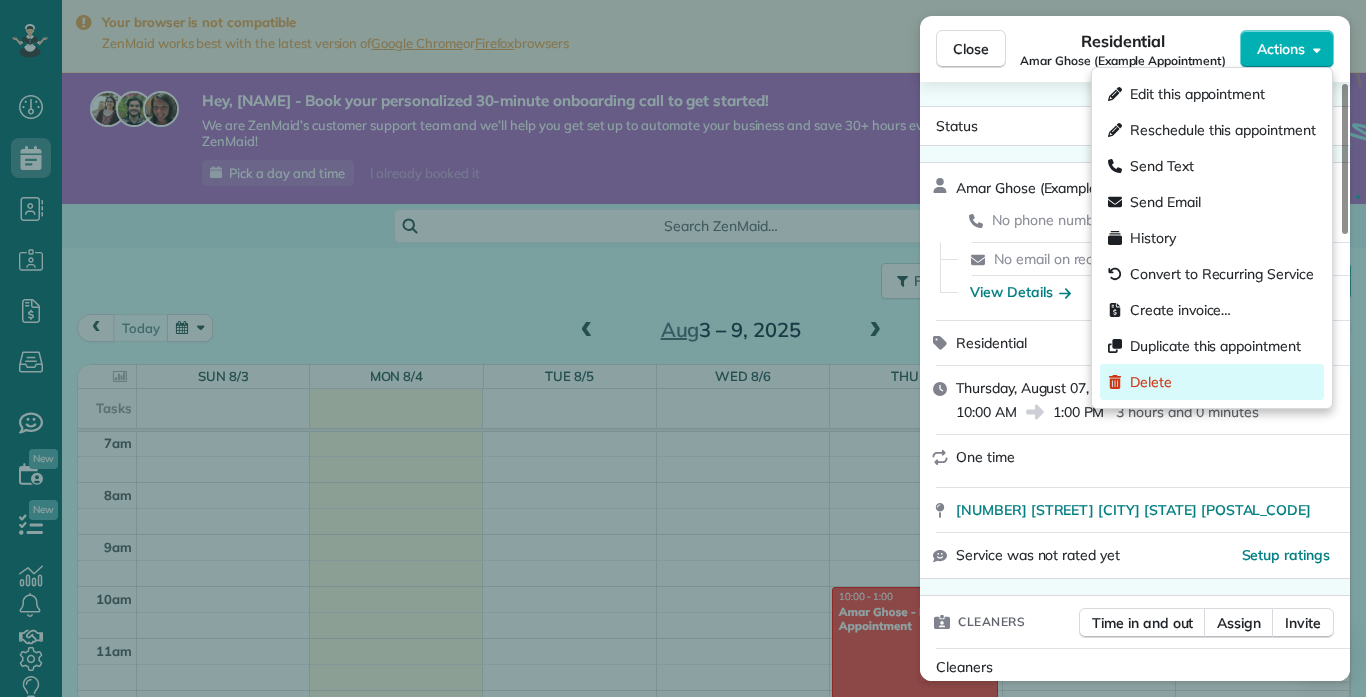 click on "Delete" at bounding box center (1151, 382) 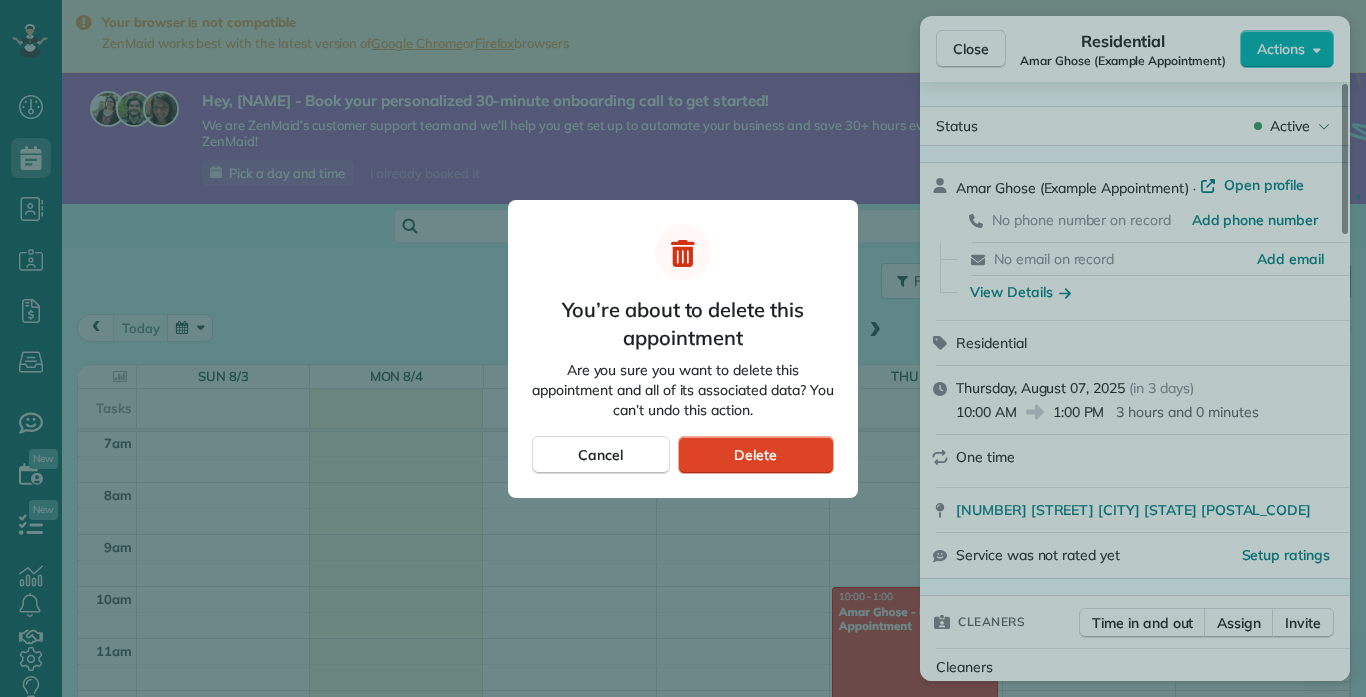 click on "Delete" at bounding box center [756, 455] 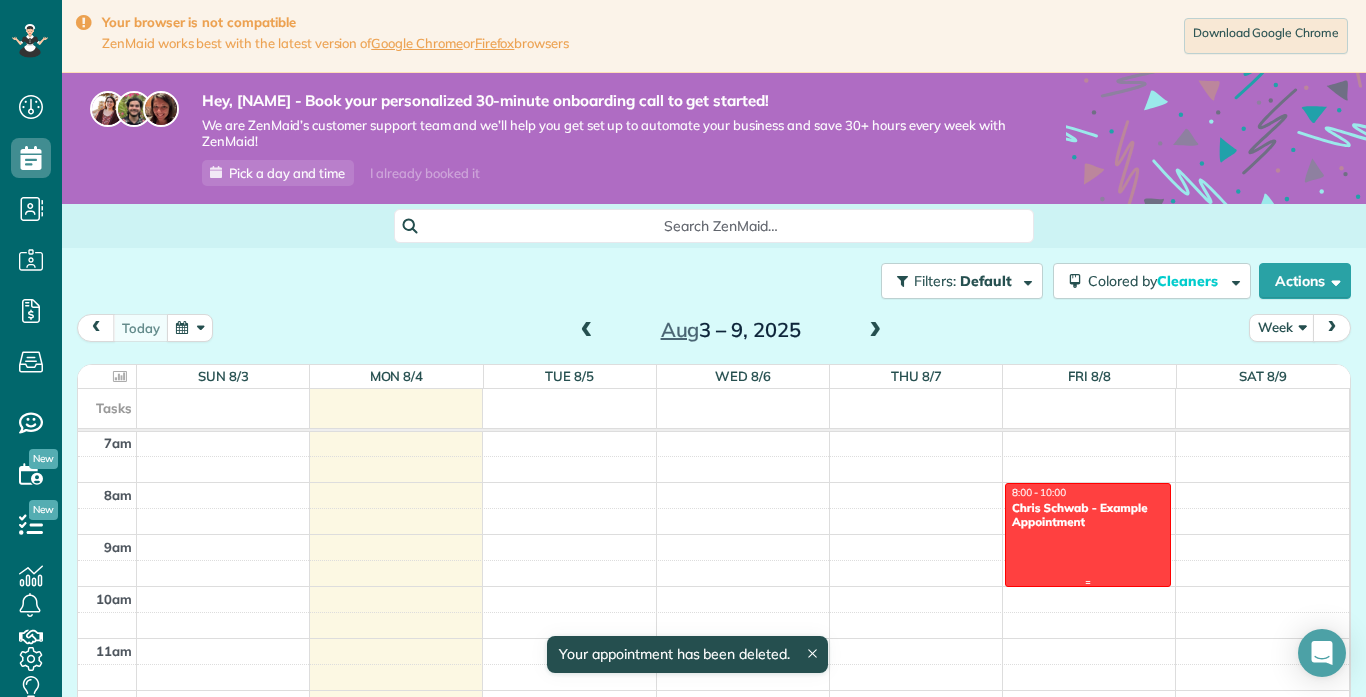 click at bounding box center (1088, 535) 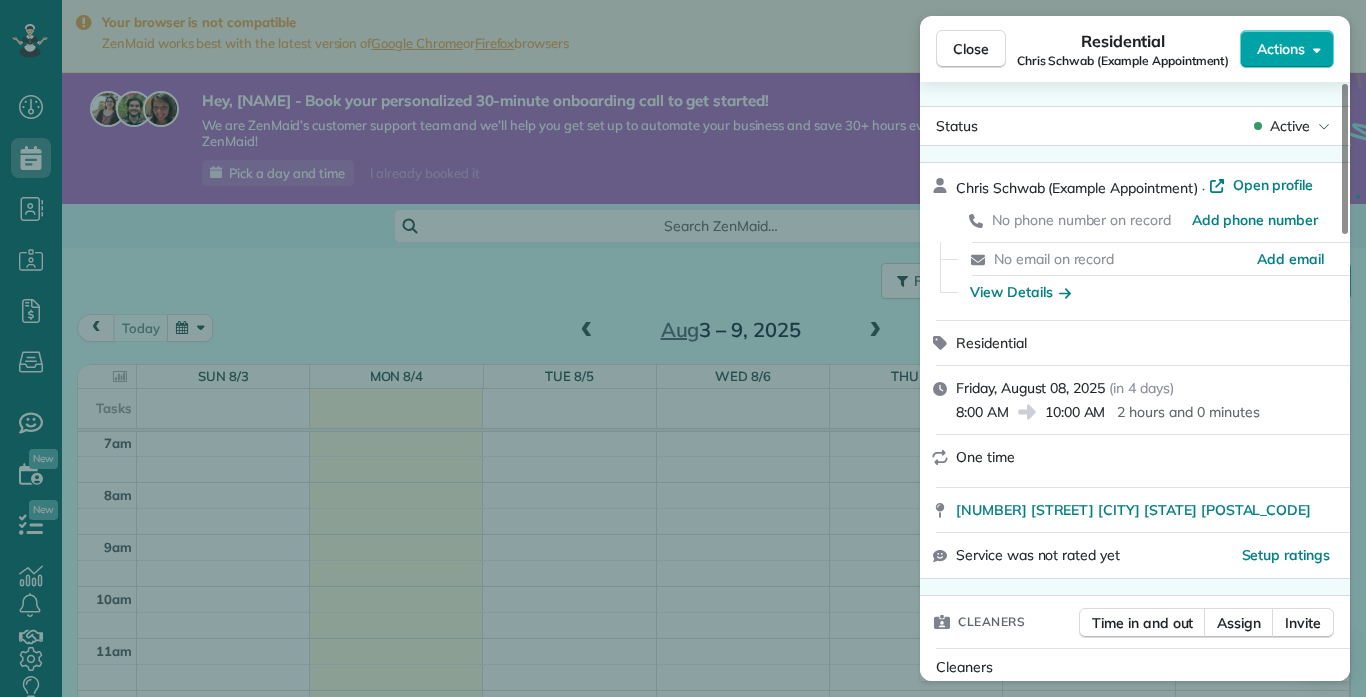 click on "Actions" at bounding box center [1281, 49] 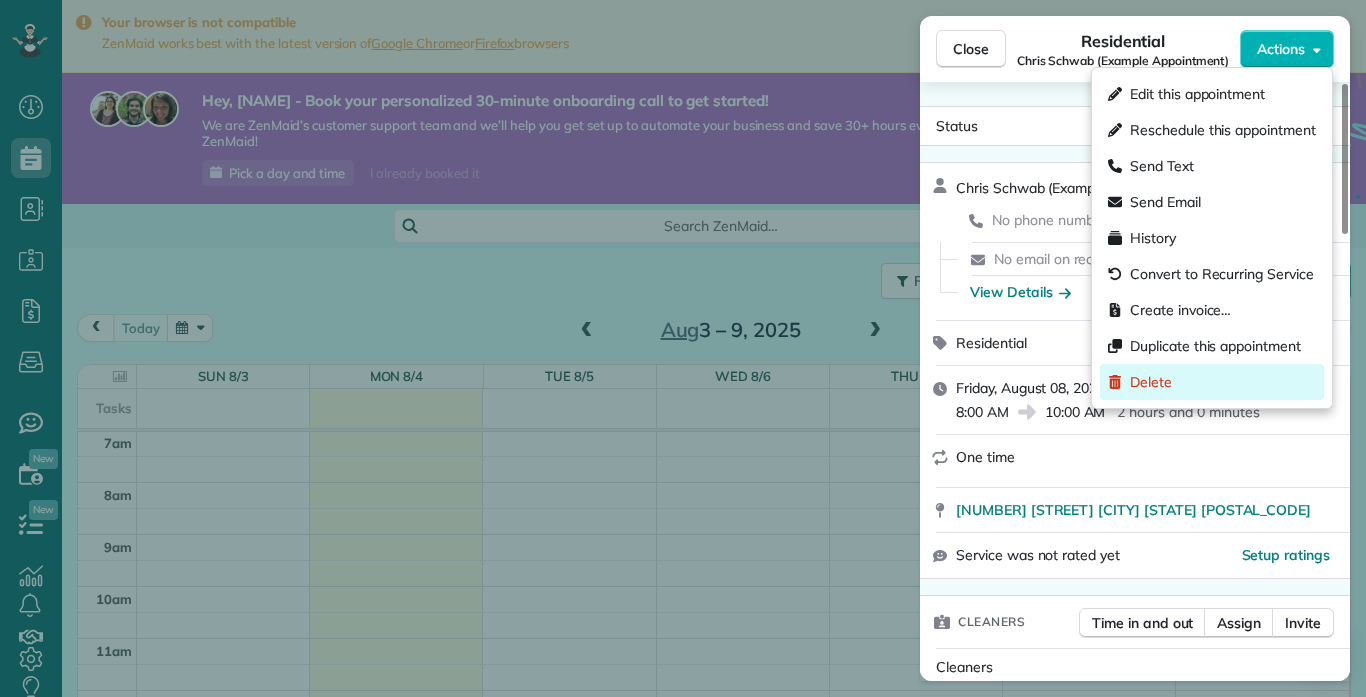 click on "Delete" at bounding box center [1151, 382] 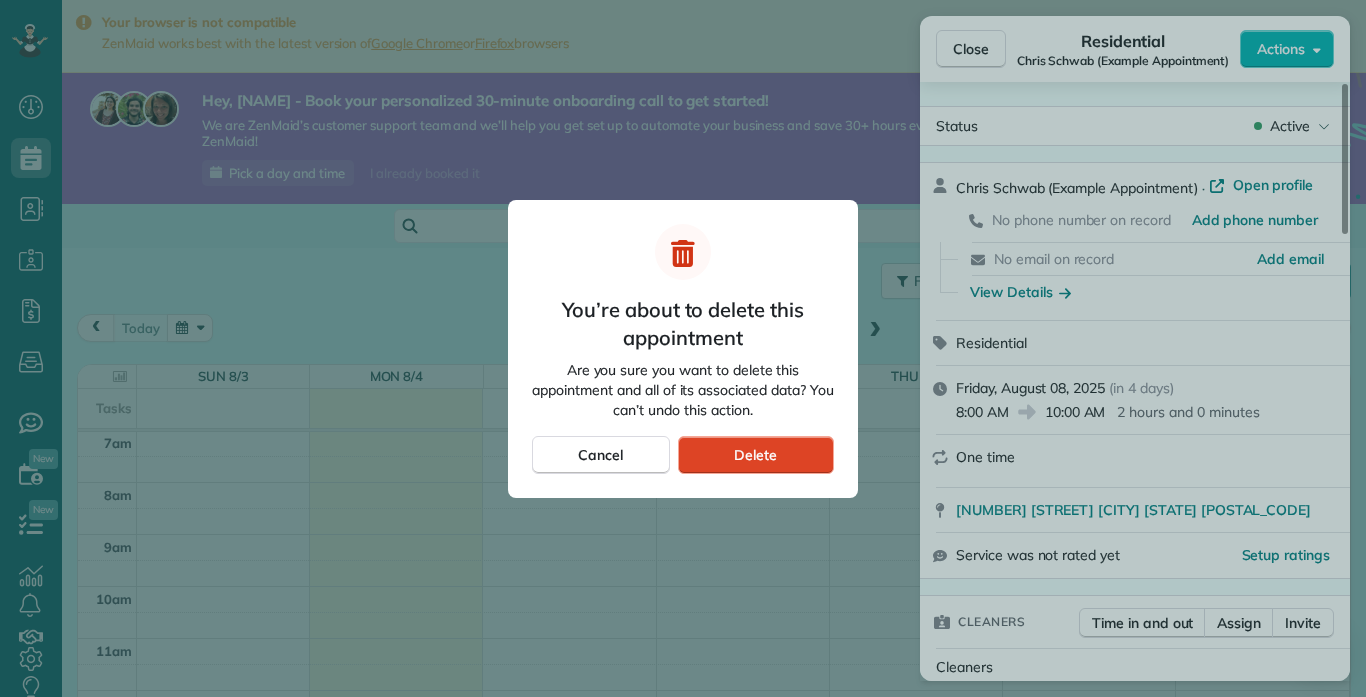 click on "Delete" at bounding box center (756, 455) 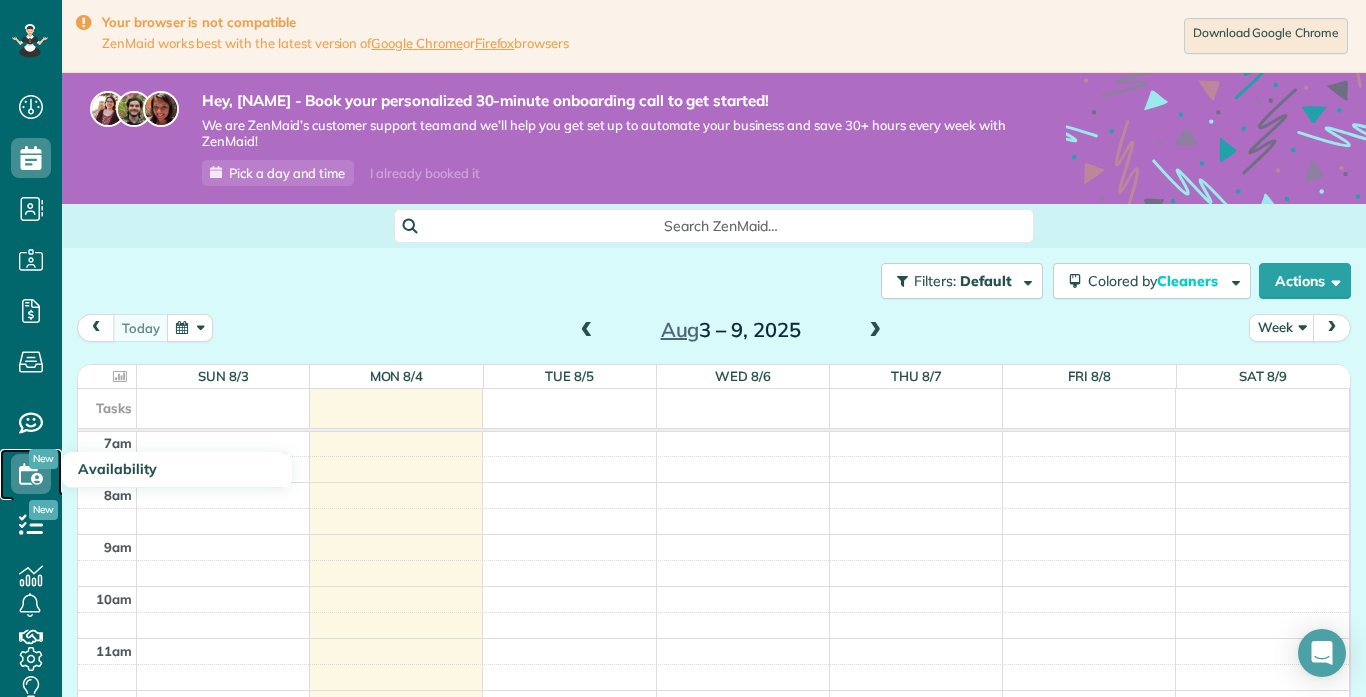 click 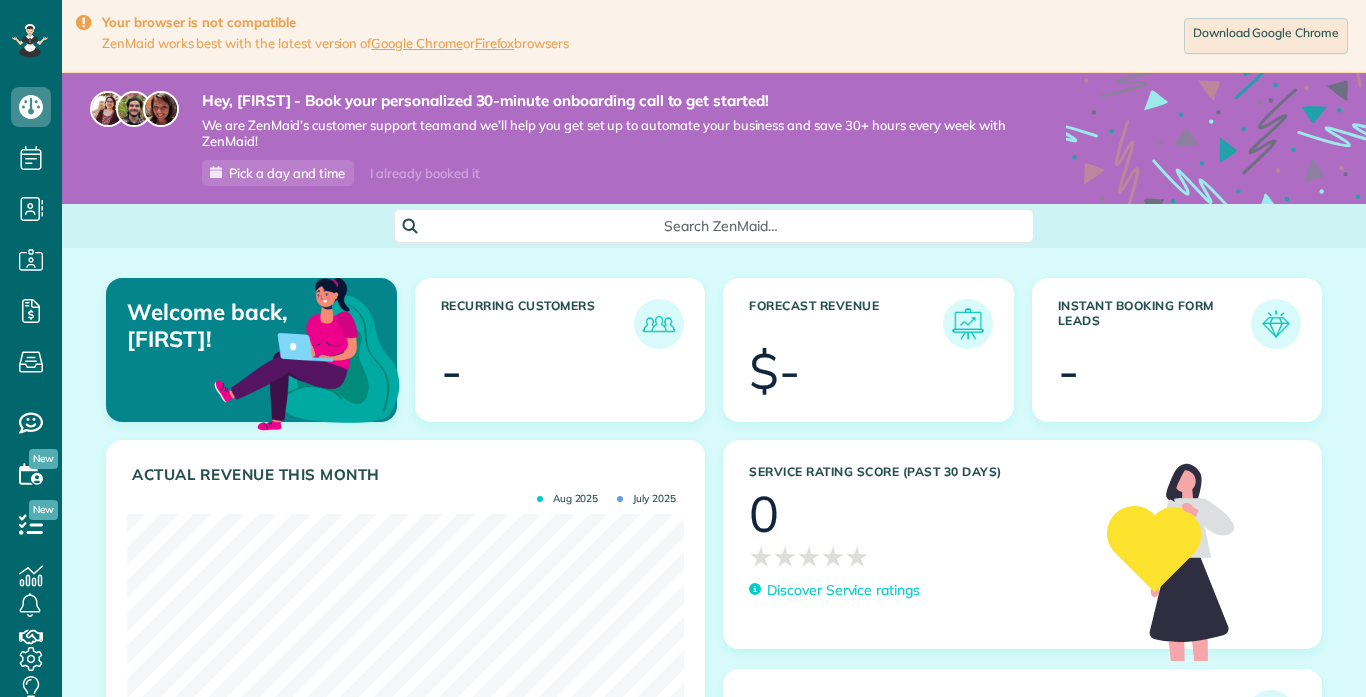 scroll, scrollTop: 0, scrollLeft: 0, axis: both 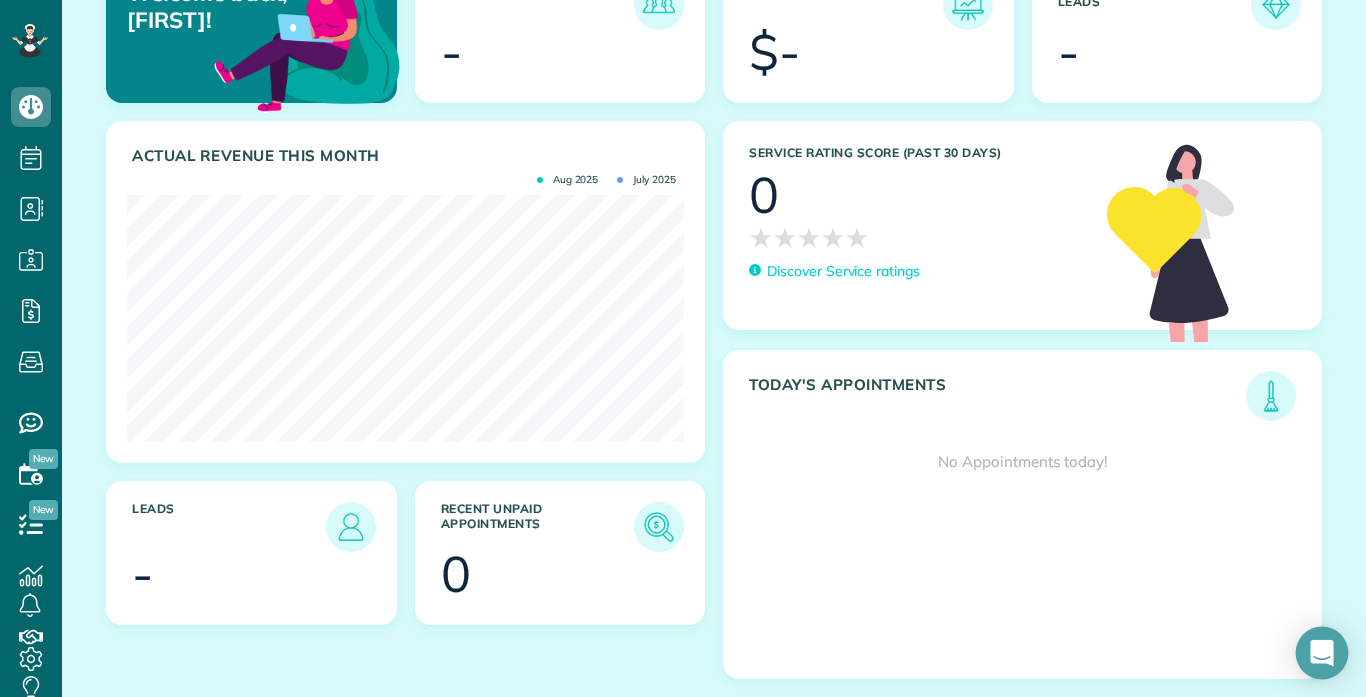 click 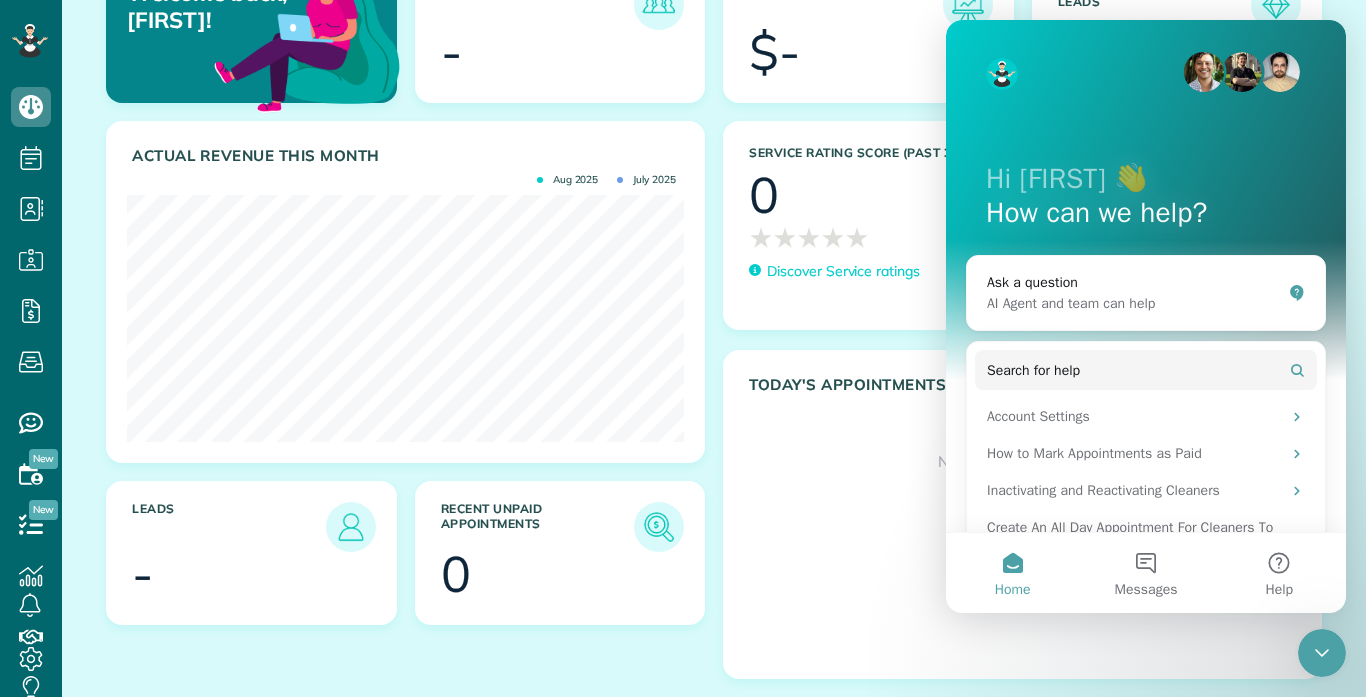 scroll, scrollTop: 0, scrollLeft: 0, axis: both 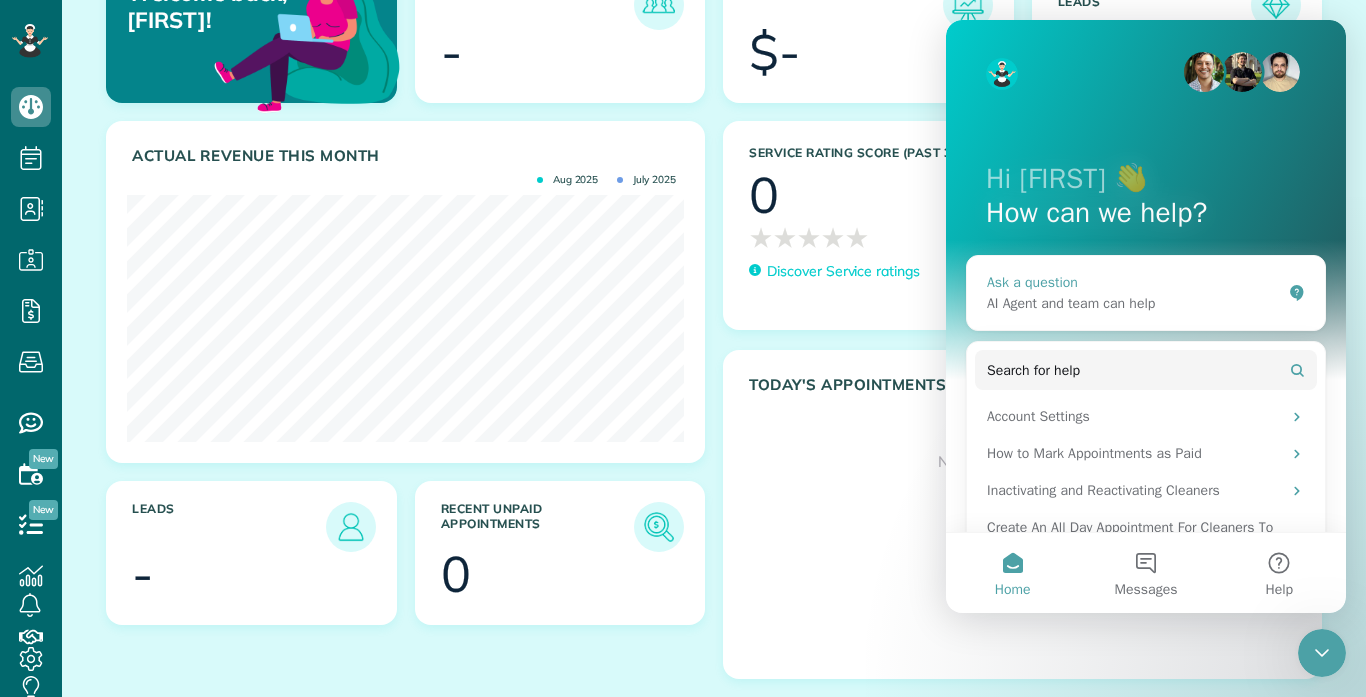 click on "AI Agent and team can help" at bounding box center (1134, 303) 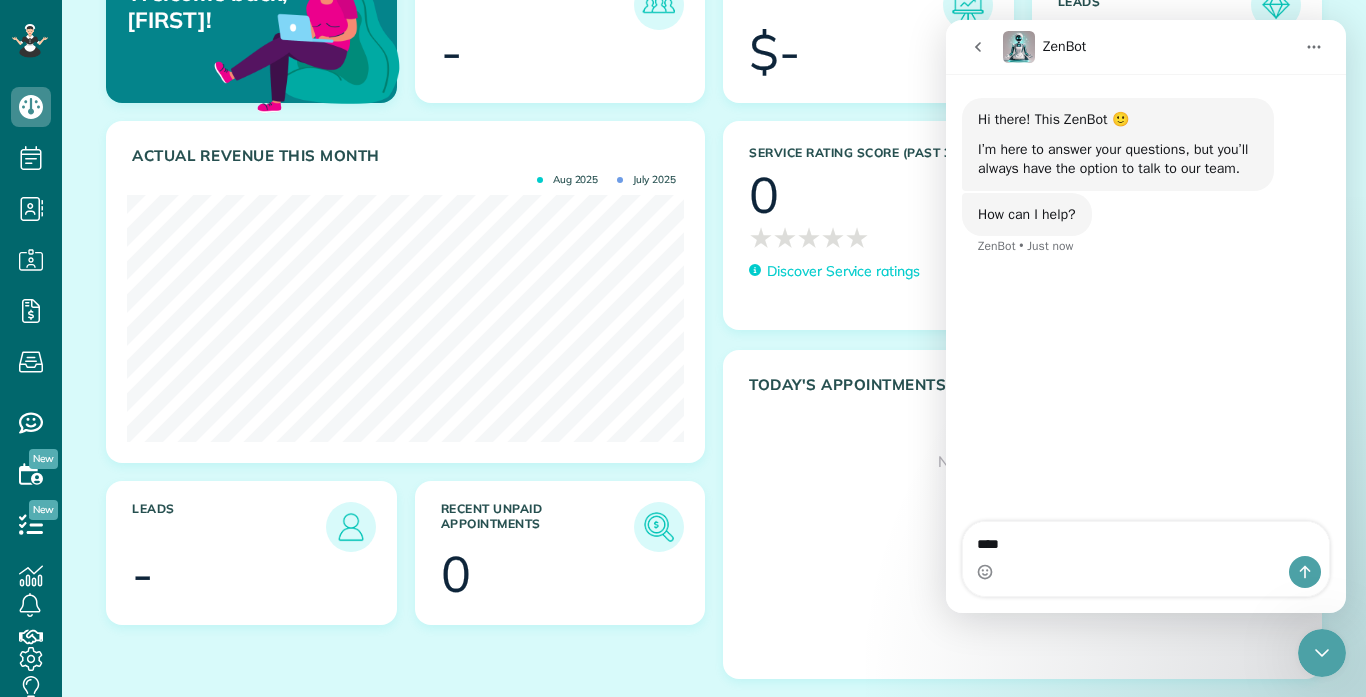type on "*****" 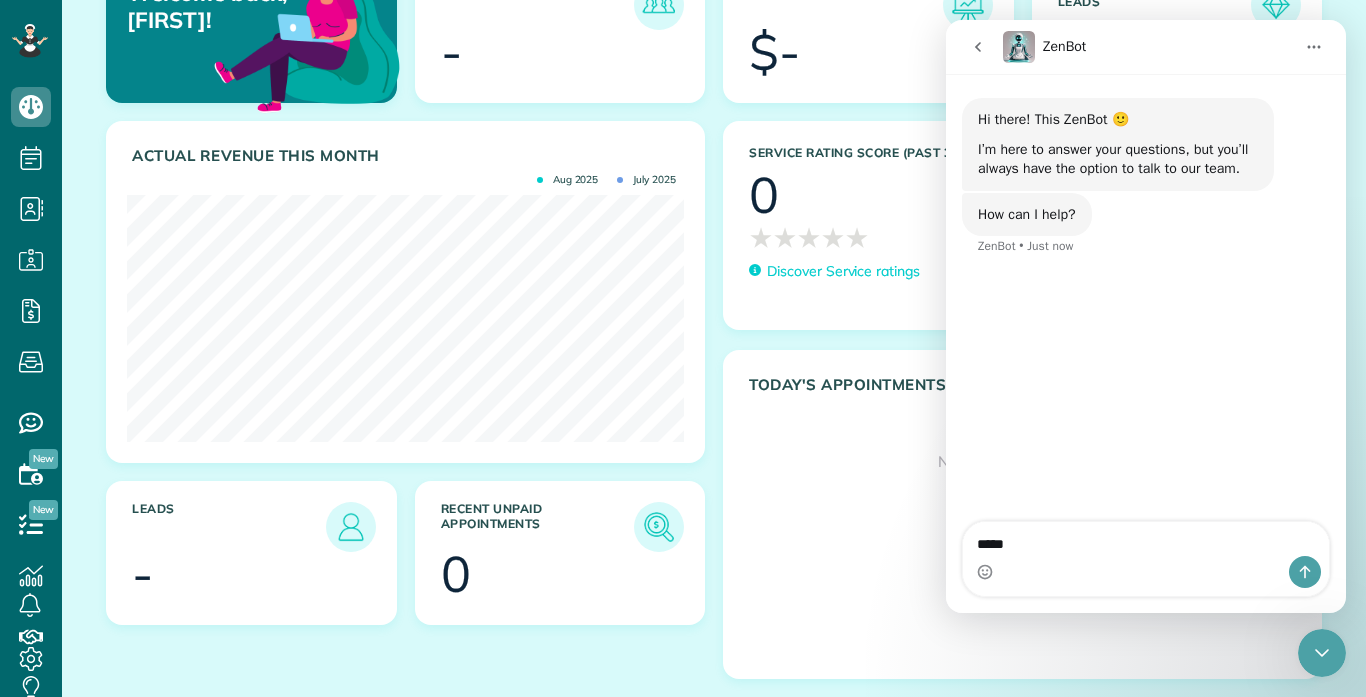 type 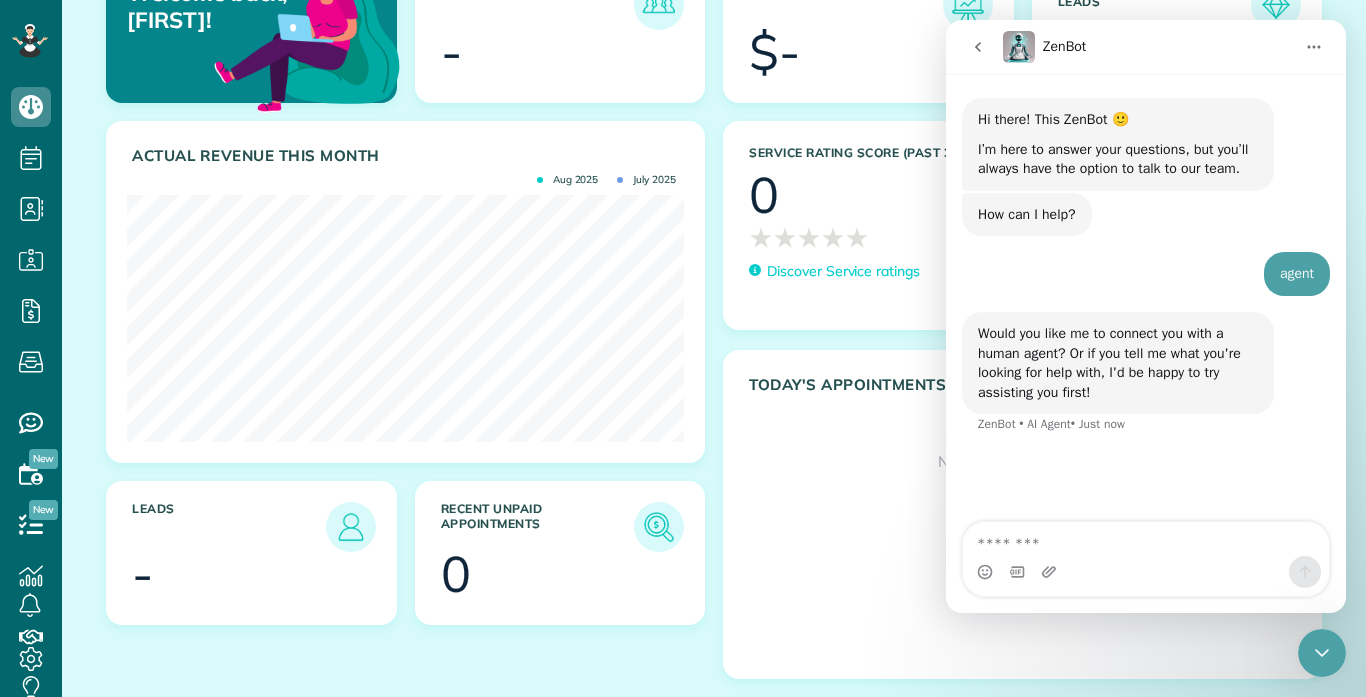 click at bounding box center [1146, 539] 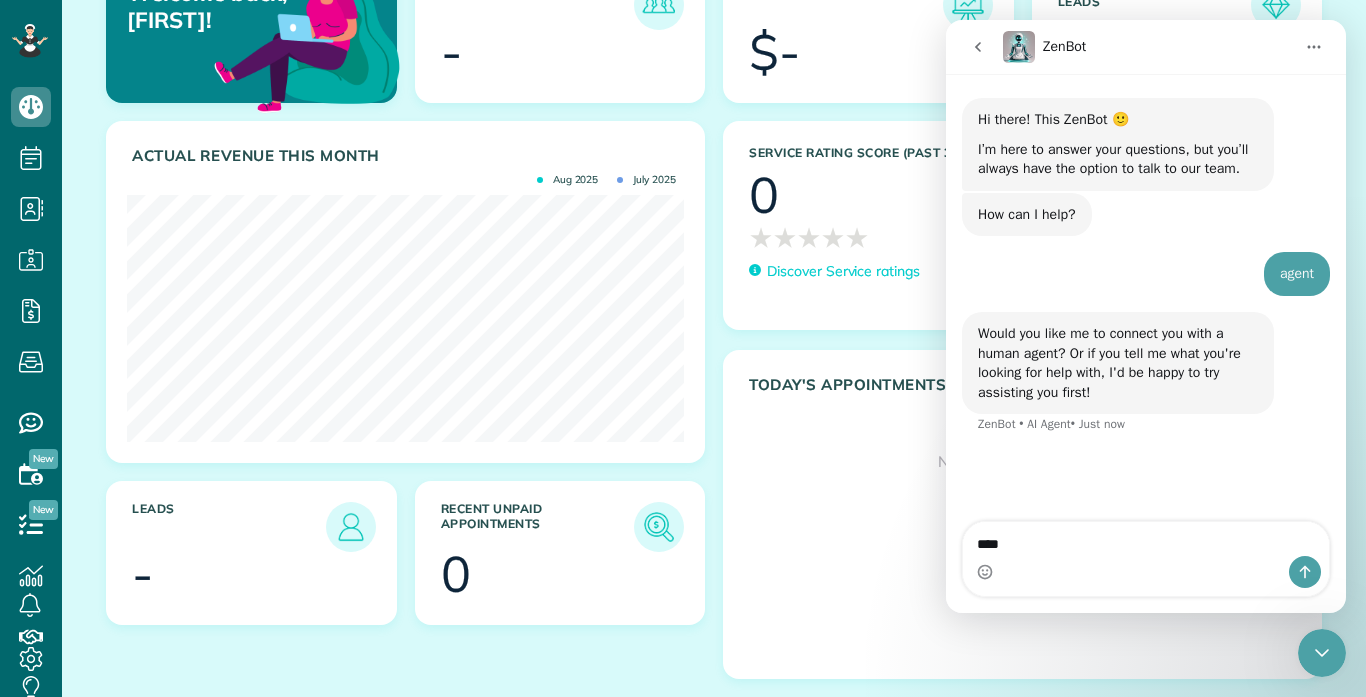 type on "*****" 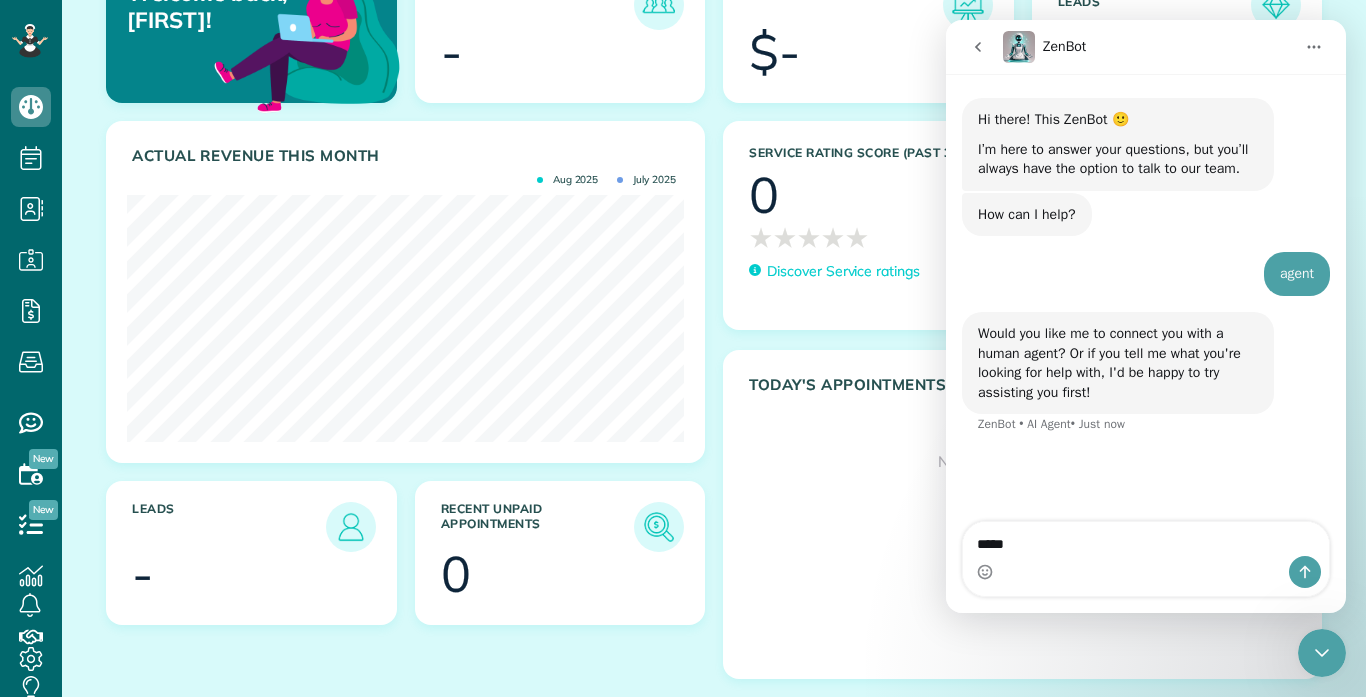 type 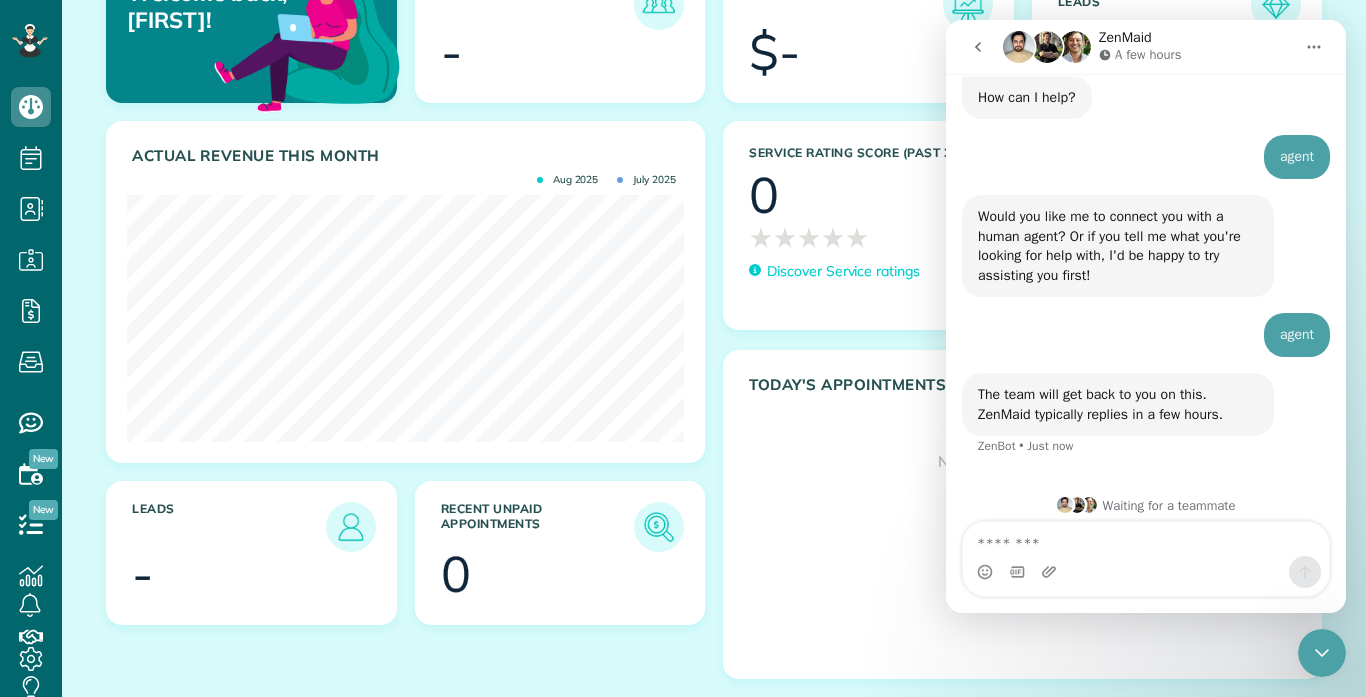 scroll, scrollTop: 129, scrollLeft: 0, axis: vertical 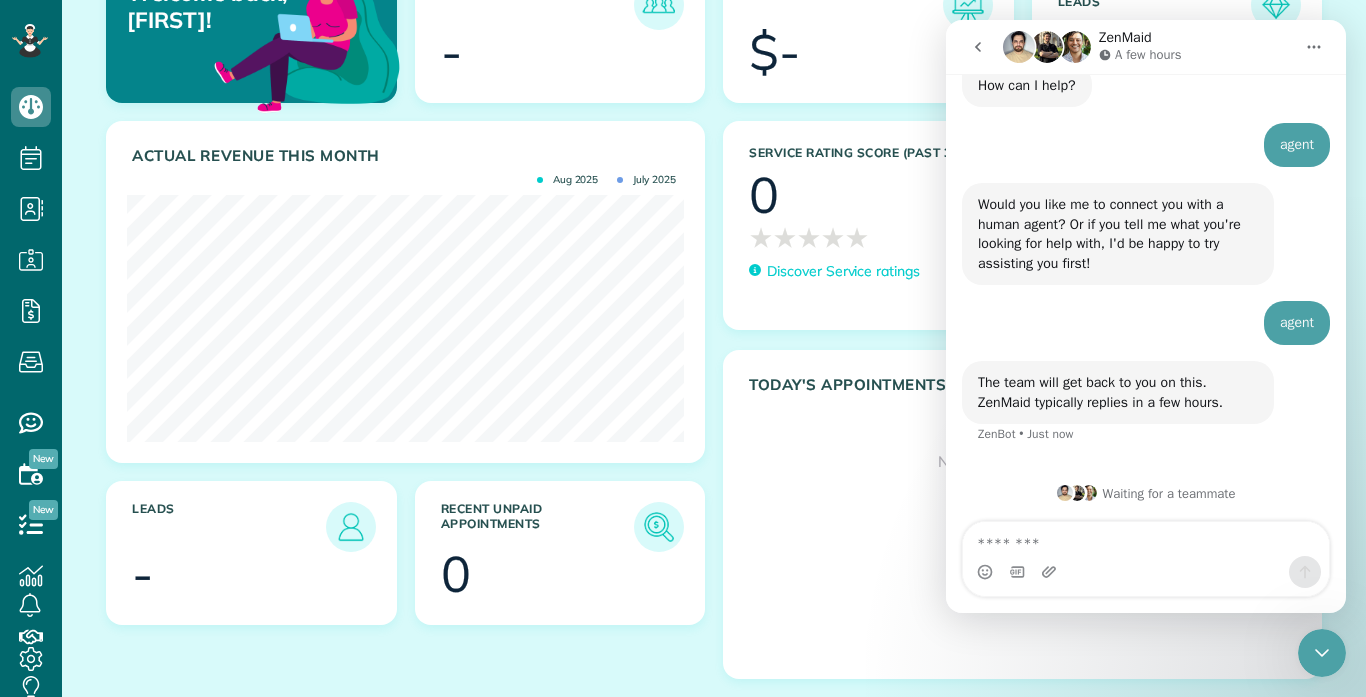 click at bounding box center (1146, 539) 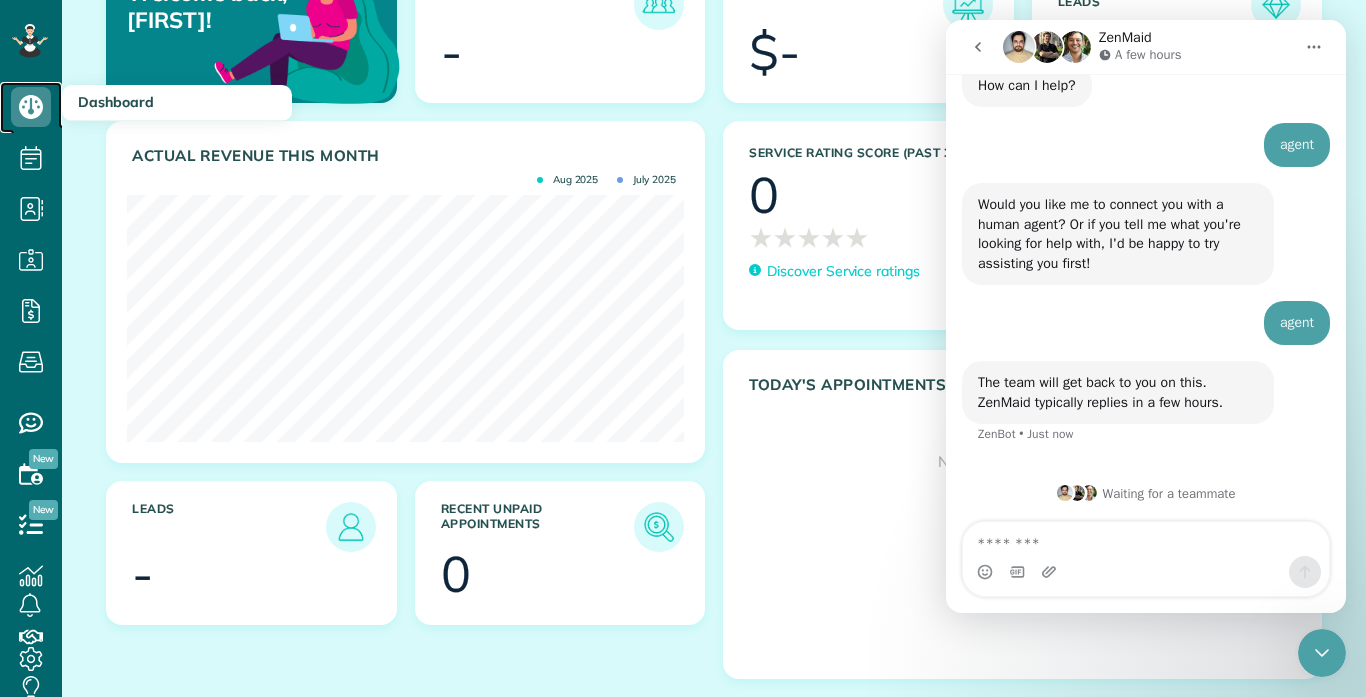 click 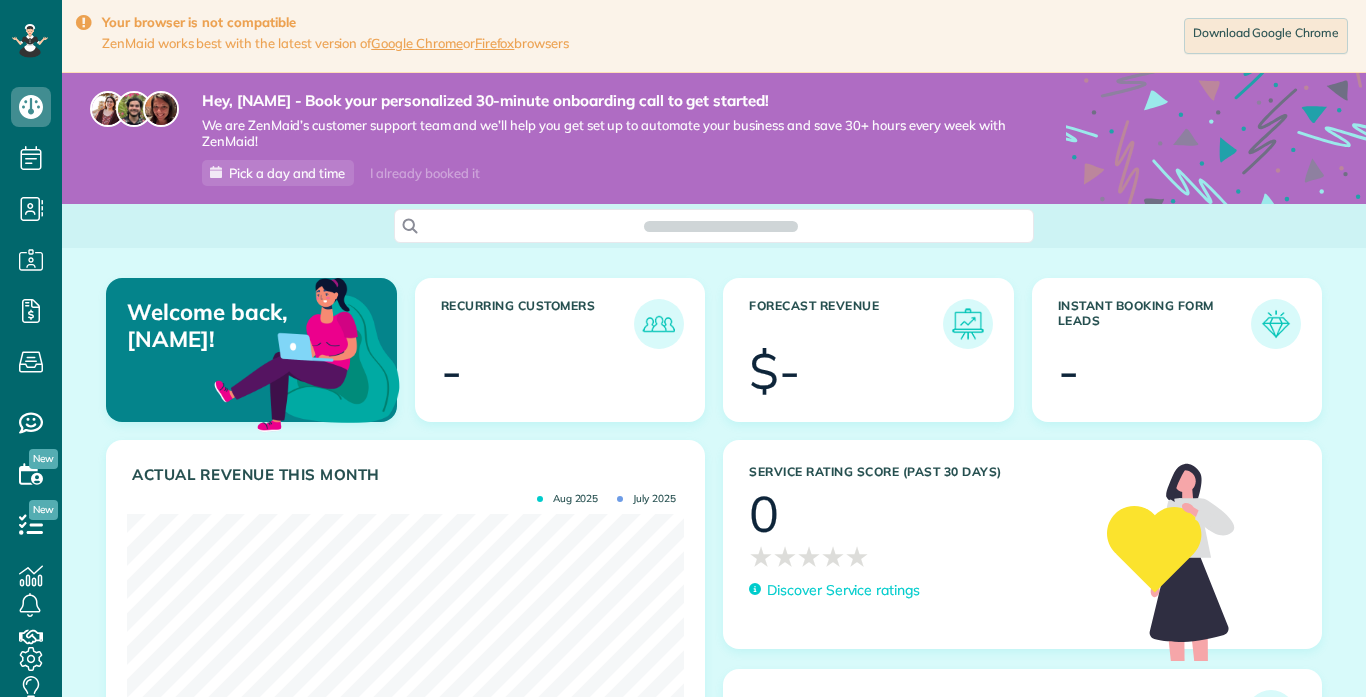 scroll, scrollTop: 0, scrollLeft: 0, axis: both 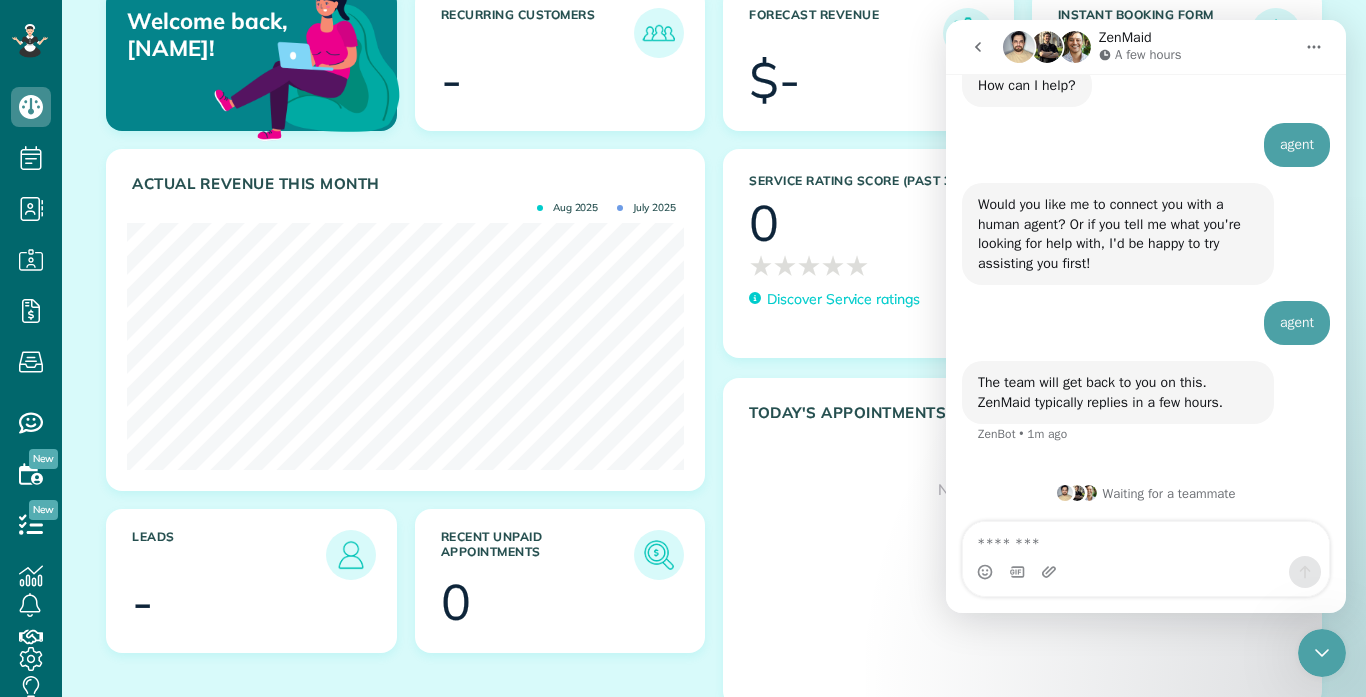 click at bounding box center [1314, 47] 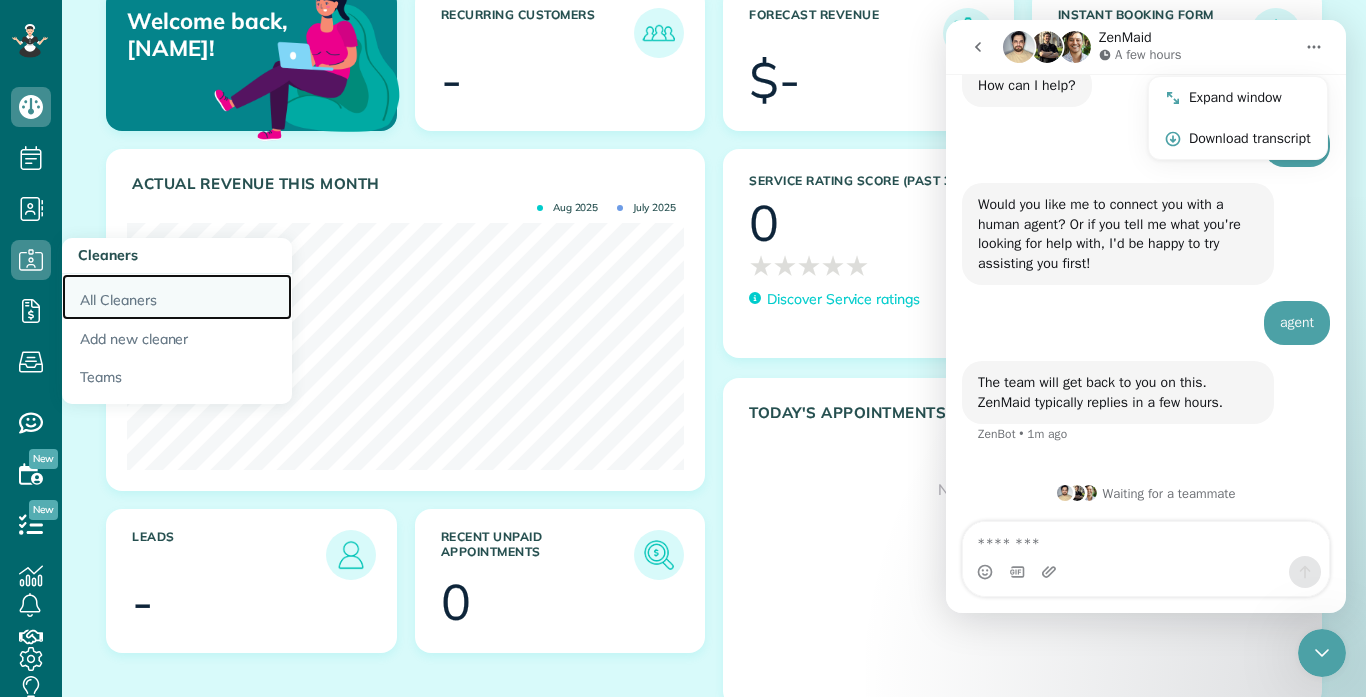 click on "All Cleaners" at bounding box center [177, 297] 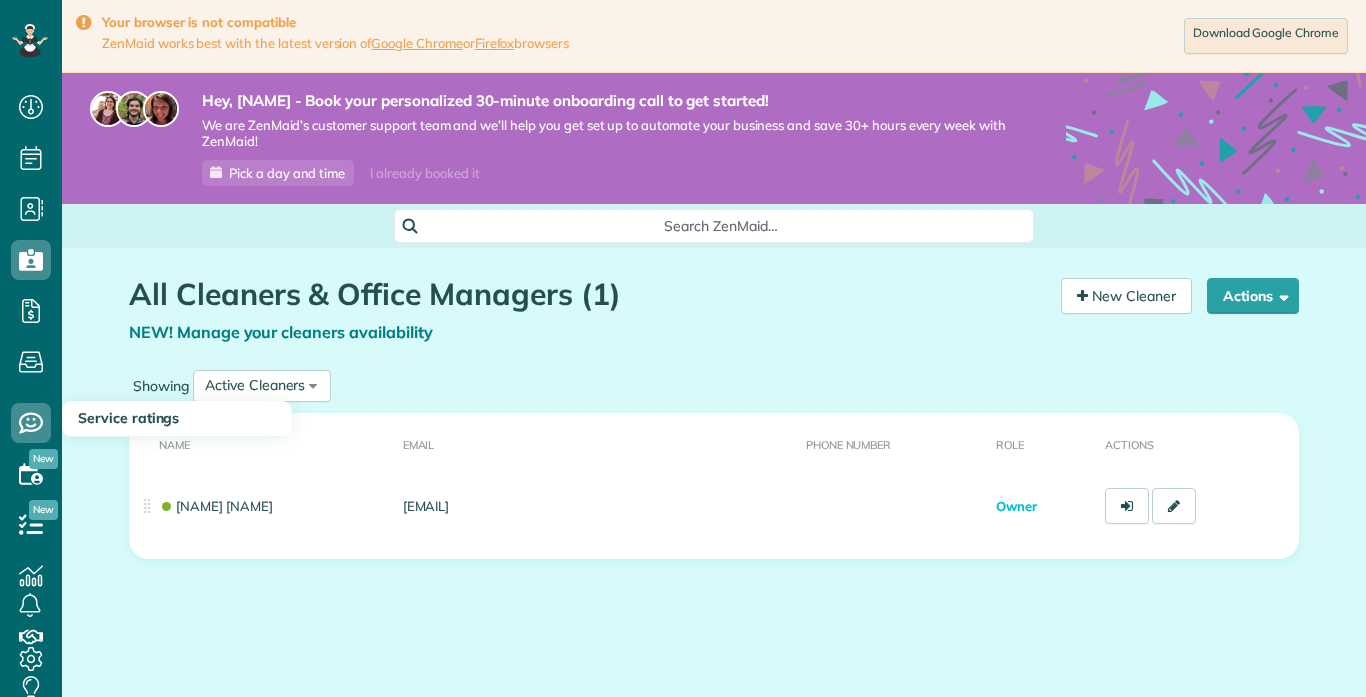scroll, scrollTop: 0, scrollLeft: 0, axis: both 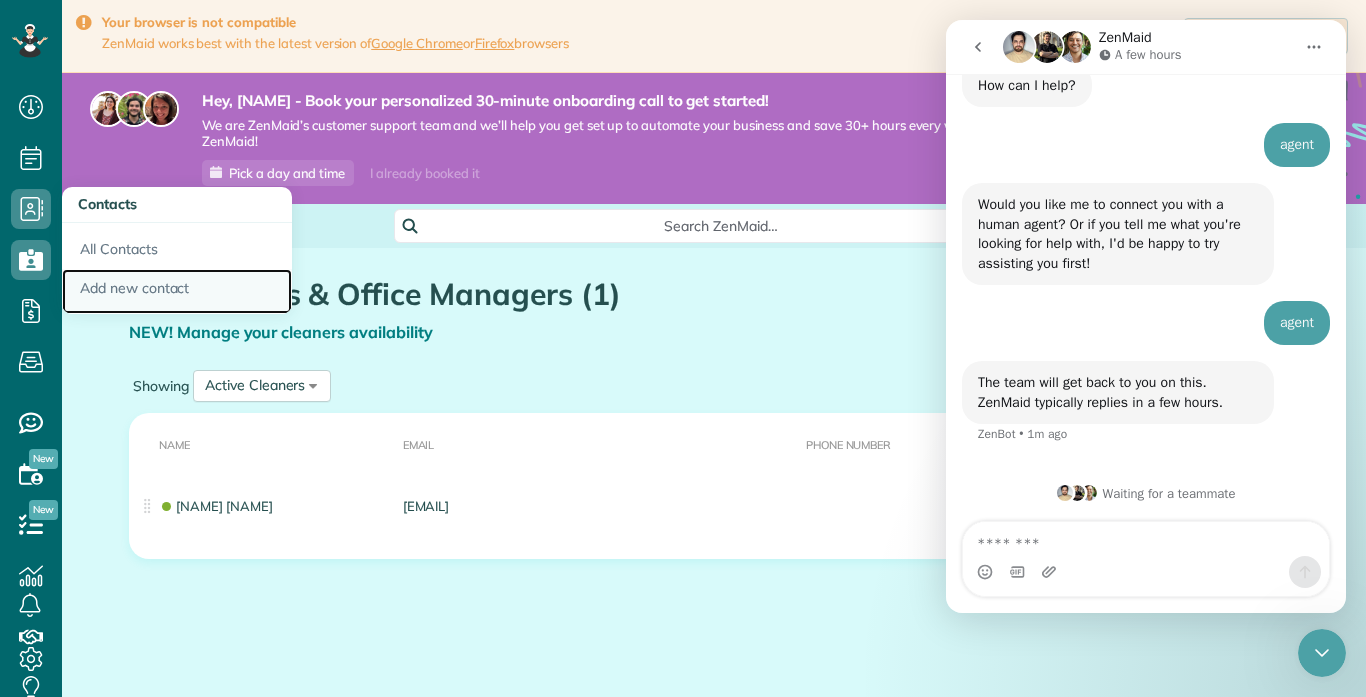 click on "Add new contact" at bounding box center (177, 292) 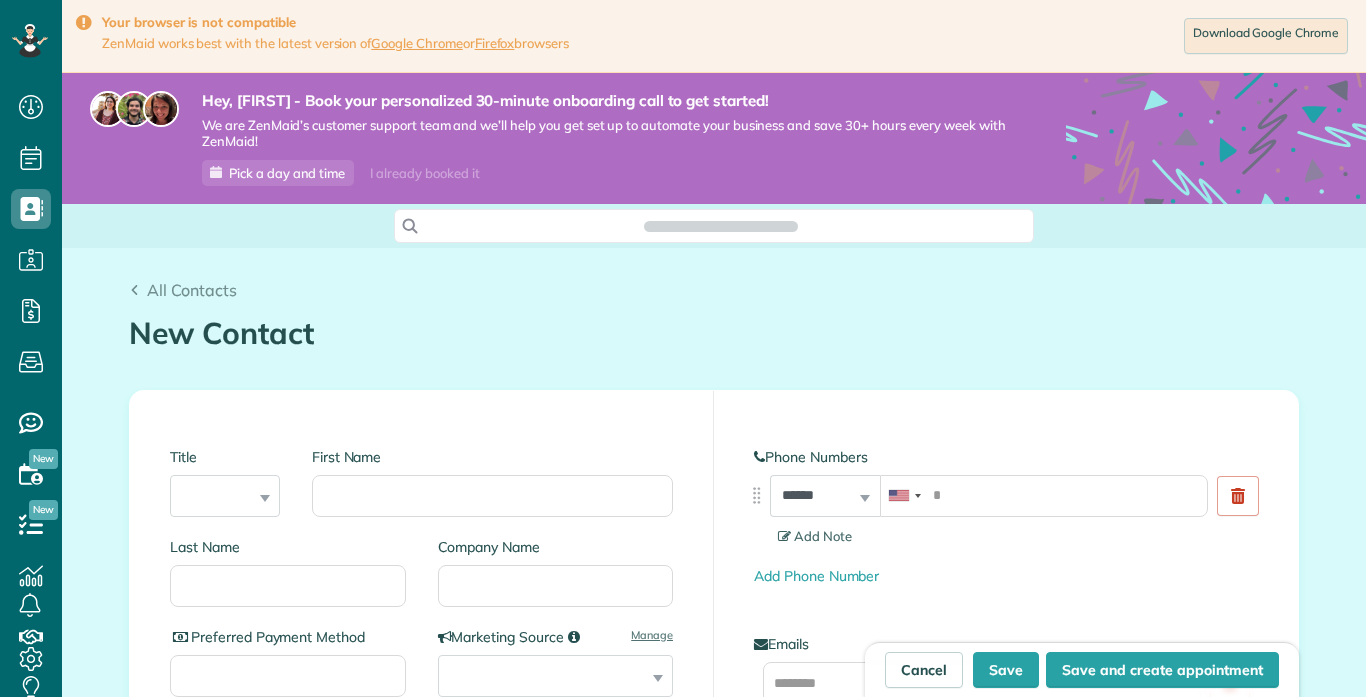 click on "New Contact" at bounding box center [714, 333] 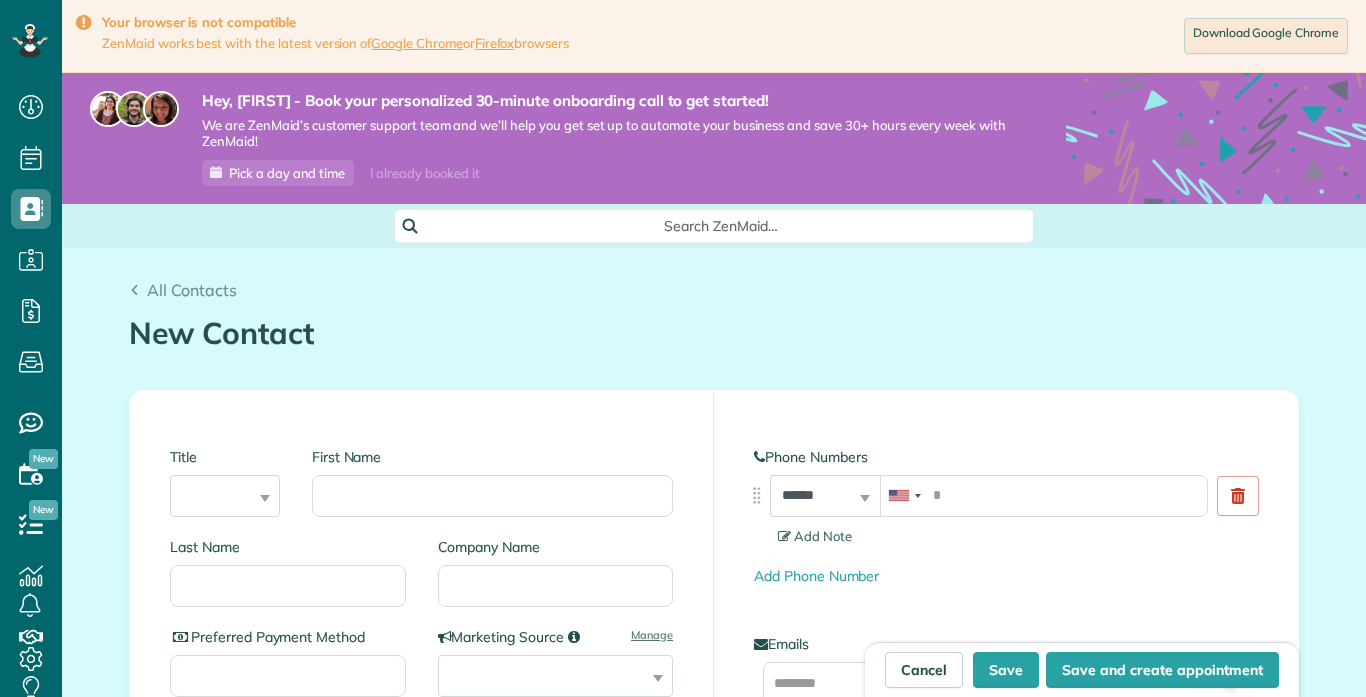 scroll, scrollTop: 697, scrollLeft: 62, axis: both 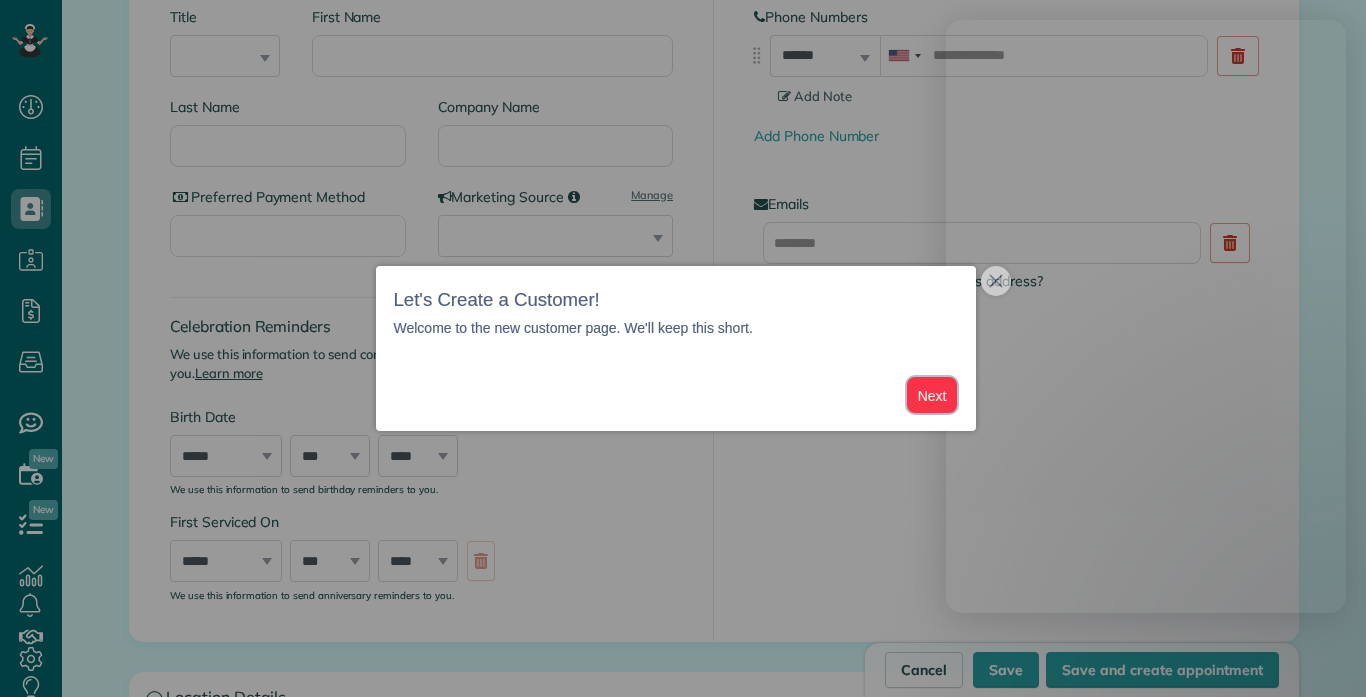 click on "Next" at bounding box center [932, 395] 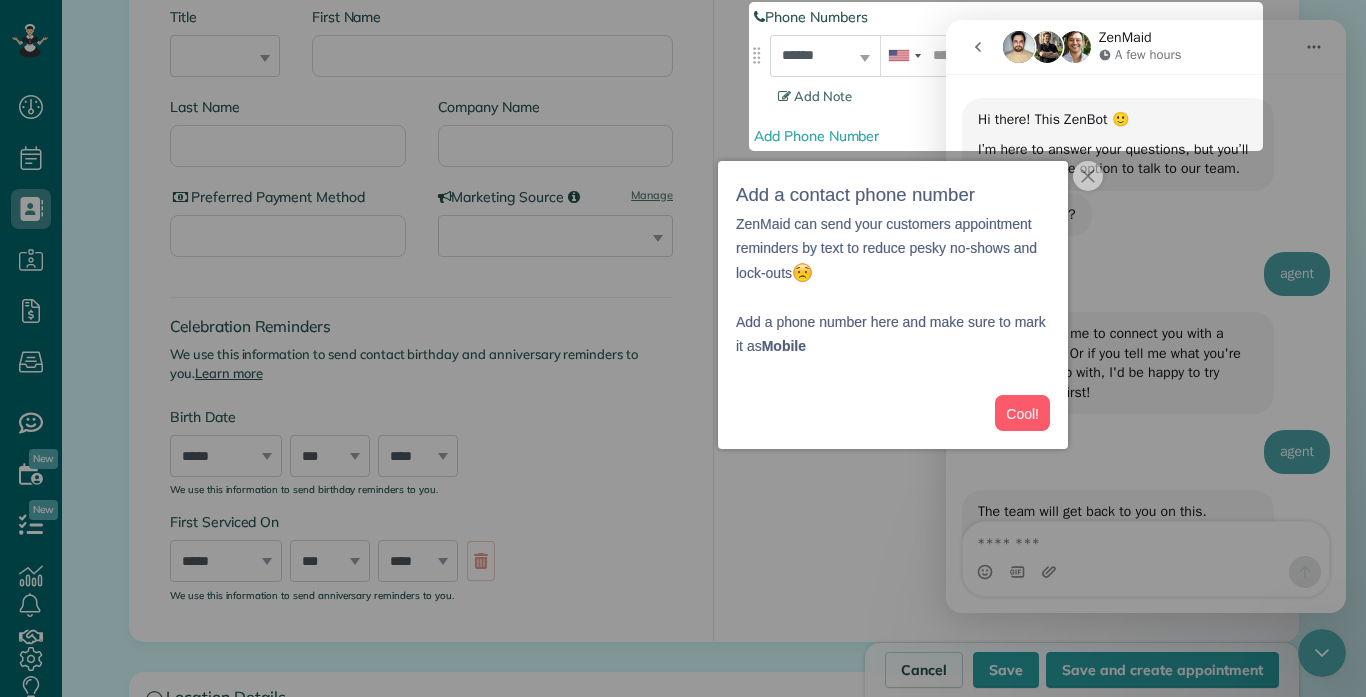 scroll, scrollTop: 0, scrollLeft: 0, axis: both 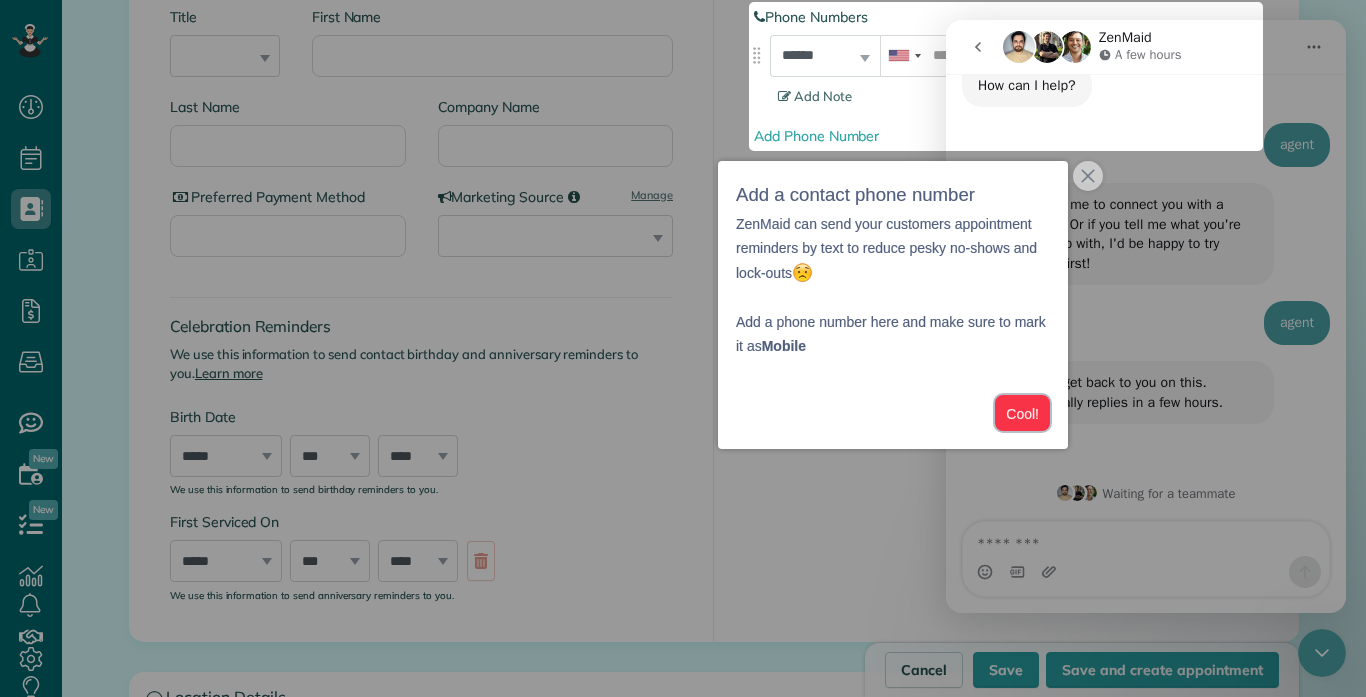 click on "Cool!" at bounding box center [1022, 413] 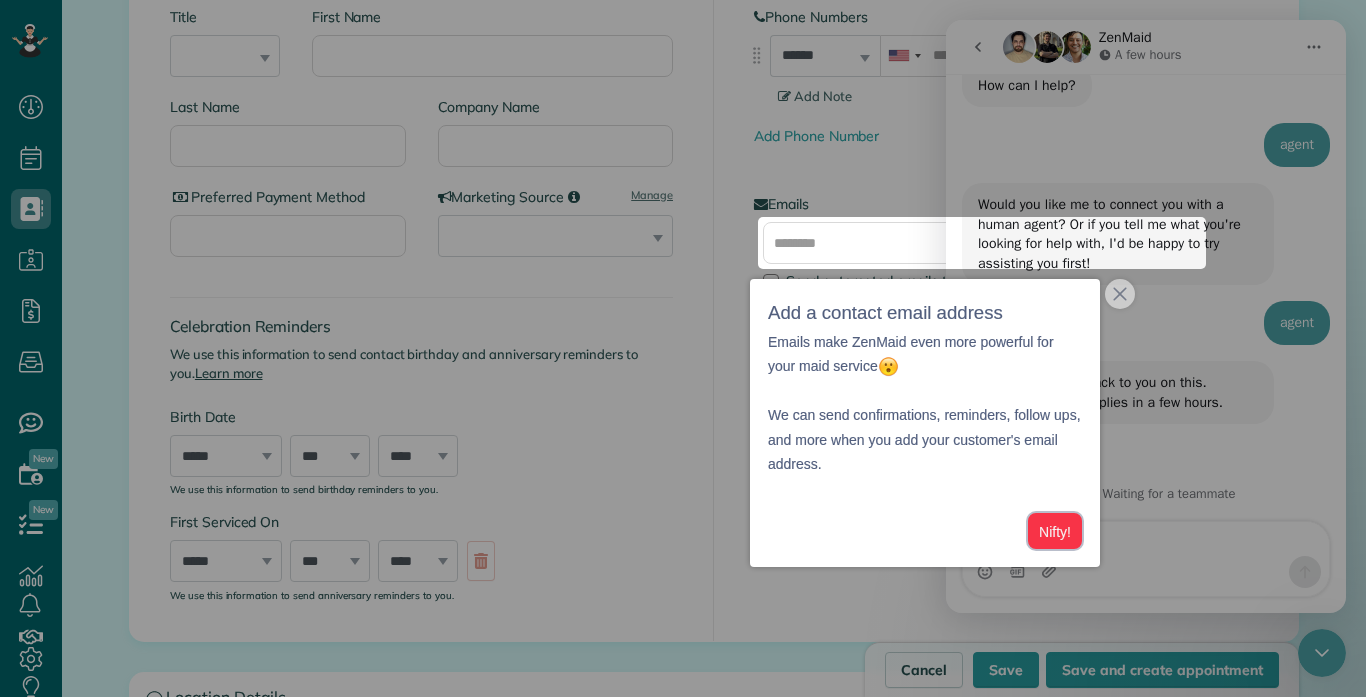 click on "Nifty!" at bounding box center (1055, 531) 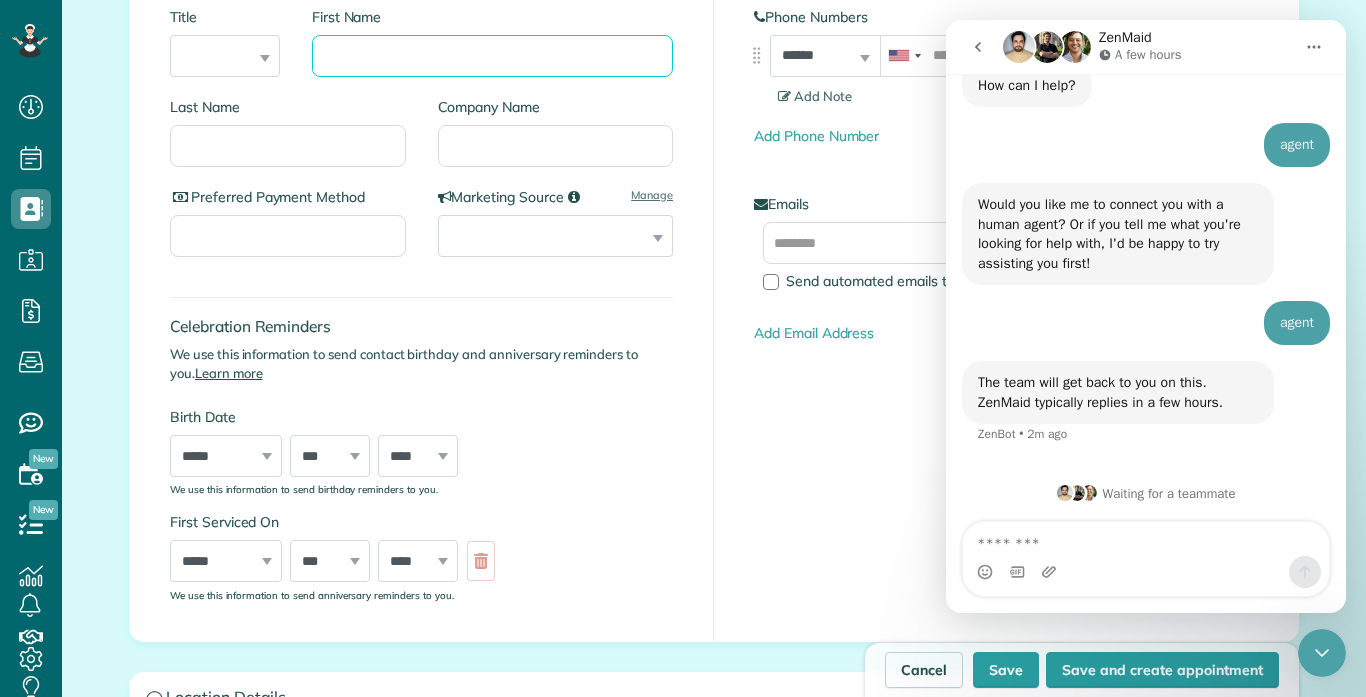 click on "First Name" at bounding box center [492, 56] 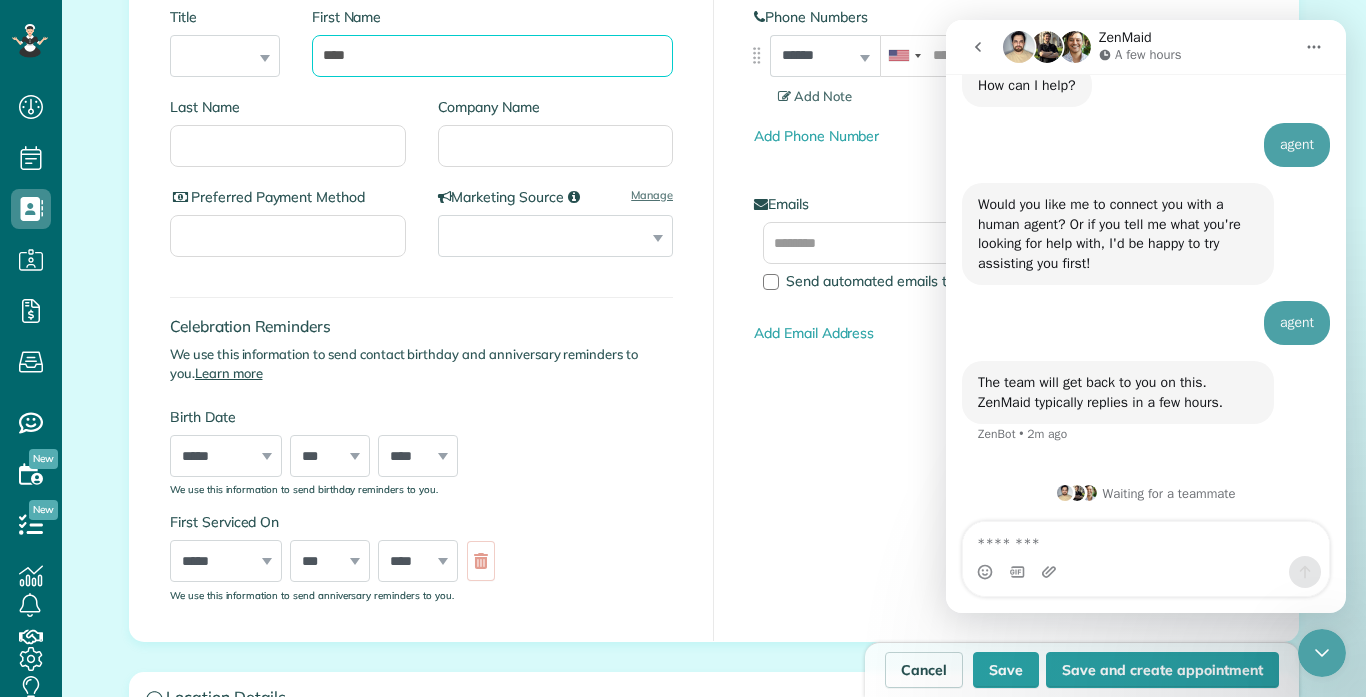 type on "****" 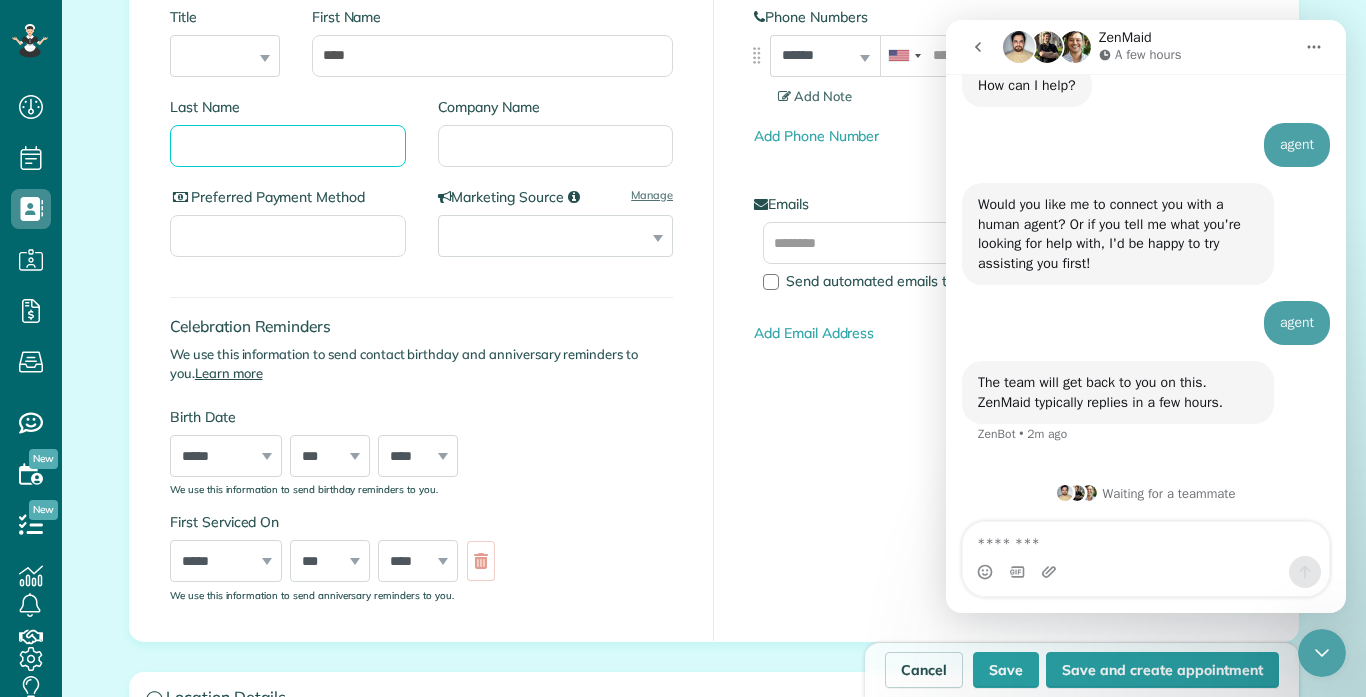 click on "Last Name" at bounding box center [288, 146] 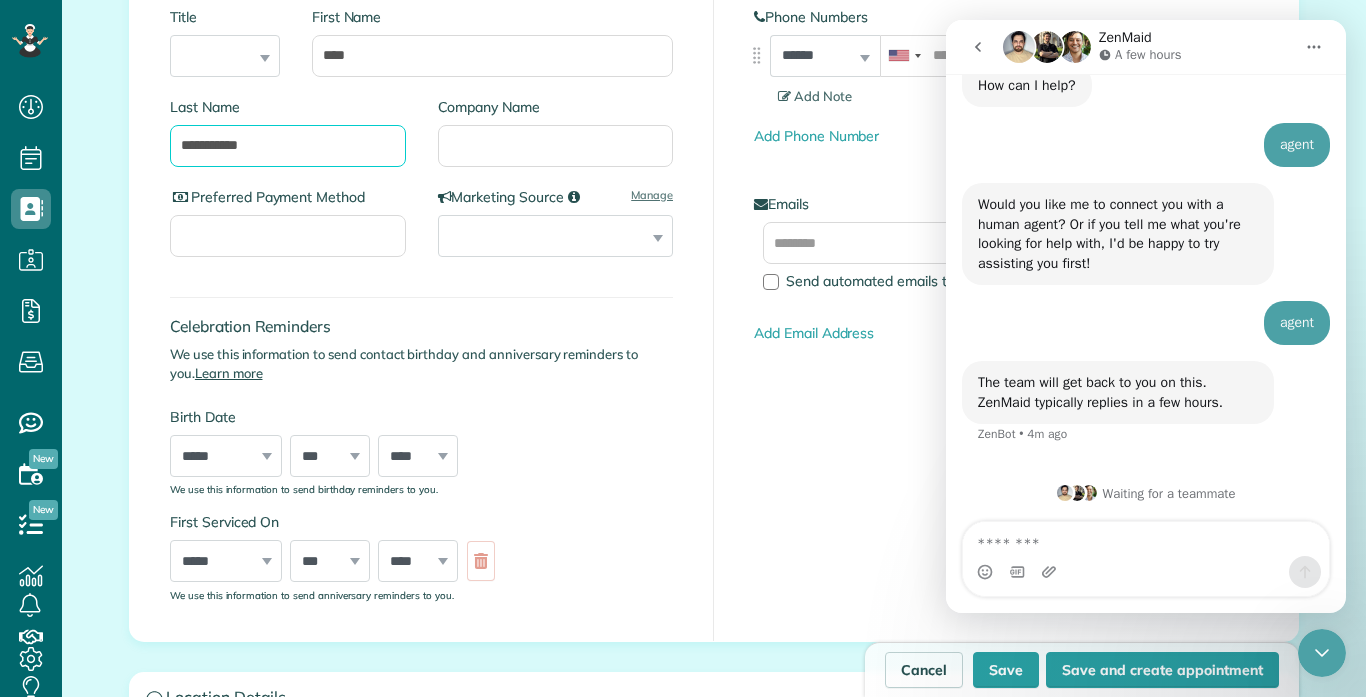 type on "**********" 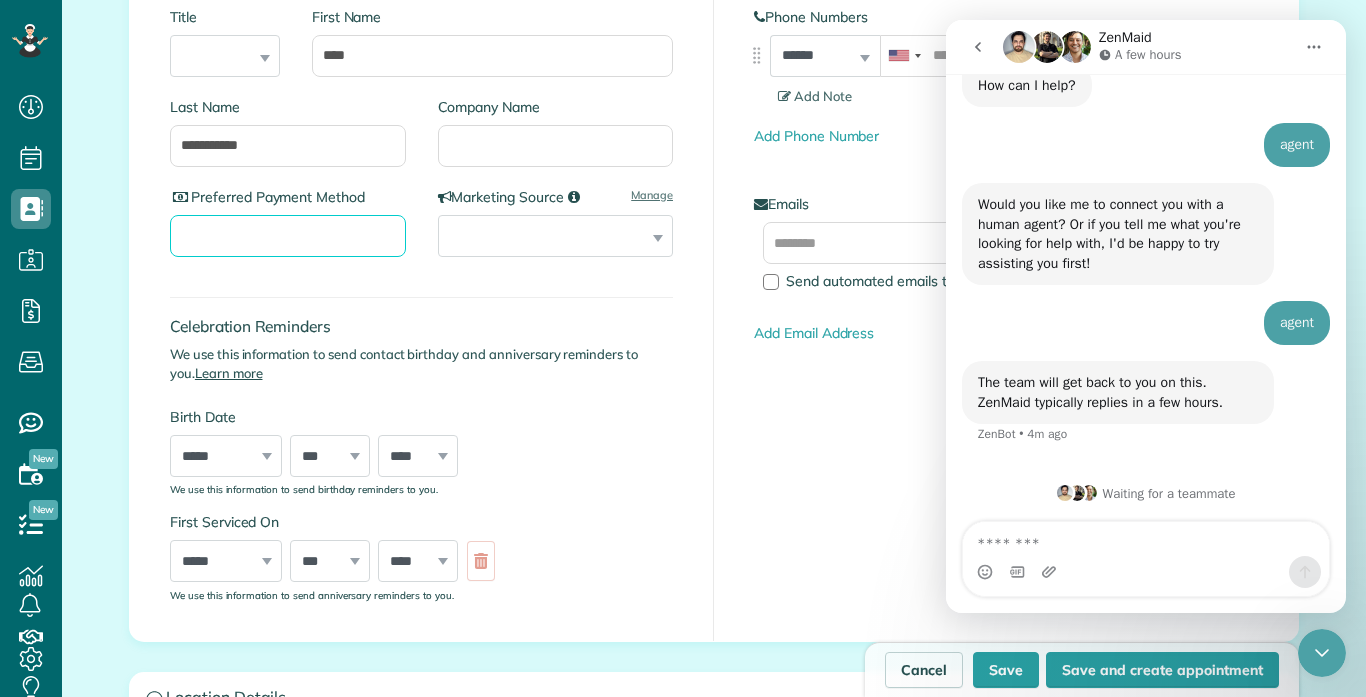 click on "Preferred Payment Method" at bounding box center [288, 236] 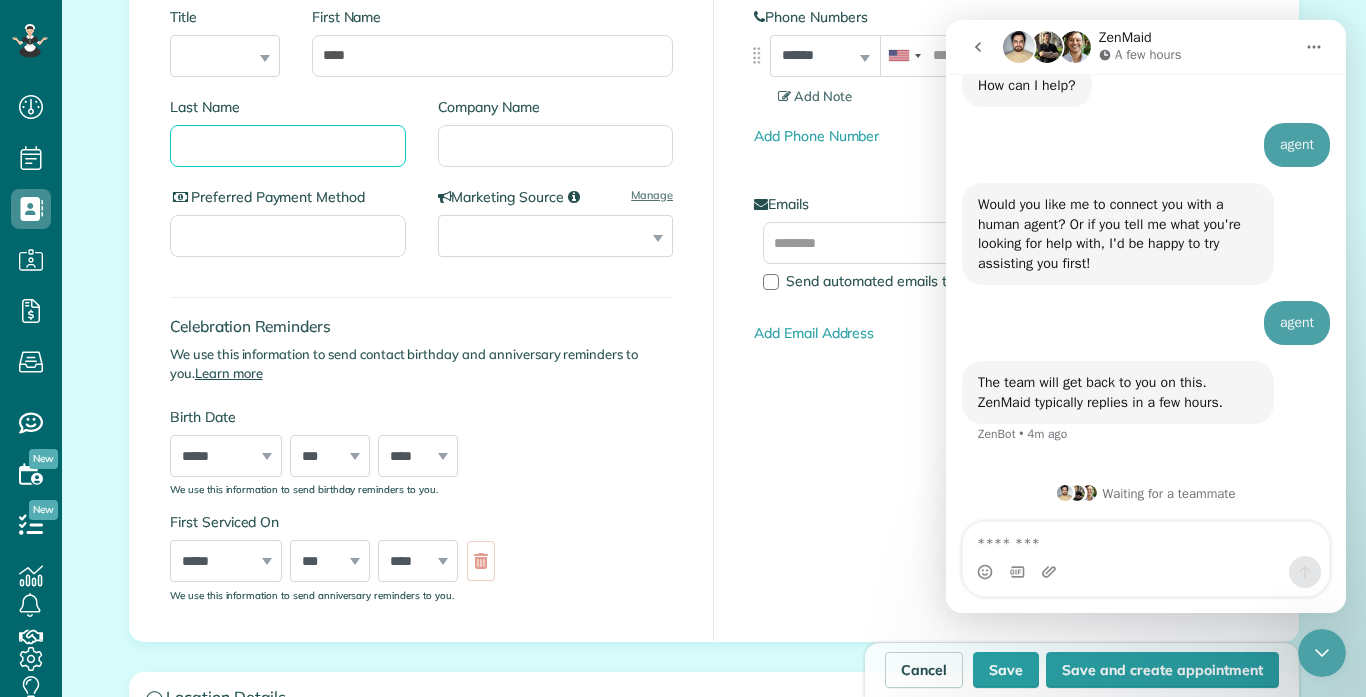 type 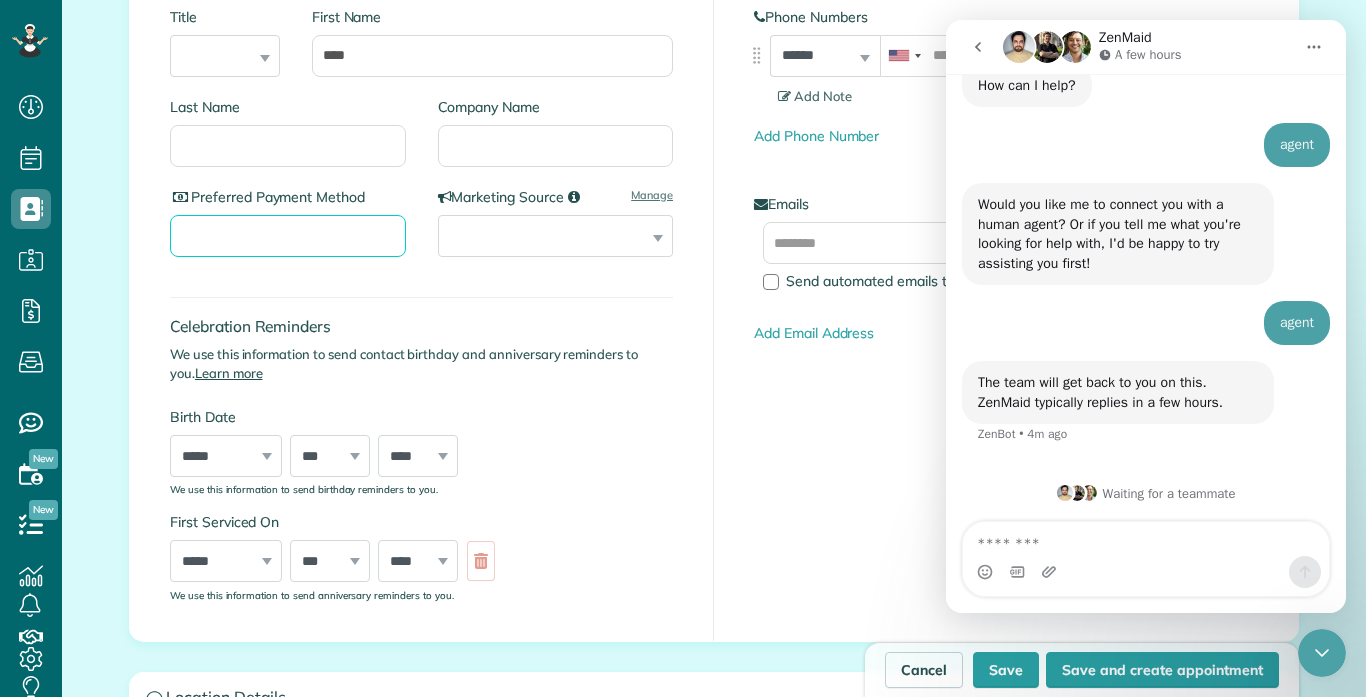 click on "Preferred Payment Method" at bounding box center (288, 236) 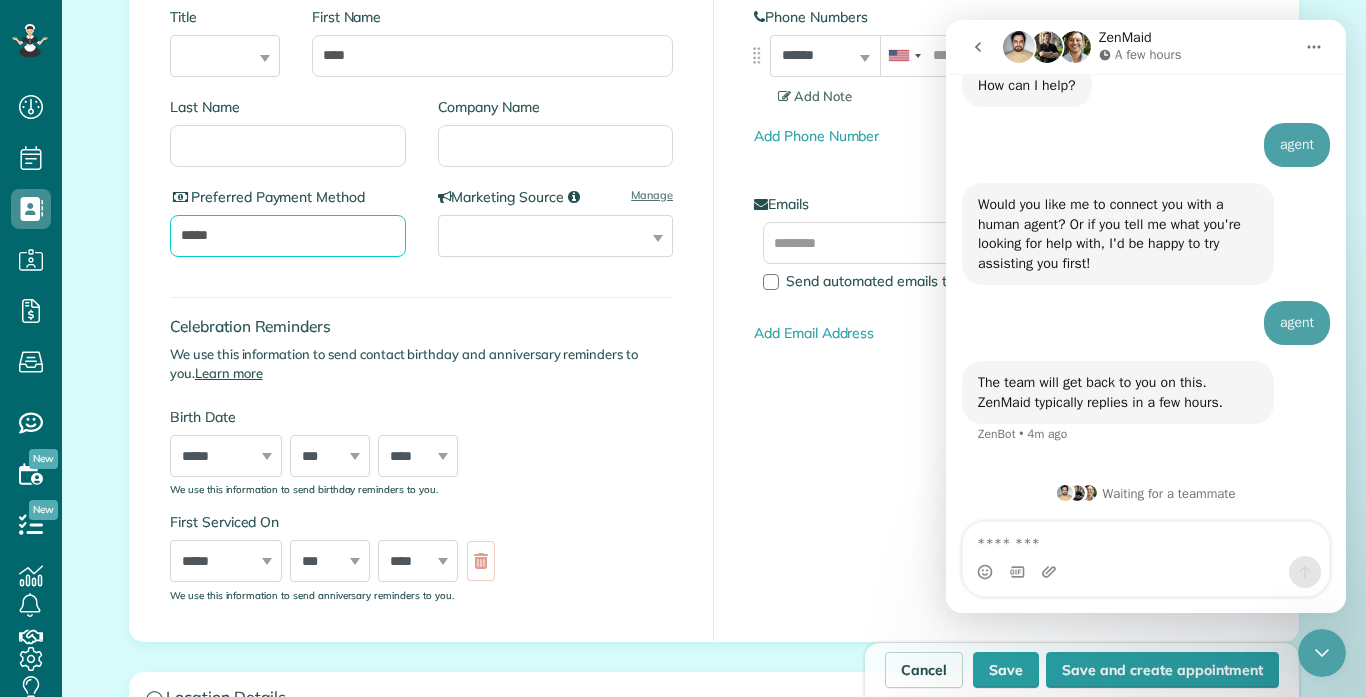 type on "*****" 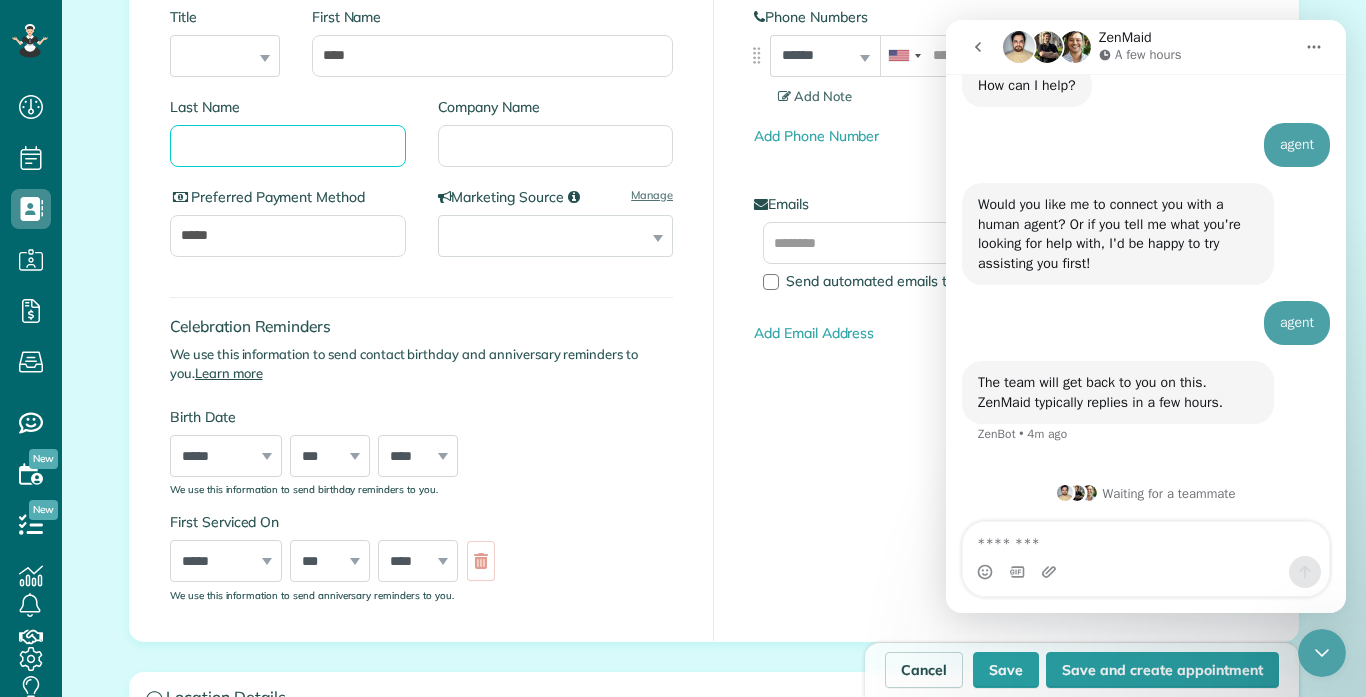 click on "Last Name" at bounding box center [288, 146] 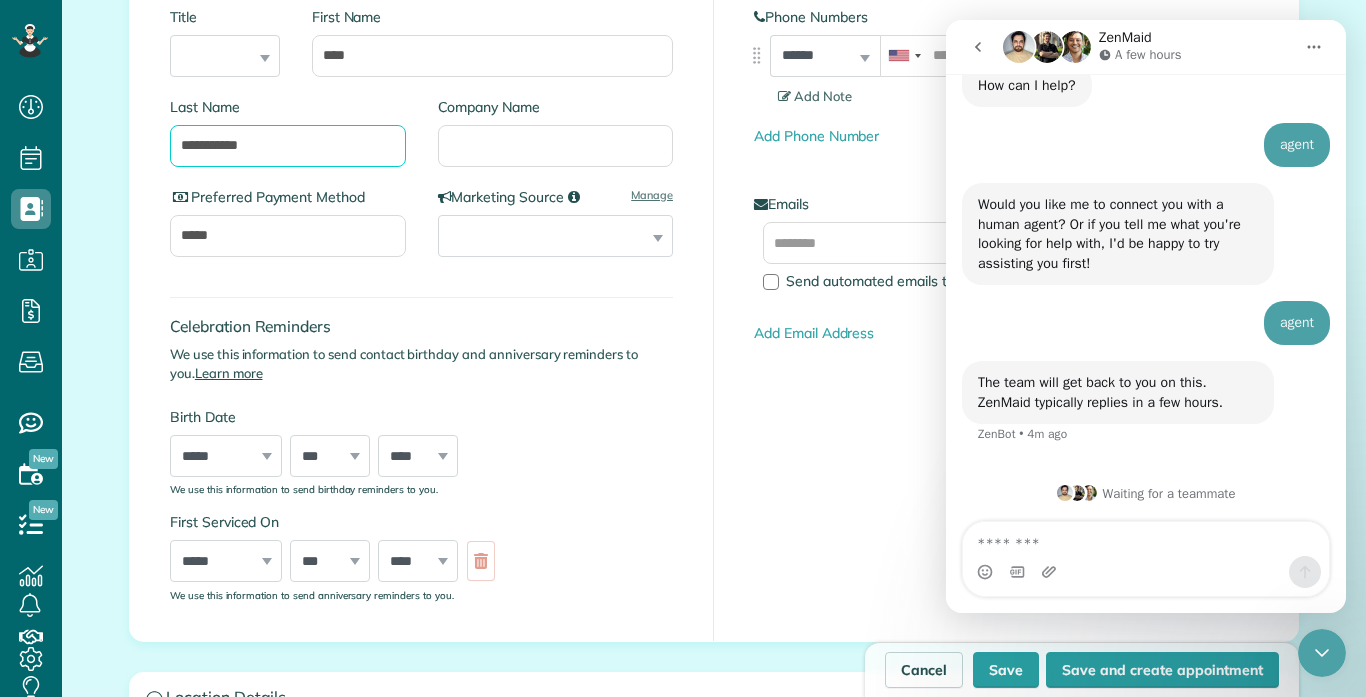 type on "**********" 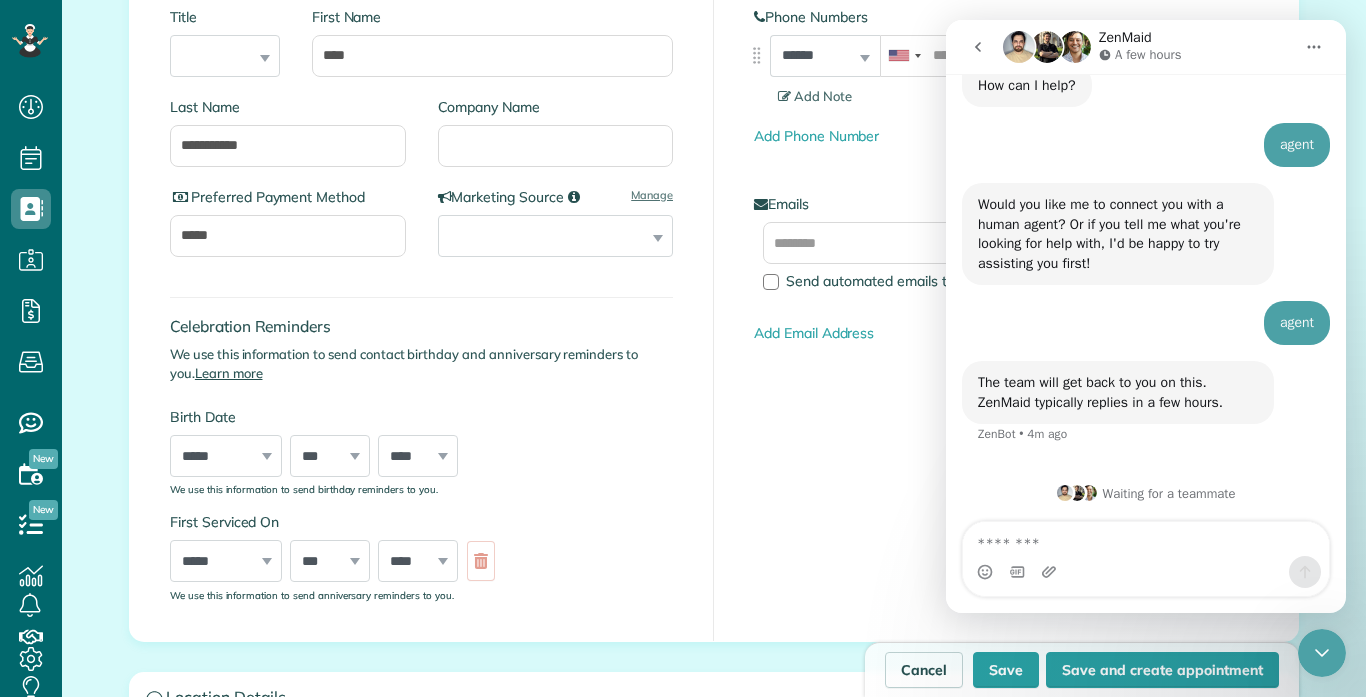 click on "**********" at bounding box center [422, 296] 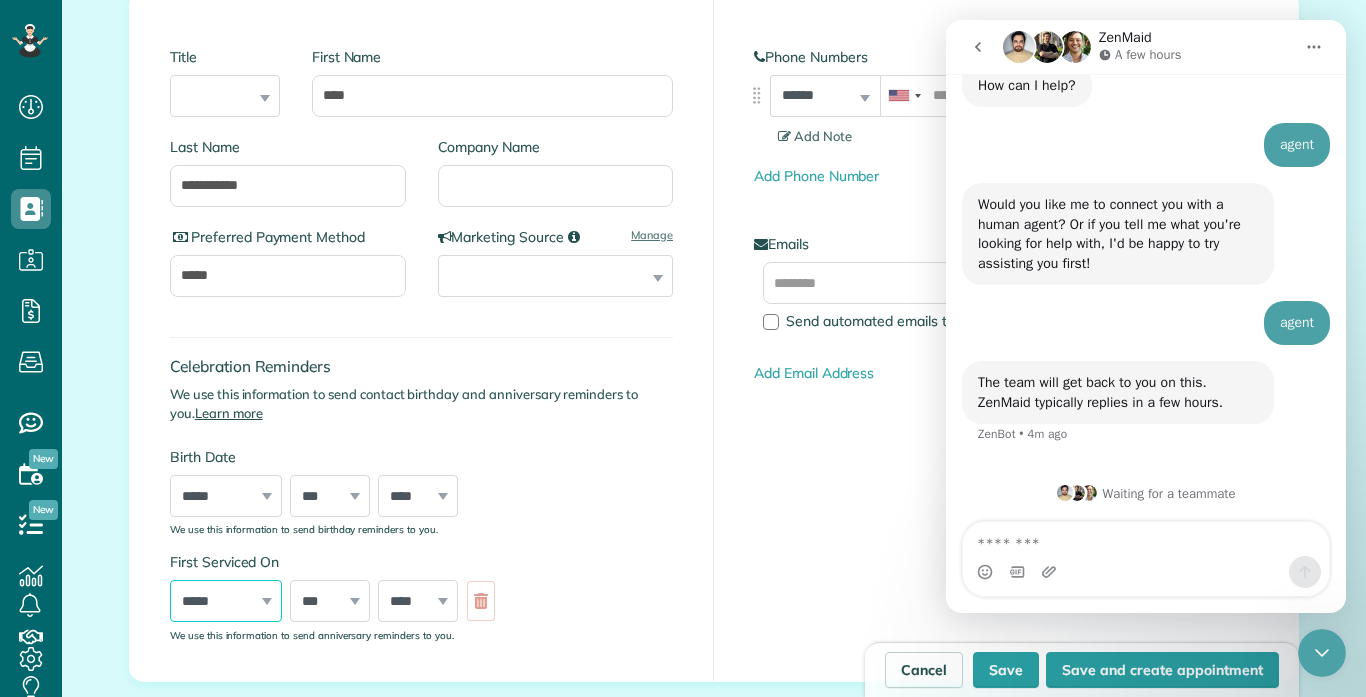 click on "*****
*******
********
*****
*****
***
****
****
******
*********
*******
********
********" at bounding box center [226, 601] 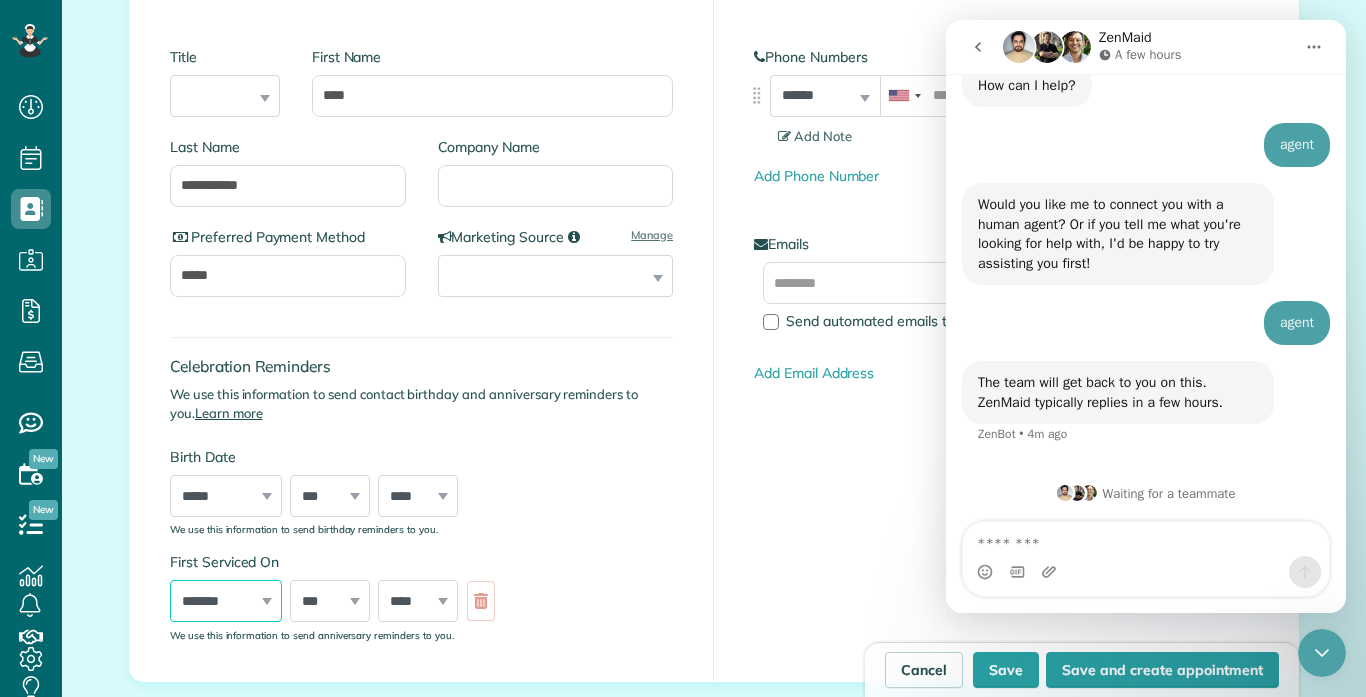 click on "*****
*******
********
*****
*****
***
****
****
******
*********
*******
********
********" at bounding box center [226, 601] 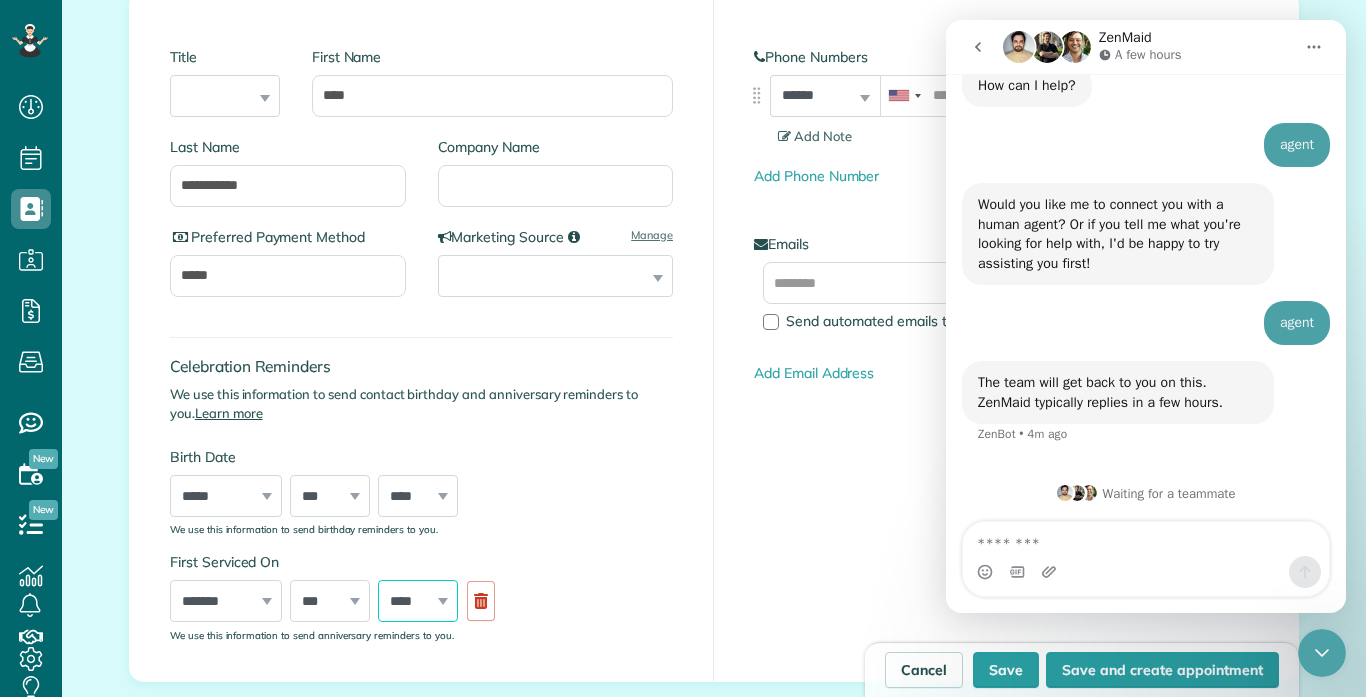 click on "****
****
****
****
****
****
****
****
****
****
****
****
****
****
****
****
****
****
****
****
****
****
****
****
****
****
****
****
****
****
****
****
****
****
****
****
****
****
****
****
****
****
****
****
****
****
****
****
****
****
****
****" at bounding box center [418, 601] 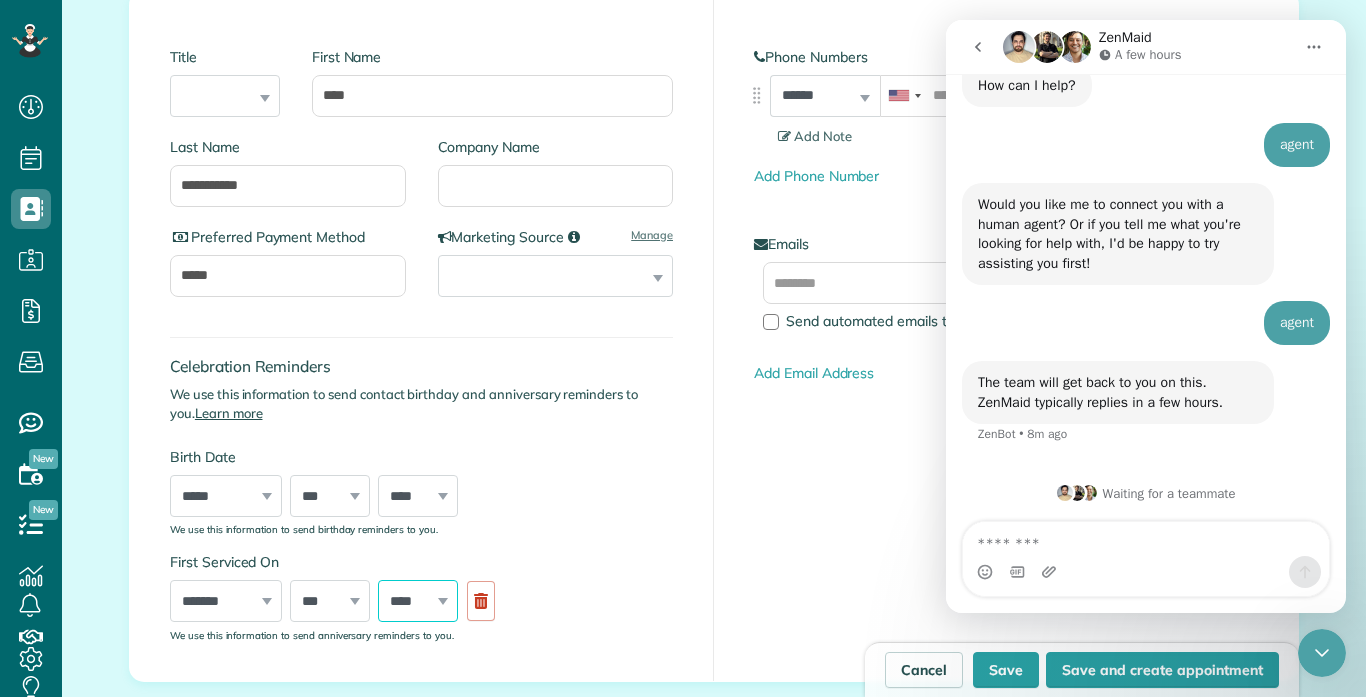 select on "****" 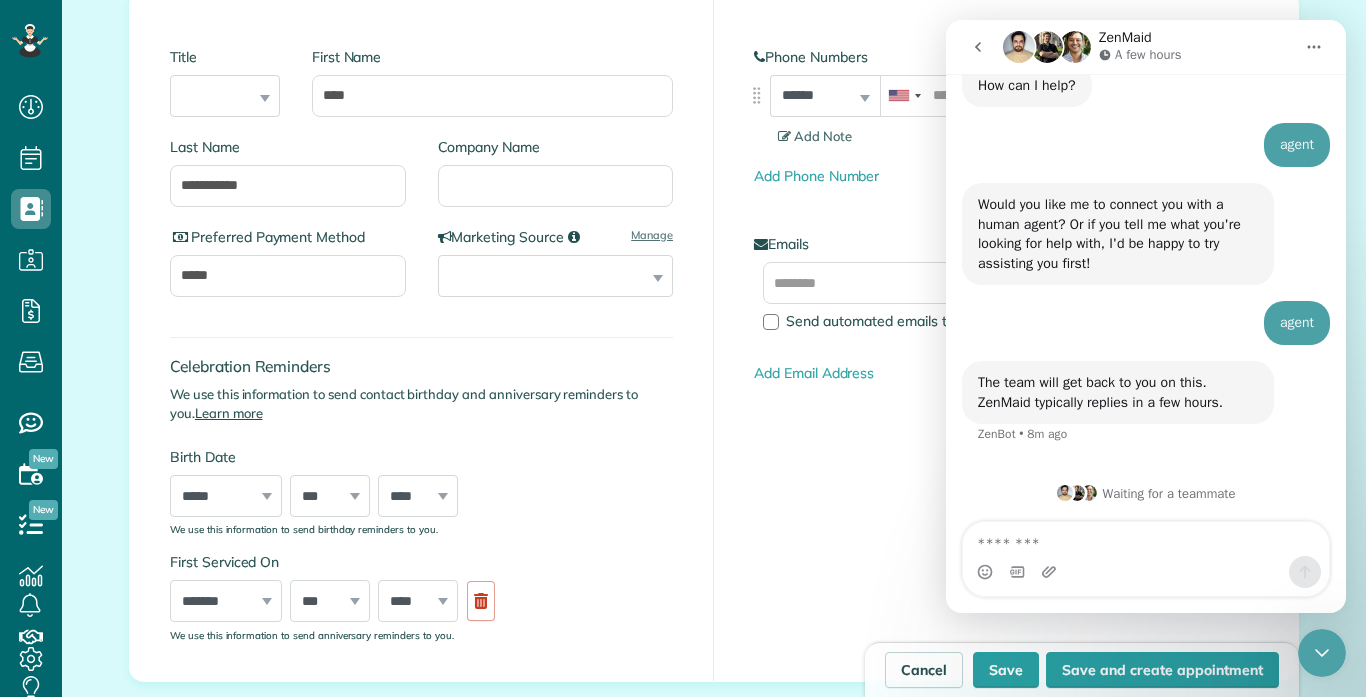 click on "First Serviced On
*****
*******
********
*****
*****
***
****
****
******
*********
*******
********
********
***
*
*
*
*
*
*
*
*
*
**
**
**
**
**
**
**
**
**
**
**
**
**
**
**
**
**
**
**
**
**
**
****
****
****
****
****
****
****
****
****
****
****
****
****
****
****
****
****
****
****
****
****
****
****
****
****
****
****
****
****
****
****
****
****
****
****
****
****
****
****
****
****
****
****
****
****
****
****
****
****
****
****
****
We use this information to send anniversary reminders to you." at bounding box center (421, 596) 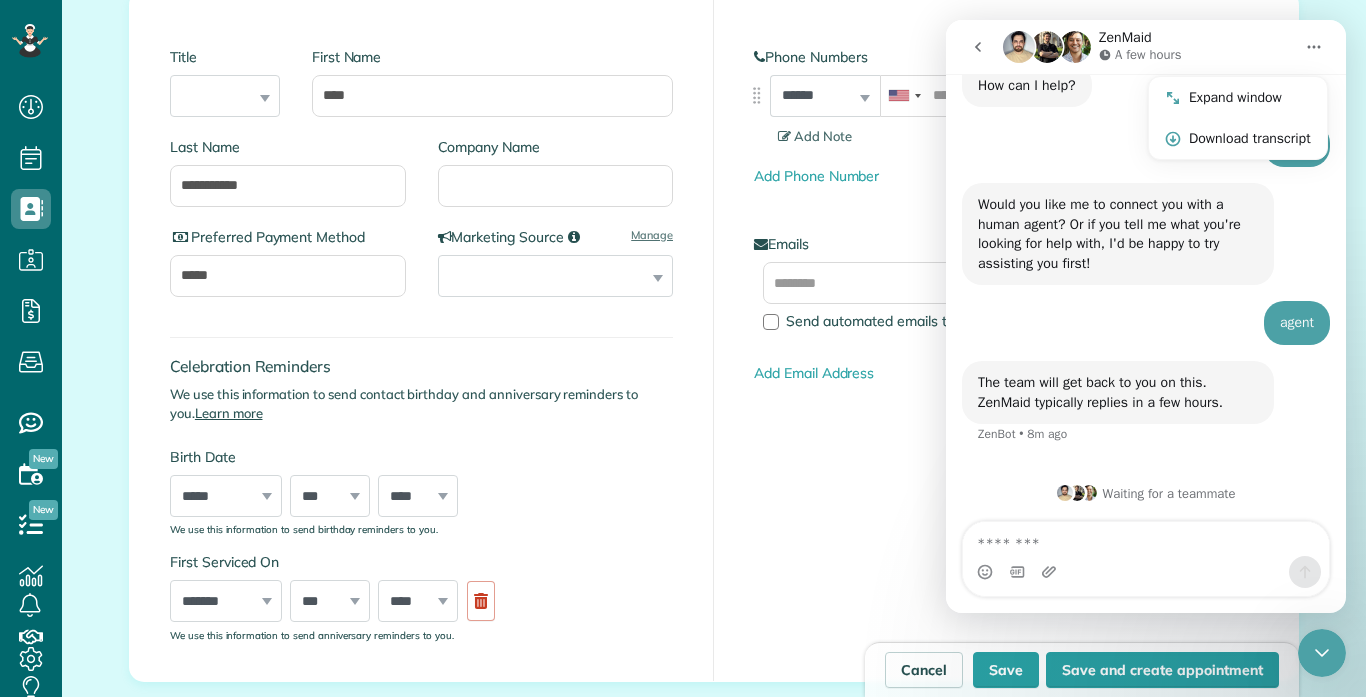 click 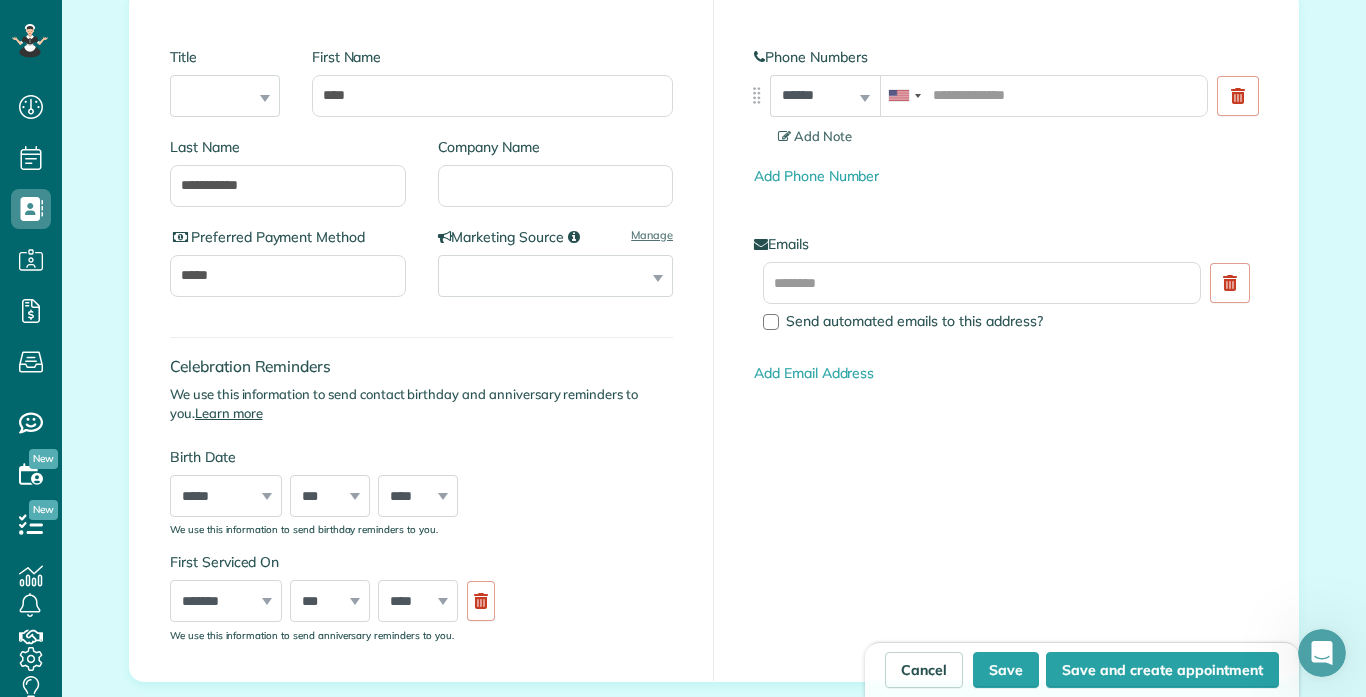 scroll, scrollTop: 0, scrollLeft: 0, axis: both 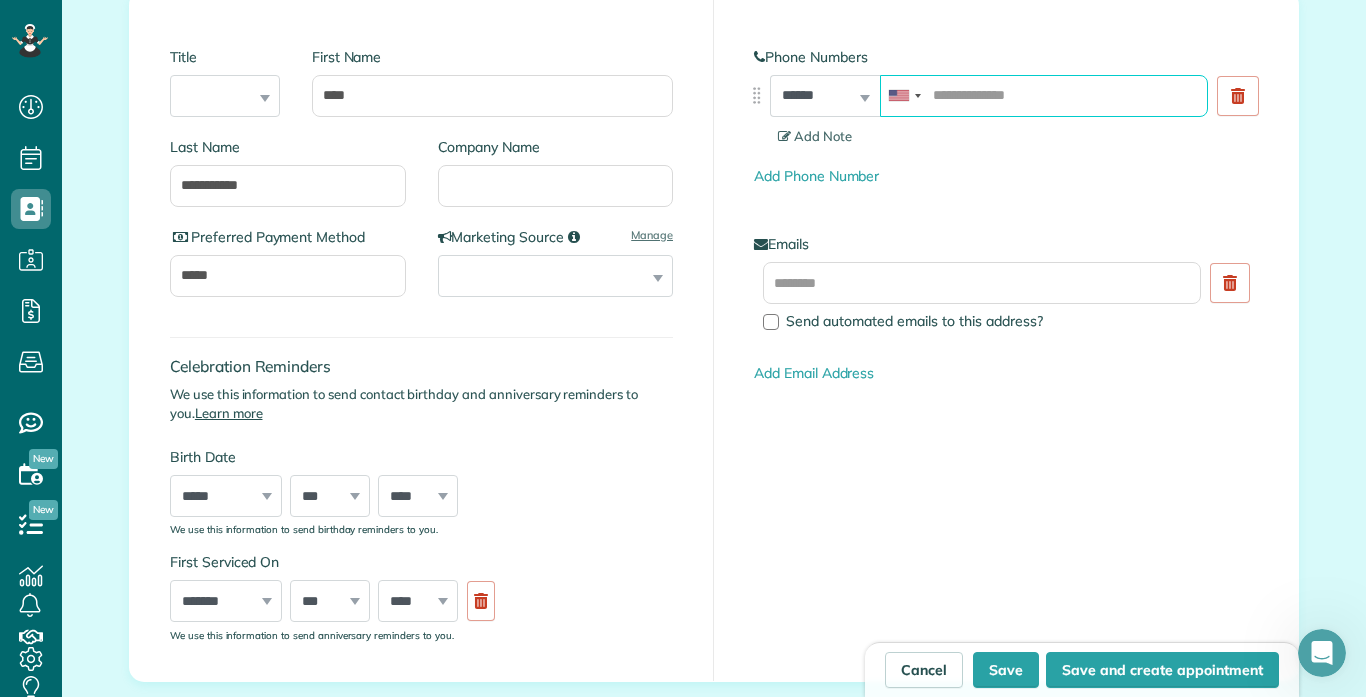 click at bounding box center (1044, 96) 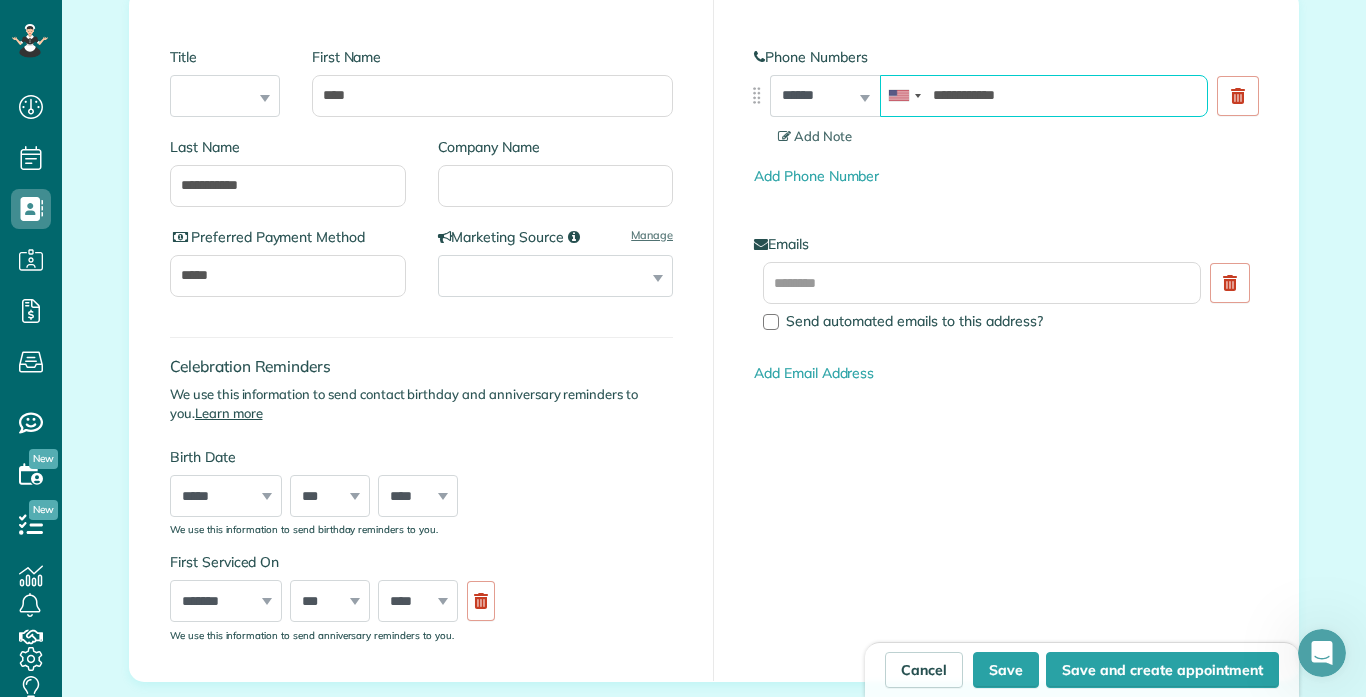 type on "**********" 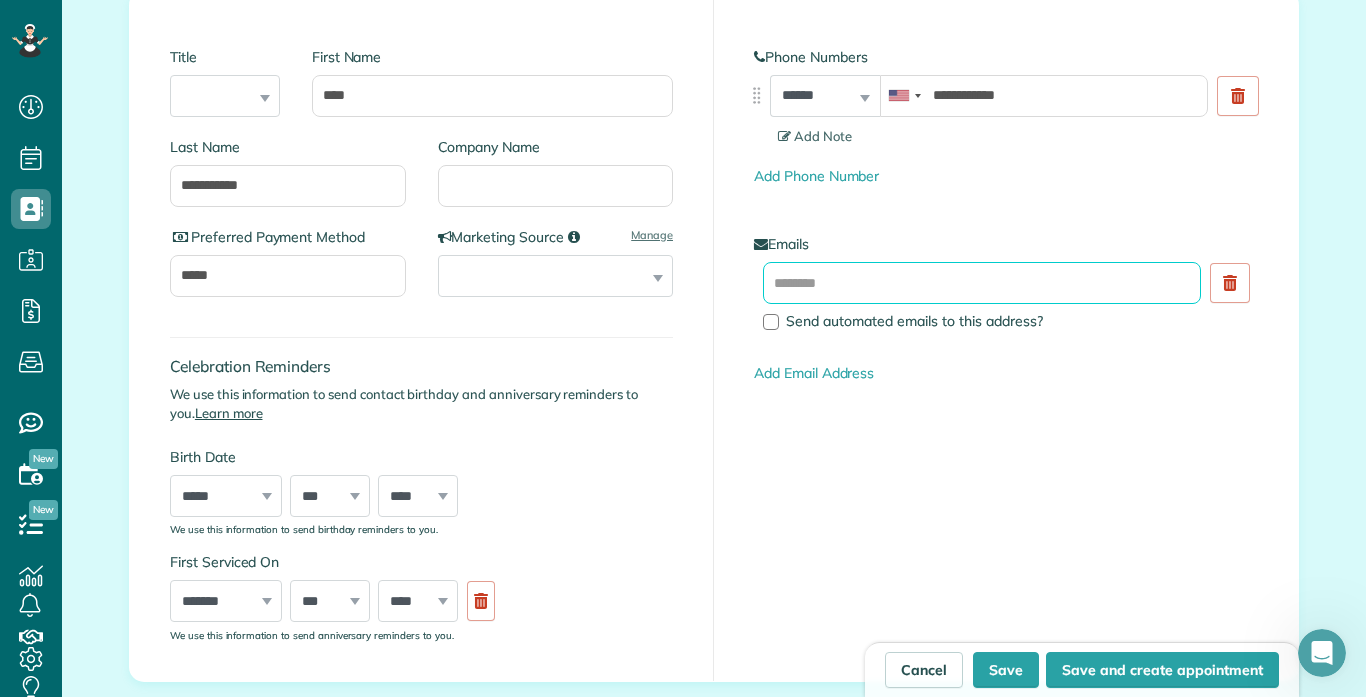 click at bounding box center [982, 283] 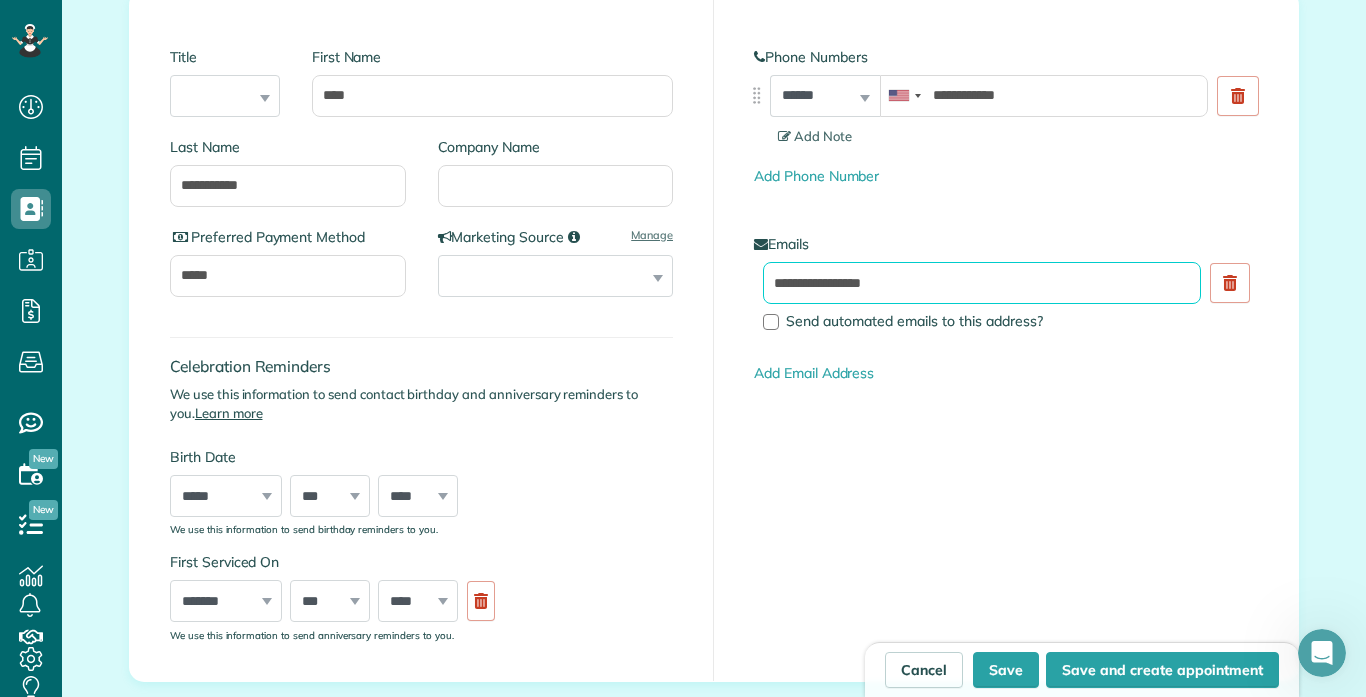 type on "**********" 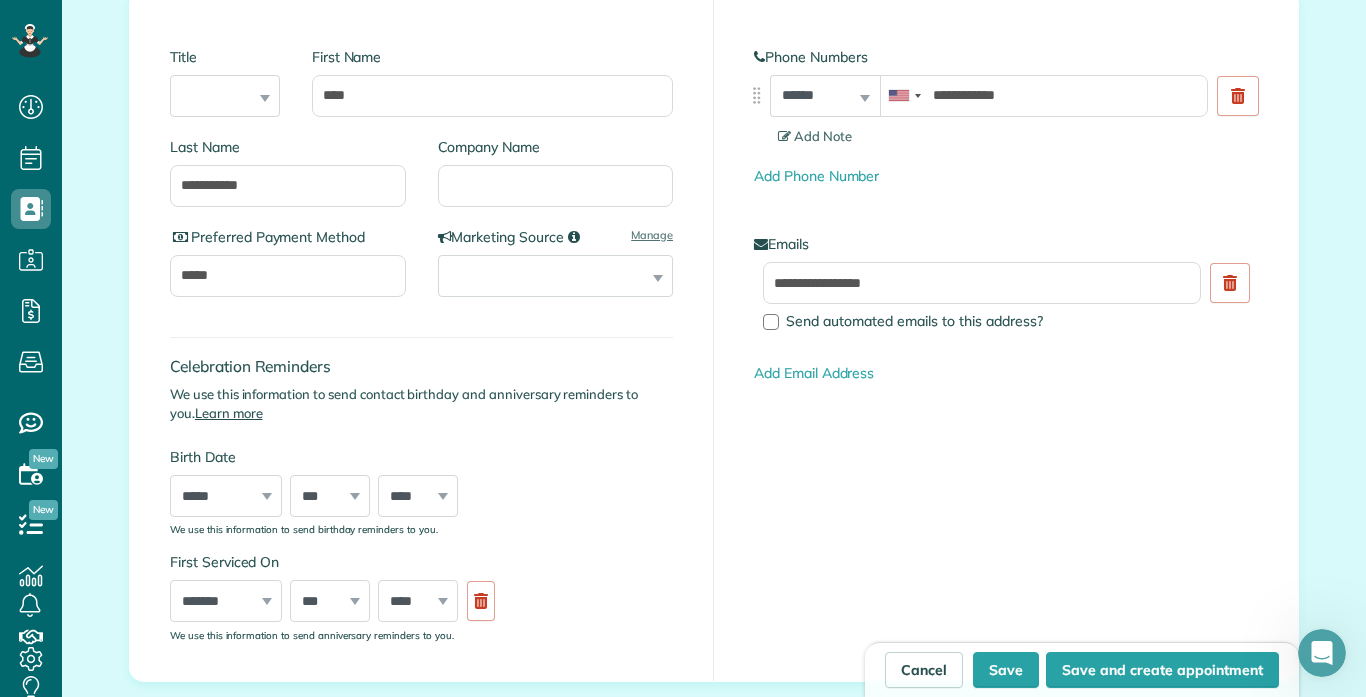click on "**********" at bounding box center [1006, 336] 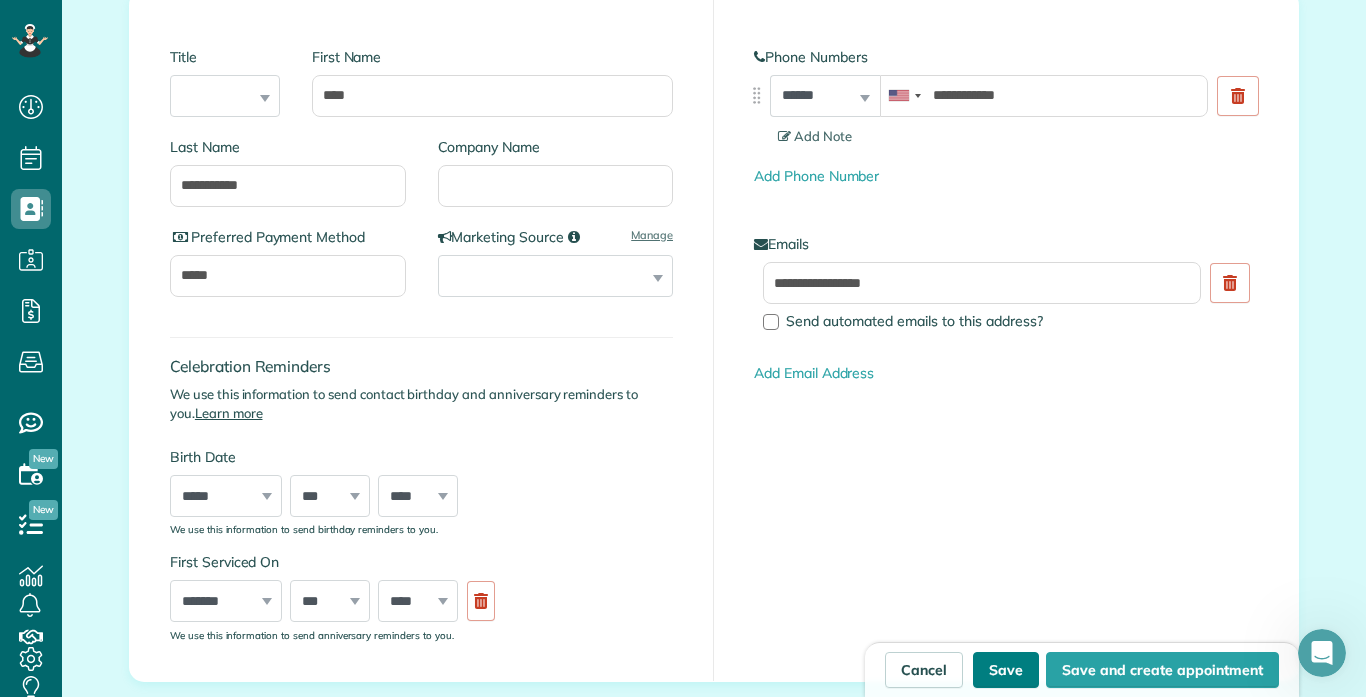 click on "Save" at bounding box center (1006, 670) 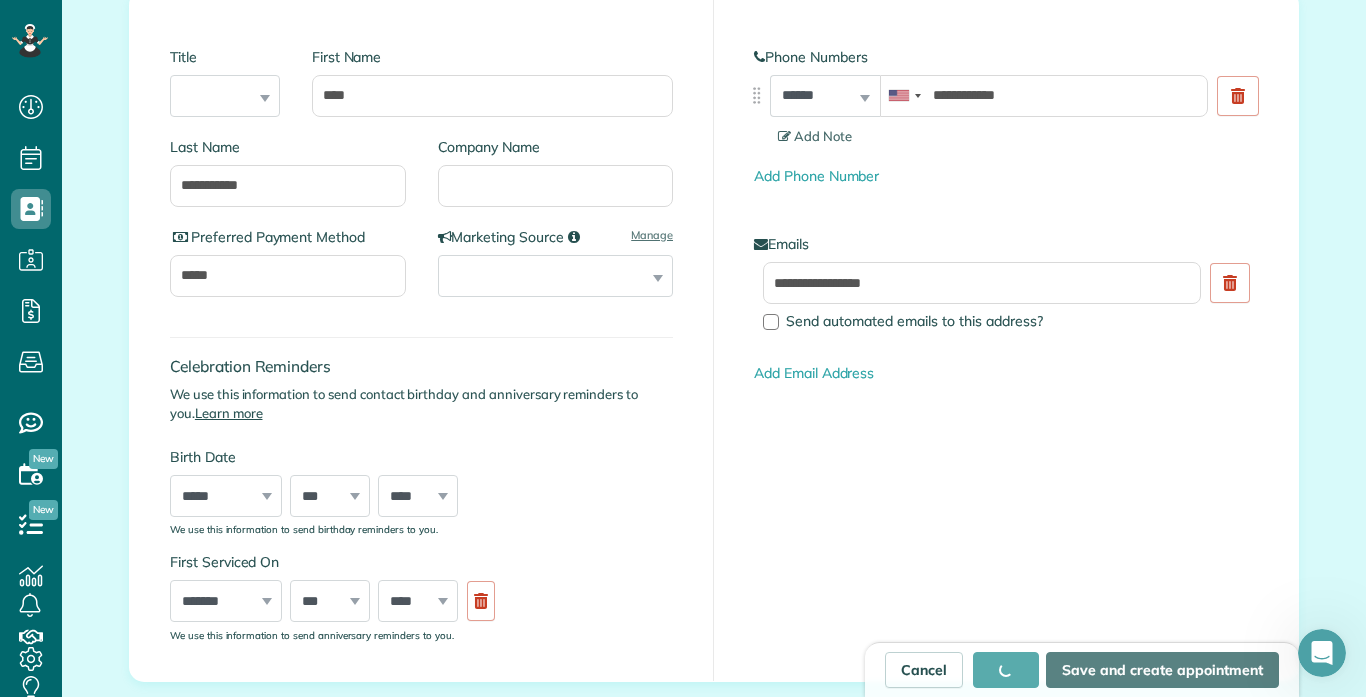 type on "**********" 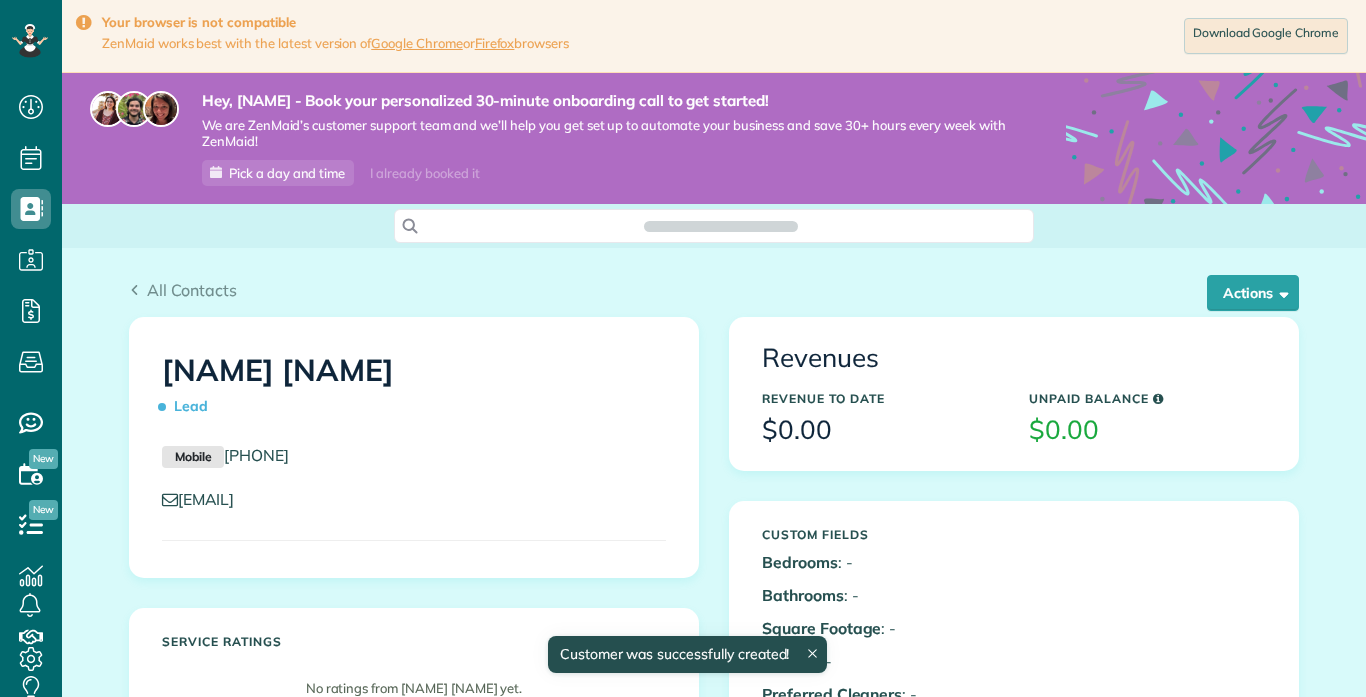 scroll, scrollTop: 0, scrollLeft: 0, axis: both 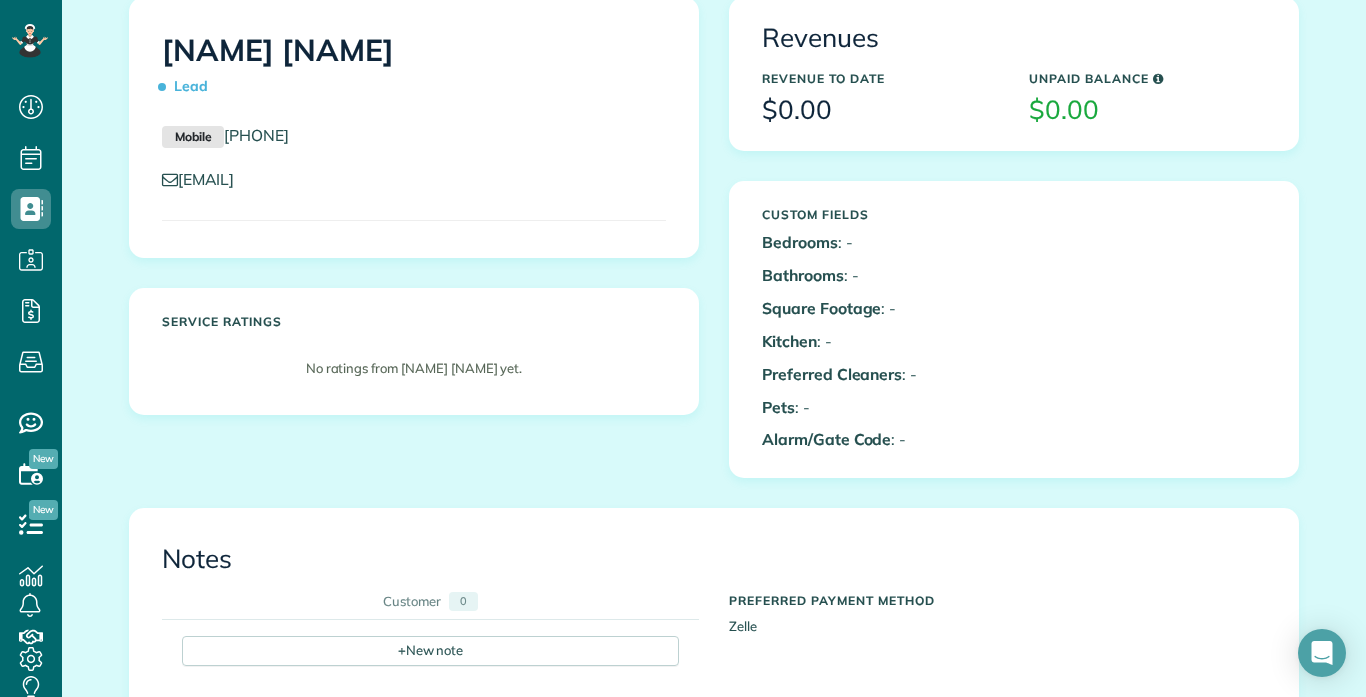 click on "Bedrooms" at bounding box center [800, 242] 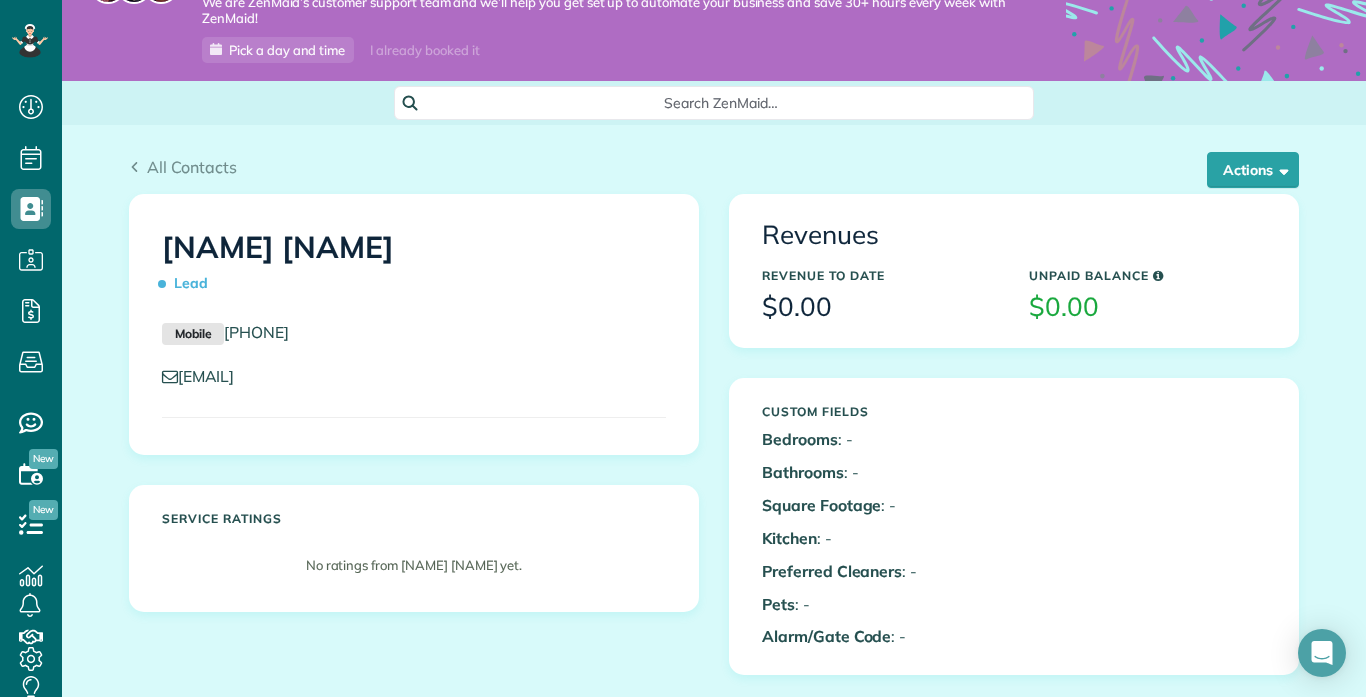 scroll, scrollTop: 113, scrollLeft: 0, axis: vertical 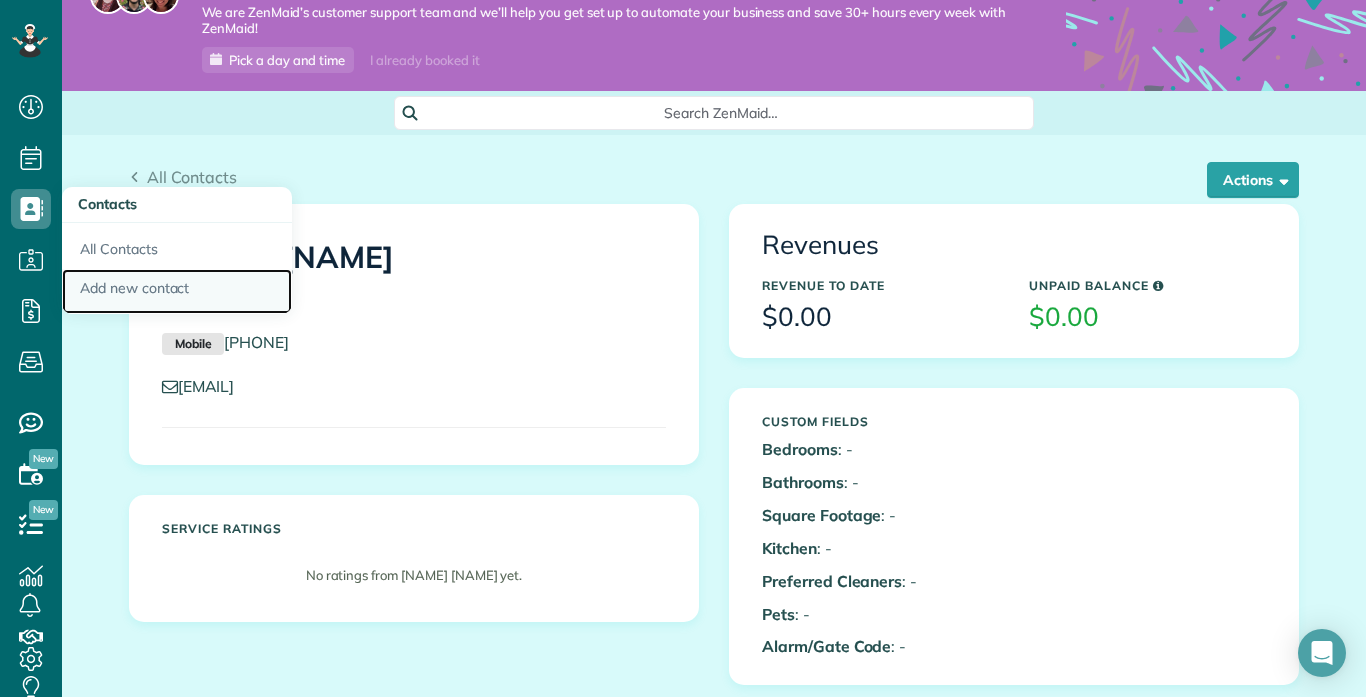 click on "Add new contact" at bounding box center (177, 292) 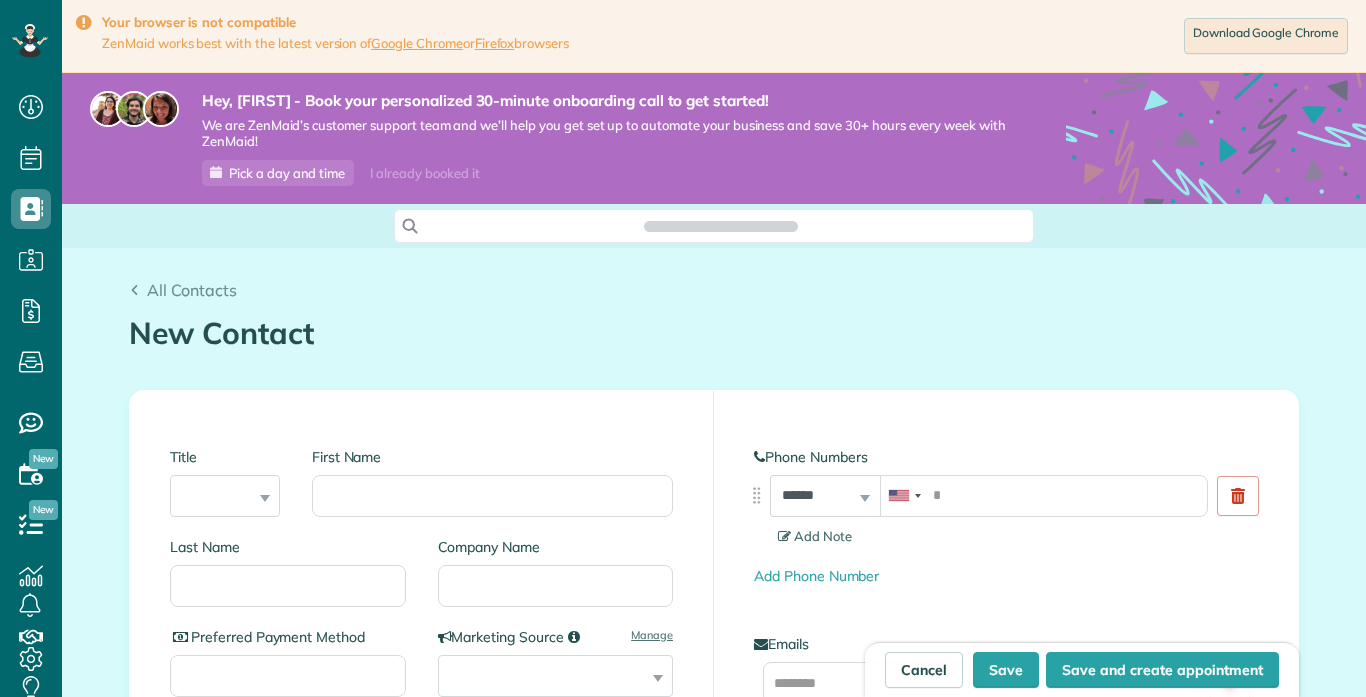 scroll, scrollTop: 0, scrollLeft: 0, axis: both 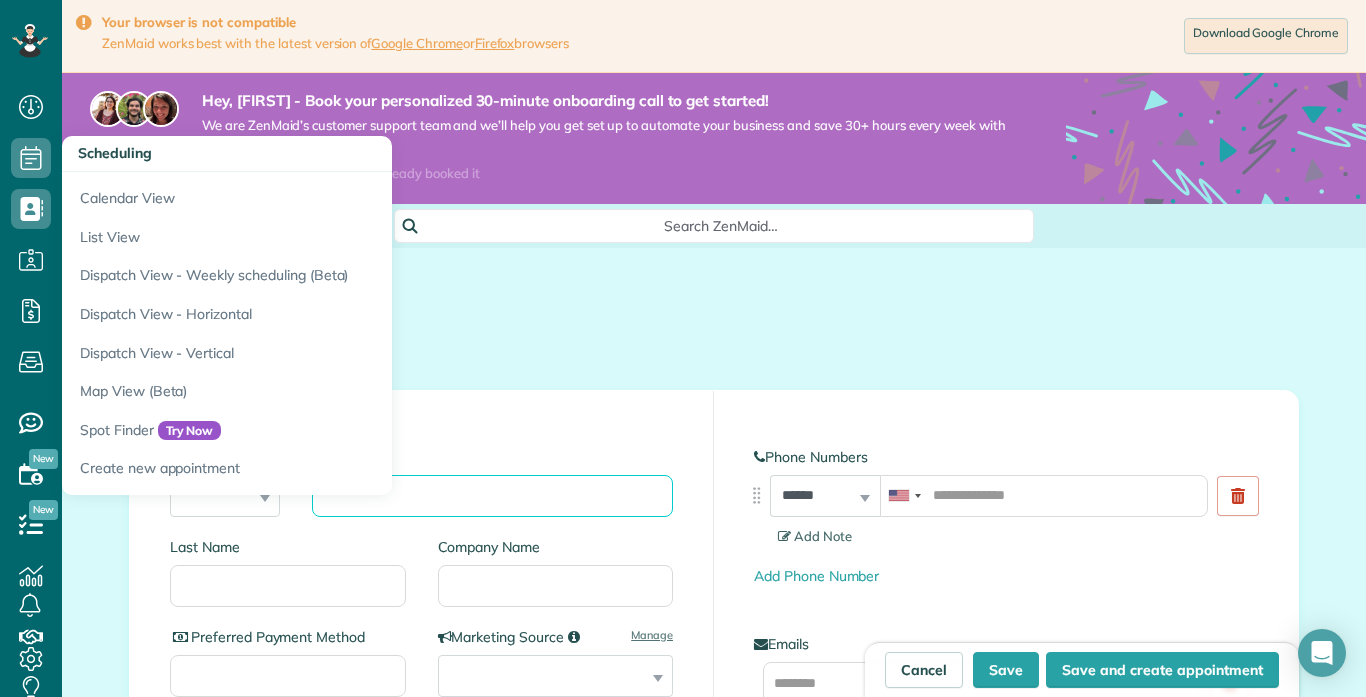 click on "First Name" at bounding box center (492, 496) 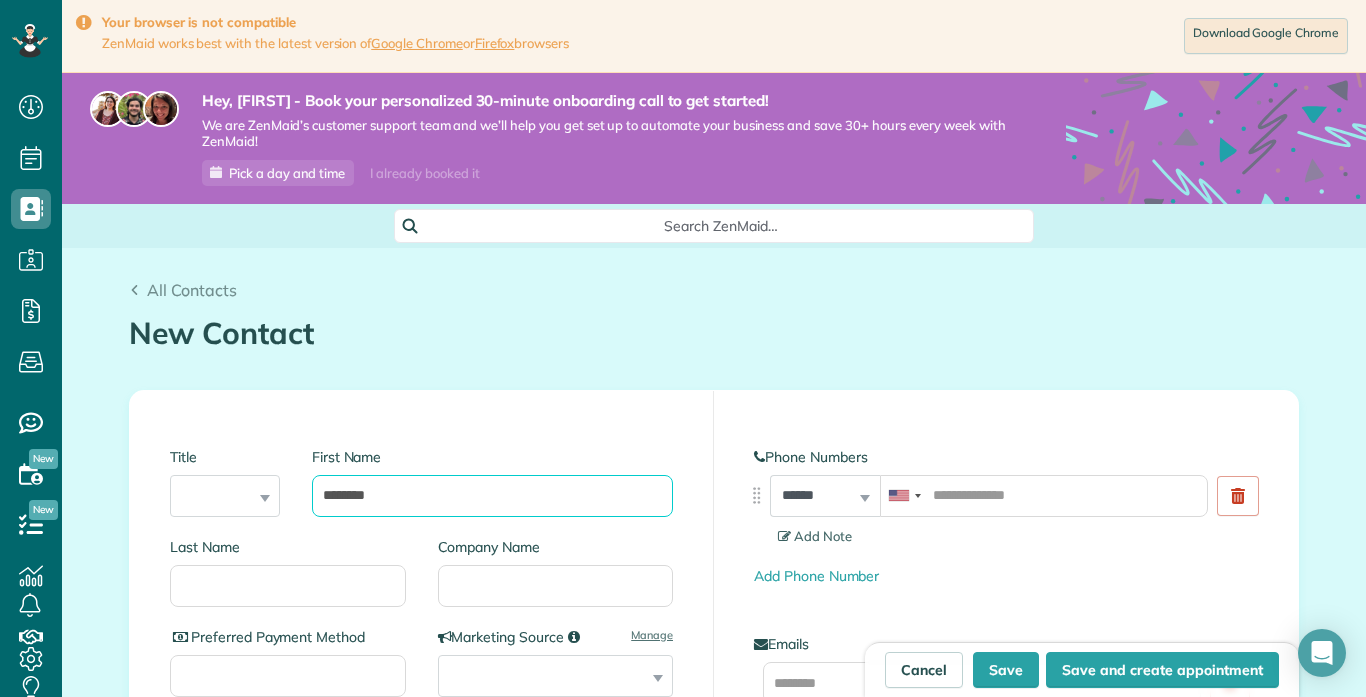 type on "*******" 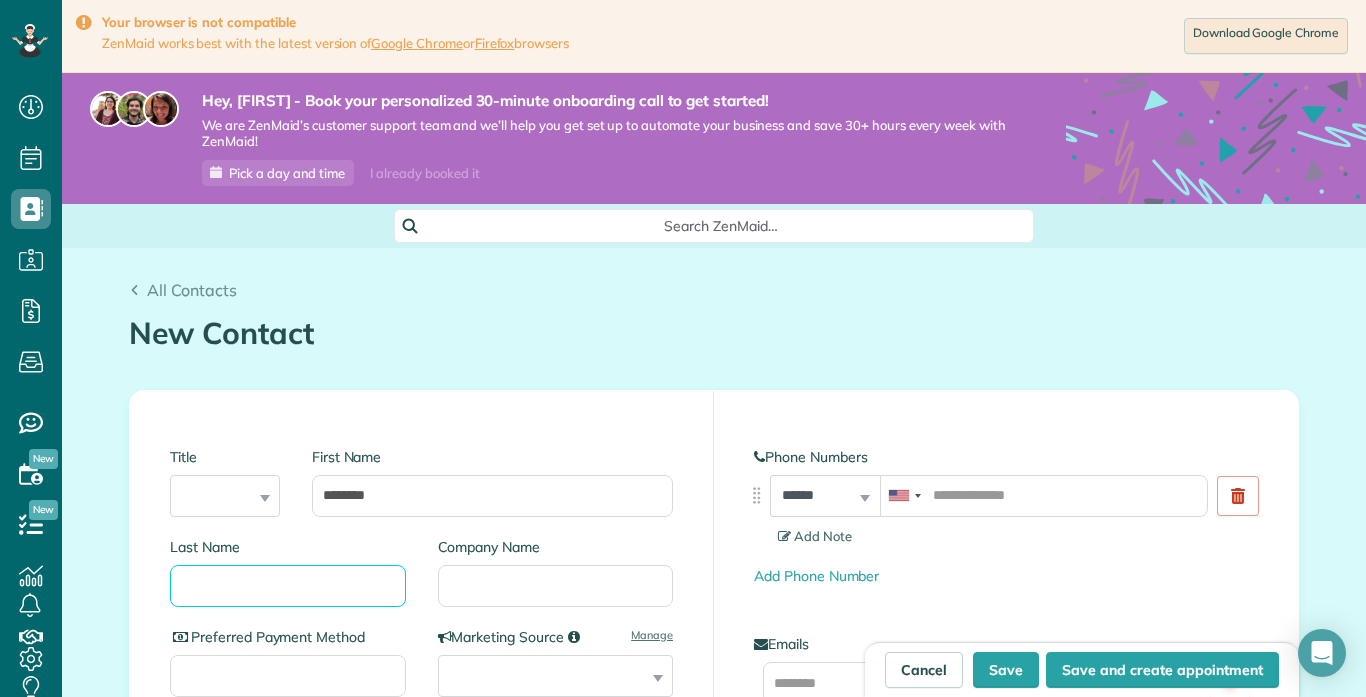 click on "Last Name" at bounding box center (288, 586) 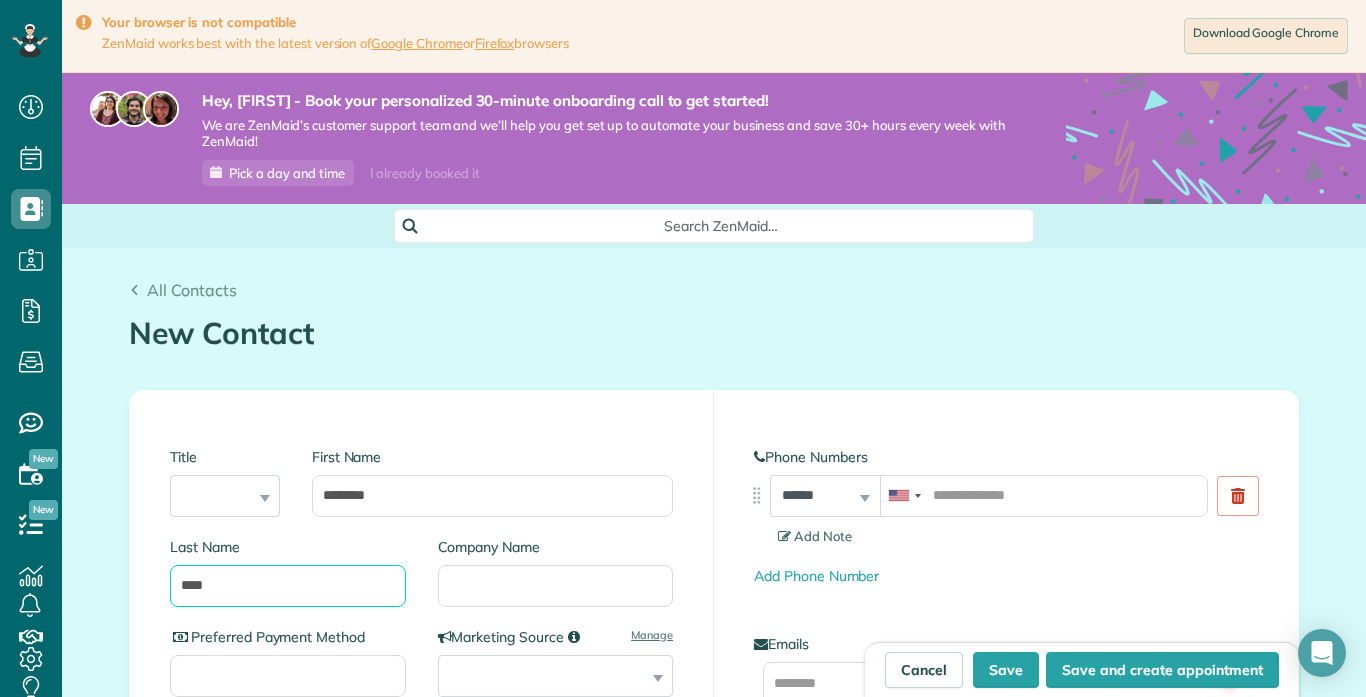 type on "****" 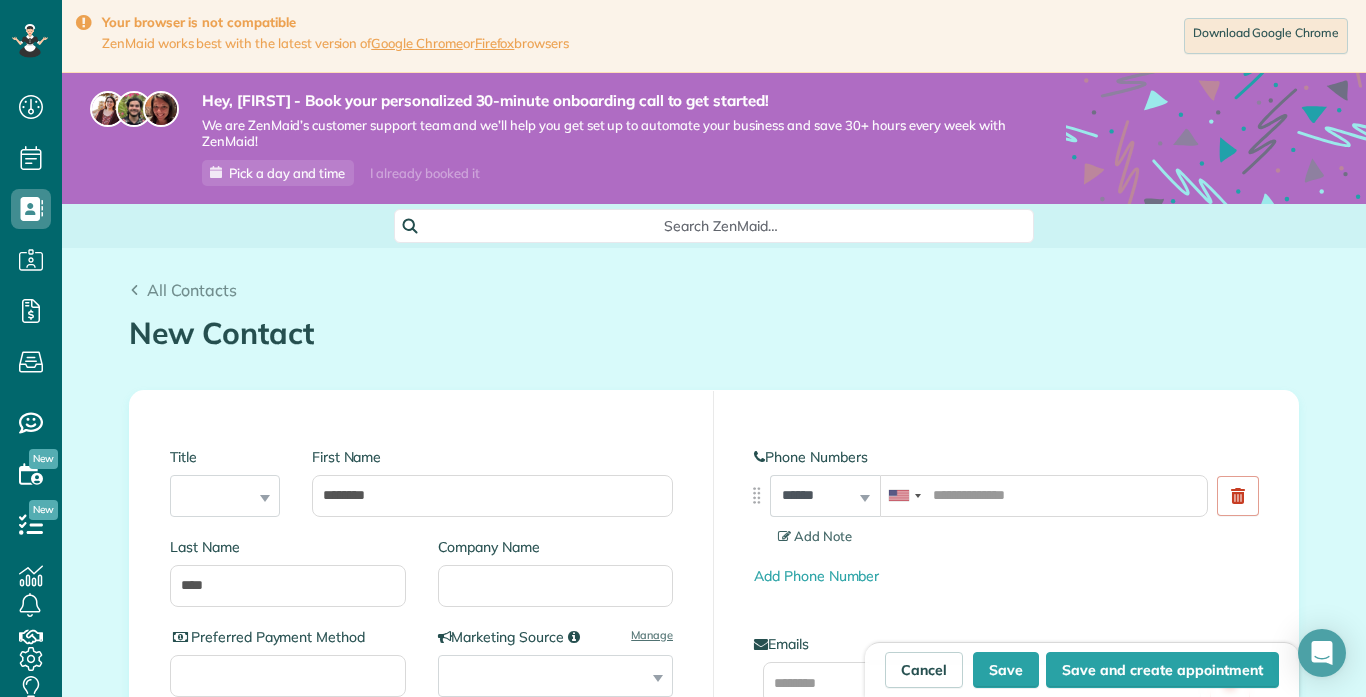 click on "**********" at bounding box center (422, 736) 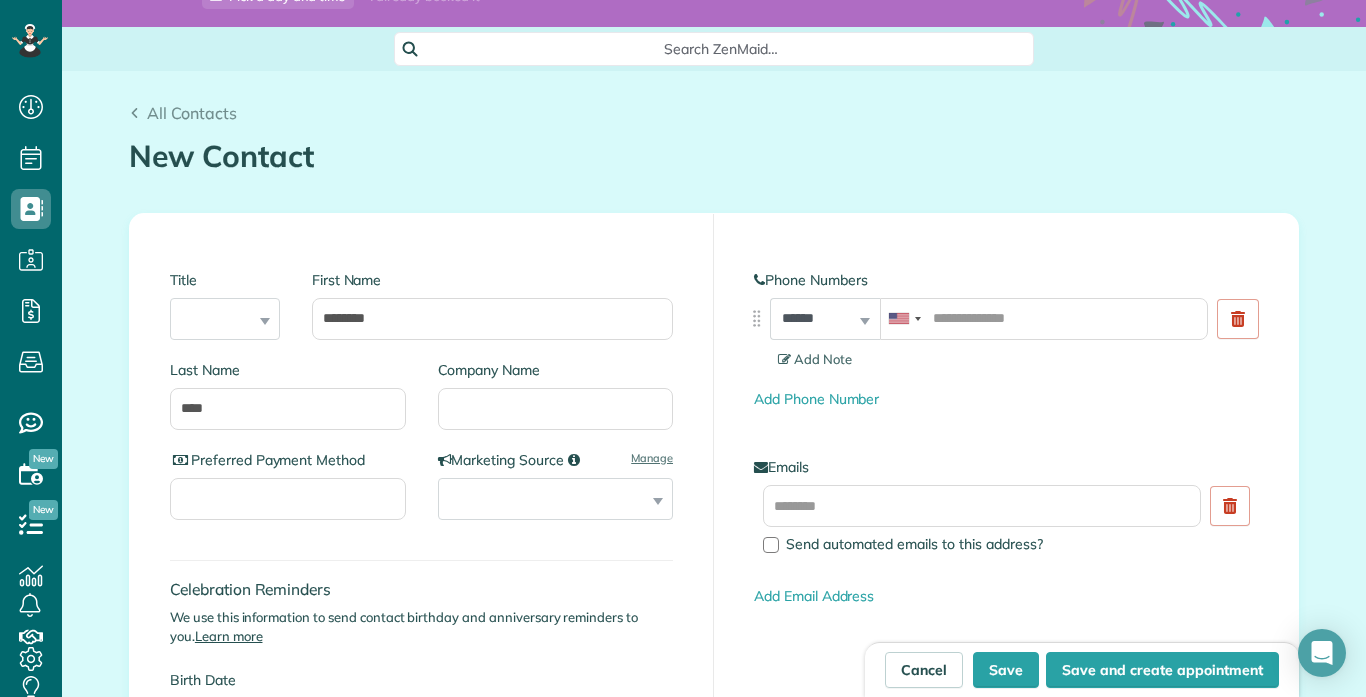 scroll, scrollTop: 240, scrollLeft: 0, axis: vertical 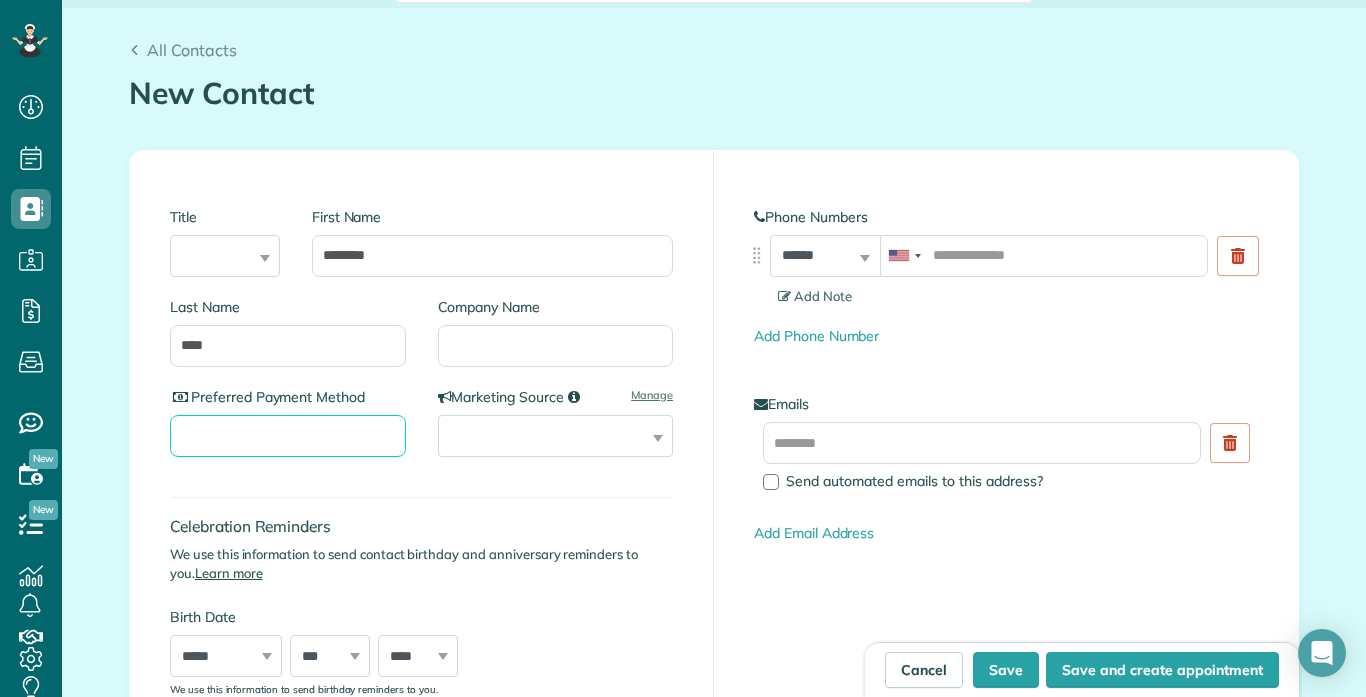 click on "Preferred Payment Method" at bounding box center (288, 436) 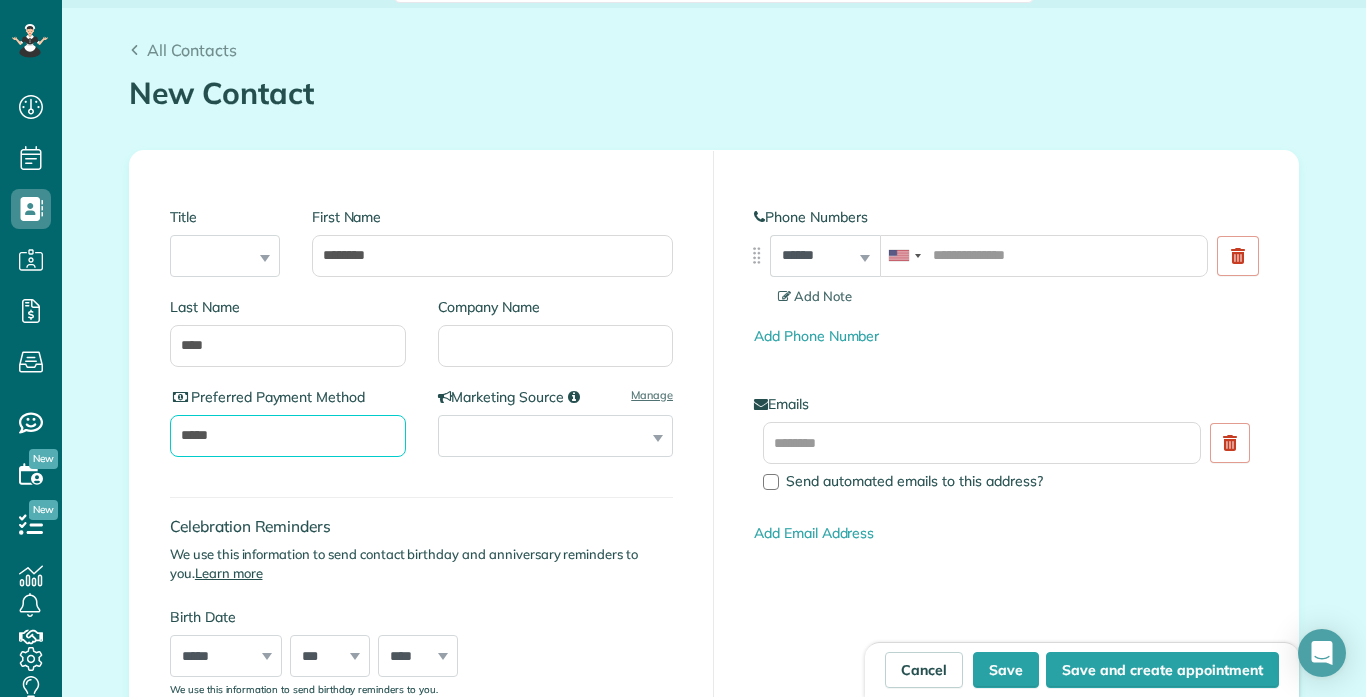 type on "*****" 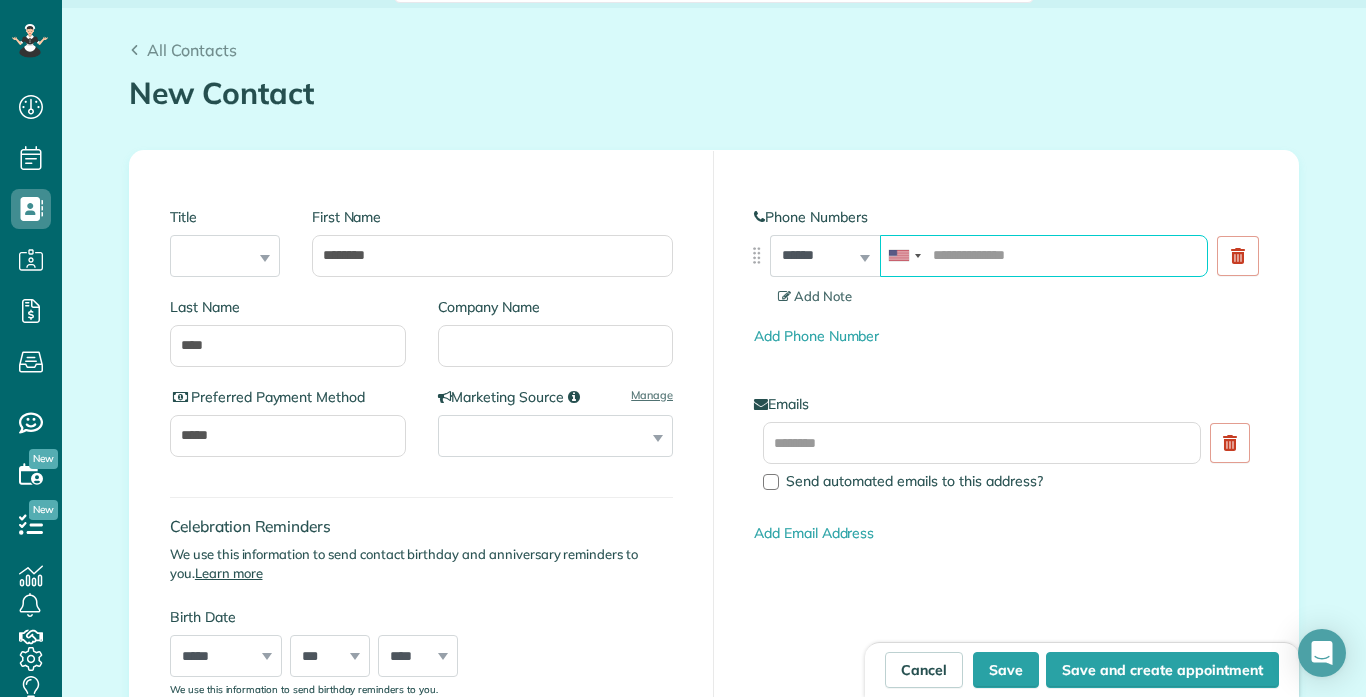 click at bounding box center [1044, 256] 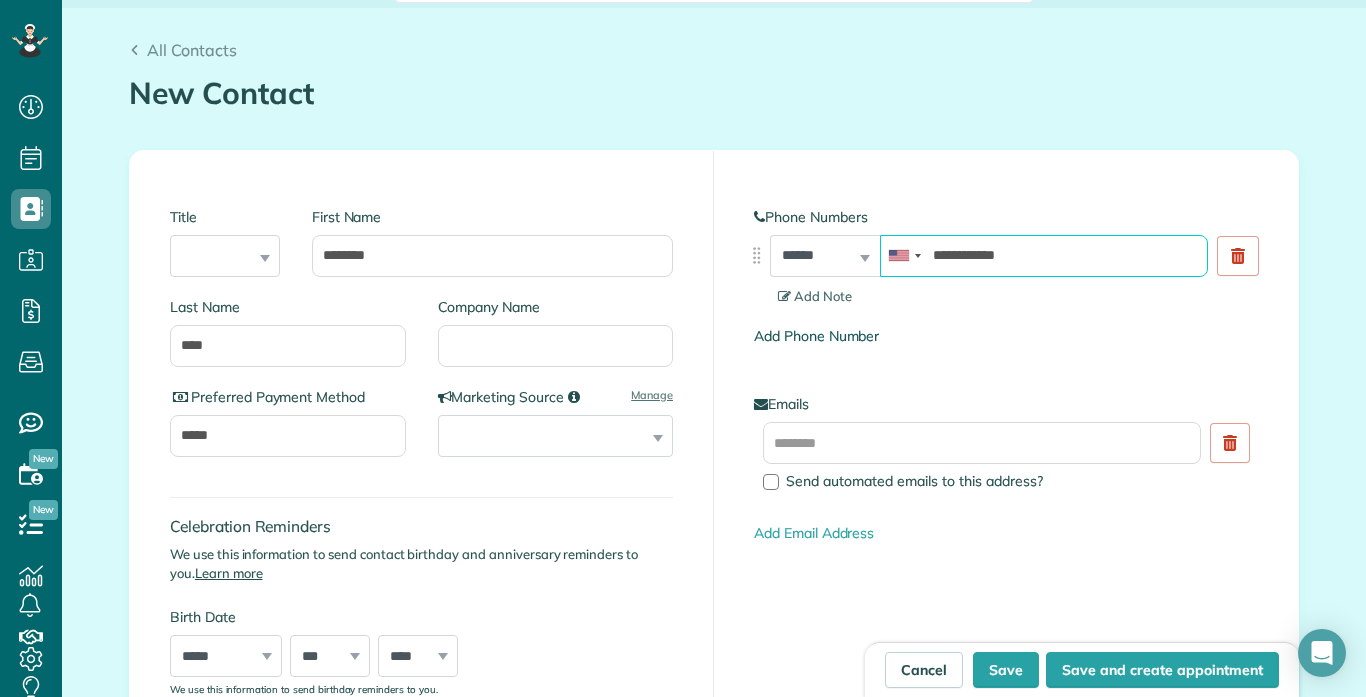 type on "**********" 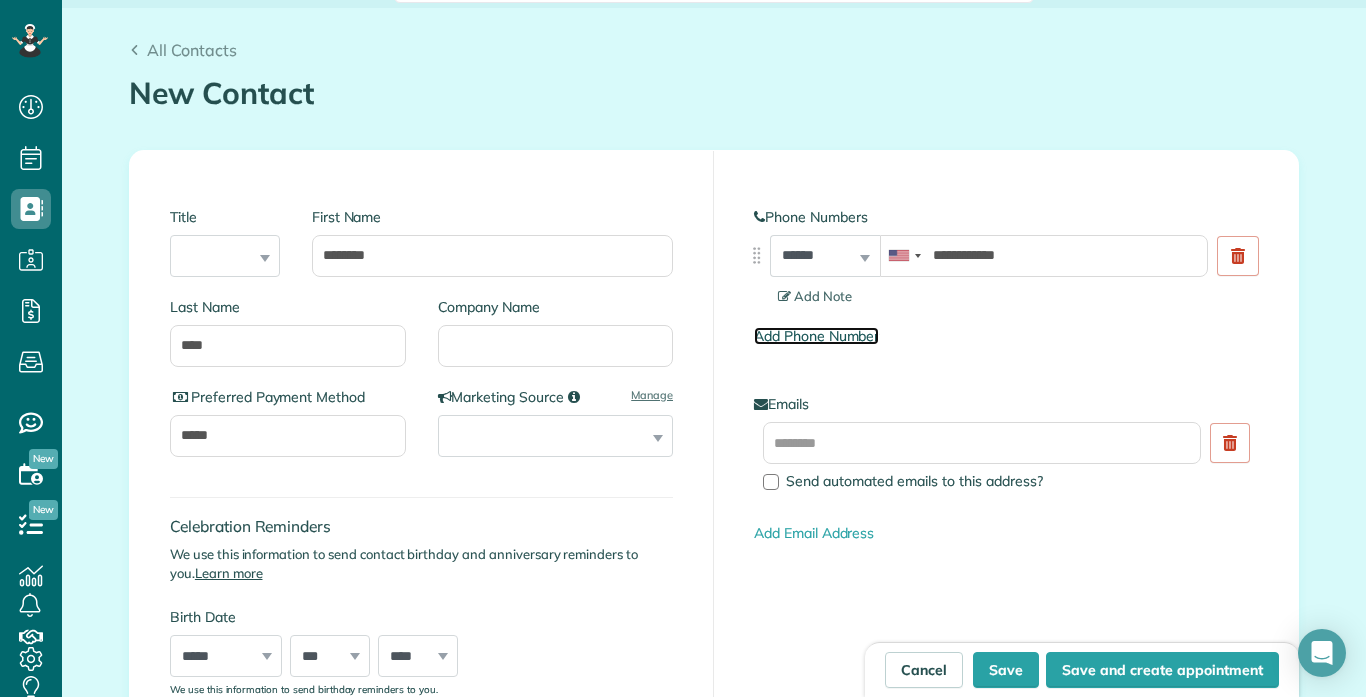 click on "Add Phone Number" at bounding box center [816, 336] 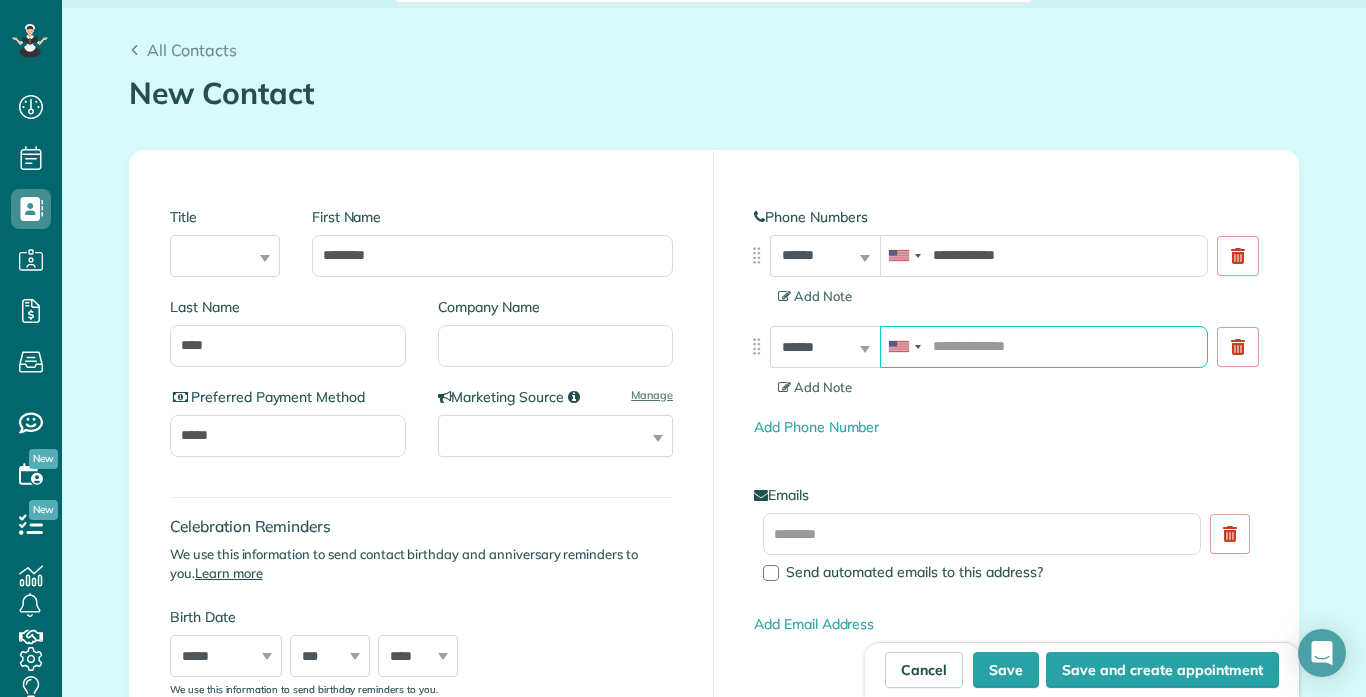 click at bounding box center [1044, 347] 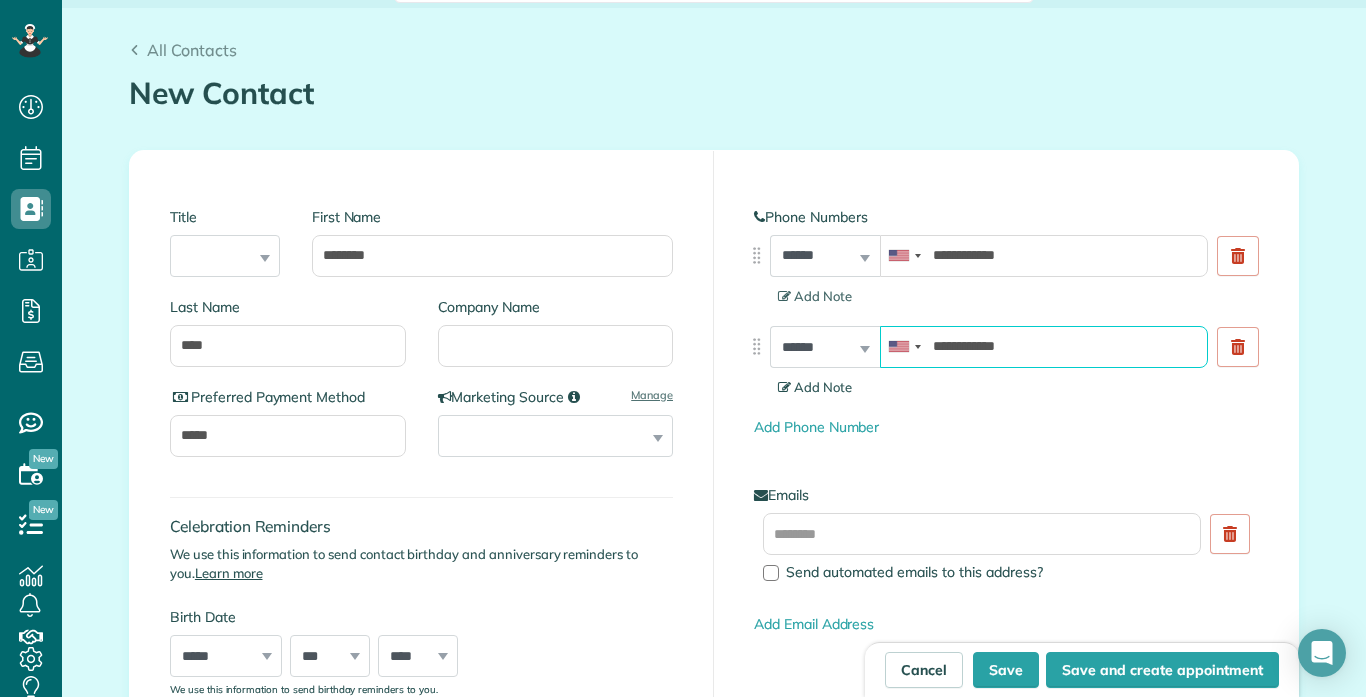 type on "**********" 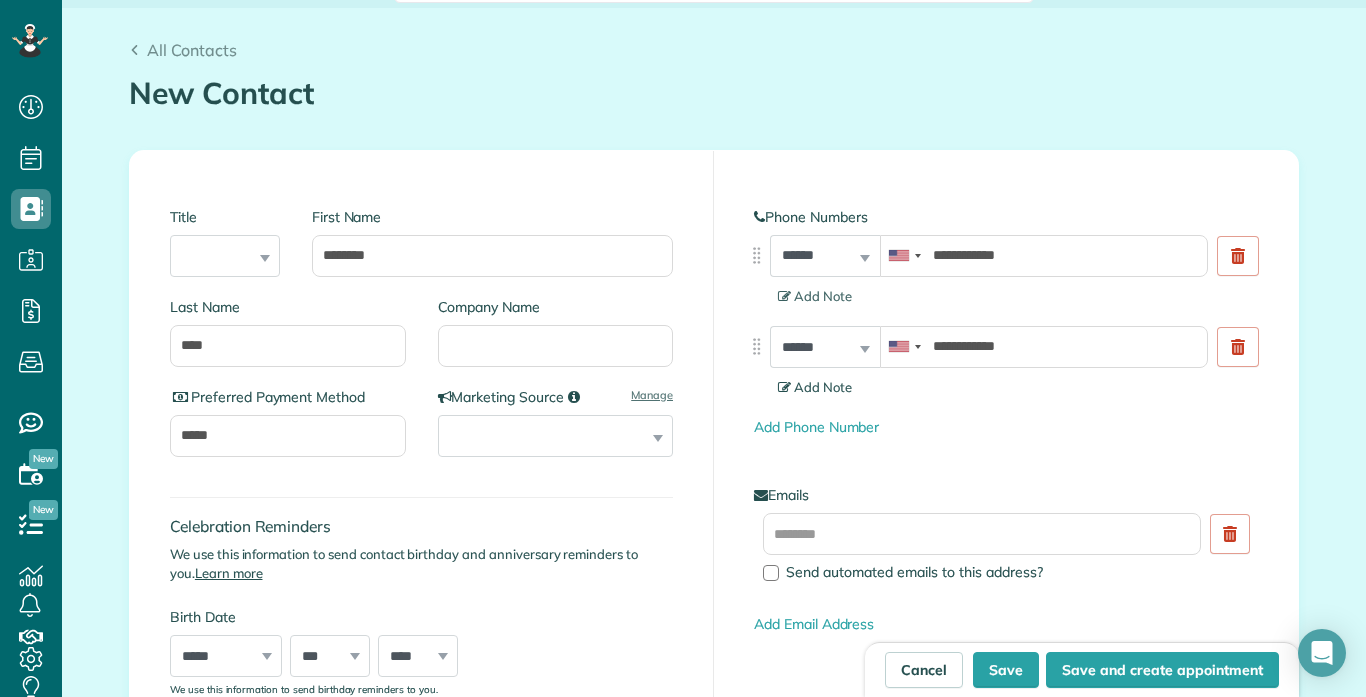 click on "Add Note" at bounding box center [815, 387] 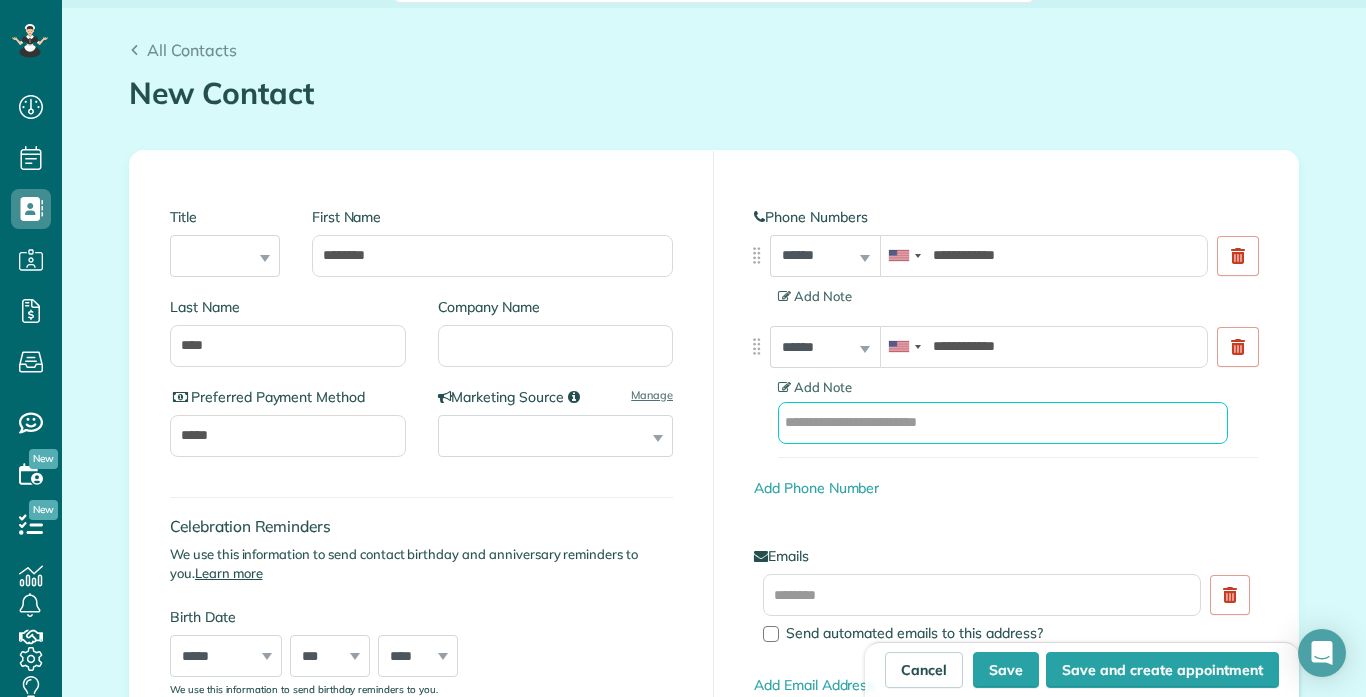 click at bounding box center (1003, 423) 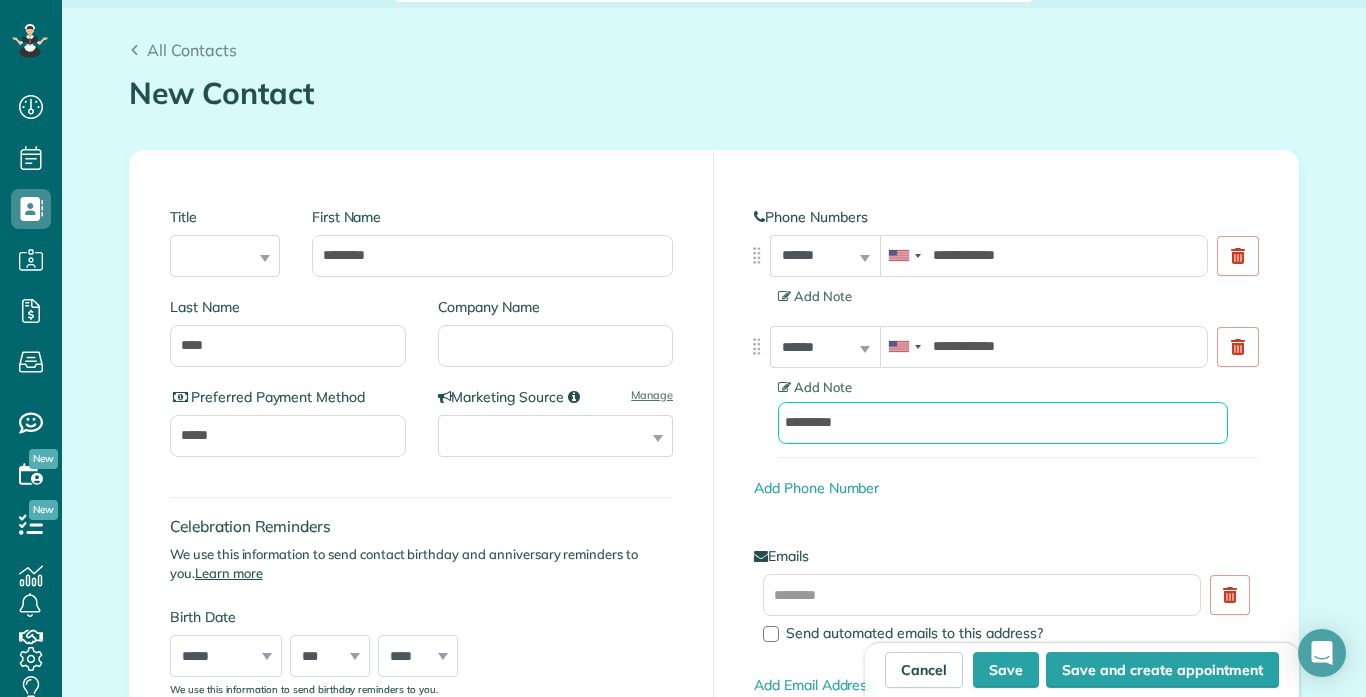 type on "*********" 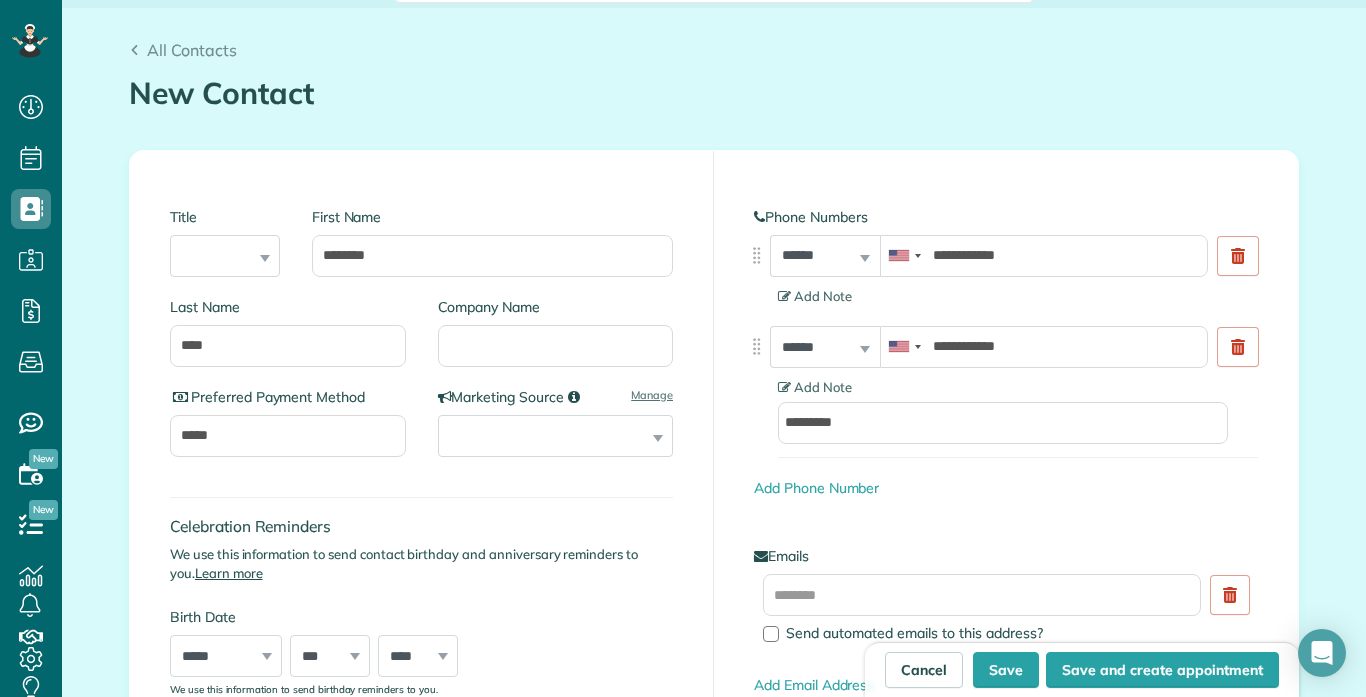 click on "**********" at bounding box center [1006, 496] 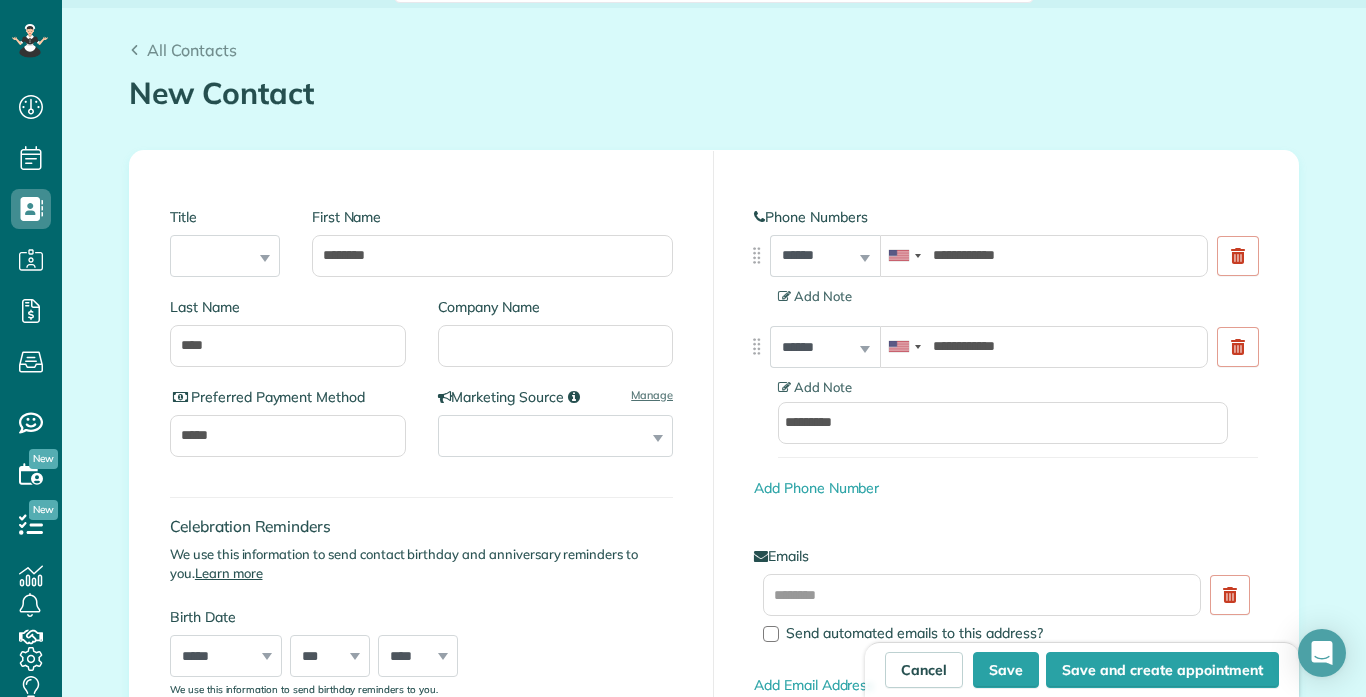 click on "**********" at bounding box center (1006, 496) 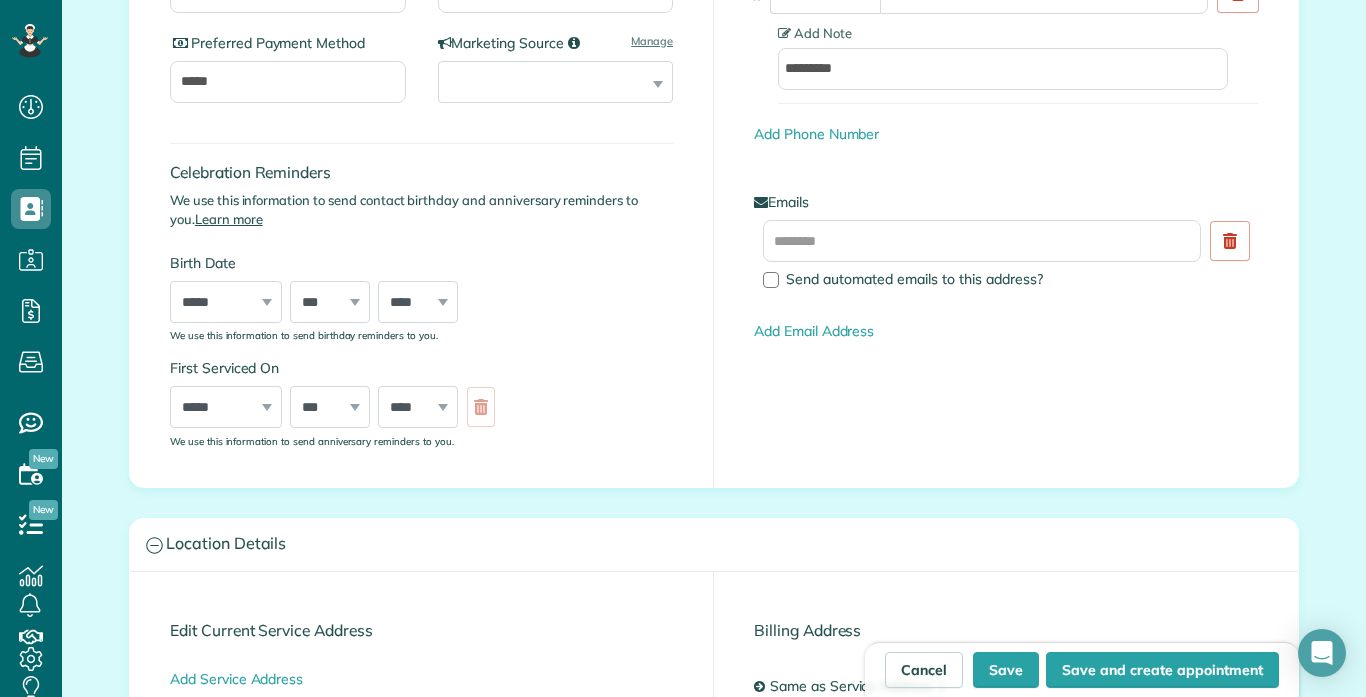 scroll, scrollTop: 600, scrollLeft: 0, axis: vertical 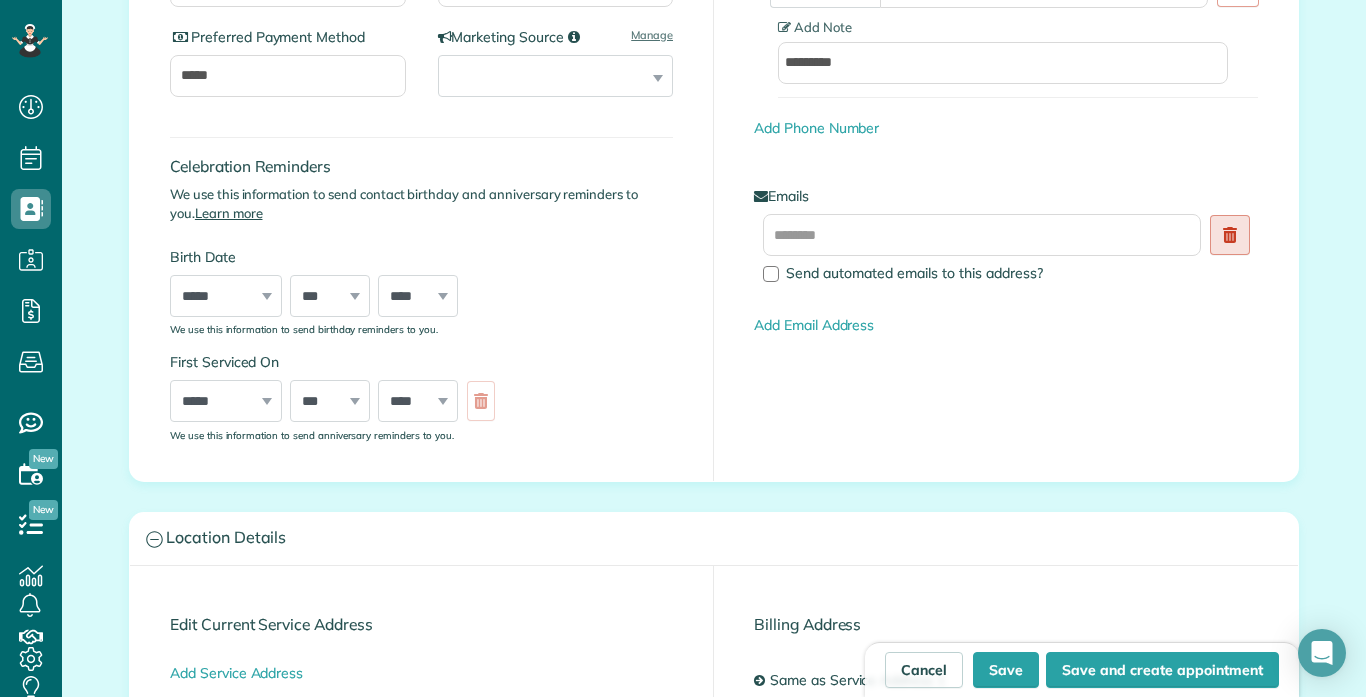 click 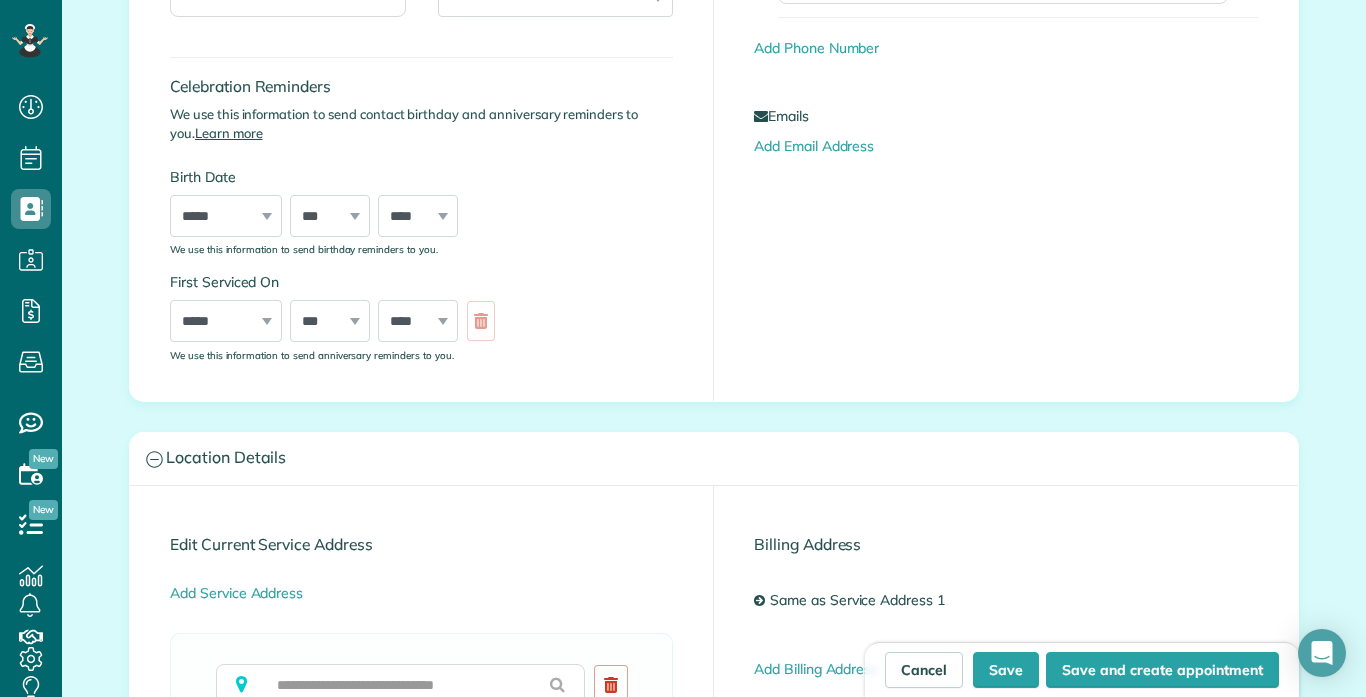 scroll, scrollTop: 720, scrollLeft: 0, axis: vertical 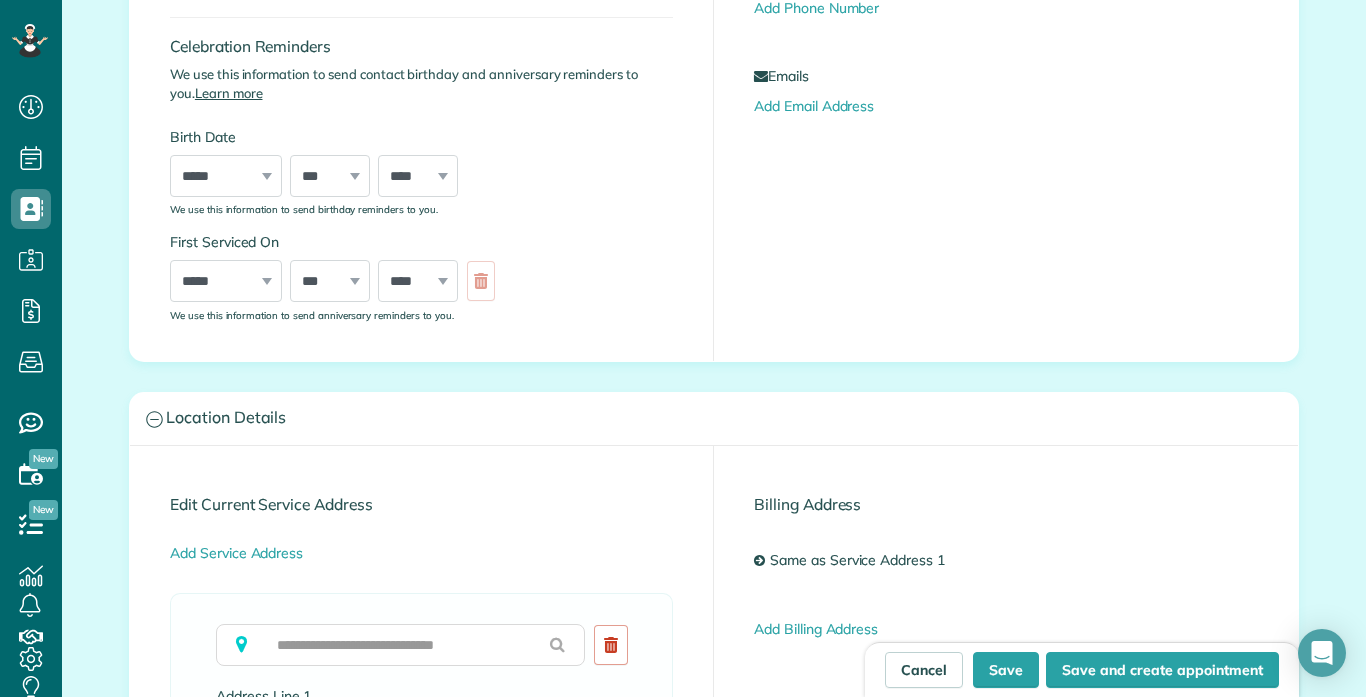 click on "*****
*******
********
*****
*****
***
****
****
******
*********
*******
********
********" at bounding box center (226, 281) 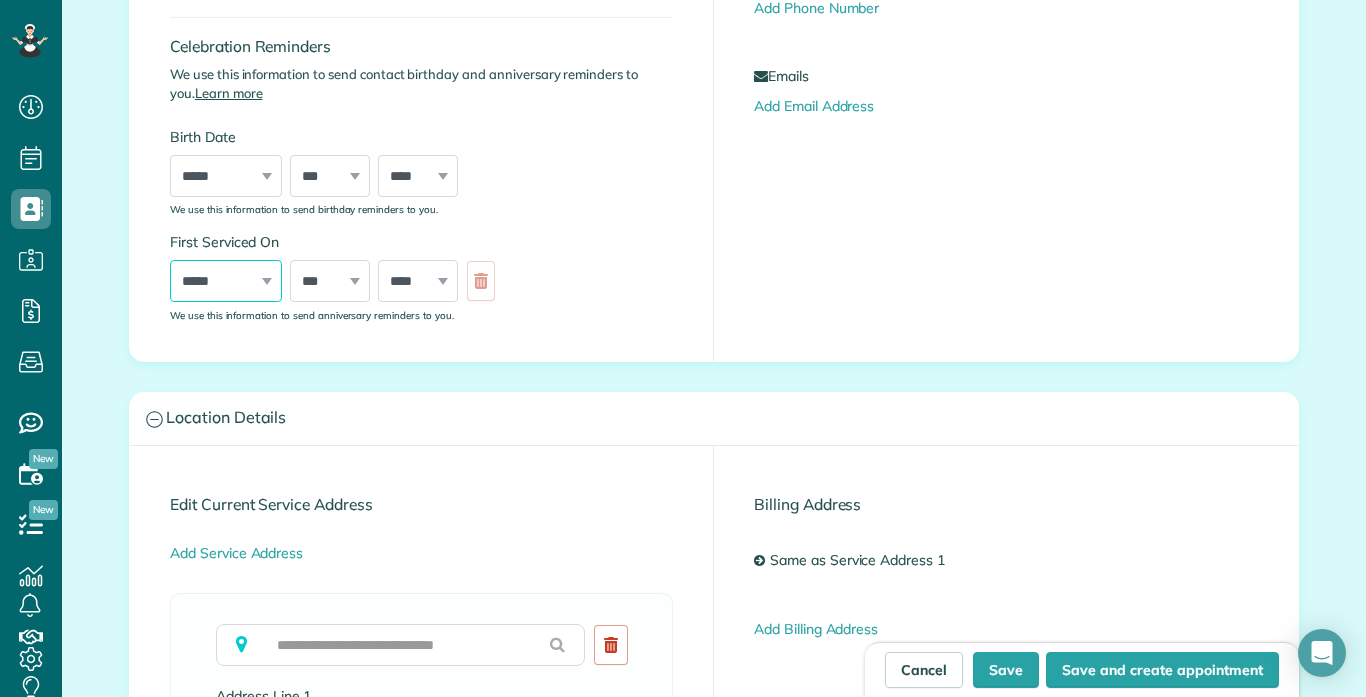 click on "*****
*******
********
*****
*****
***
****
****
******
*********
*******
********
********" at bounding box center (226, 281) 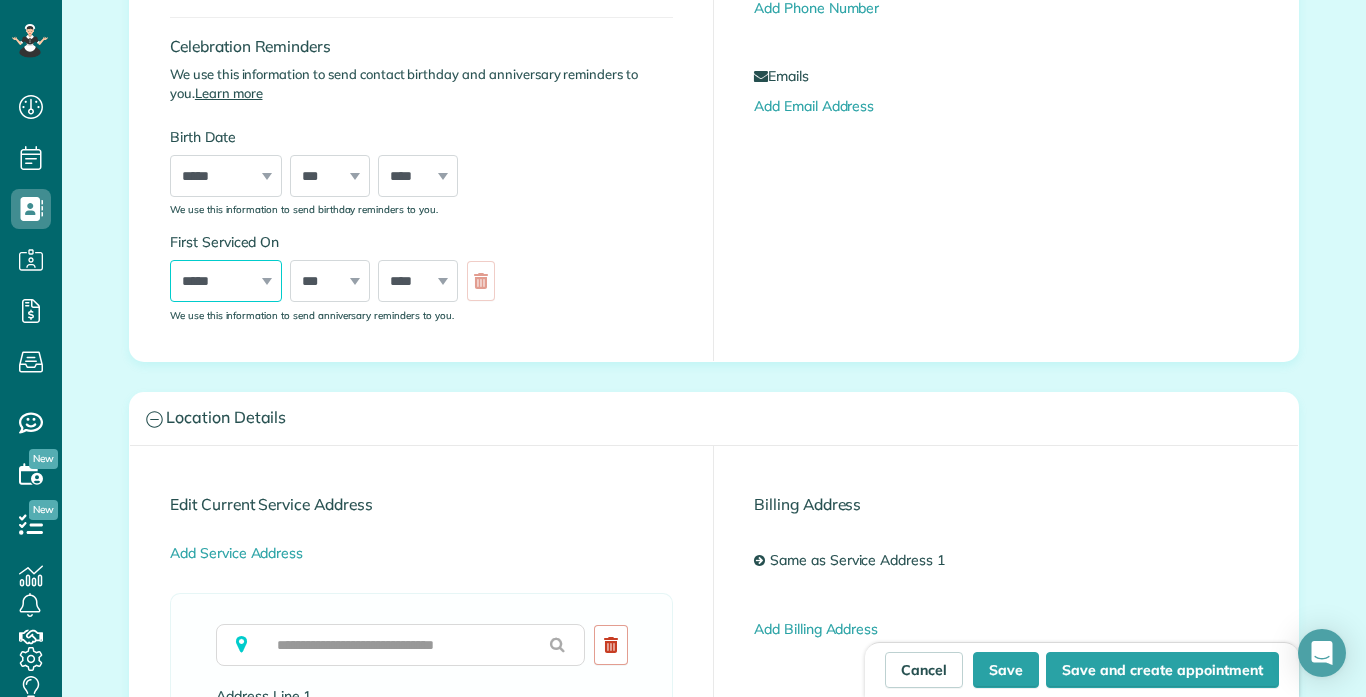 select on "*" 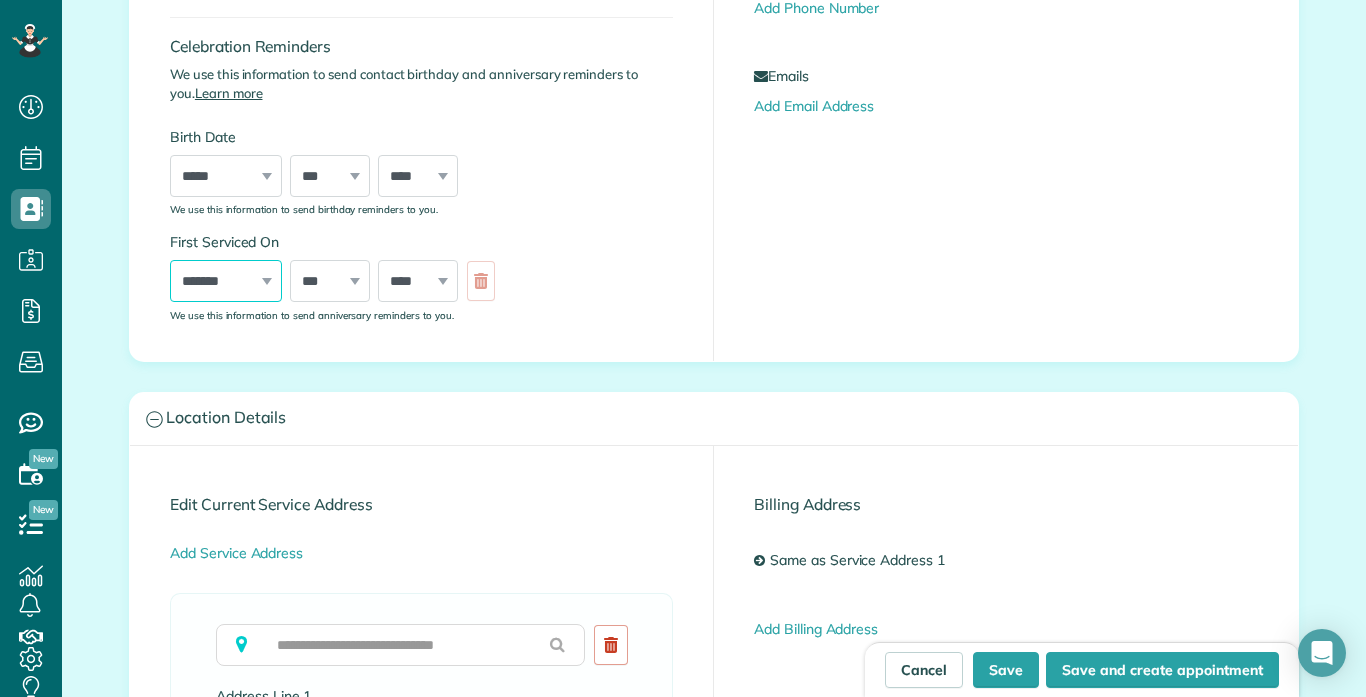 click on "*****
*******
********
*****
*****
***
****
****
******
*********
*******
********
********" at bounding box center (226, 281) 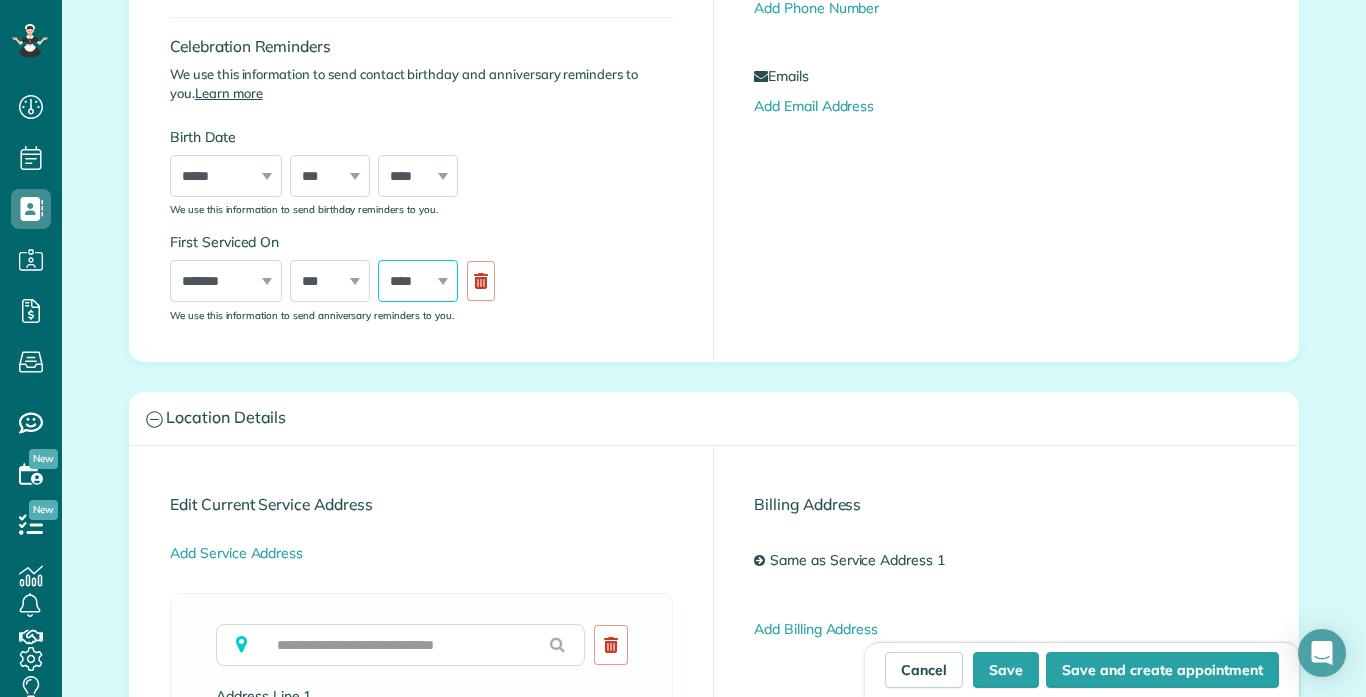 click on "****
****
****
****
****
****
****
****
****
****
****
****
****
****
****
****
****
****
****
****
****
****
****
****
****
****
****
****
****
****
****
****
****
****
****
****
****
****
****
****
****
****
****
****
****
****
****
****
****
****
****
****" at bounding box center [418, 281] 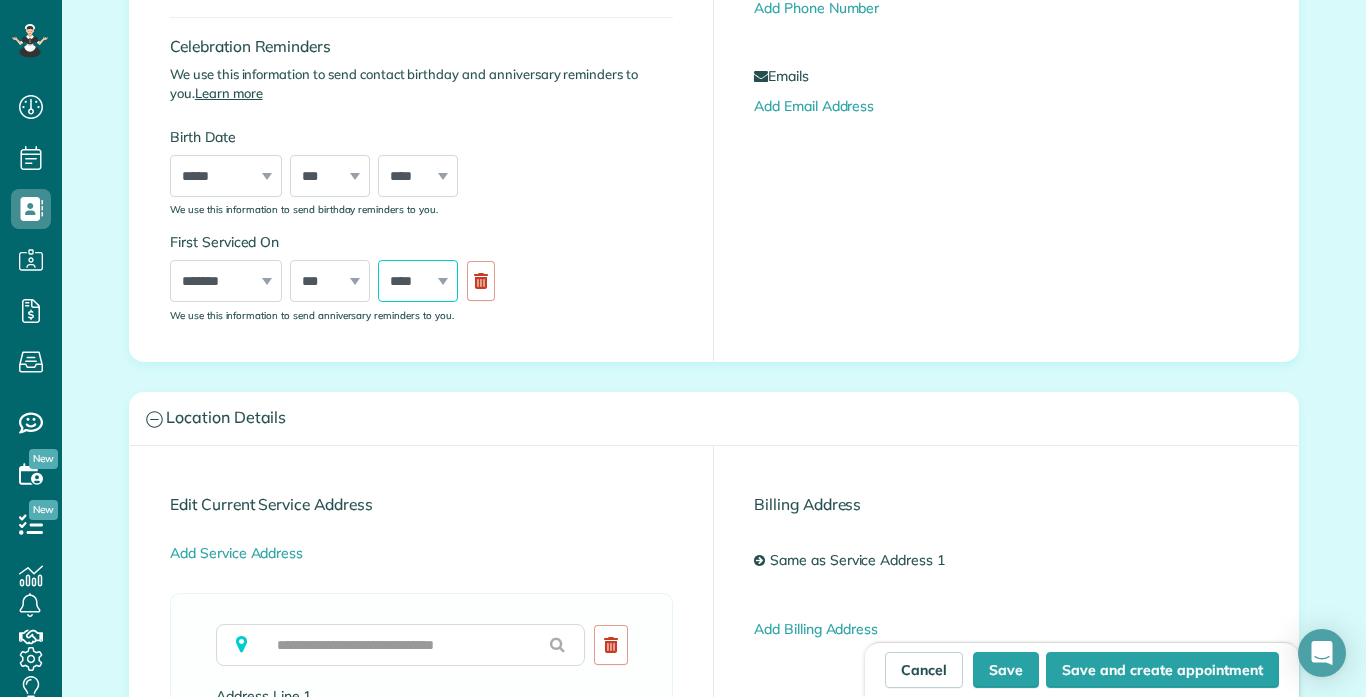 select on "****" 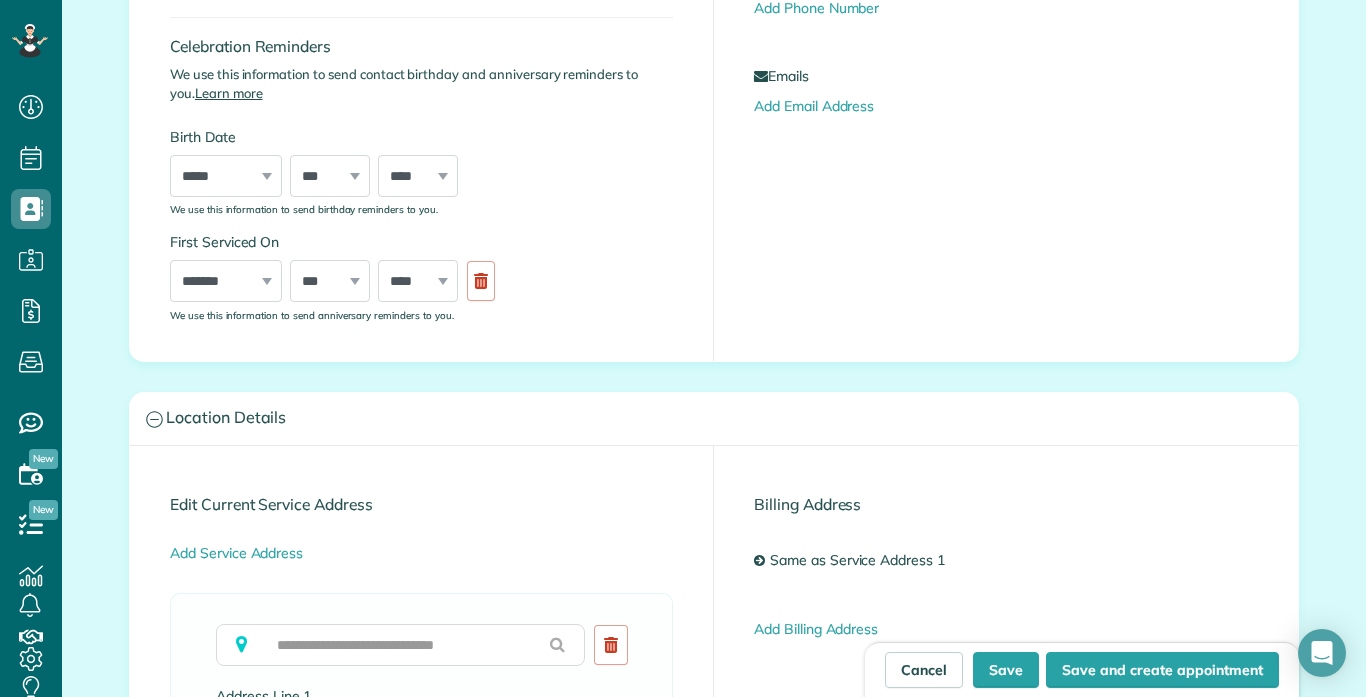 click on "**********" at bounding box center [422, 16] 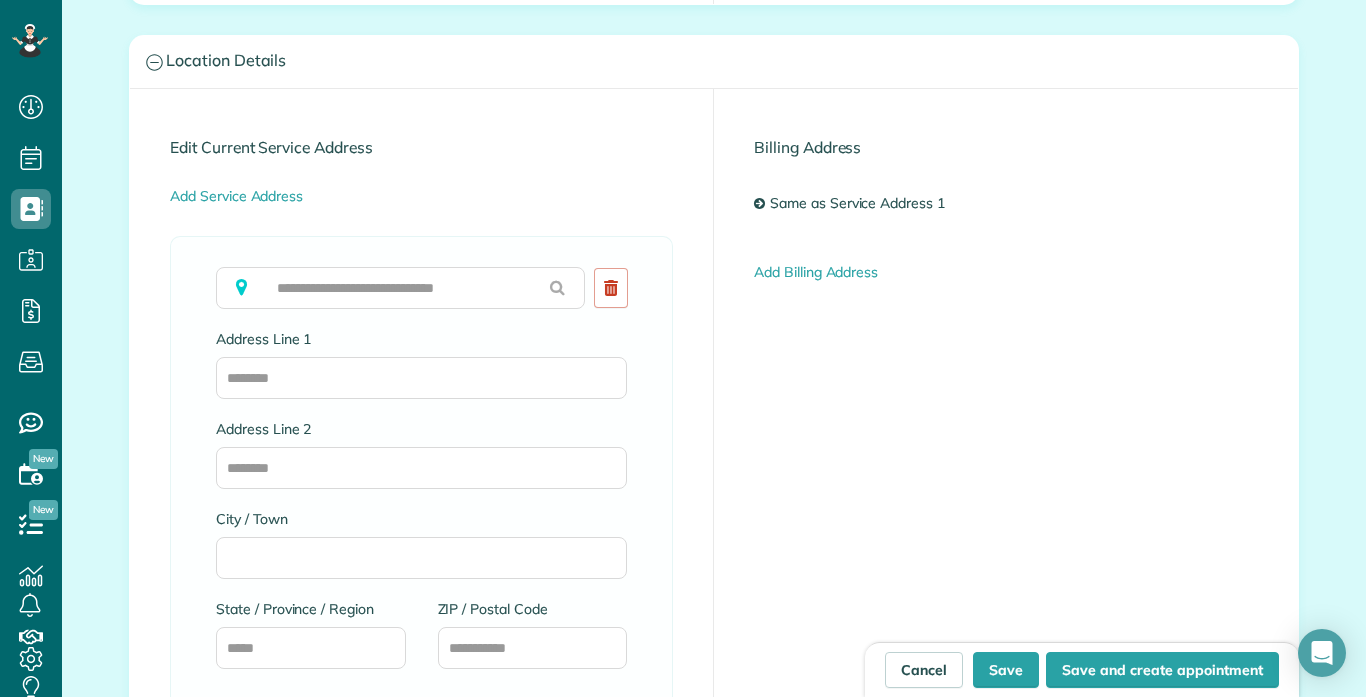 scroll, scrollTop: 1080, scrollLeft: 0, axis: vertical 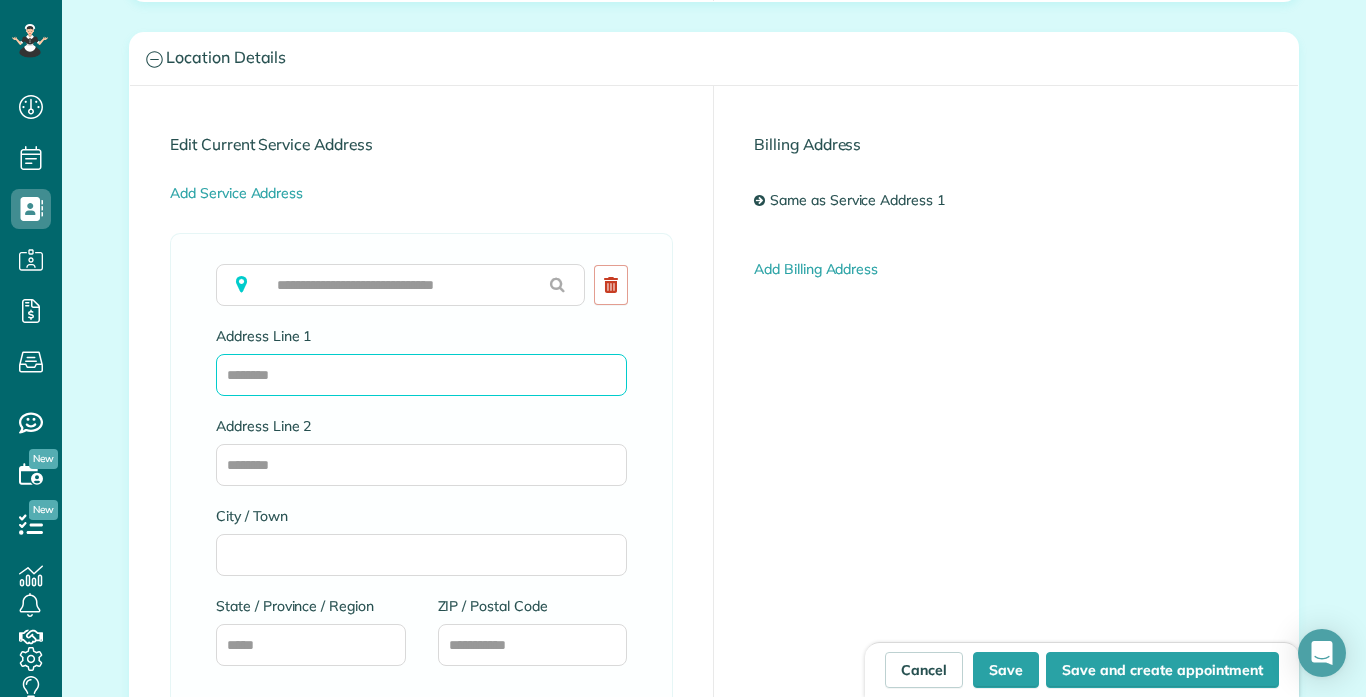 click on "Address Line 1" at bounding box center [421, 375] 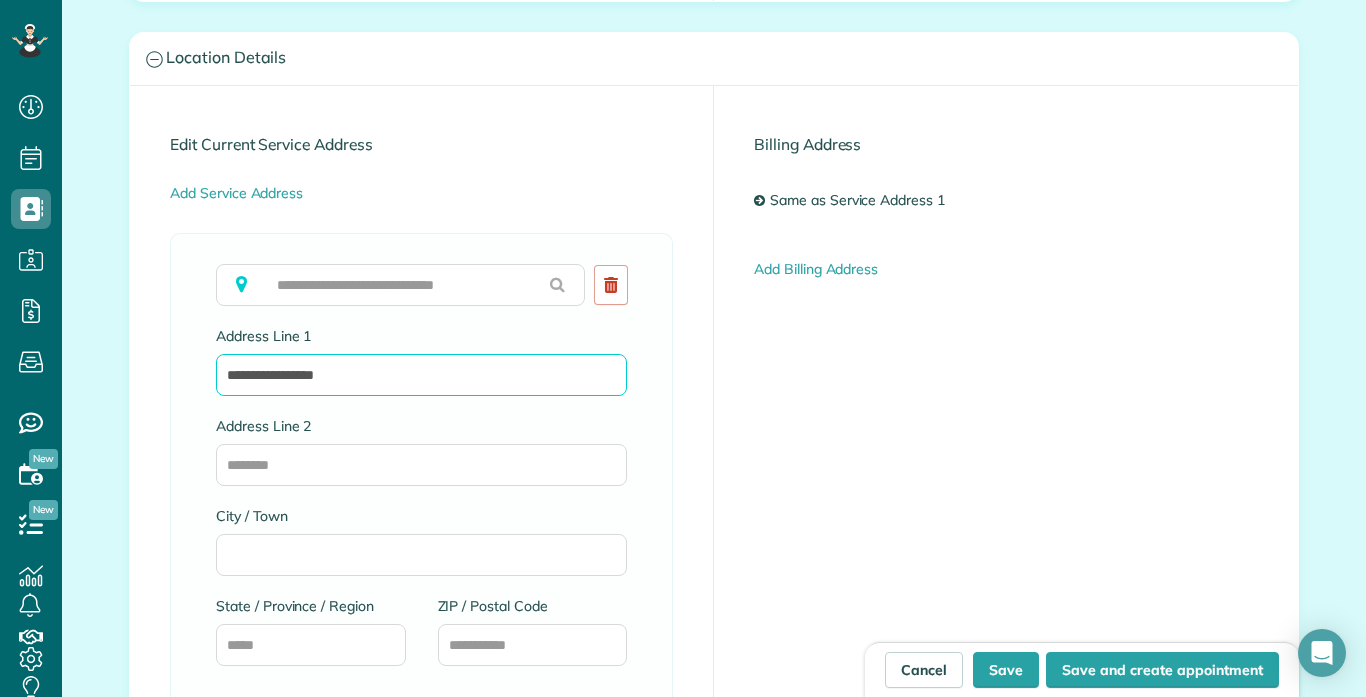 type on "**********" 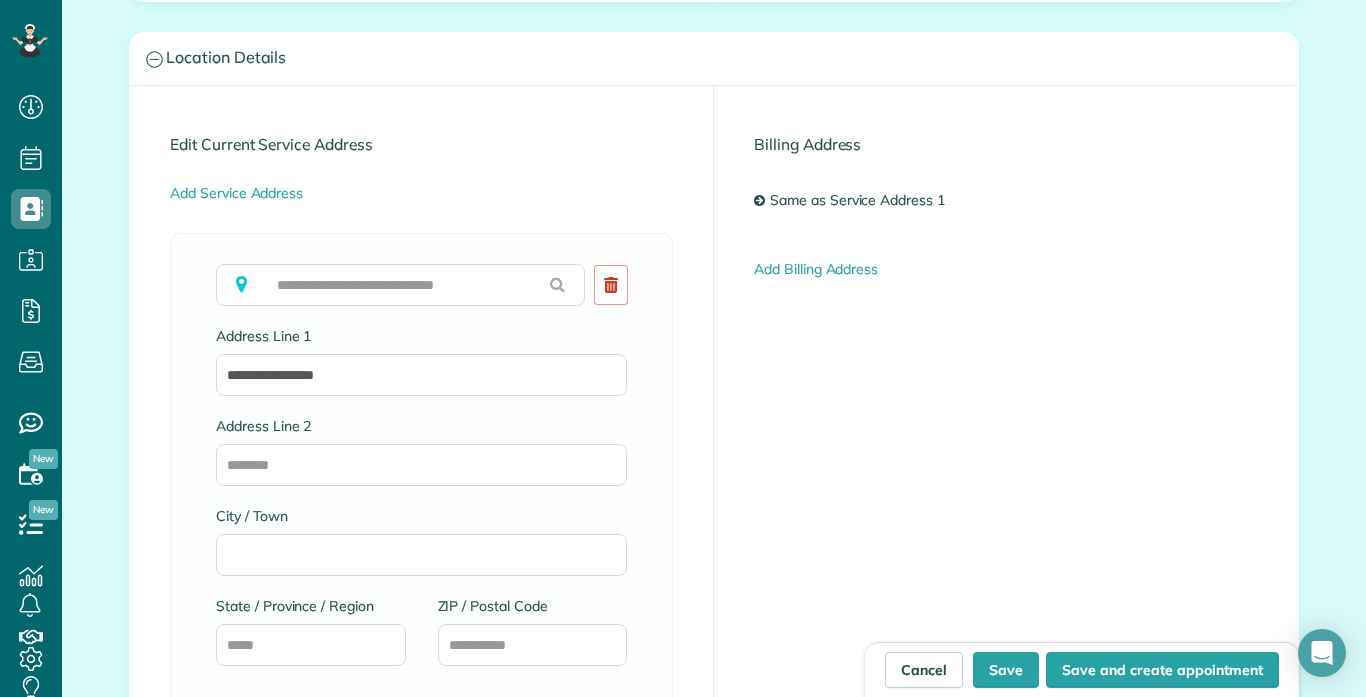 click on "**********" at bounding box center [421, 620] 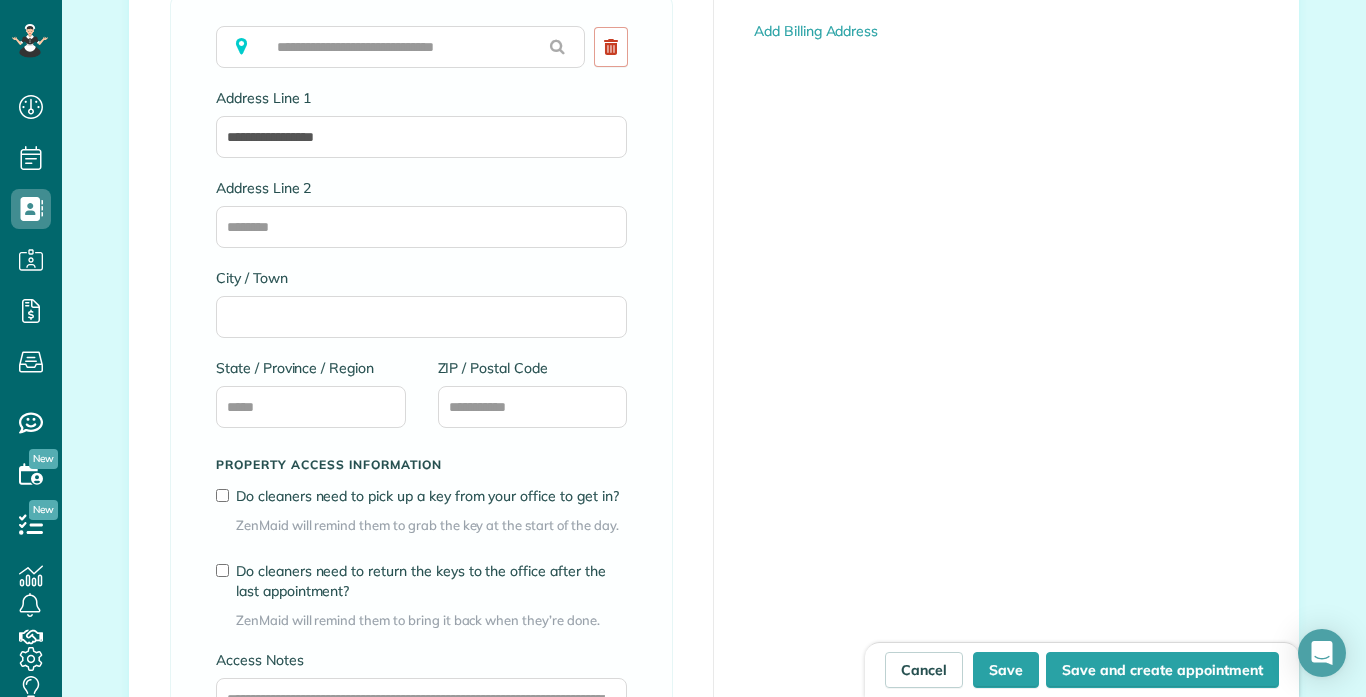 scroll, scrollTop: 1320, scrollLeft: 0, axis: vertical 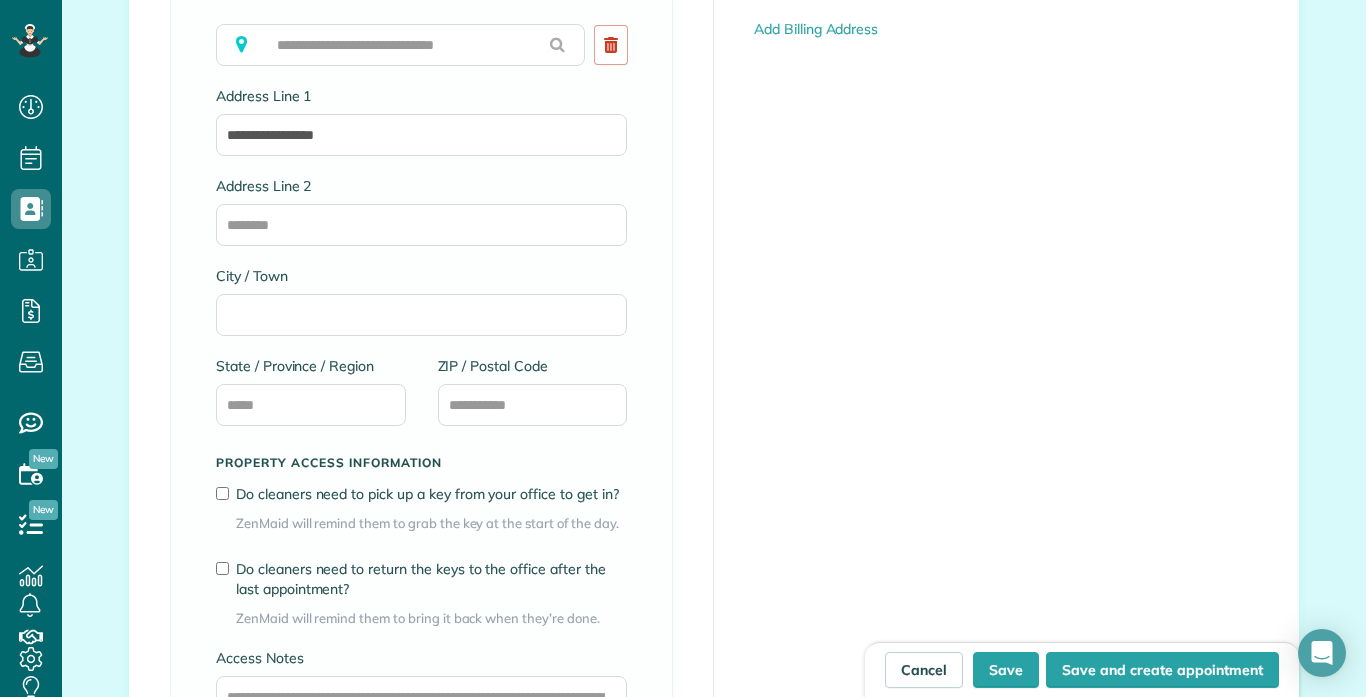 click on "**********" at bounding box center [421, 380] 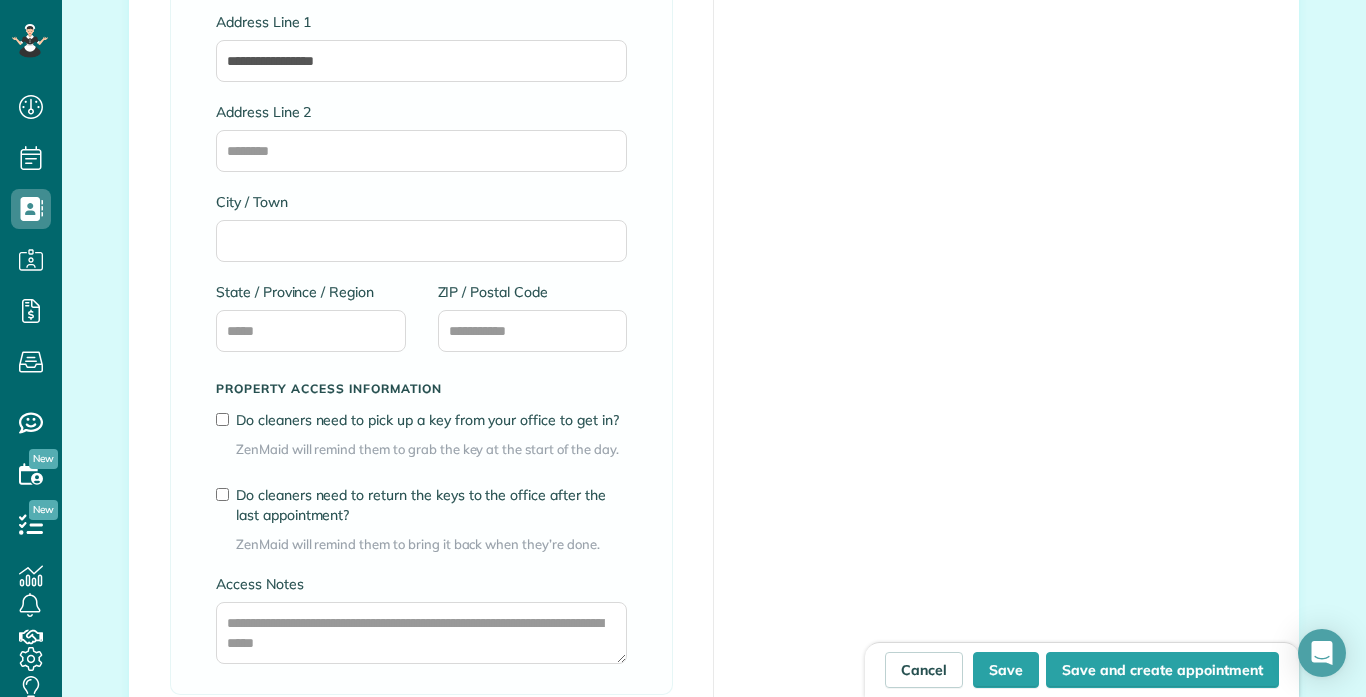 scroll, scrollTop: 1400, scrollLeft: 0, axis: vertical 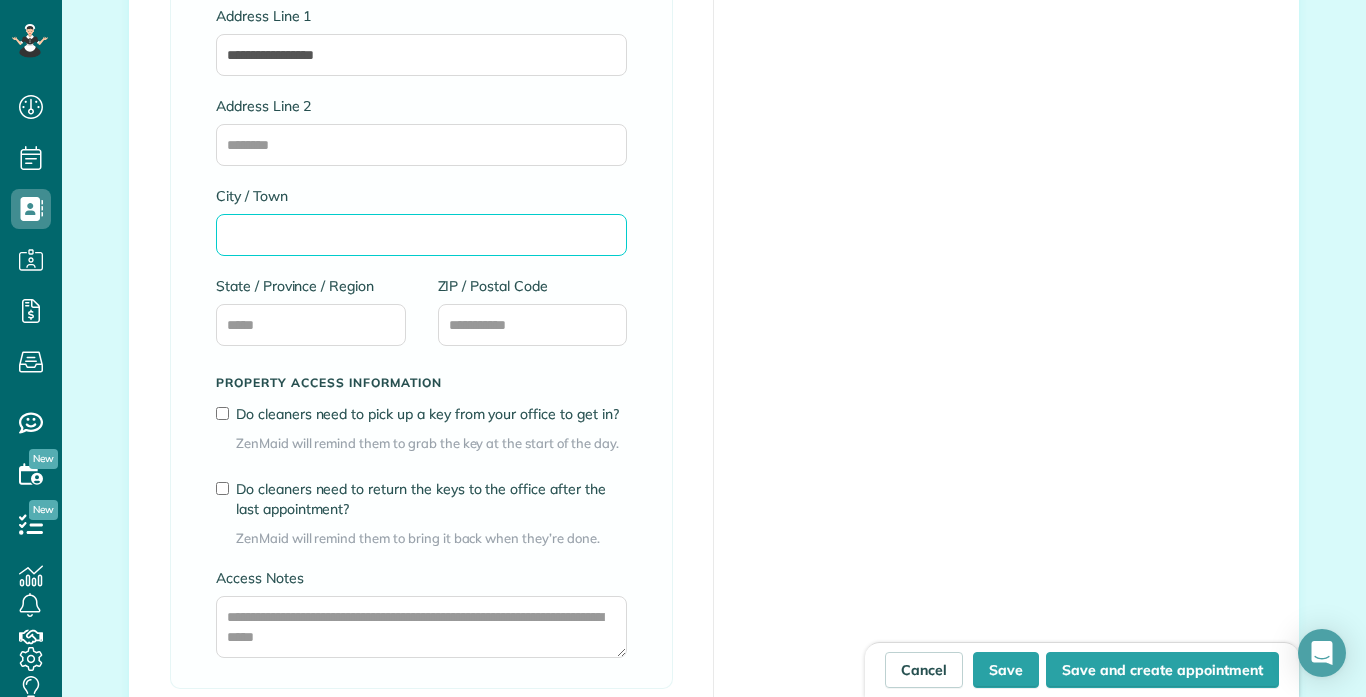 click on "City / Town" at bounding box center (421, 235) 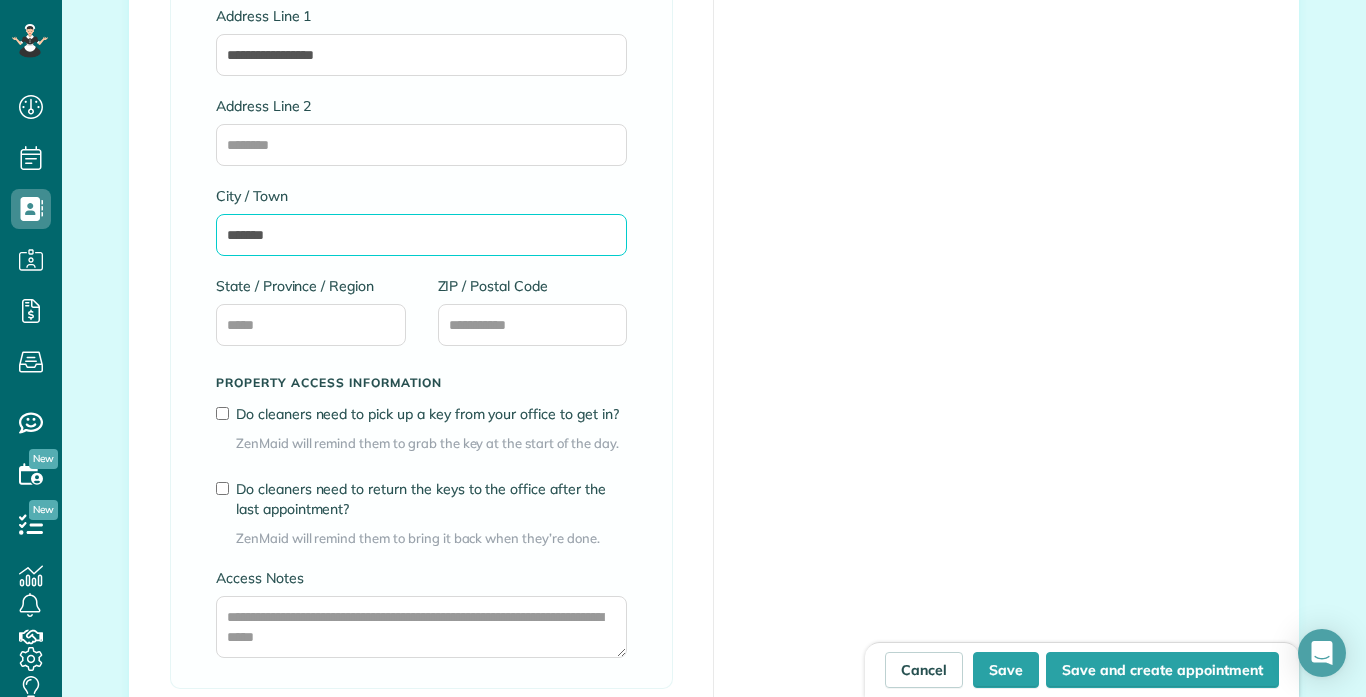type on "*******" 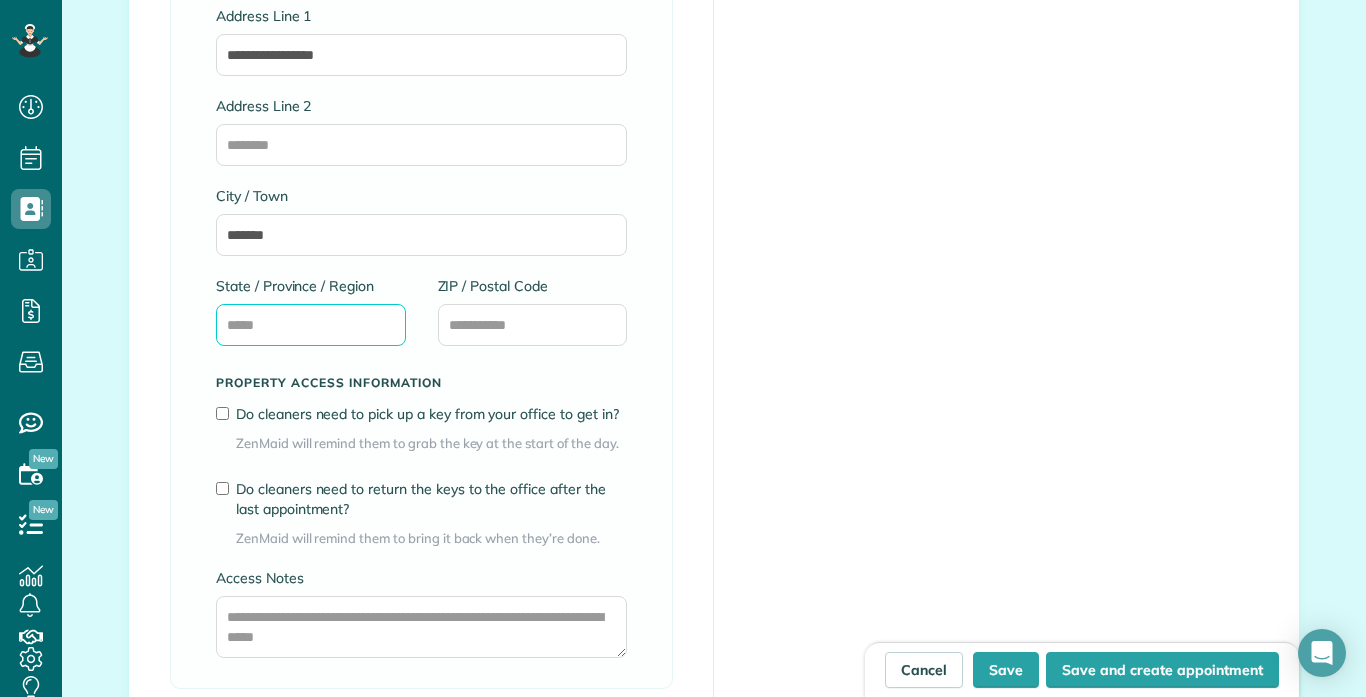 click on "State / Province / Region" at bounding box center (311, 325) 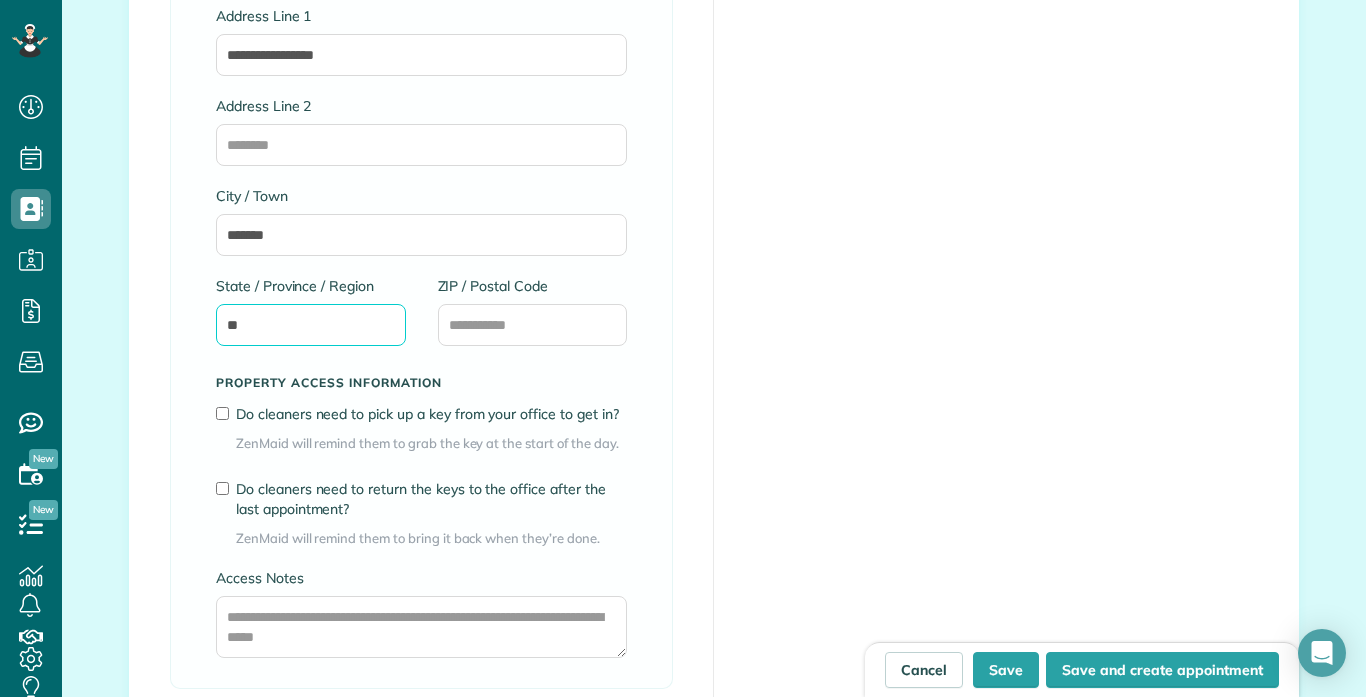 type on "**" 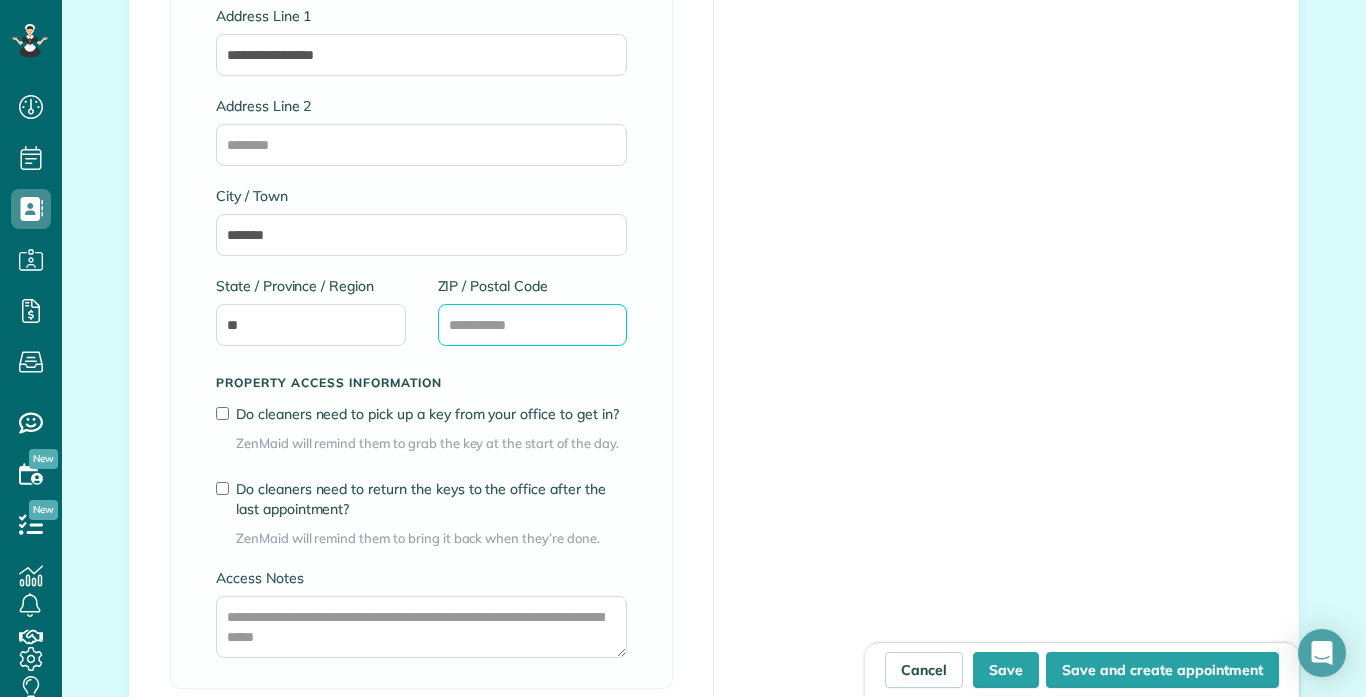 click on "ZIP / Postal Code" at bounding box center [533, 325] 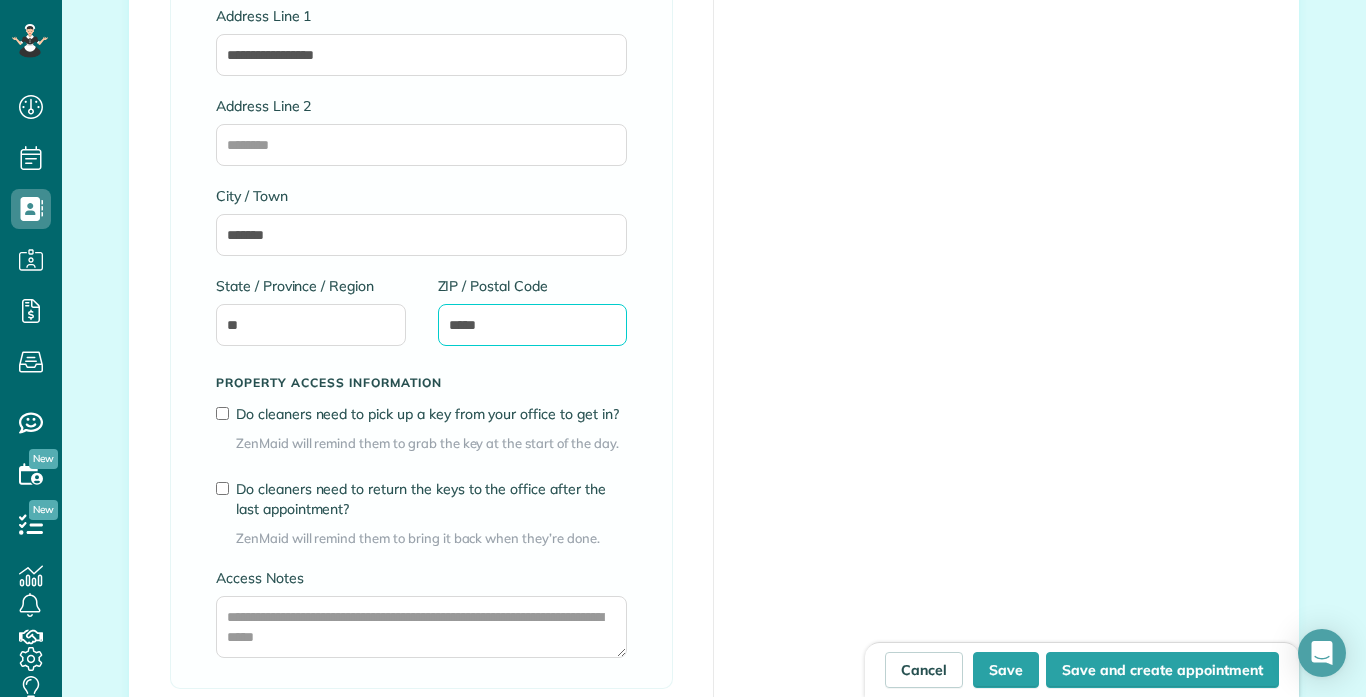 type on "*****" 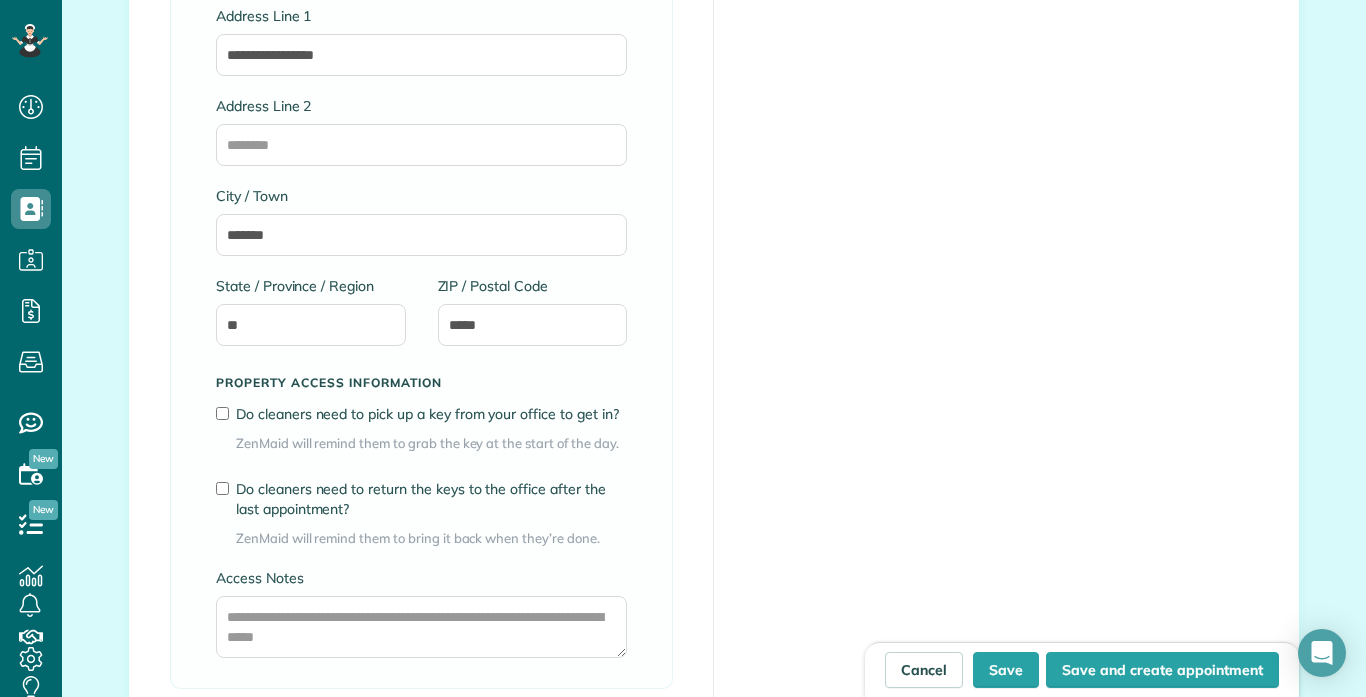 click on "**********" at bounding box center [421, 300] 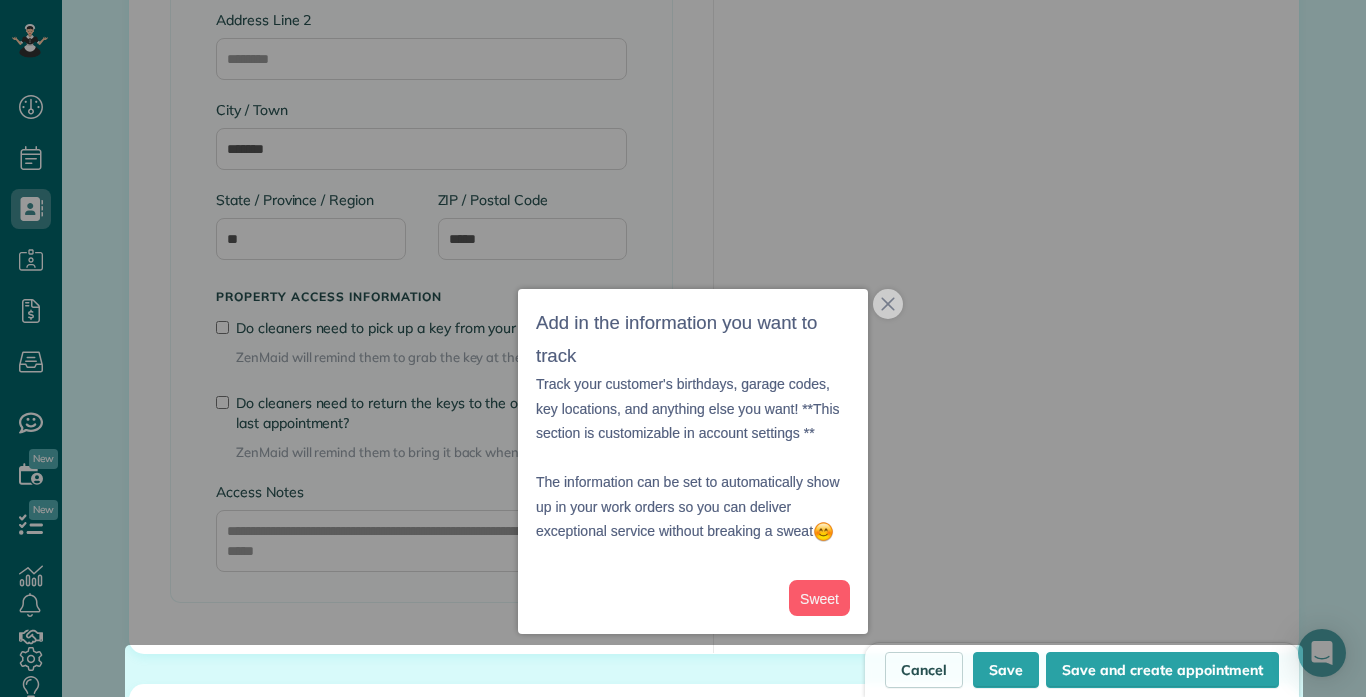scroll, scrollTop: 1680, scrollLeft: 0, axis: vertical 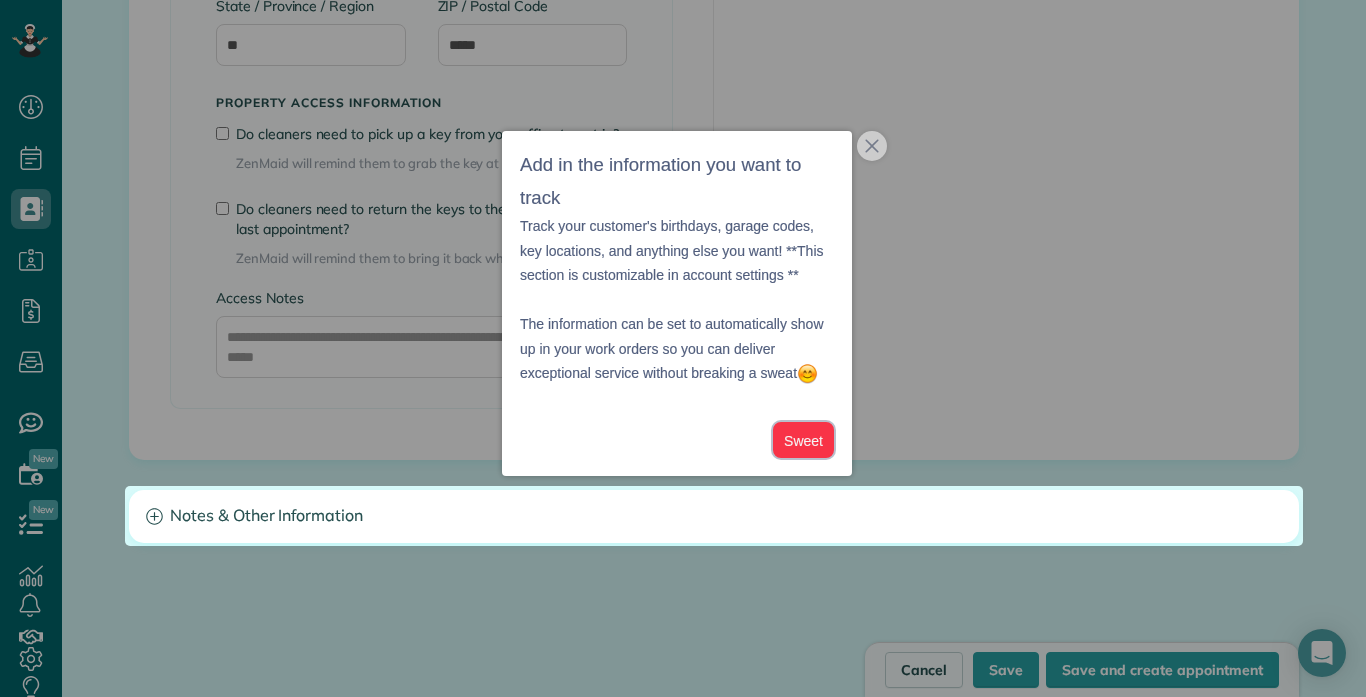 click on "Sweet" at bounding box center [803, 440] 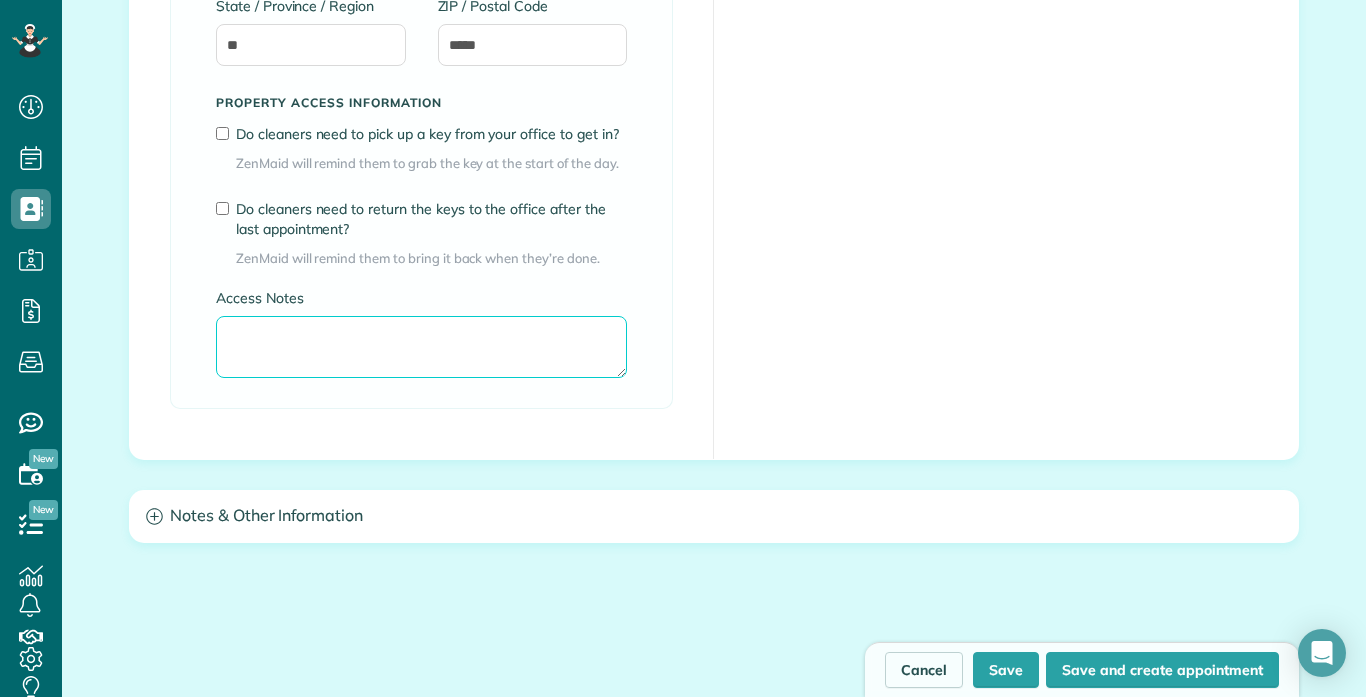 click on "Access Notes" at bounding box center (421, 347) 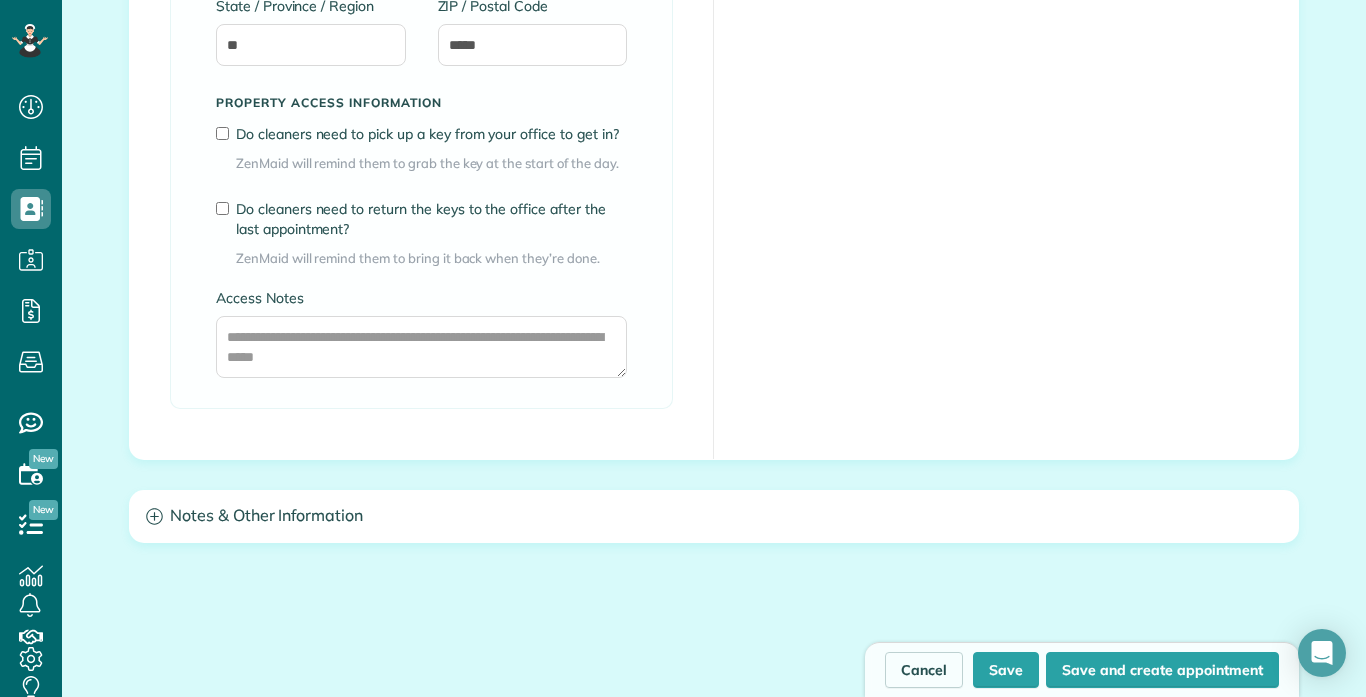 click on "**********" at bounding box center [421, 20] 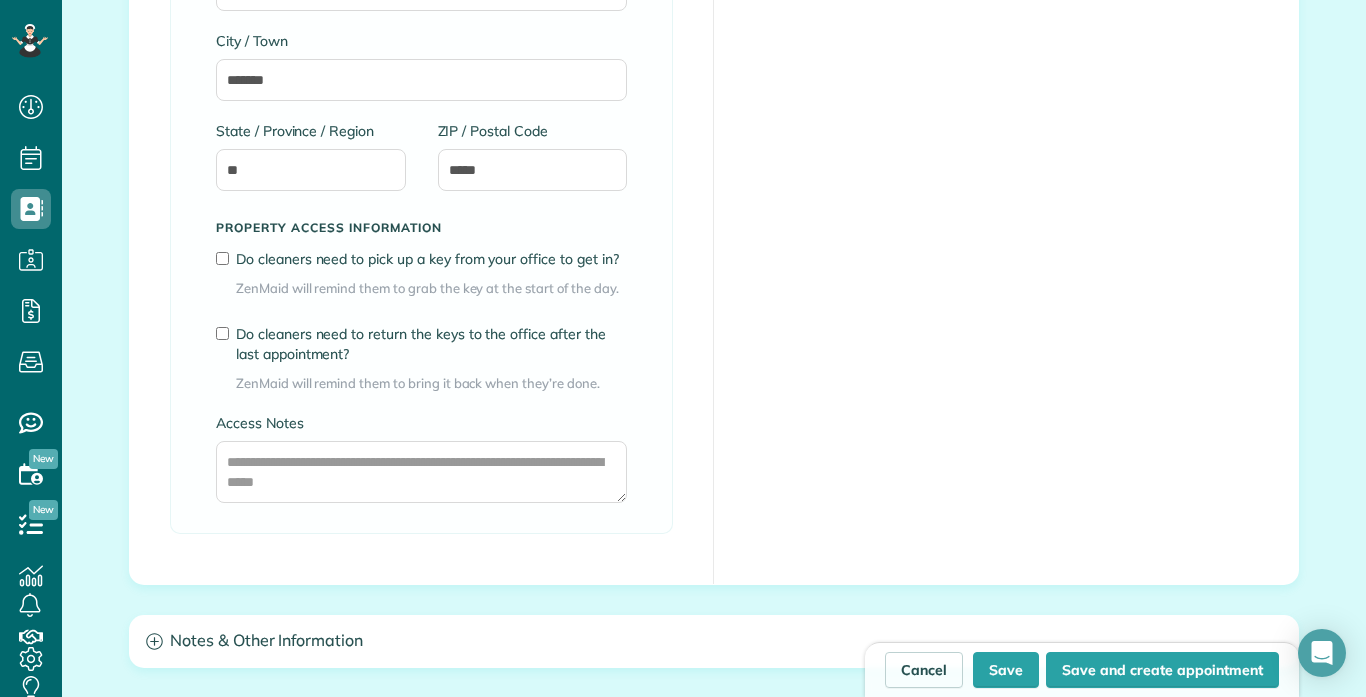 scroll, scrollTop: 1560, scrollLeft: 0, axis: vertical 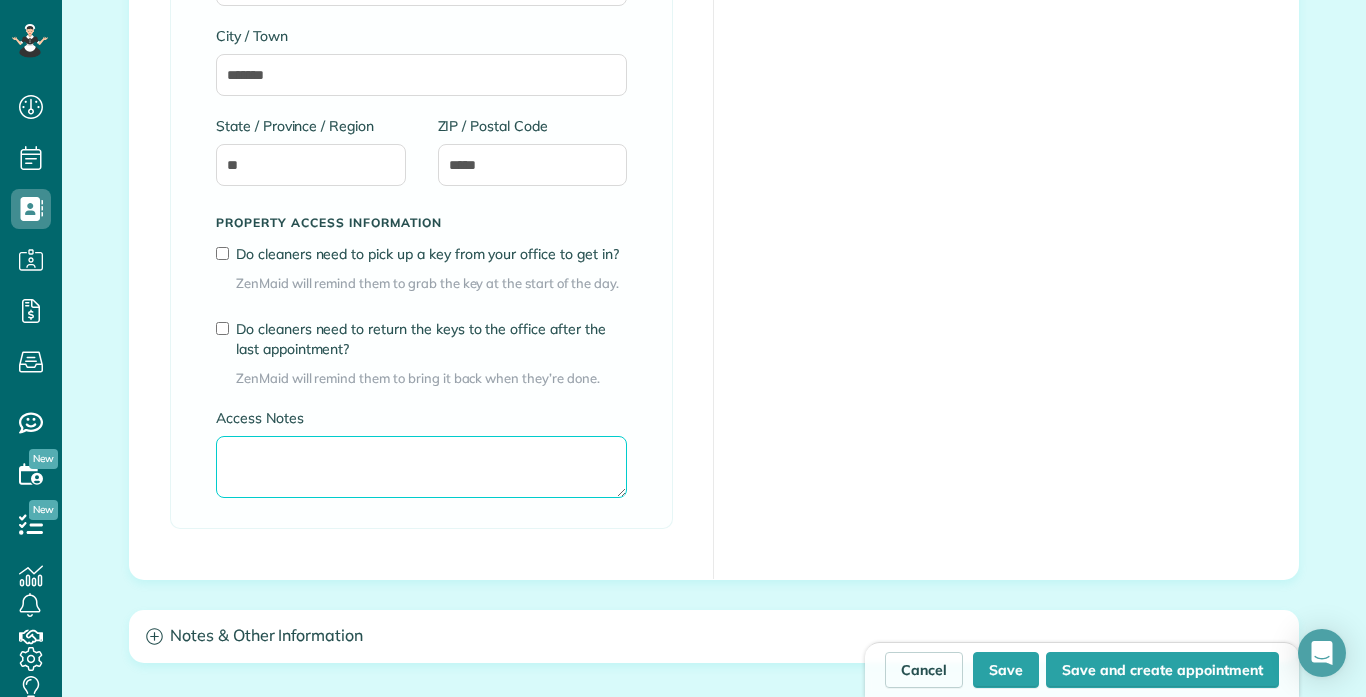 click on "Access Notes" at bounding box center [421, 467] 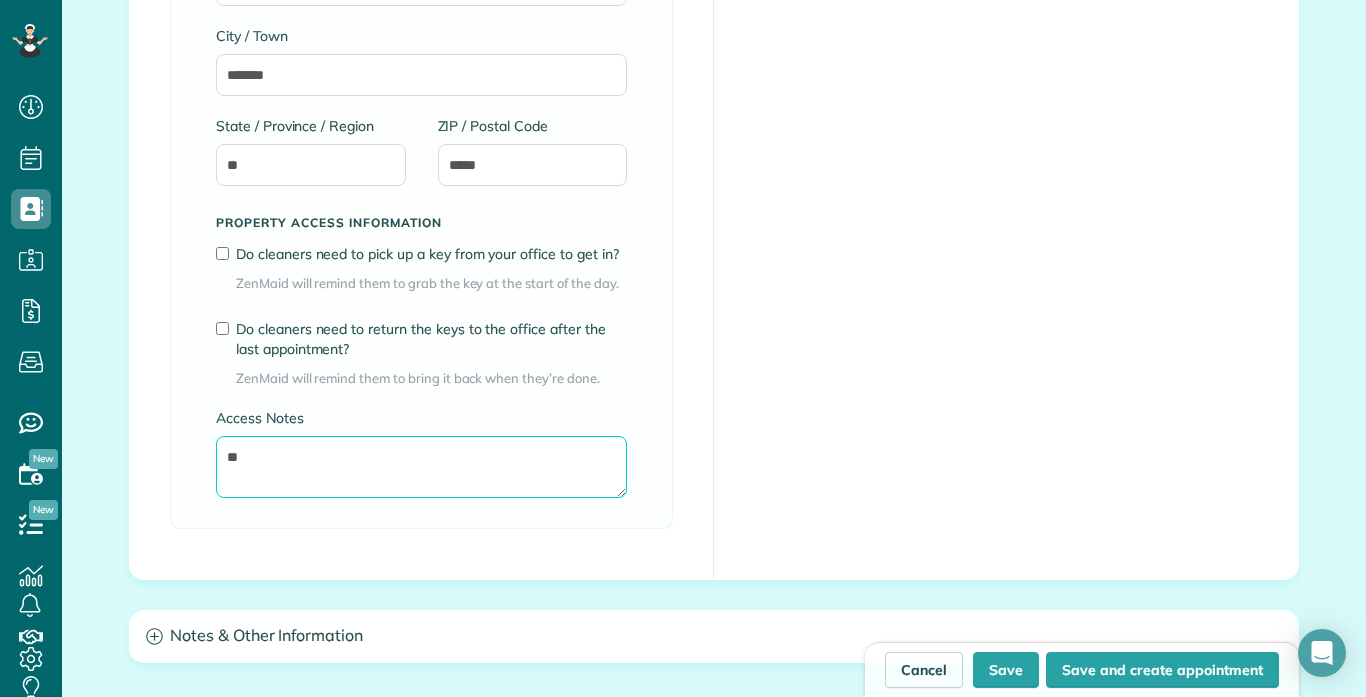 type on "*" 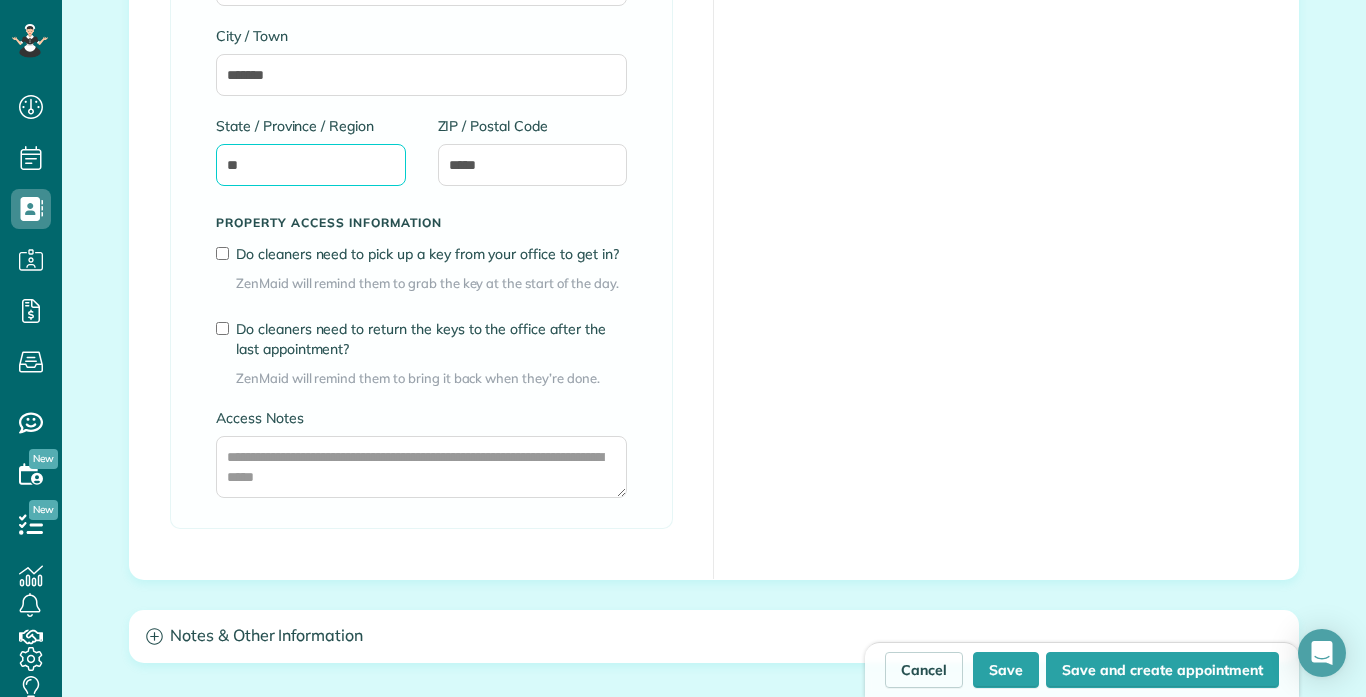 click on "**" at bounding box center [311, 165] 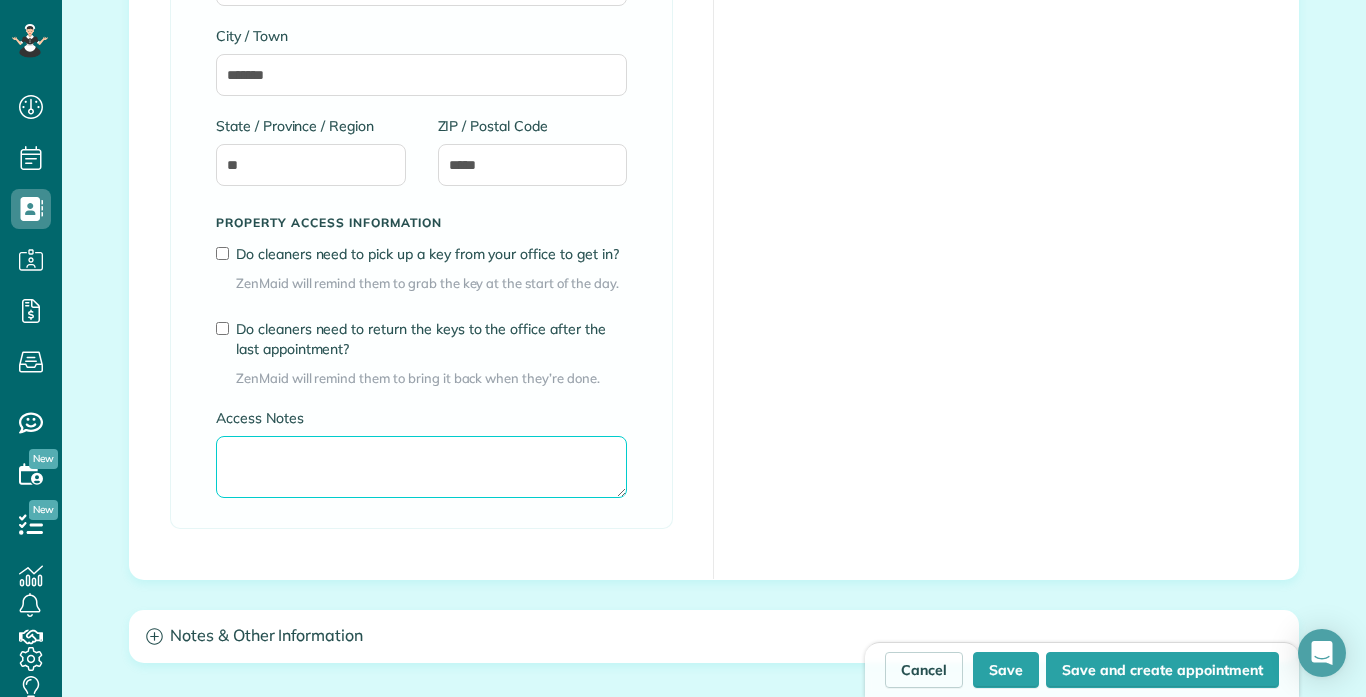 click on "Access Notes" at bounding box center [421, 467] 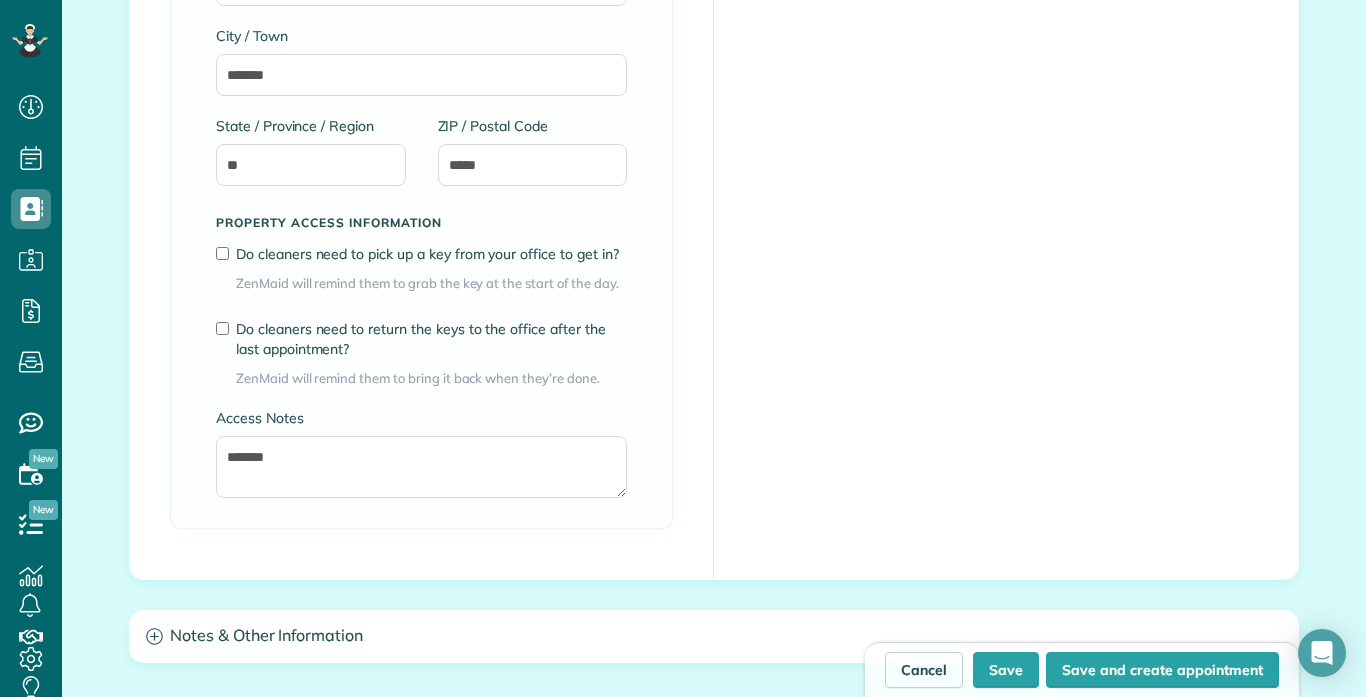 click on "**********" at bounding box center [421, 140] 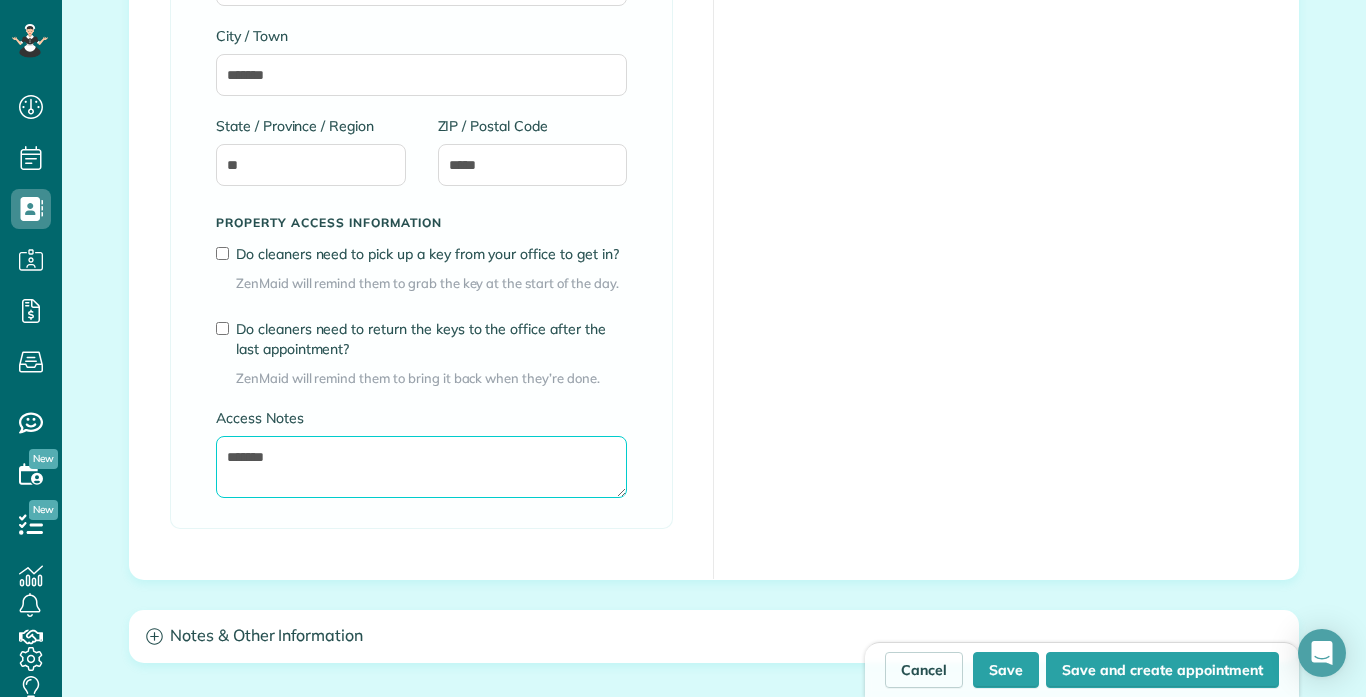 click on "******" at bounding box center [421, 467] 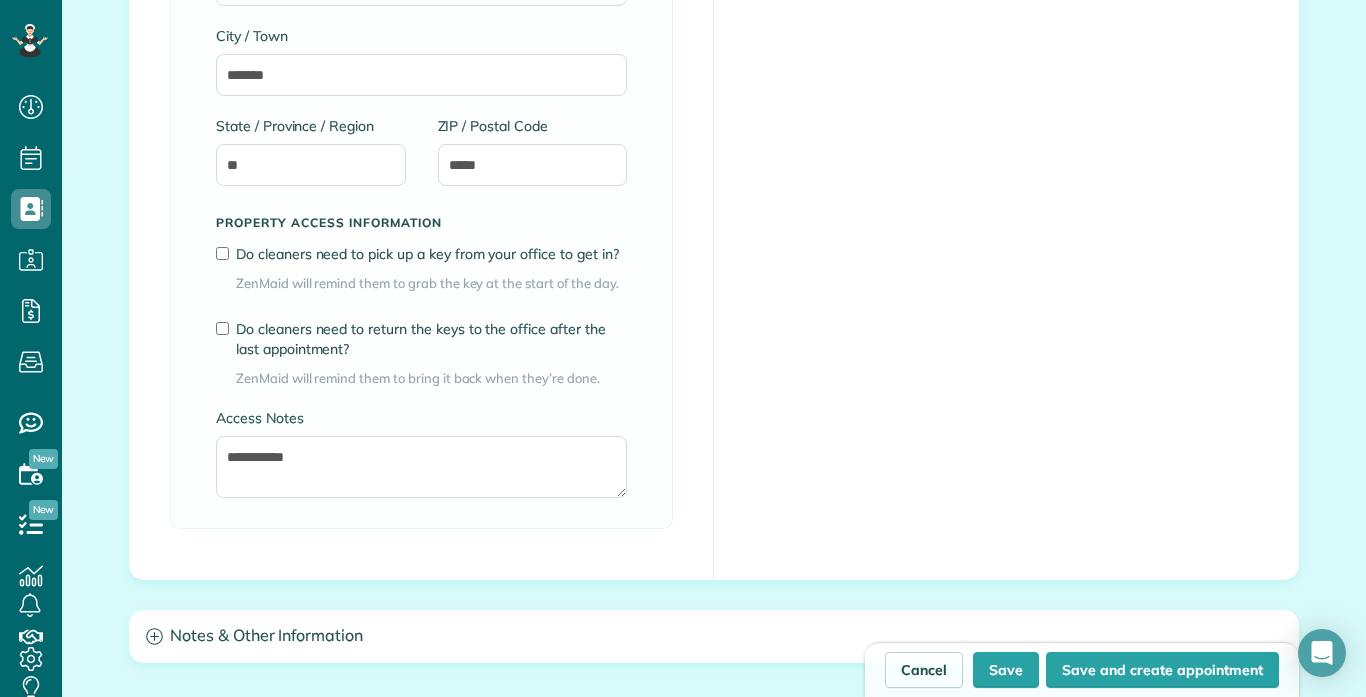 click on "**********" at bounding box center [422, 92] 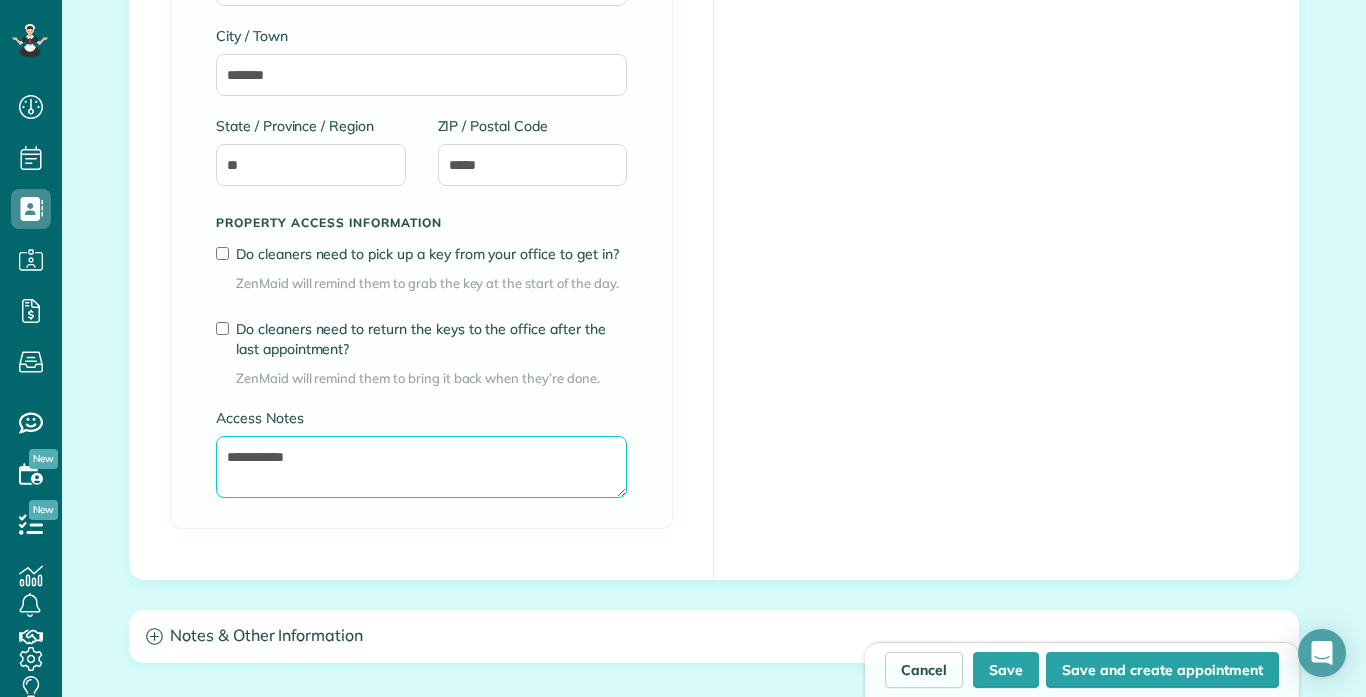 click on "**********" at bounding box center (421, 467) 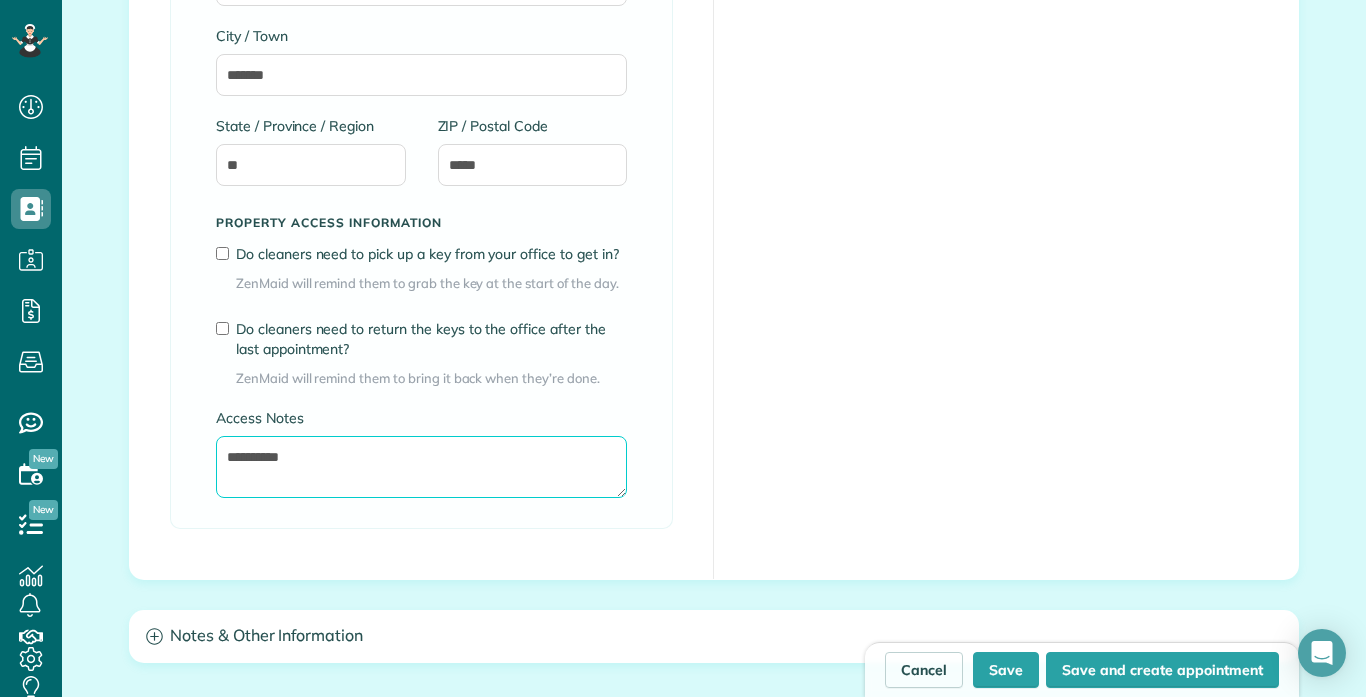 click on "**********" at bounding box center (421, 467) 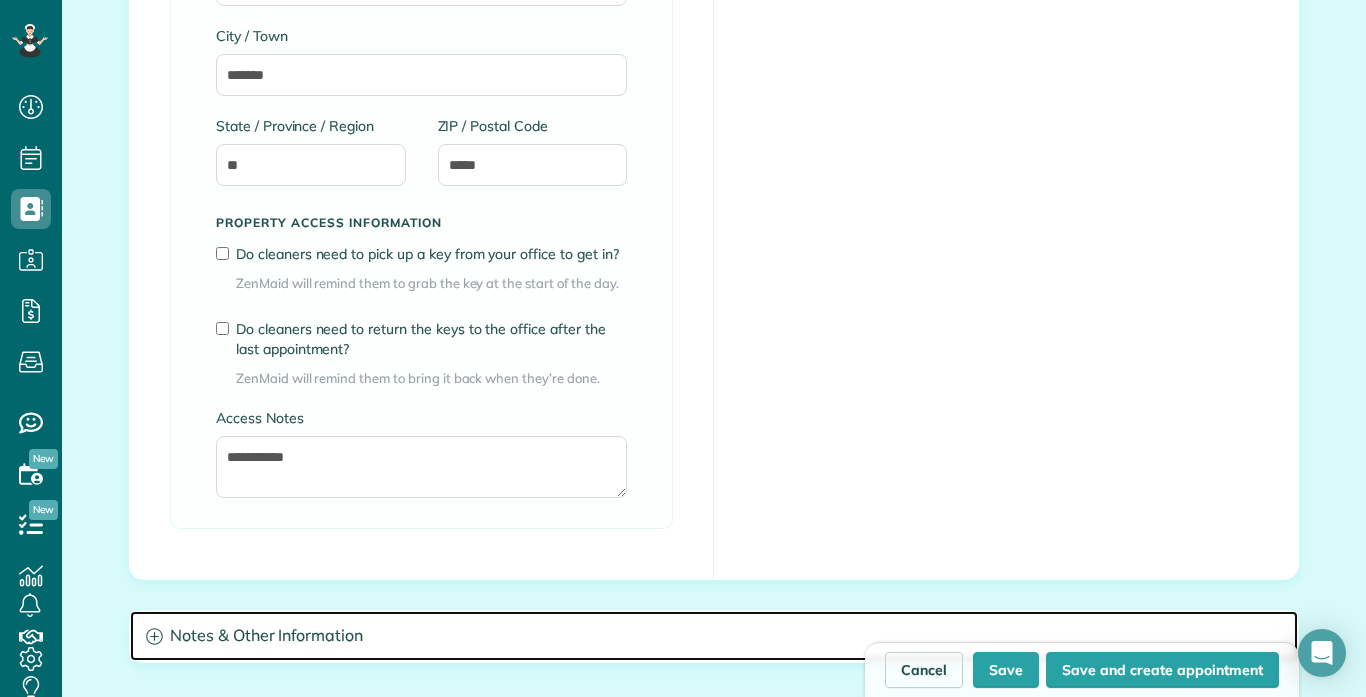 click 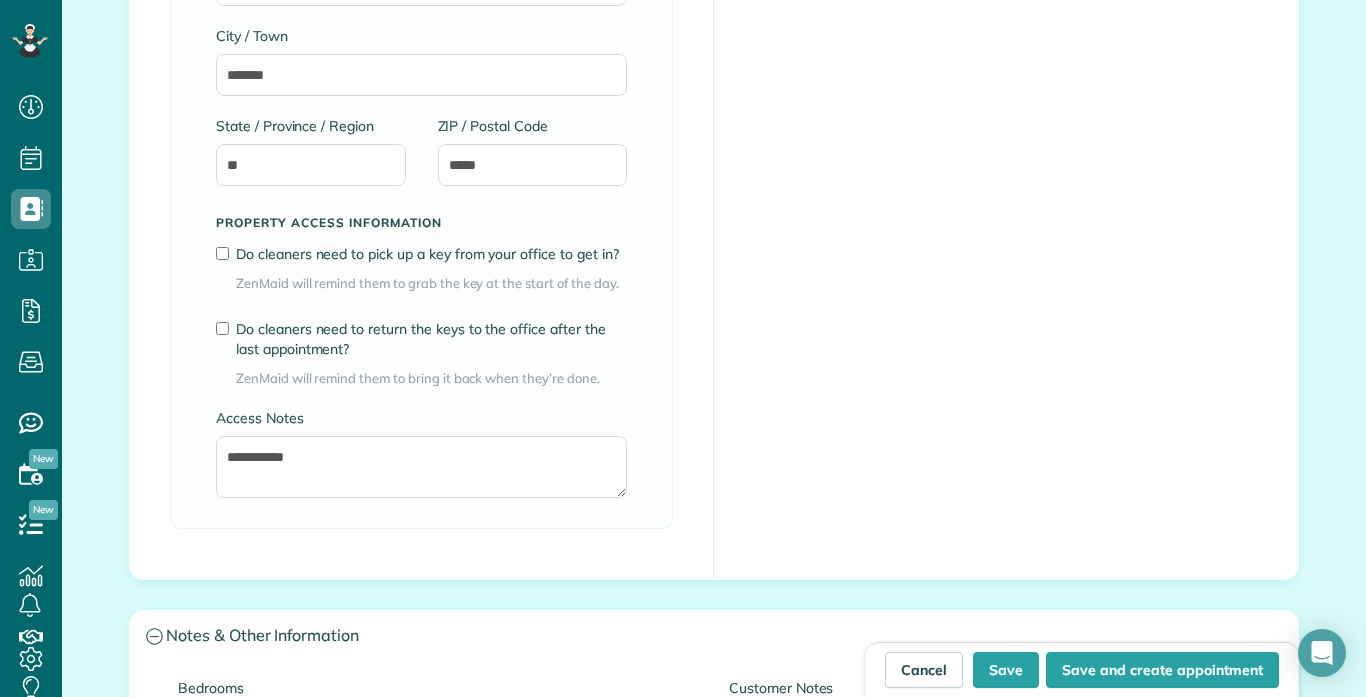 click on "**********" at bounding box center [422, 92] 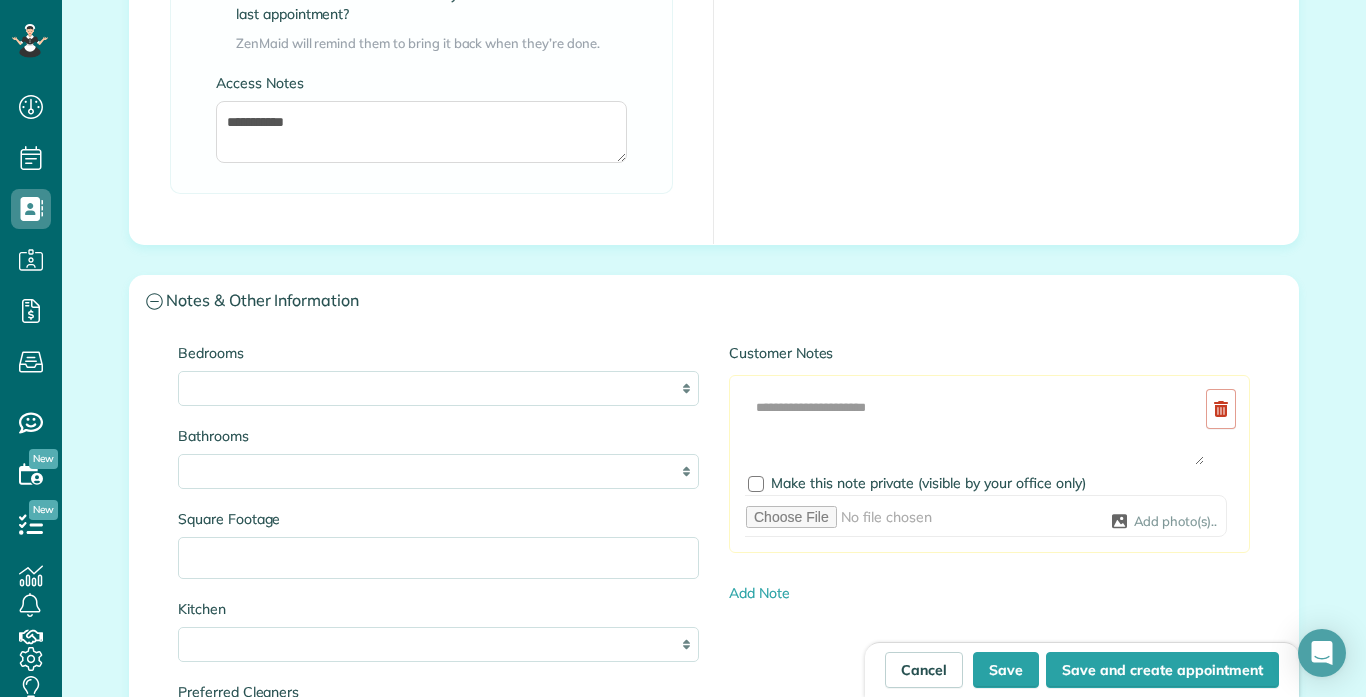 scroll, scrollTop: 2000, scrollLeft: 0, axis: vertical 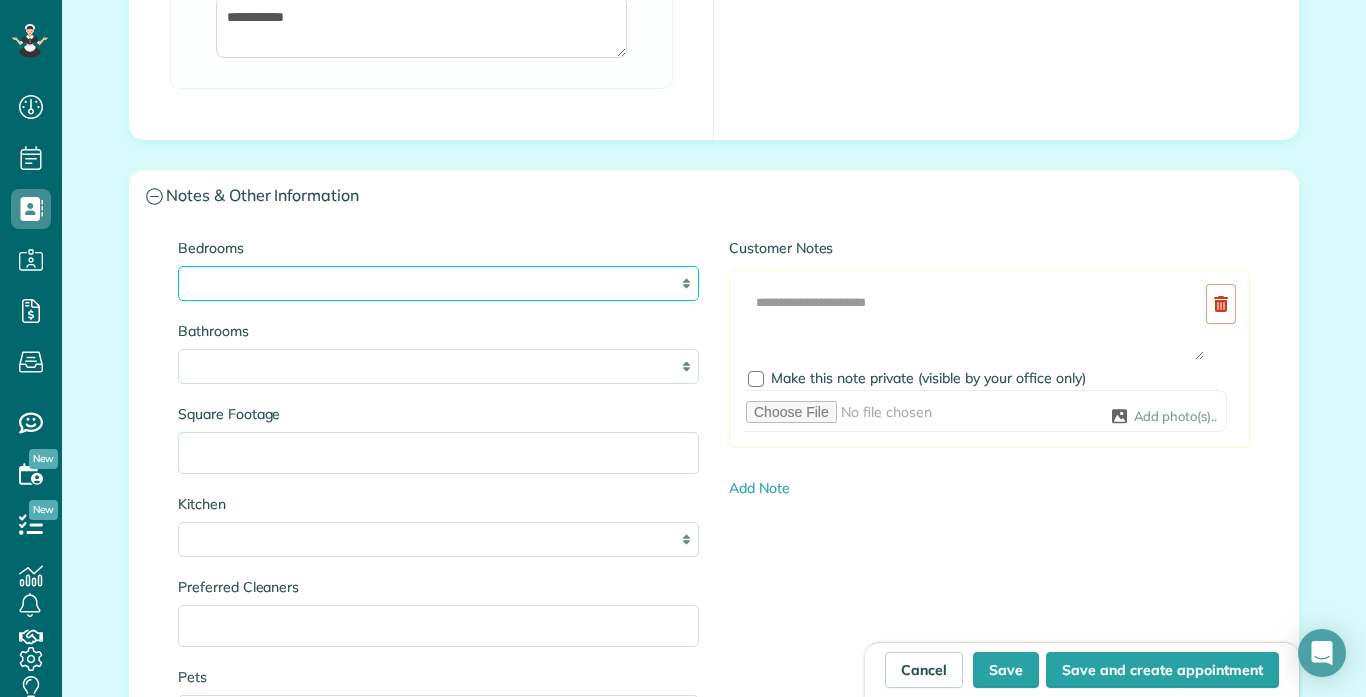 click on "*
*
*
*
**" at bounding box center [438, 283] 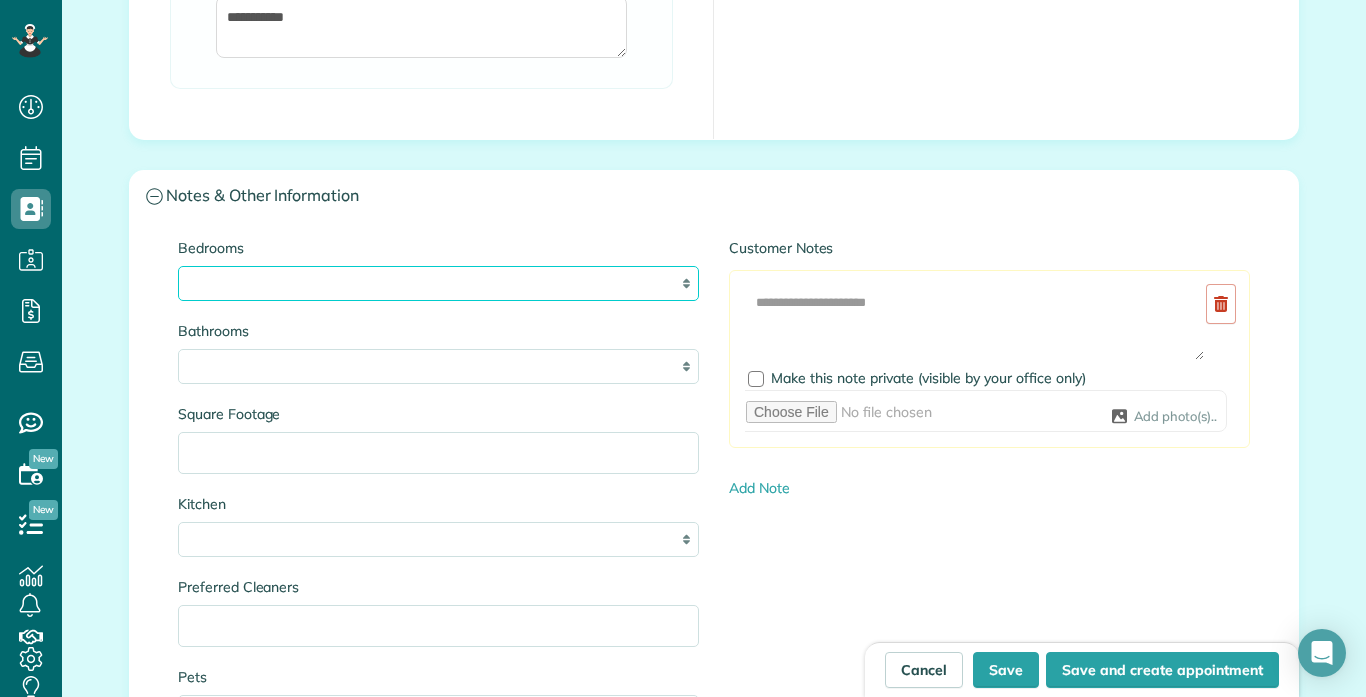 select on "*" 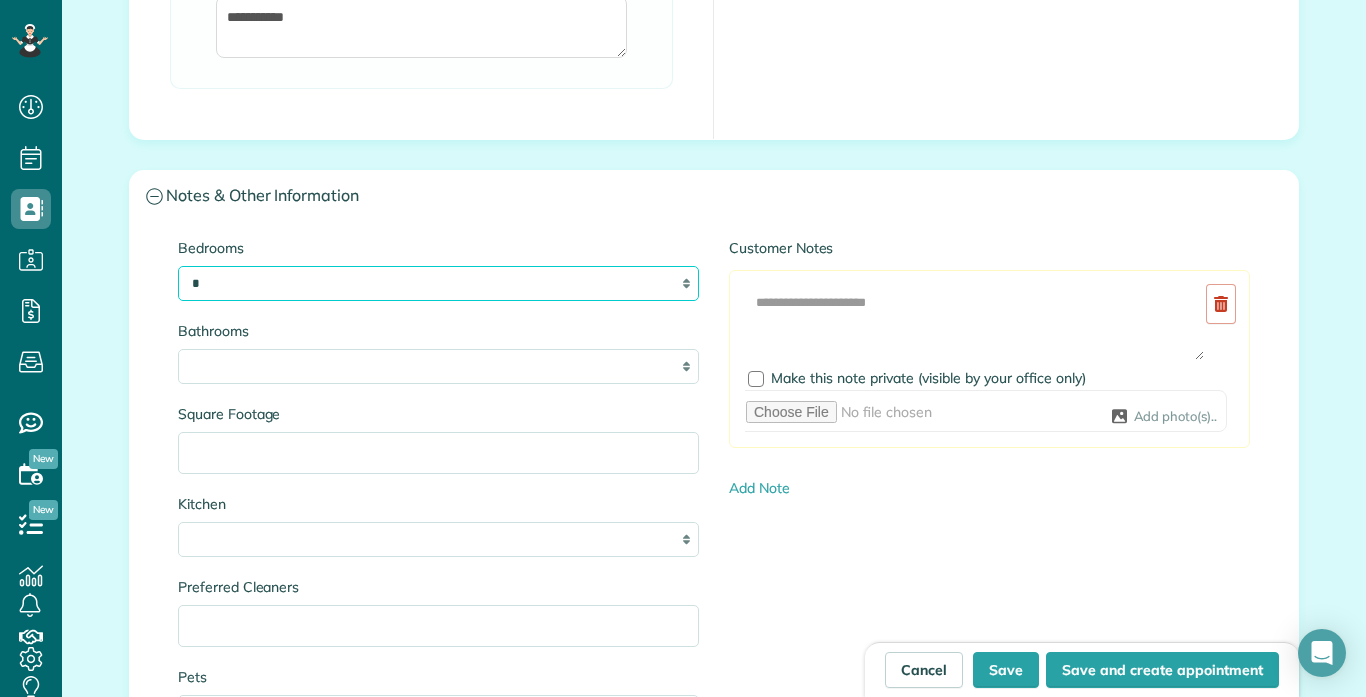 click on "*
*
*
*
**" at bounding box center (438, 283) 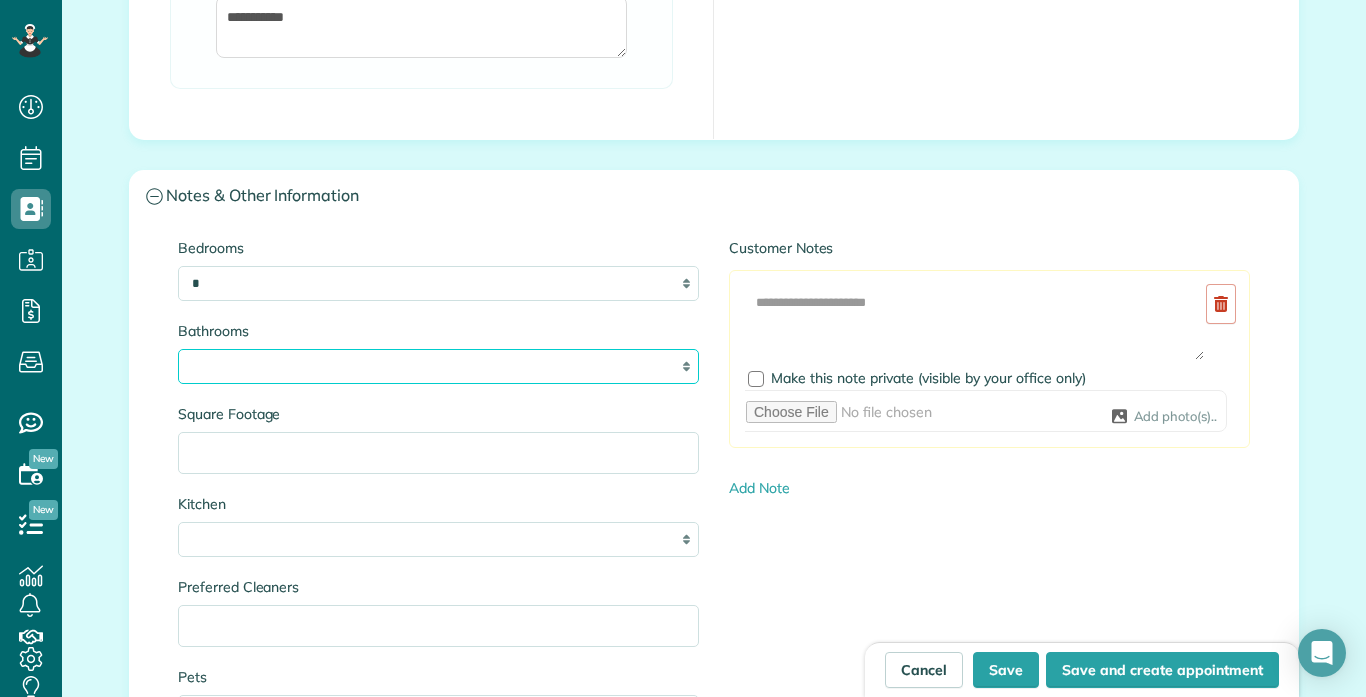 click on "*
***
*
***
*
***
*
***
**" at bounding box center (438, 366) 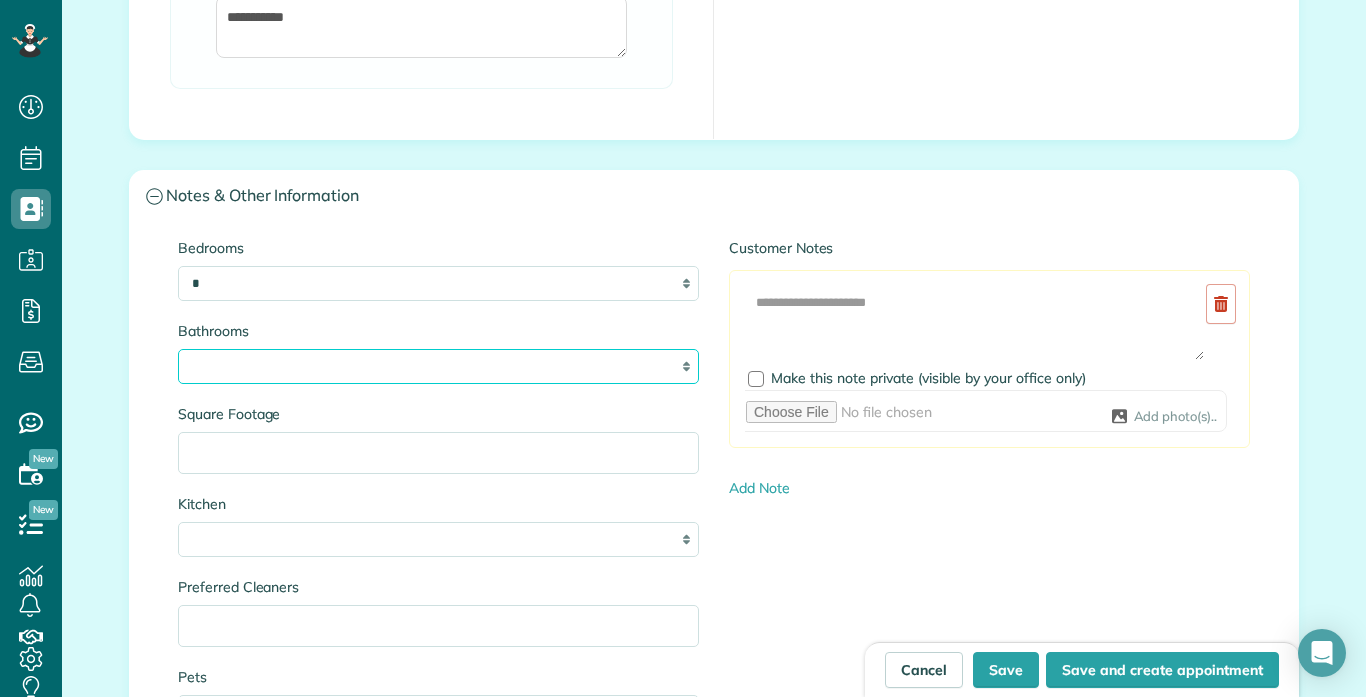 select on "*" 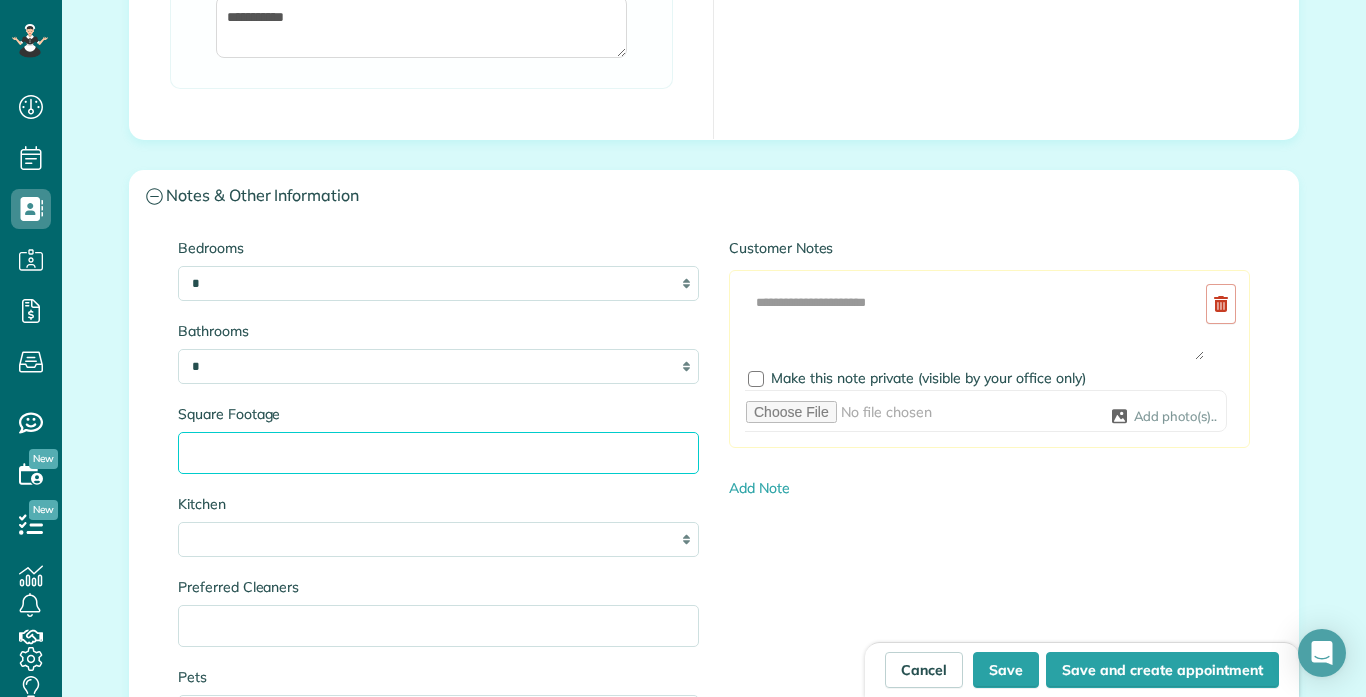click on "Square Footage" at bounding box center (438, 453) 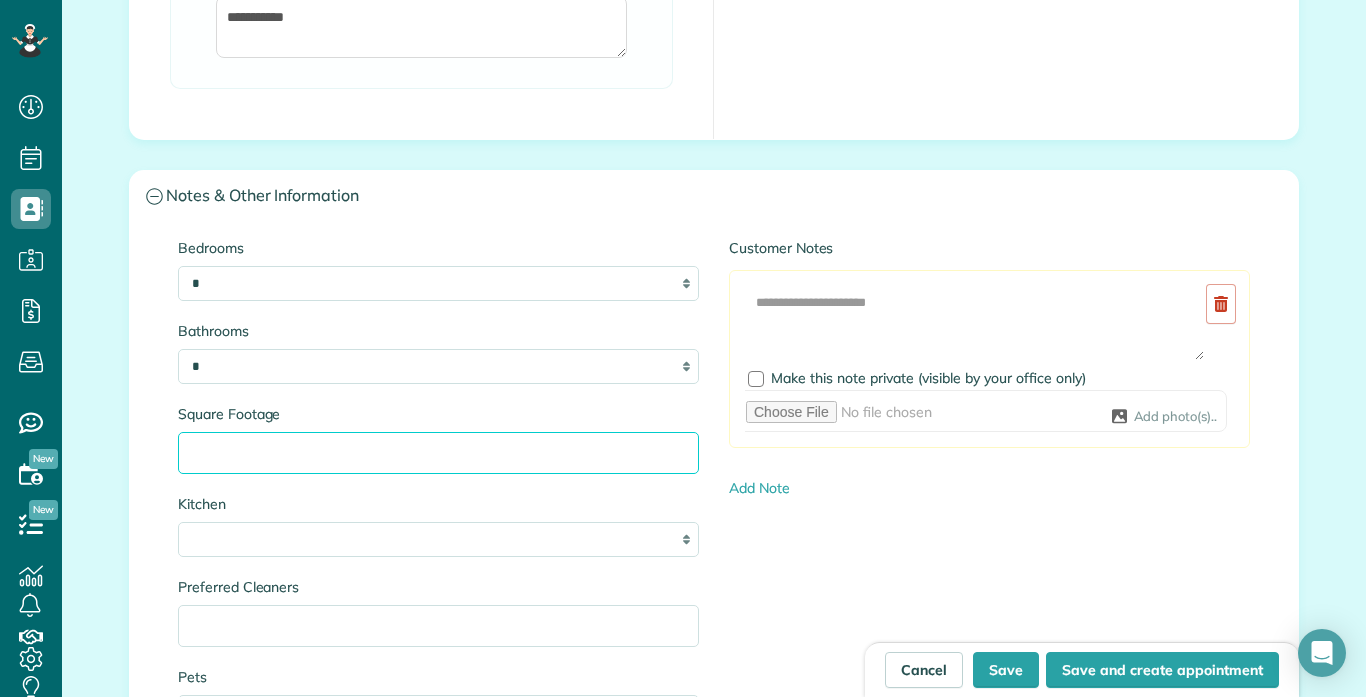 click on "Square Footage" at bounding box center (438, 453) 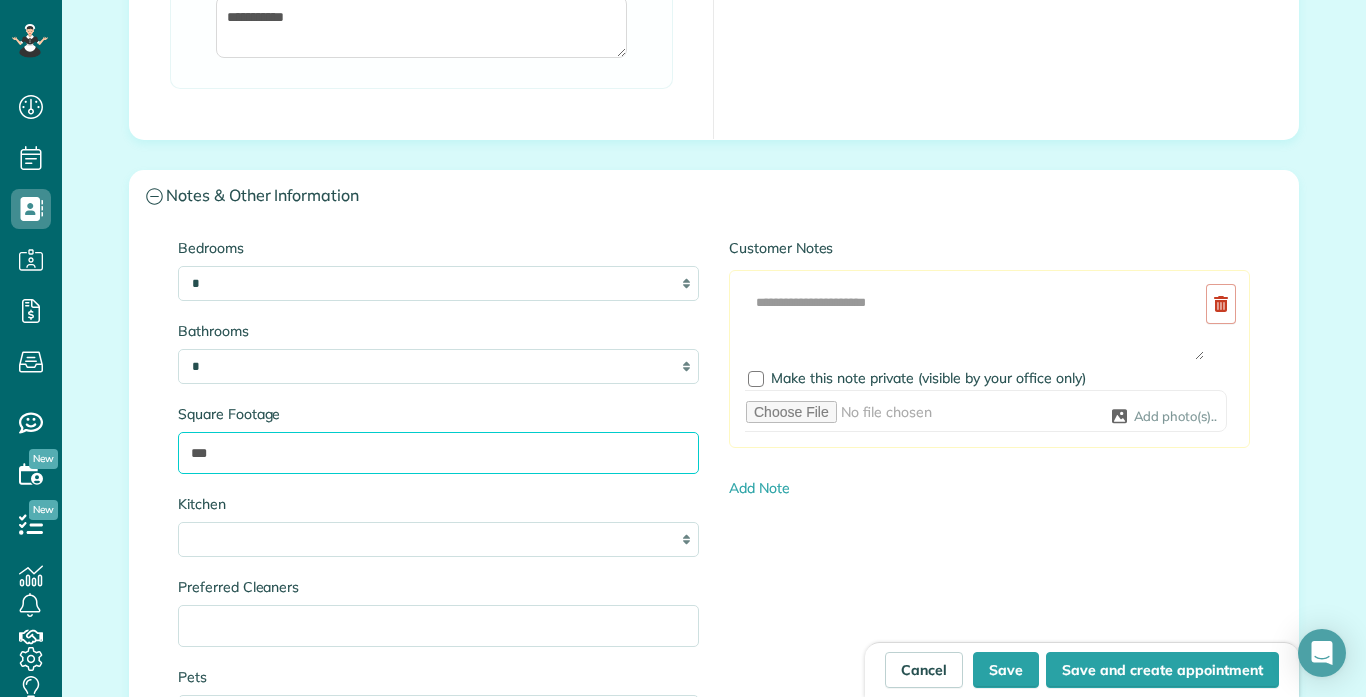 type on "***" 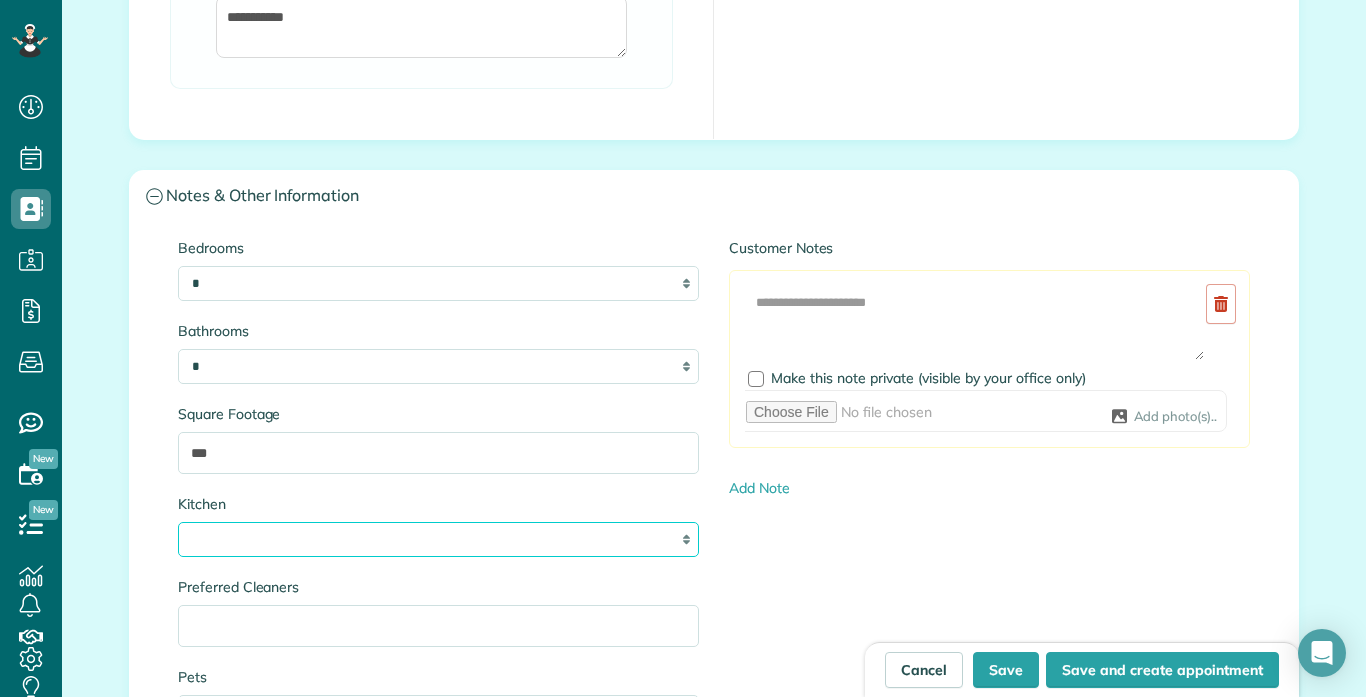 click on "*
*
*
*" at bounding box center [438, 539] 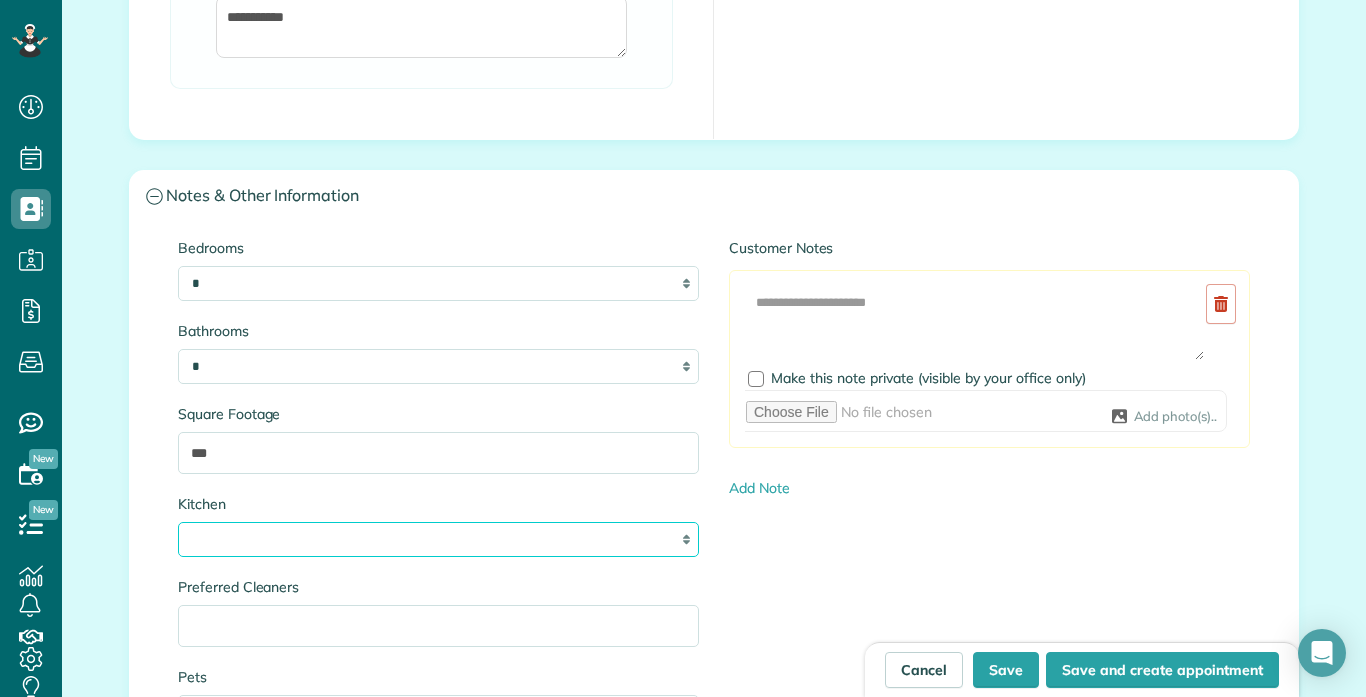 click on "*
*
*
*" at bounding box center (438, 539) 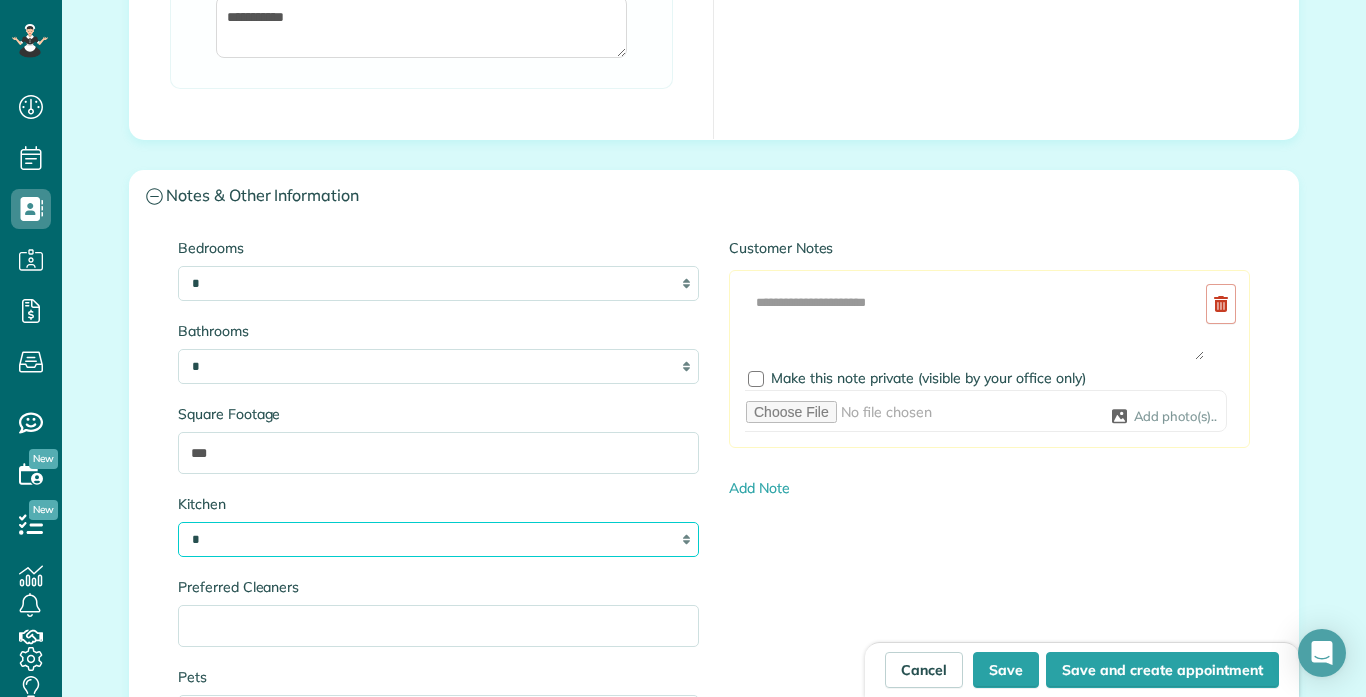 click on "*
*
*
*" at bounding box center [438, 539] 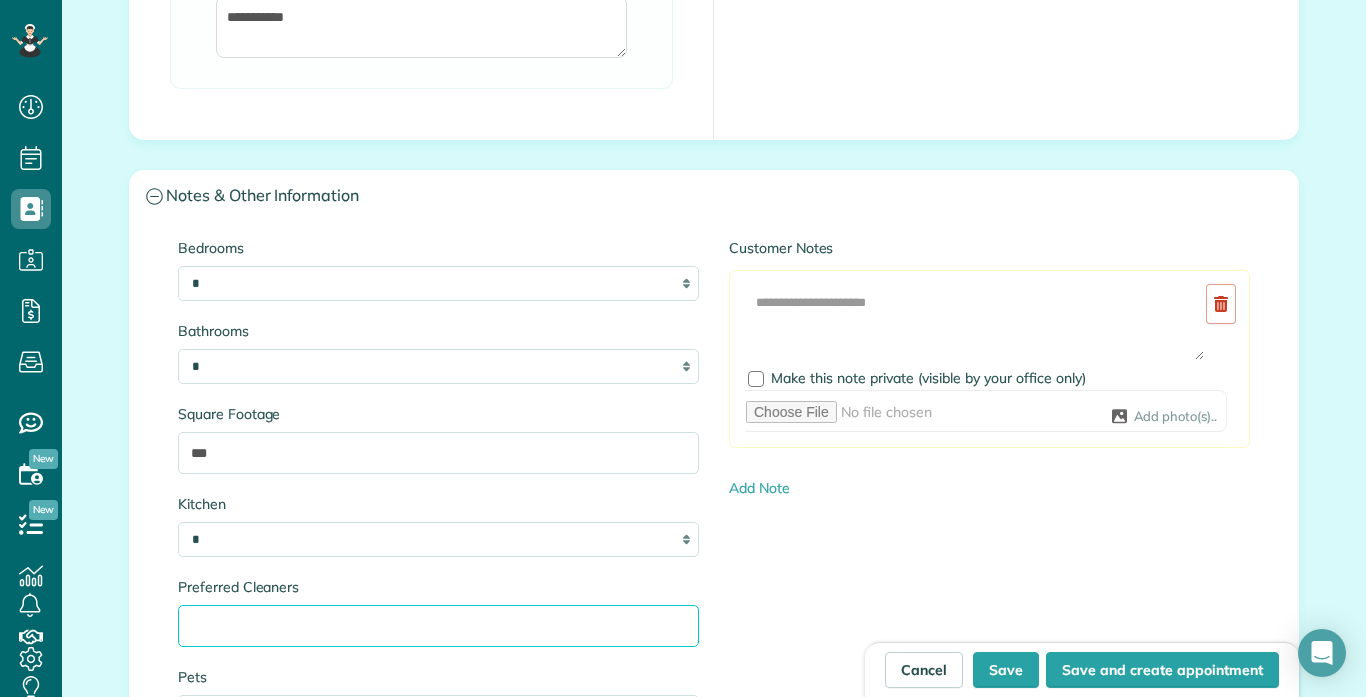 click on "Preferred Cleaners" at bounding box center [438, 626] 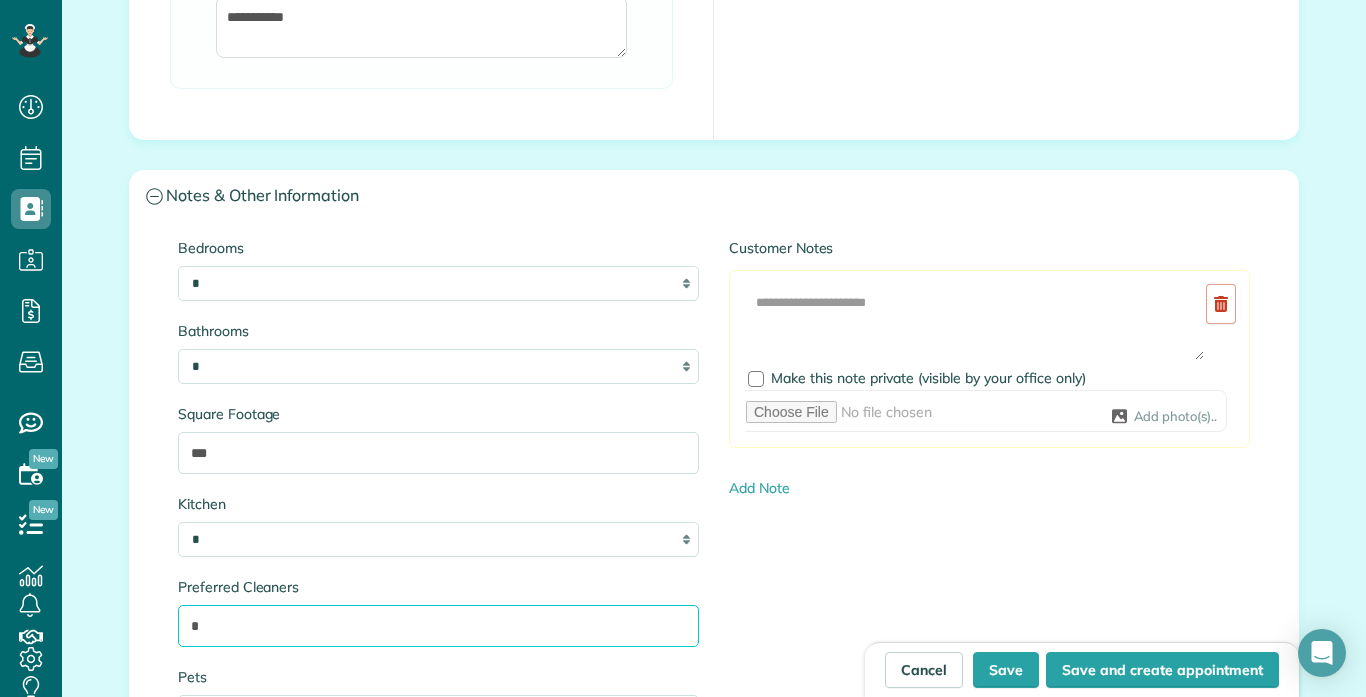 type on "*" 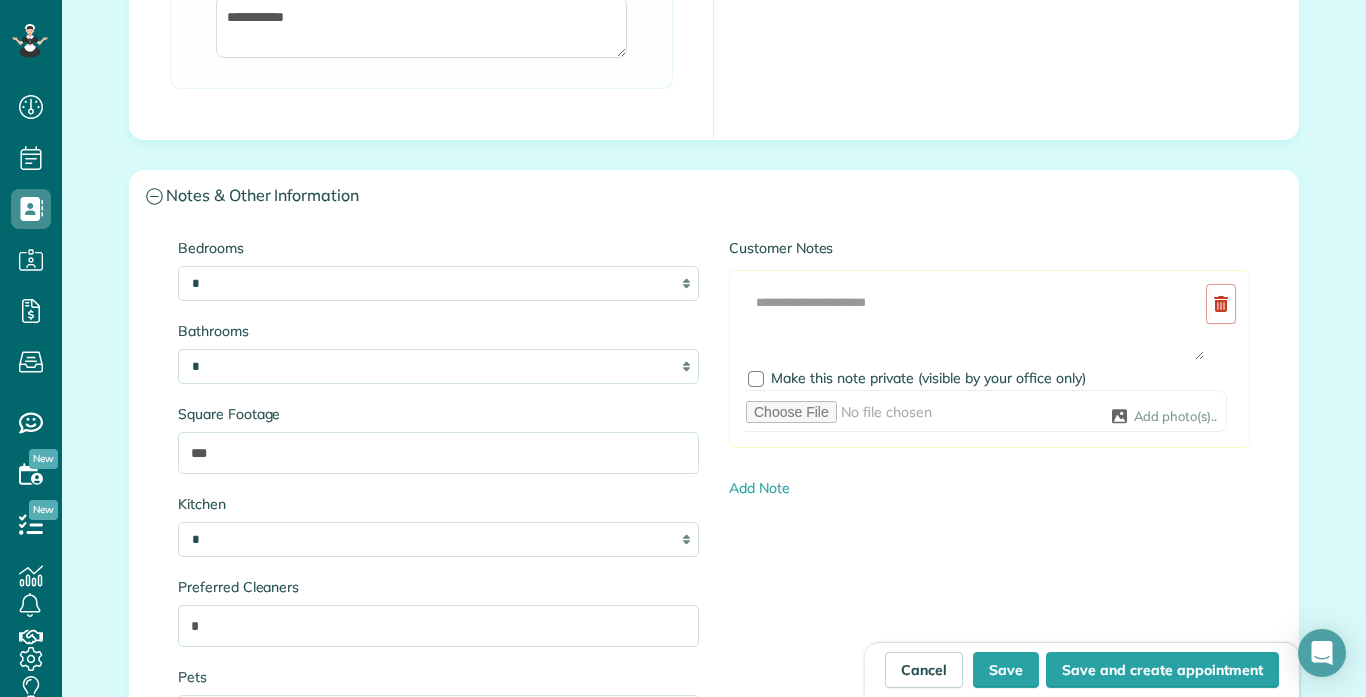 click on "Bedrooms
*
*
*
*
**
Bathrooms
*
***
*
***
*
***
*
***
**
Square Footage ***
Kitchen
*
*
*
*
Preferred Cleaners *
Pets
Alarm/Gate Code
Customer Notes
Add Image
Make this note private (visible by your office only)
Add photo(s)..
Add Note" at bounding box center [714, 542] 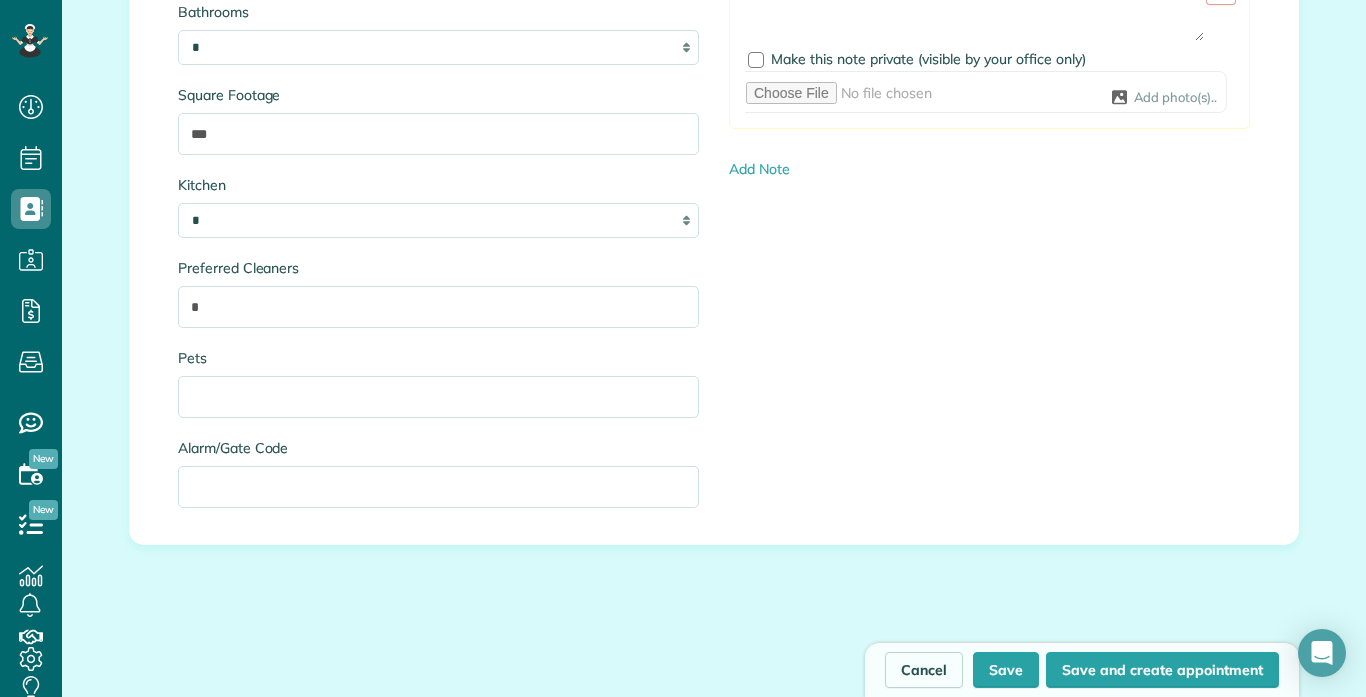 scroll, scrollTop: 2320, scrollLeft: 0, axis: vertical 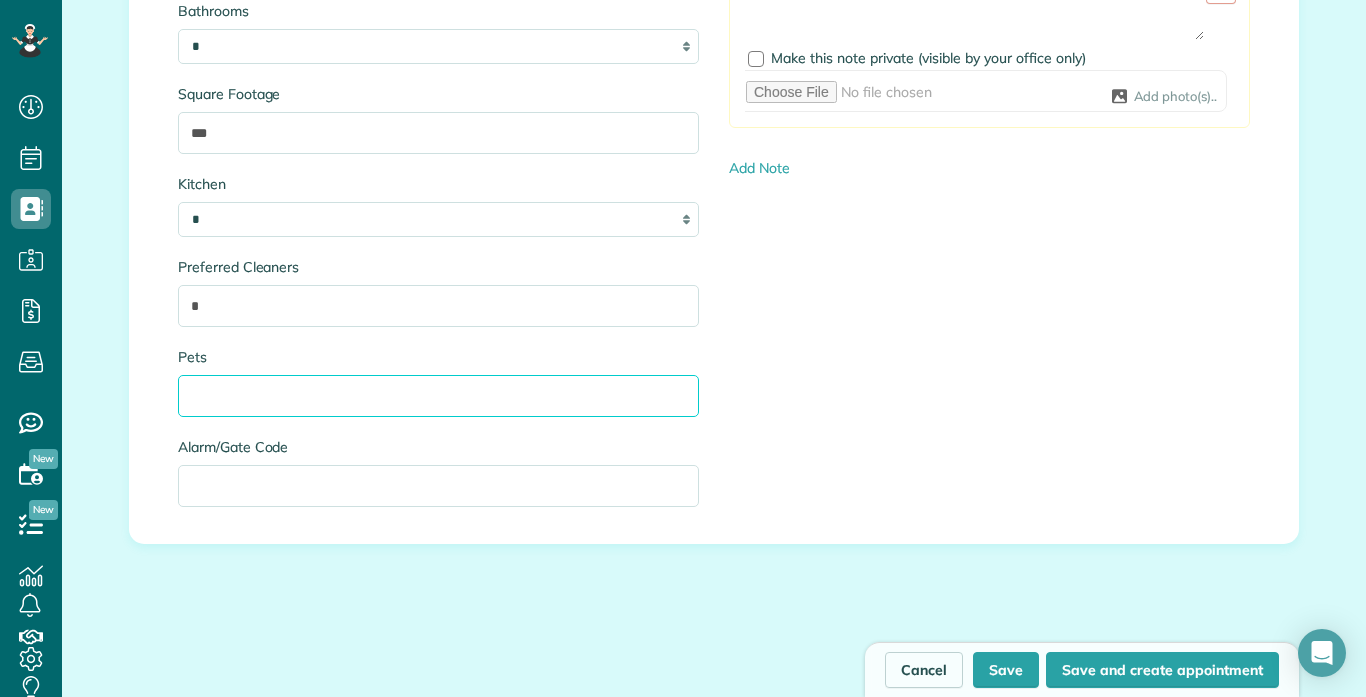 click on "Pets" at bounding box center [438, 396] 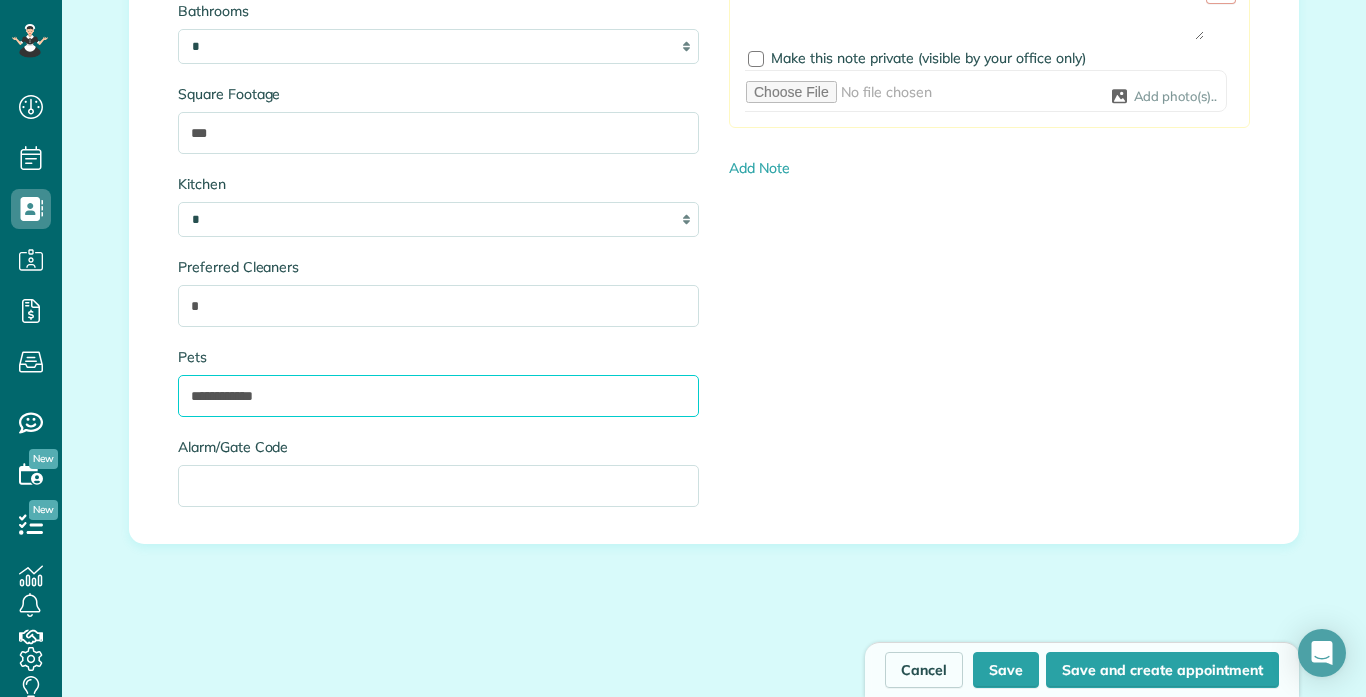 type on "**********" 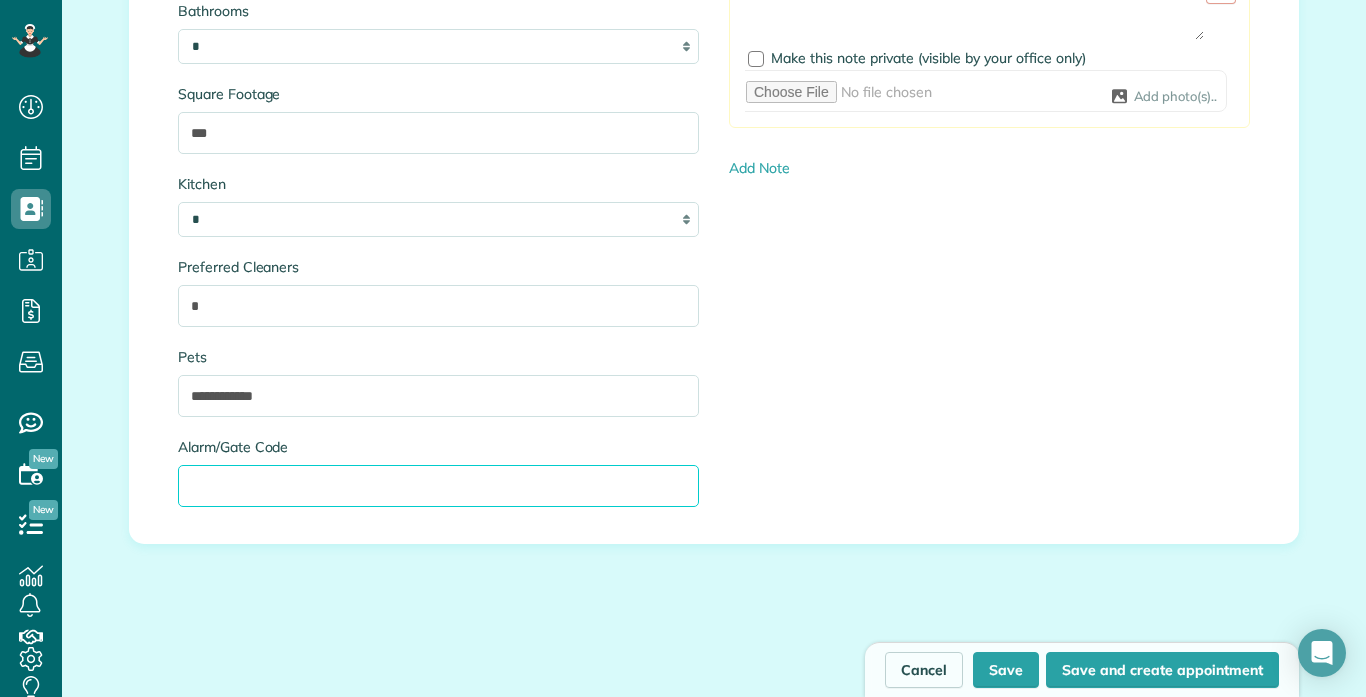 click on "Alarm/Gate Code" at bounding box center [438, 486] 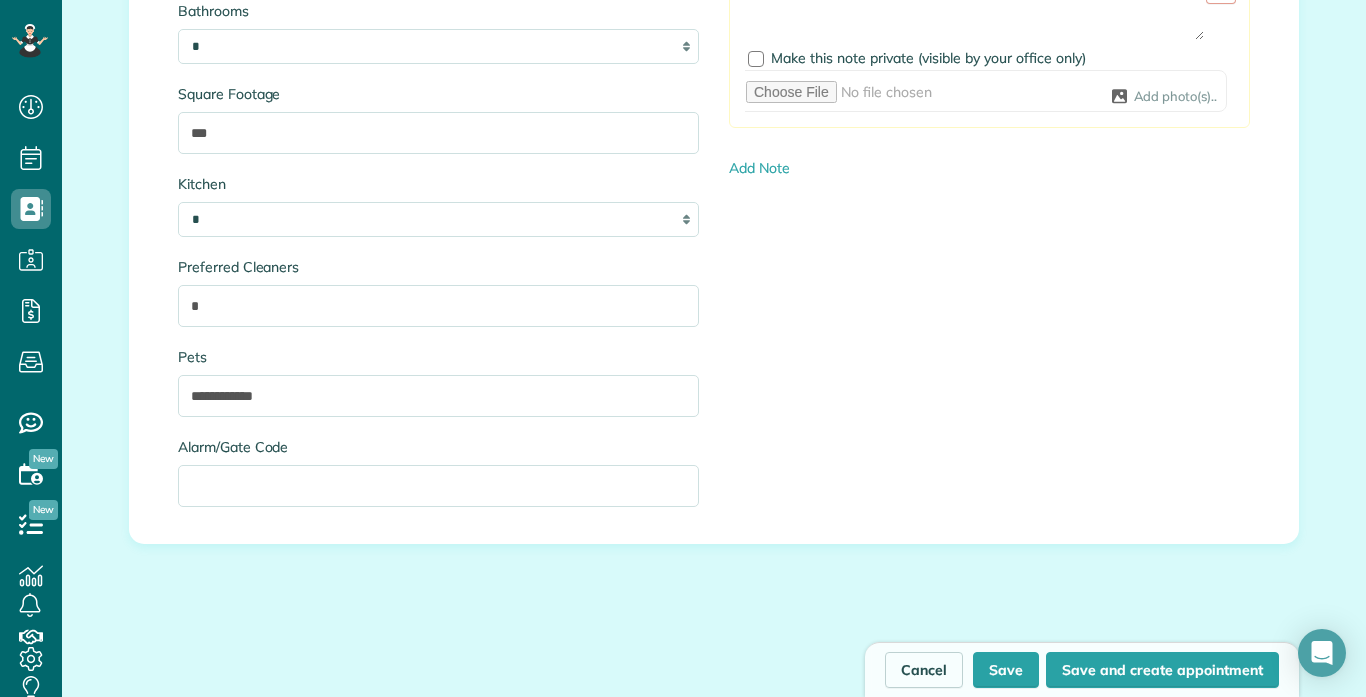 click on "**********" at bounding box center (714, 222) 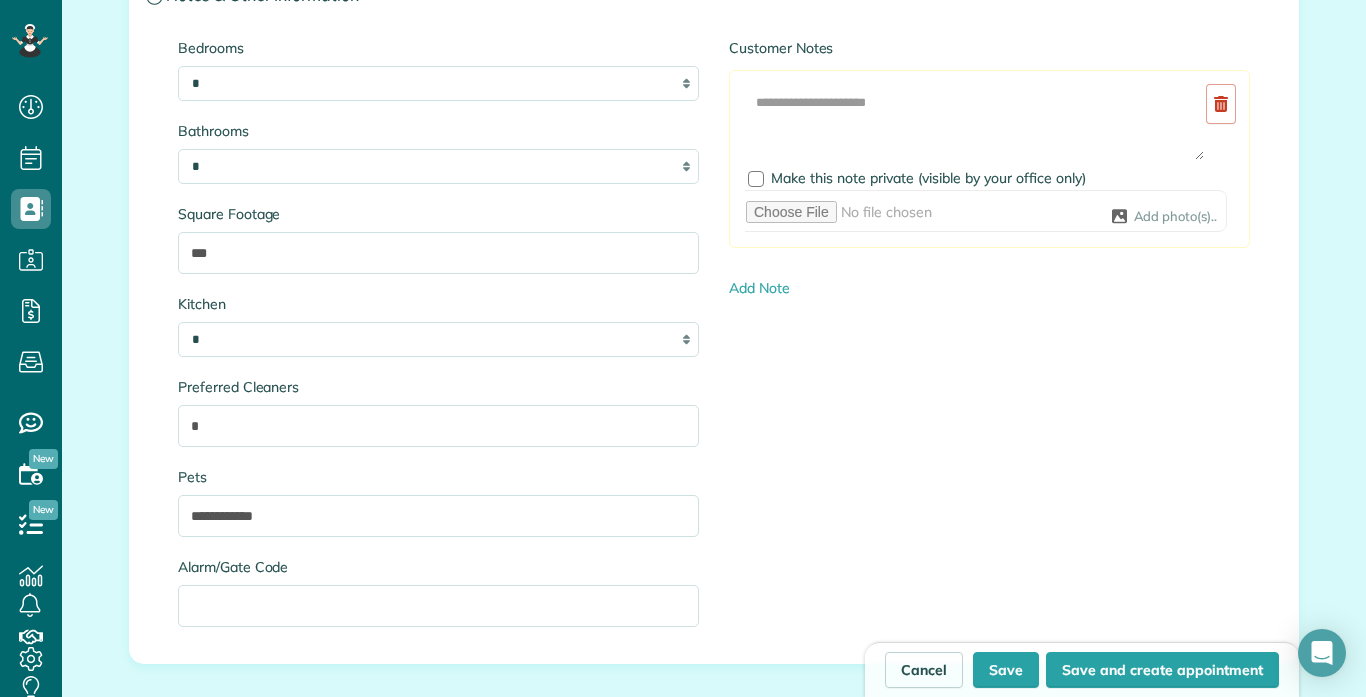 scroll, scrollTop: 2160, scrollLeft: 0, axis: vertical 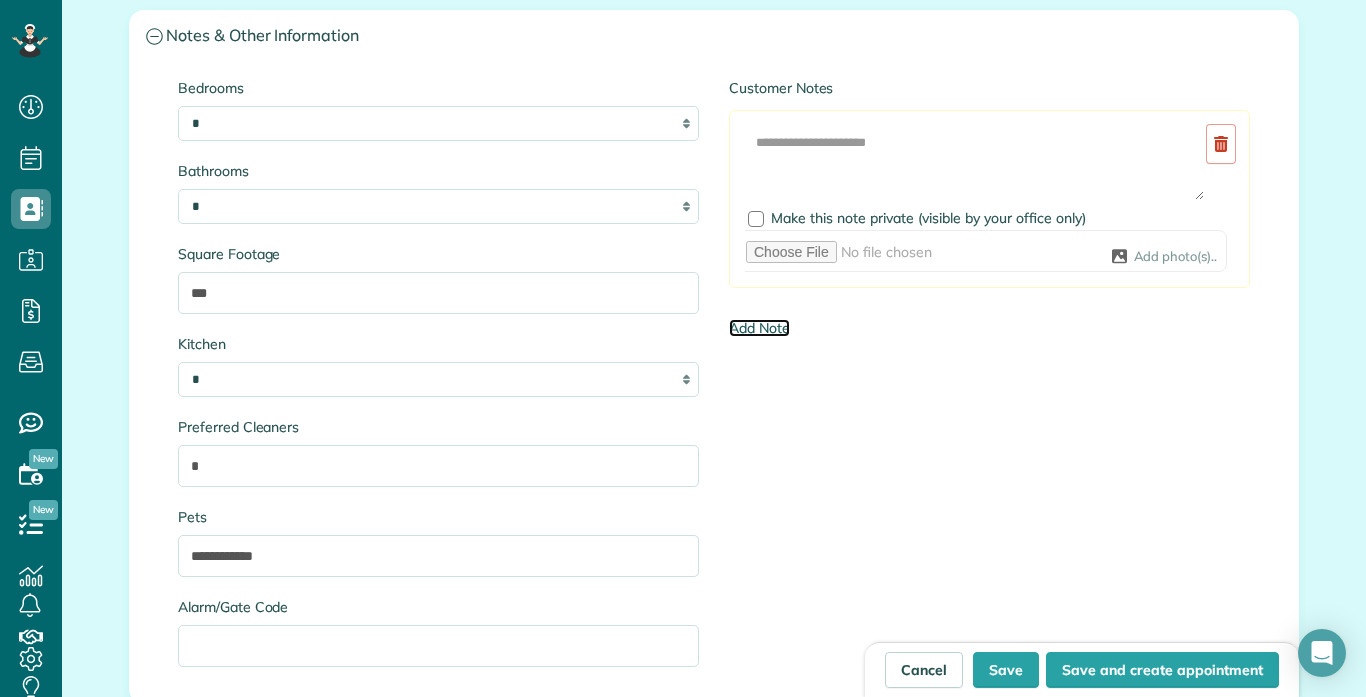 click on "Add Note" at bounding box center [759, 328] 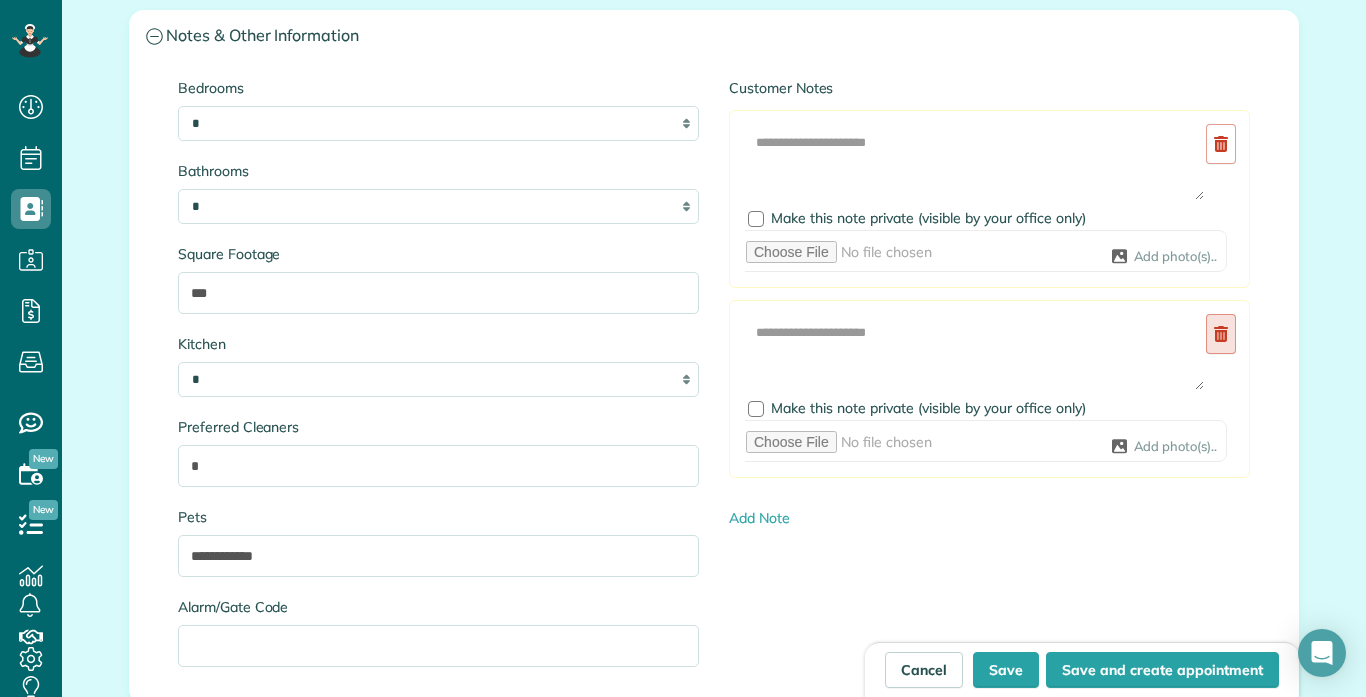 click at bounding box center (1221, 334) 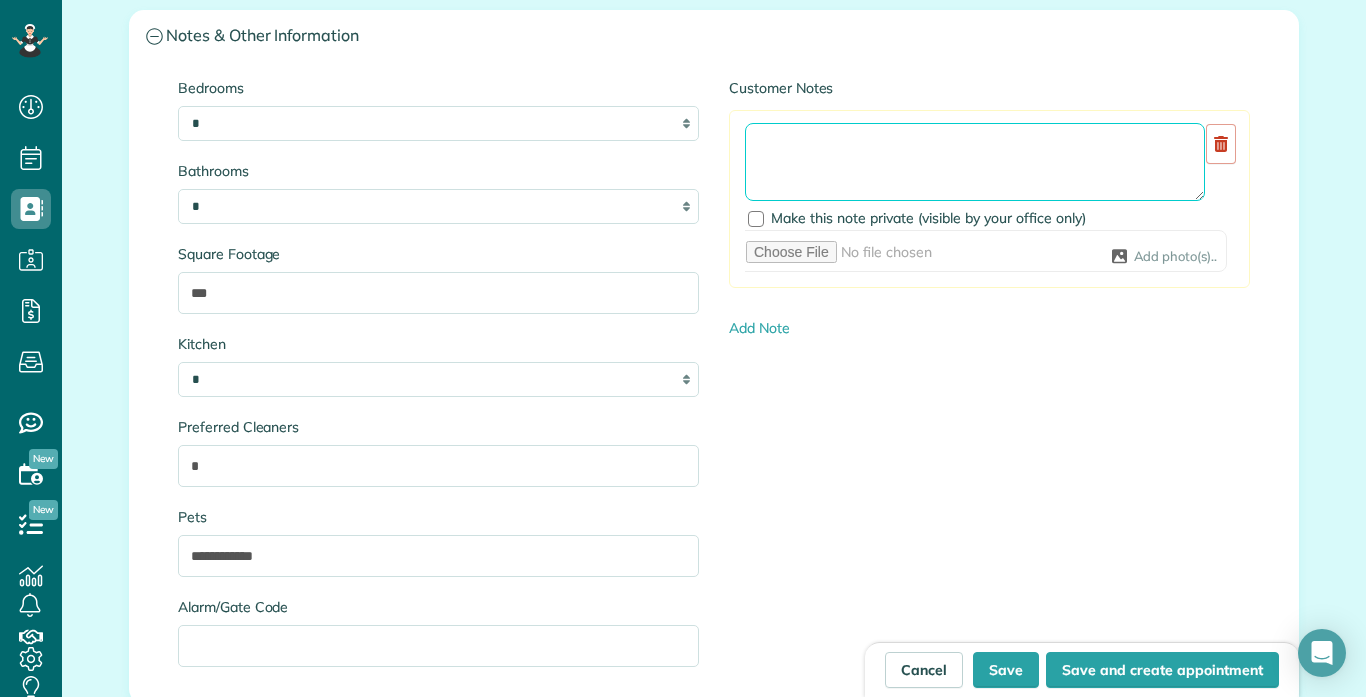 click at bounding box center (975, 162) 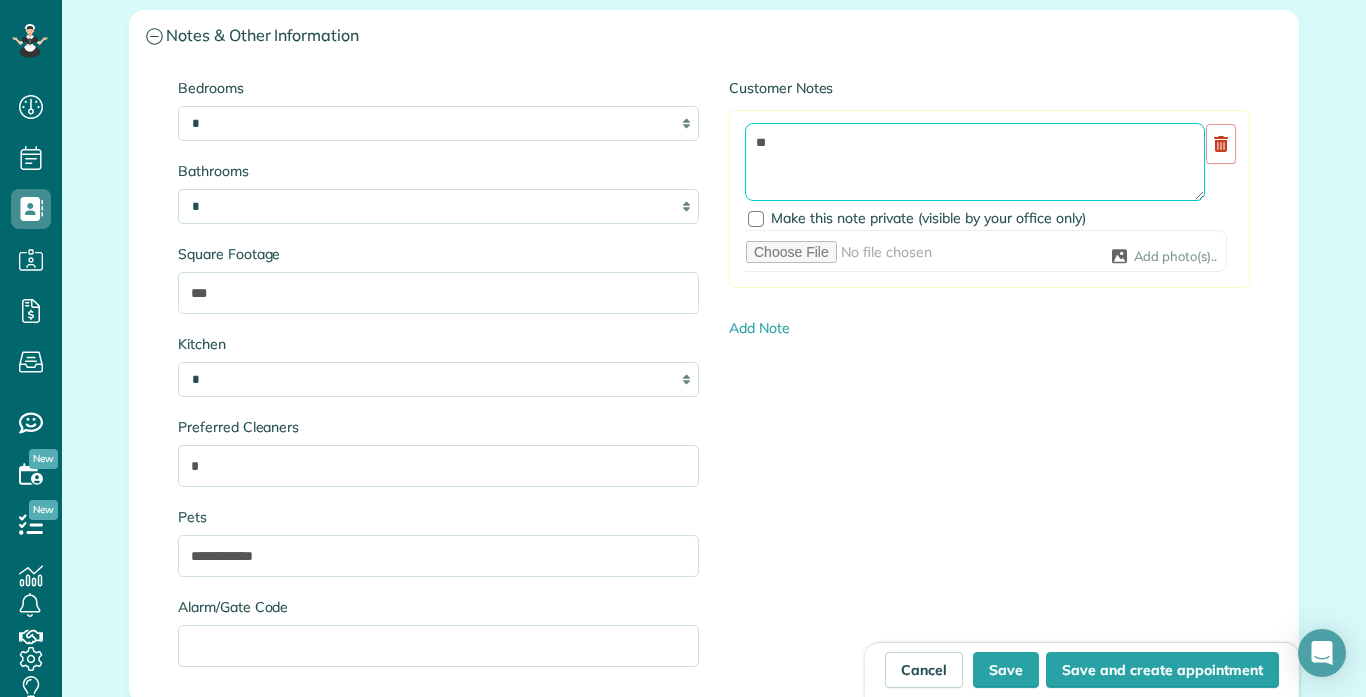 type on "*" 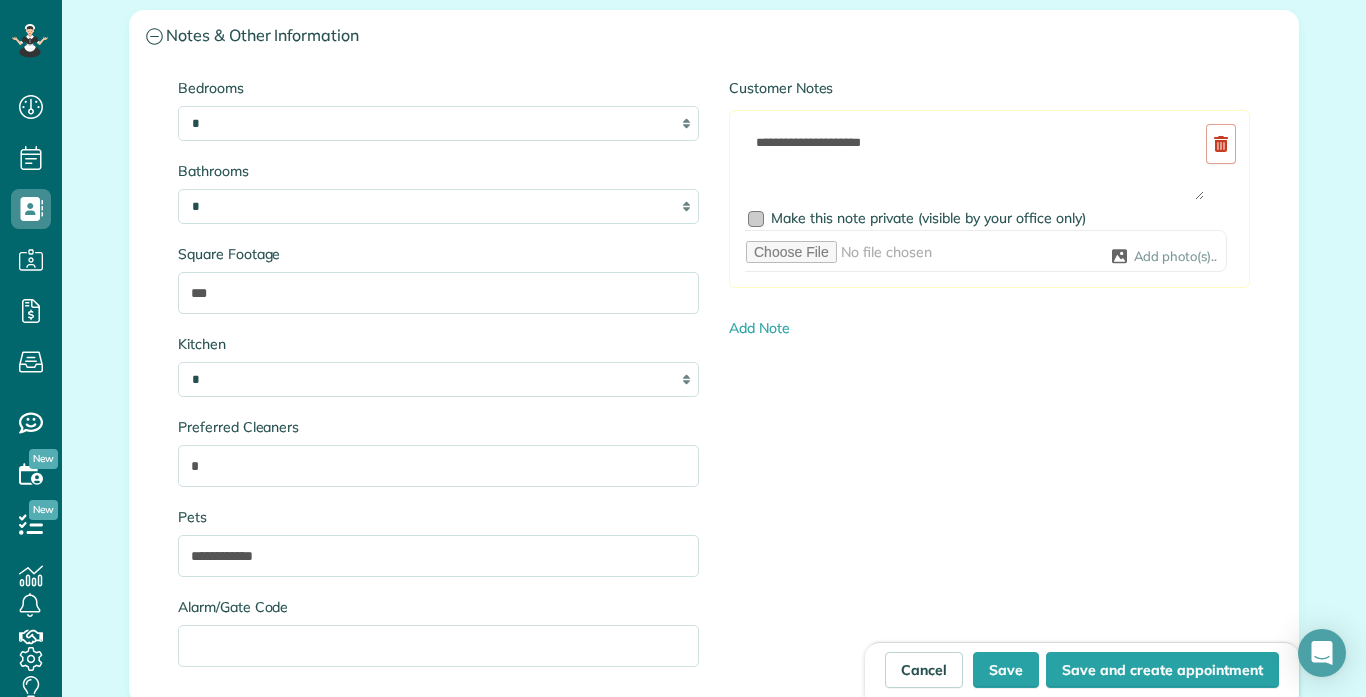 click at bounding box center [756, 219] 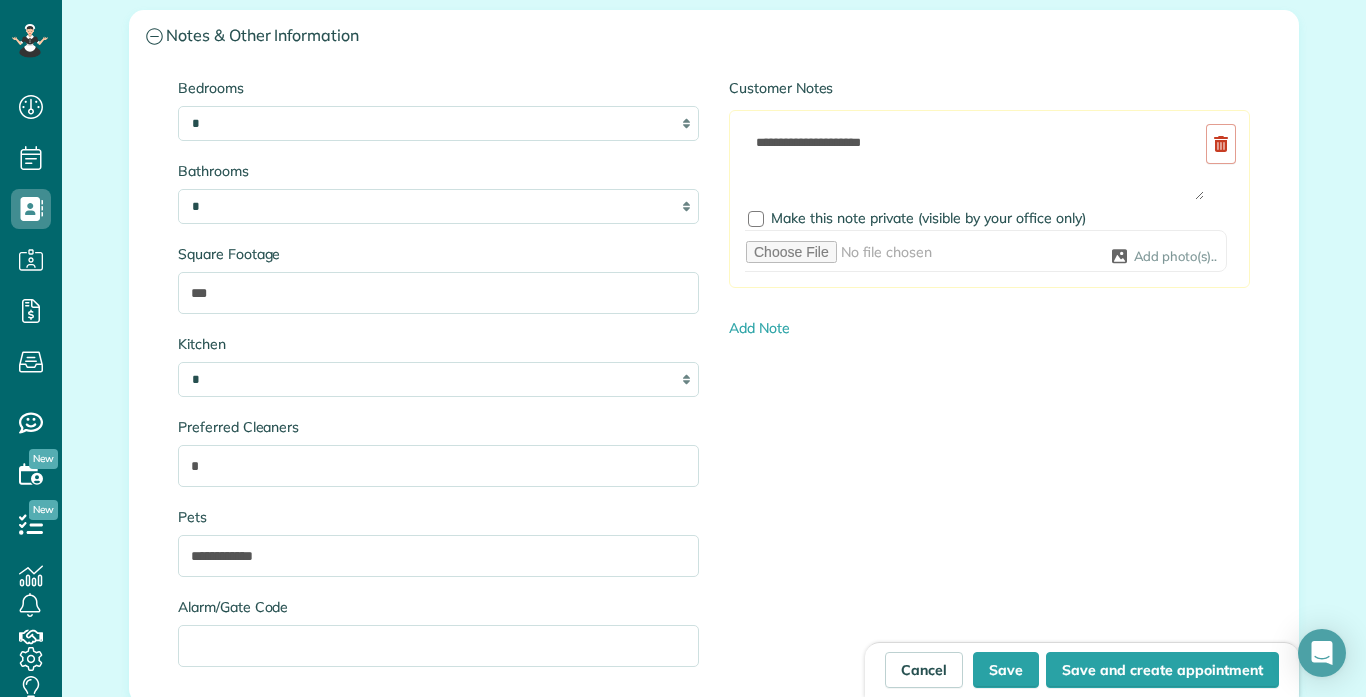 click on "**********" at bounding box center [714, 382] 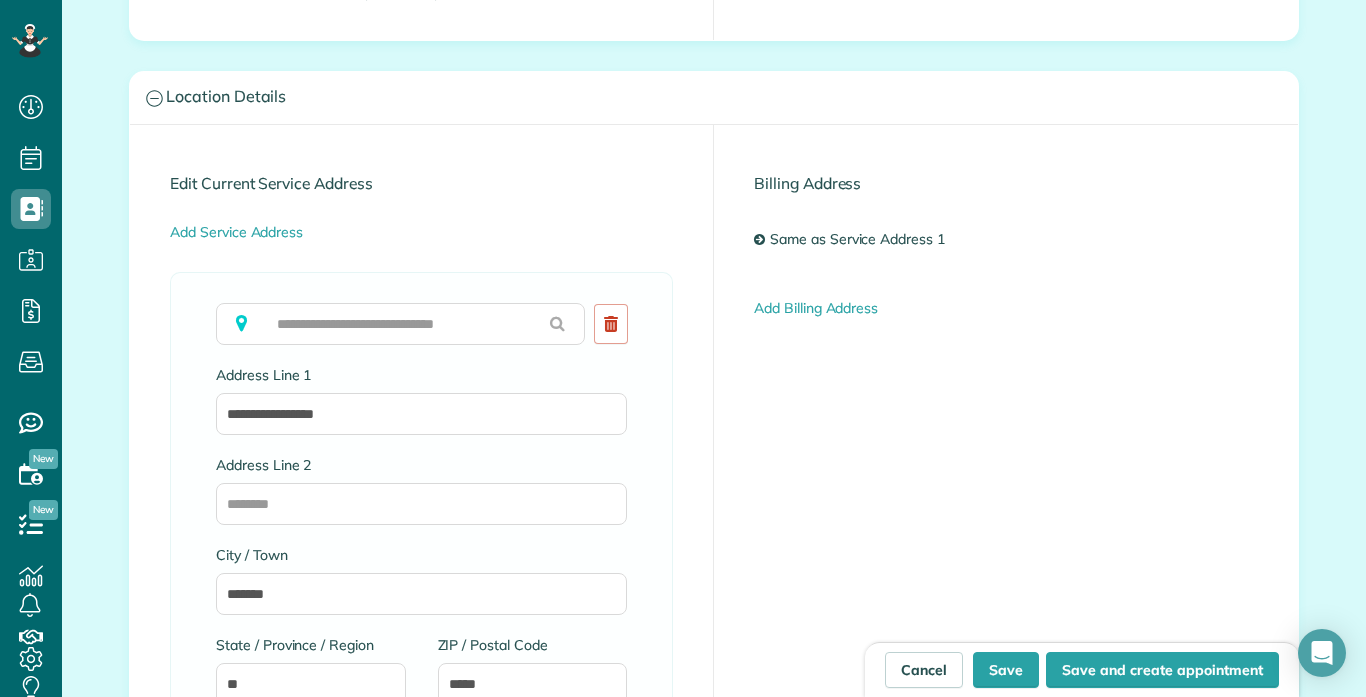 scroll, scrollTop: 1040, scrollLeft: 0, axis: vertical 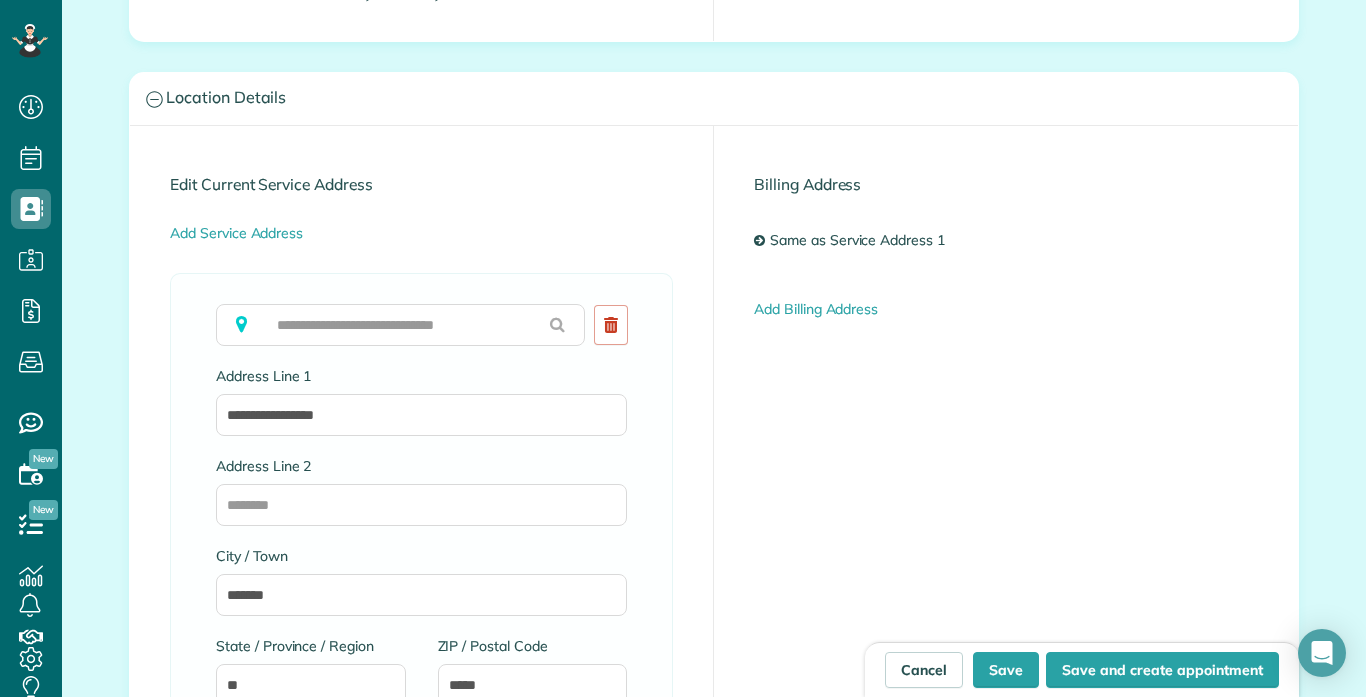 click on "**********" at bounding box center (714, 711) 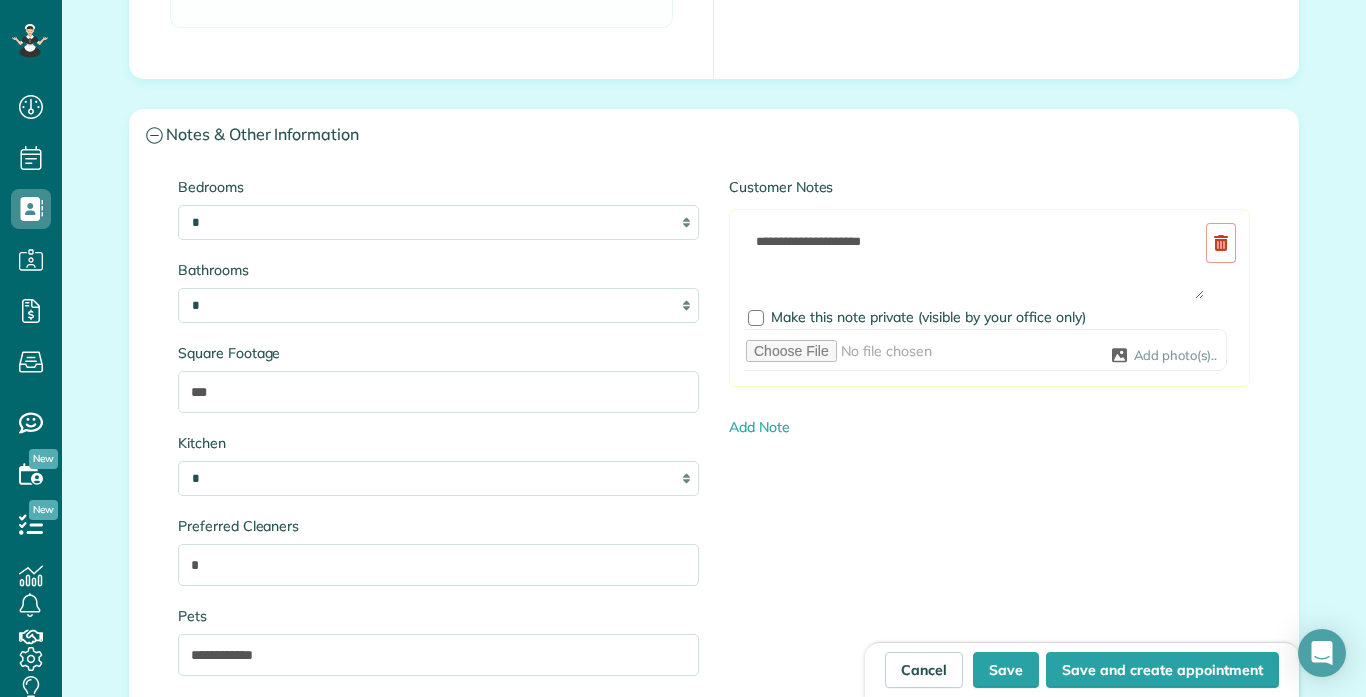 scroll, scrollTop: 2120, scrollLeft: 0, axis: vertical 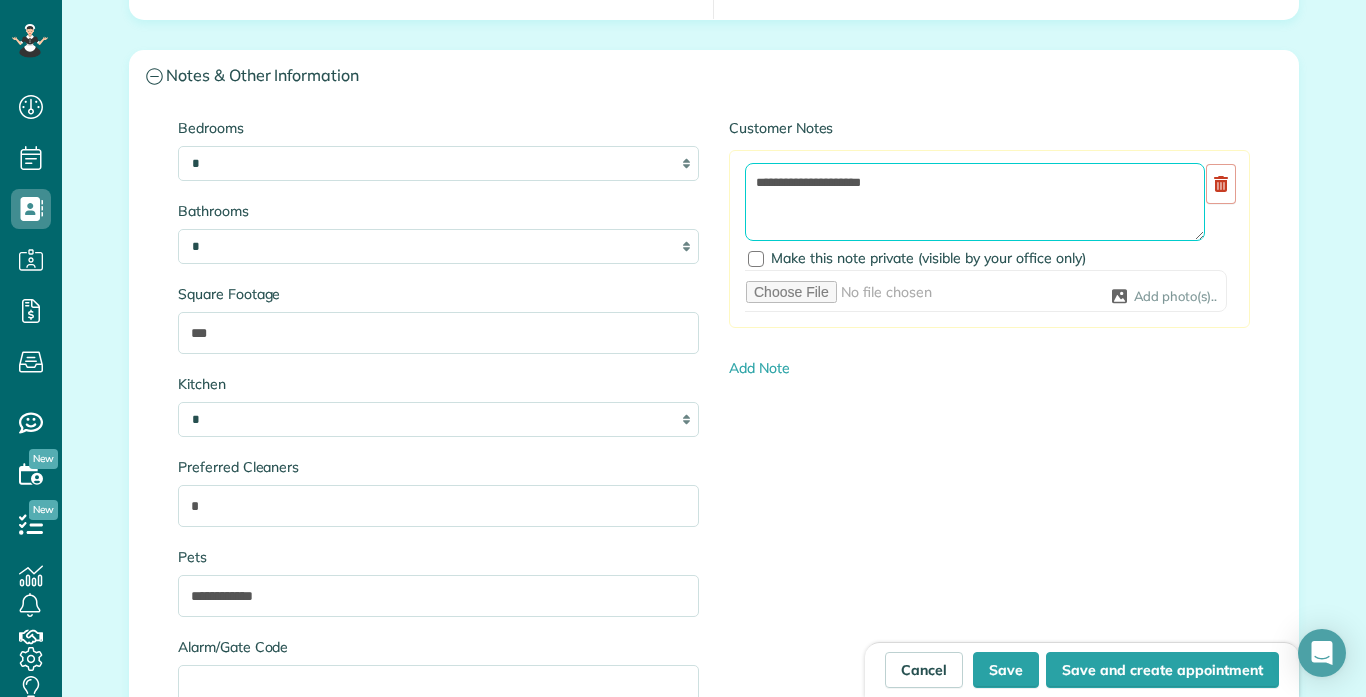 click on "**********" at bounding box center [975, 202] 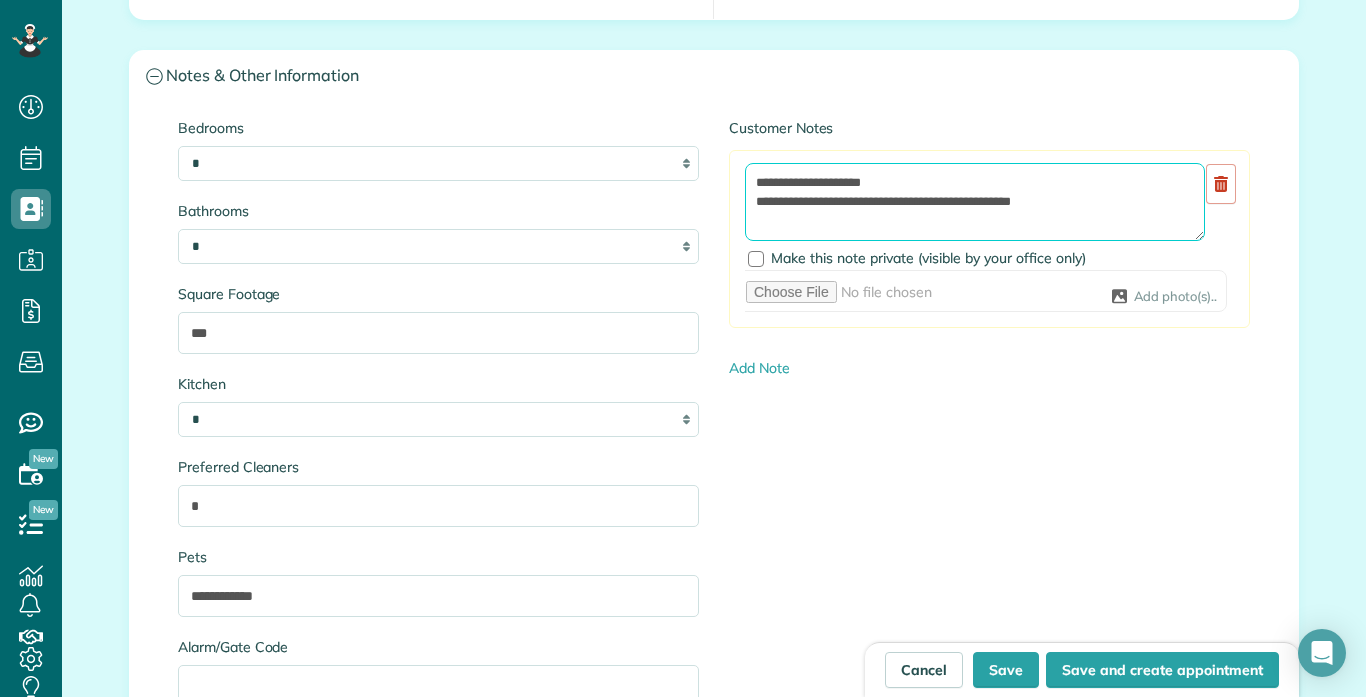 click on "**********" at bounding box center (975, 202) 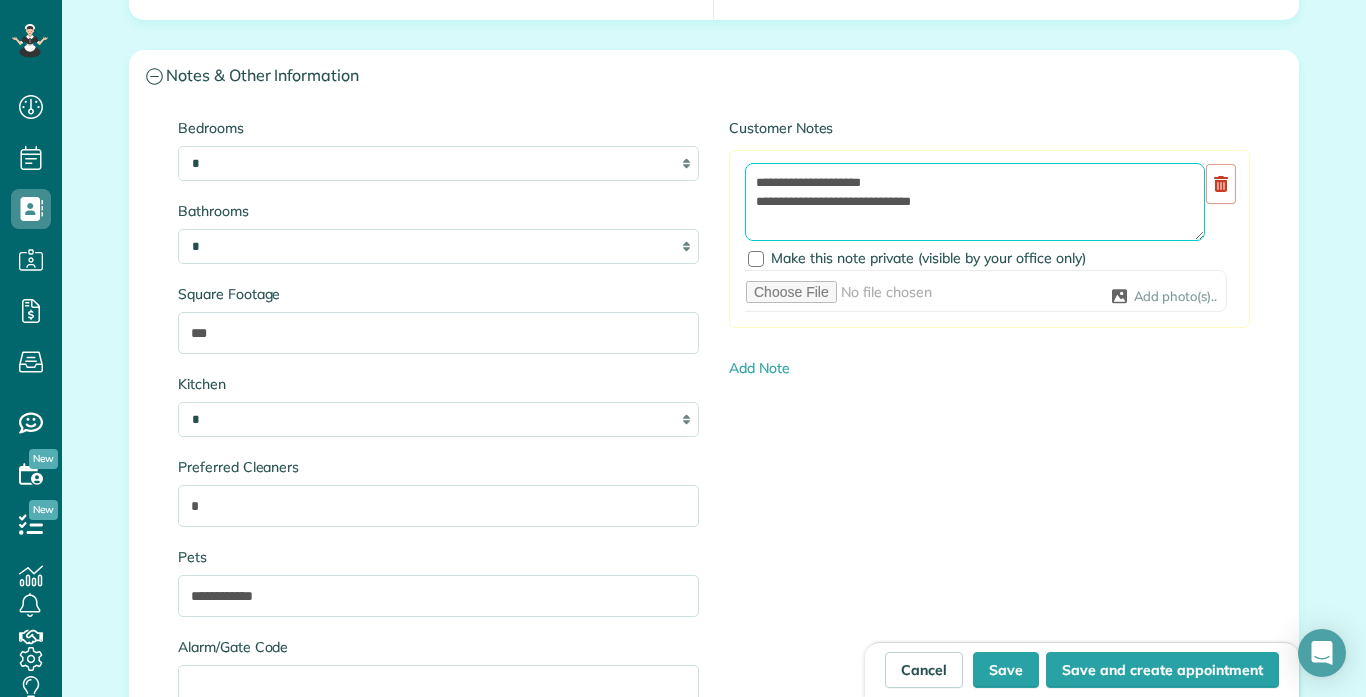 click on "**********" at bounding box center [975, 202] 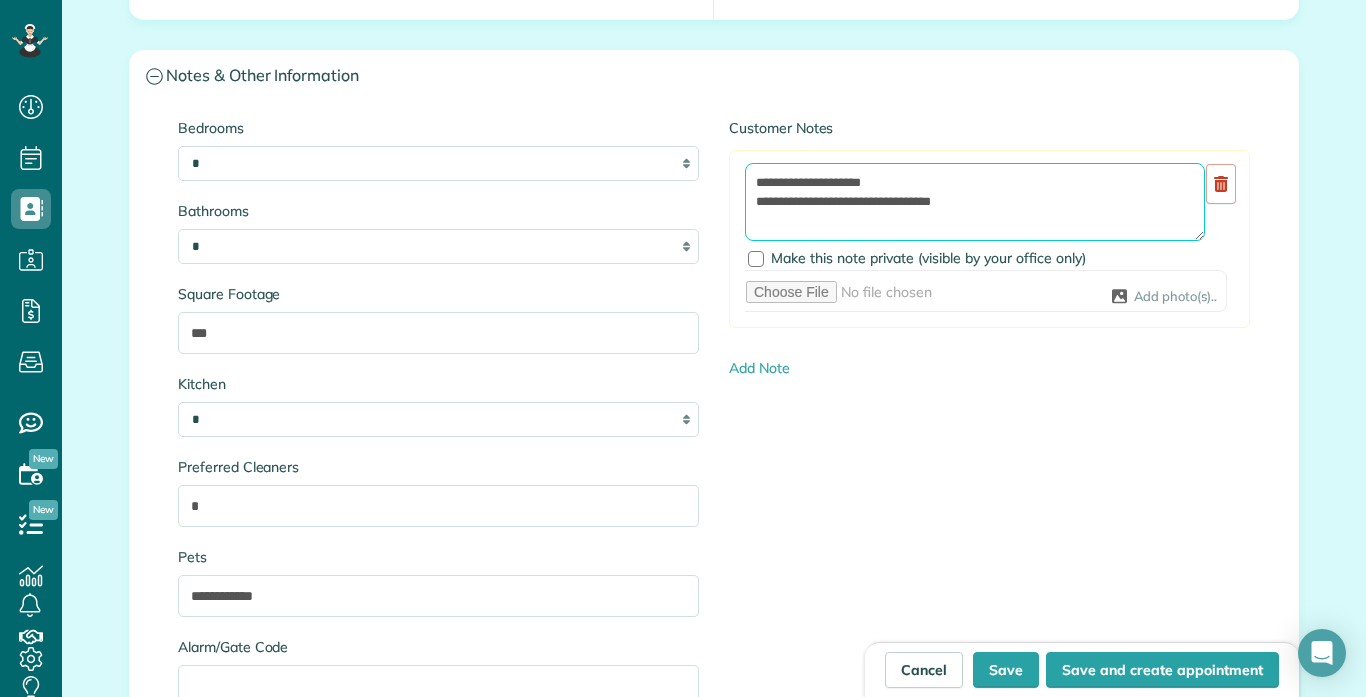 click on "**********" at bounding box center (975, 202) 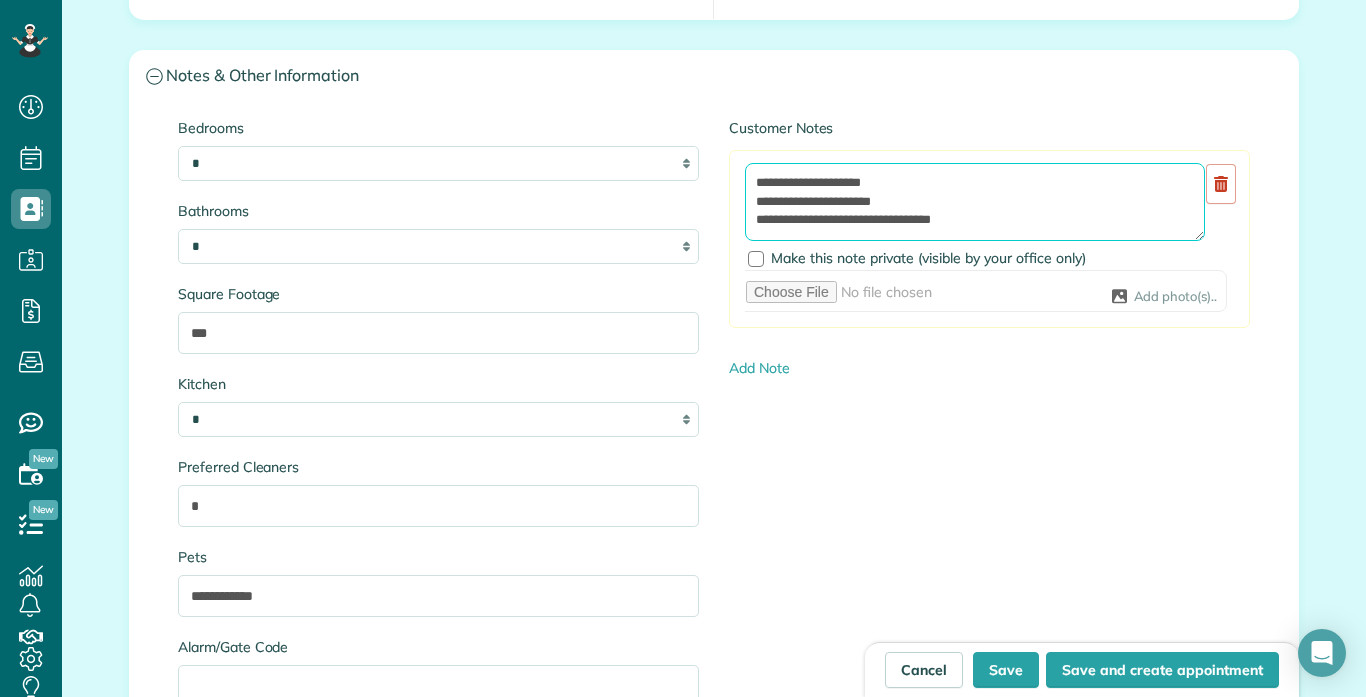 click on "**********" at bounding box center (975, 202) 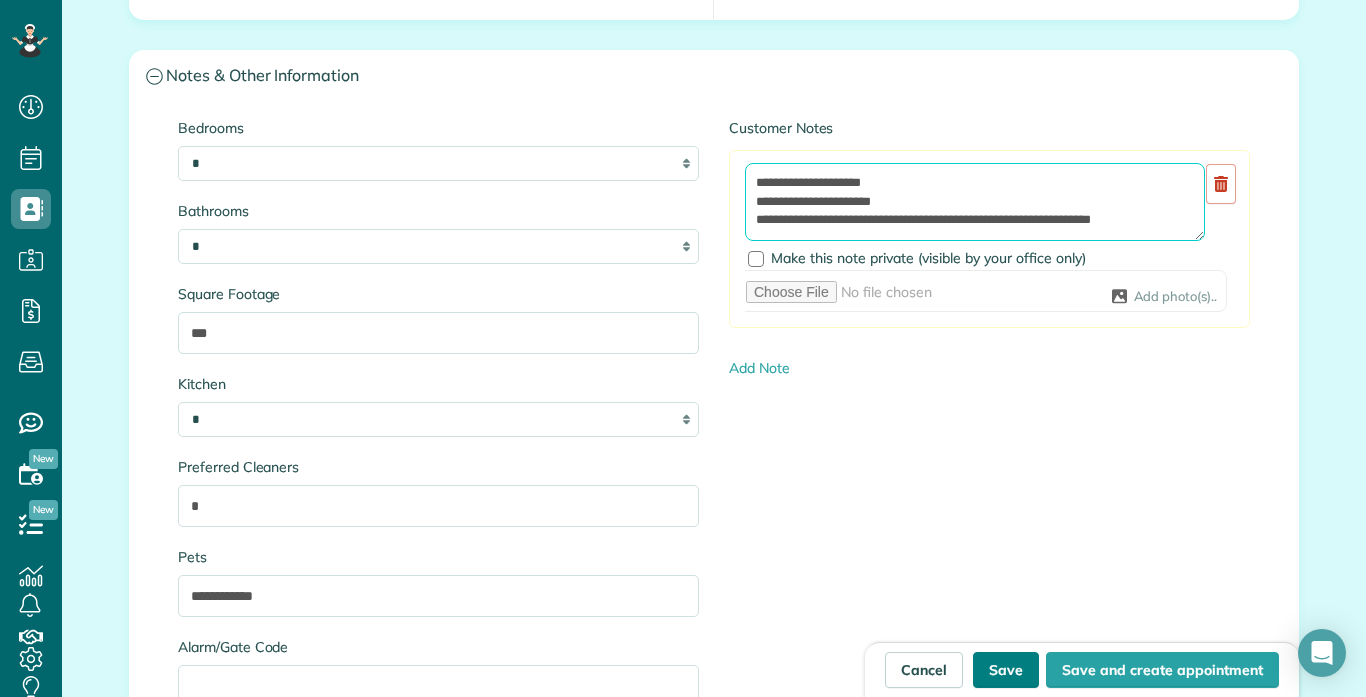 type on "**********" 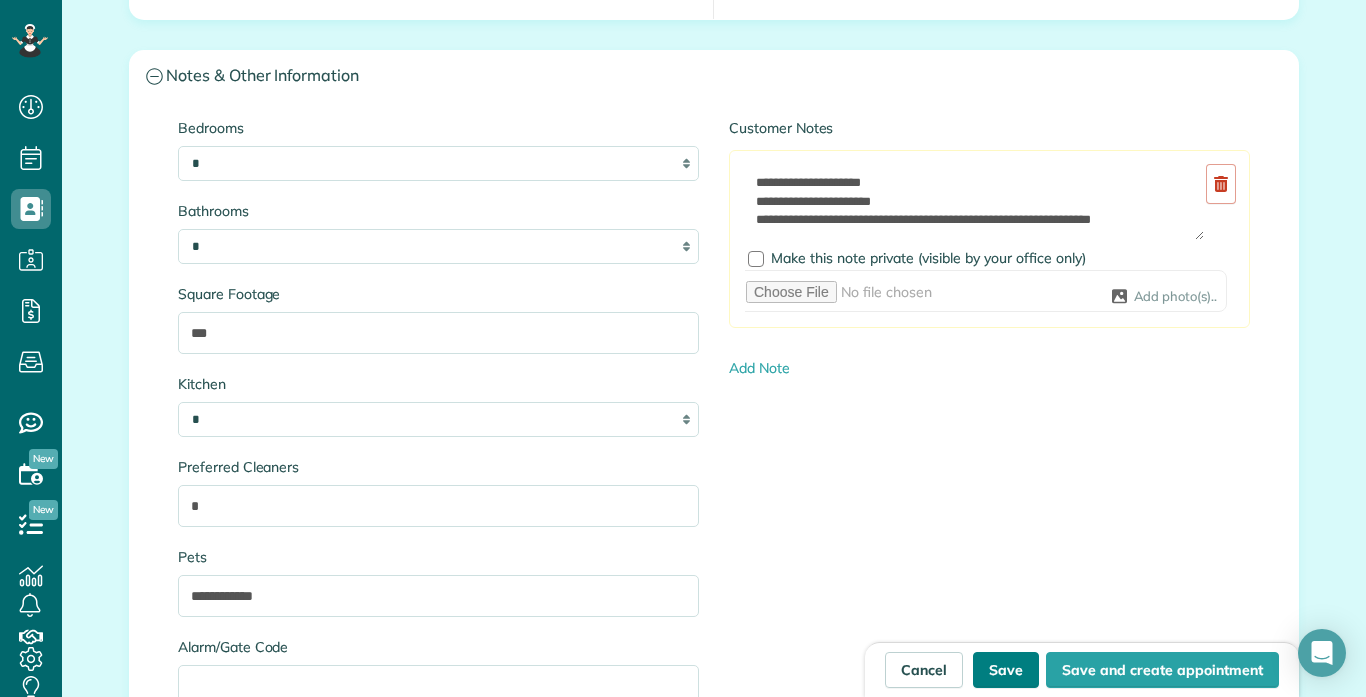 click on "Save" at bounding box center [1006, 670] 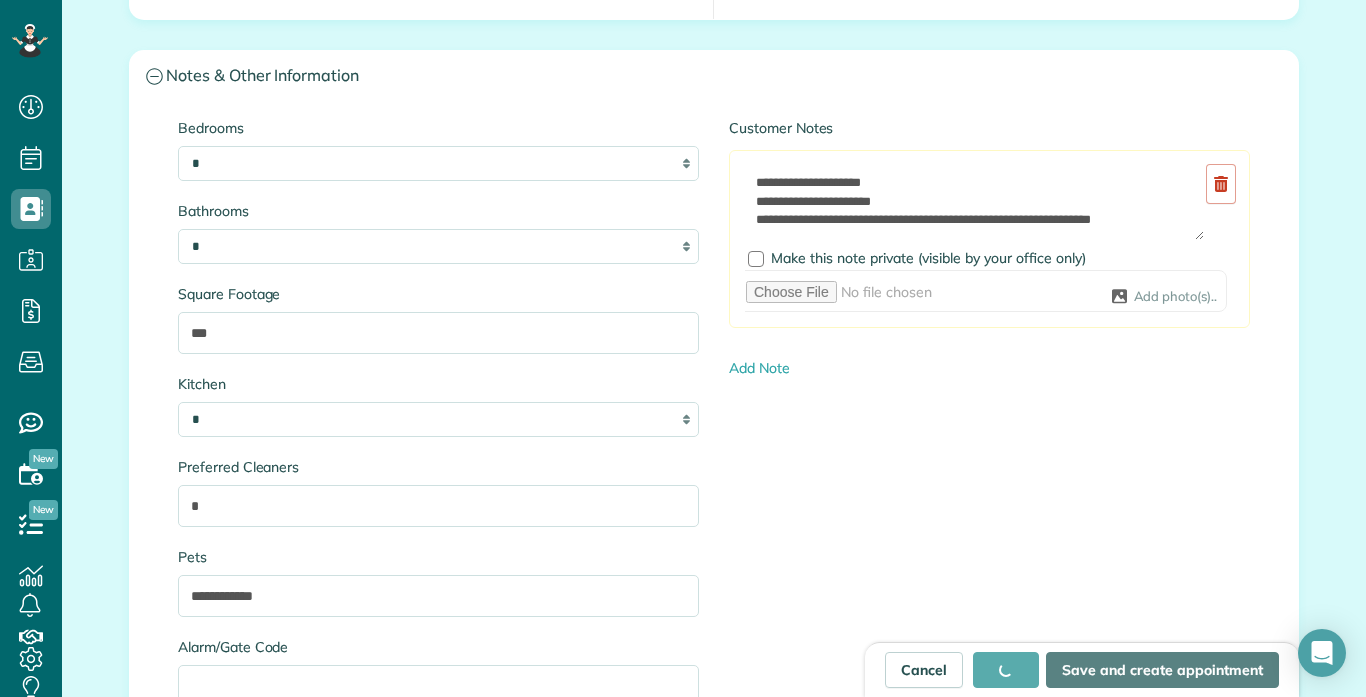 type on "**********" 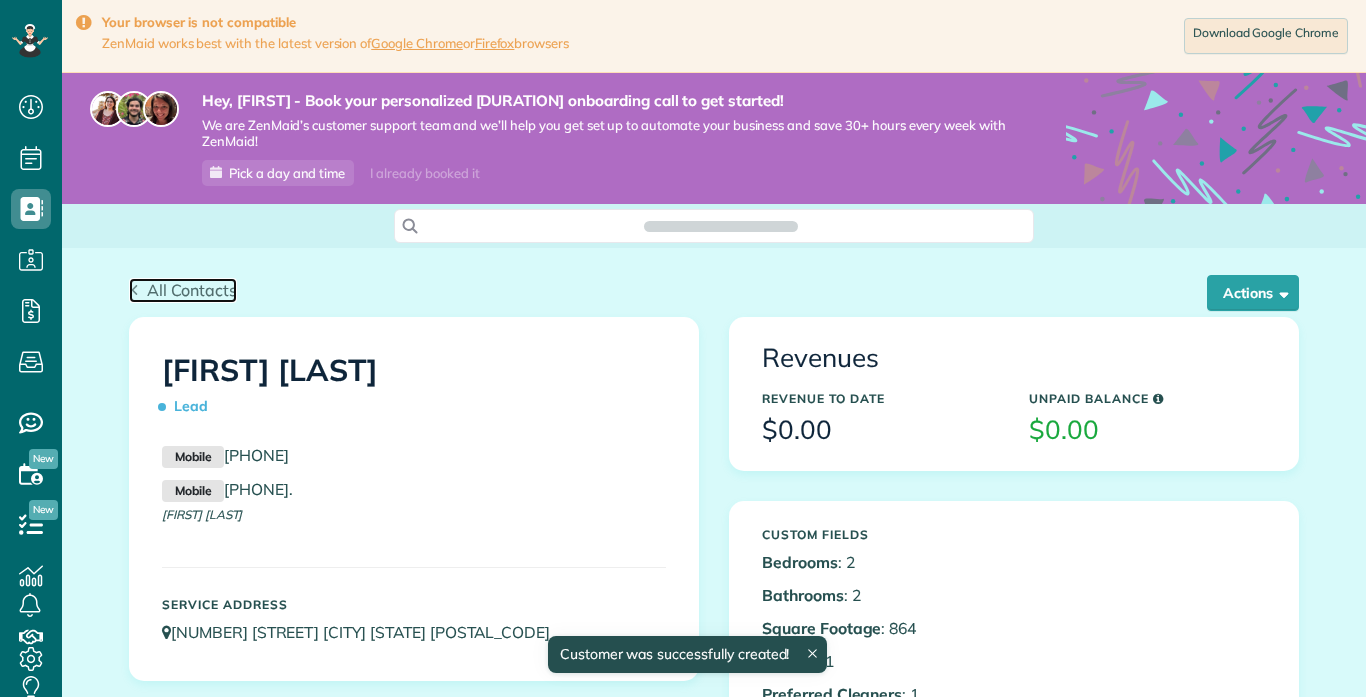 click on "All Contacts" at bounding box center [192, 290] 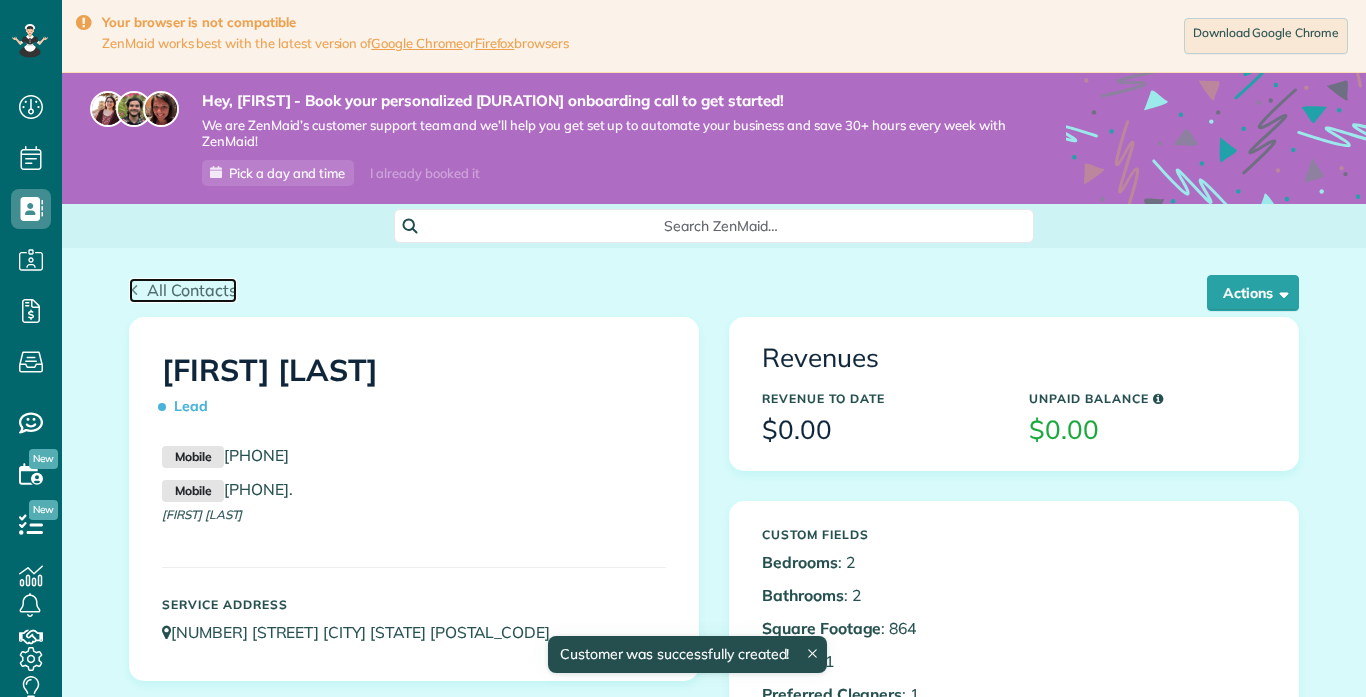 scroll, scrollTop: 0, scrollLeft: 0, axis: both 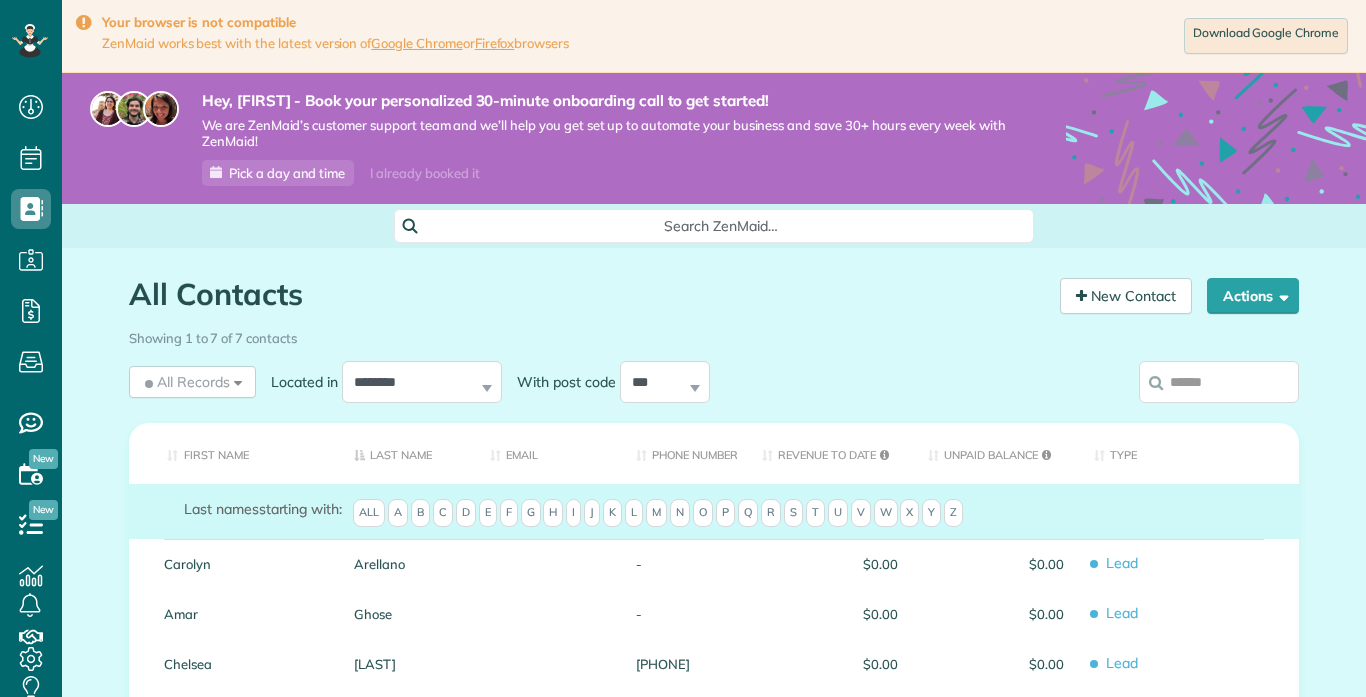 click on "First Name Last Name Email Phone number Revenue to Date Unpaid Balance Type
Last names  starting with:
All
A
B
C
D
E
F
G
H
I
J
K
L
M
N
O
P
Q
R
S
T
U
V
W
X
Y
Z
Carolyn Arellano - $0.00 $0.00 Lead Amar Ghose - $0.00 $0.00 Lead Chelsea Rude [PHONE] $0.00 $0.00 Lead Debbie Sardone - $0.00 $0.00 Lead Chris Schwab - $0.00 $0.00 Lead Sharon Tinberg - $0.00 $0.00 Lead Brad Zevenbergen [EMAIL] [PHONE] $0.00 $0.00 Lead" at bounding box center [714, 665] 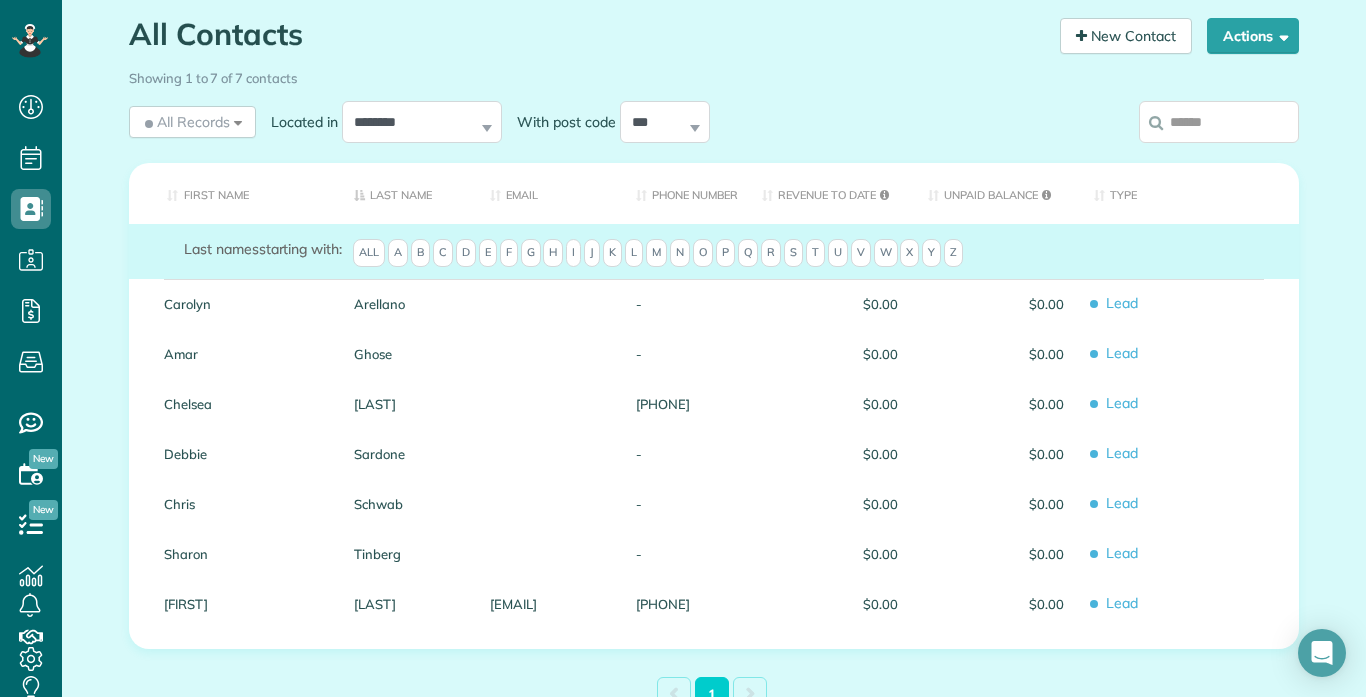 scroll, scrollTop: 280, scrollLeft: 0, axis: vertical 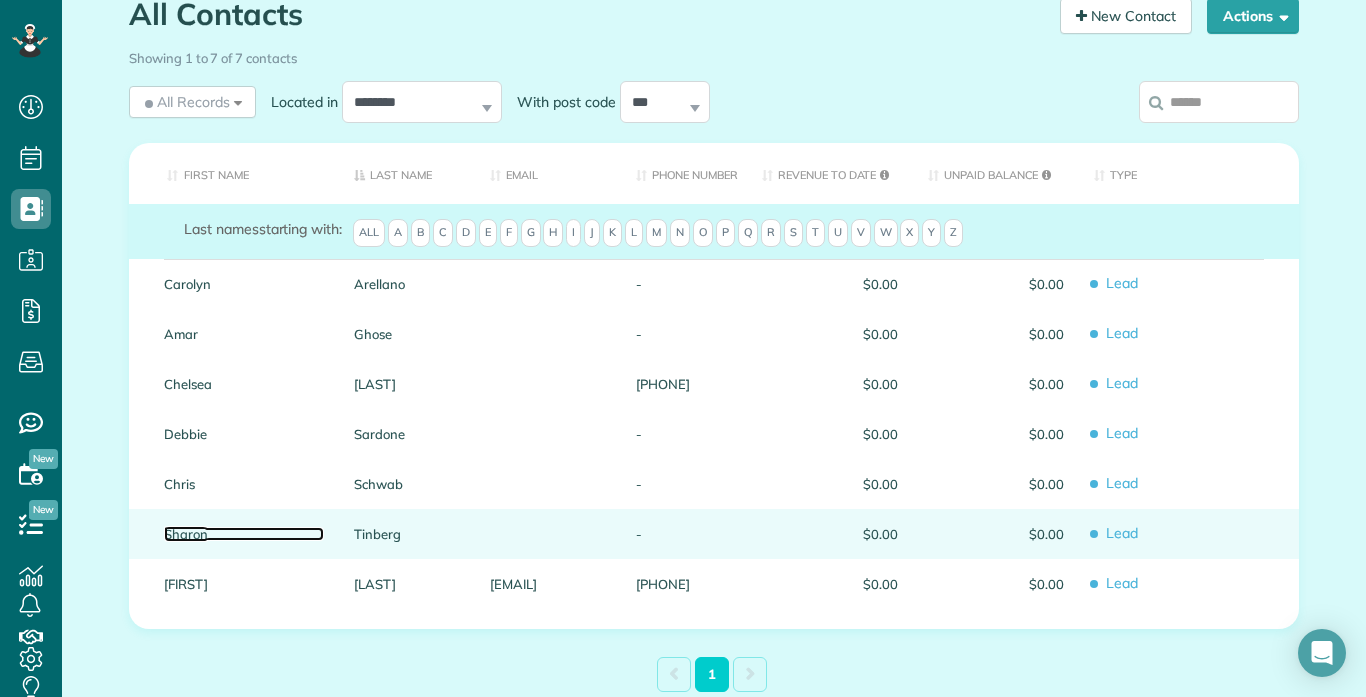 click on "Sharon" at bounding box center [244, 534] 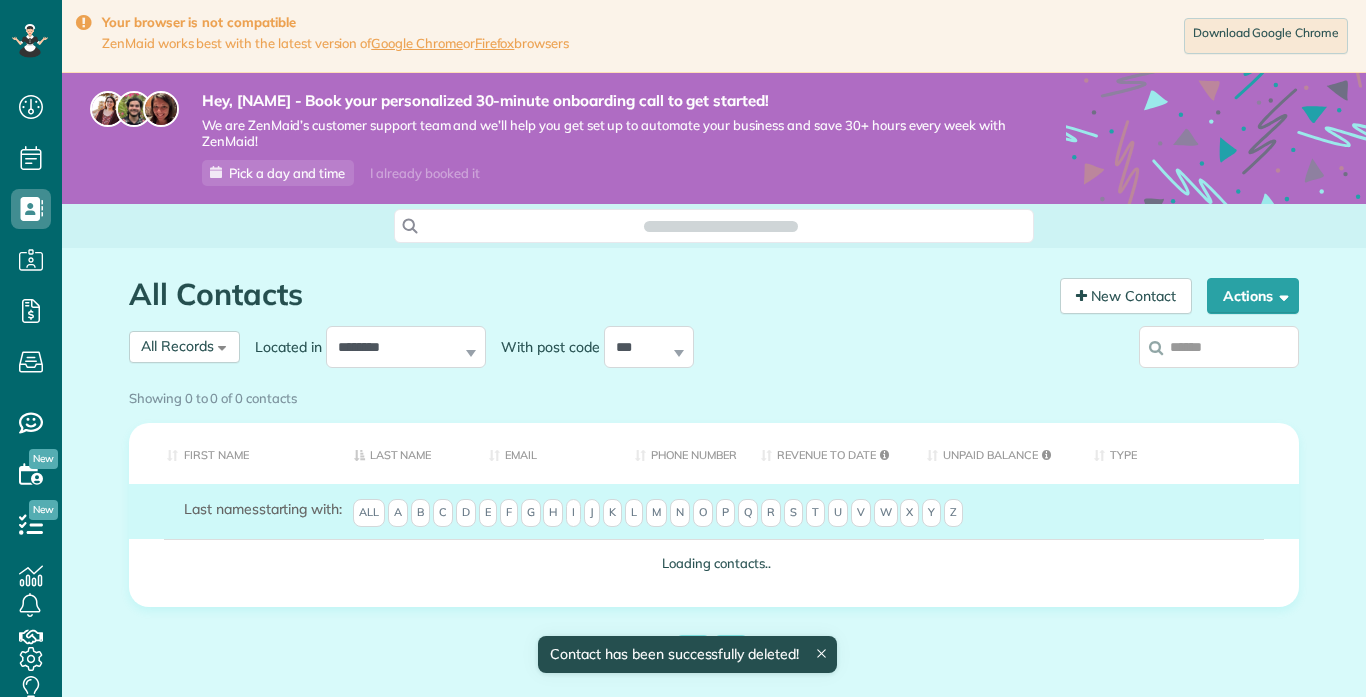 scroll, scrollTop: 0, scrollLeft: 0, axis: both 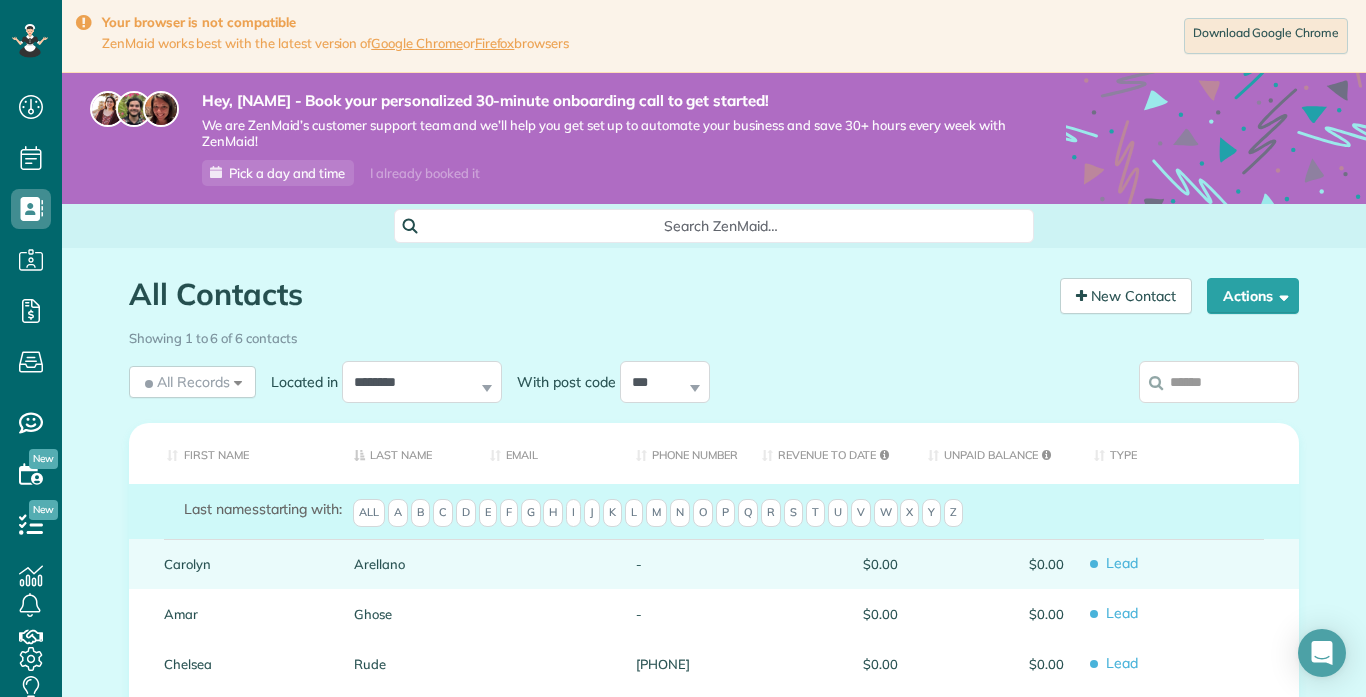 click on "Carolyn" at bounding box center [244, 564] 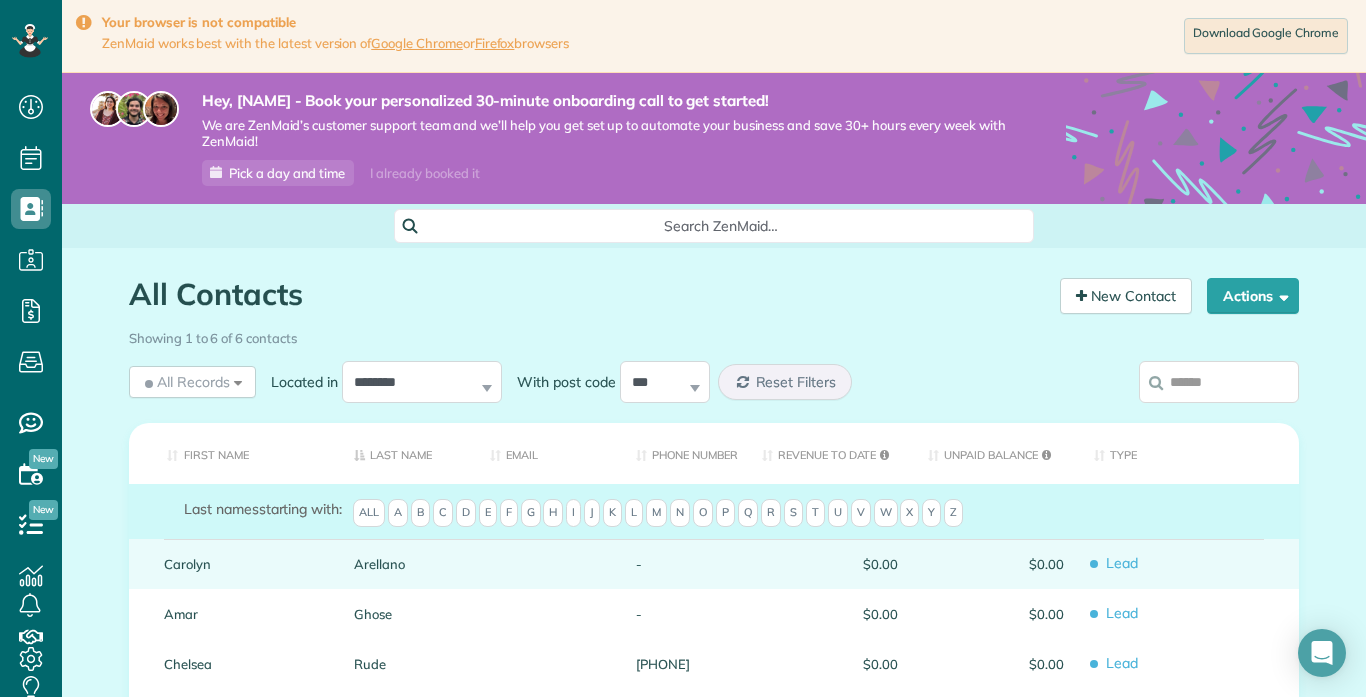 click on "-" at bounding box center (684, 564) 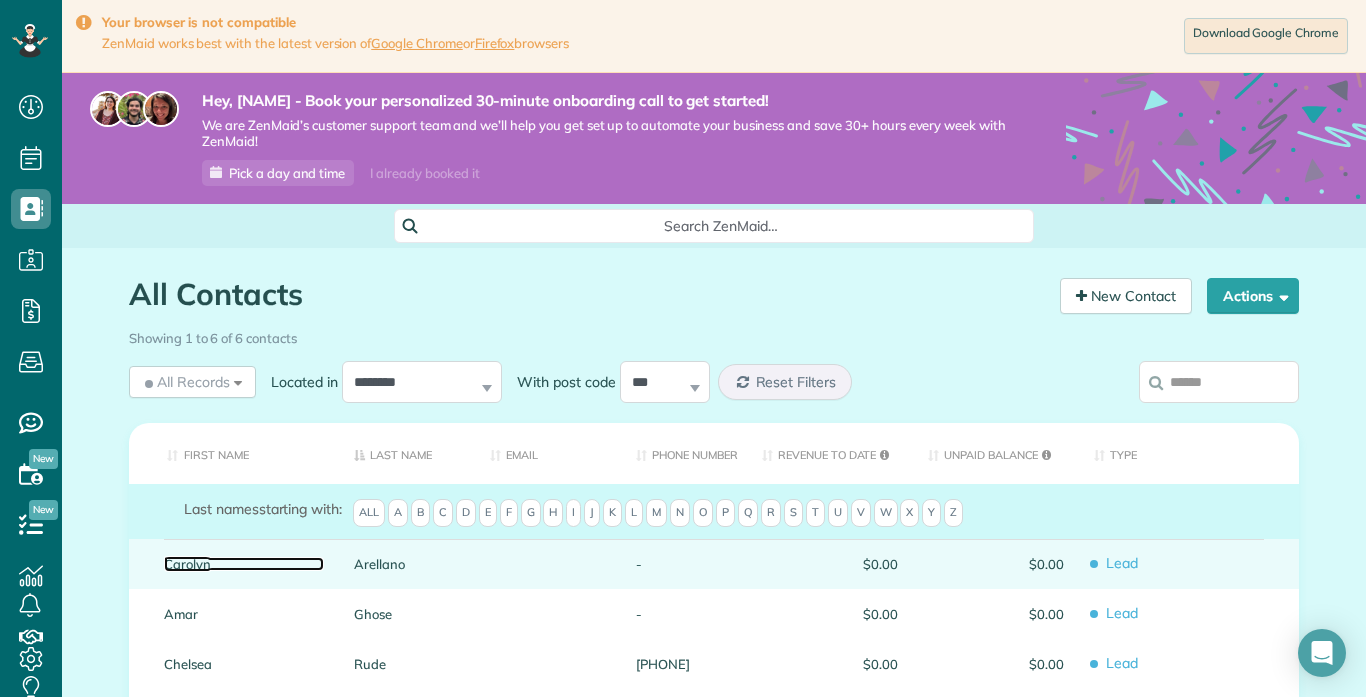 click on "Carolyn" at bounding box center [244, 564] 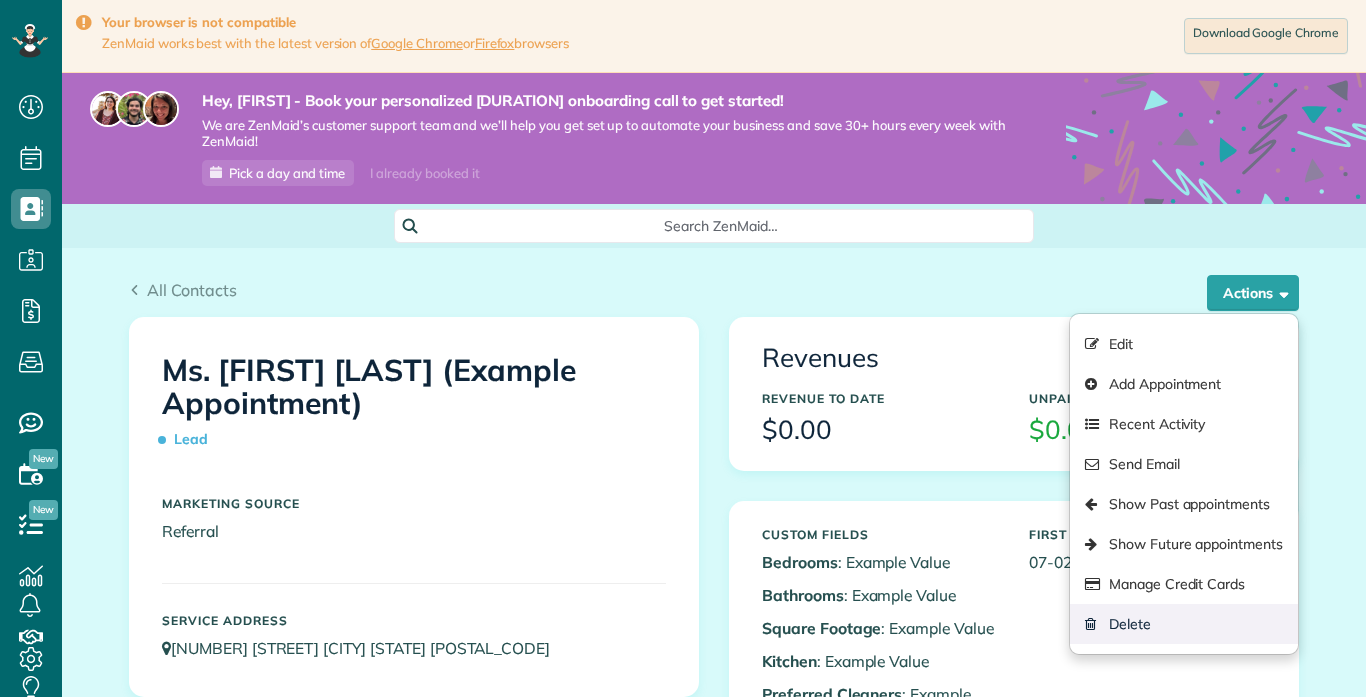 scroll, scrollTop: 0, scrollLeft: 0, axis: both 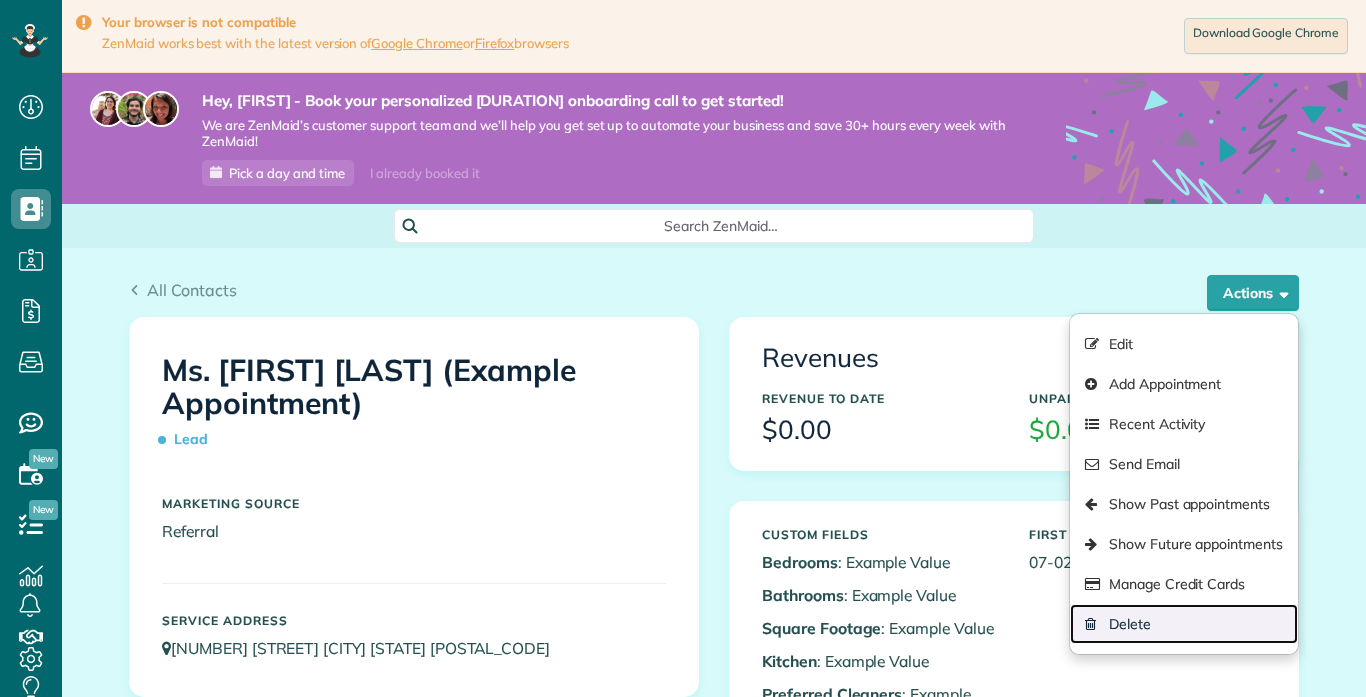 click on "Delete" at bounding box center (1184, 624) 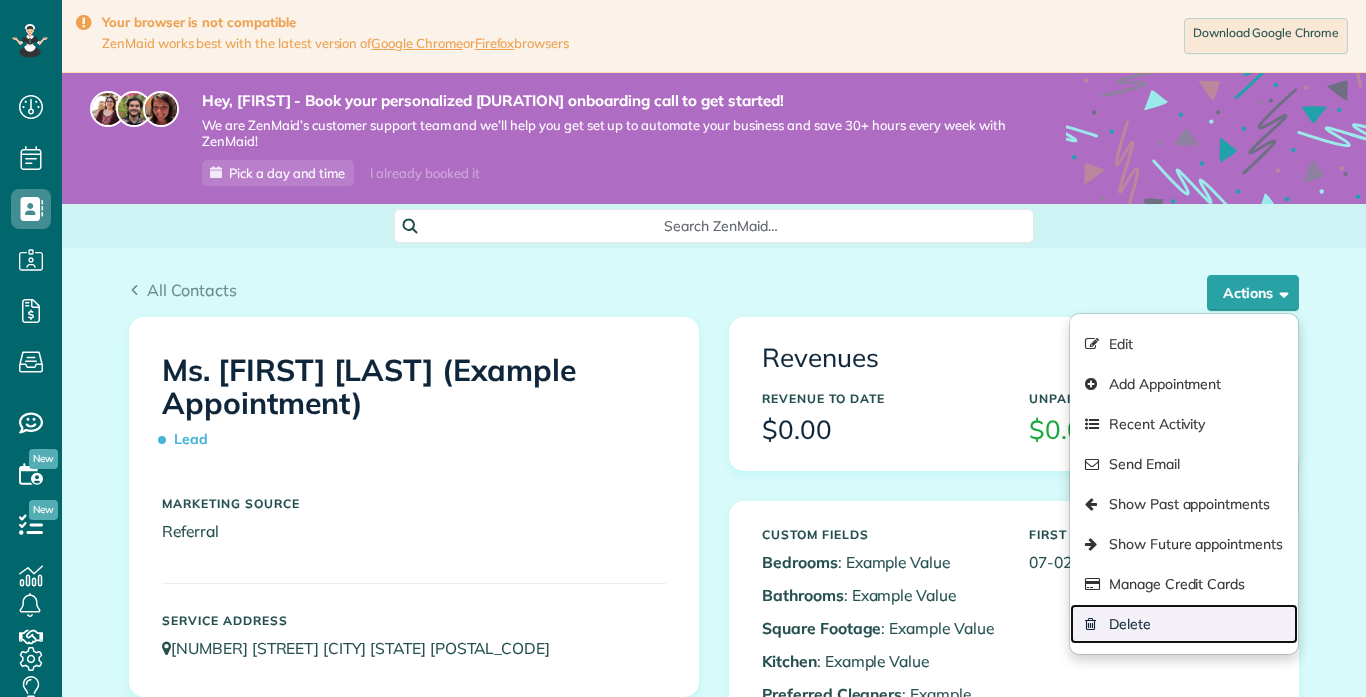 scroll, scrollTop: 697, scrollLeft: 62, axis: both 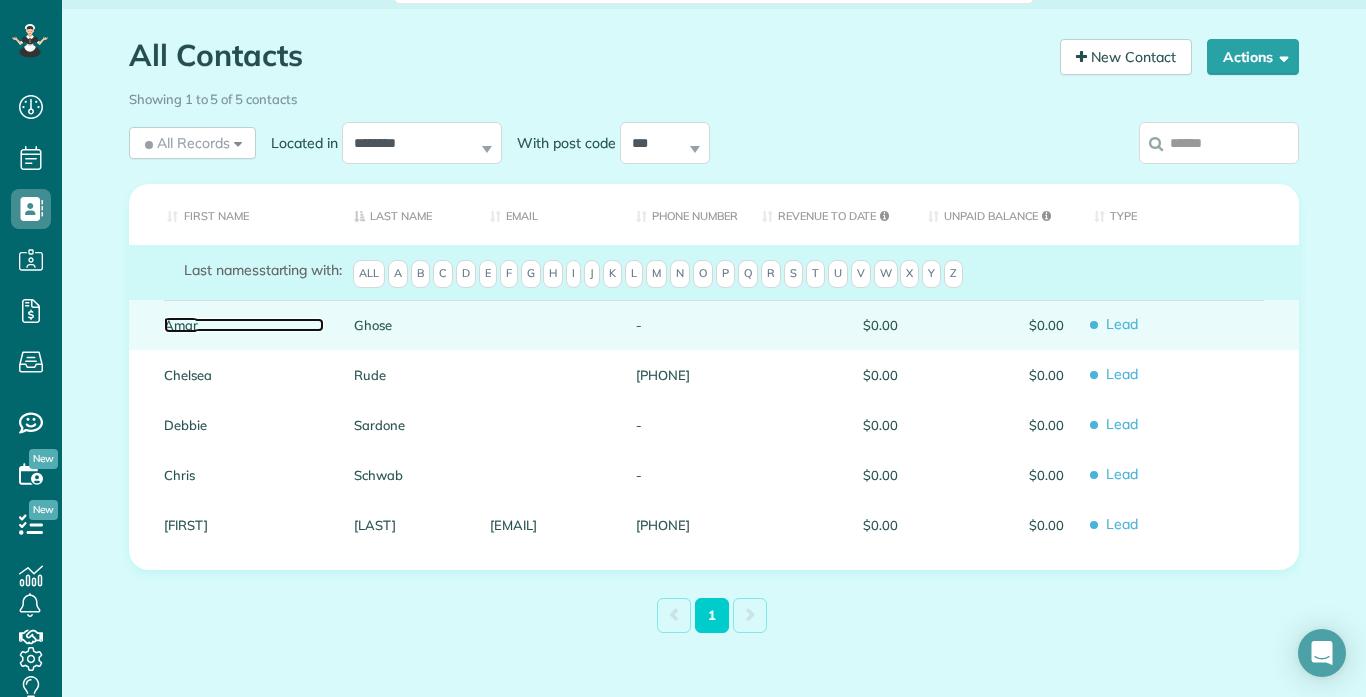 click on "Amar" at bounding box center (244, 325) 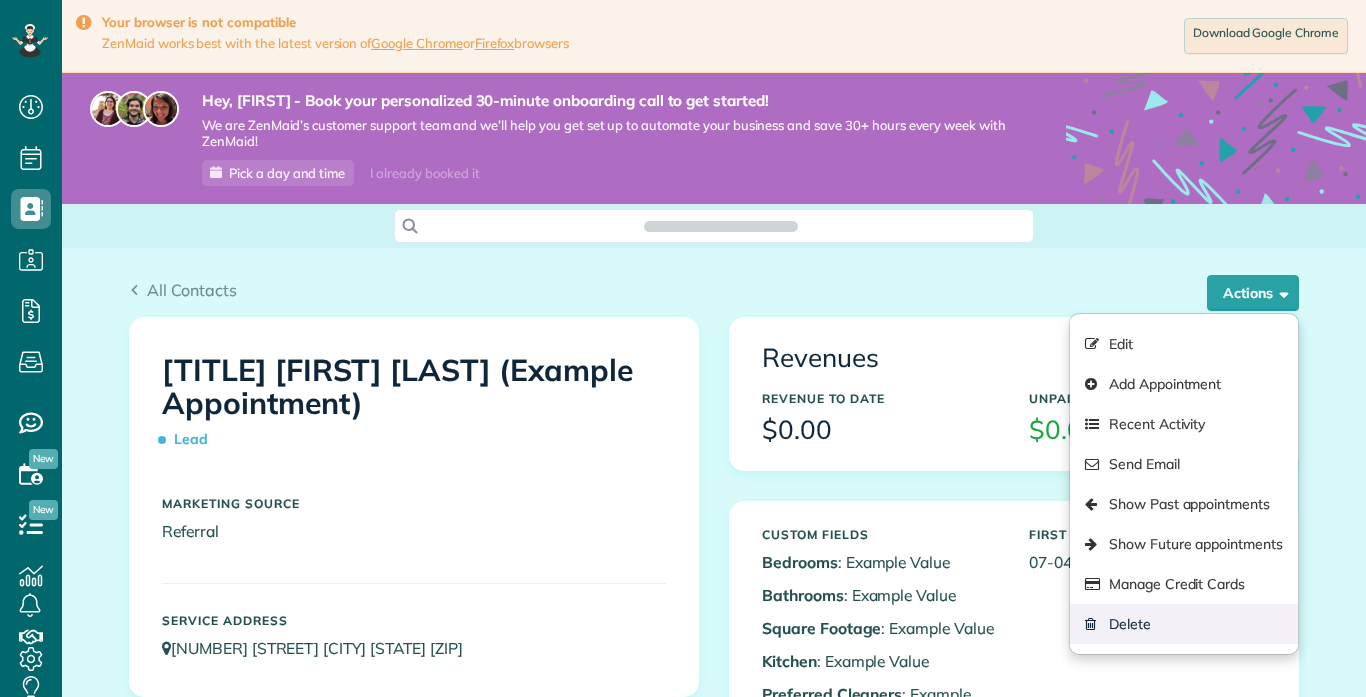 scroll, scrollTop: 0, scrollLeft: 0, axis: both 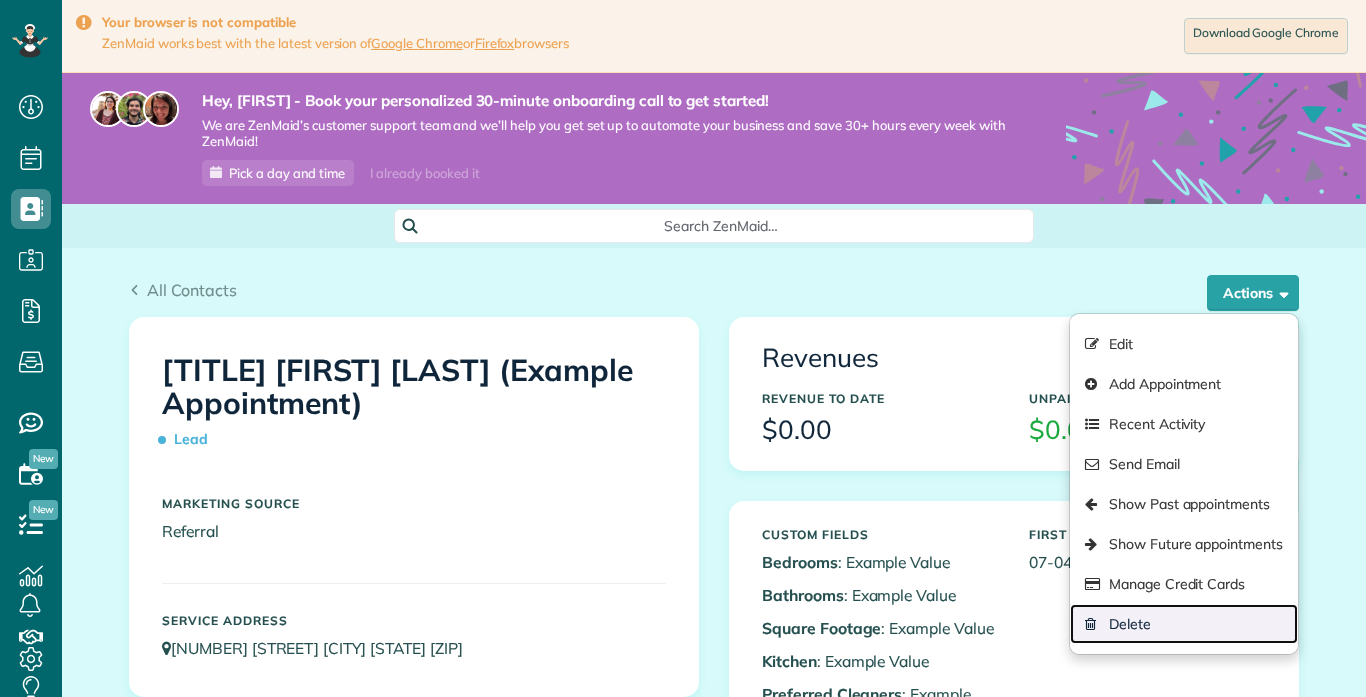 click on "Delete" at bounding box center (1184, 624) 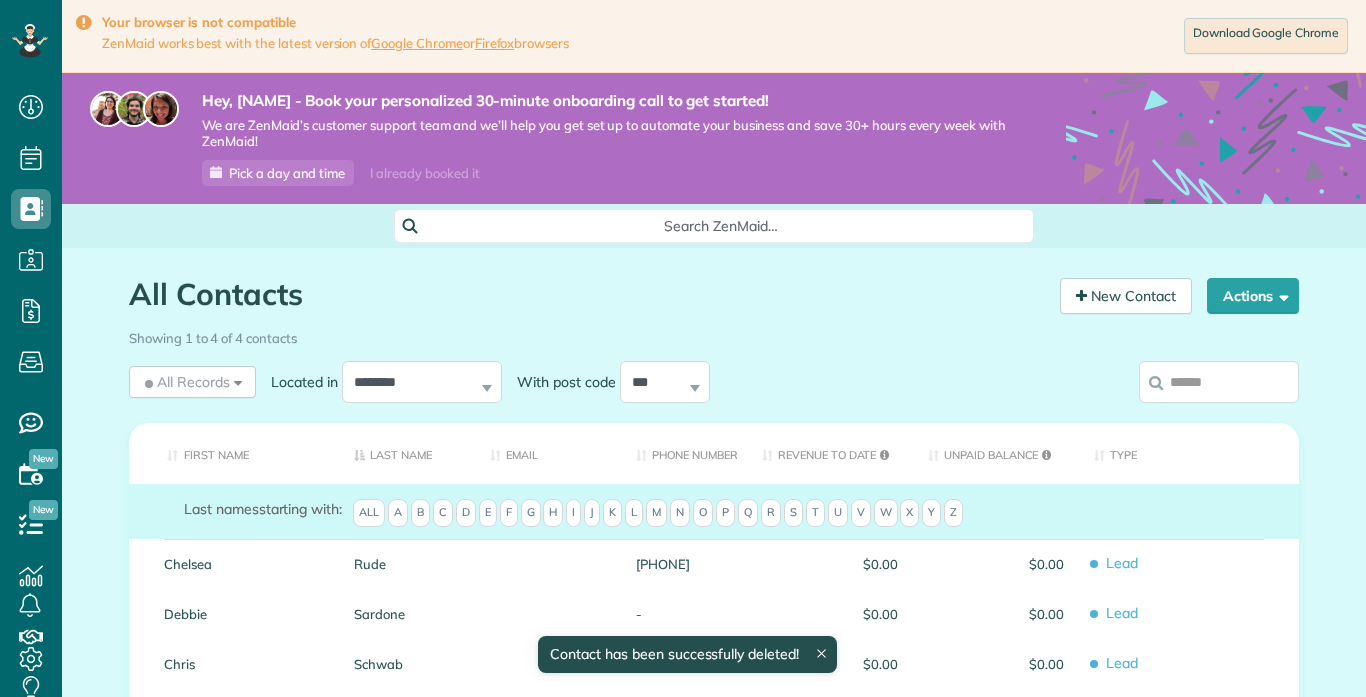 scroll, scrollTop: 0, scrollLeft: 0, axis: both 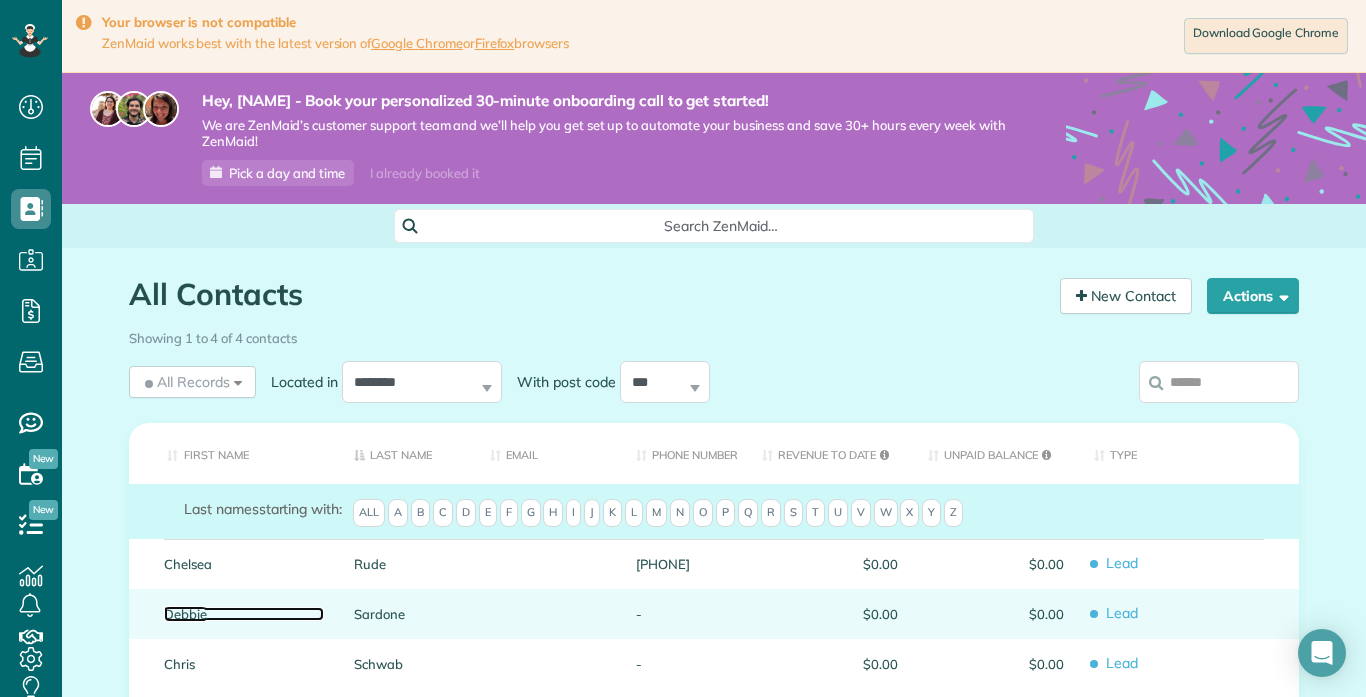 click on "Debbie" at bounding box center [244, 614] 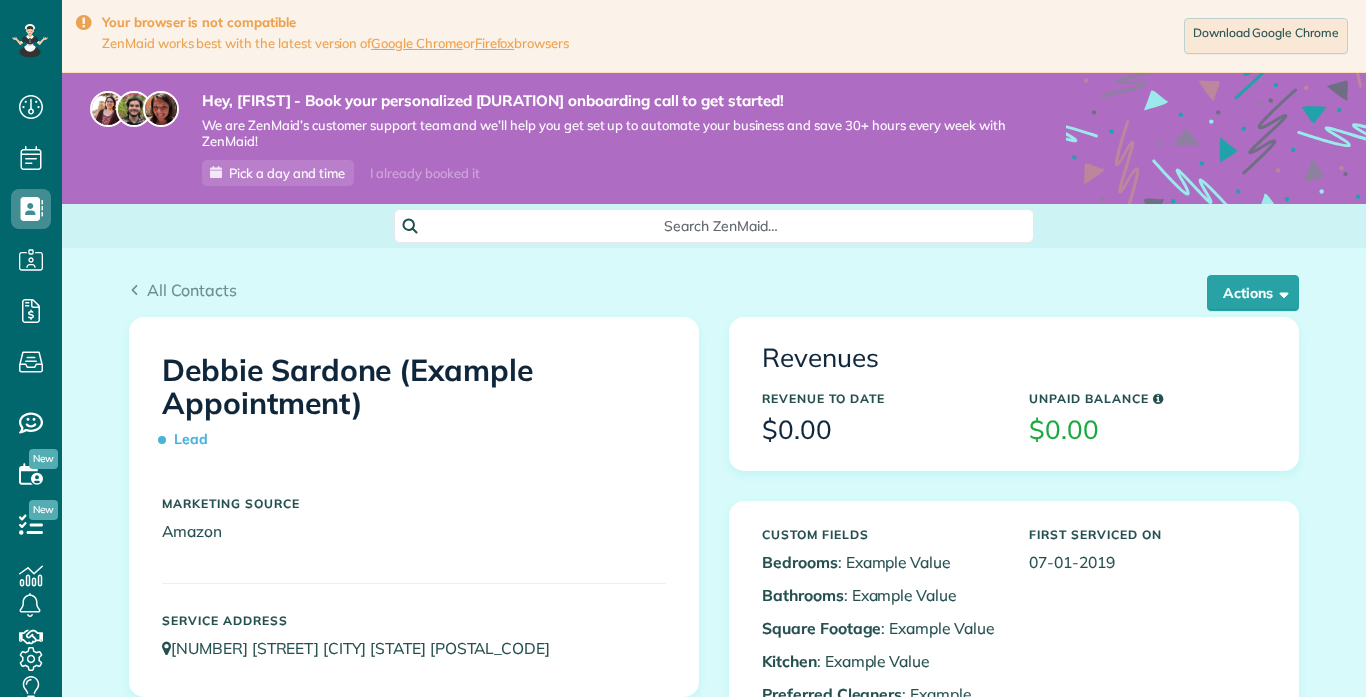 scroll, scrollTop: 0, scrollLeft: 0, axis: both 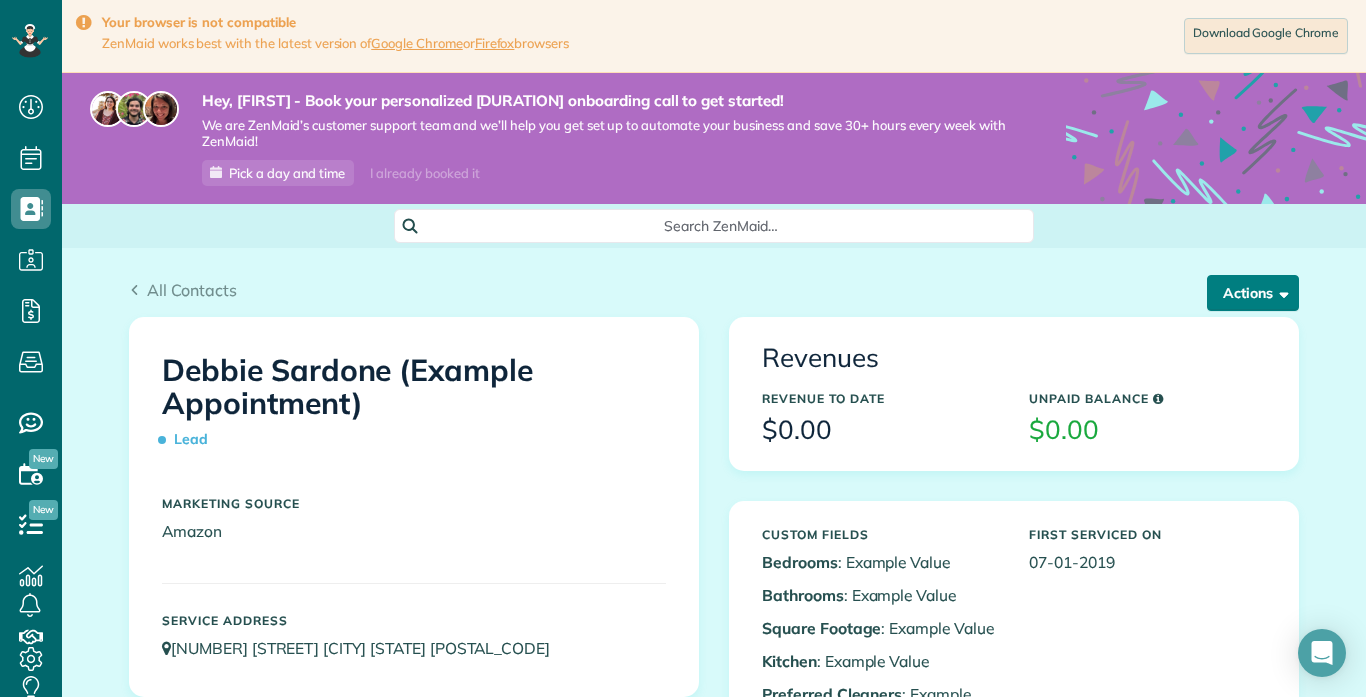 click on "Actions" at bounding box center [1253, 293] 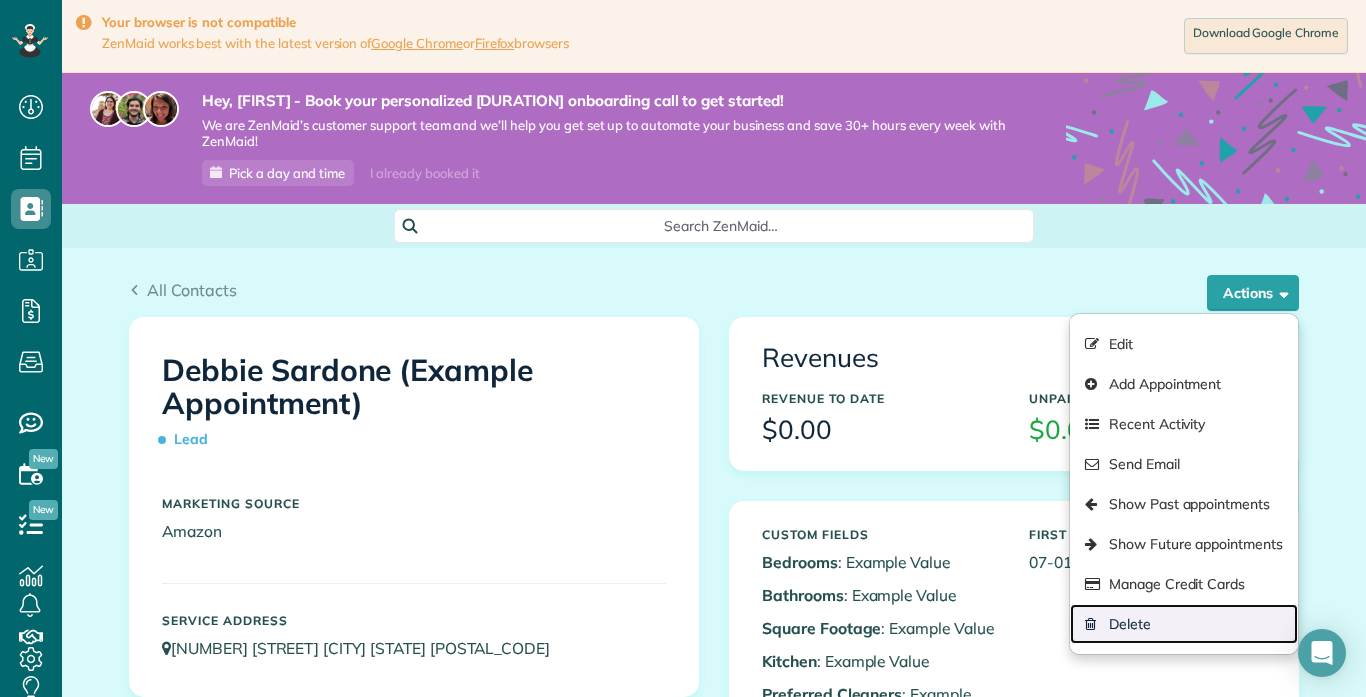 click on "Delete" at bounding box center (1184, 624) 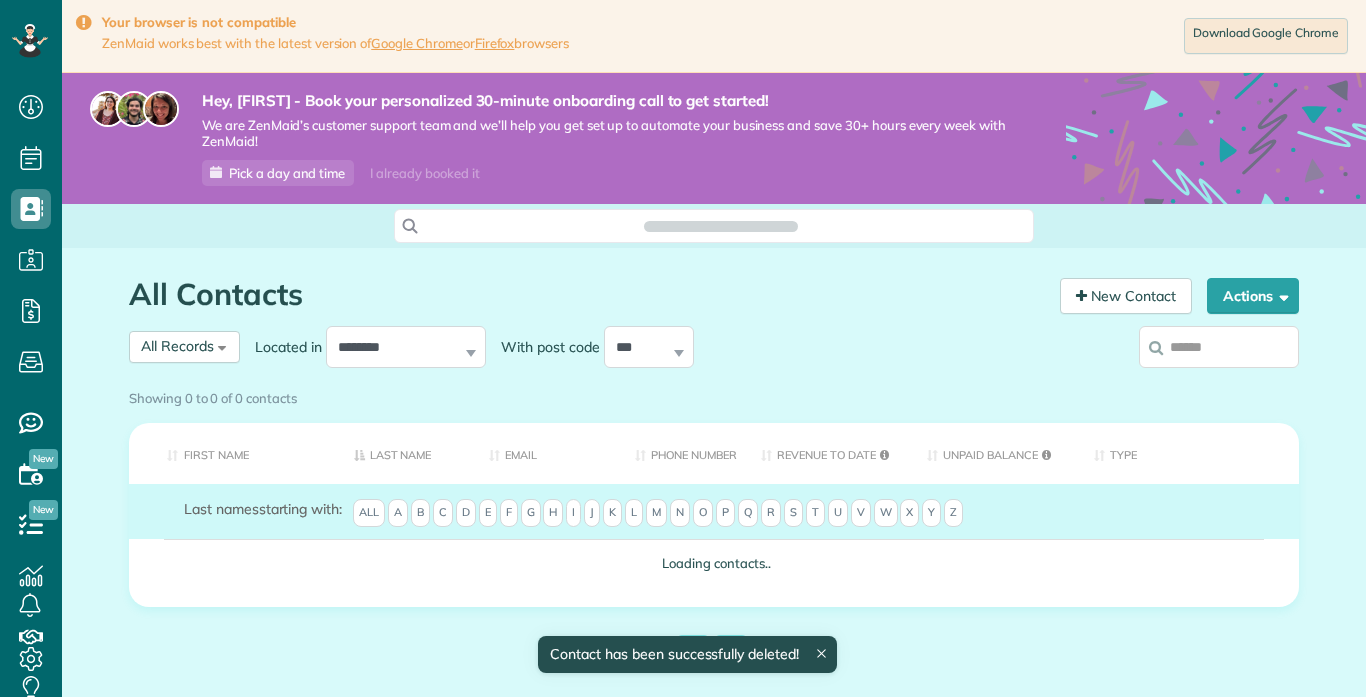 scroll, scrollTop: 0, scrollLeft: 0, axis: both 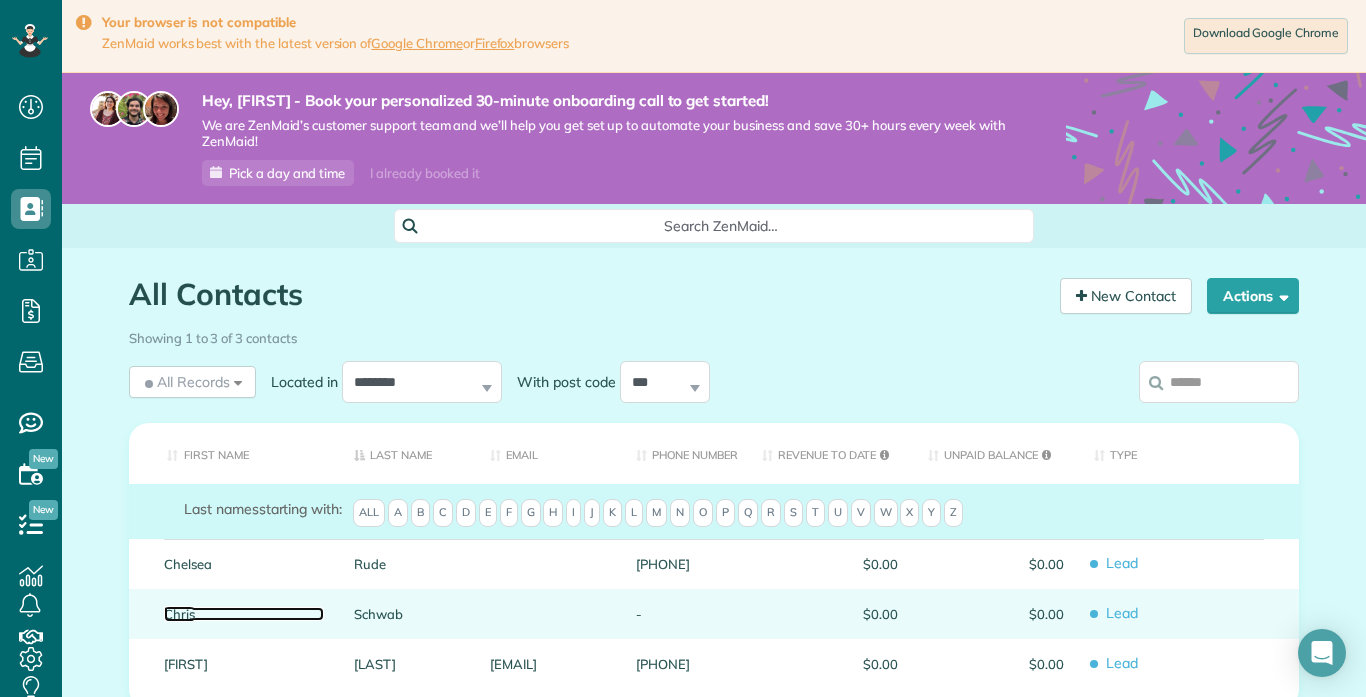 click on "Chris" at bounding box center [244, 614] 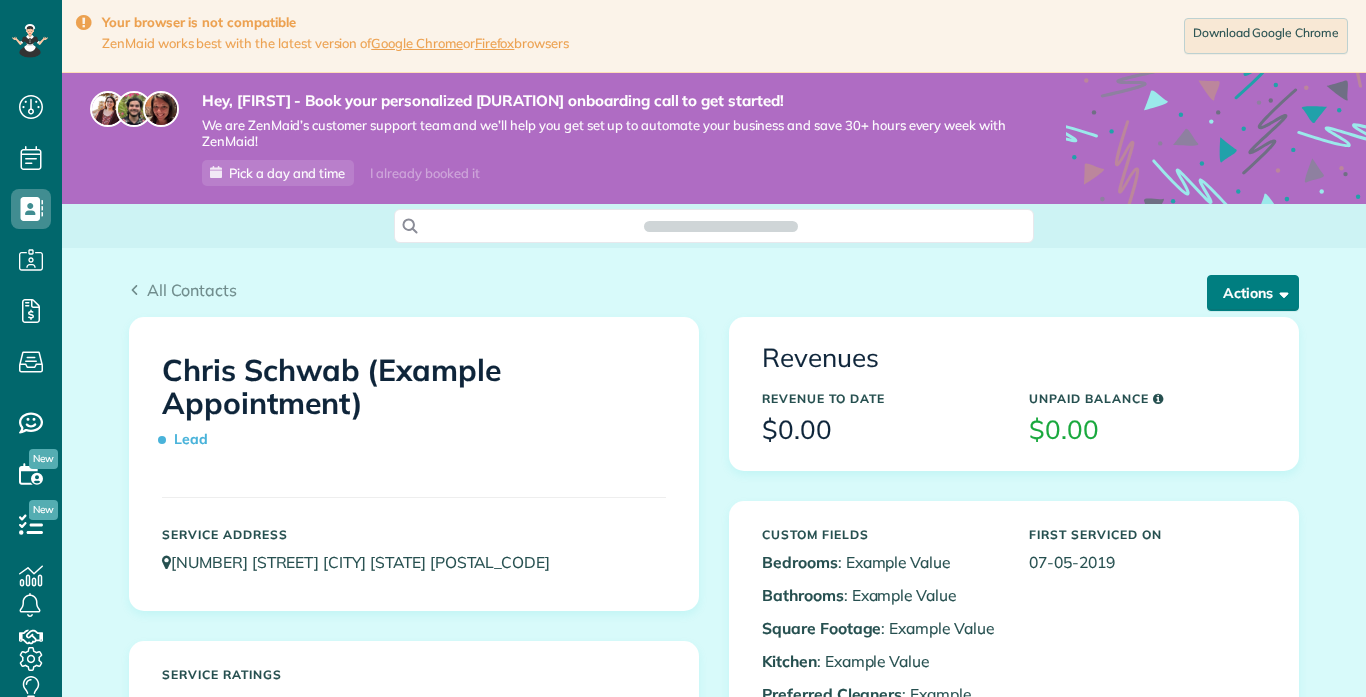 click on "Actions" at bounding box center (1253, 293) 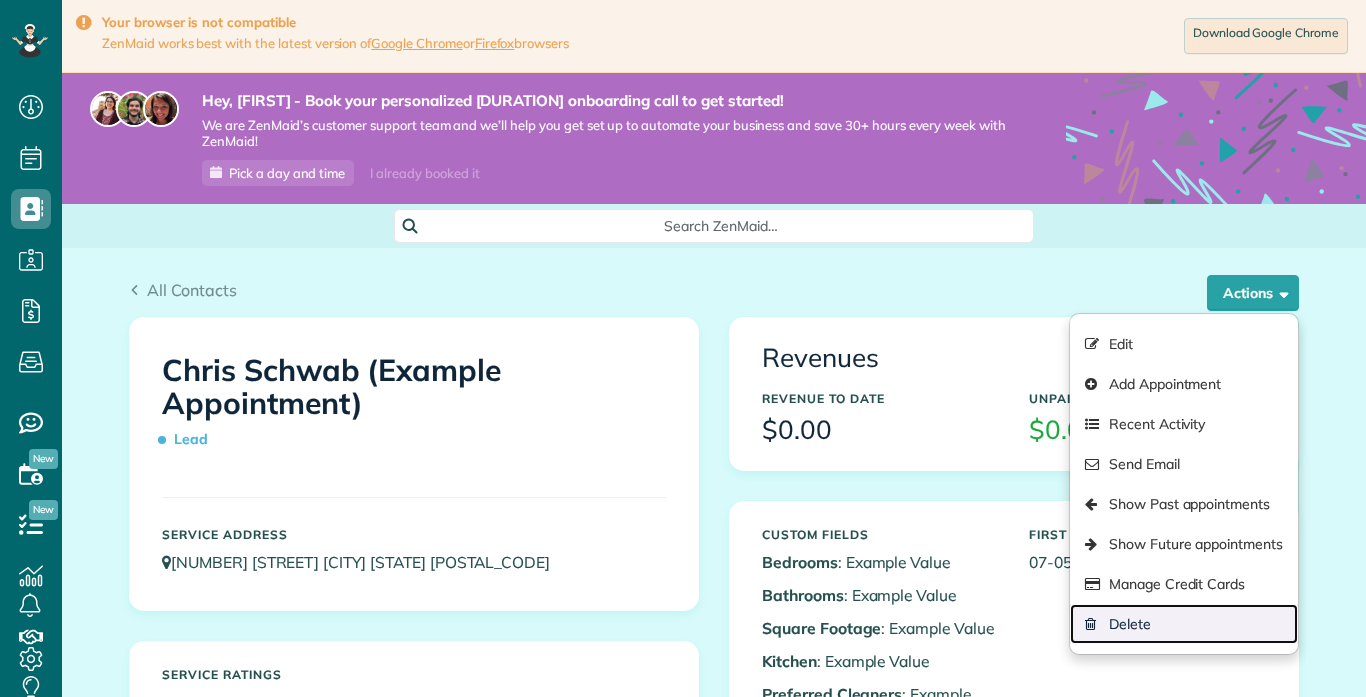 click on "Delete" at bounding box center (1184, 624) 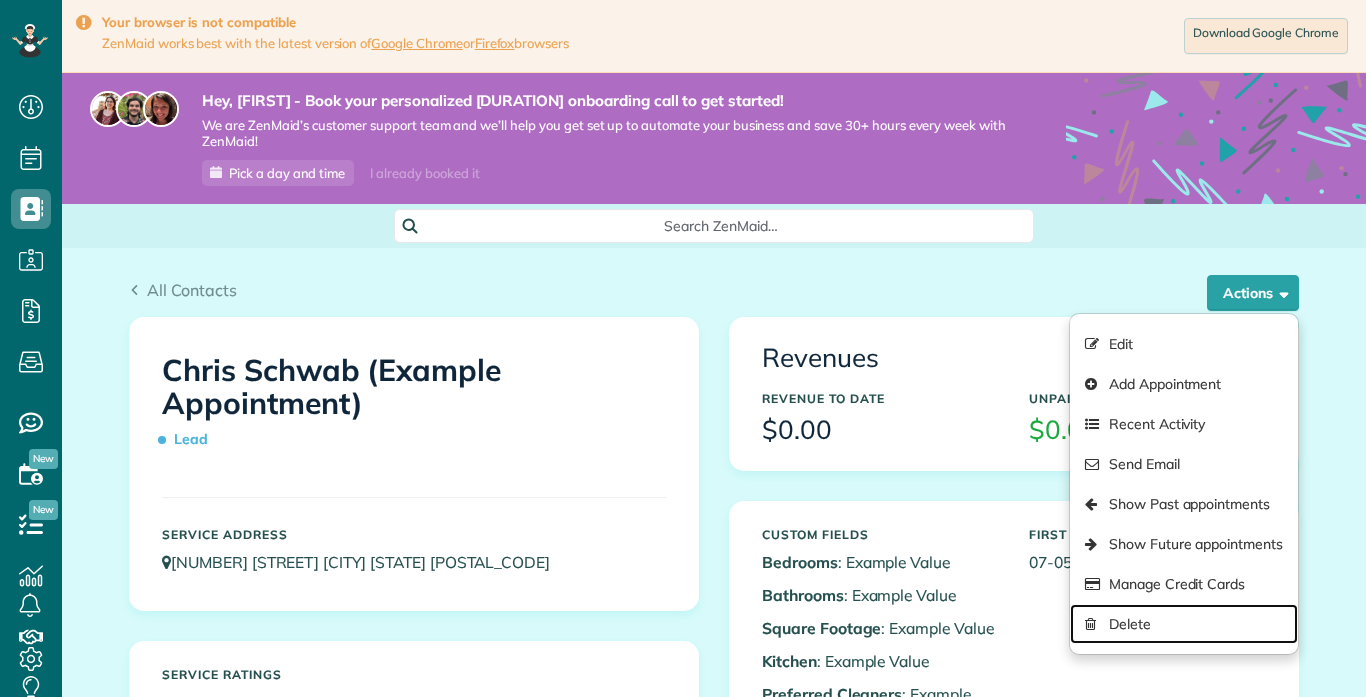 scroll, scrollTop: 697, scrollLeft: 62, axis: both 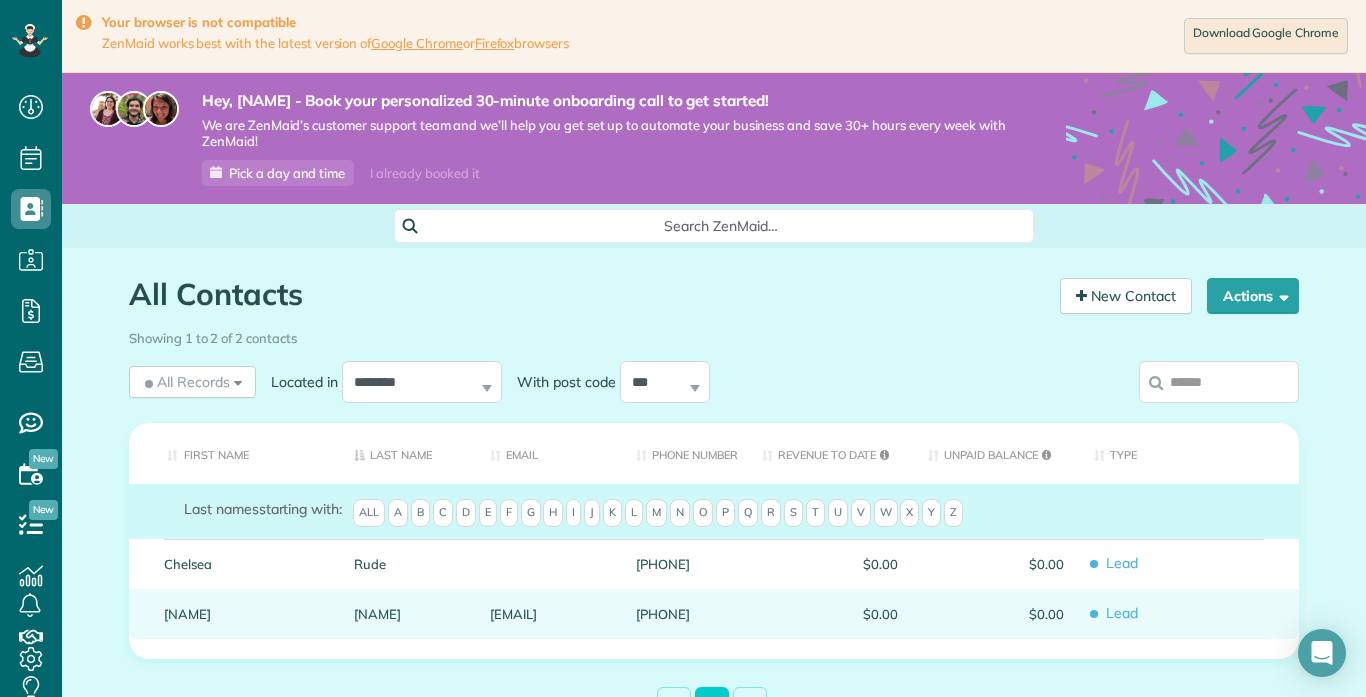 click on "bazeven@gmail.com" at bounding box center [548, 614] 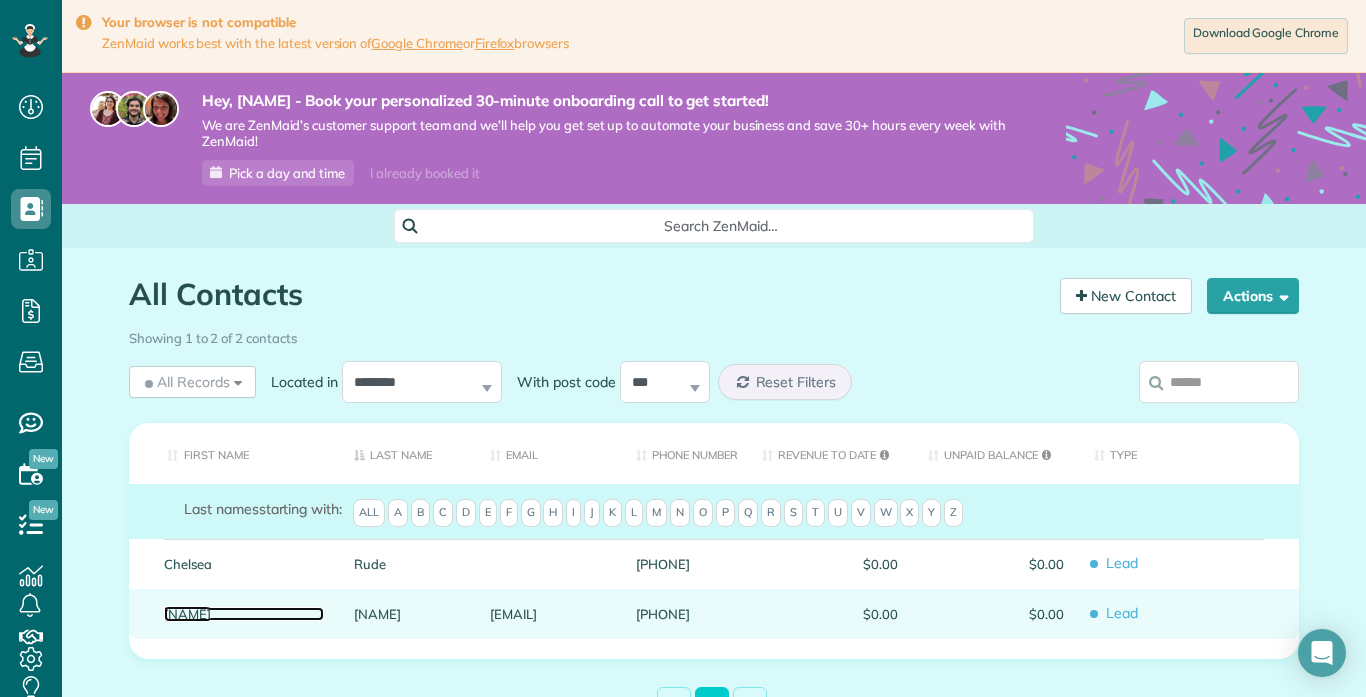 click on "Brad" at bounding box center (244, 614) 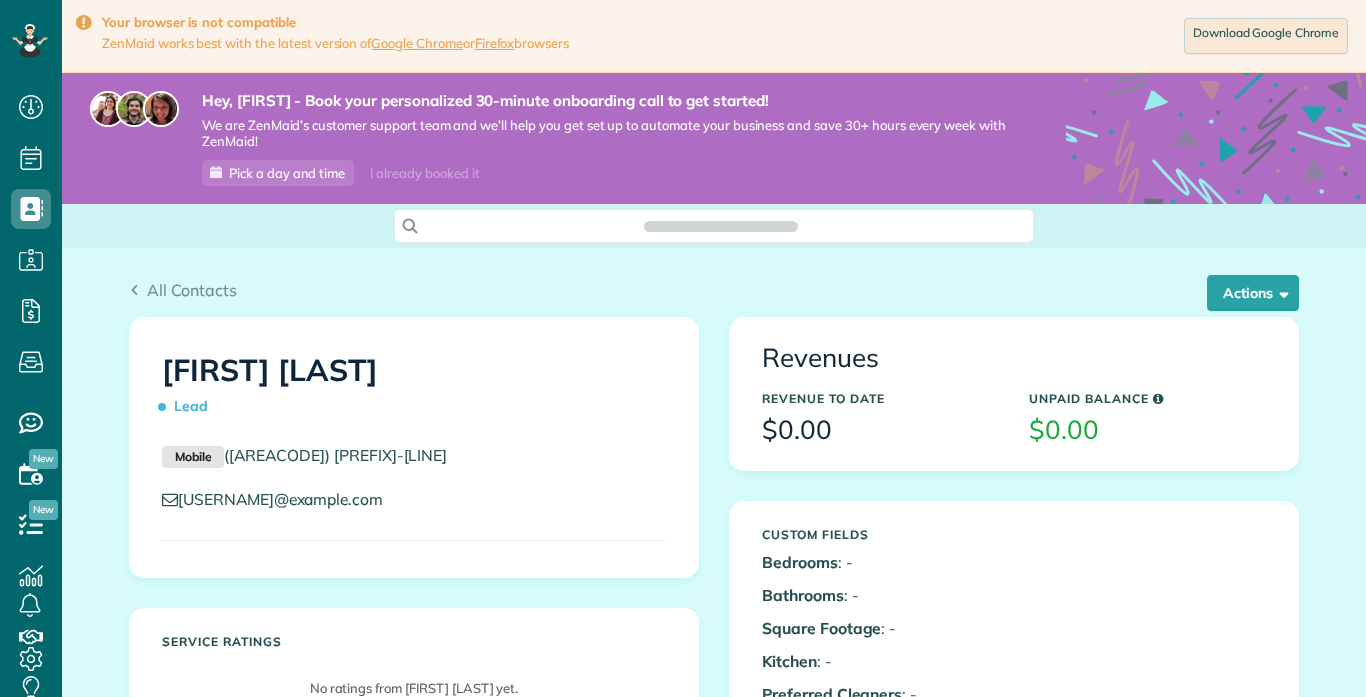 scroll, scrollTop: 0, scrollLeft: 0, axis: both 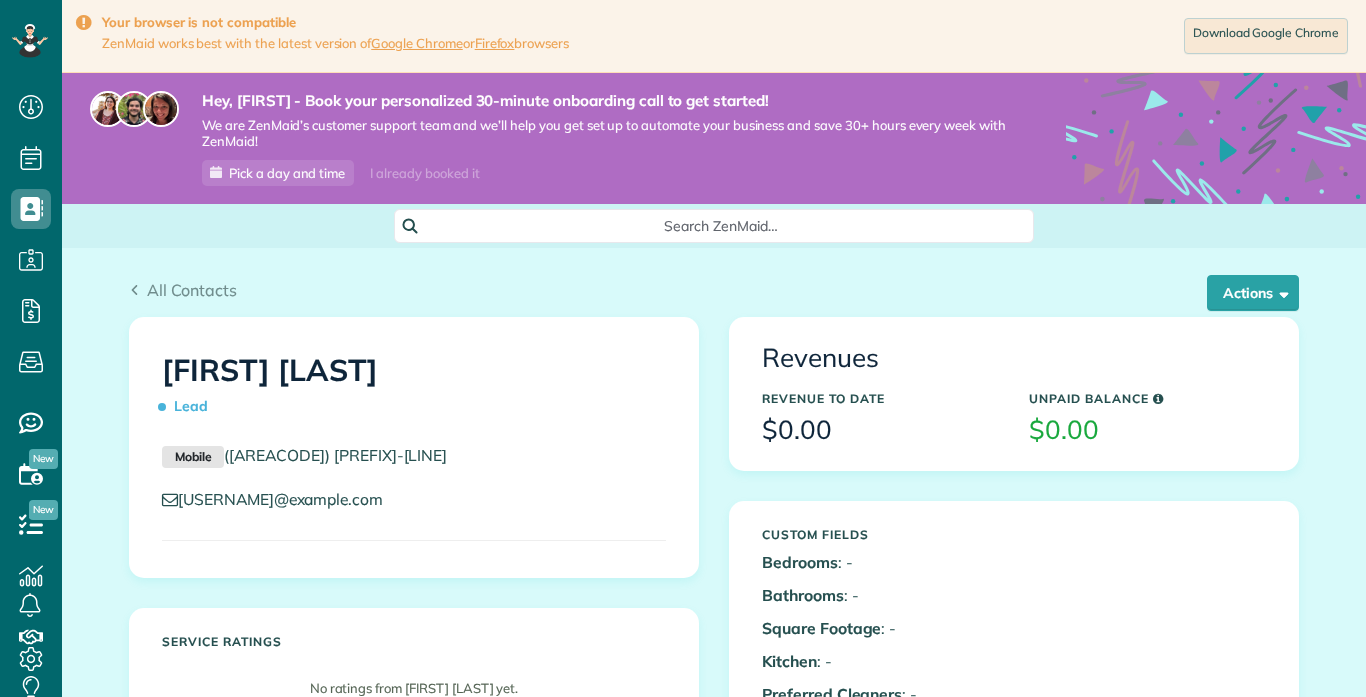 click on "All Contacts
Actions
Edit
Add Appointment
Recent Activity
Send Email
Show Past appointments
Show Future appointments
Manage Credit Cards
Delete" at bounding box center [714, 1005] 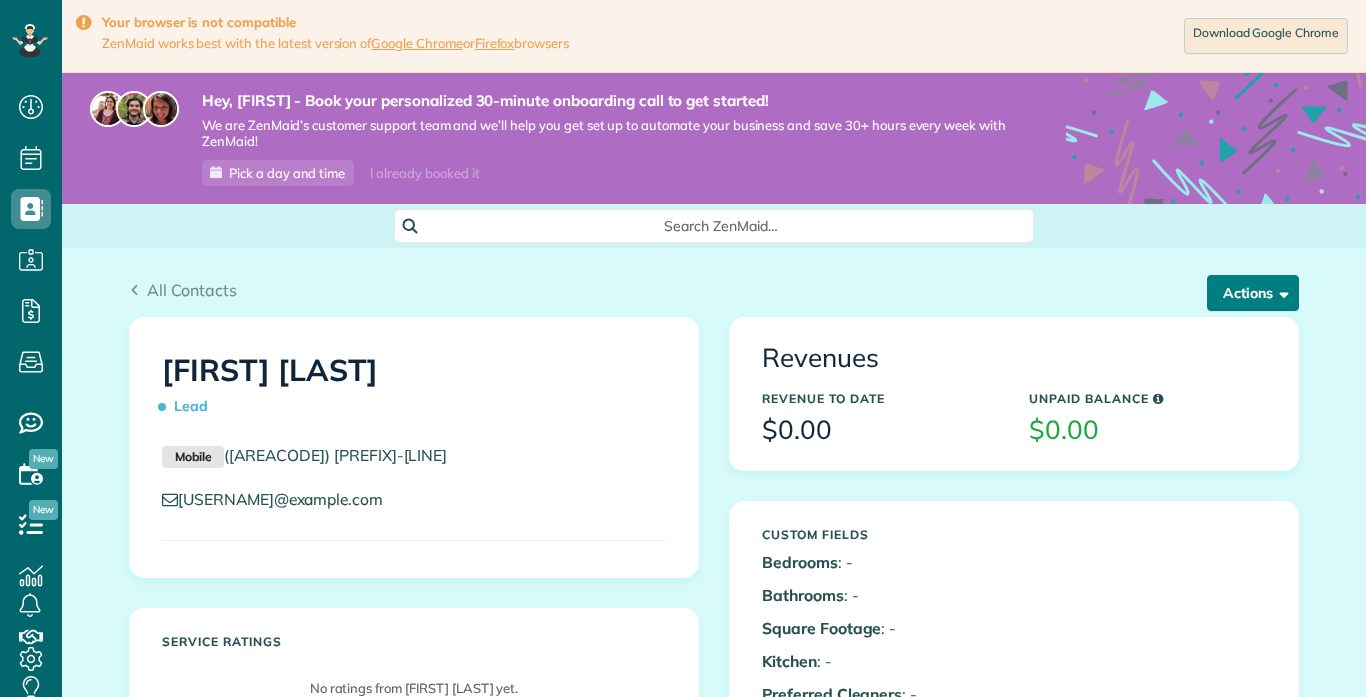 scroll, scrollTop: 40, scrollLeft: 0, axis: vertical 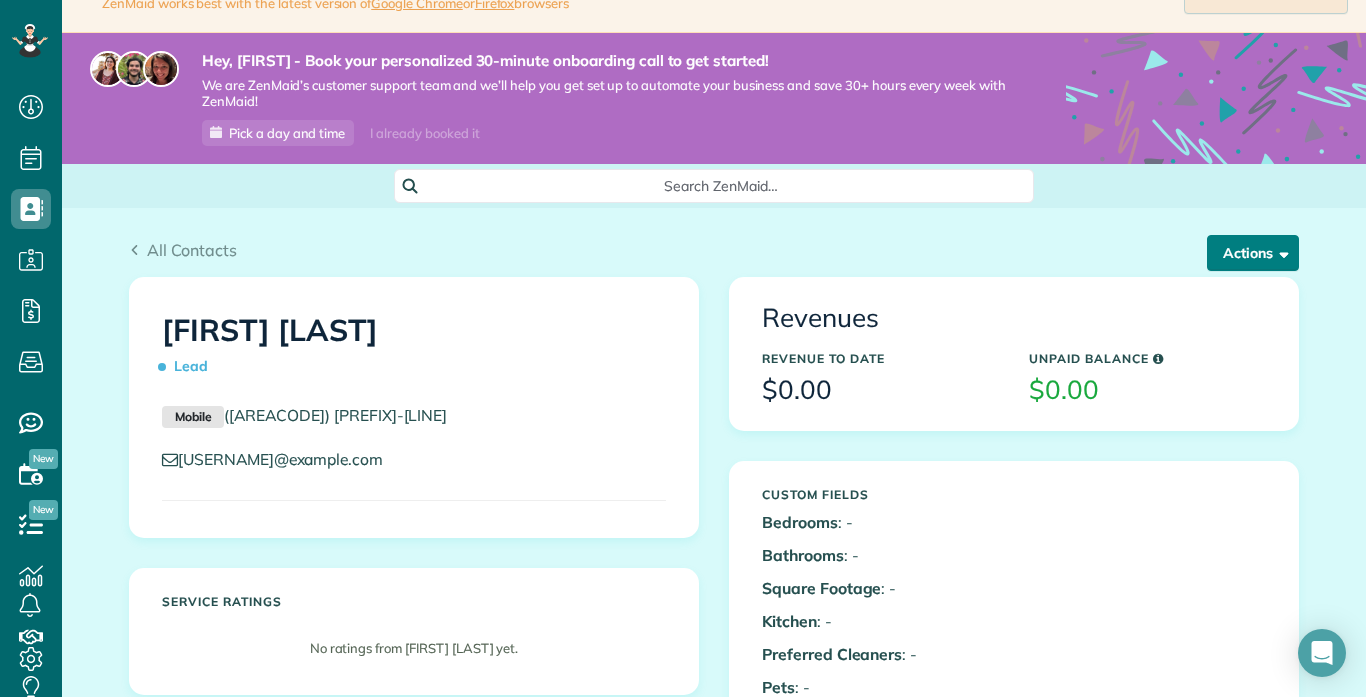 click on "Actions" at bounding box center (1253, 253) 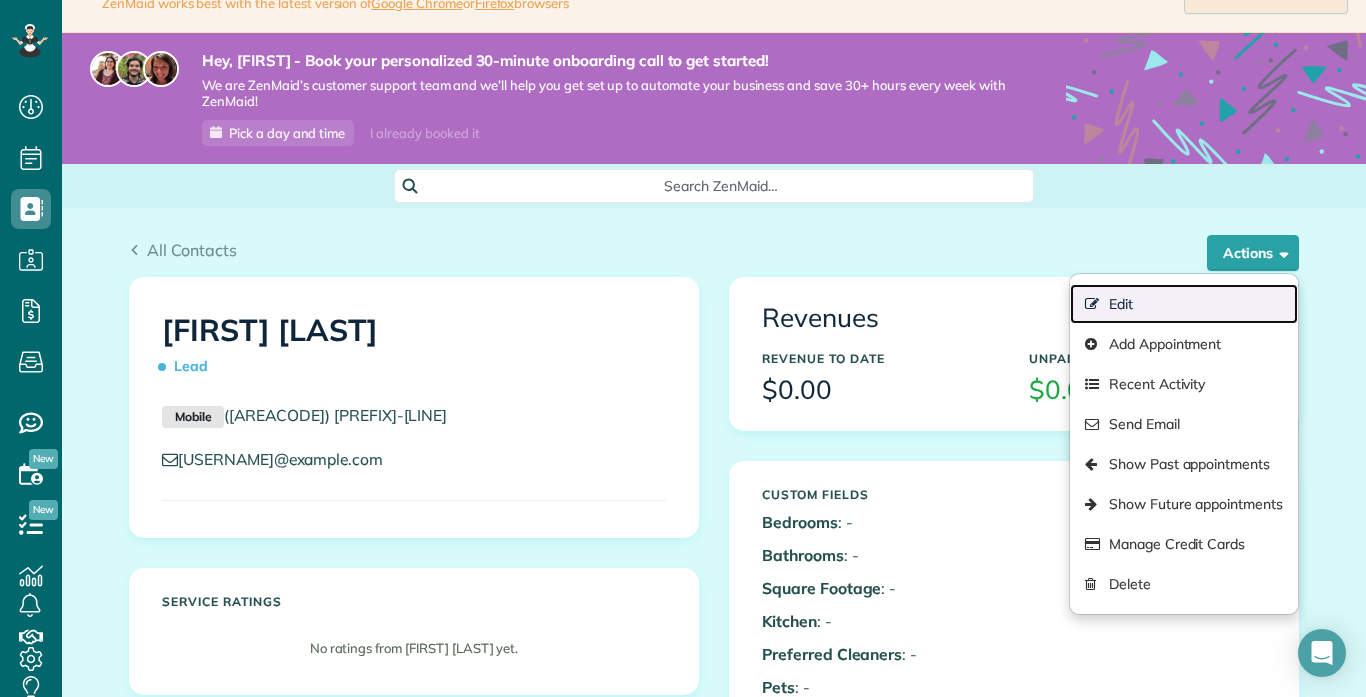 click on "Edit" at bounding box center [1184, 304] 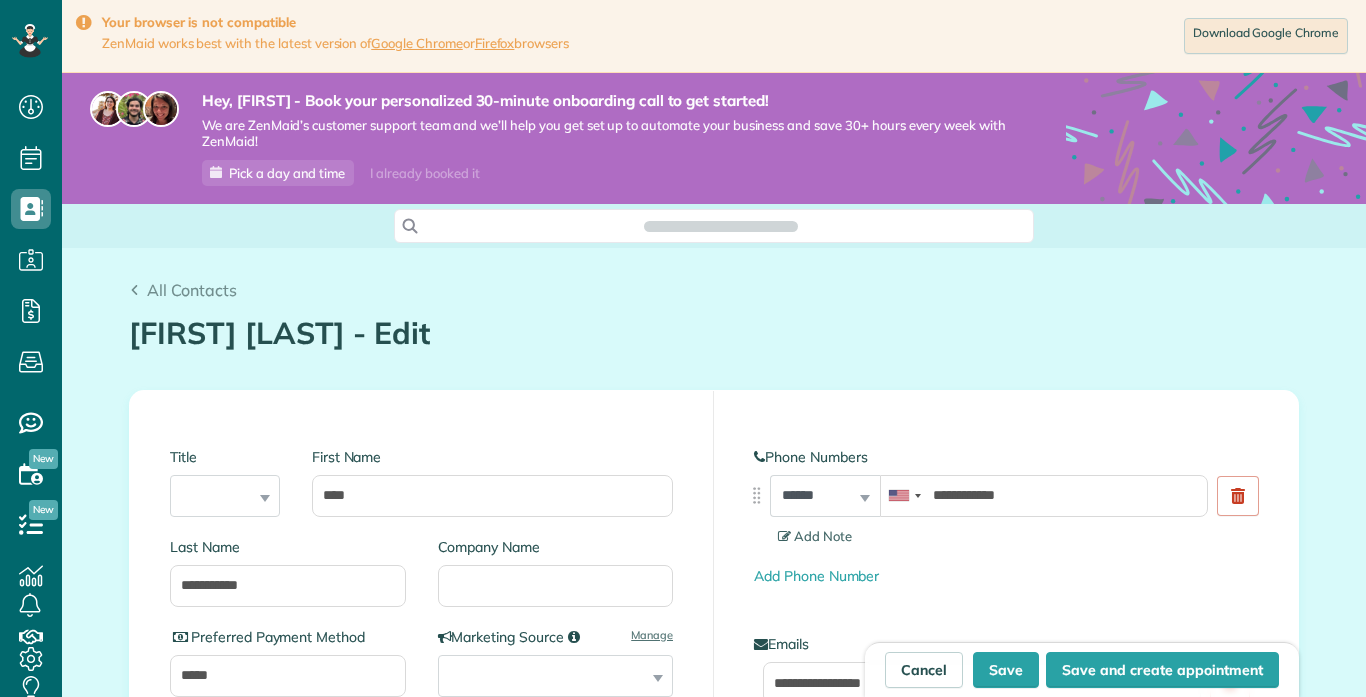 scroll, scrollTop: 0, scrollLeft: 0, axis: both 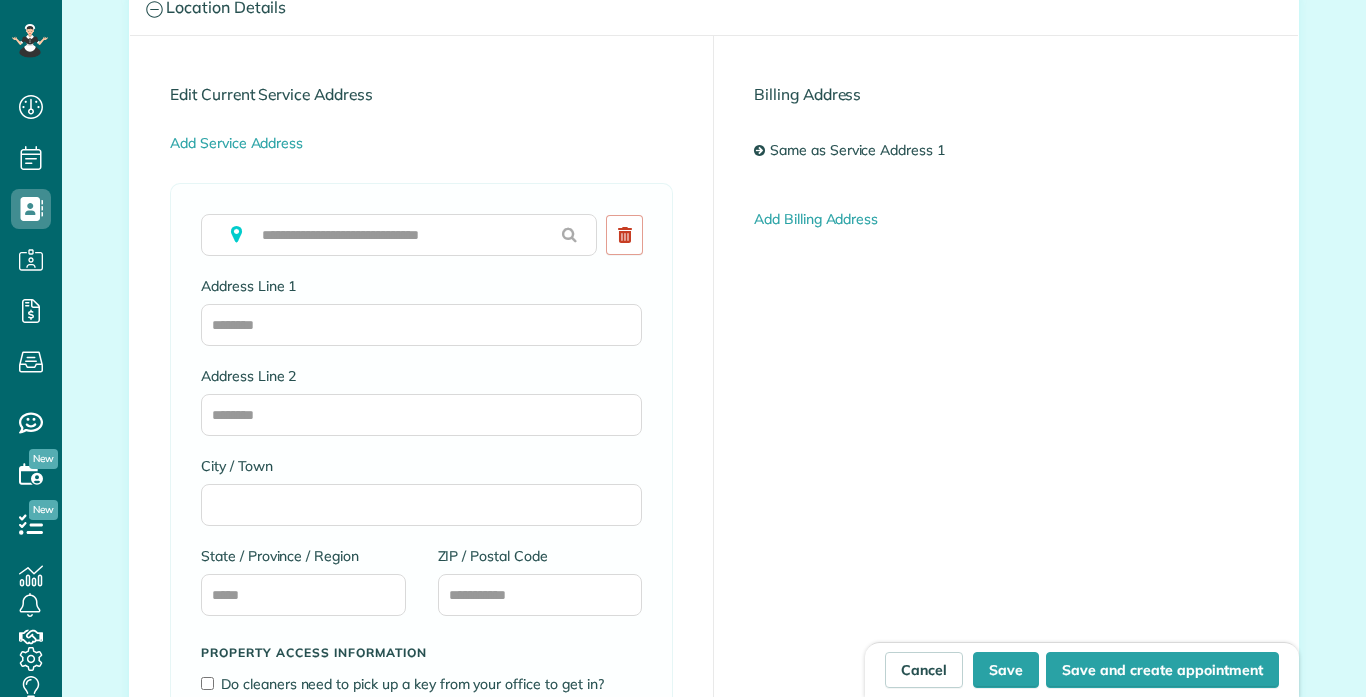 type on "**********" 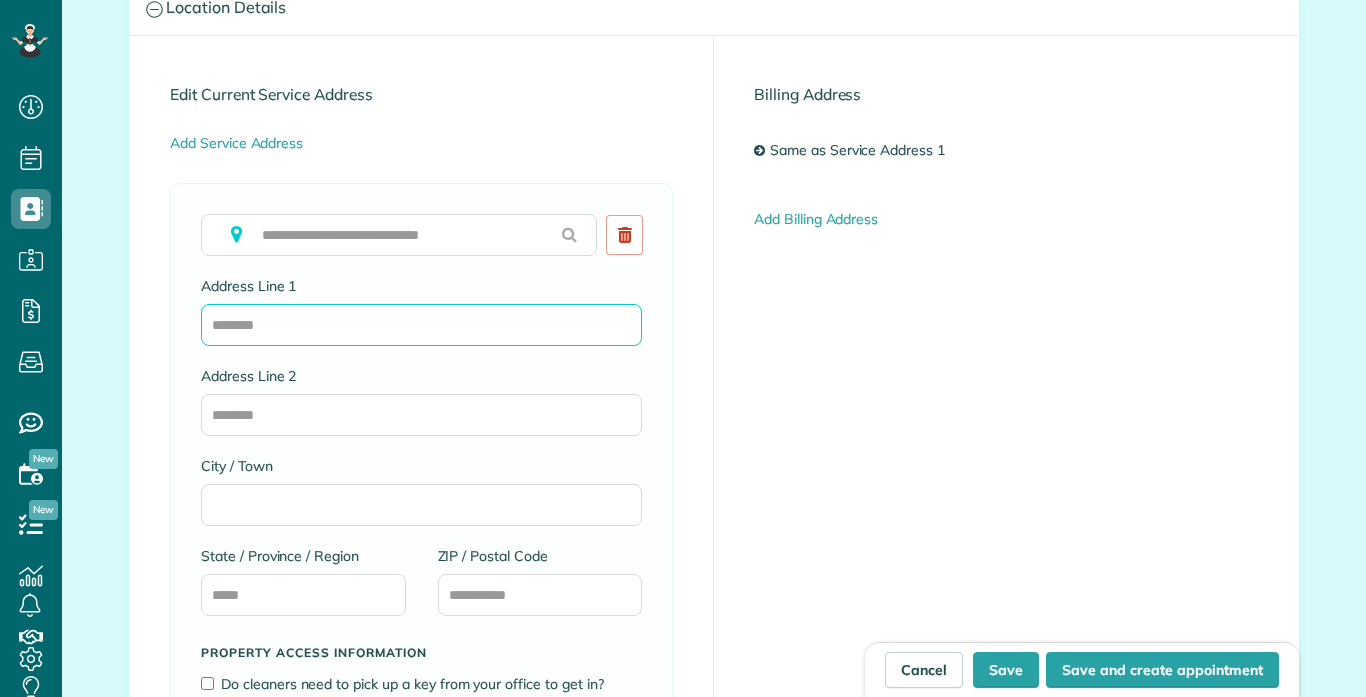 click on "Address Line 1" at bounding box center [421, 325] 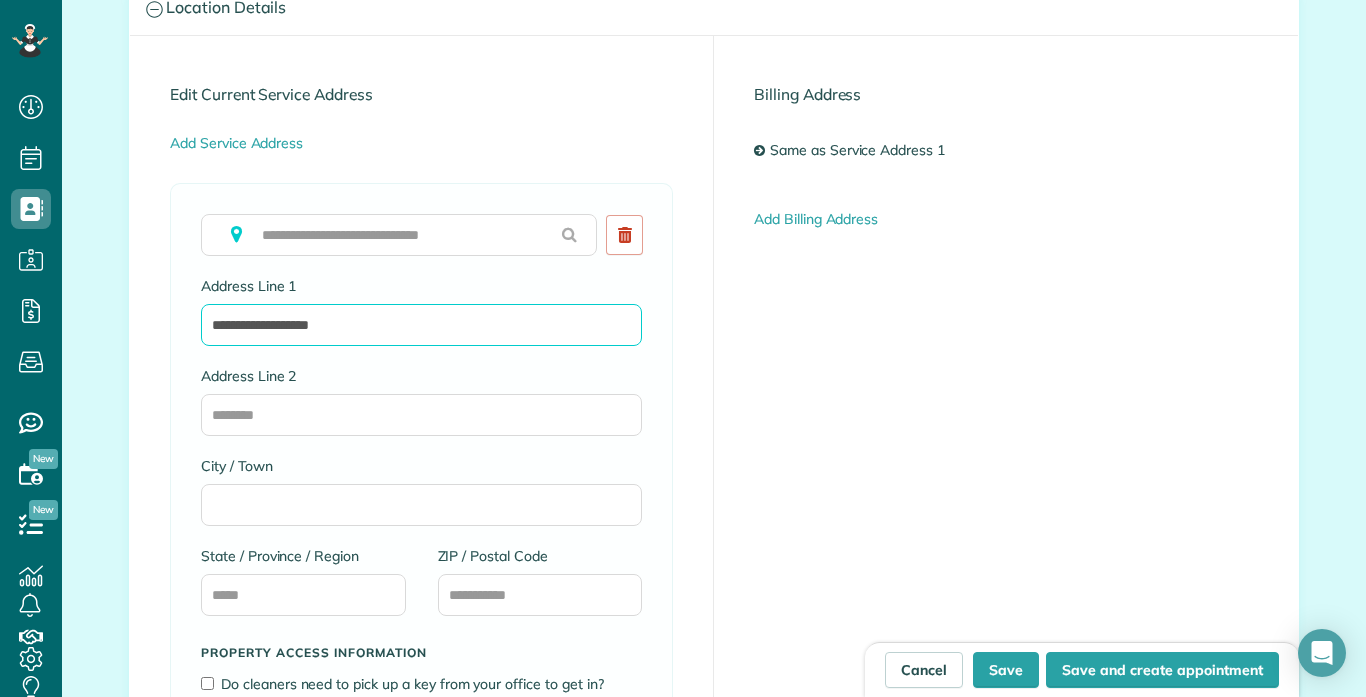 type on "**********" 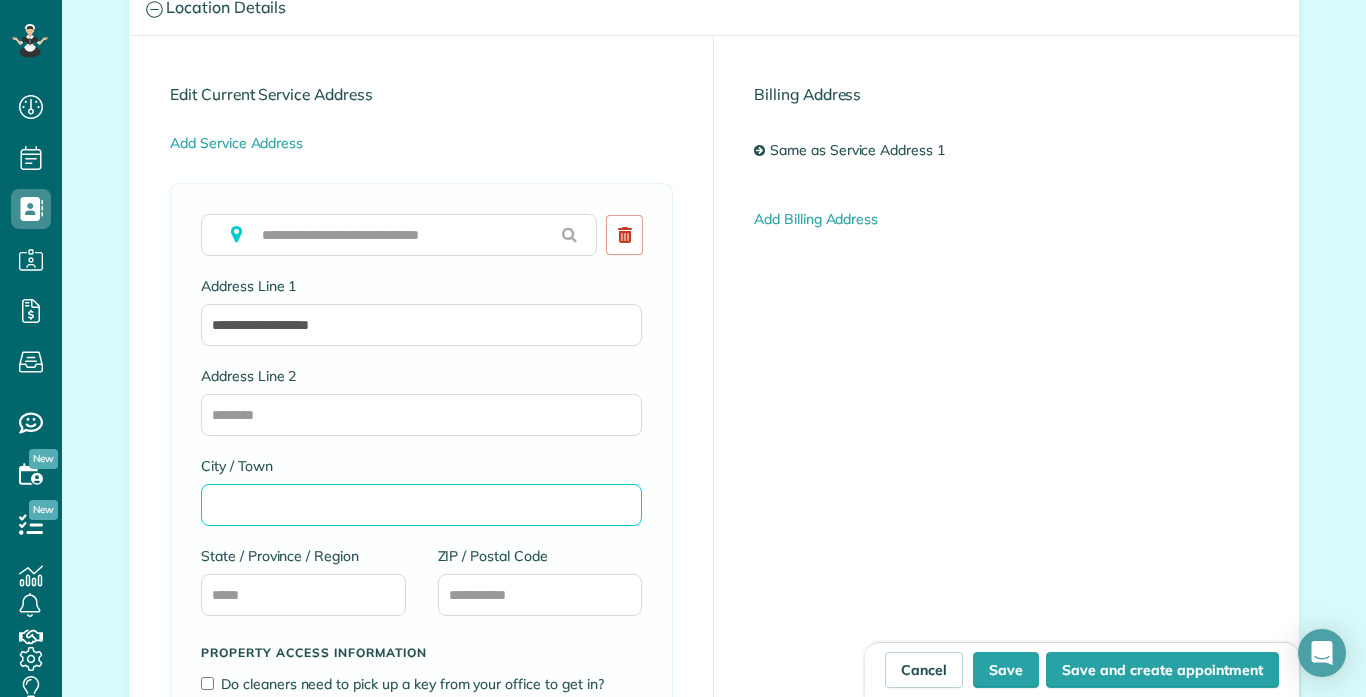 click on "City / Town" at bounding box center [421, 505] 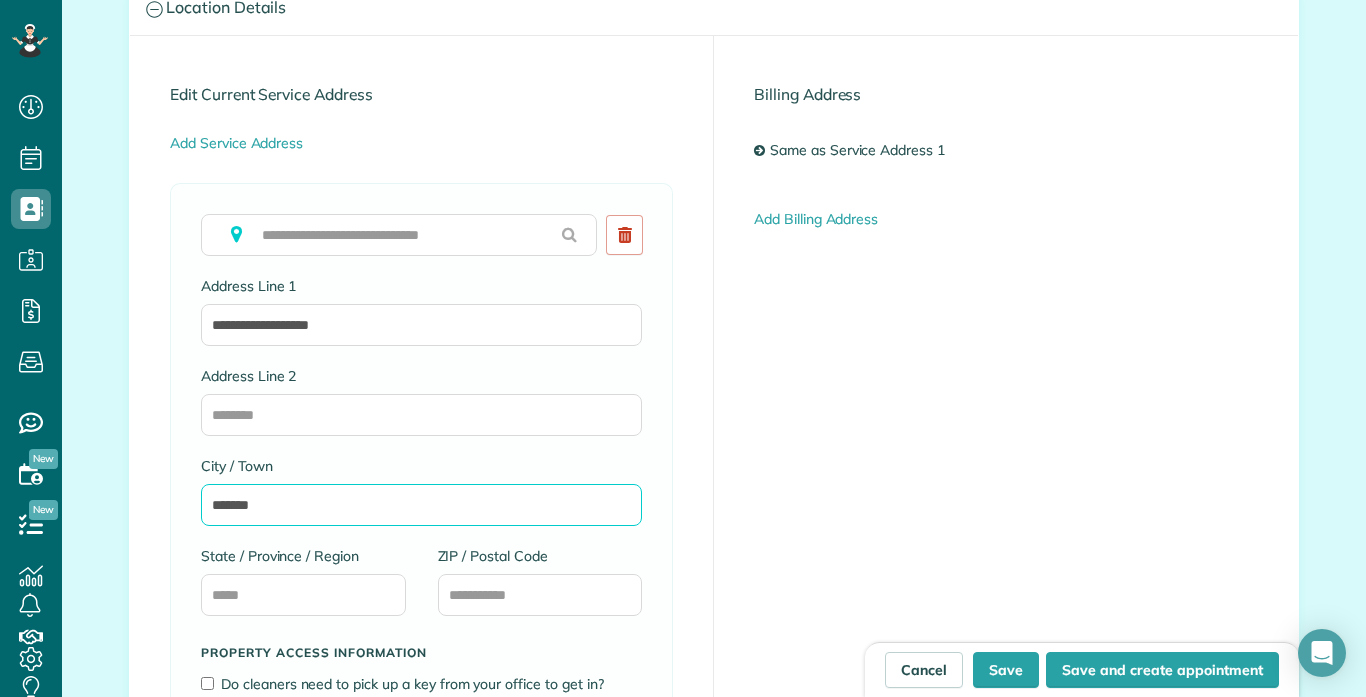 type on "*******" 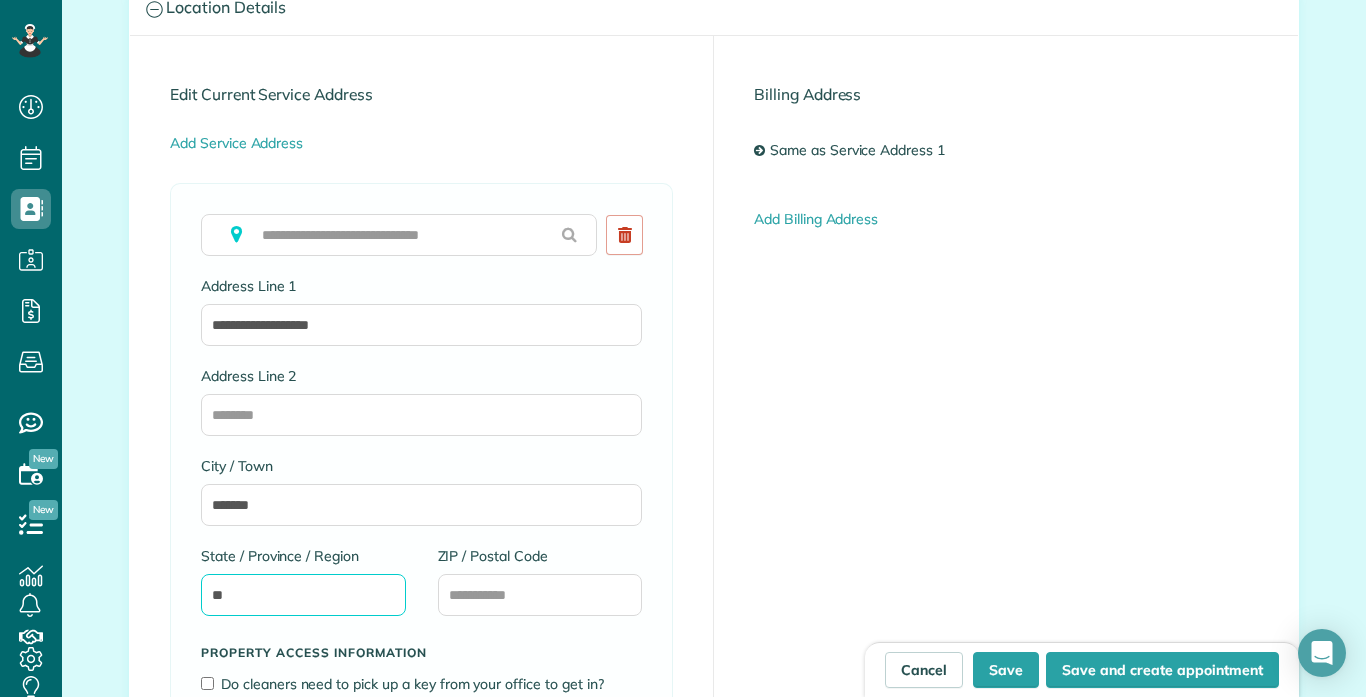 type on "*" 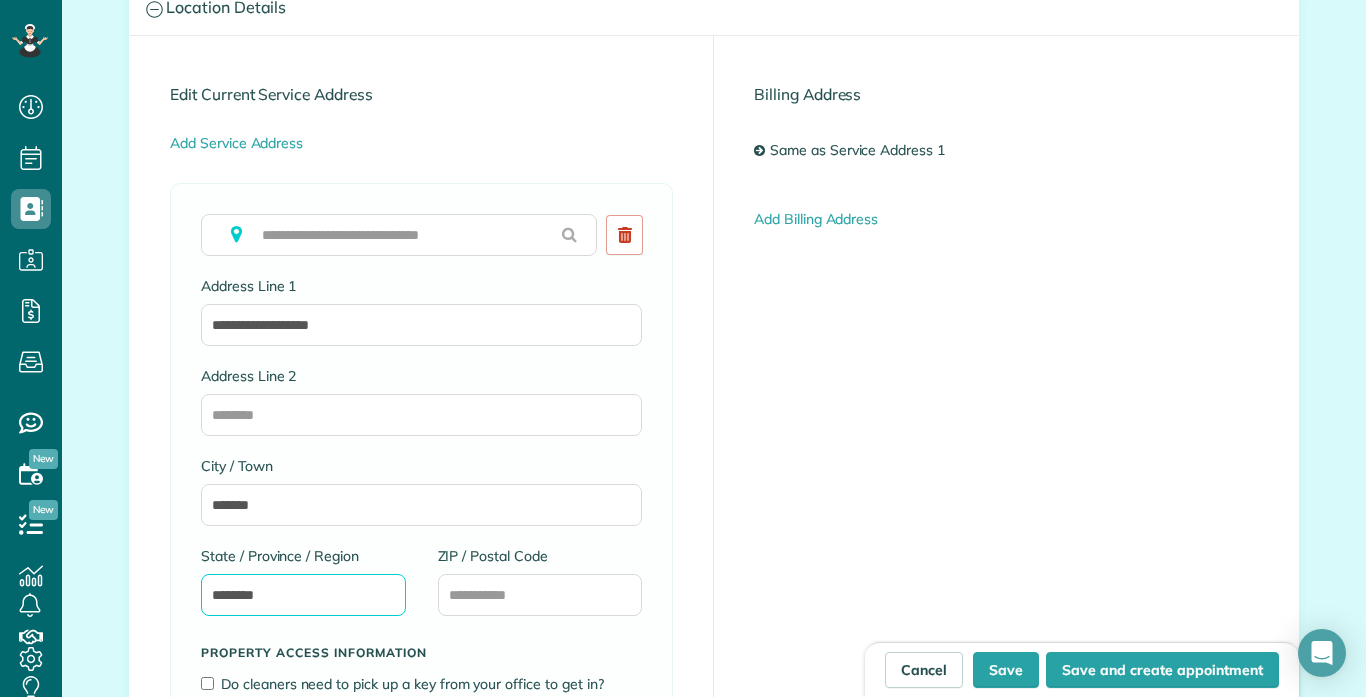type on "********" 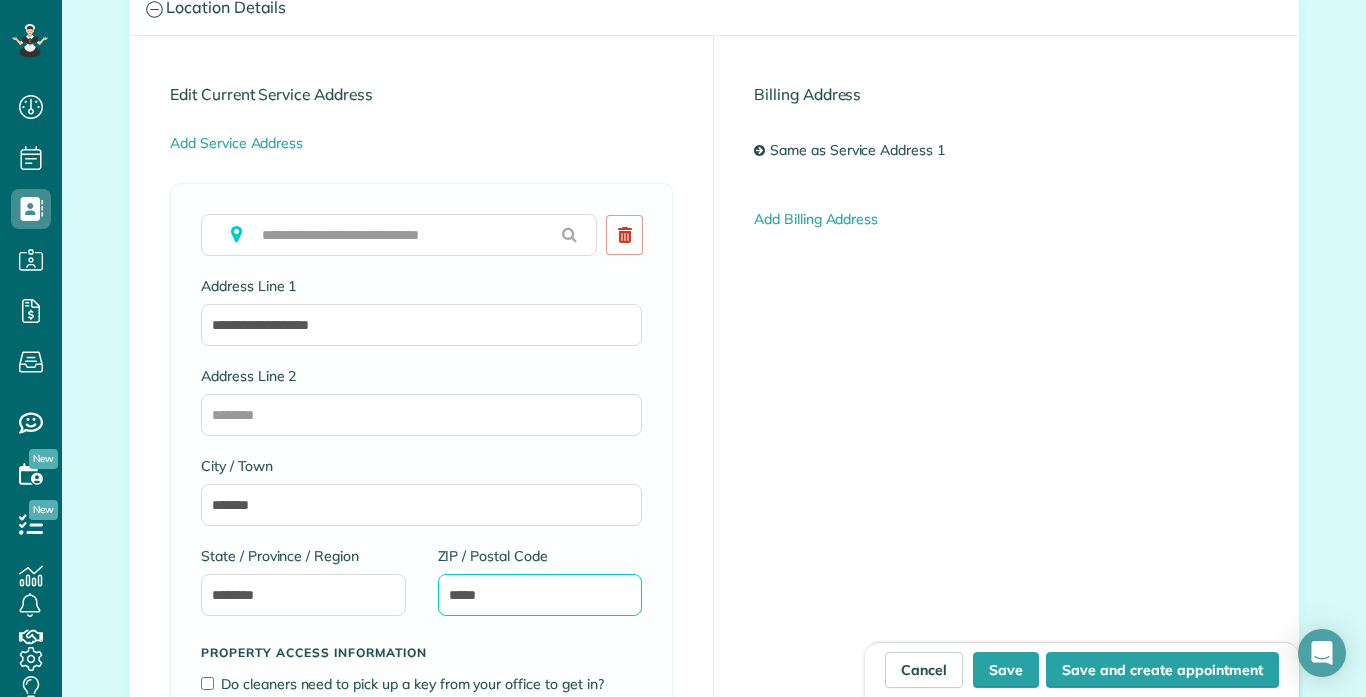 type on "*****" 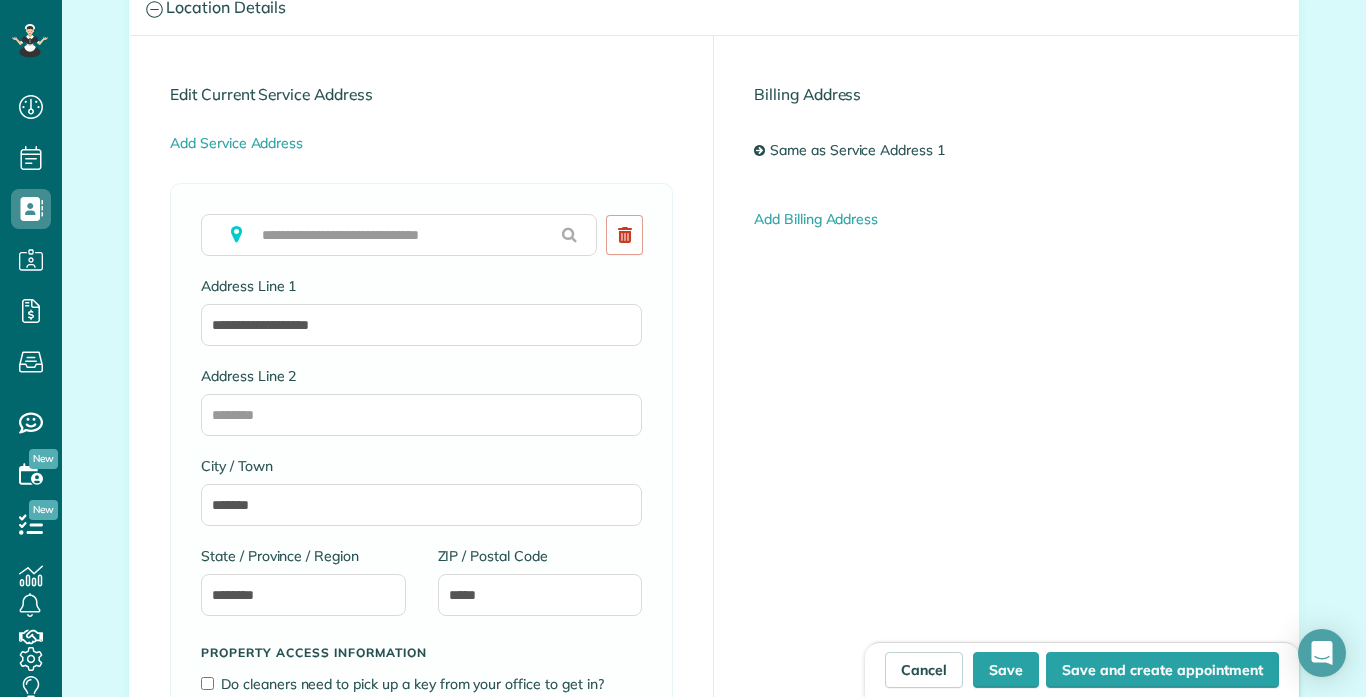 click on "**********" at bounding box center (422, 522) 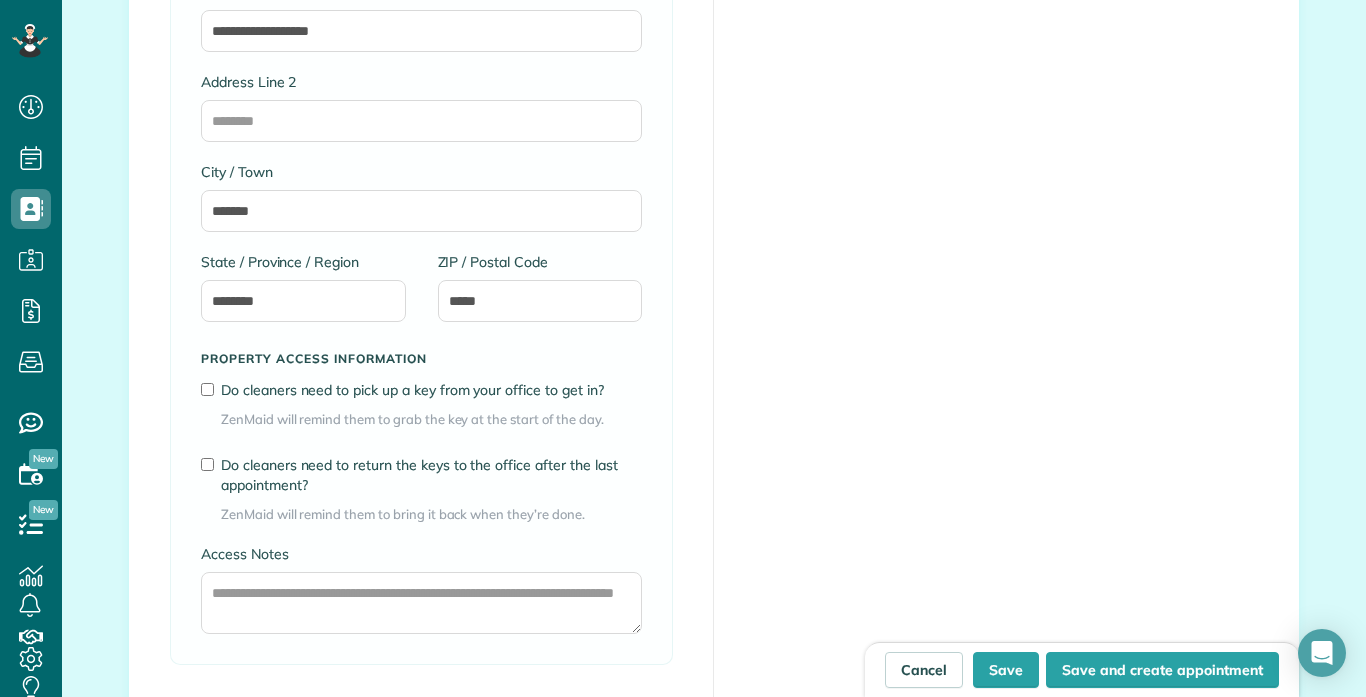 scroll, scrollTop: 1450, scrollLeft: 0, axis: vertical 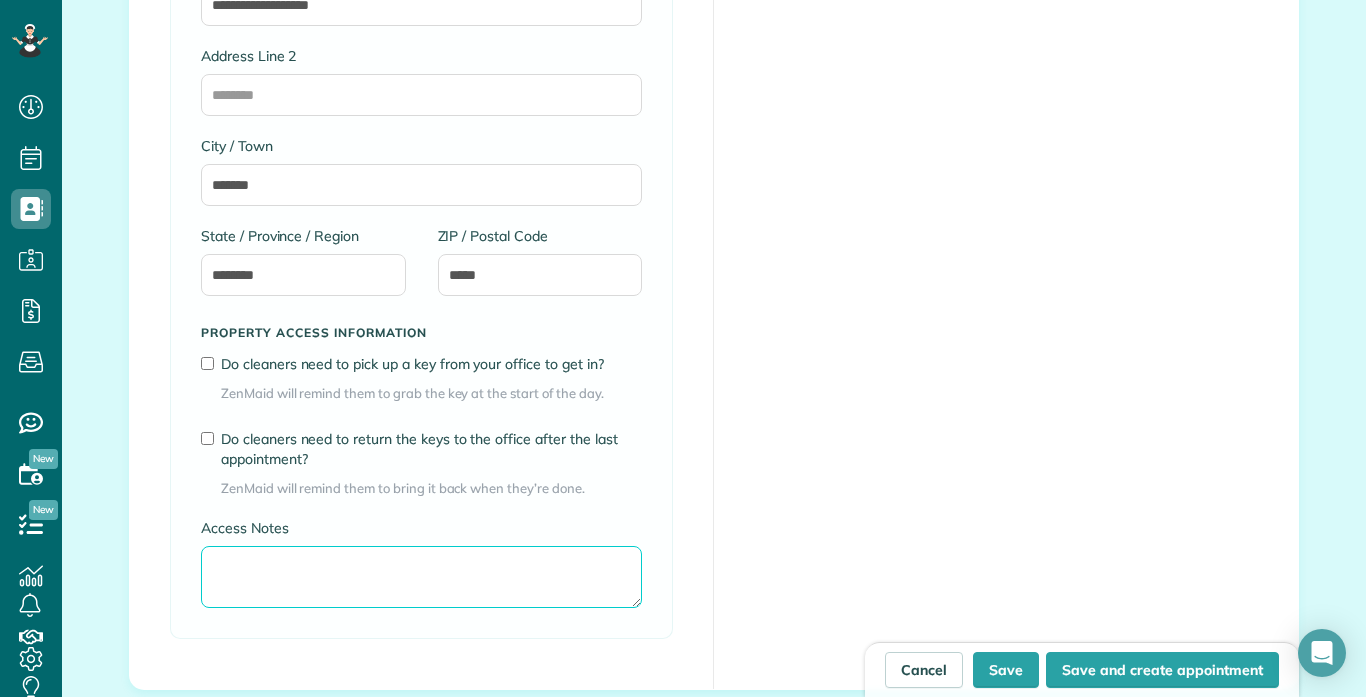 click on "Access Notes" at bounding box center (421, 577) 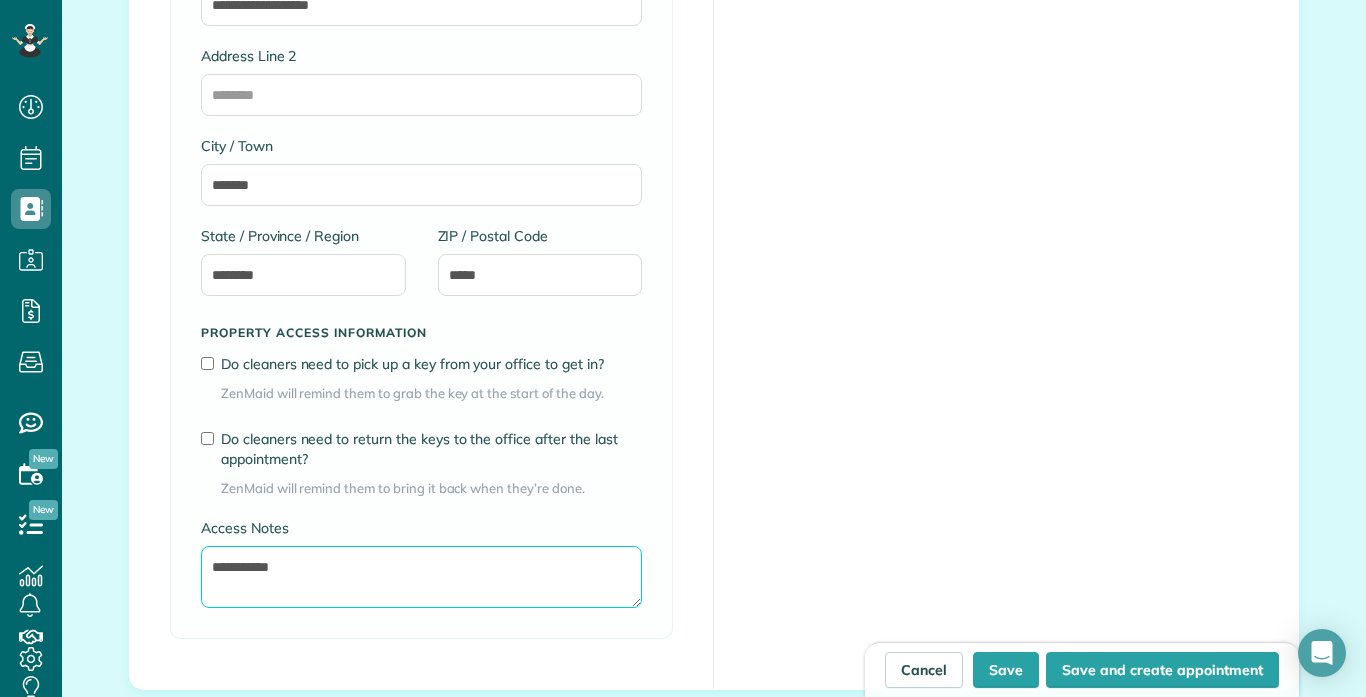 type on "**********" 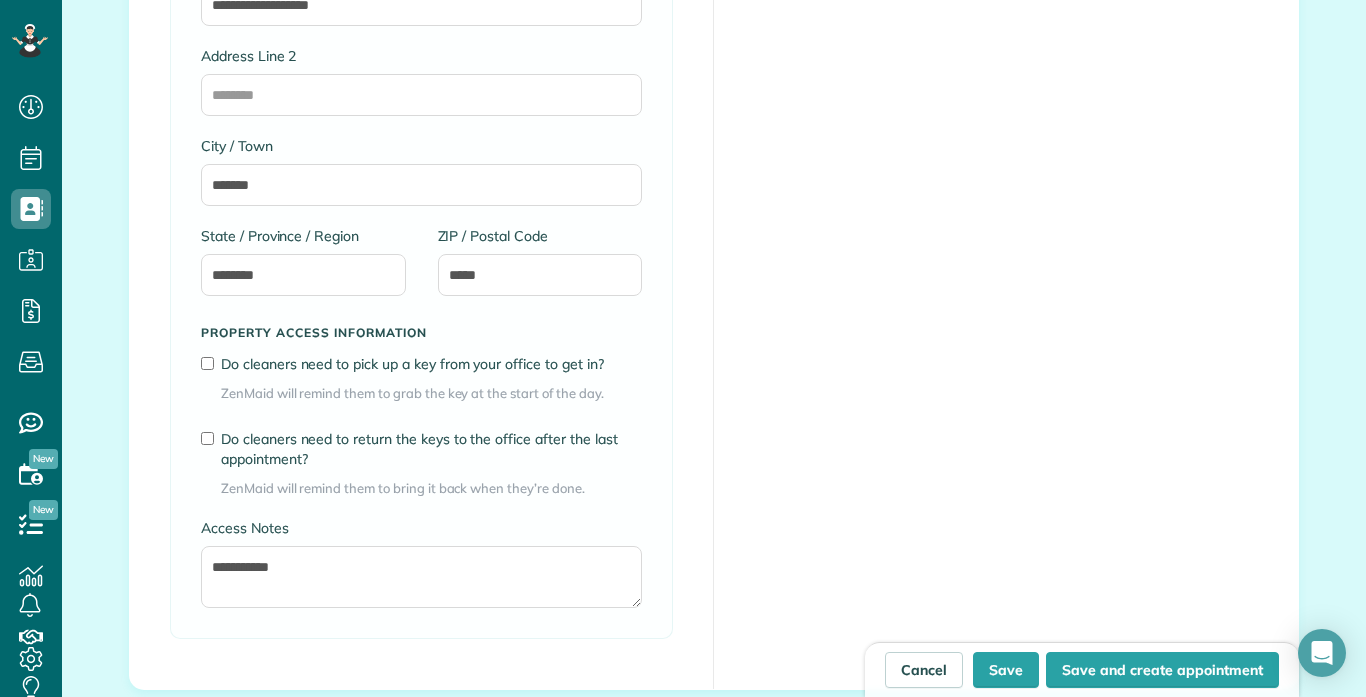 click on "**********" at bounding box center (422, 202) 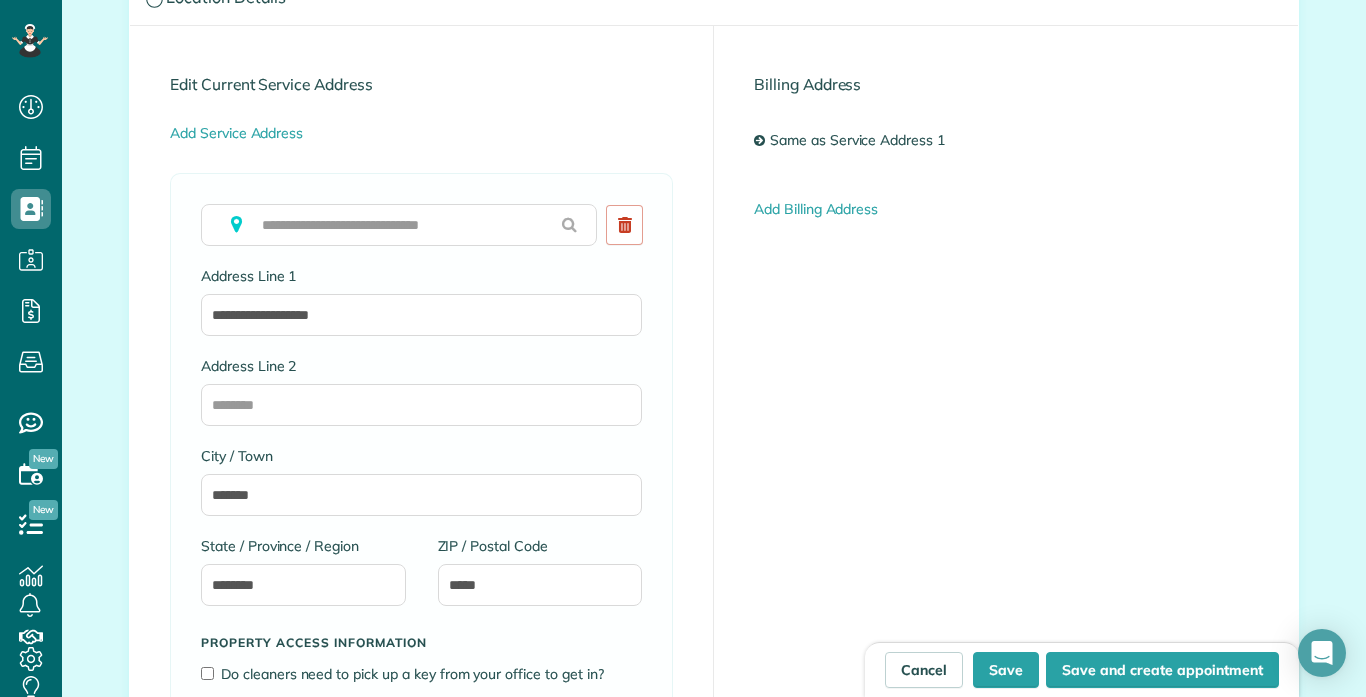 scroll, scrollTop: 1130, scrollLeft: 0, axis: vertical 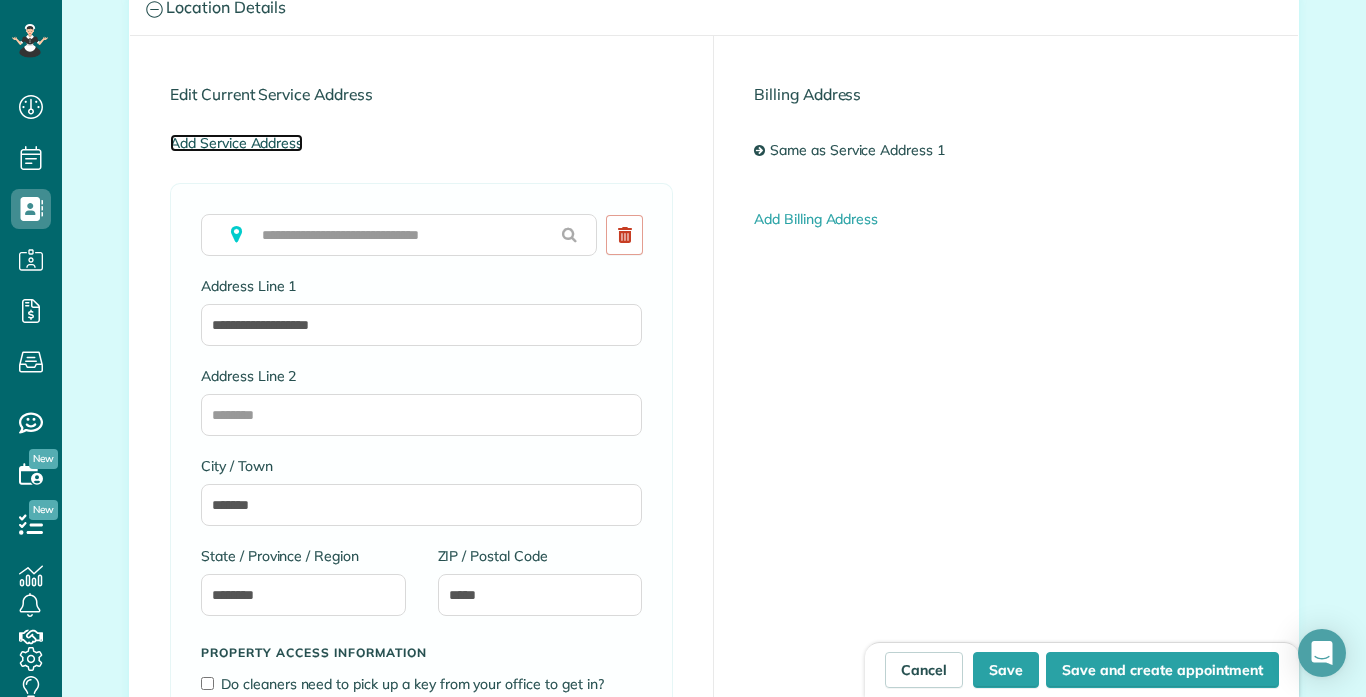 click on "Add Service Address" at bounding box center [236, 143] 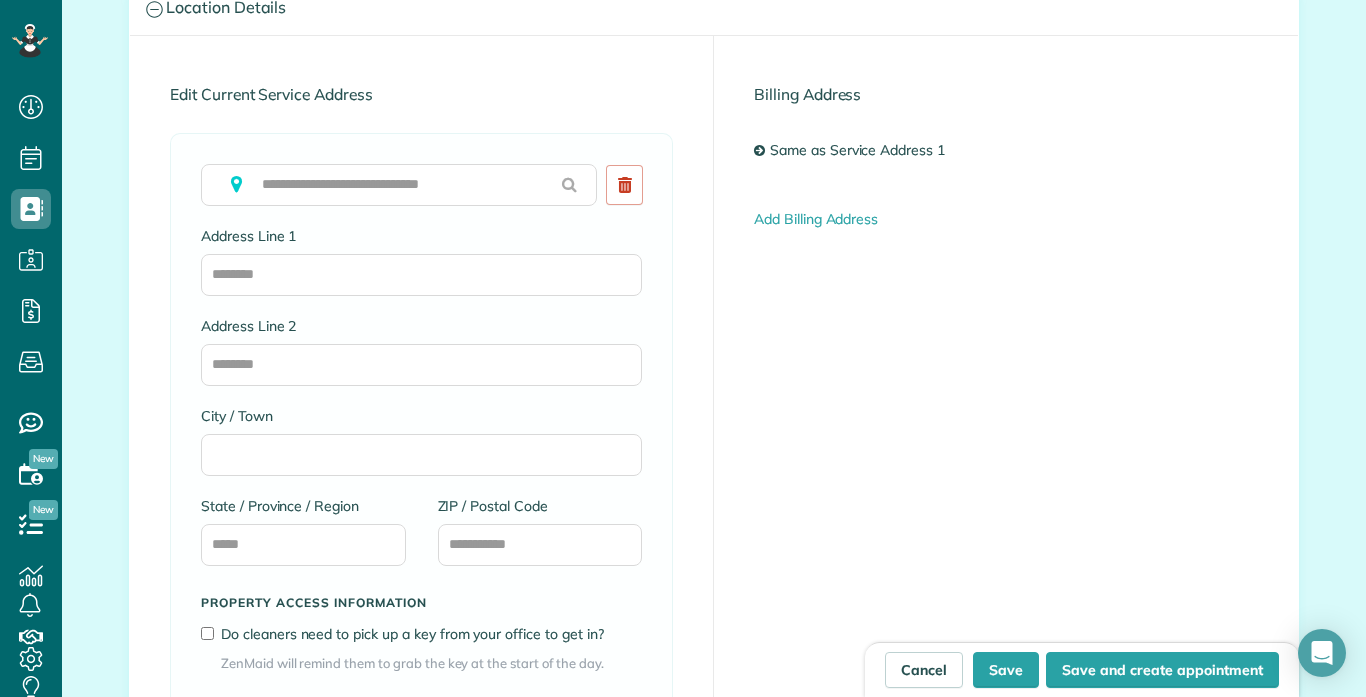 click on "Edit Current Service Address
To copy over, please clear field above
Address Line 1
Address Line 2
City / Town
State / Province / Region
ZIP / Postal Code
Property access information
Do cleaners need to pick up a key from your office to get in? ZenMaid will remind them to grab the key at the start of the day.
Do cleaners need to return the keys to the office after the last appointment? ZenMaid will remind them to bring it back when they’re done.
Access Notes
Add Service Address" at bounding box center [422, 922] 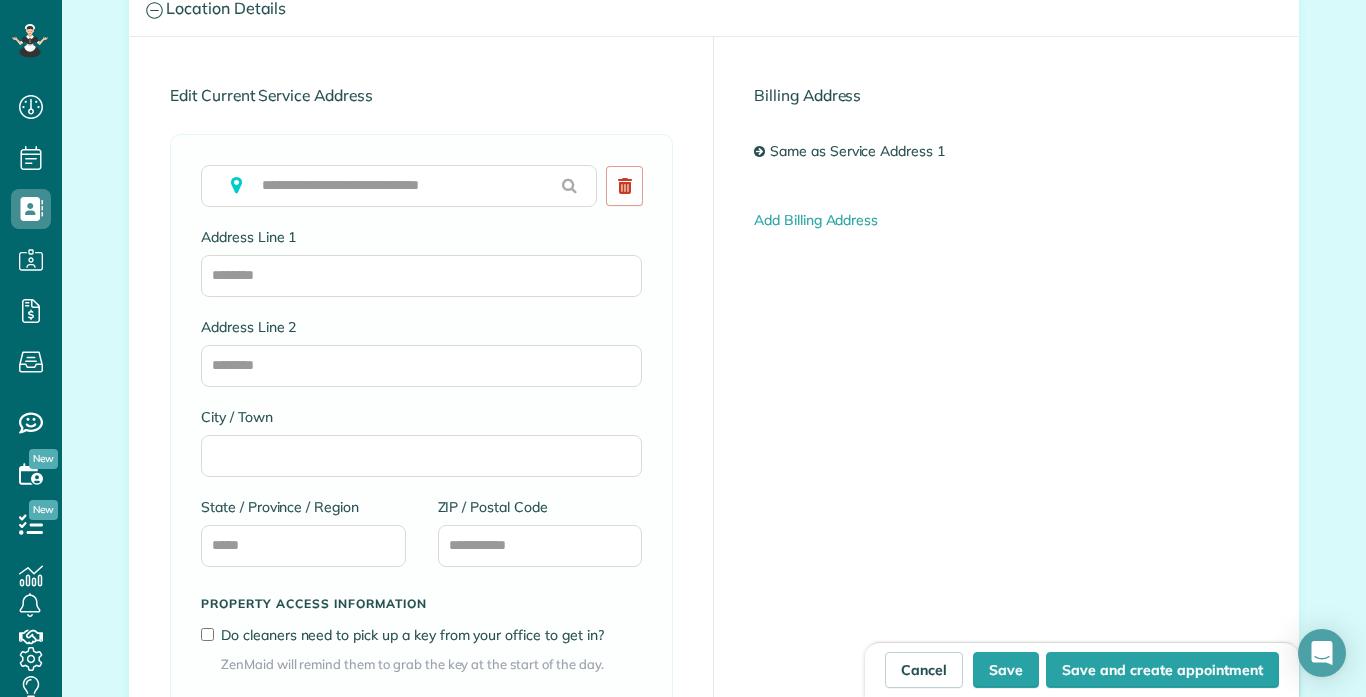 scroll, scrollTop: 1010, scrollLeft: 0, axis: vertical 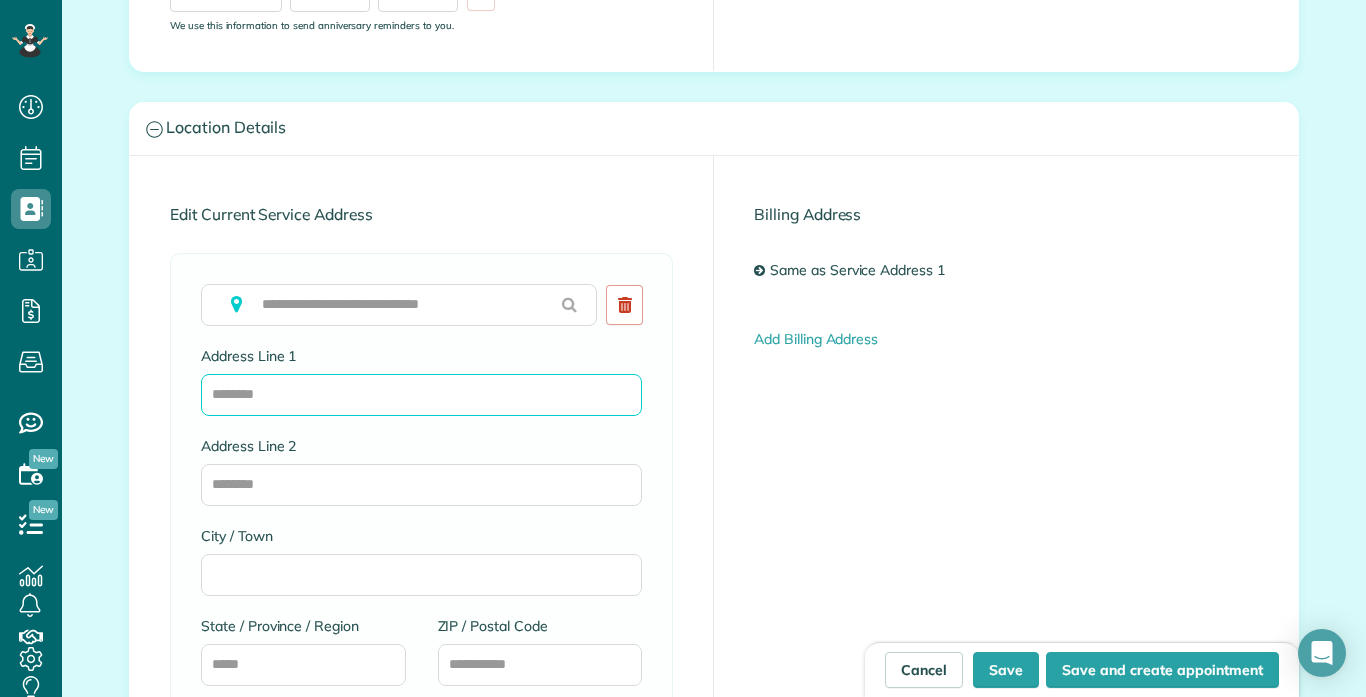 click on "Address Line 1" at bounding box center (421, 395) 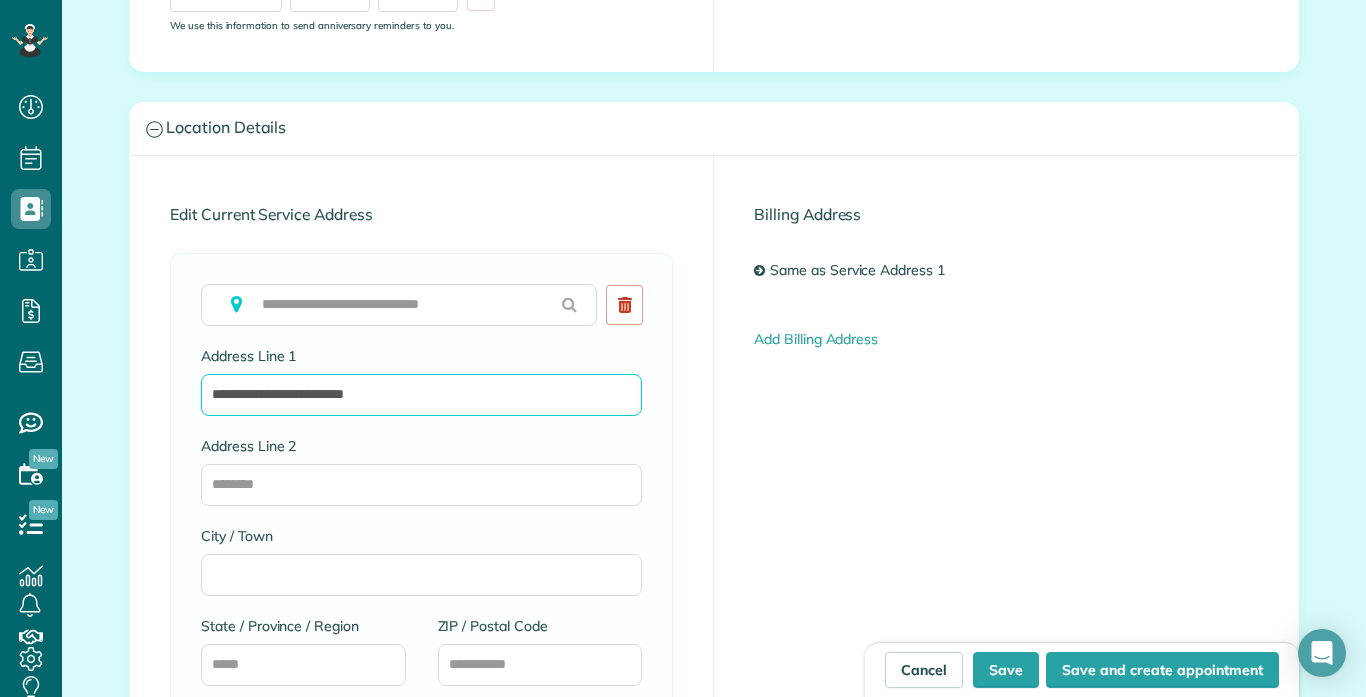 type on "**********" 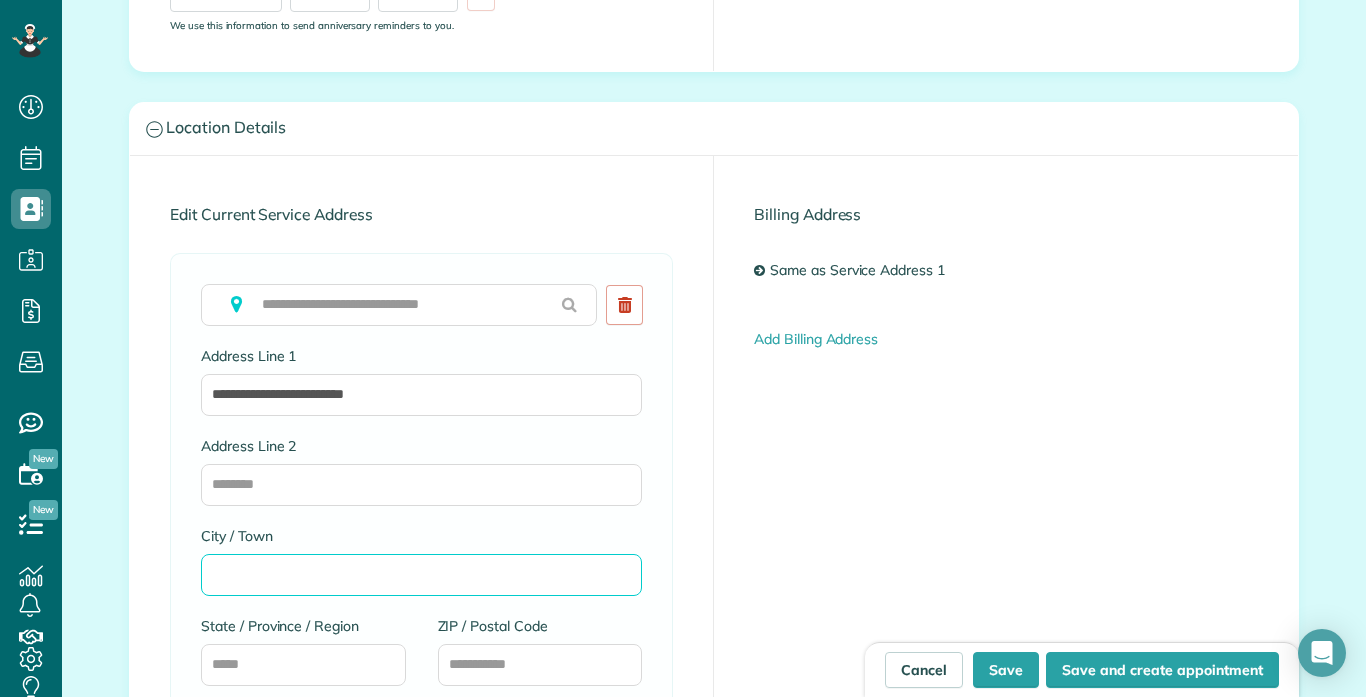 click on "City / Town" at bounding box center (421, 575) 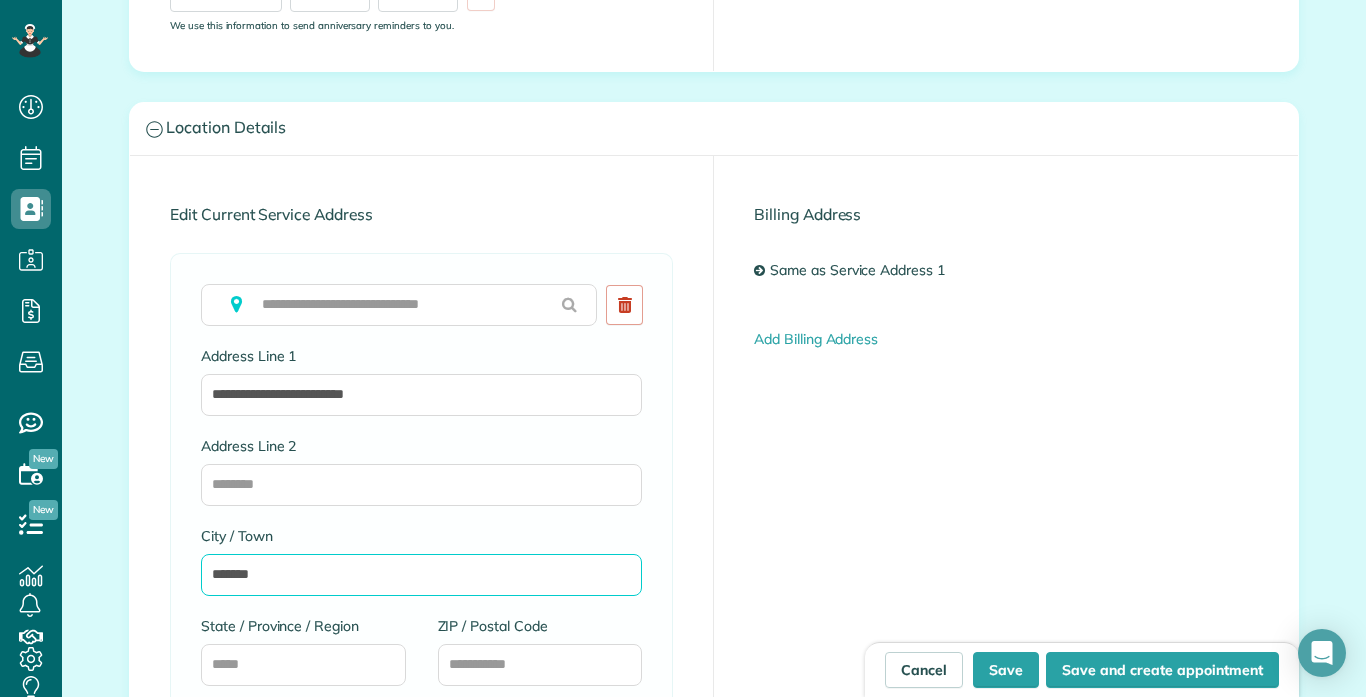type on "*******" 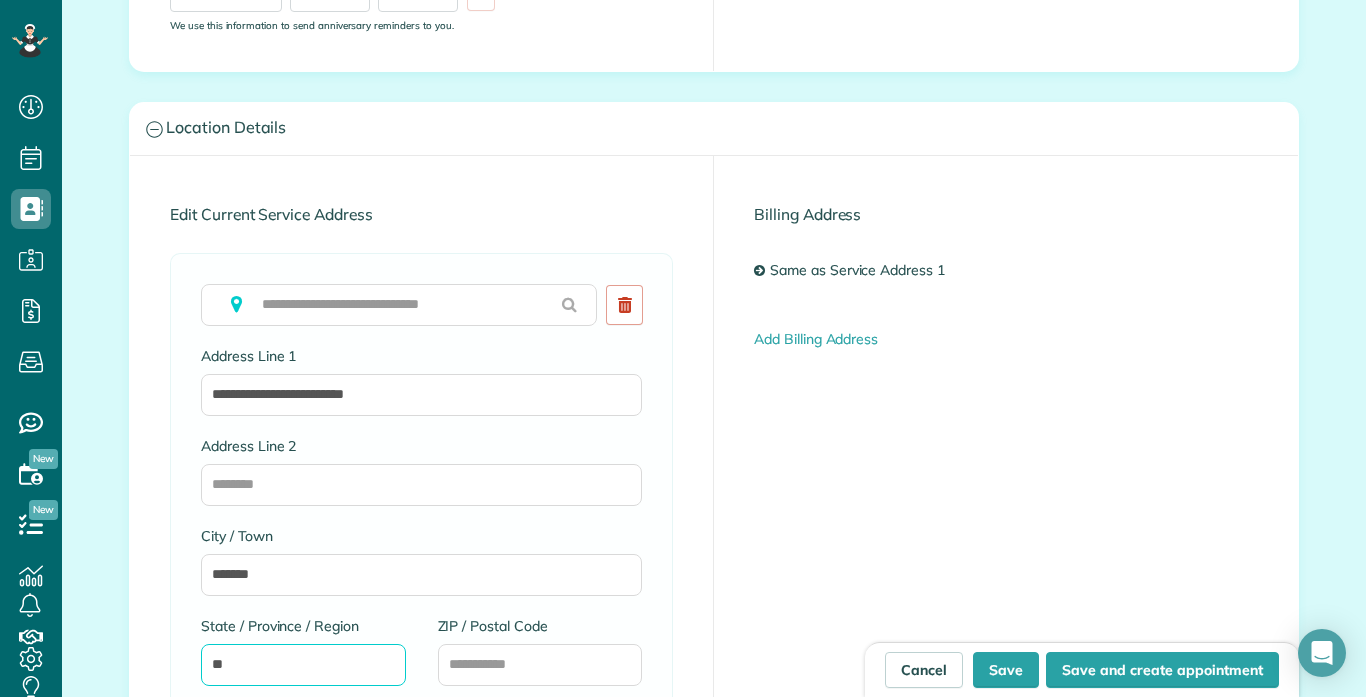 type on "*" 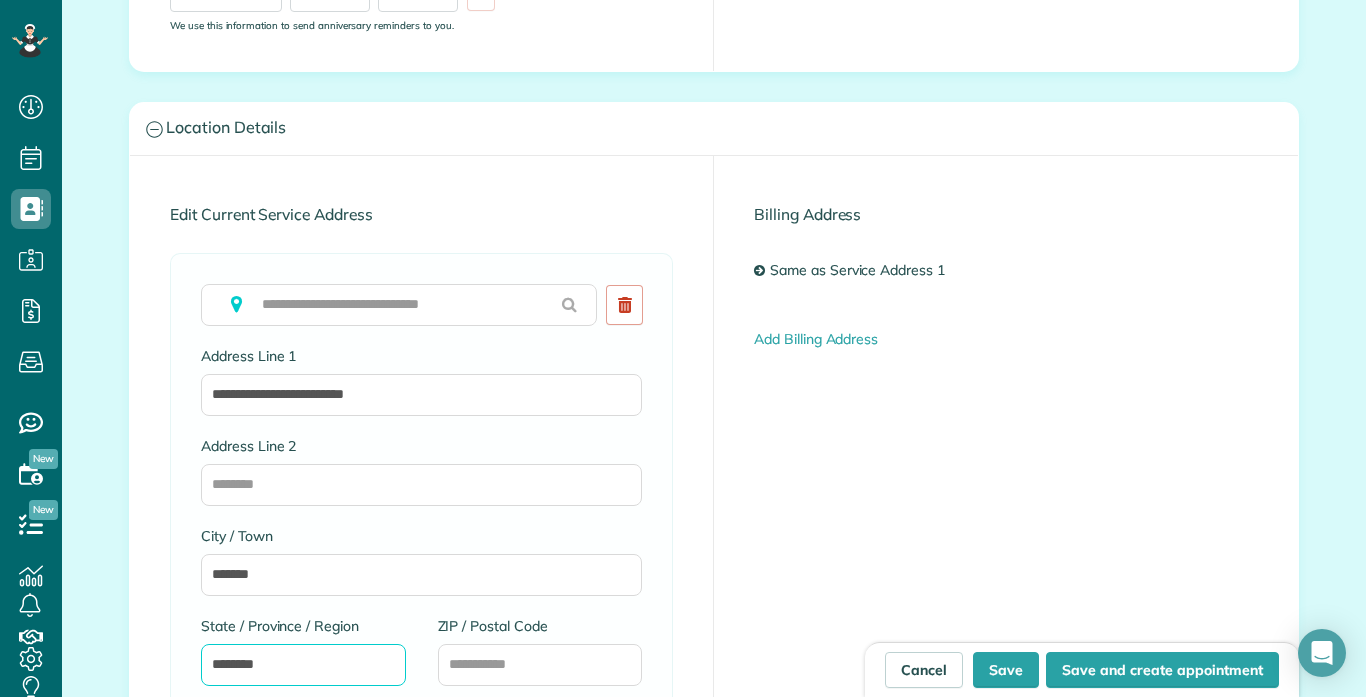 type on "********" 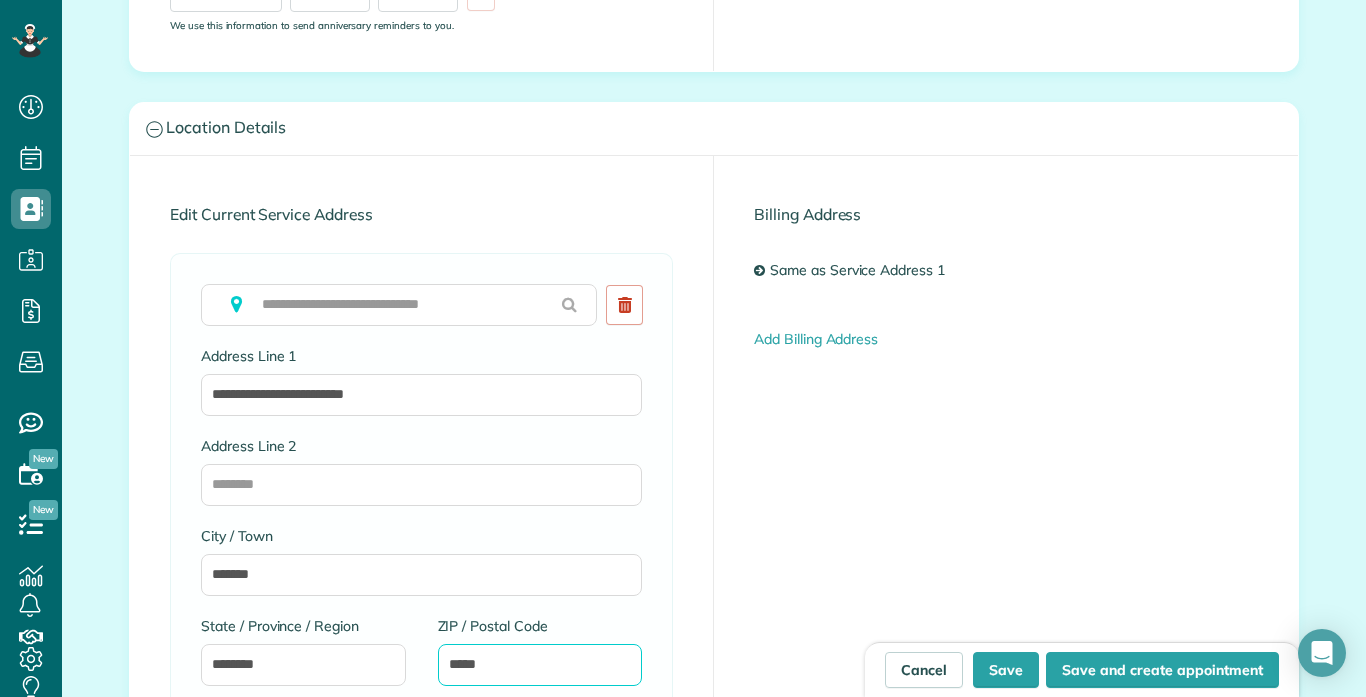 type on "*****" 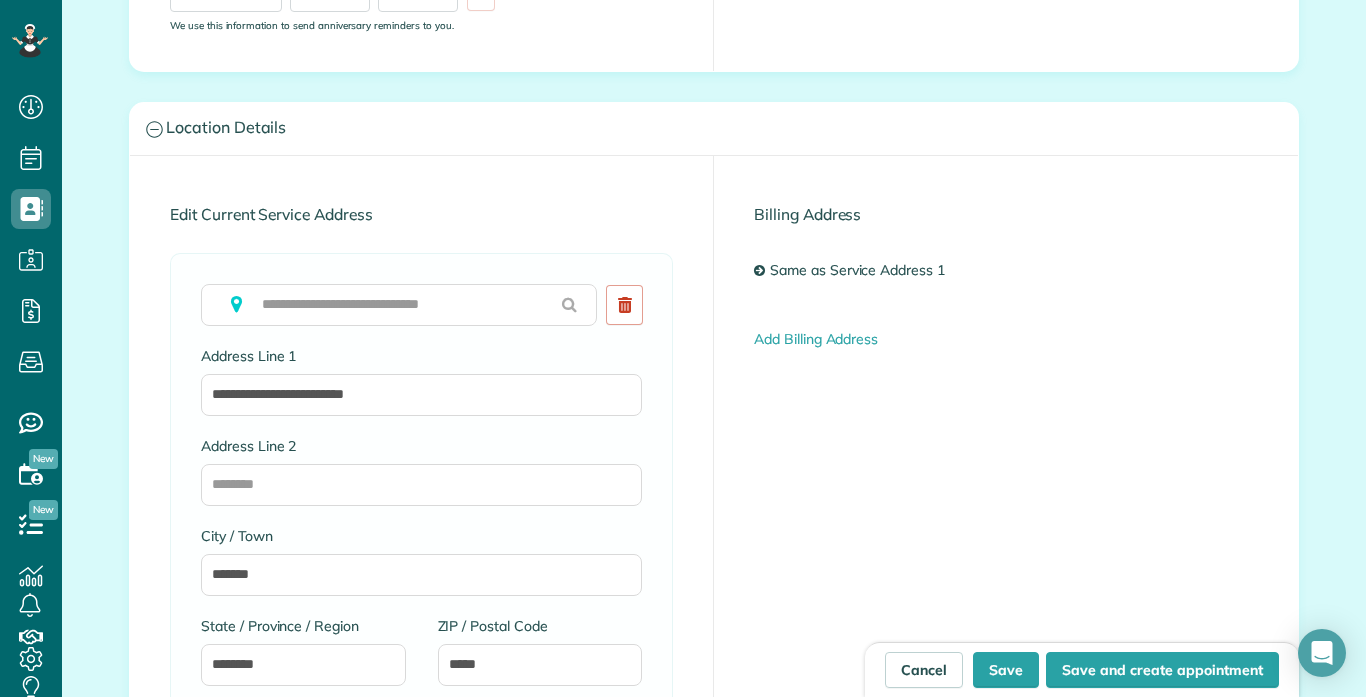 click on "**********" at bounding box center (421, 640) 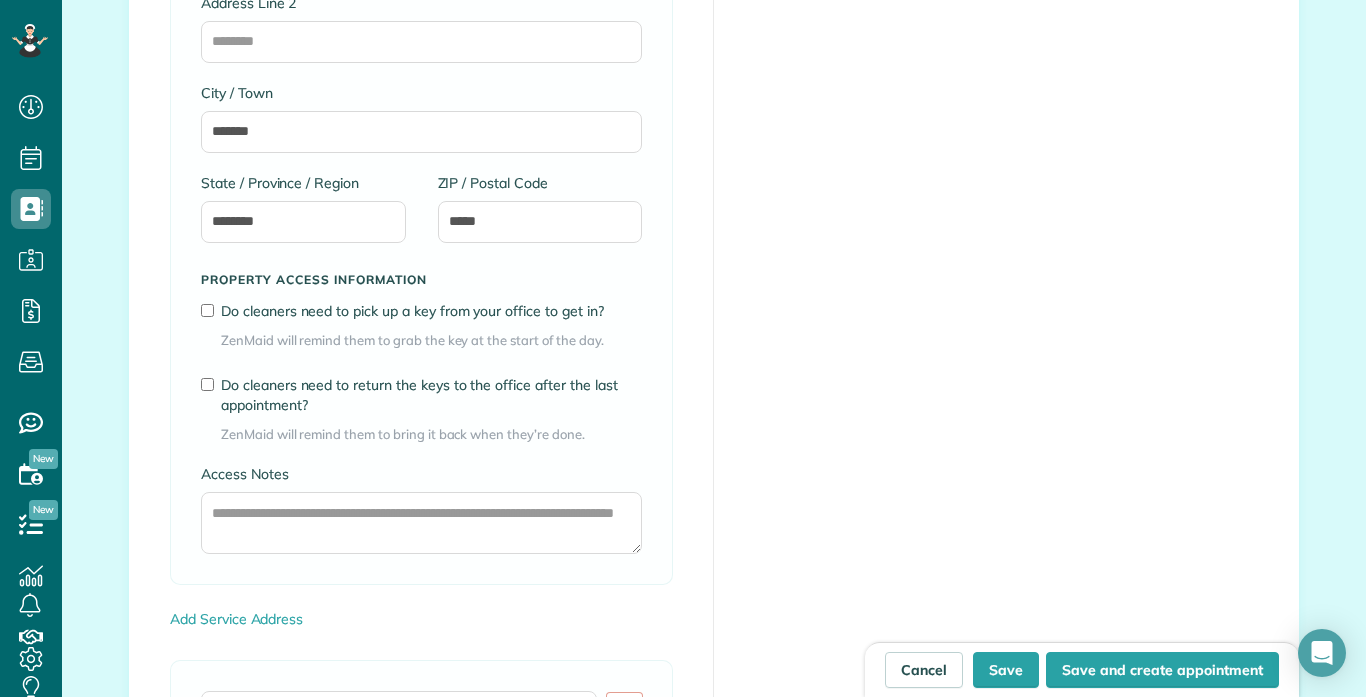 scroll, scrollTop: 1442, scrollLeft: 0, axis: vertical 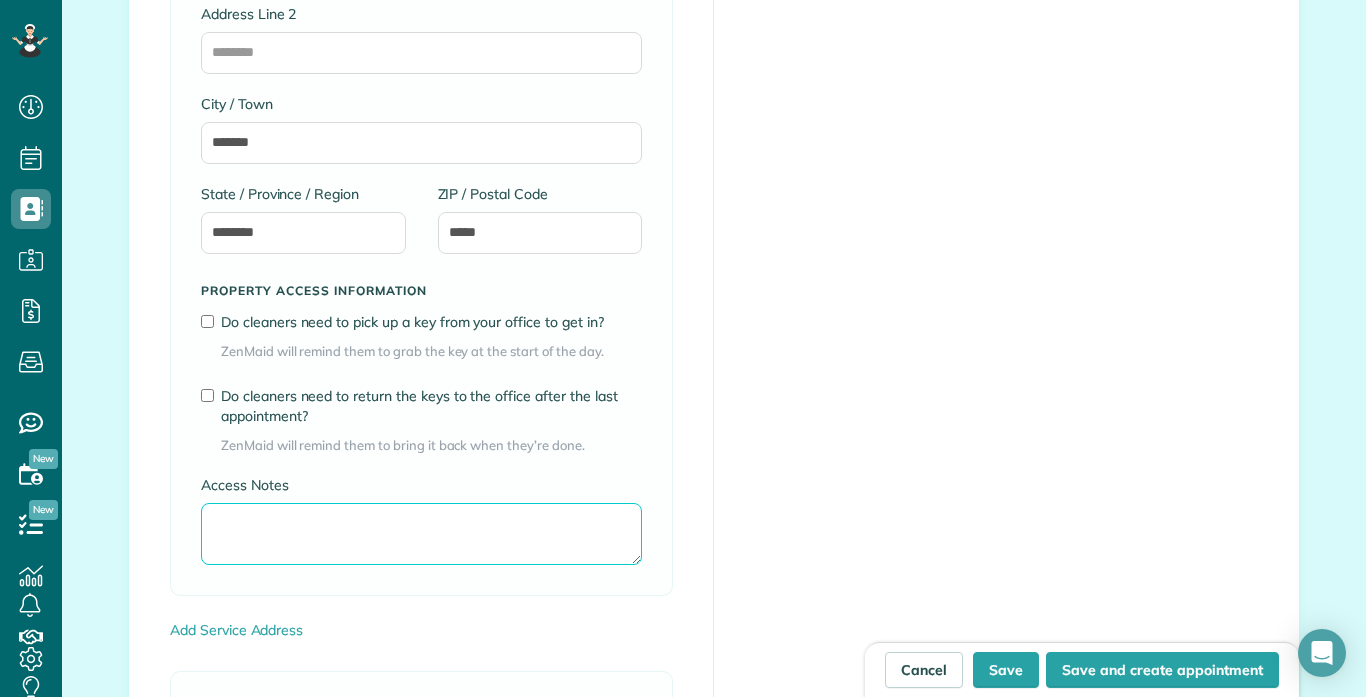 click on "Access Notes" at bounding box center [421, 534] 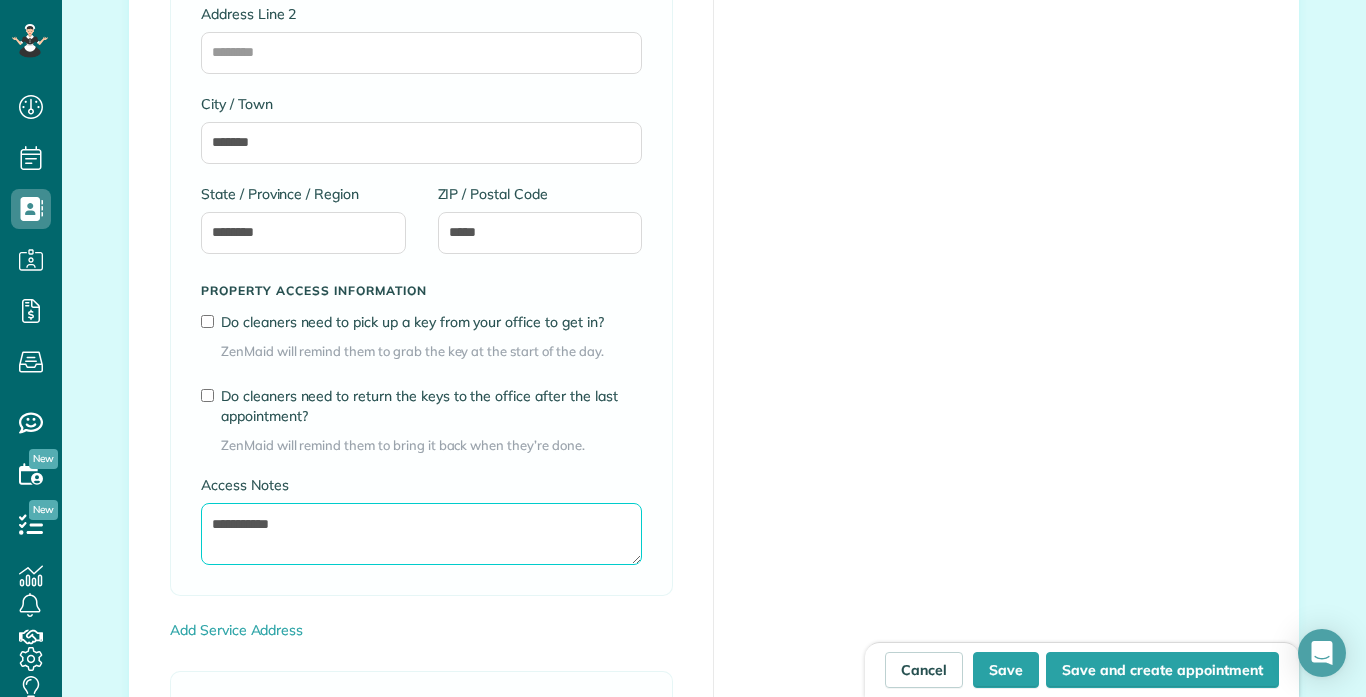 type on "**********" 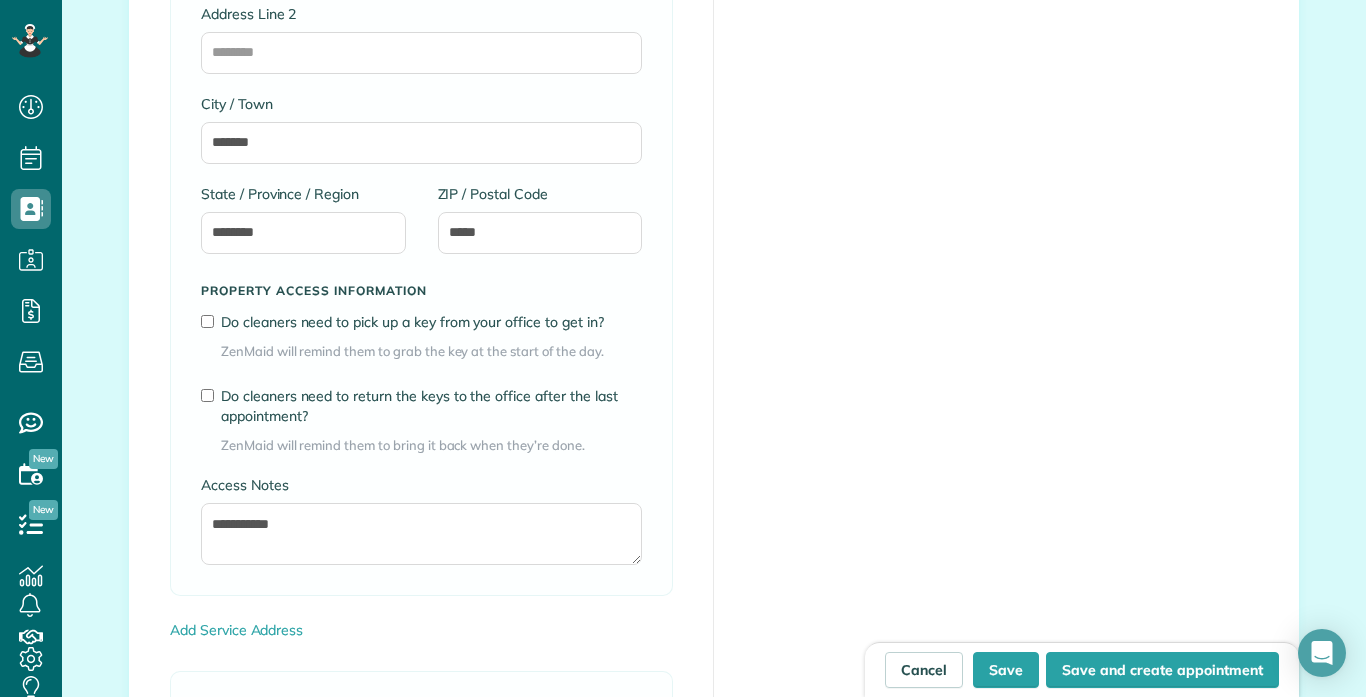 click on "**********" at bounding box center (422, 610) 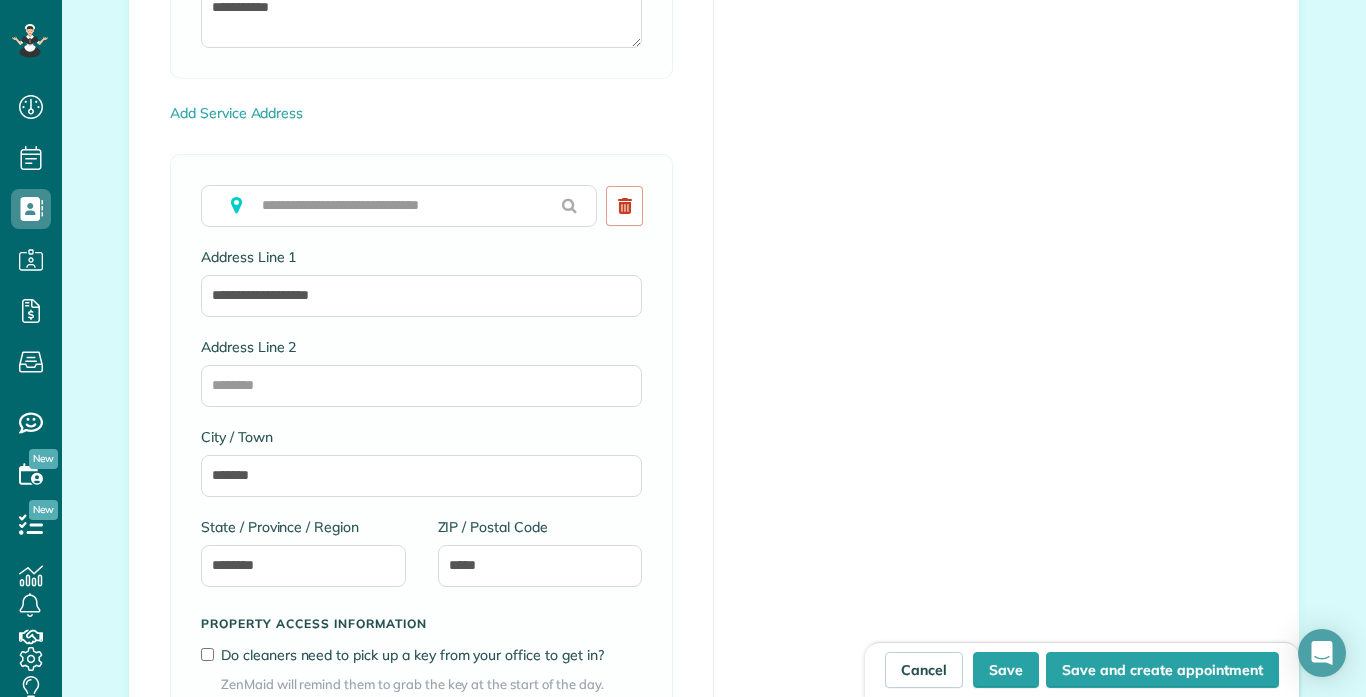 scroll, scrollTop: 2002, scrollLeft: 0, axis: vertical 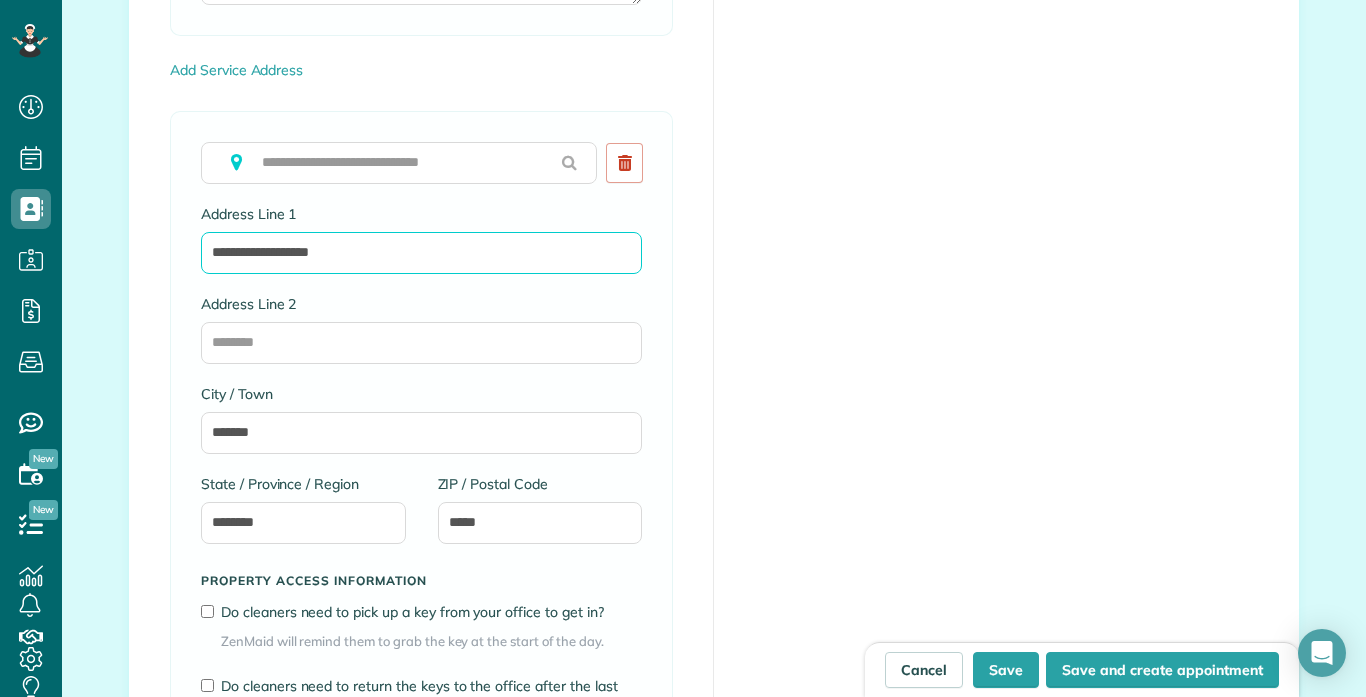 click on "**********" at bounding box center (421, 253) 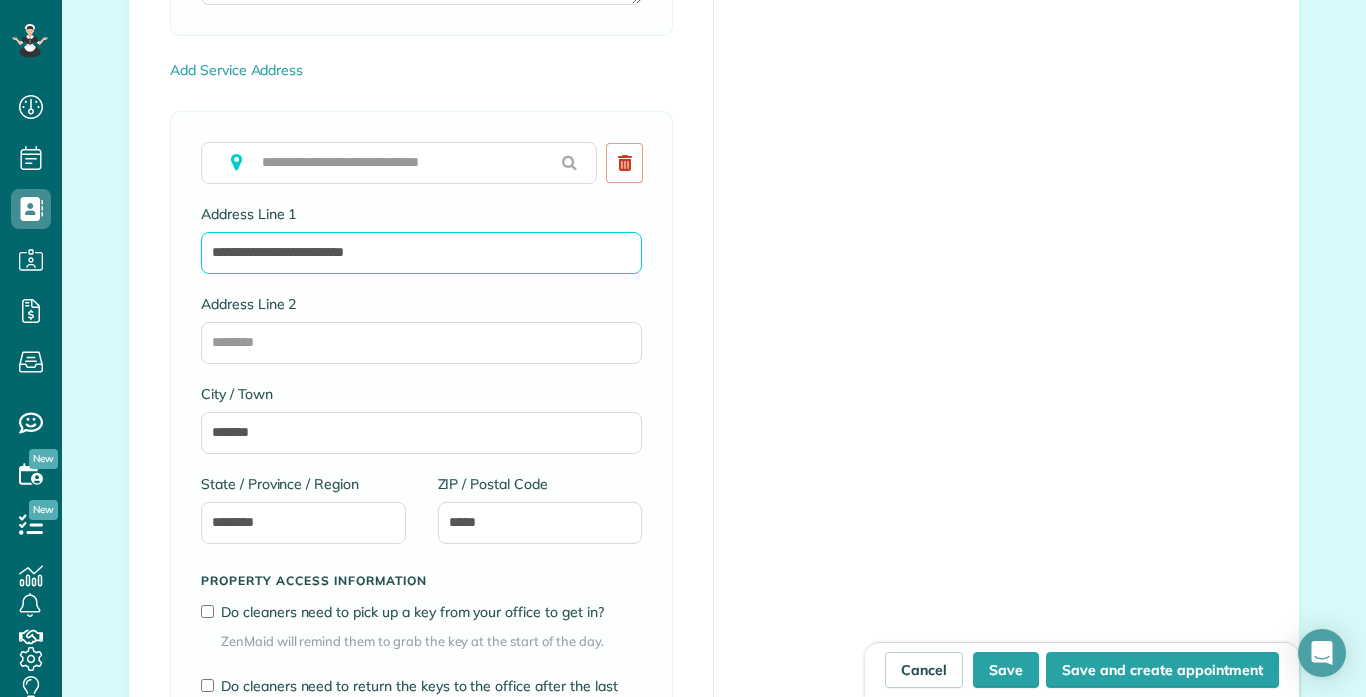 type on "**********" 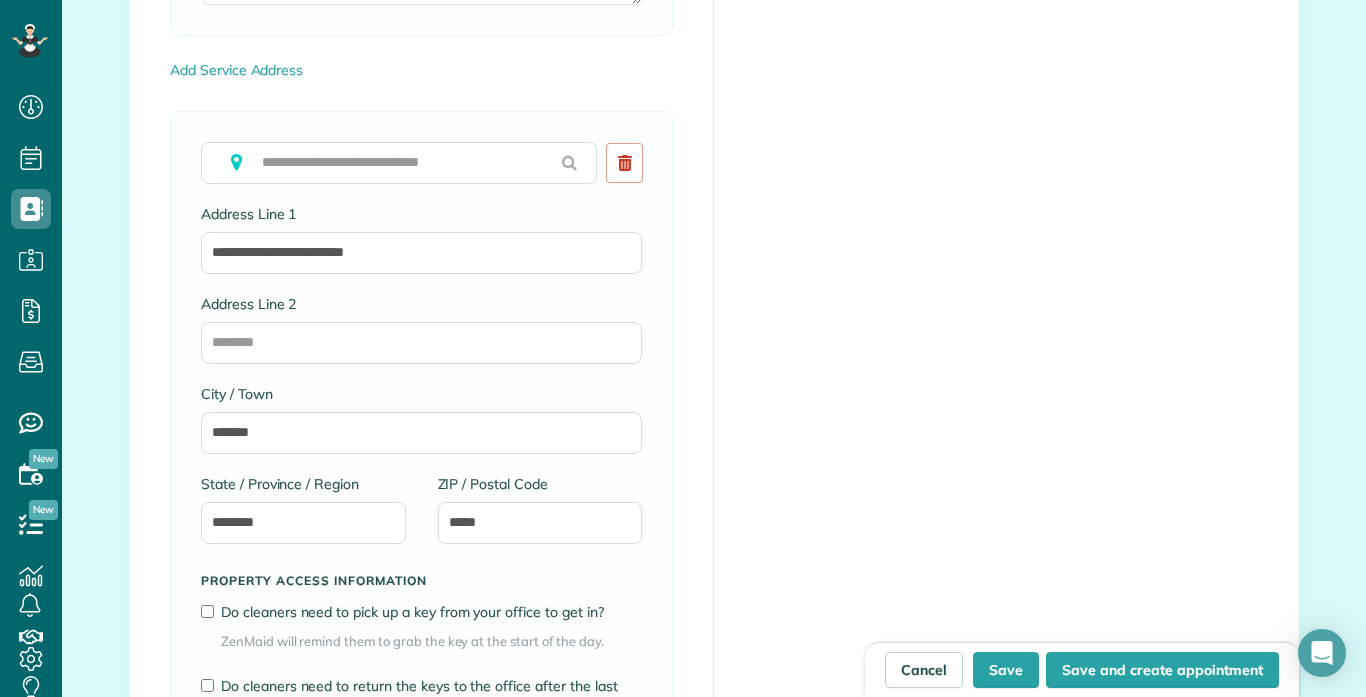 click on "**********" at bounding box center [422, 50] 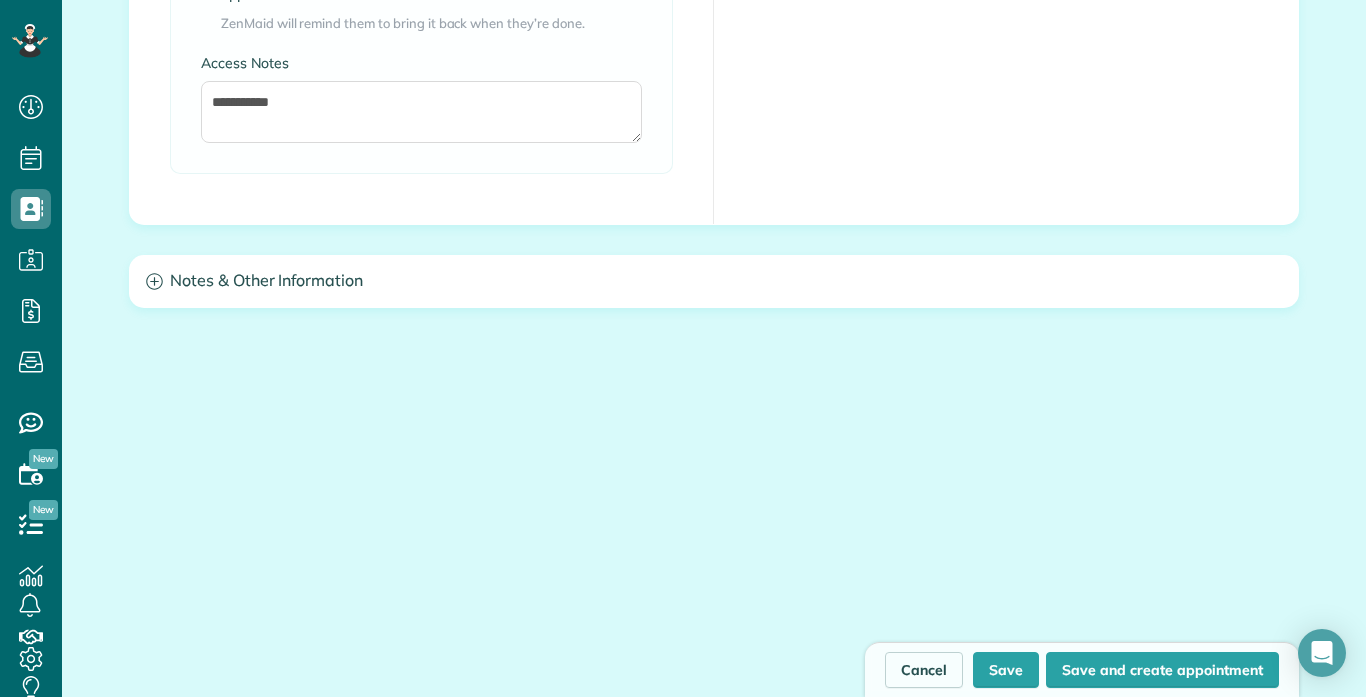 scroll, scrollTop: 2715, scrollLeft: 0, axis: vertical 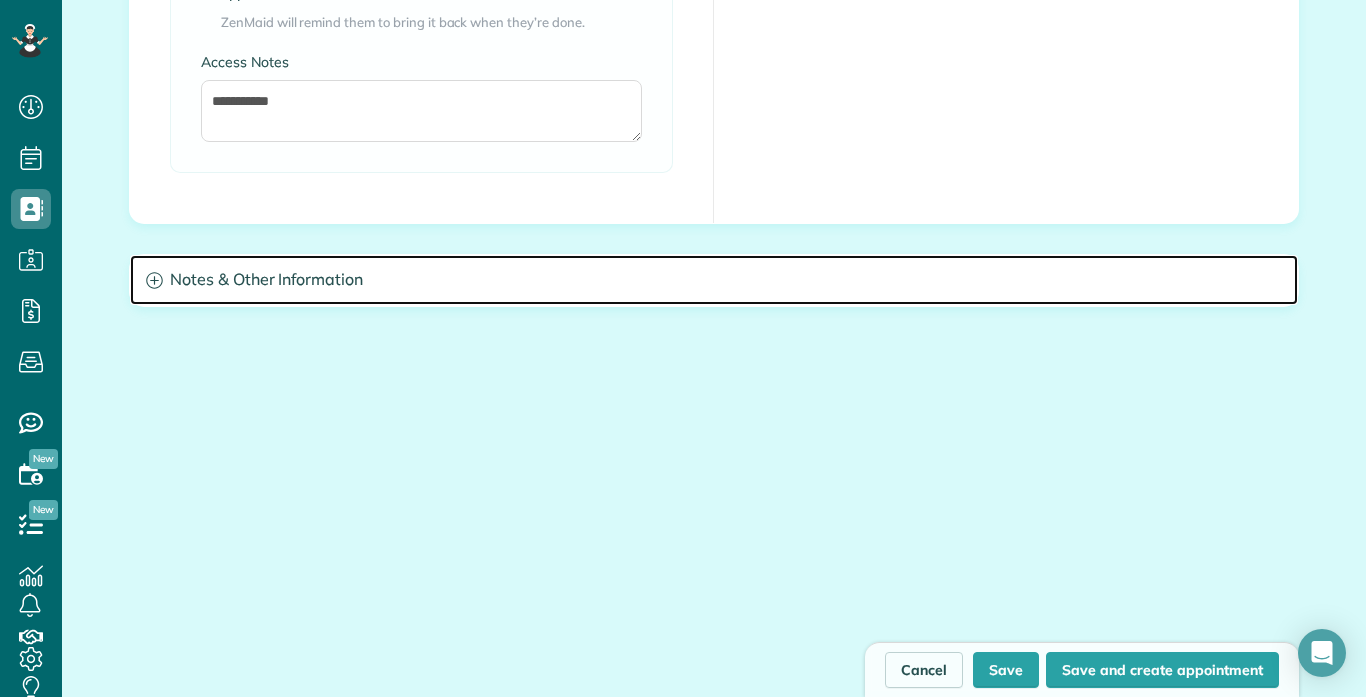 click on "Notes & Other Information" at bounding box center (714, 280) 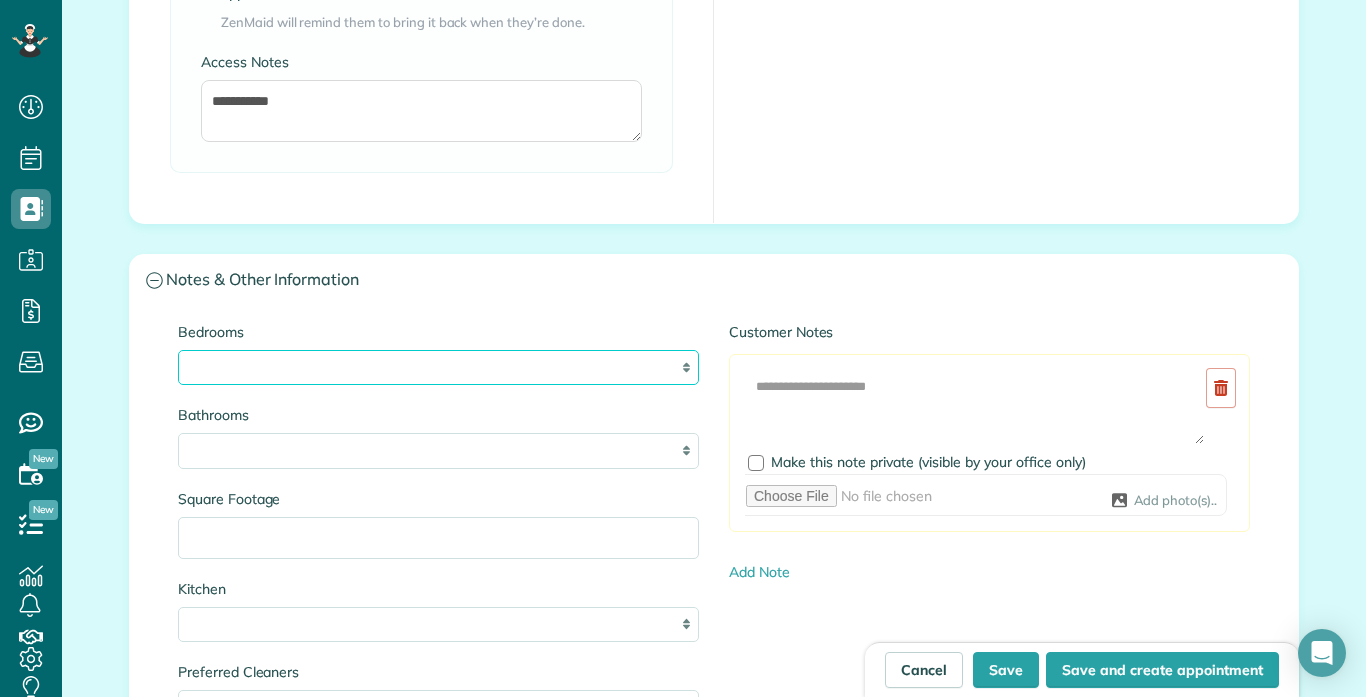 click on "*
*
*
*
**" at bounding box center (438, 367) 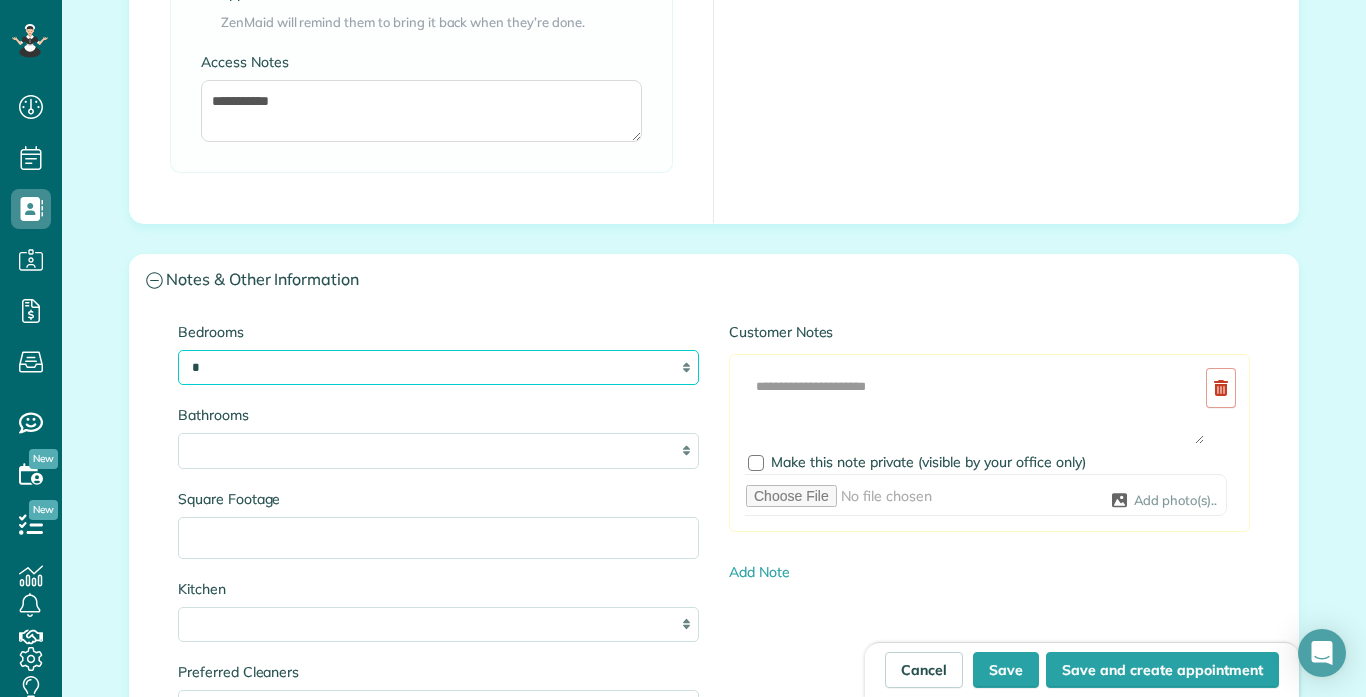 click on "*
*
*
*
**" at bounding box center [438, 367] 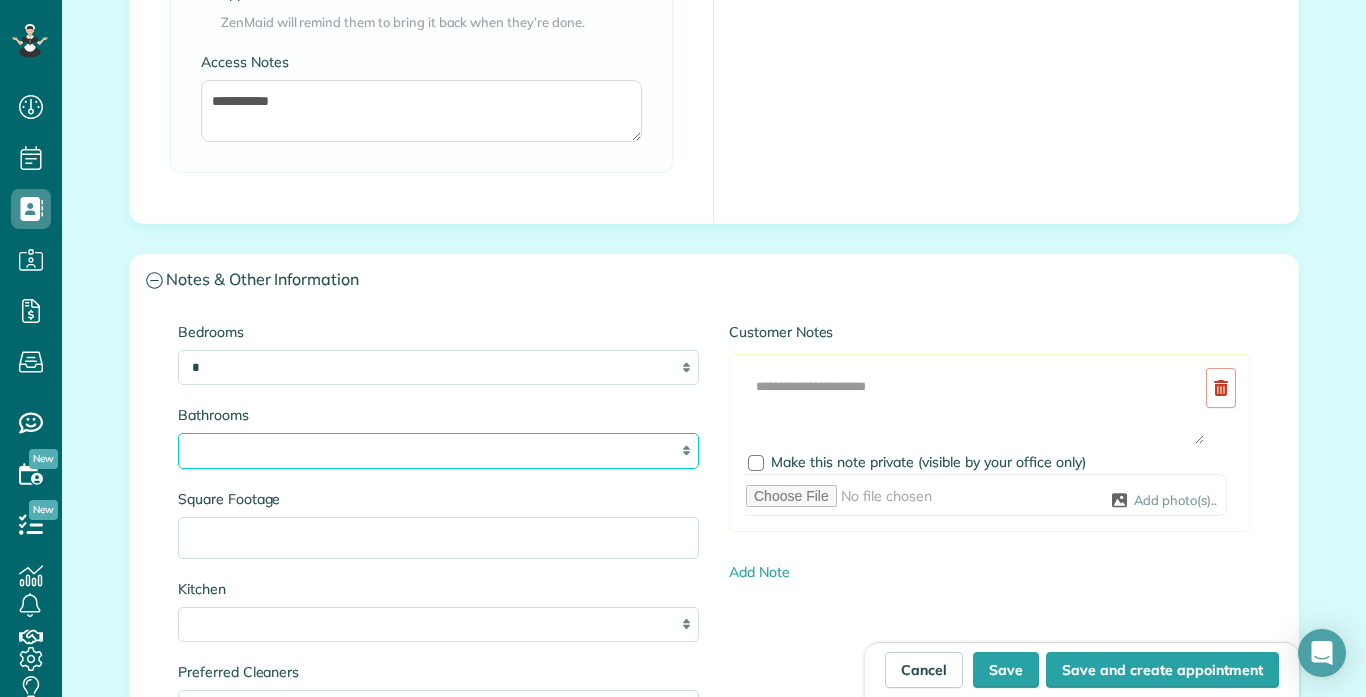 click on "*
***
*
***
*
***
*
***
**" at bounding box center [438, 450] 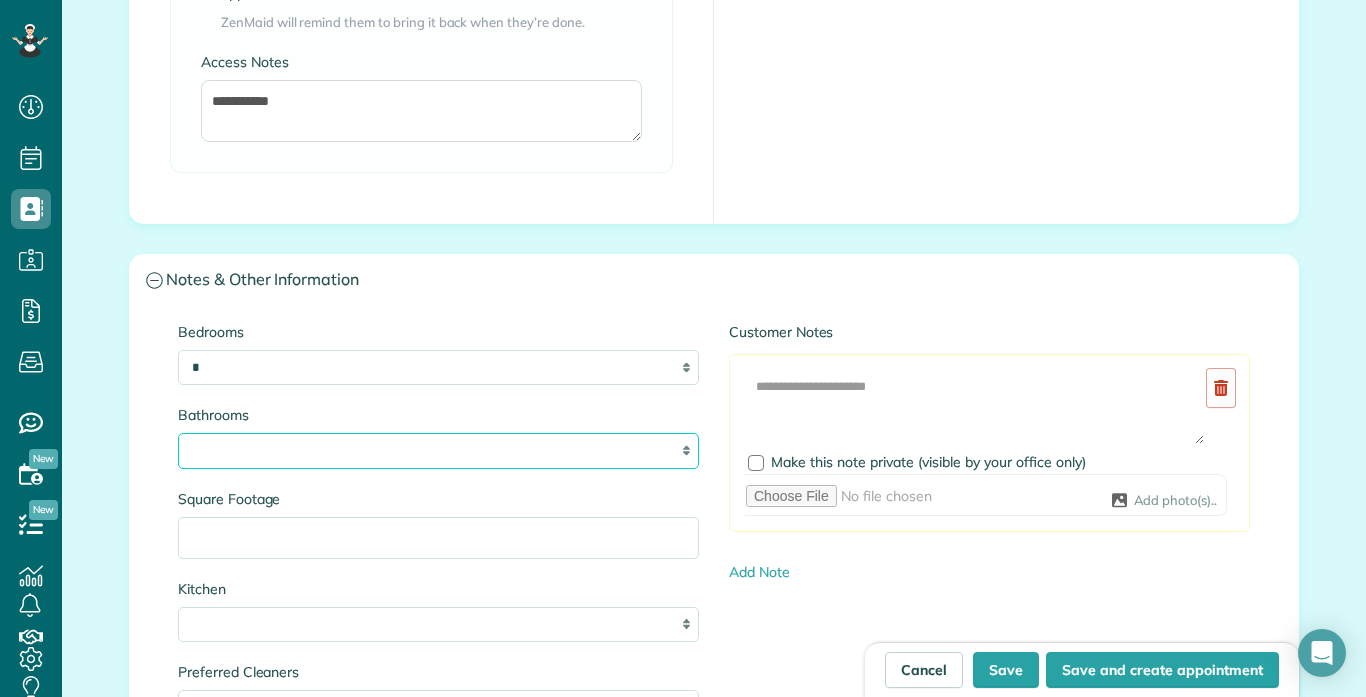 select on "*" 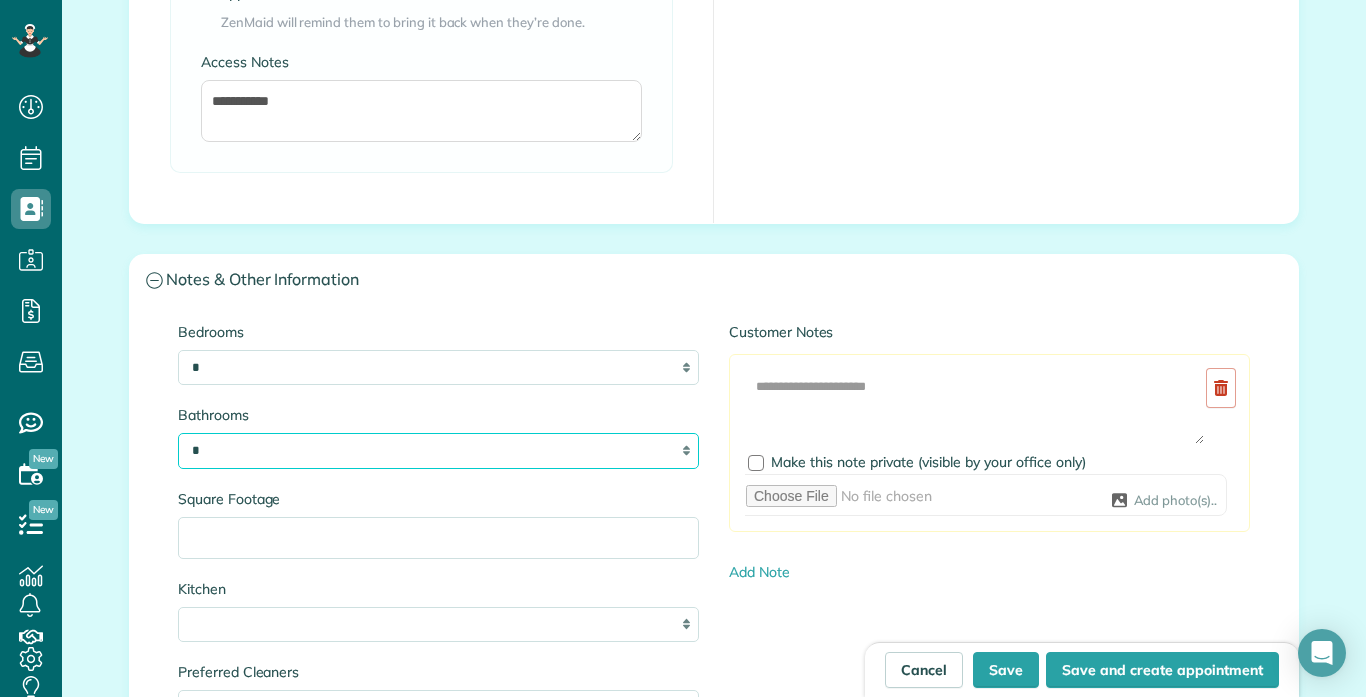 click on "*
***
*
***
*
***
*
***
**" at bounding box center [438, 450] 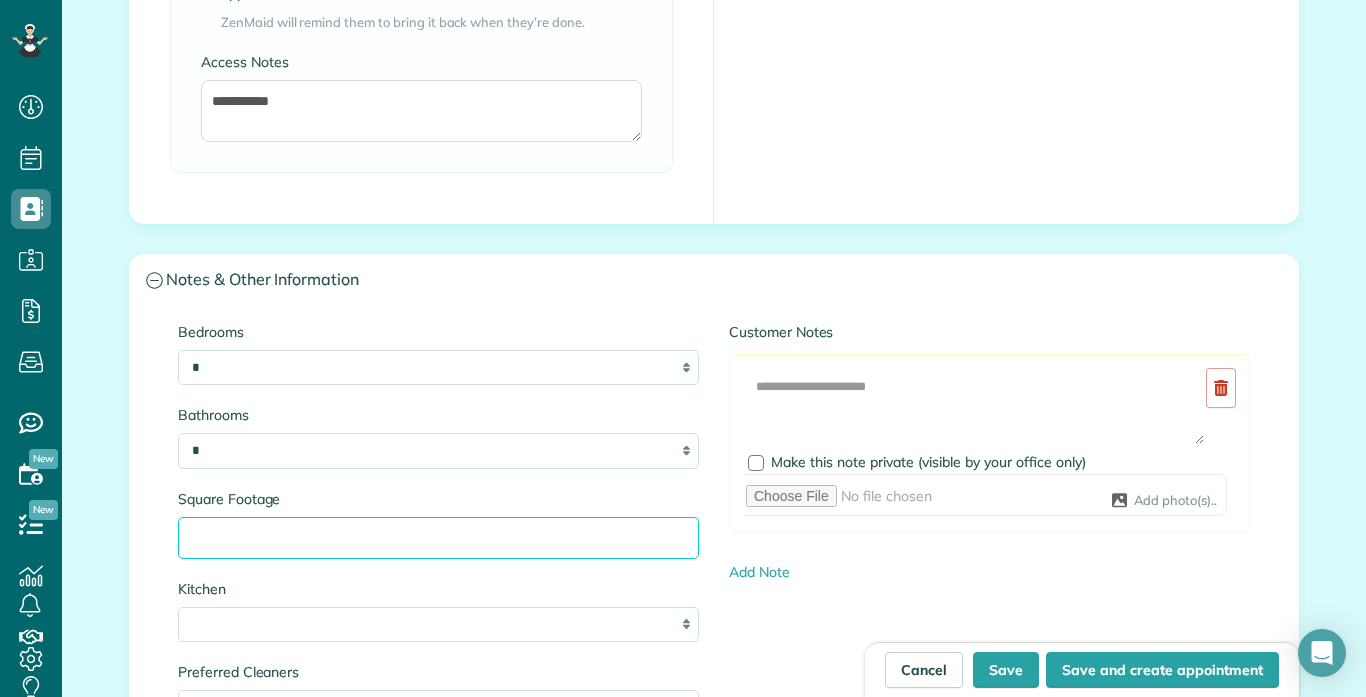 click on "Square Footage" at bounding box center (438, 538) 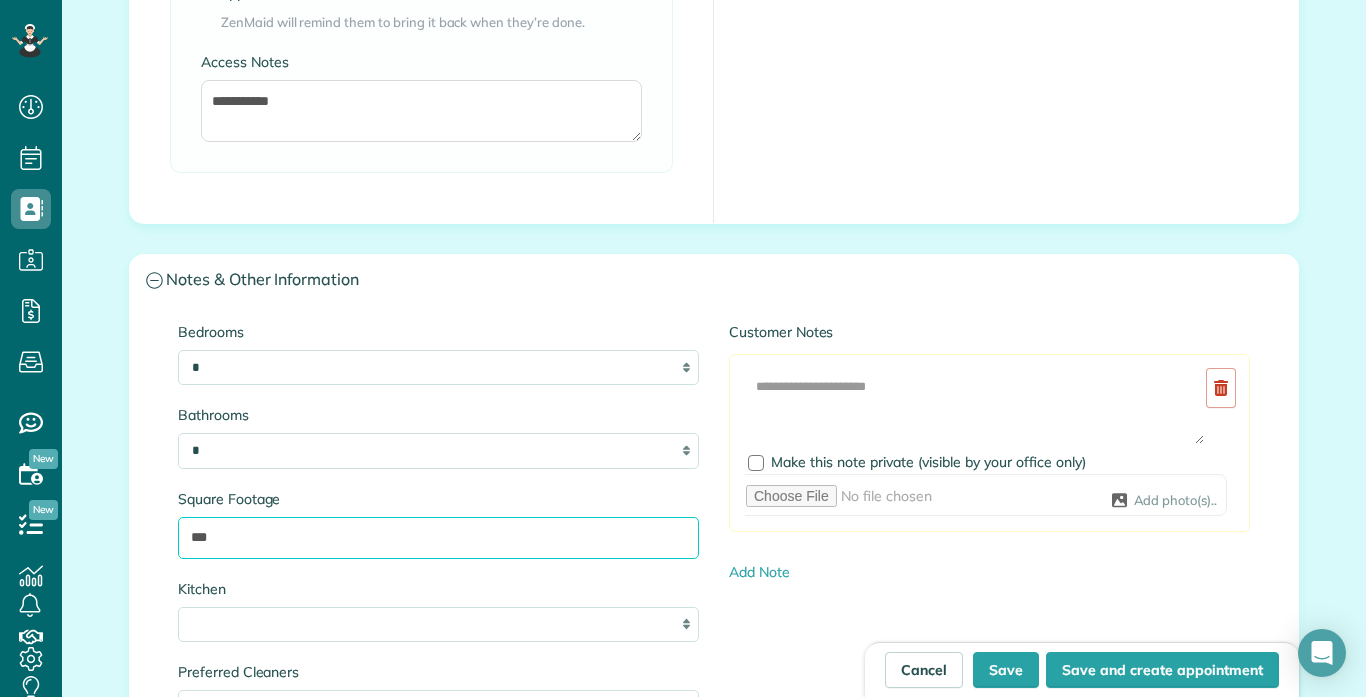 type on "***" 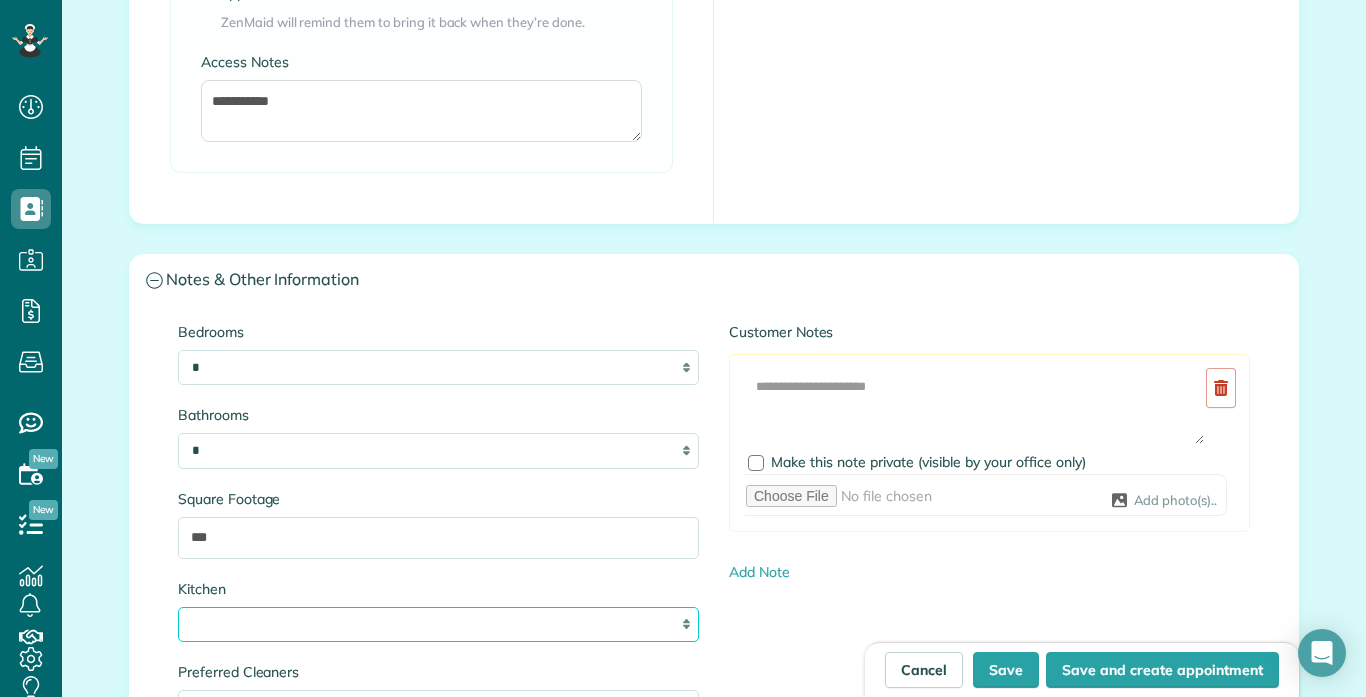 click on "*
*
*
*" at bounding box center [438, 624] 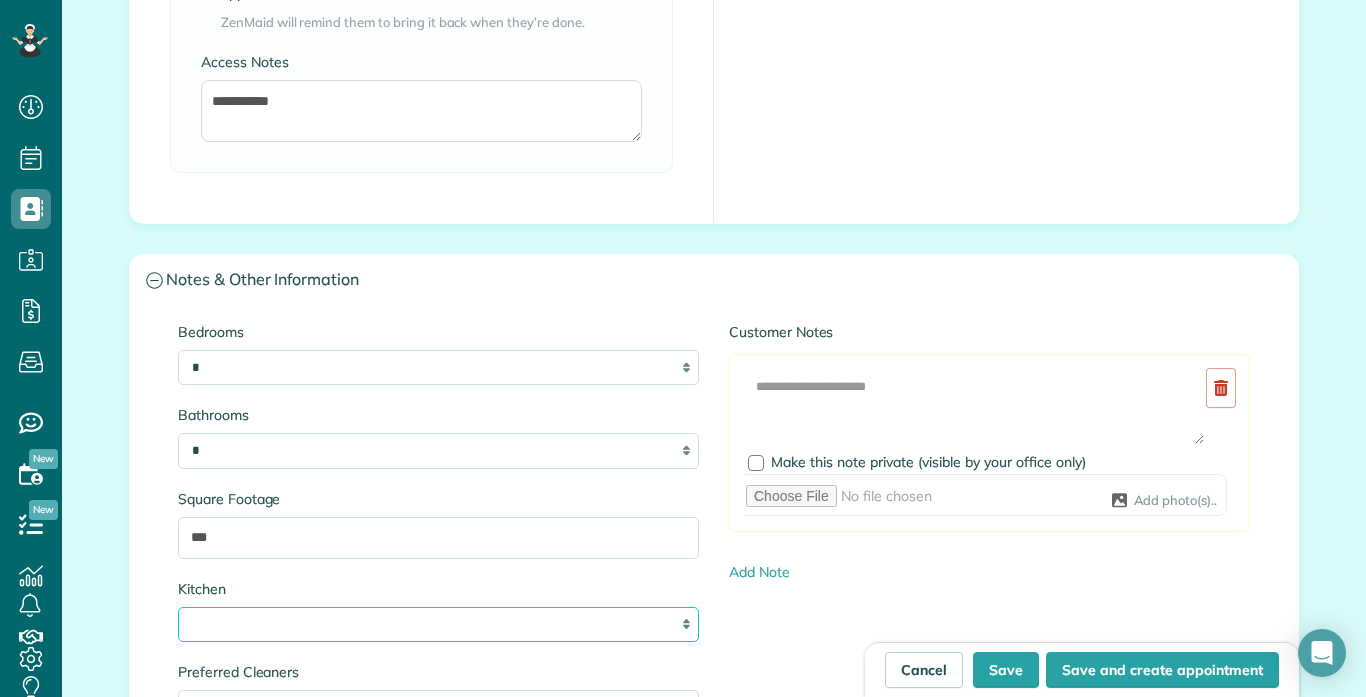 select on "*" 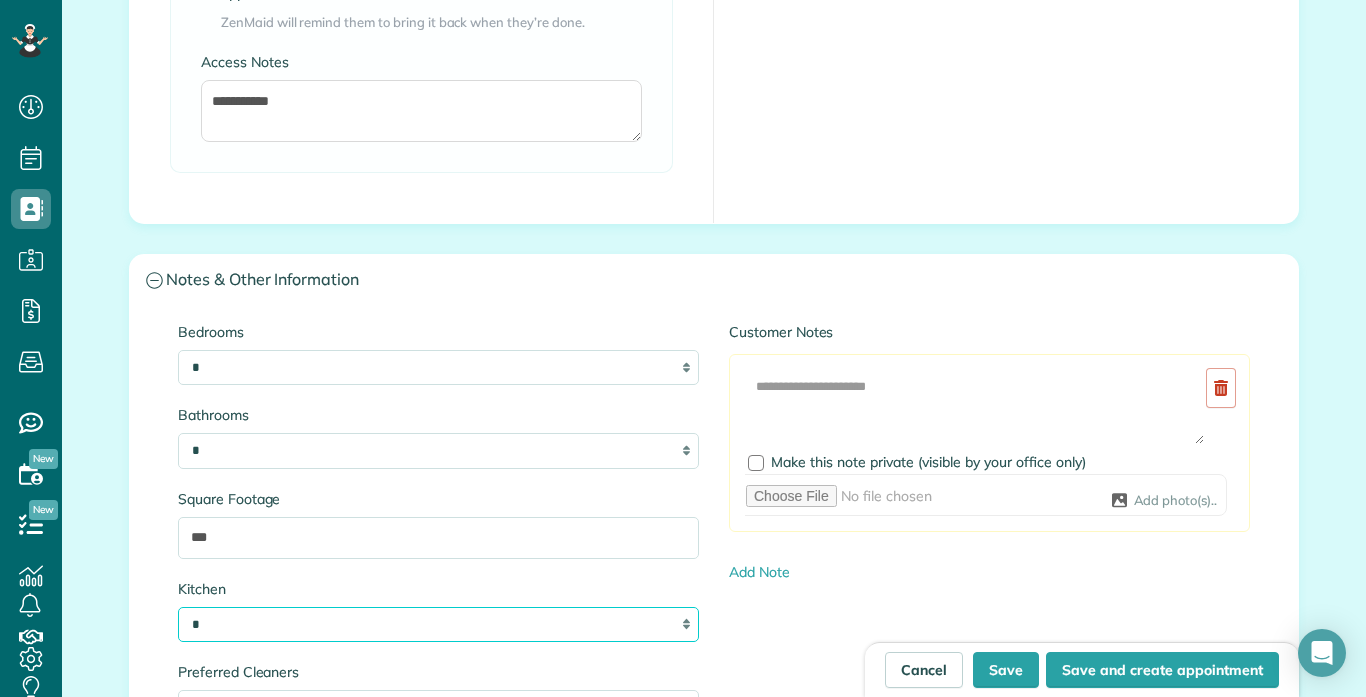 click on "*
*
*
*" at bounding box center [438, 624] 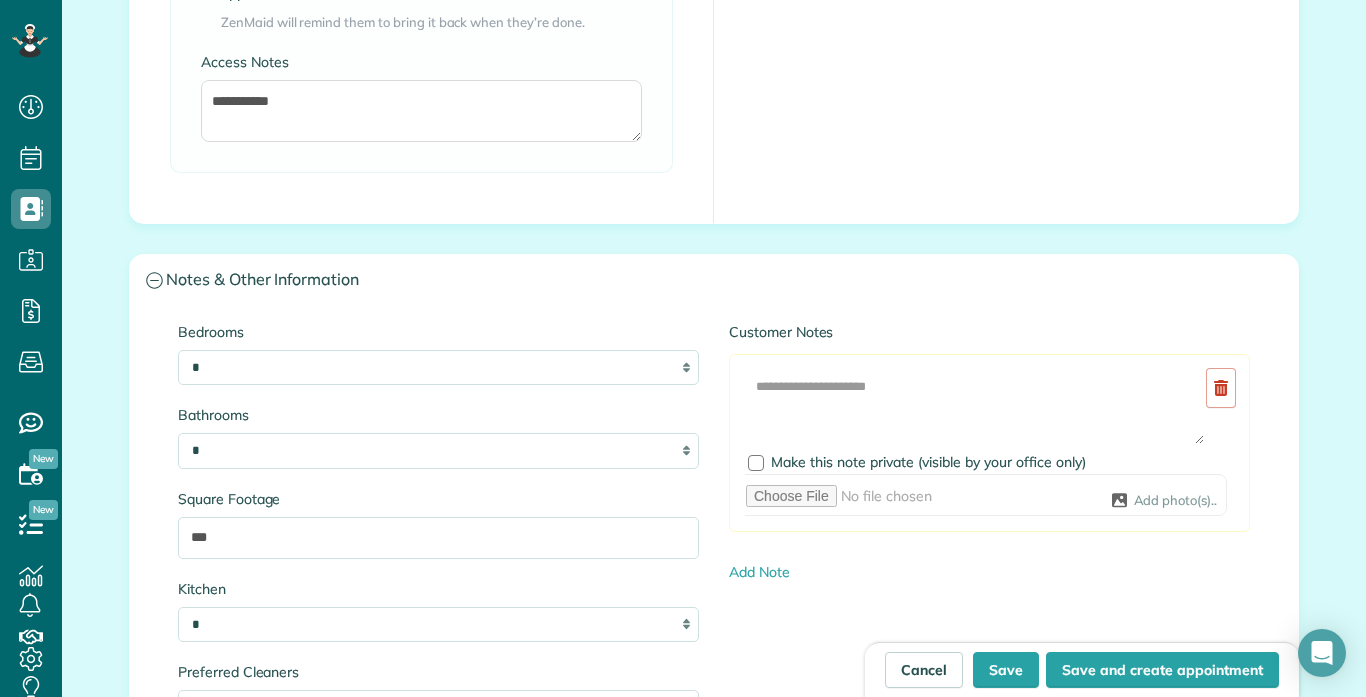 click on "Bedrooms
*
*
*
*
**
Bathrooms
*
***
*
***
*
***
*
***
**
Square Footage ***
Kitchen
*
*
*
*
Preferred Cleaners
Pets
Alarm/Gate Code
Customer Notes
Add Image
Make this note private (visible by your office only)
Add photo(s)..
Add Note" at bounding box center (714, 626) 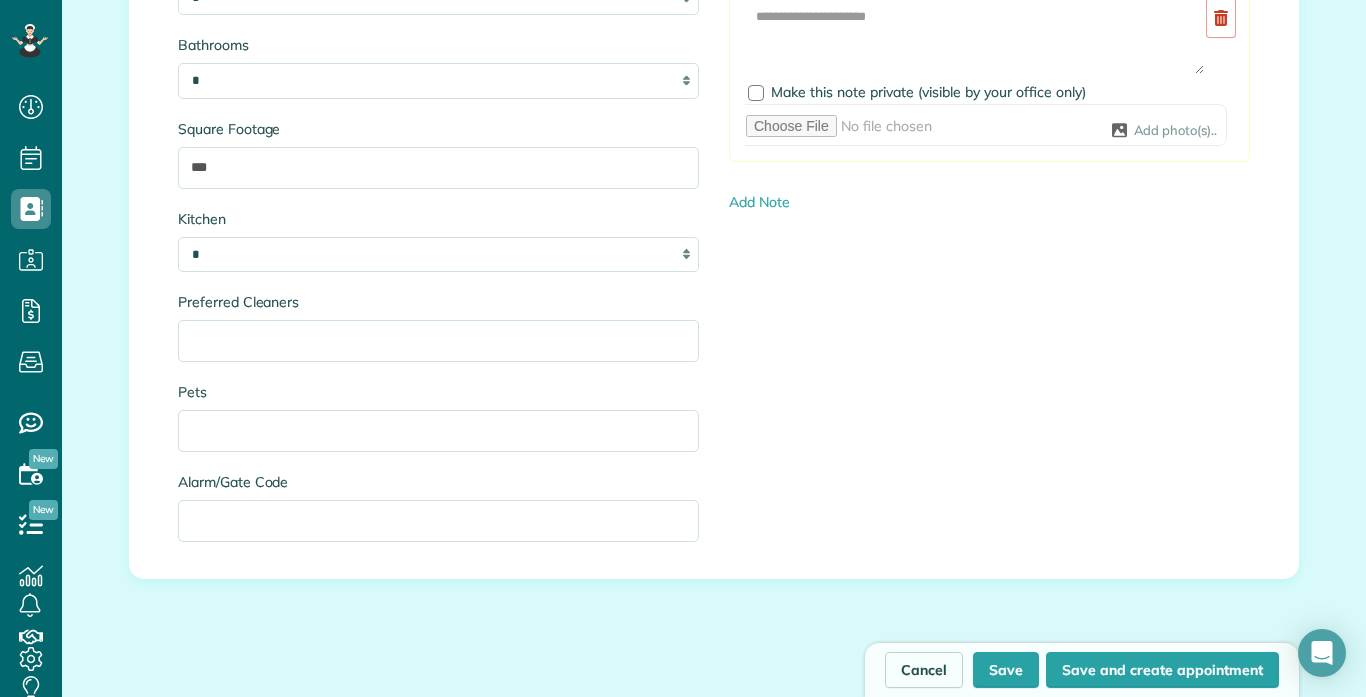scroll, scrollTop: 3195, scrollLeft: 0, axis: vertical 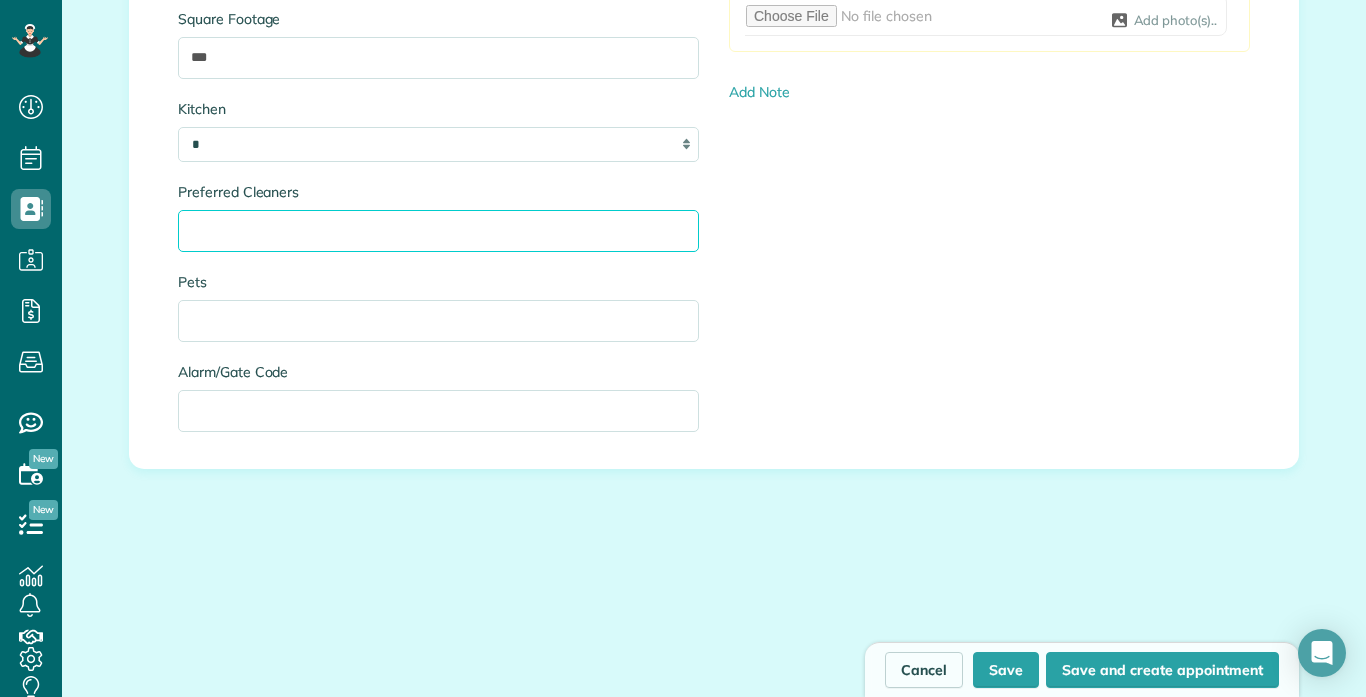 click on "Preferred Cleaners" at bounding box center [438, 231] 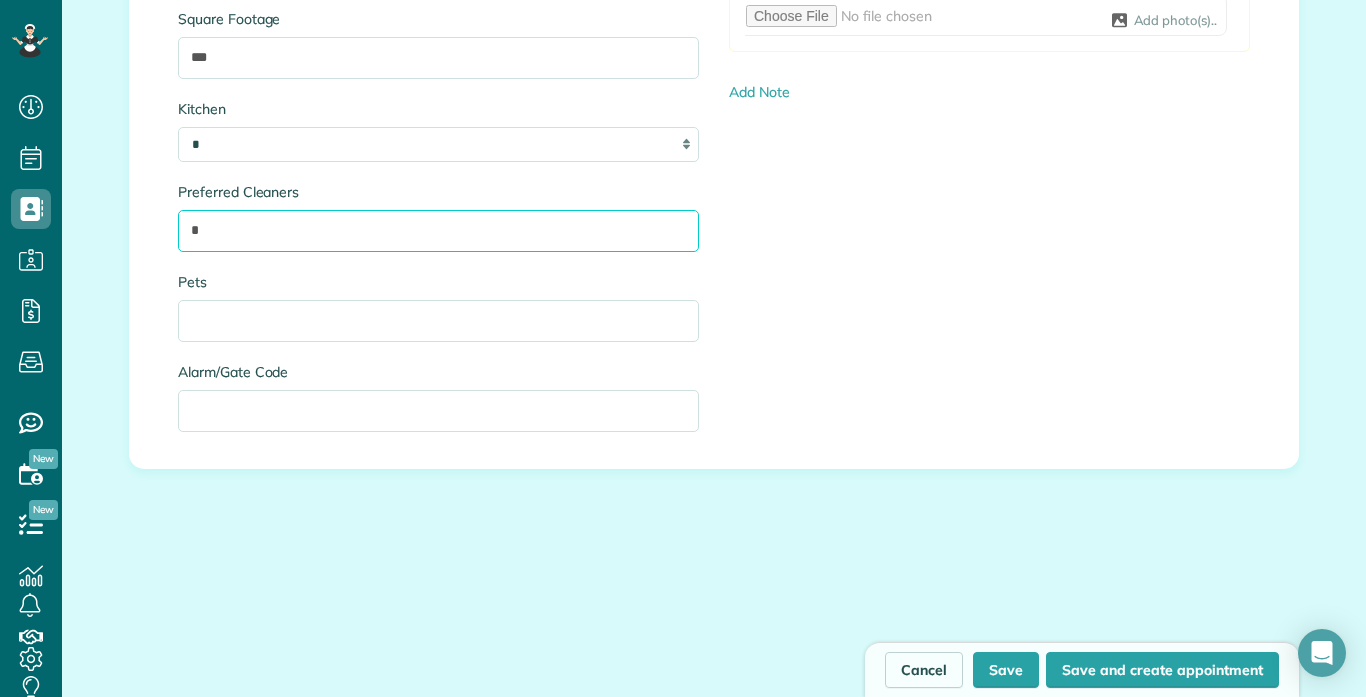 type on "*" 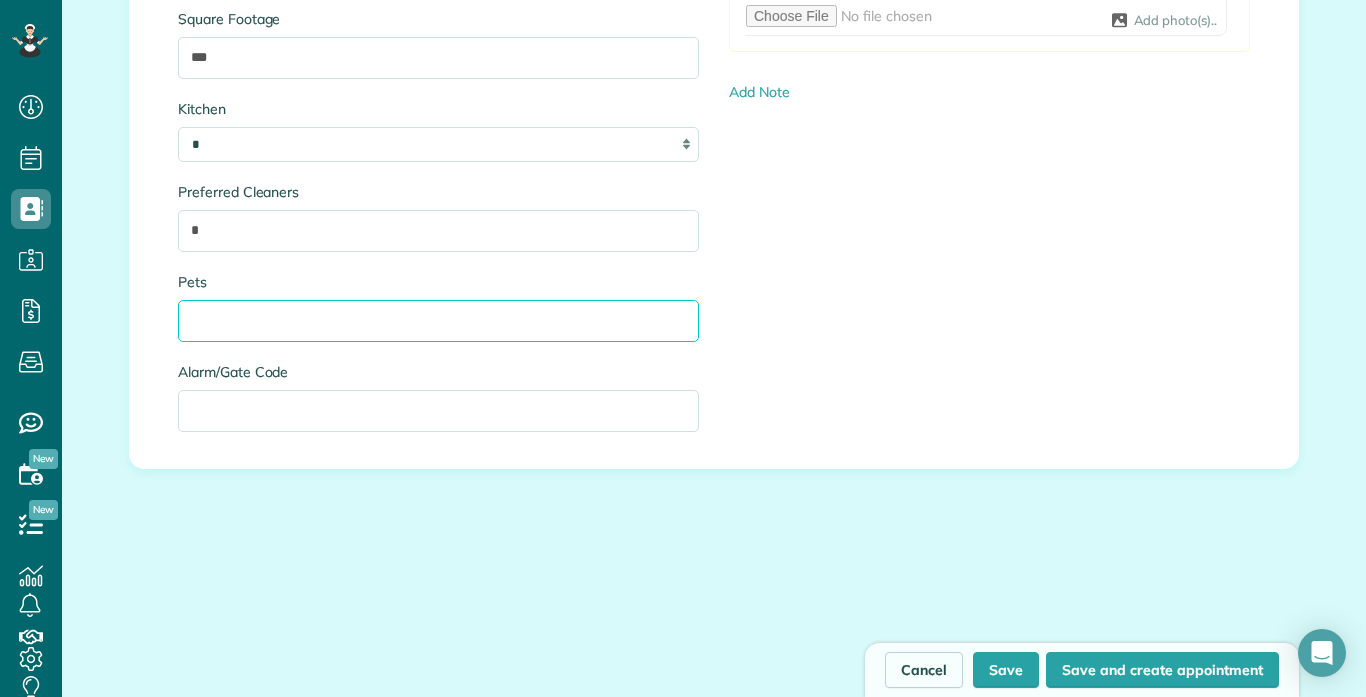 click on "Pets" at bounding box center (438, 321) 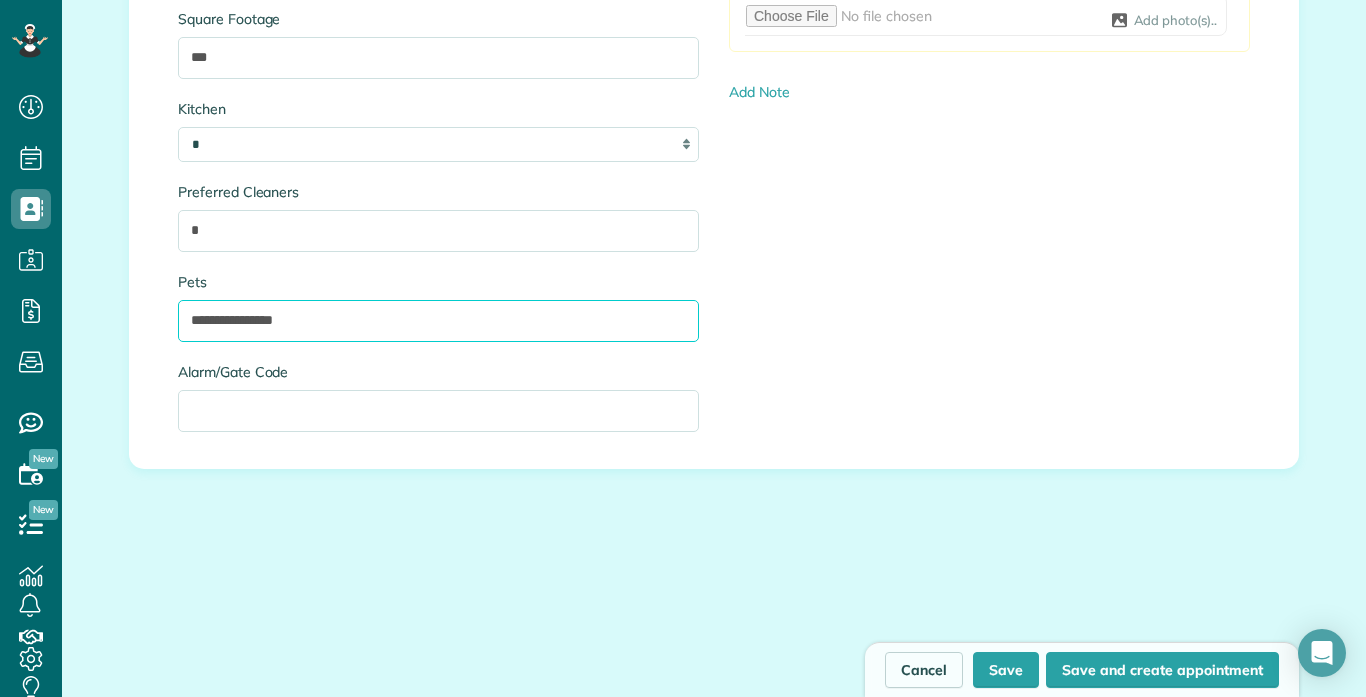 type on "**********" 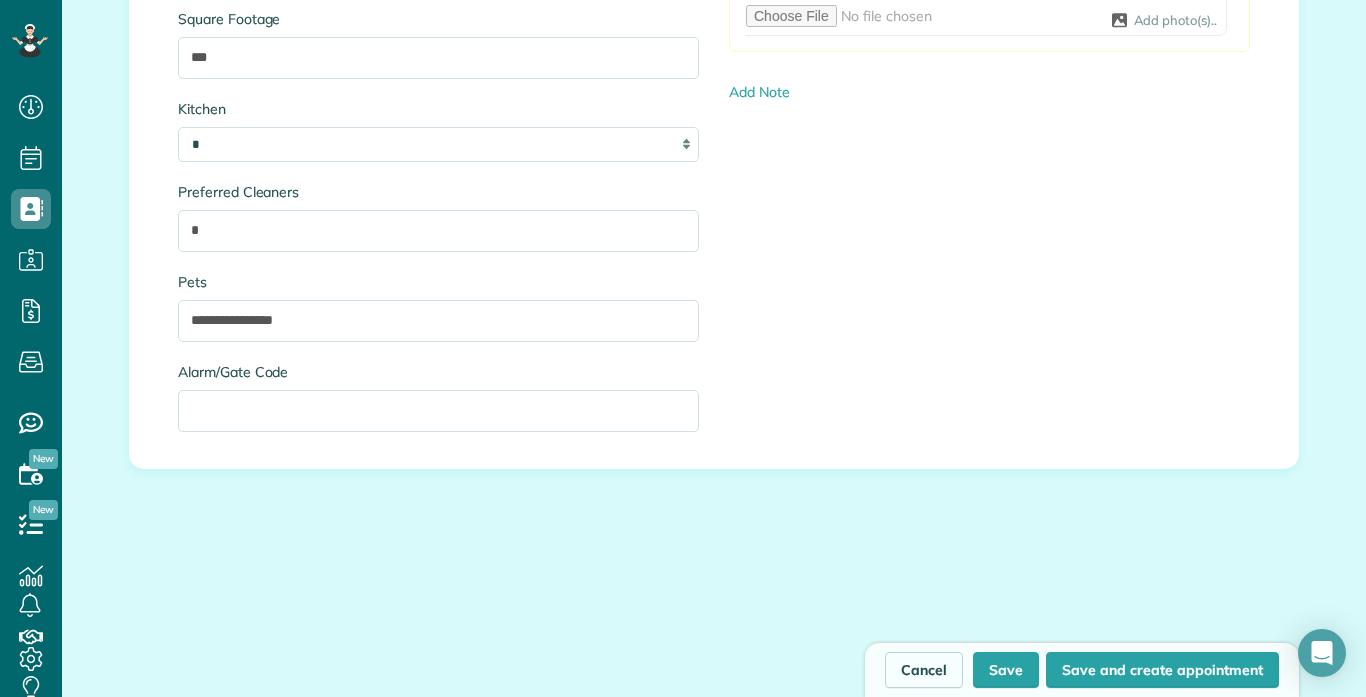 click on "**********" at bounding box center [714, 146] 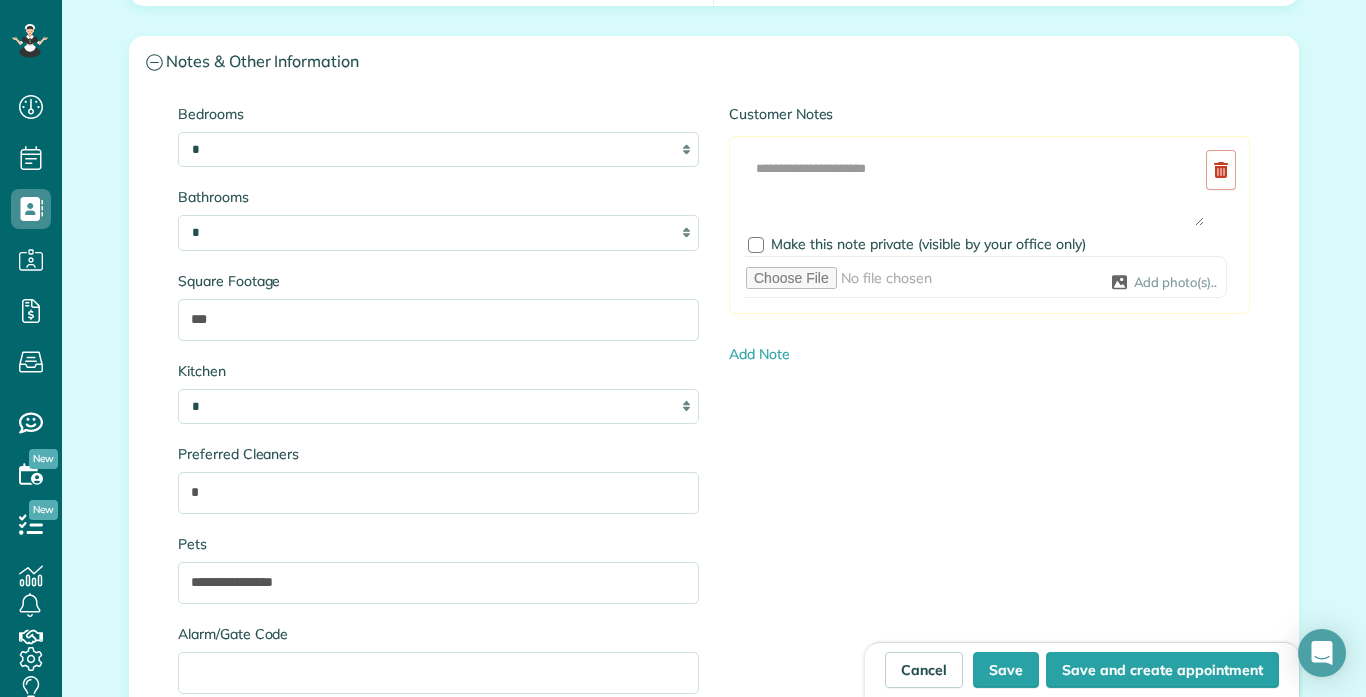 scroll, scrollTop: 2915, scrollLeft: 0, axis: vertical 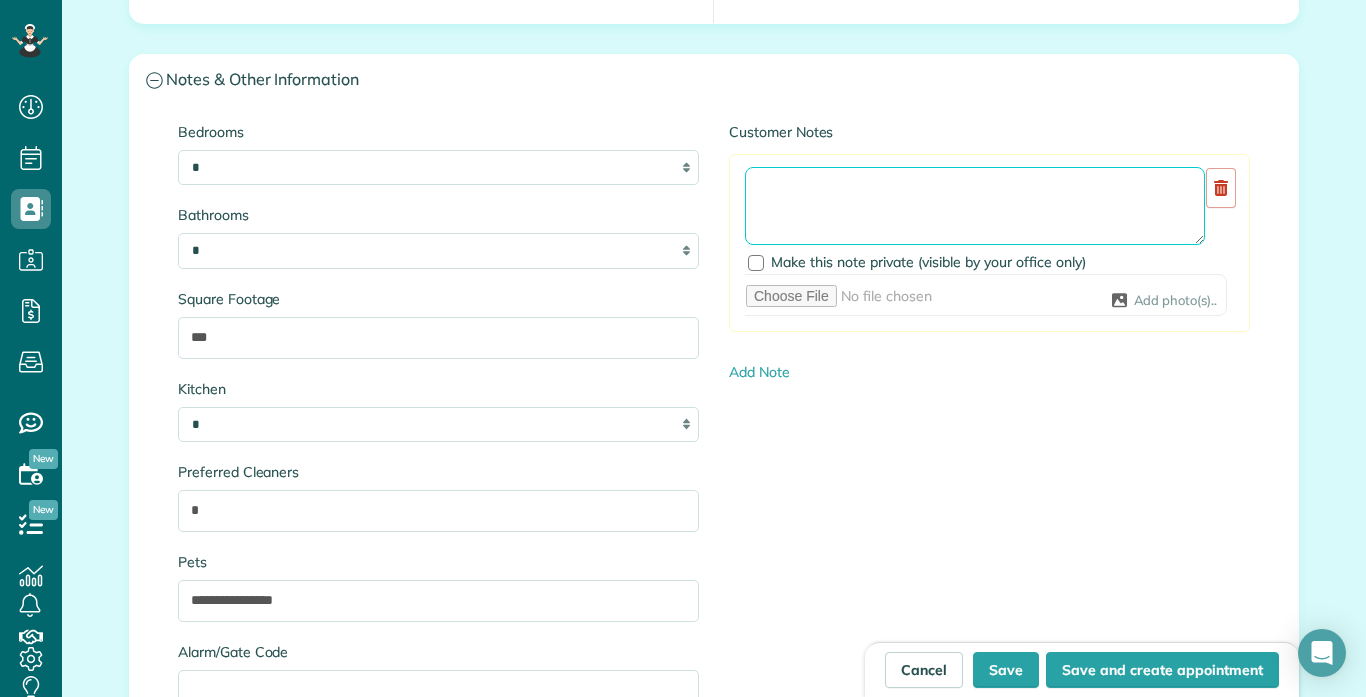 click at bounding box center (975, 206) 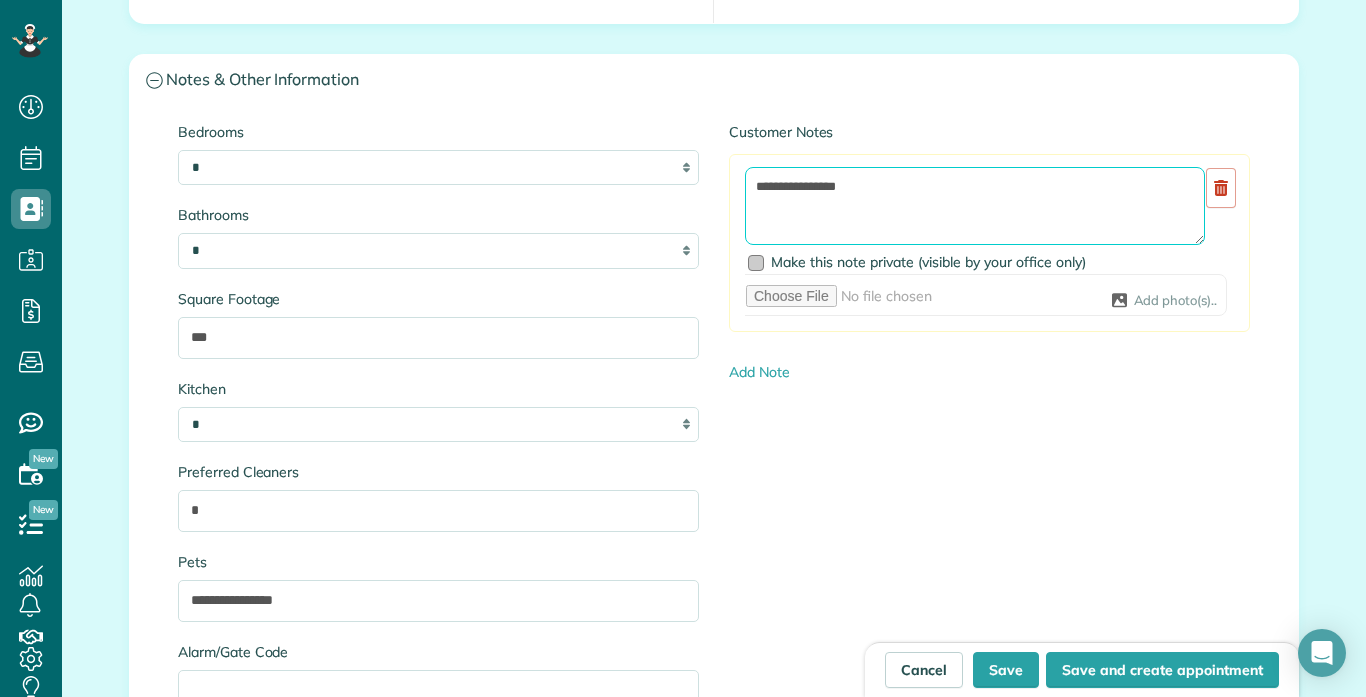 type on "**********" 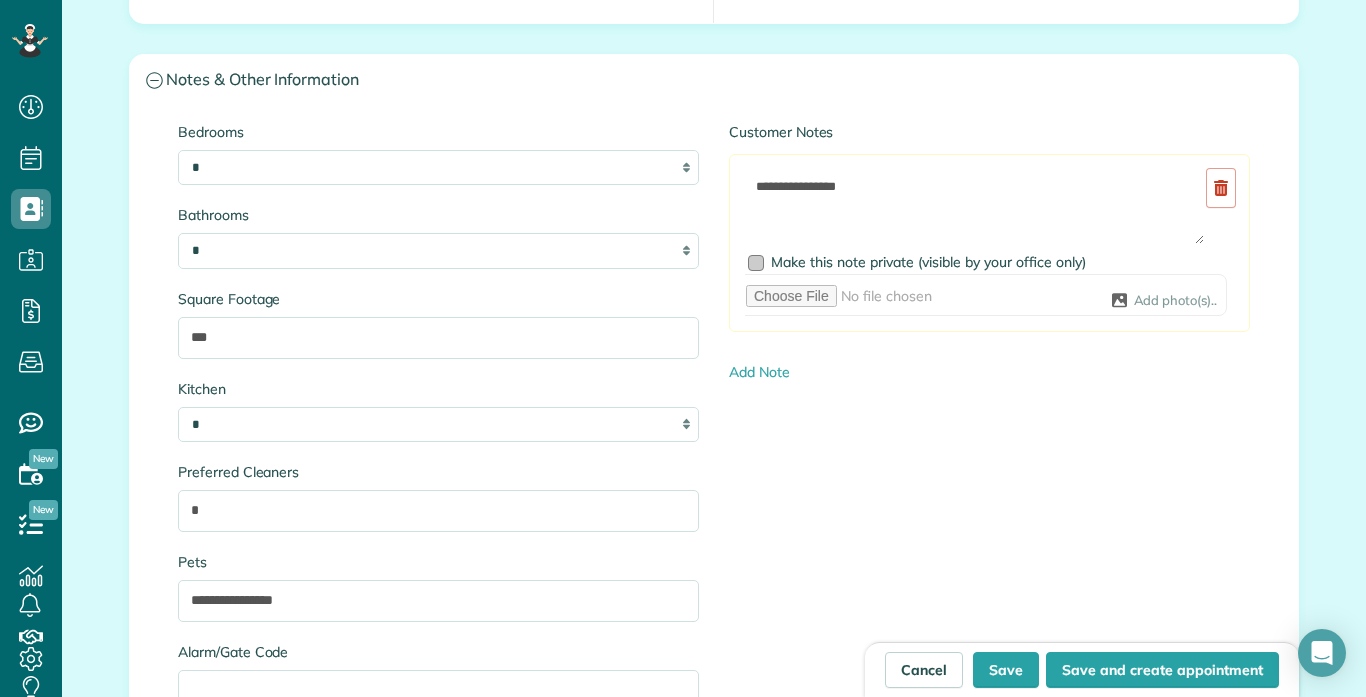 click at bounding box center [756, 263] 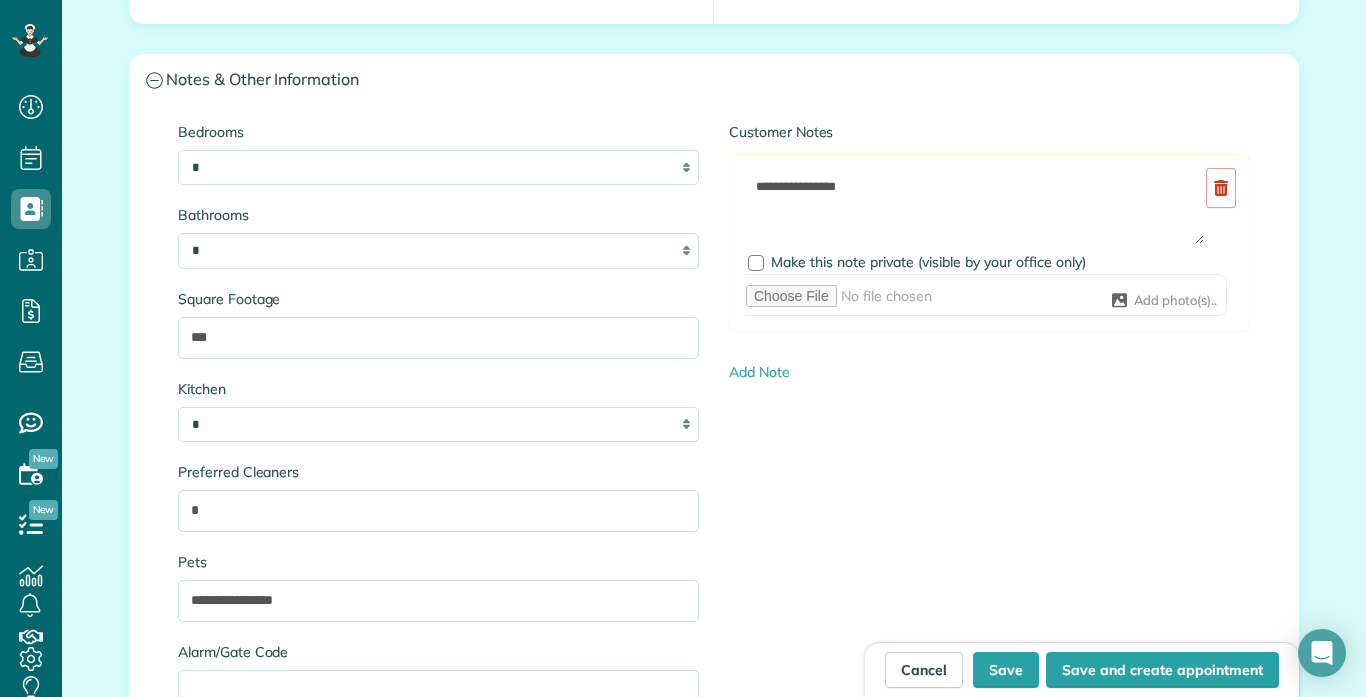 click on "**********" at bounding box center (989, 252) 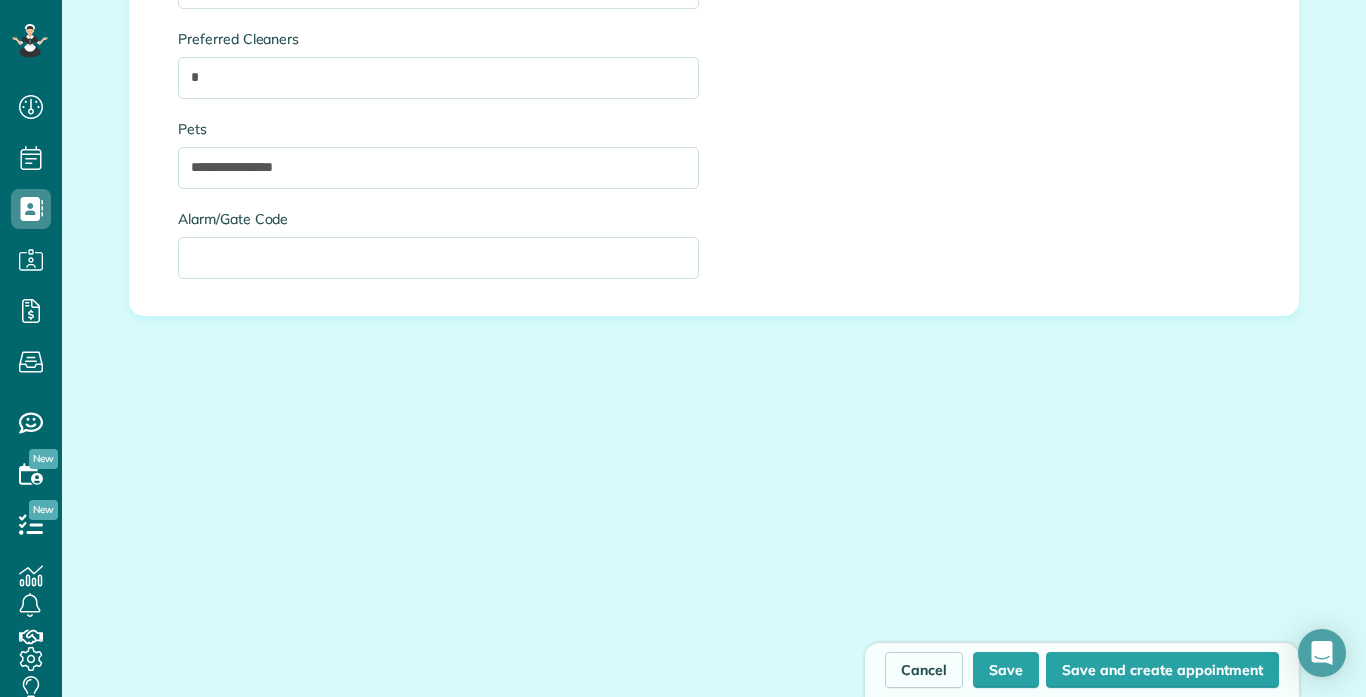 scroll, scrollTop: 3357, scrollLeft: 0, axis: vertical 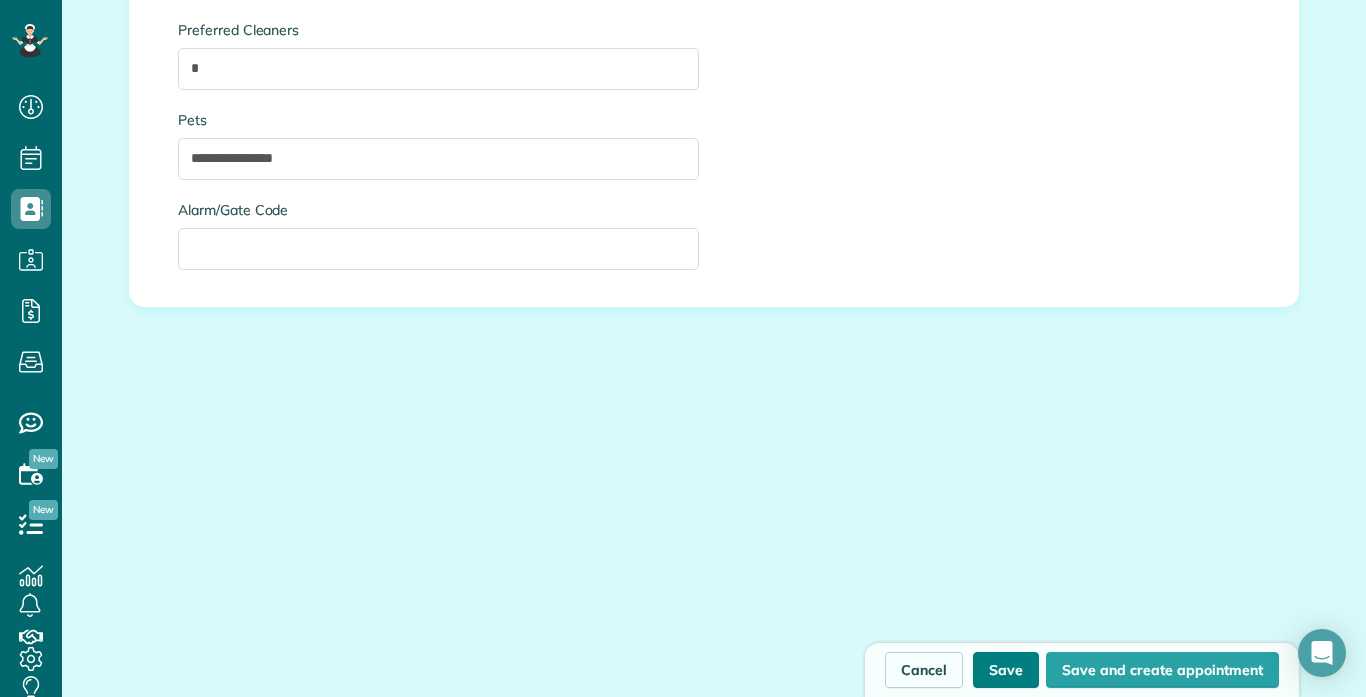 click on "Save" at bounding box center [1006, 670] 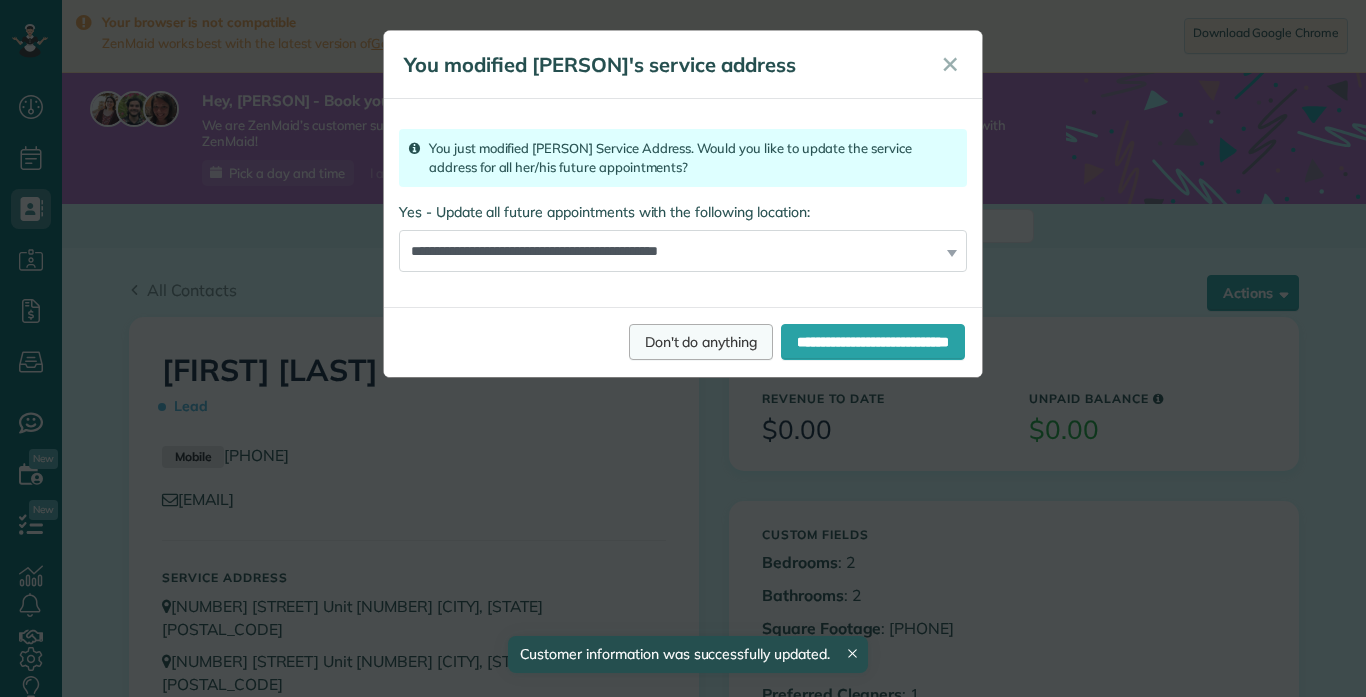scroll, scrollTop: 0, scrollLeft: 0, axis: both 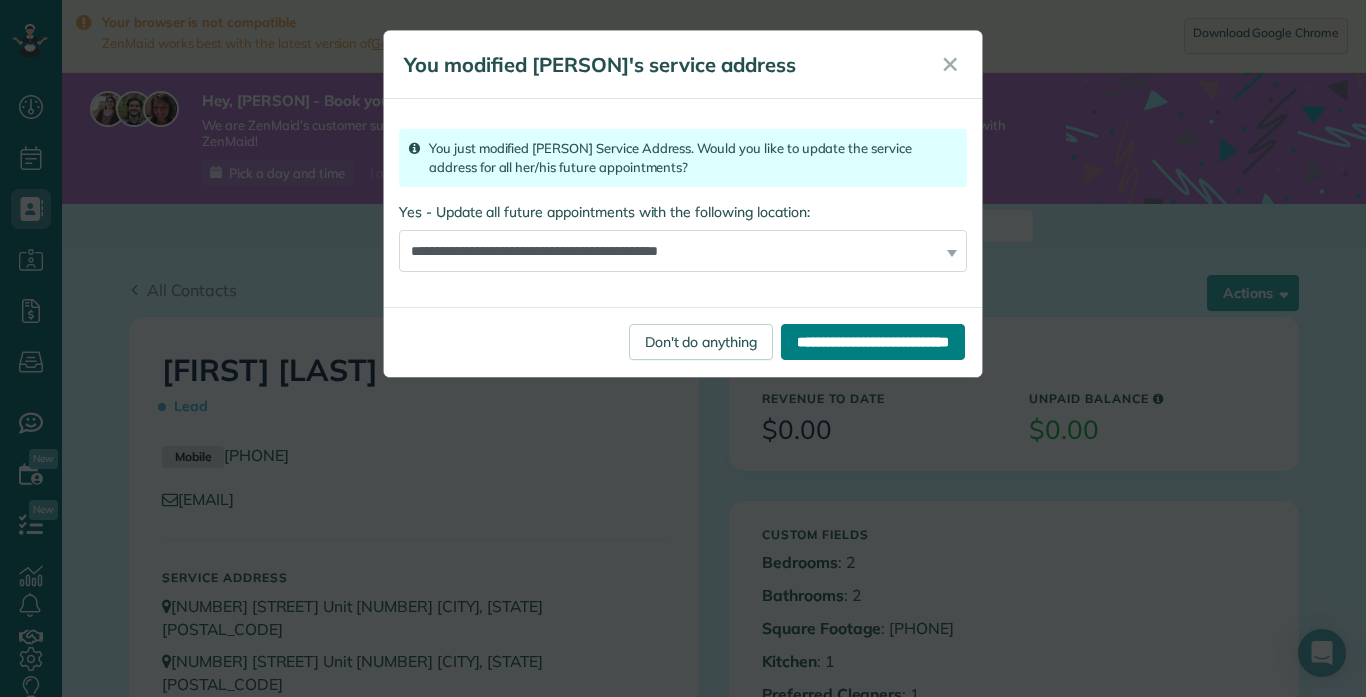 click on "**********" at bounding box center [873, 342] 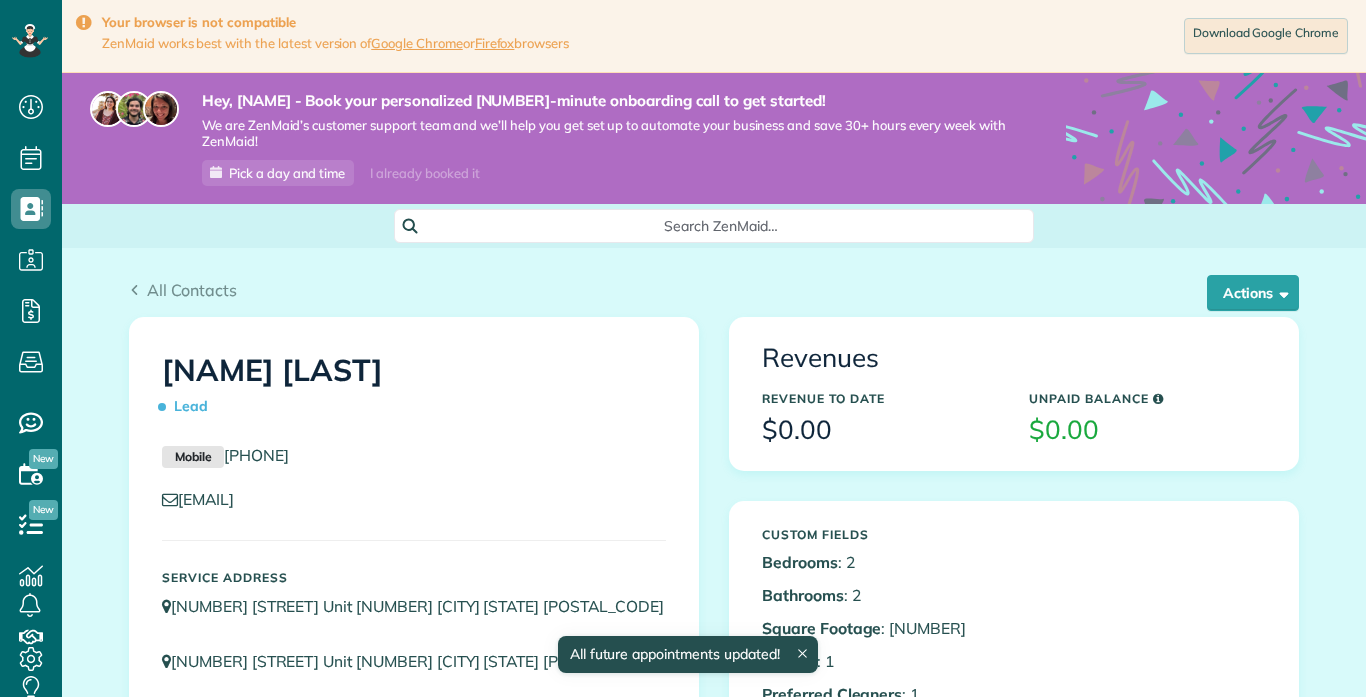 click on "All Contacts
Actions
Edit
Add Appointment
Recent Activity
Send Email
Show Past appointments
Show Future appointments
Manage Credit Cards
Delete" at bounding box center [714, 1093] 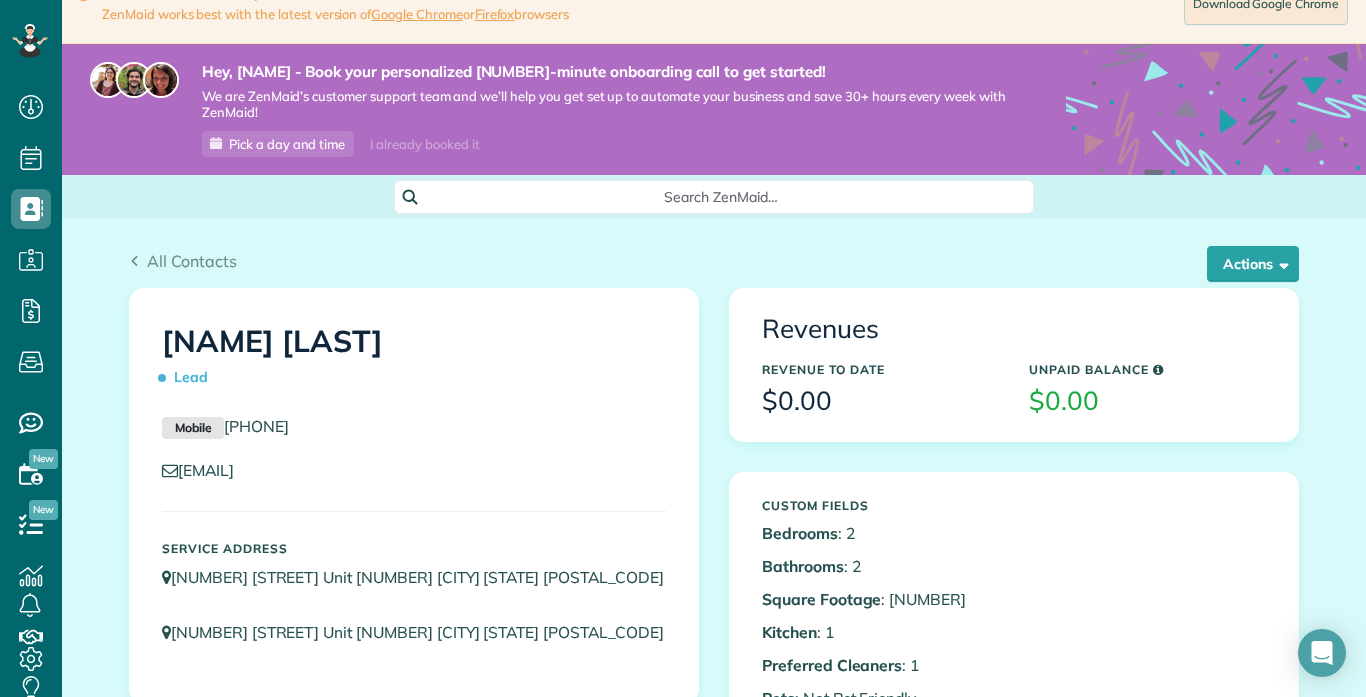 scroll, scrollTop: 0, scrollLeft: 0, axis: both 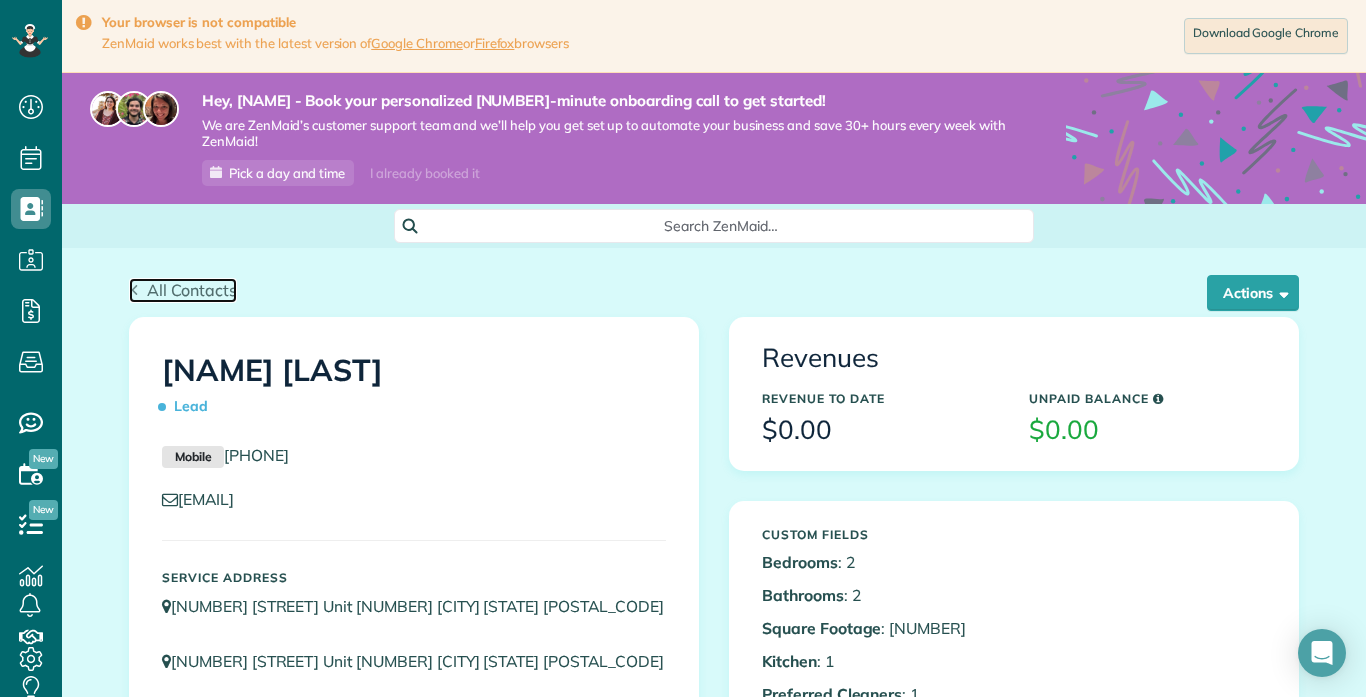 click 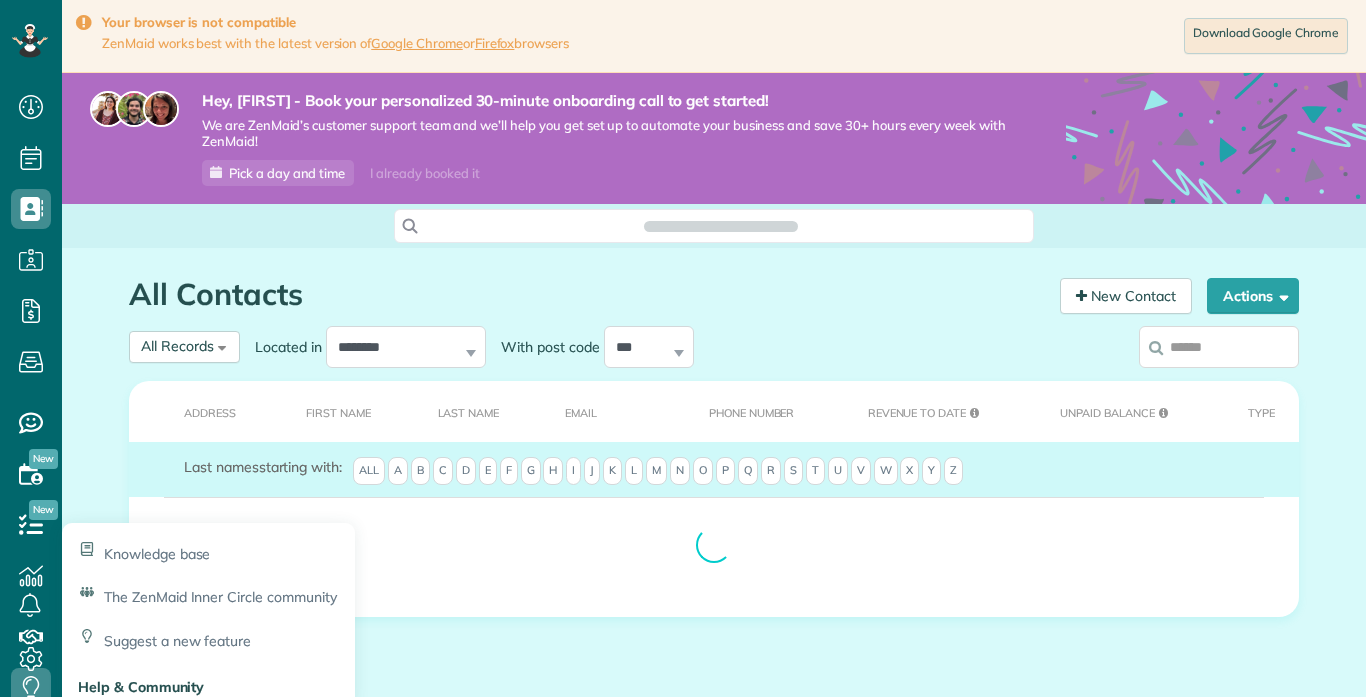 scroll, scrollTop: 0, scrollLeft: 0, axis: both 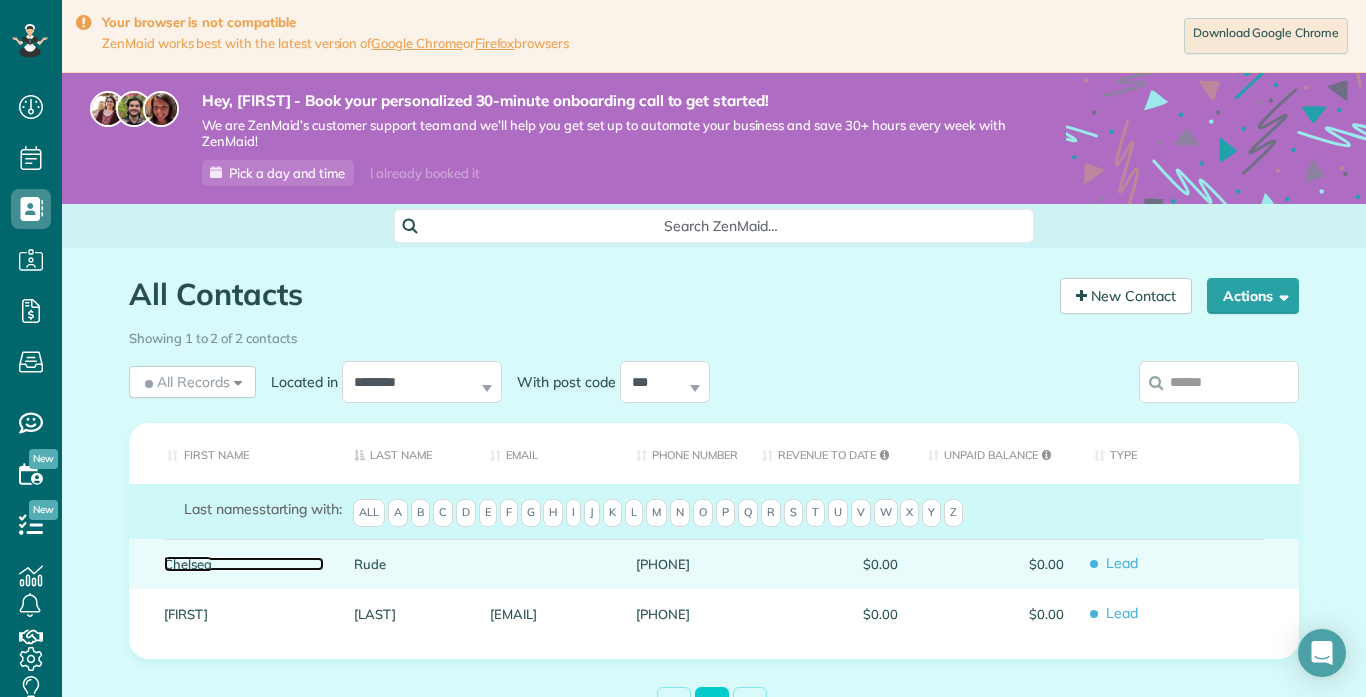 click on "Chelsea" at bounding box center (244, 564) 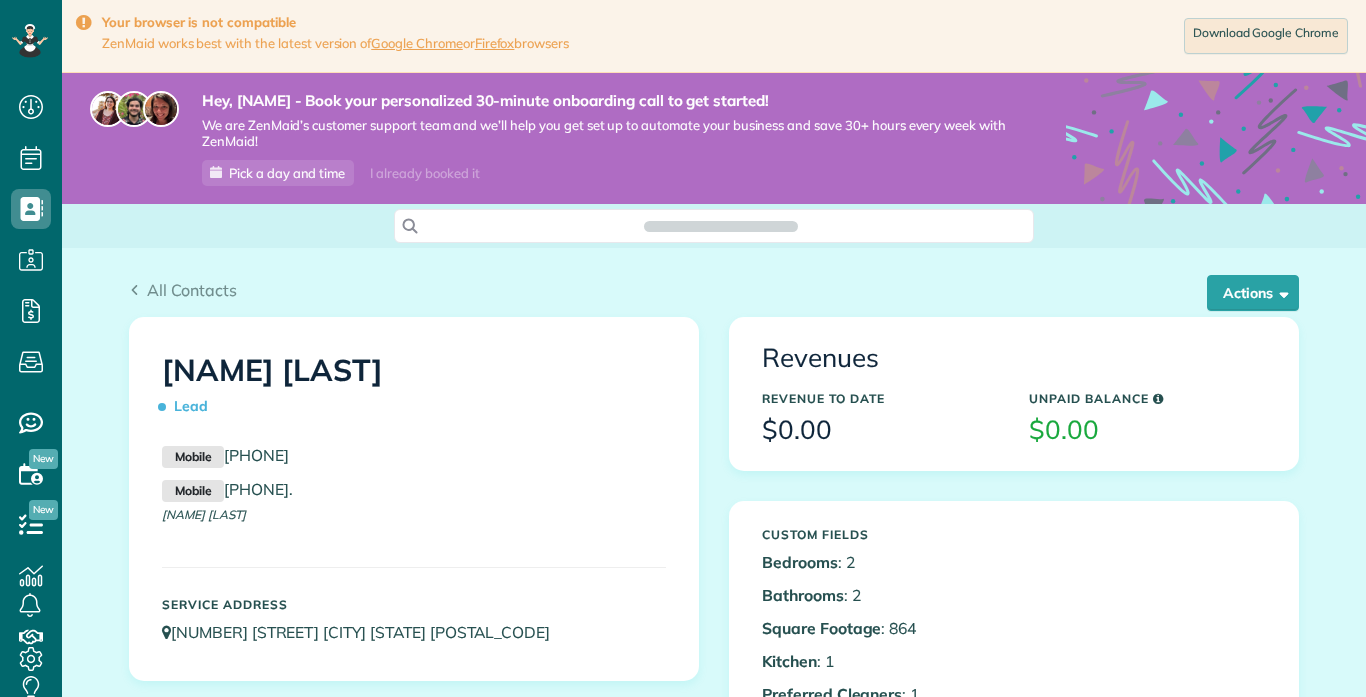 scroll, scrollTop: 0, scrollLeft: 0, axis: both 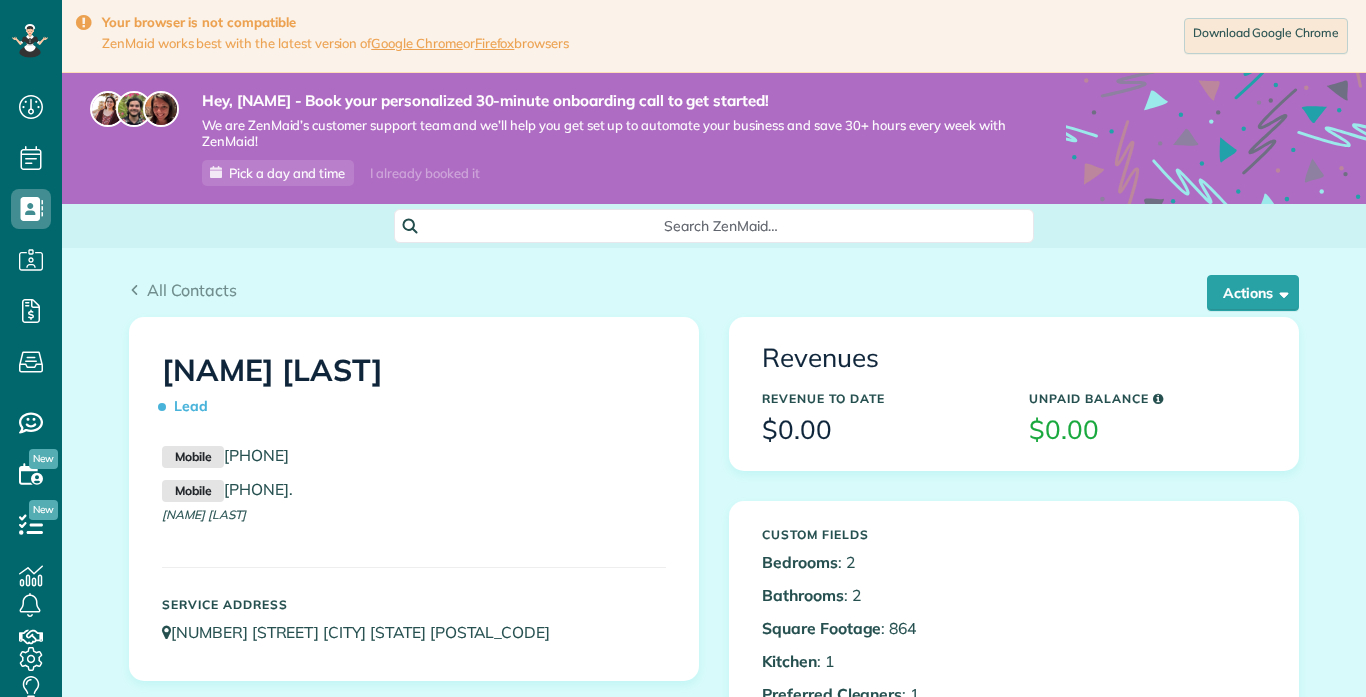 click on "All Contacts
Actions
Edit
Add Appointment
Recent Activity
Send Email
Show Past appointments
Show Future appointments
Manage Credit Cards
Delete" at bounding box center [714, 1120] 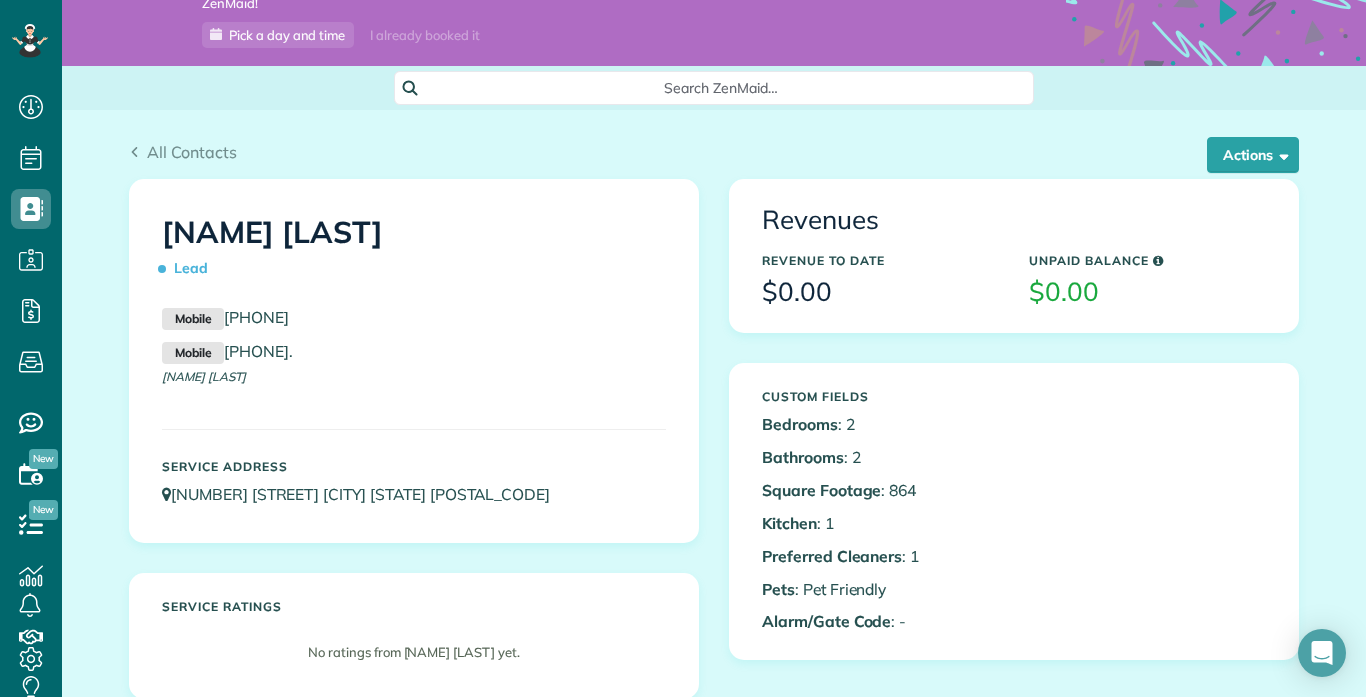 scroll, scrollTop: 80, scrollLeft: 0, axis: vertical 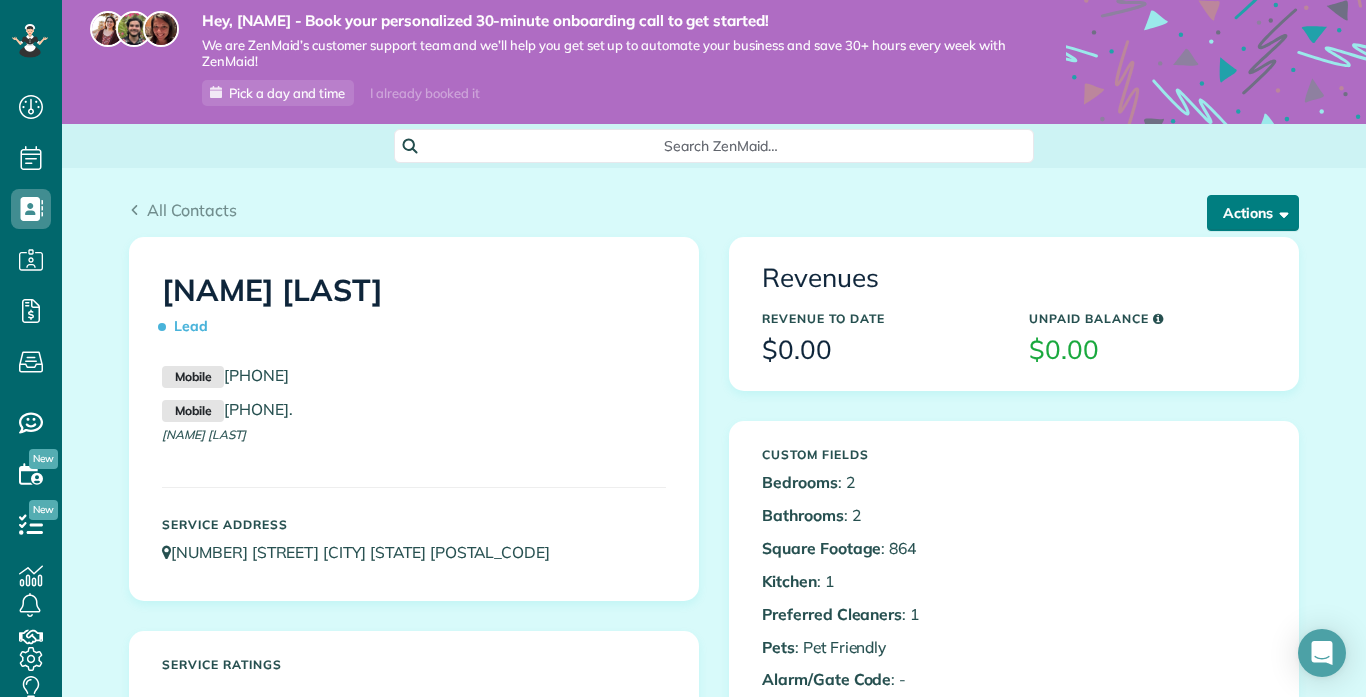 click on "Actions" at bounding box center [1253, 213] 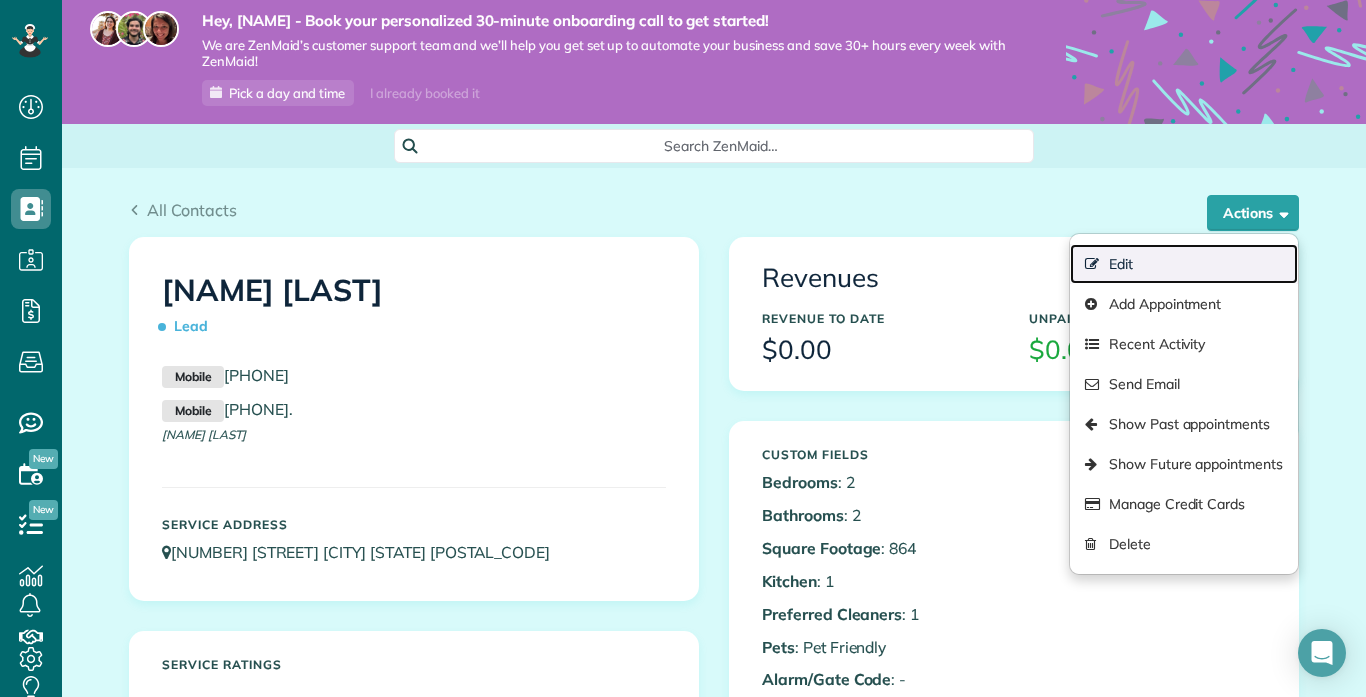 click on "Edit" at bounding box center [1184, 264] 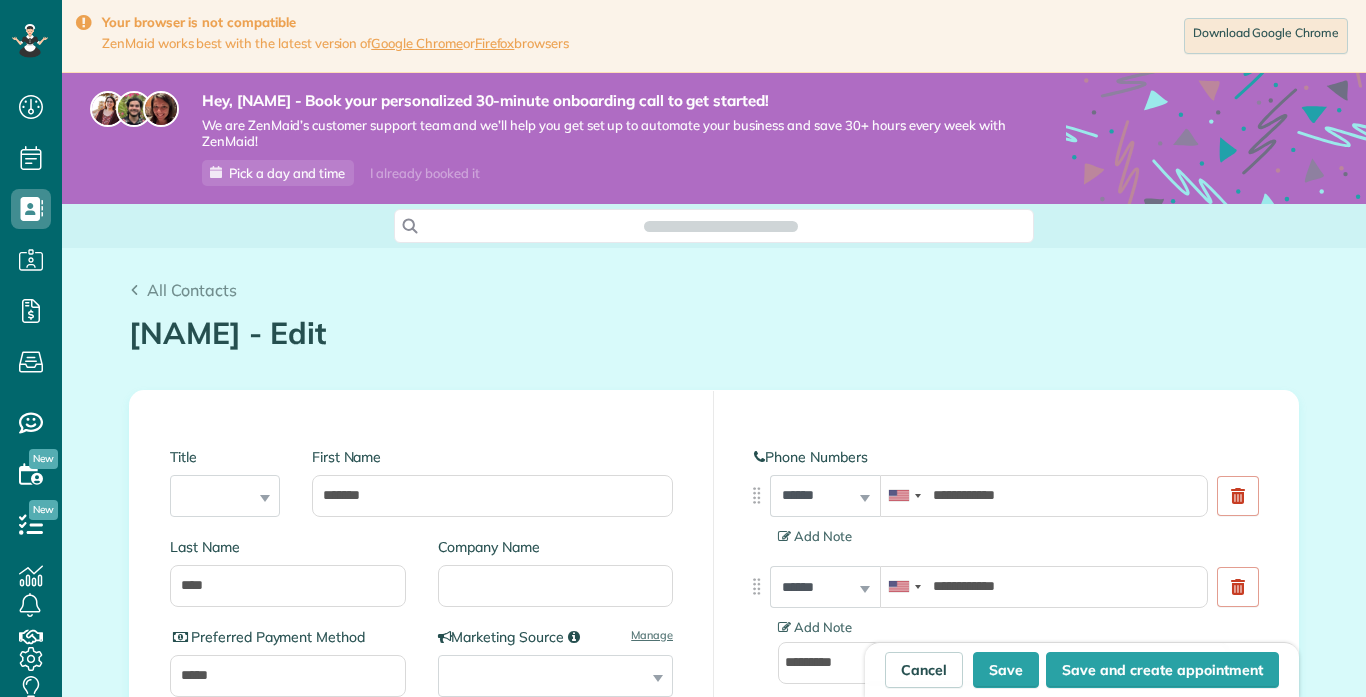click on "**********" at bounding box center [714, 1430] 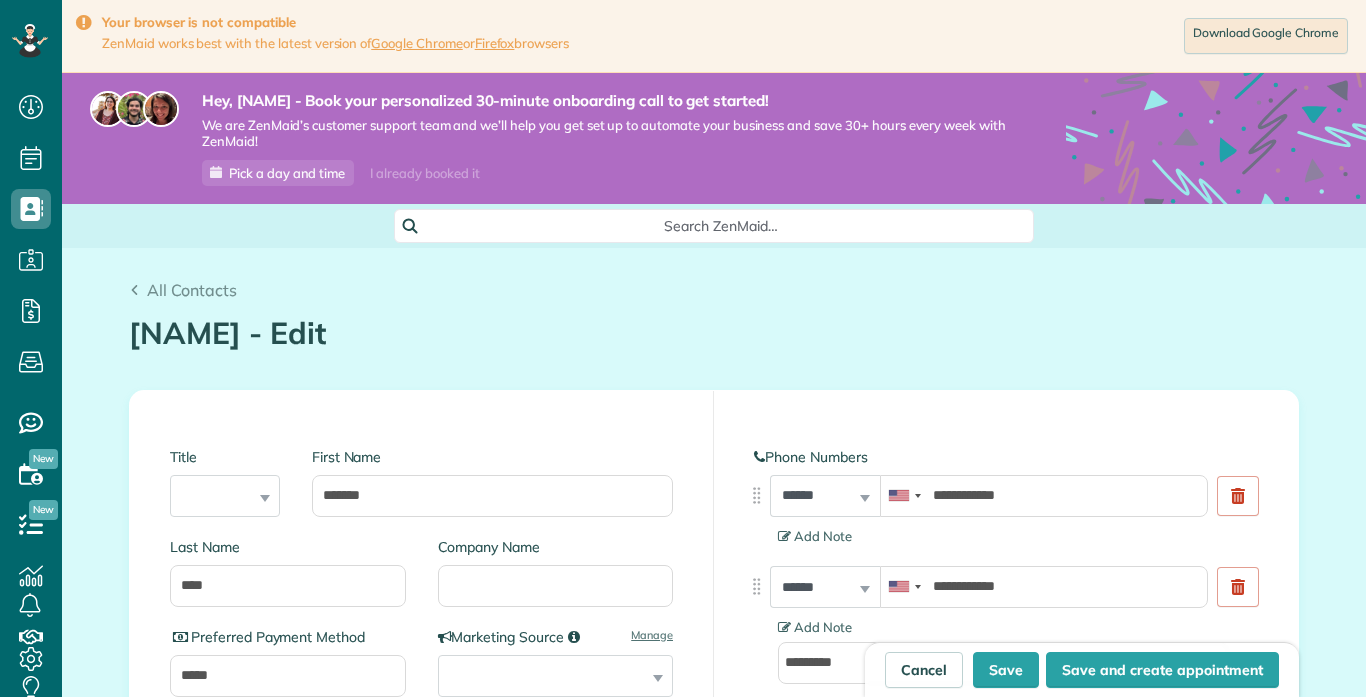 scroll, scrollTop: 0, scrollLeft: 0, axis: both 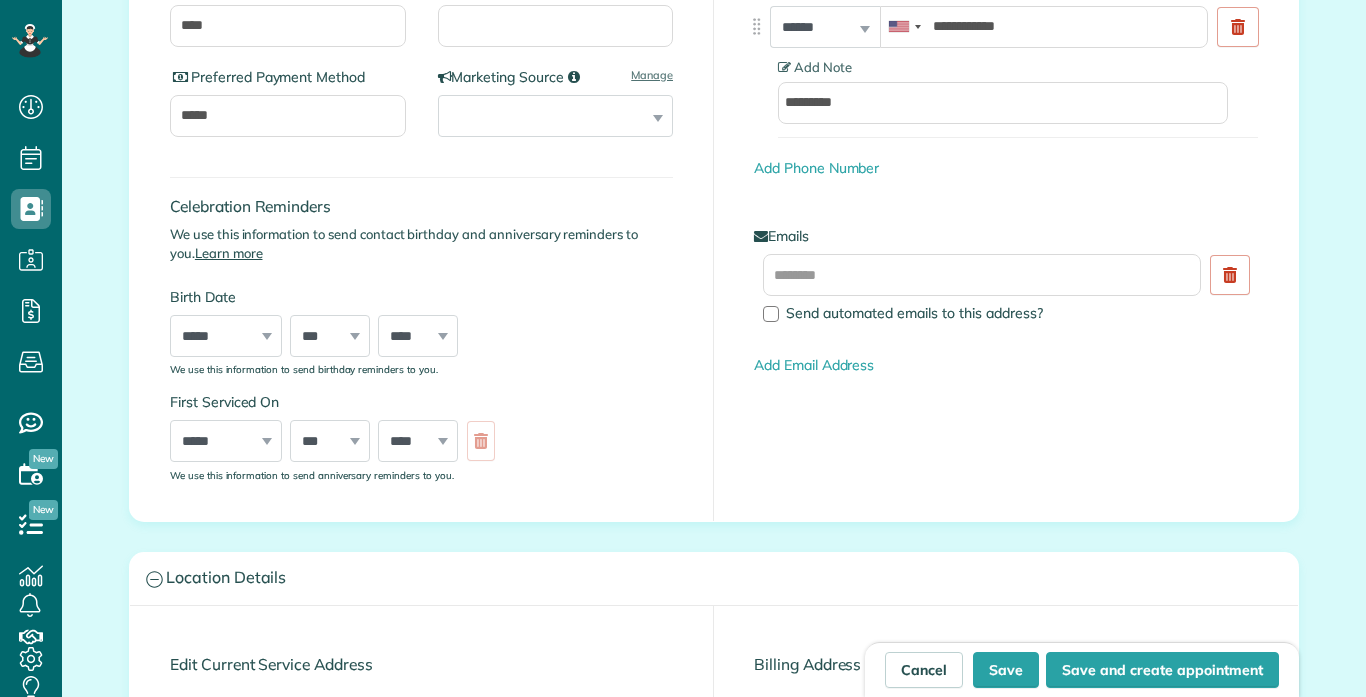 type on "**********" 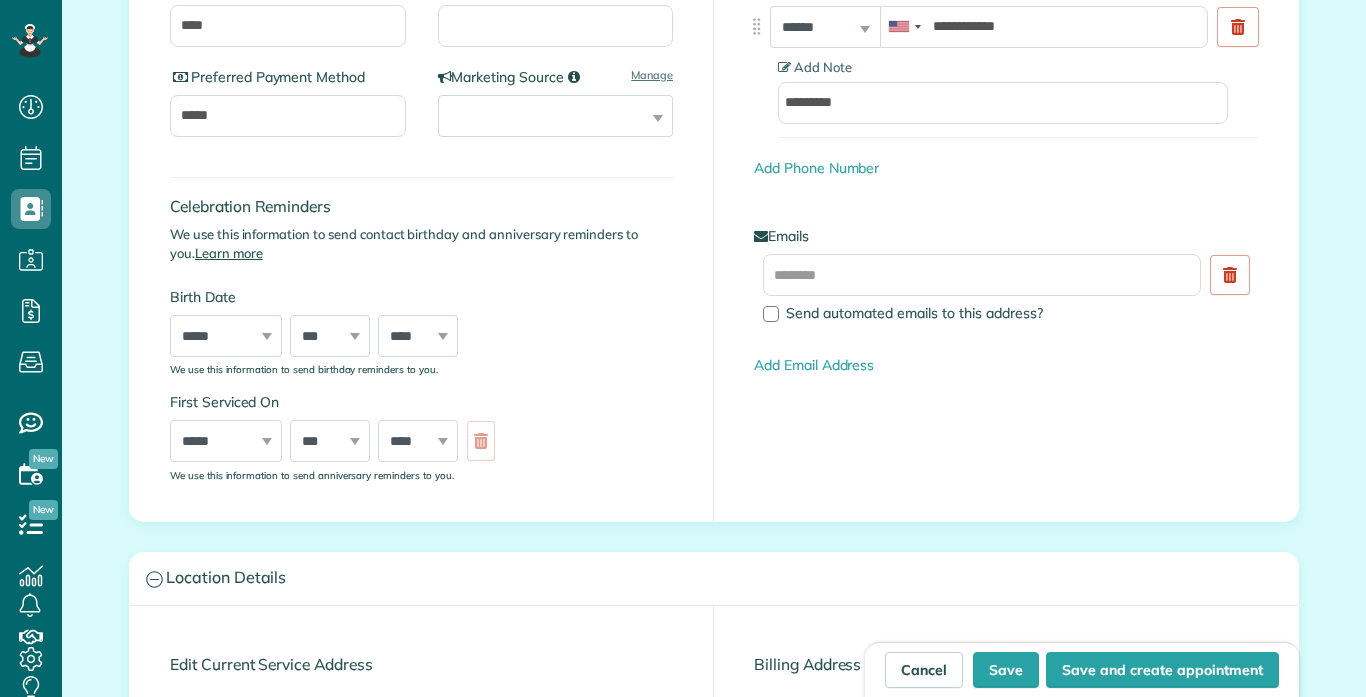 type on "**********" 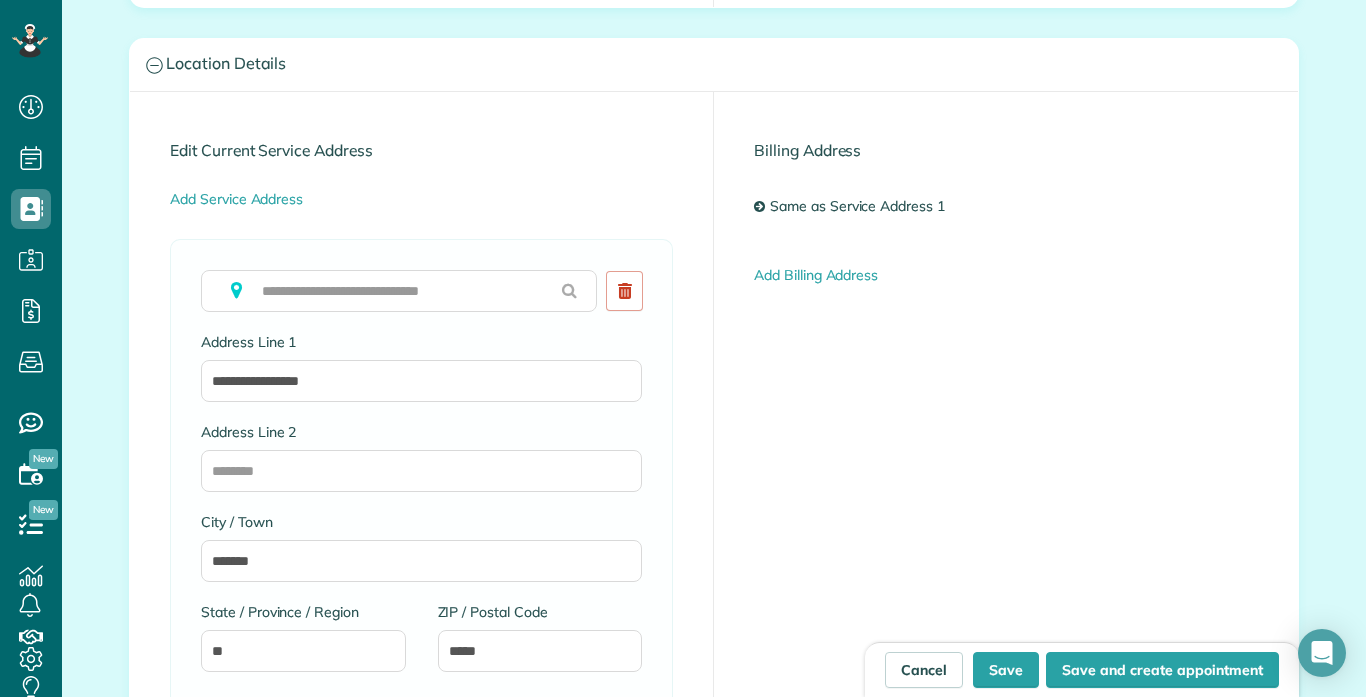 scroll, scrollTop: 1120, scrollLeft: 0, axis: vertical 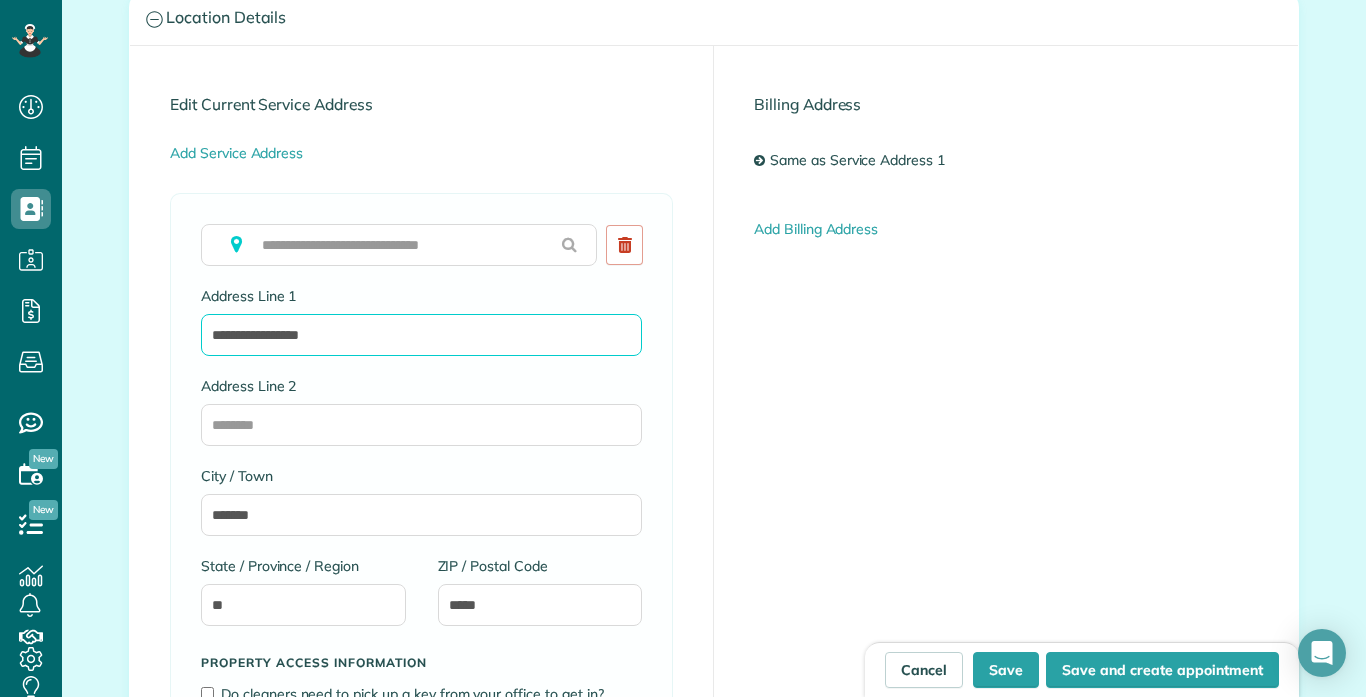 click on "**********" at bounding box center (421, 335) 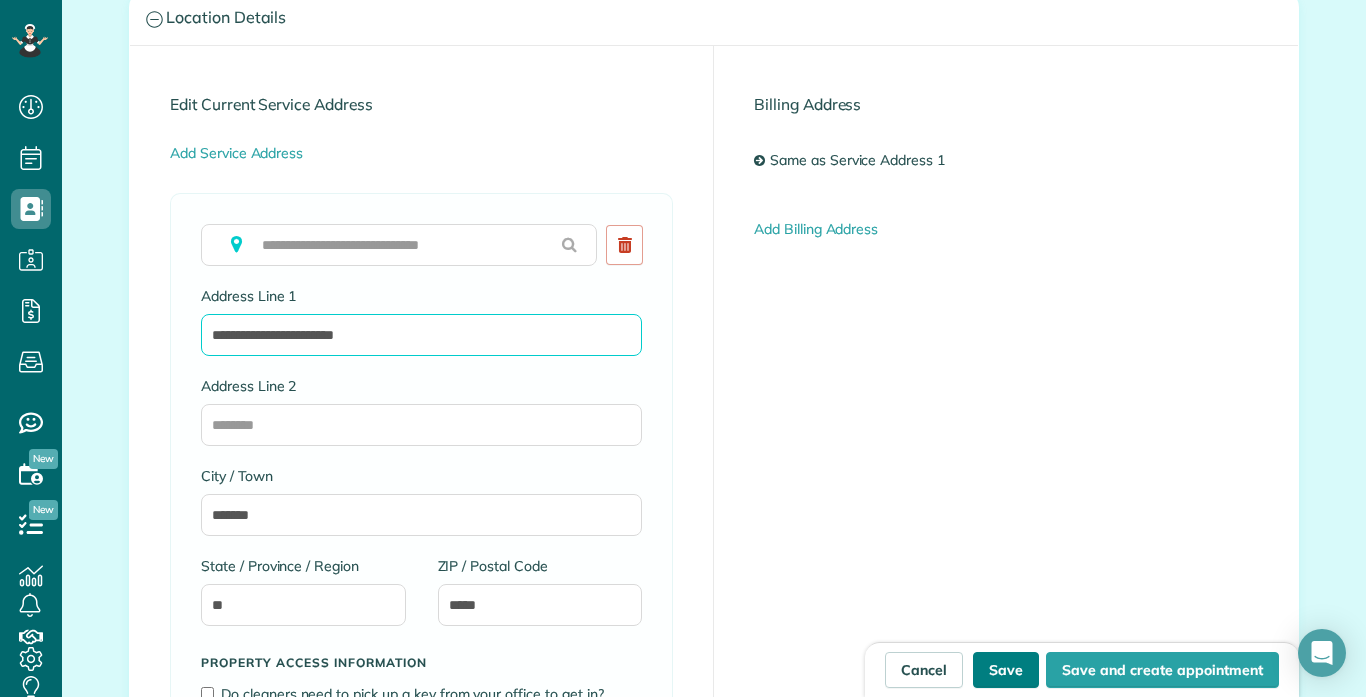 type on "**********" 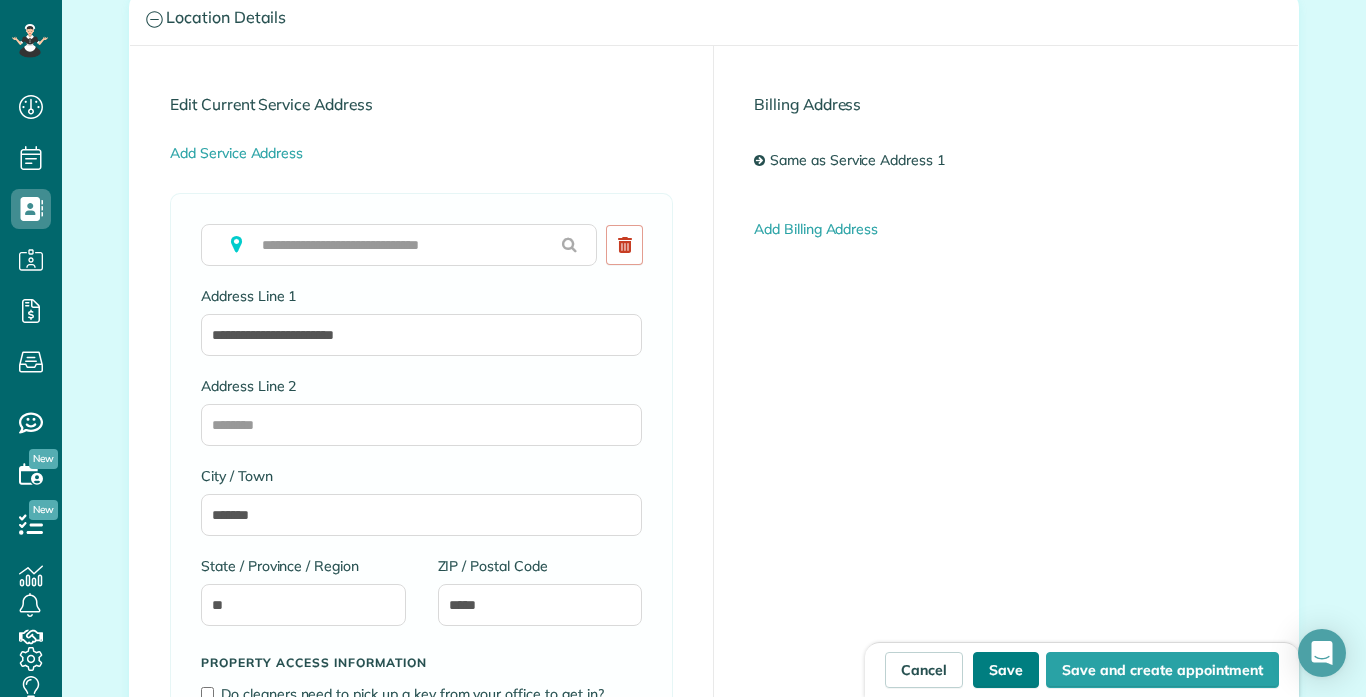 click on "Save" at bounding box center (1006, 670) 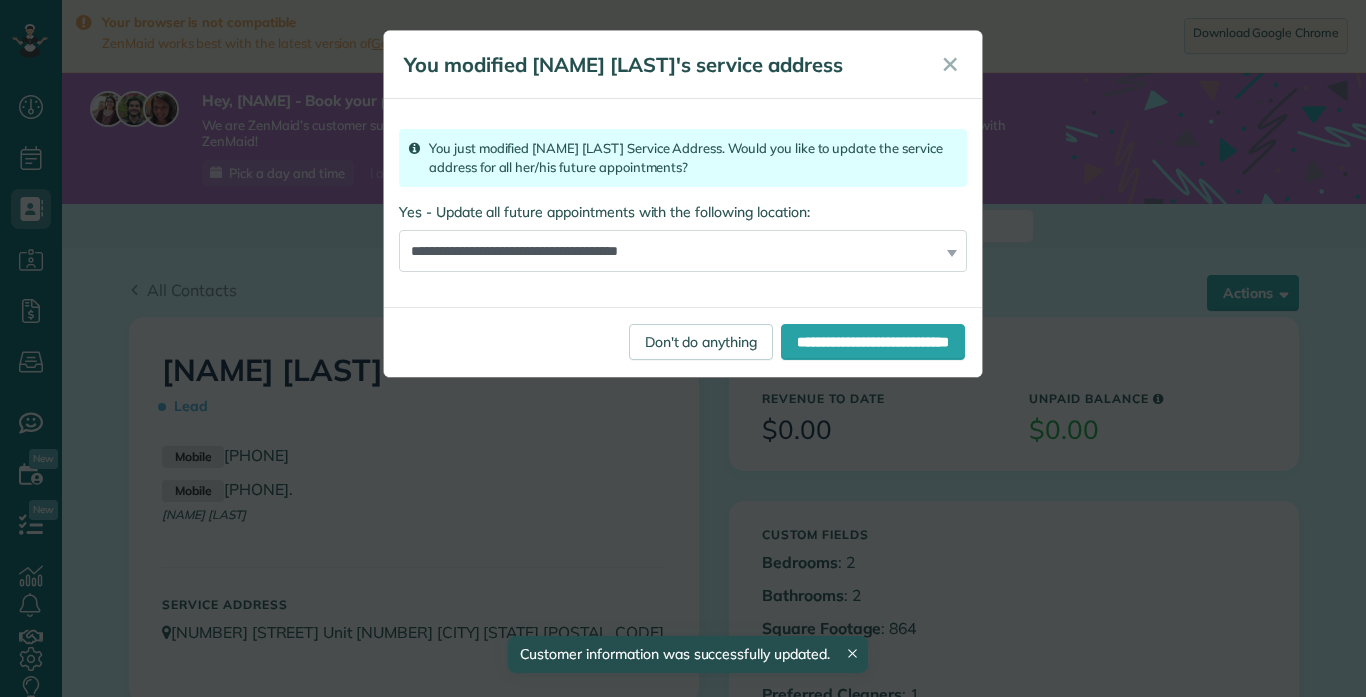 scroll, scrollTop: 0, scrollLeft: 0, axis: both 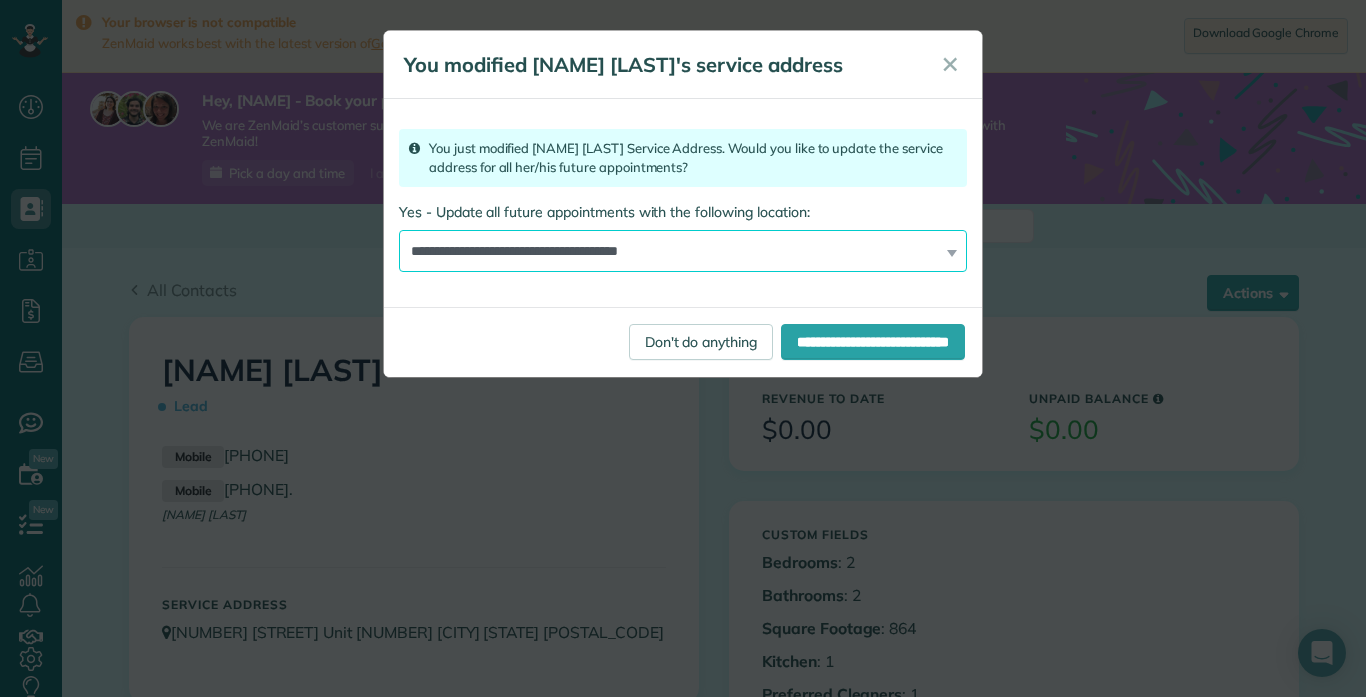 click on "**********" at bounding box center (683, 251) 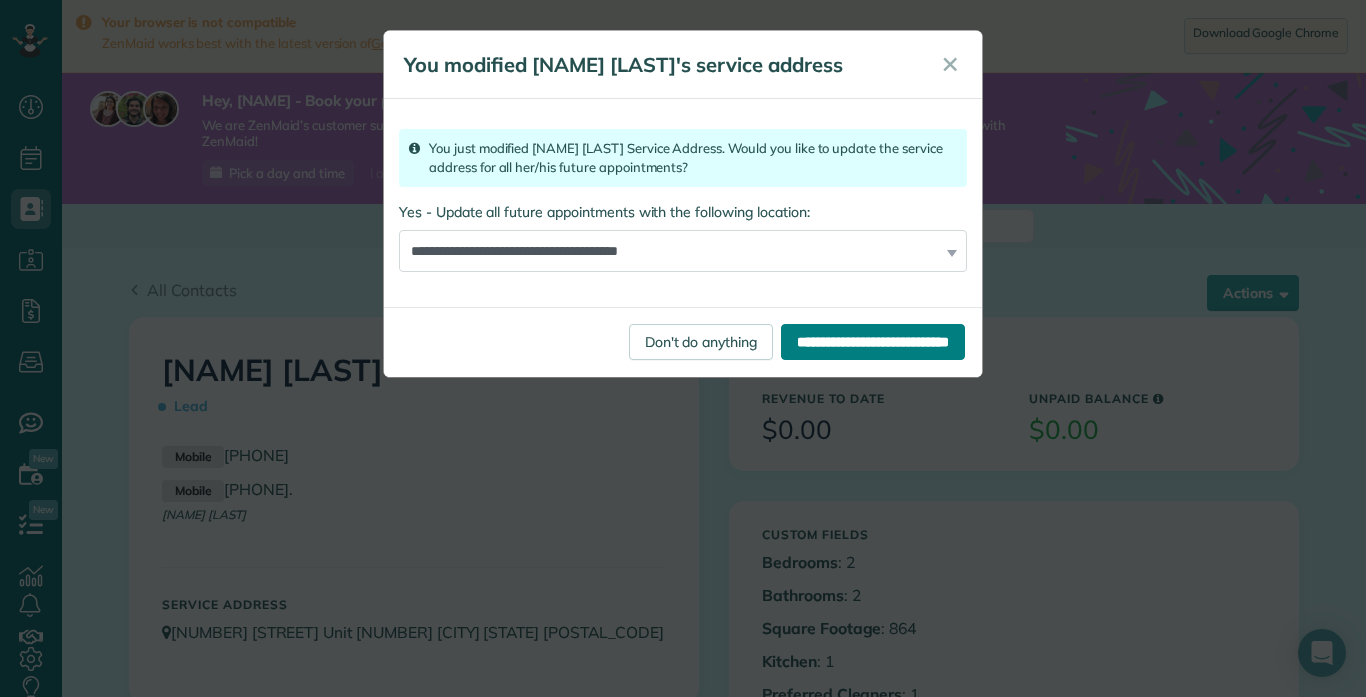 click on "**********" at bounding box center (873, 342) 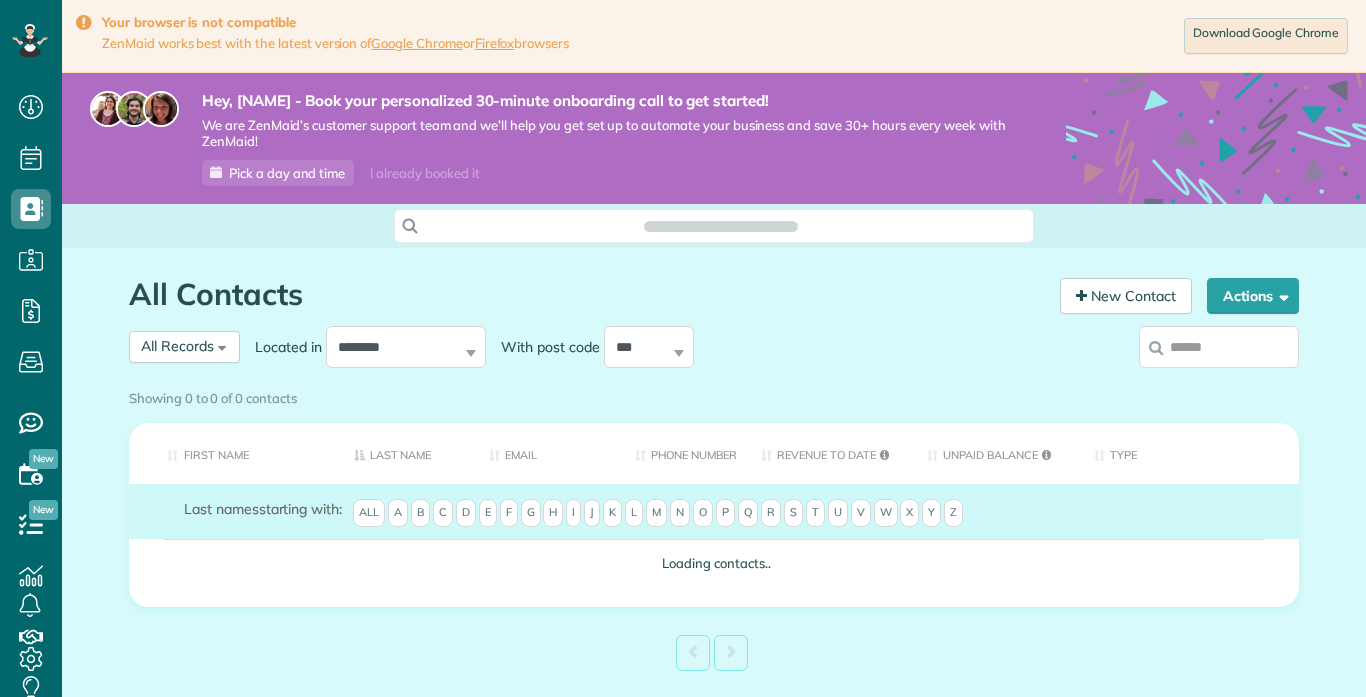 scroll, scrollTop: 0, scrollLeft: 0, axis: both 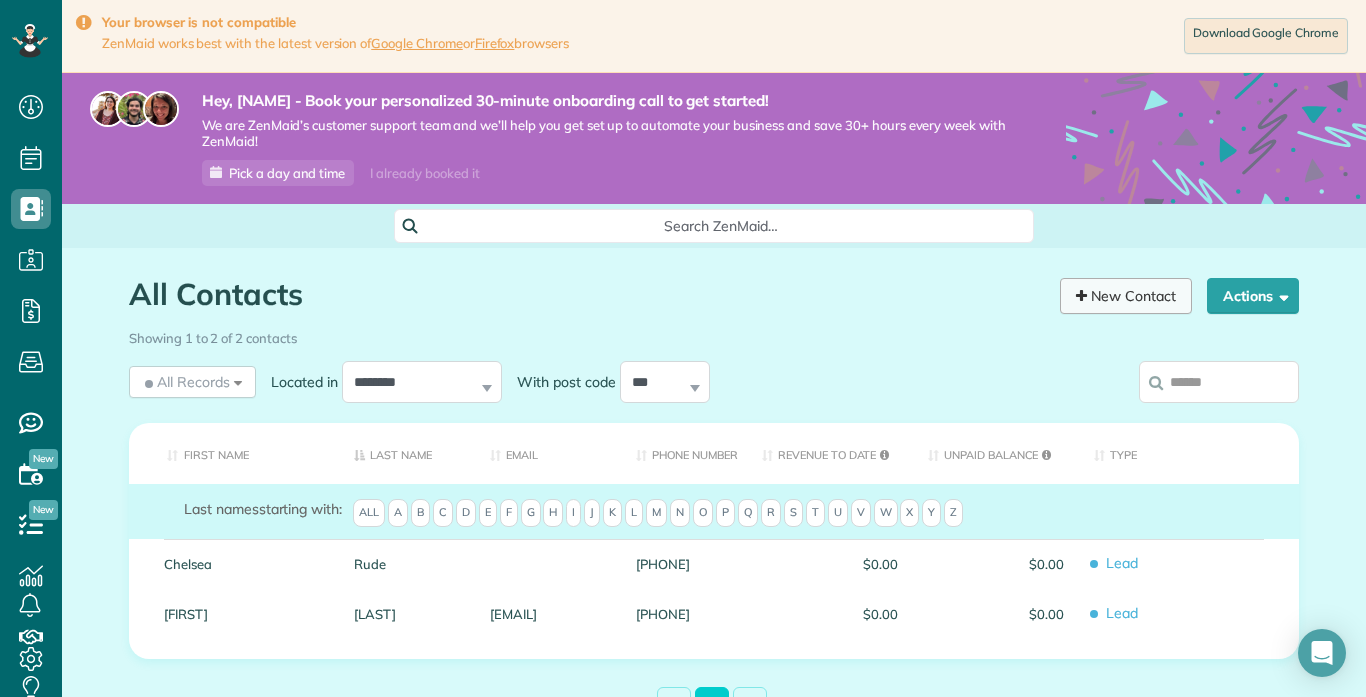 click at bounding box center (1081, 296) 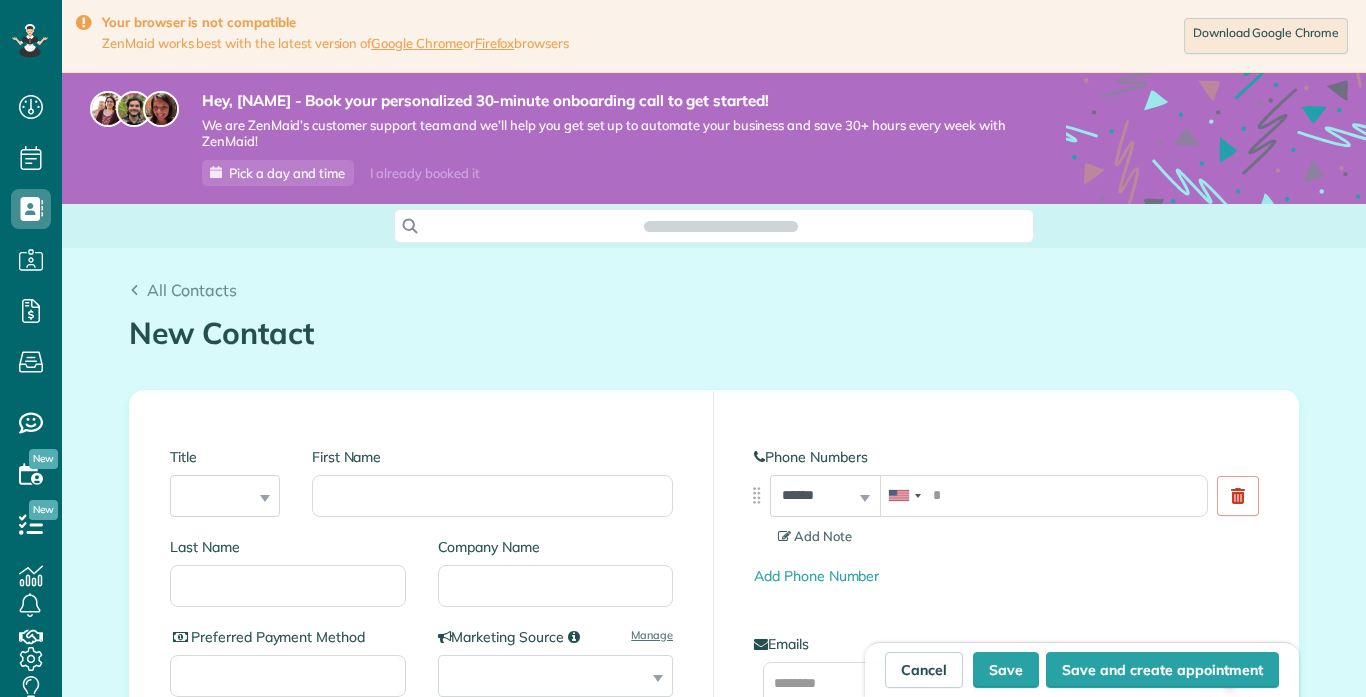 scroll, scrollTop: 0, scrollLeft: 0, axis: both 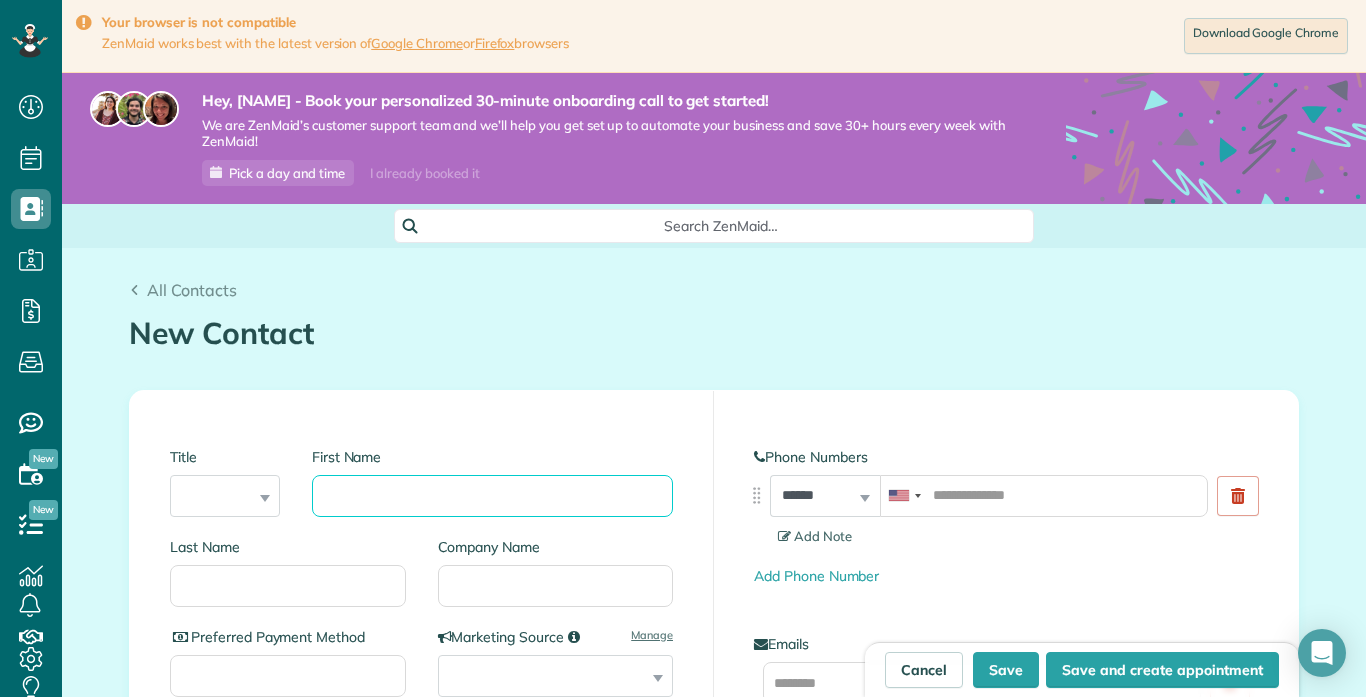click on "First Name" at bounding box center [492, 496] 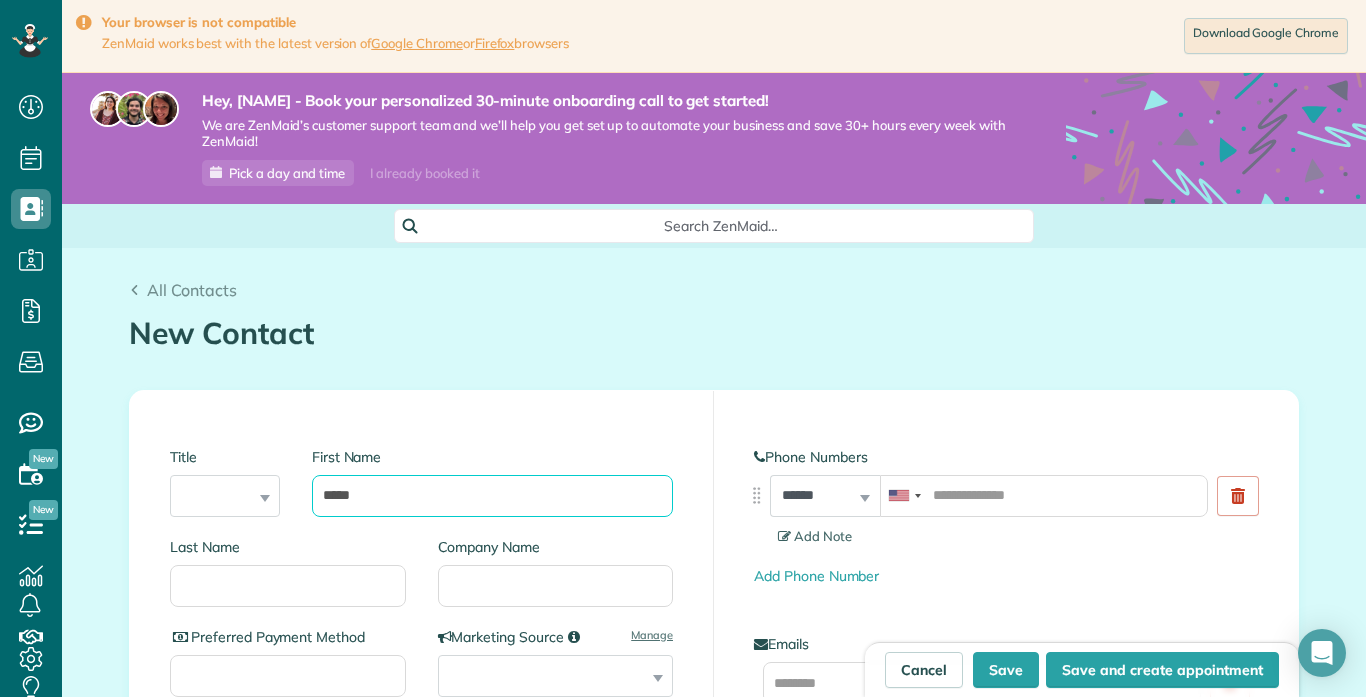 type on "*****" 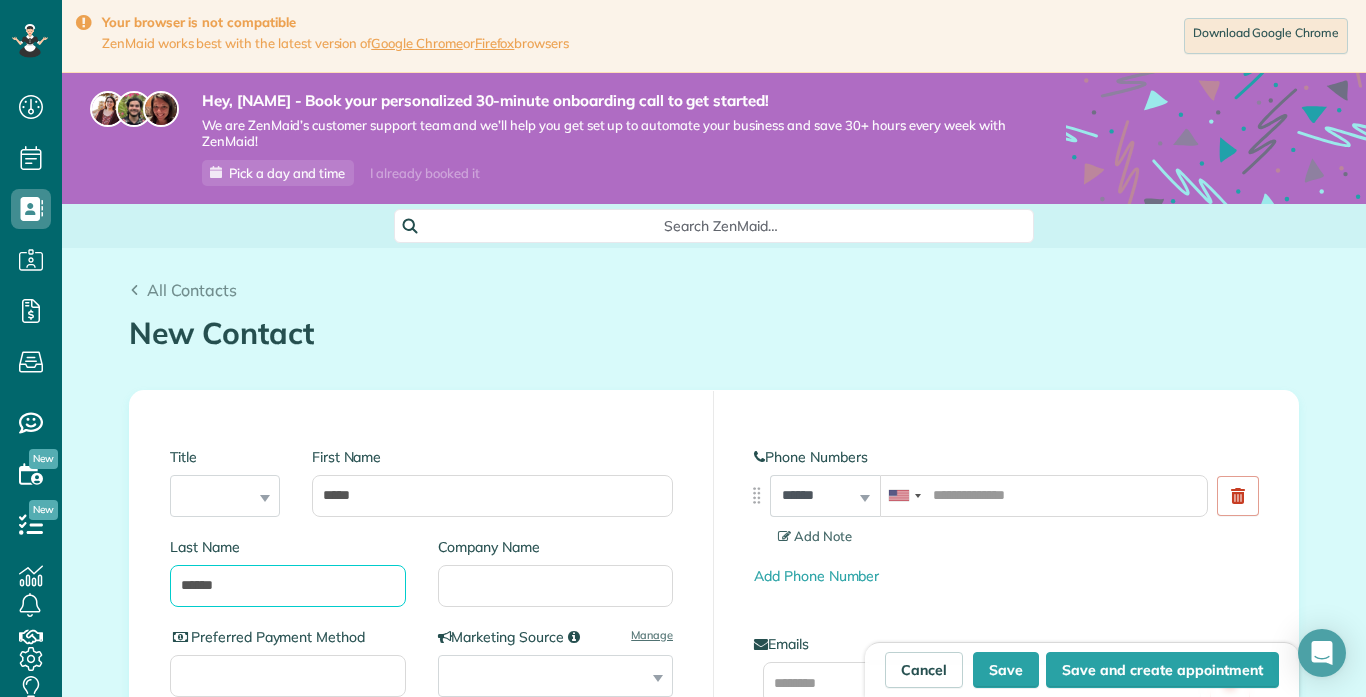 type on "******" 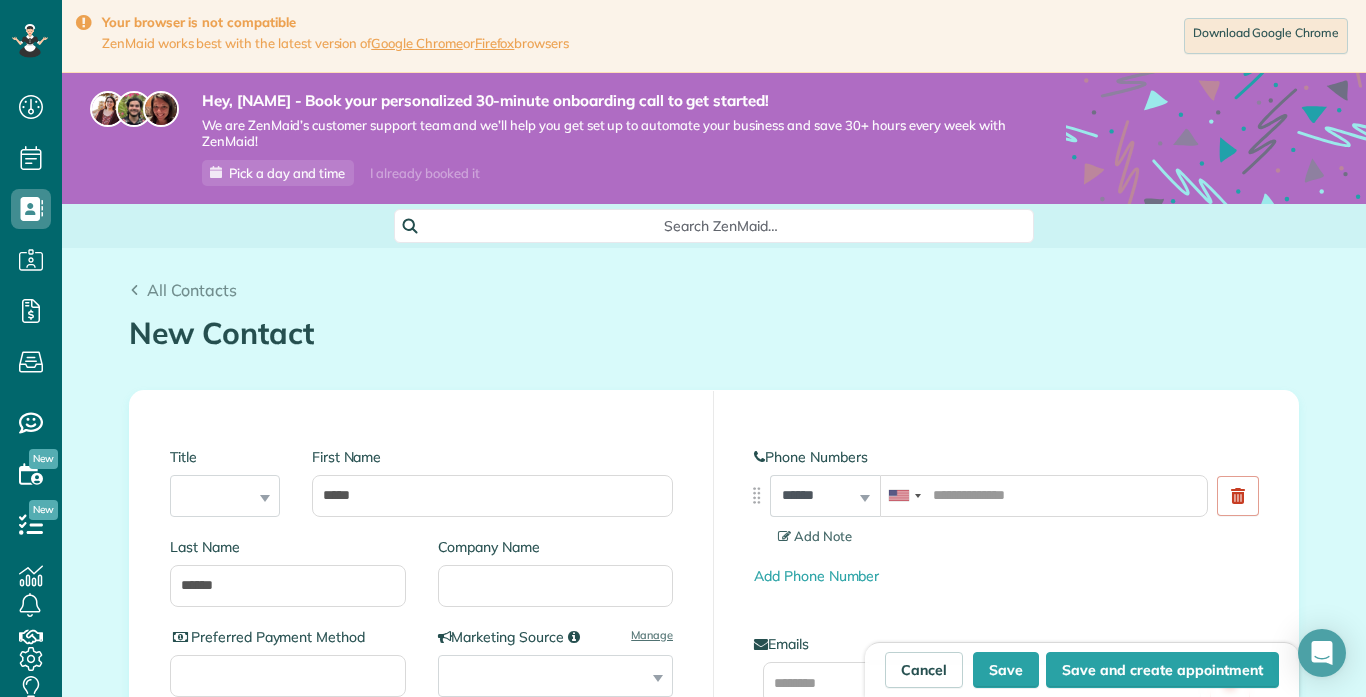 click on "**********" at bounding box center [422, 736] 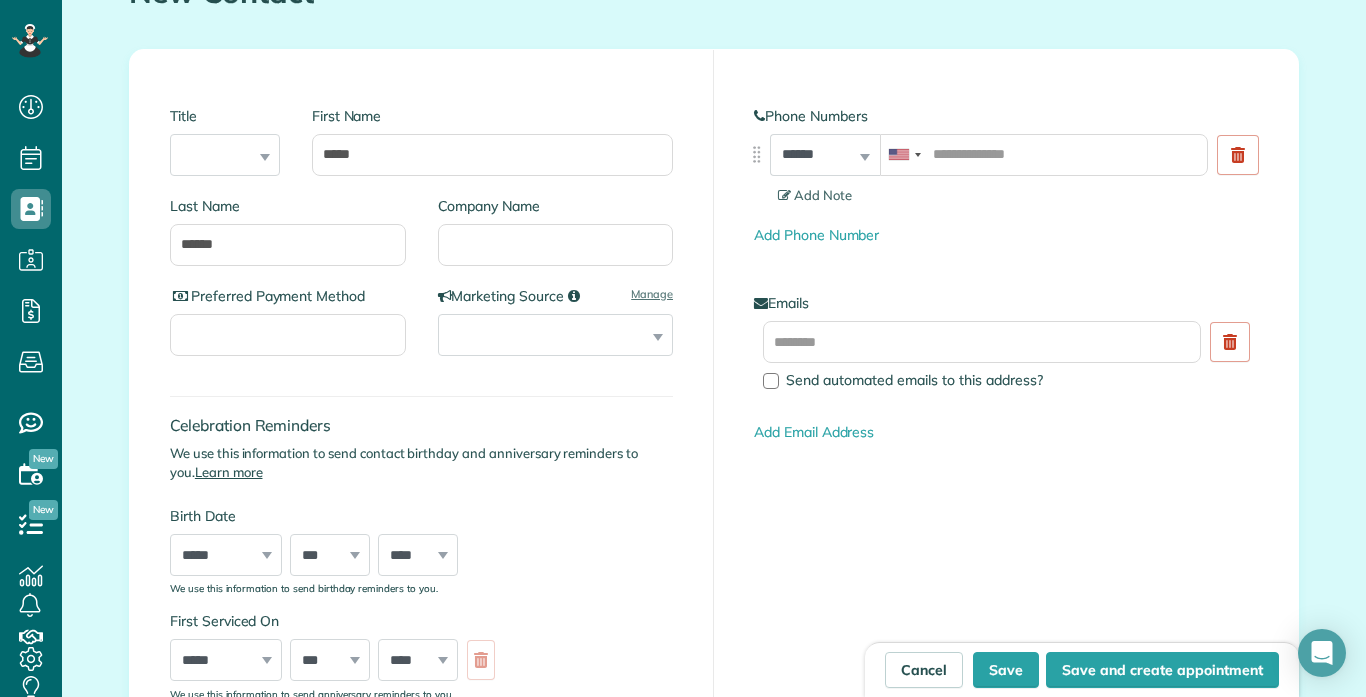scroll, scrollTop: 360, scrollLeft: 0, axis: vertical 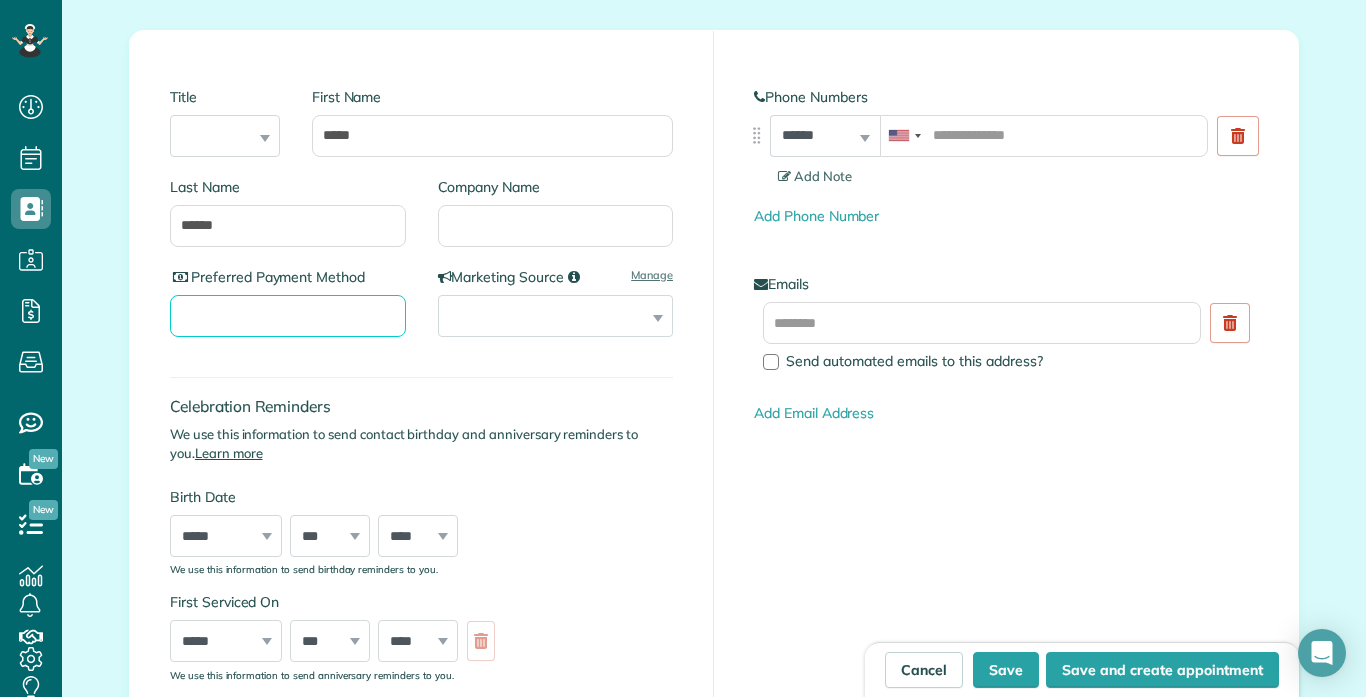 click on "Preferred Payment Method" at bounding box center [288, 316] 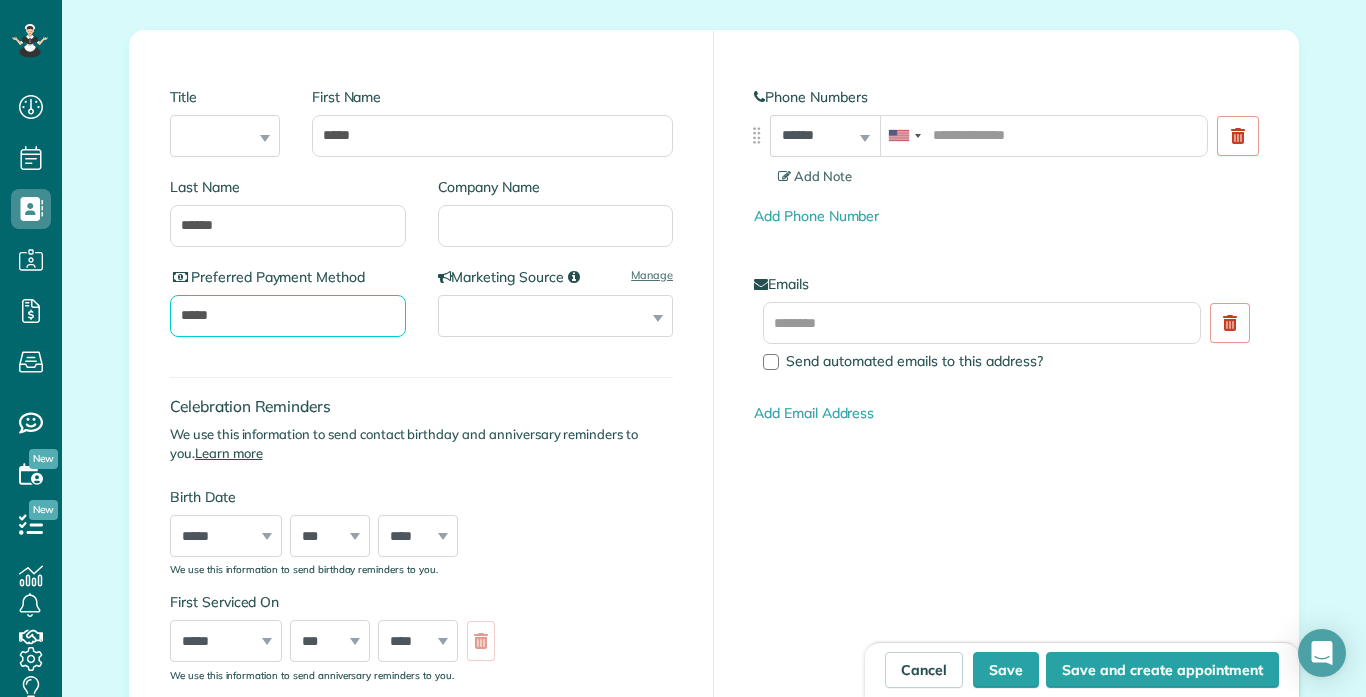 type on "*****" 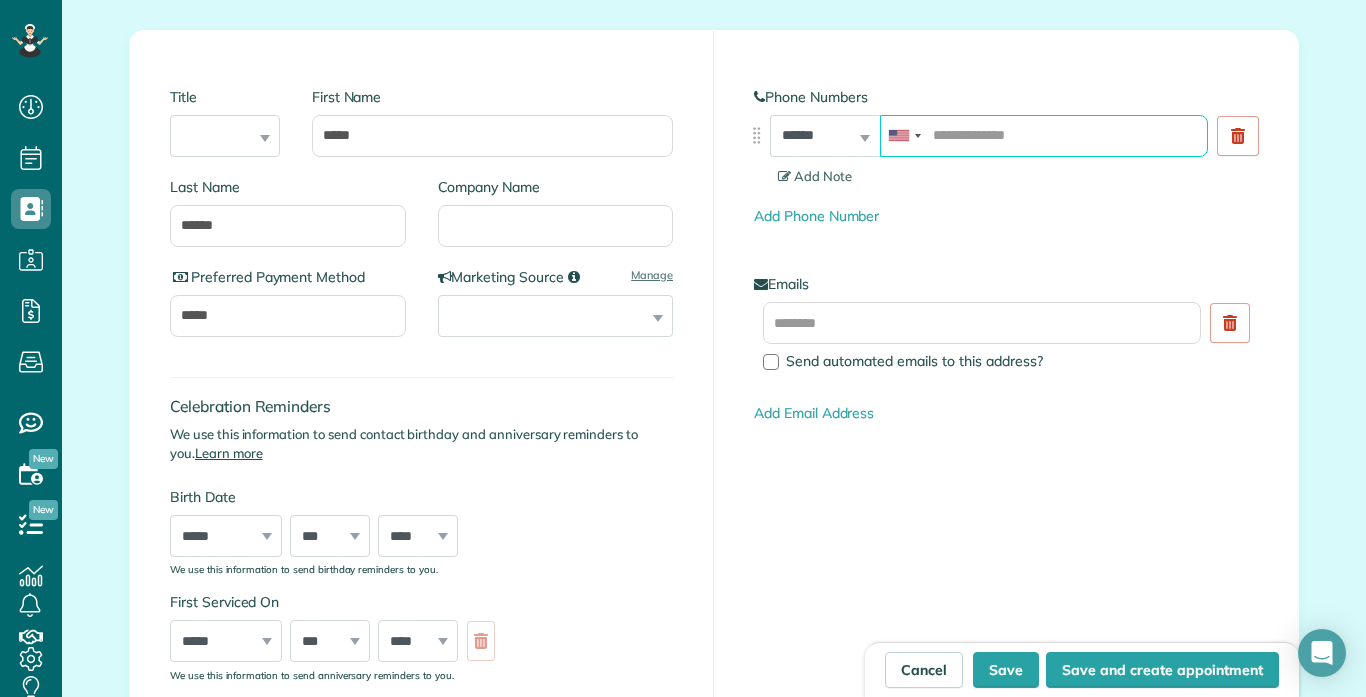 click at bounding box center (1044, 136) 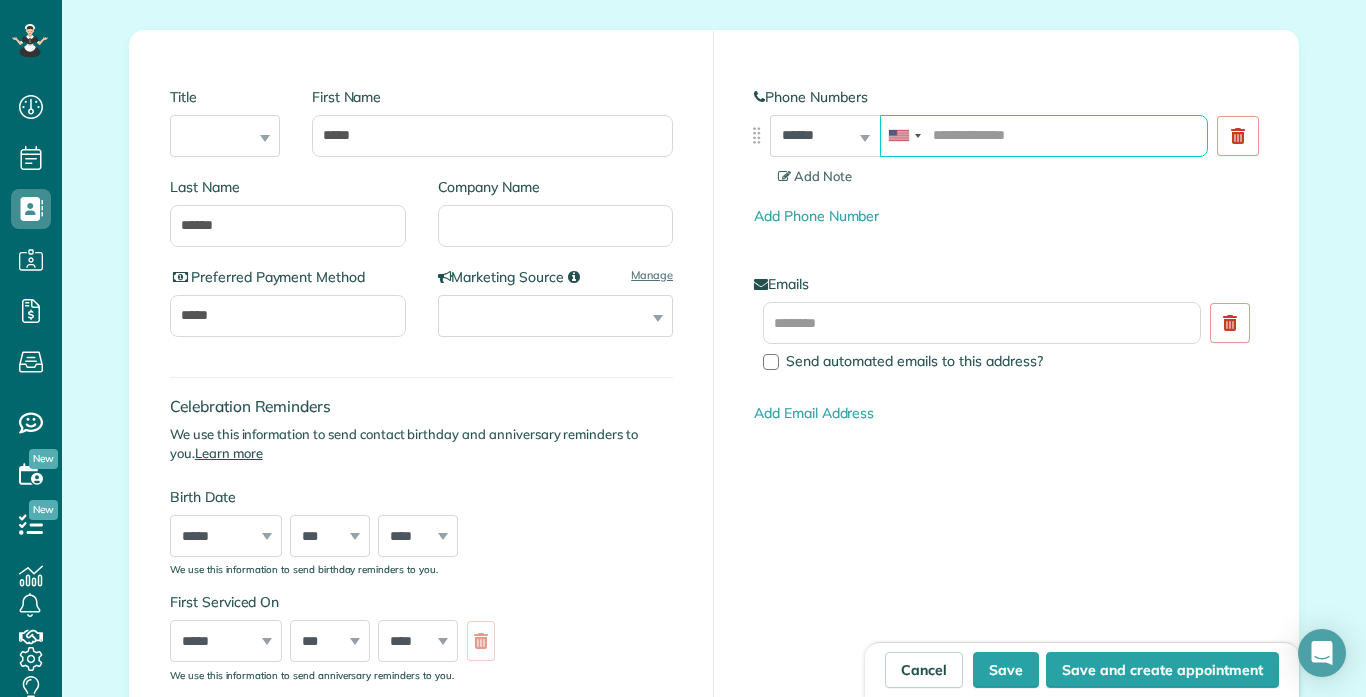 click at bounding box center [1044, 136] 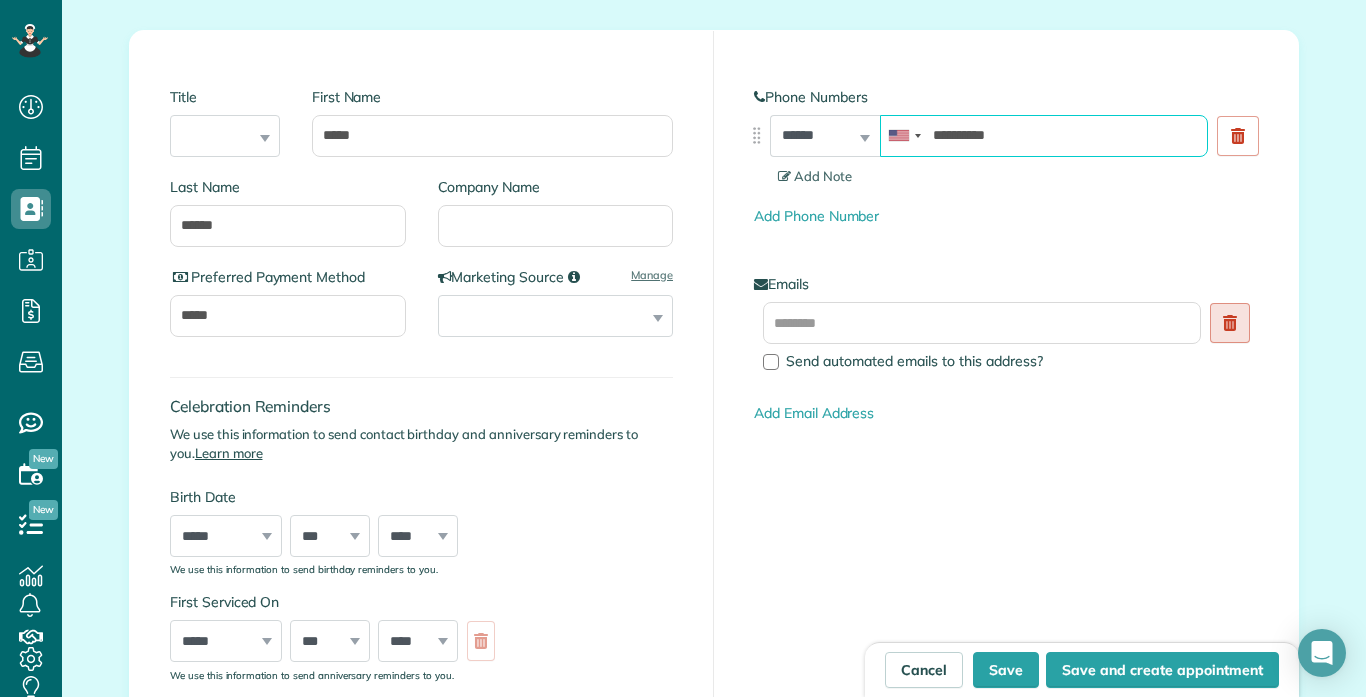 type on "**********" 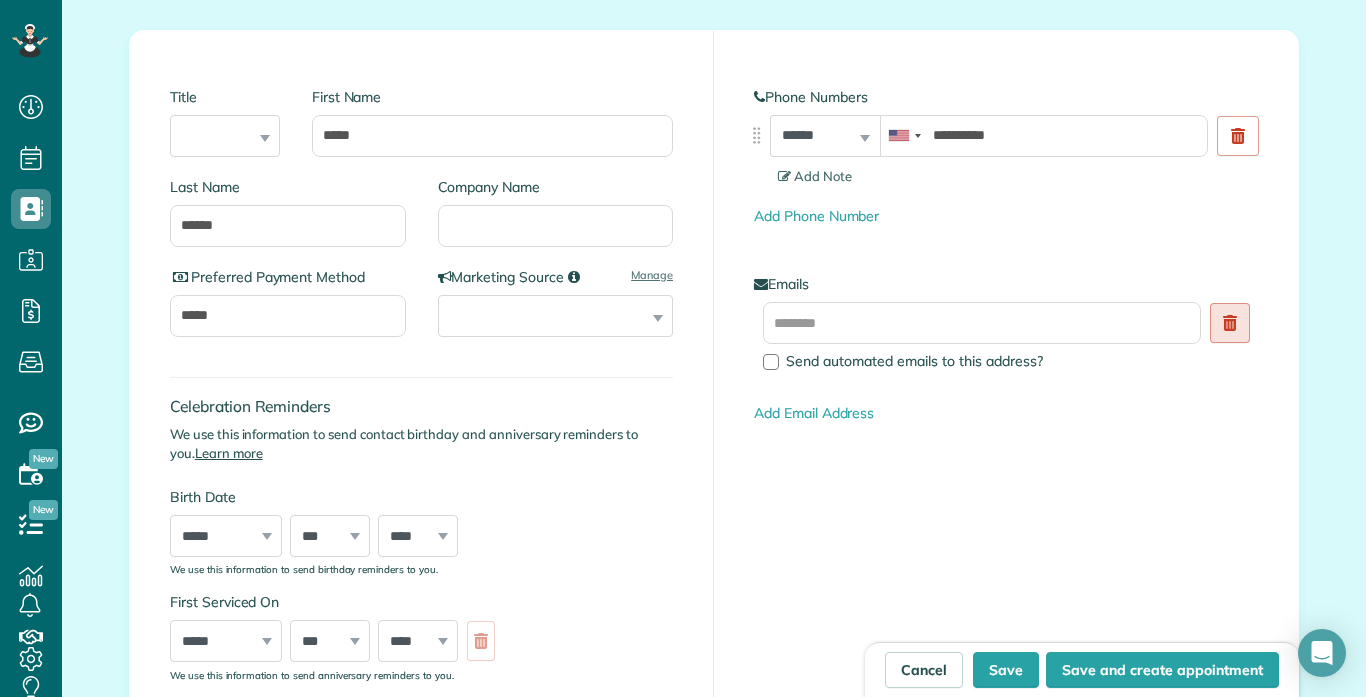 click 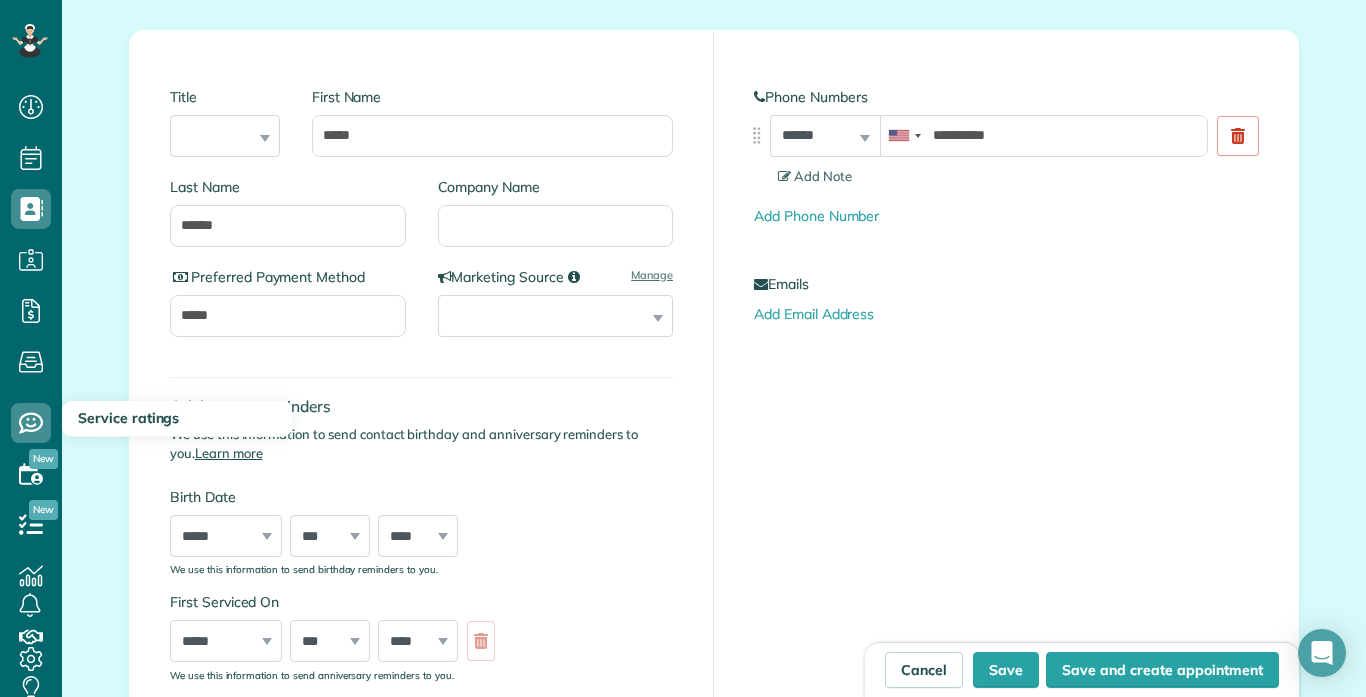 click on "**********" at bounding box center [714, 1070] 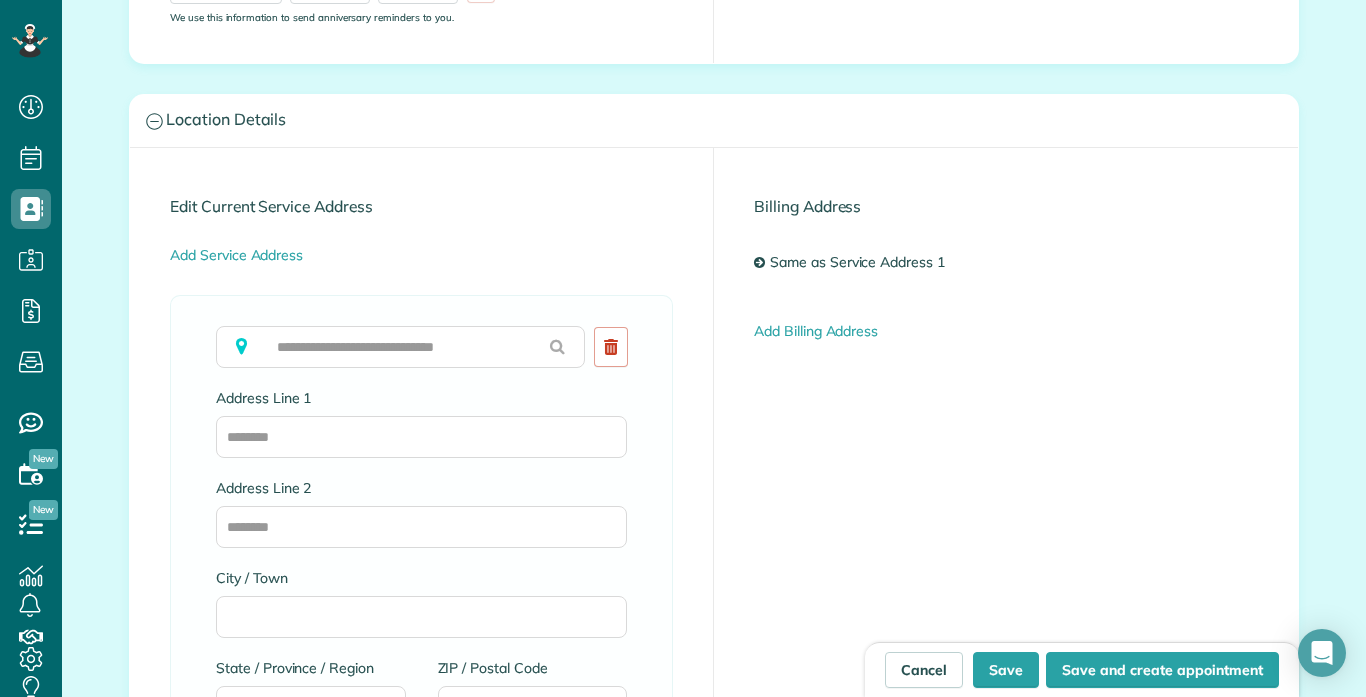 scroll, scrollTop: 1040, scrollLeft: 0, axis: vertical 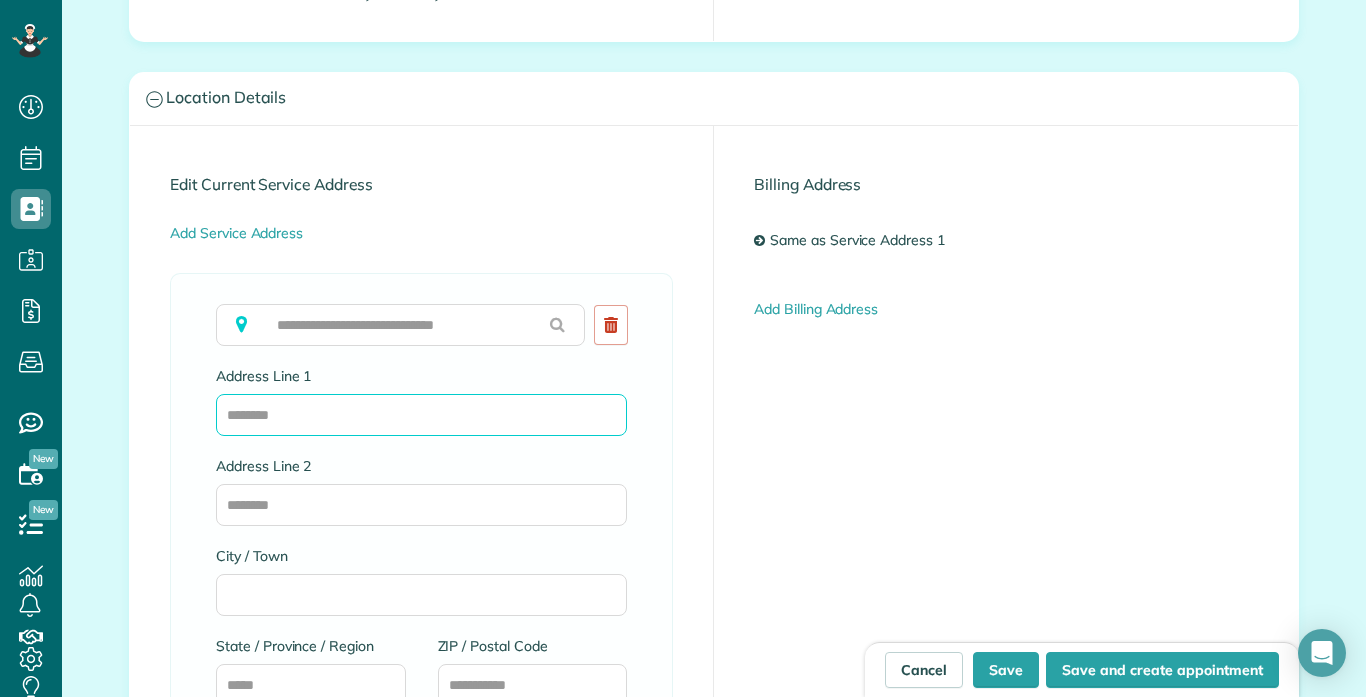click on "Address Line 1" at bounding box center (421, 415) 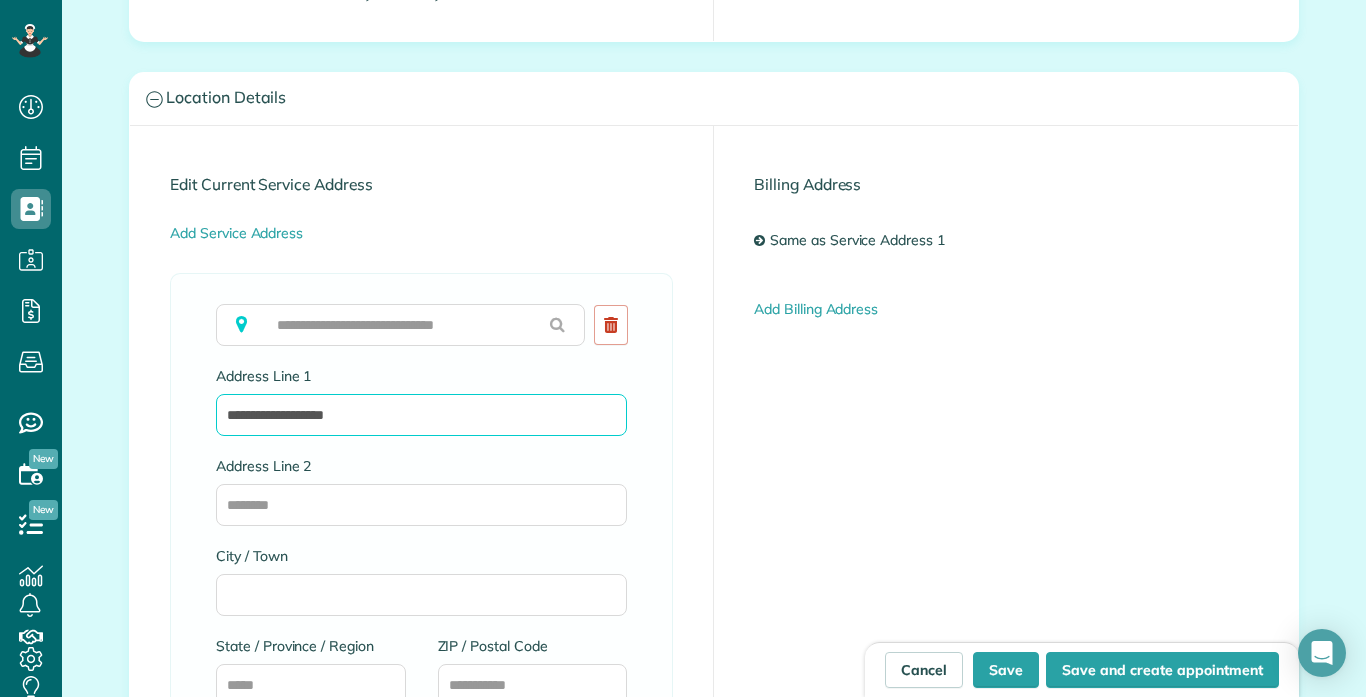 type on "**********" 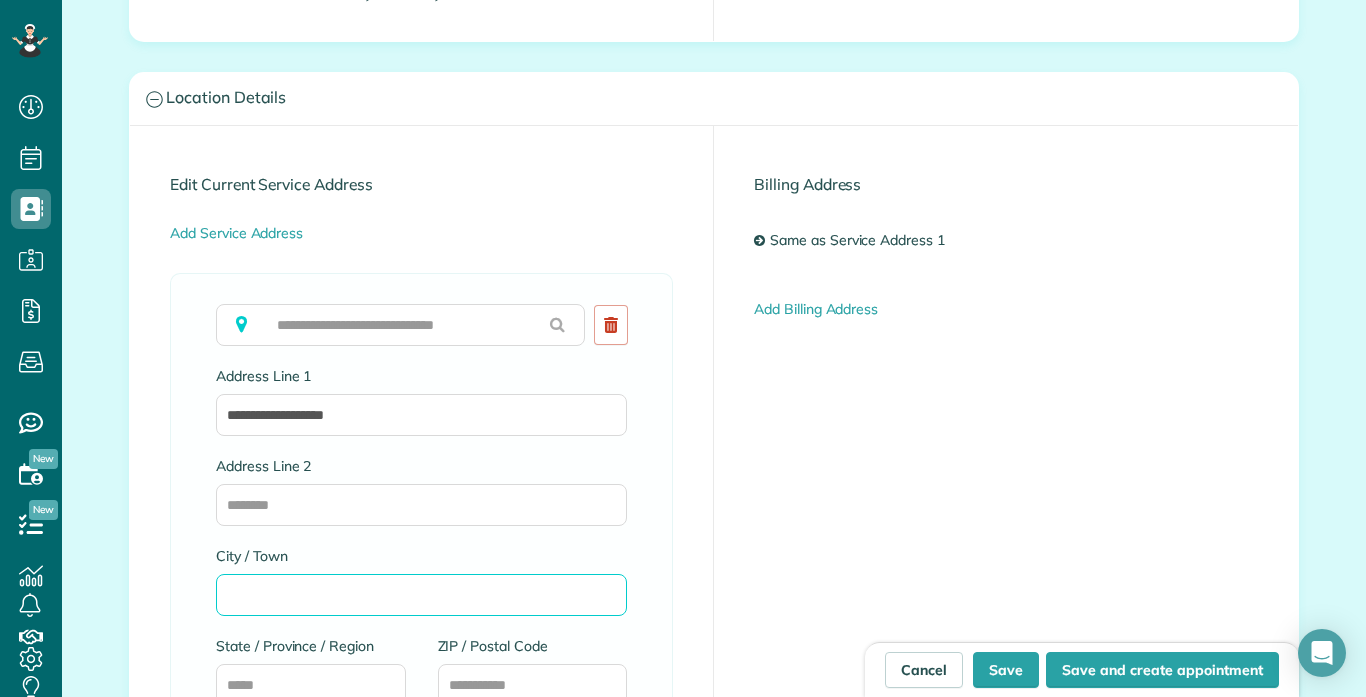 click on "City / Town" at bounding box center (421, 595) 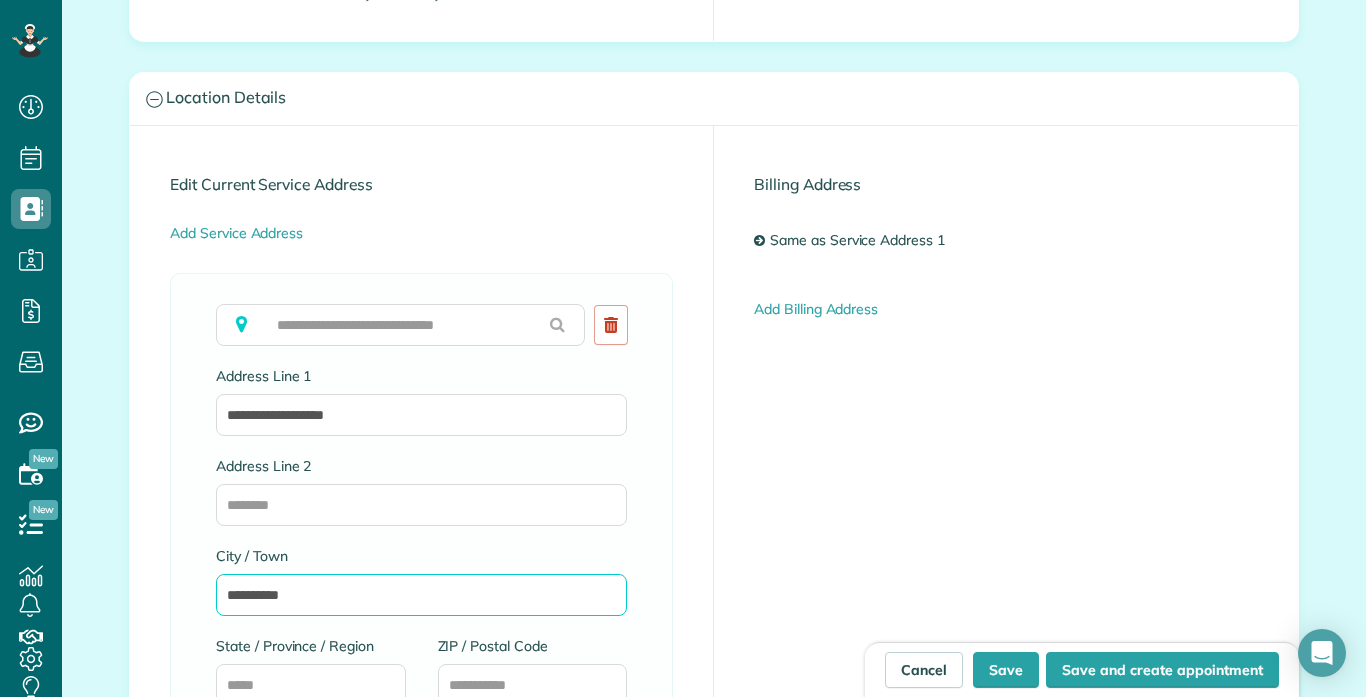 type on "**********" 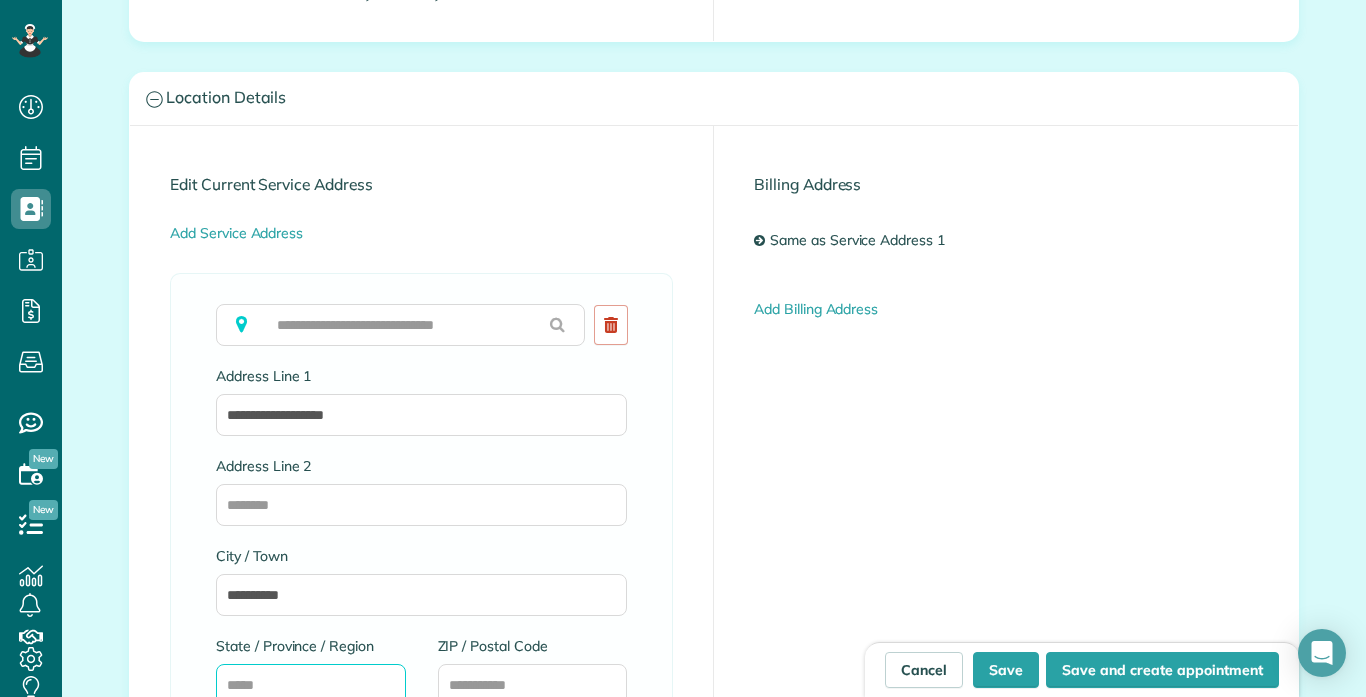 scroll, scrollTop: 1049, scrollLeft: 0, axis: vertical 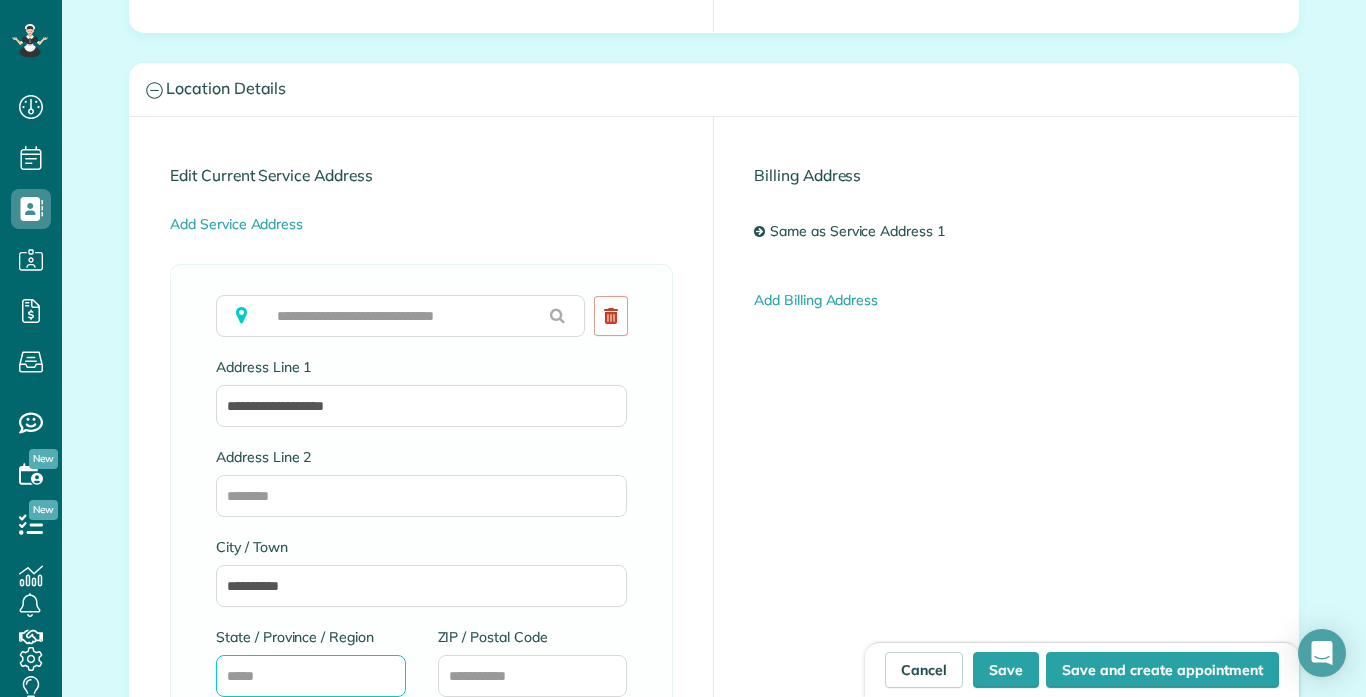 type on "*" 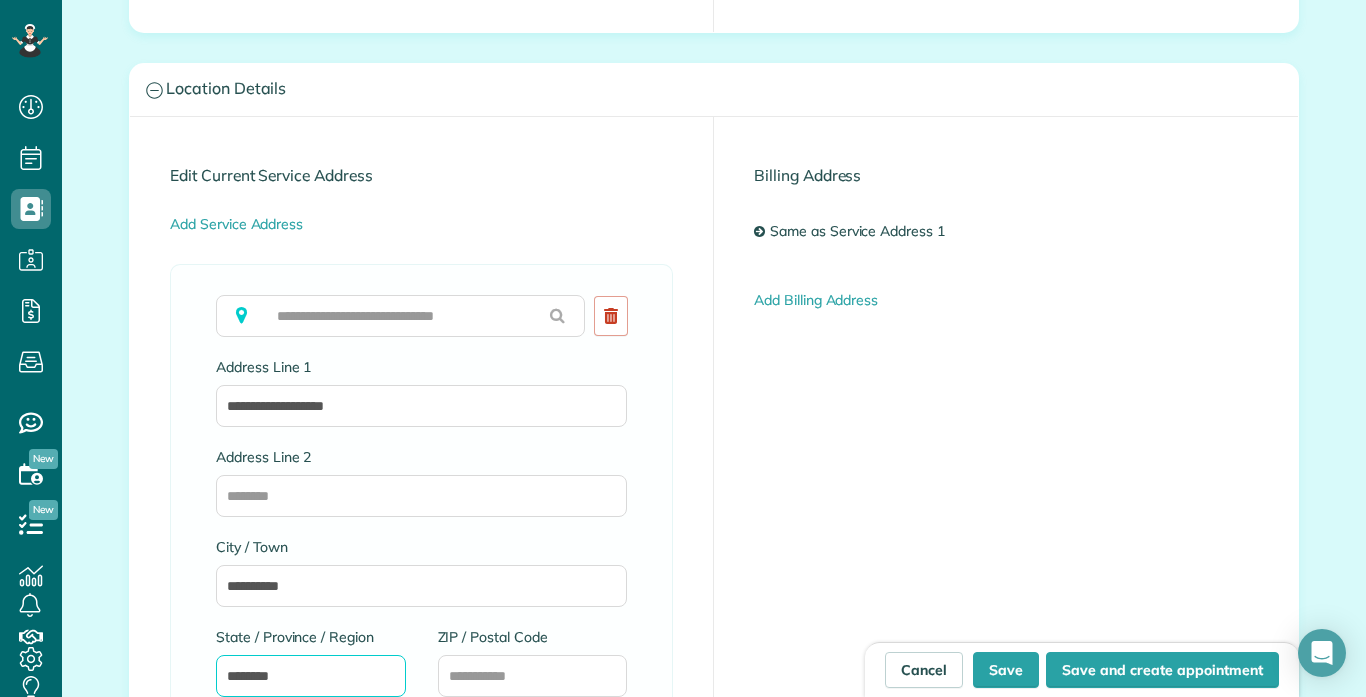 type on "********" 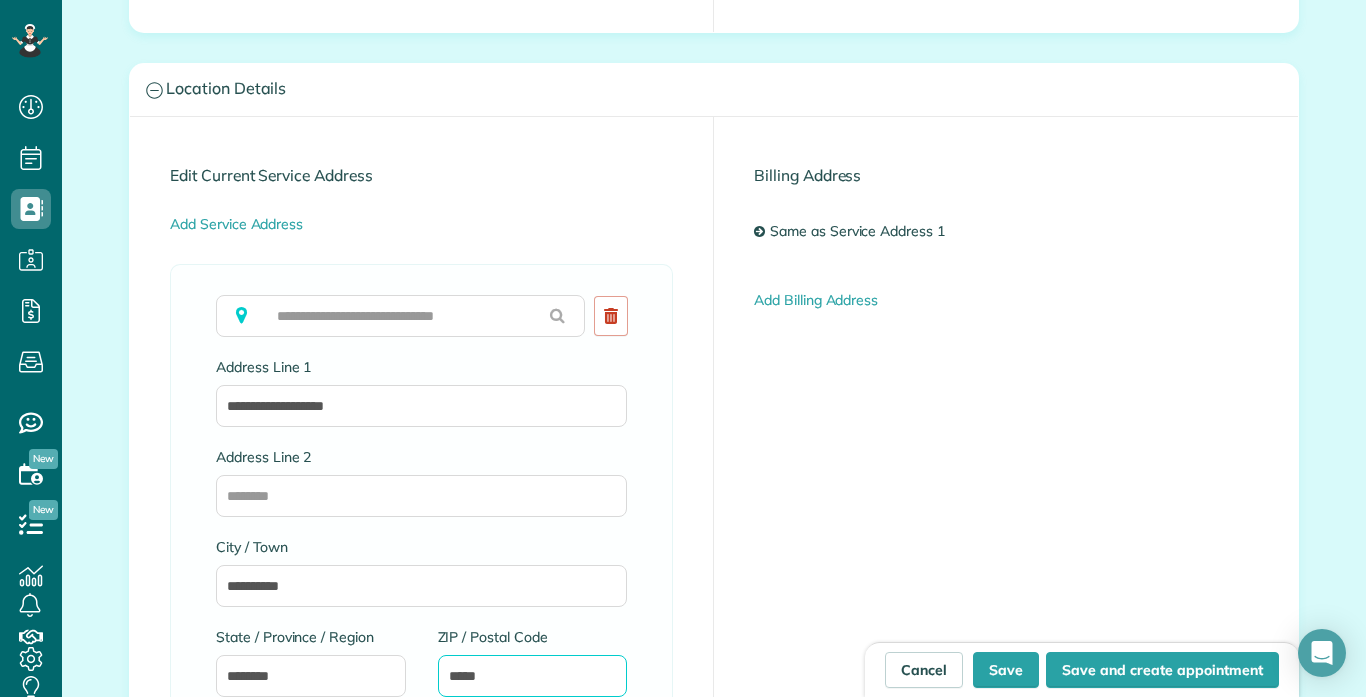 type on "*****" 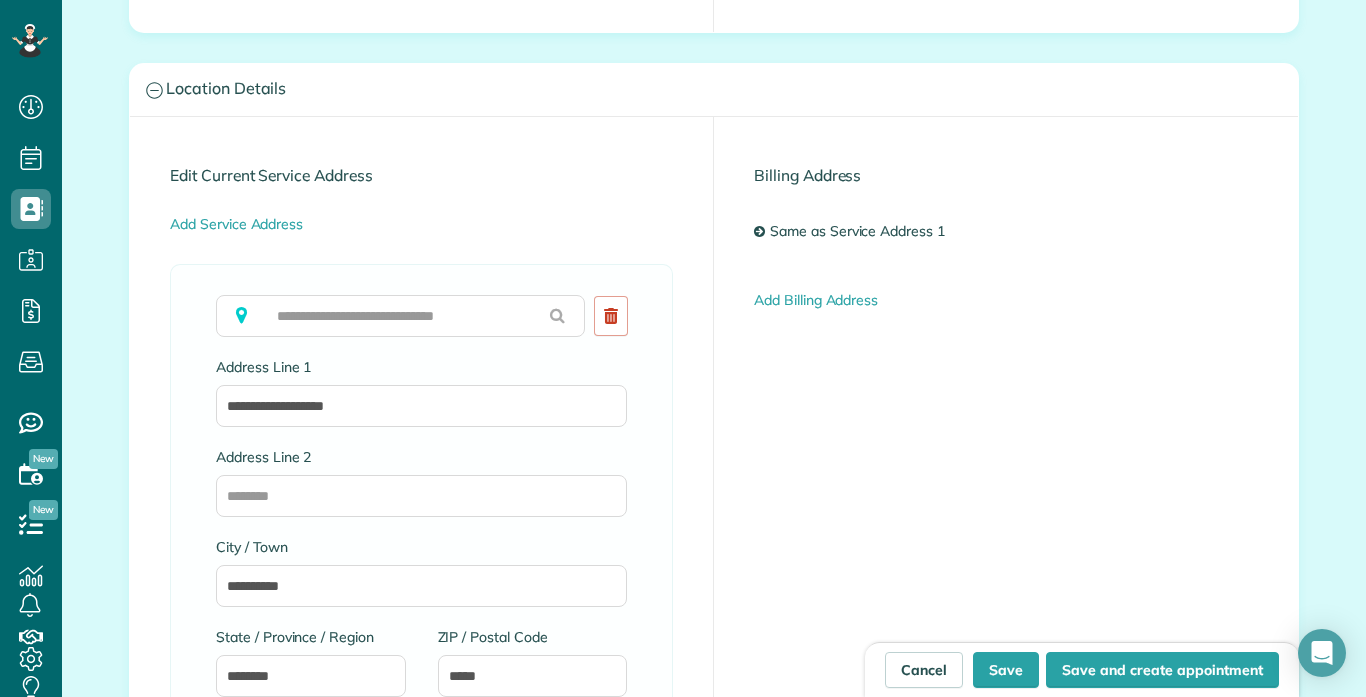 click on "**********" at bounding box center (422, 603) 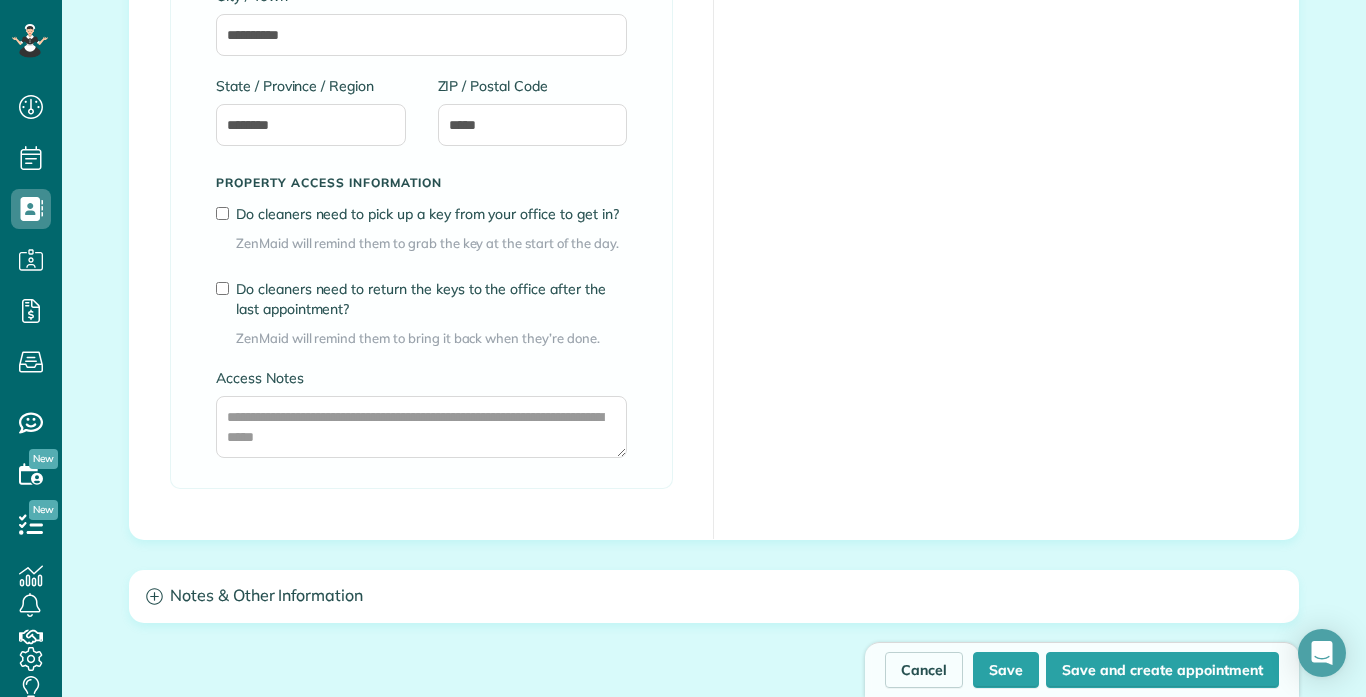 scroll, scrollTop: 1689, scrollLeft: 0, axis: vertical 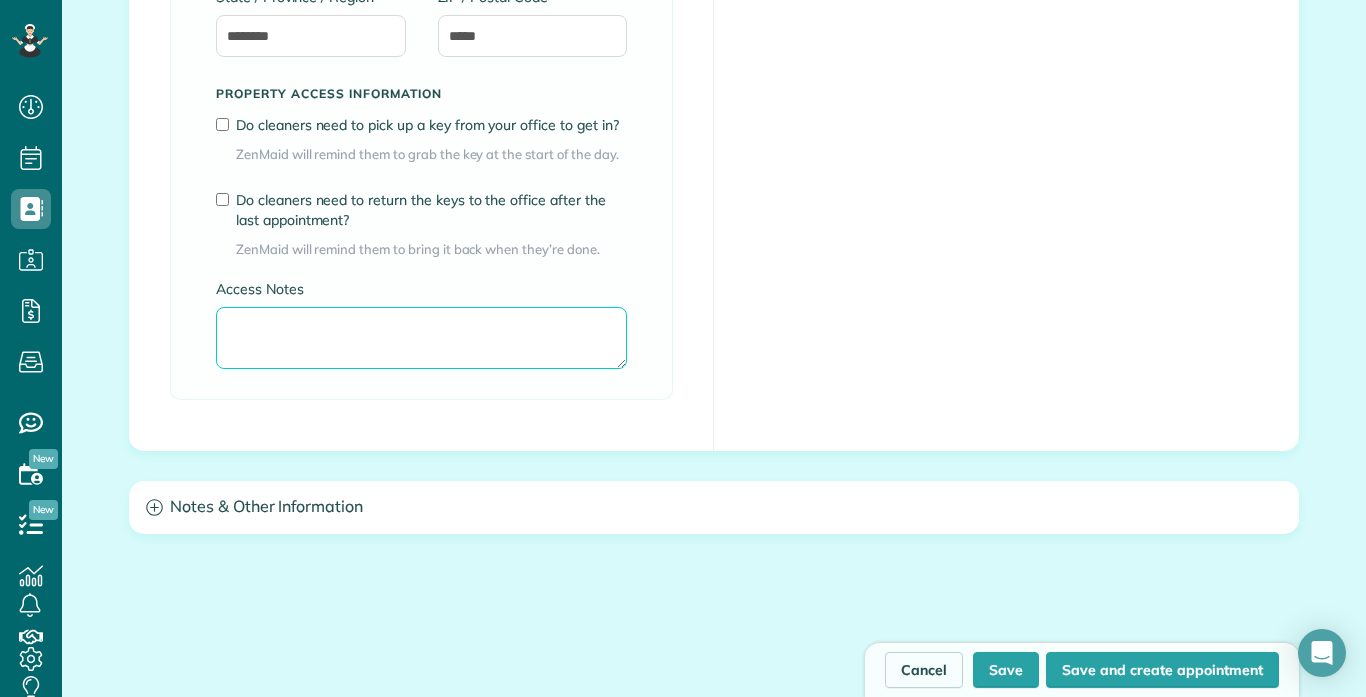 click on "Access Notes" at bounding box center [421, 338] 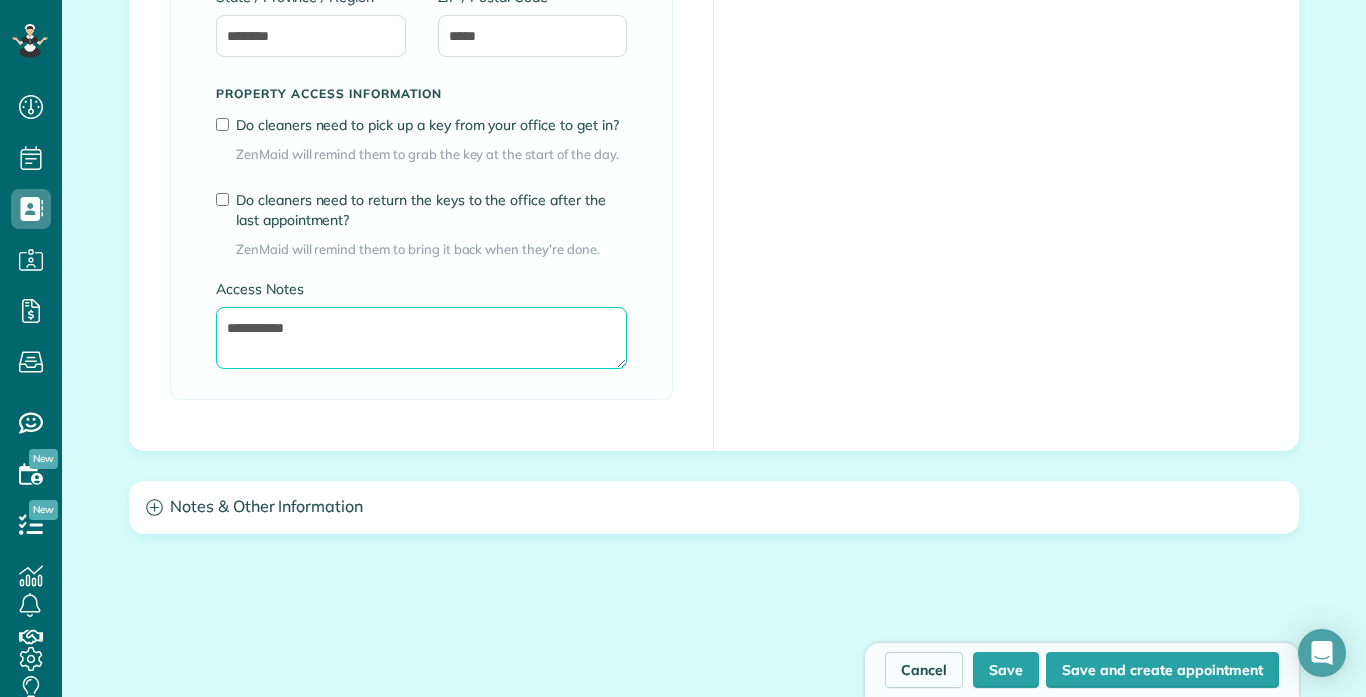 type on "**********" 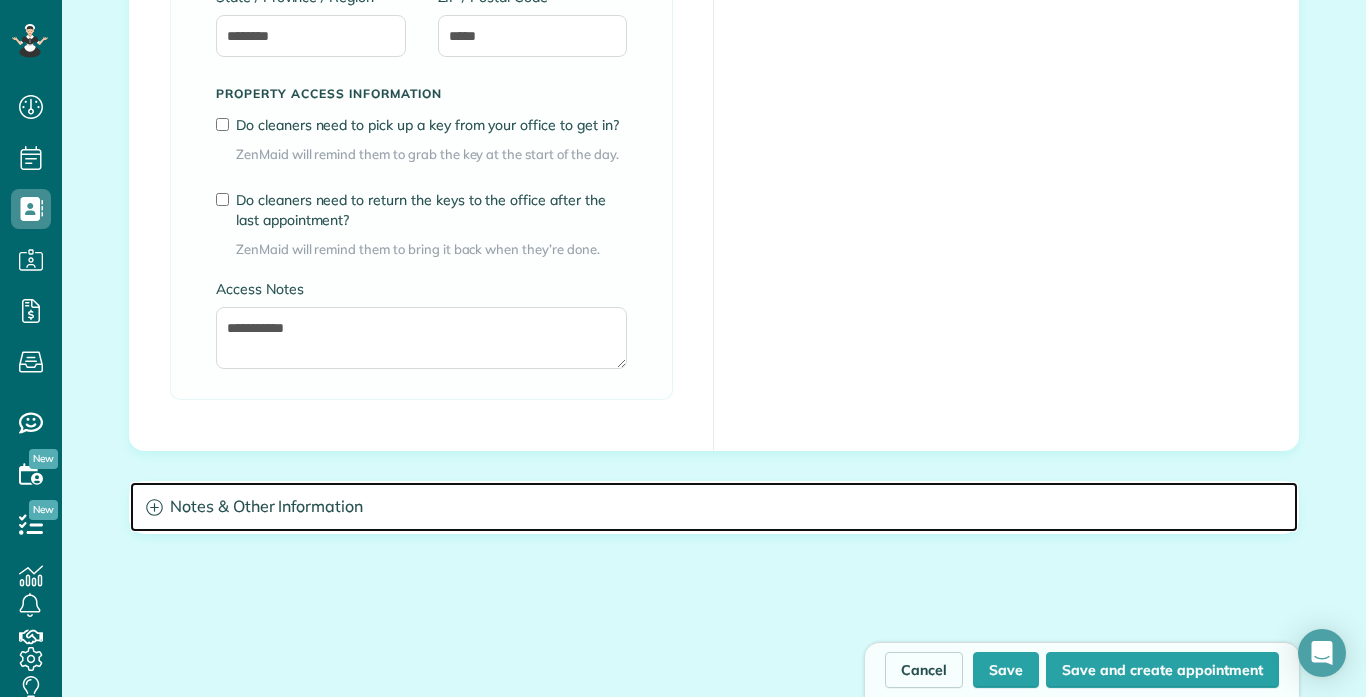 click 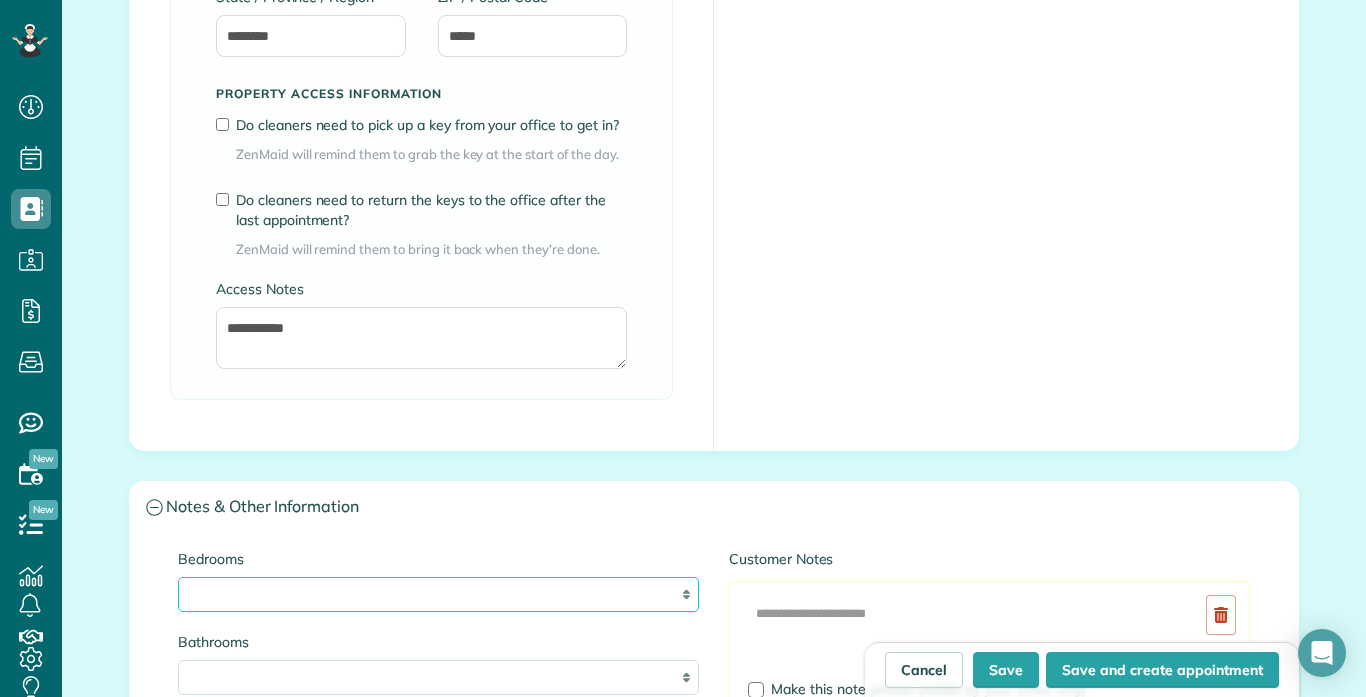 click on "*
*
*
*
**" at bounding box center [438, 594] 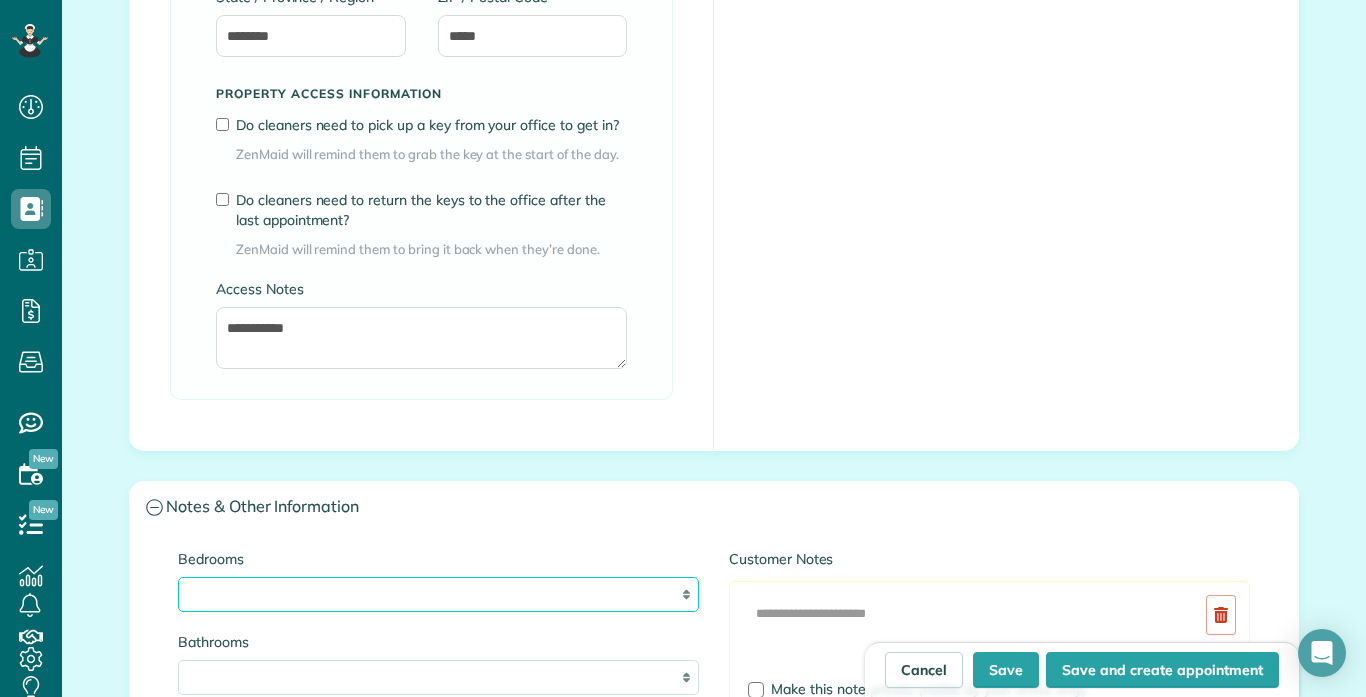select on "*" 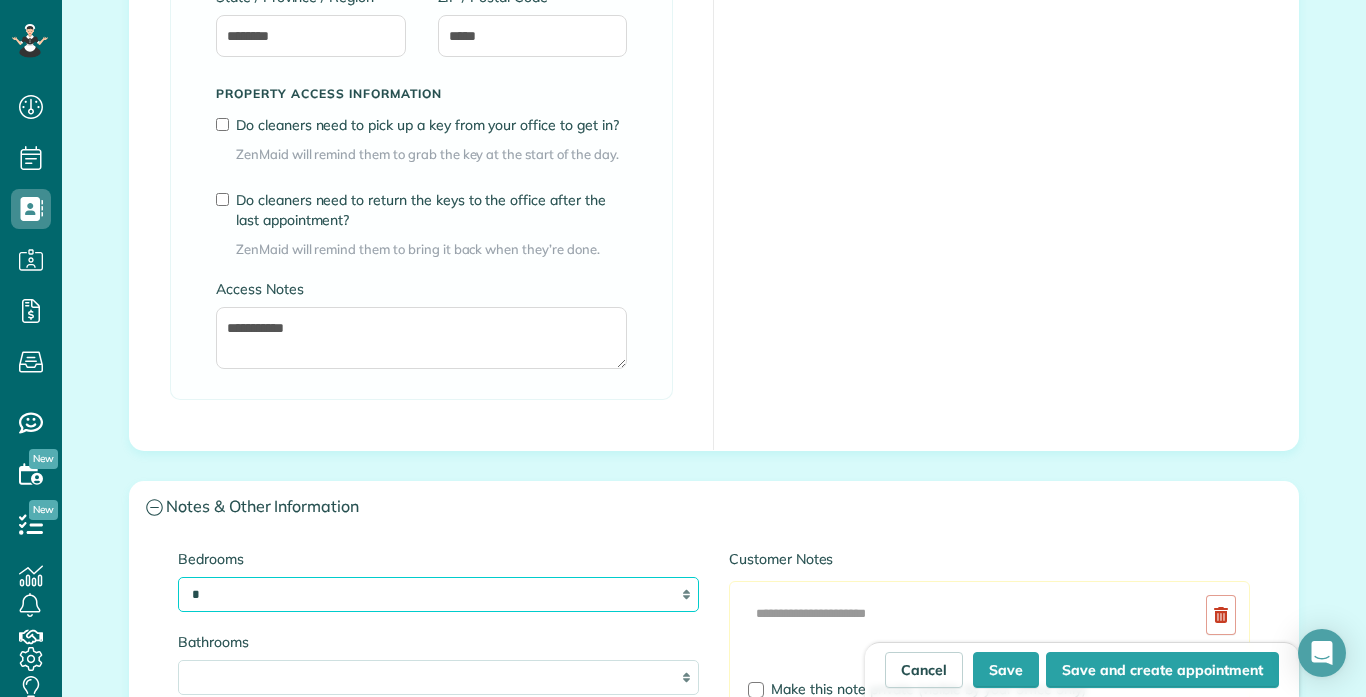 click on "*
*
*
*
**" at bounding box center (438, 594) 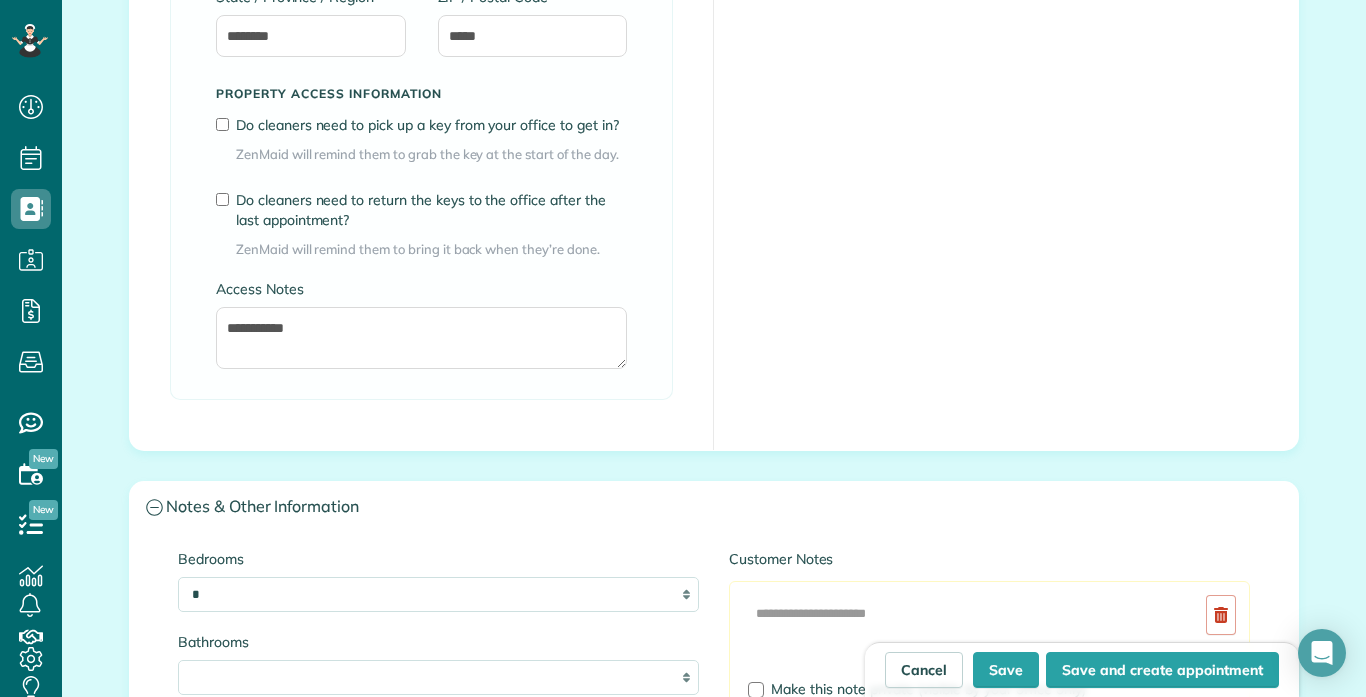 click on "Customer Notes
Add Image
Make this note private (visible by your office only)
Add photo(s)..
Add Note" at bounding box center [989, 679] 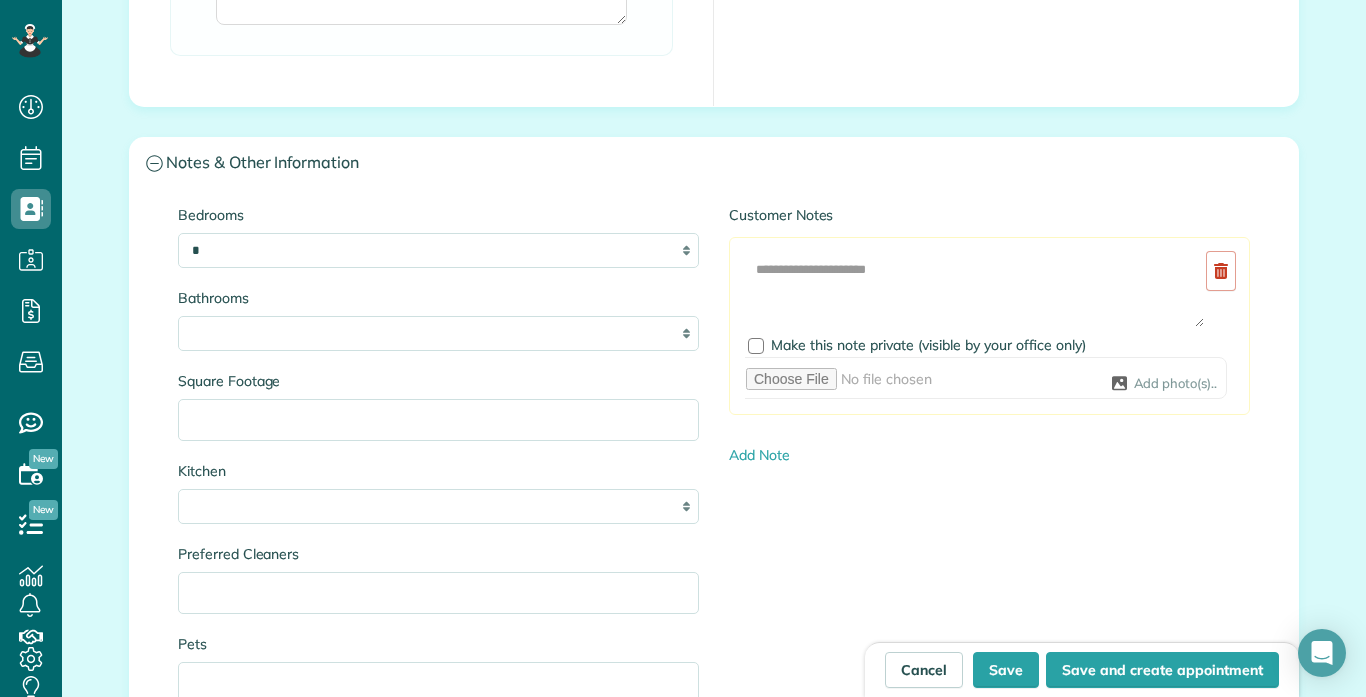 scroll, scrollTop: 2089, scrollLeft: 0, axis: vertical 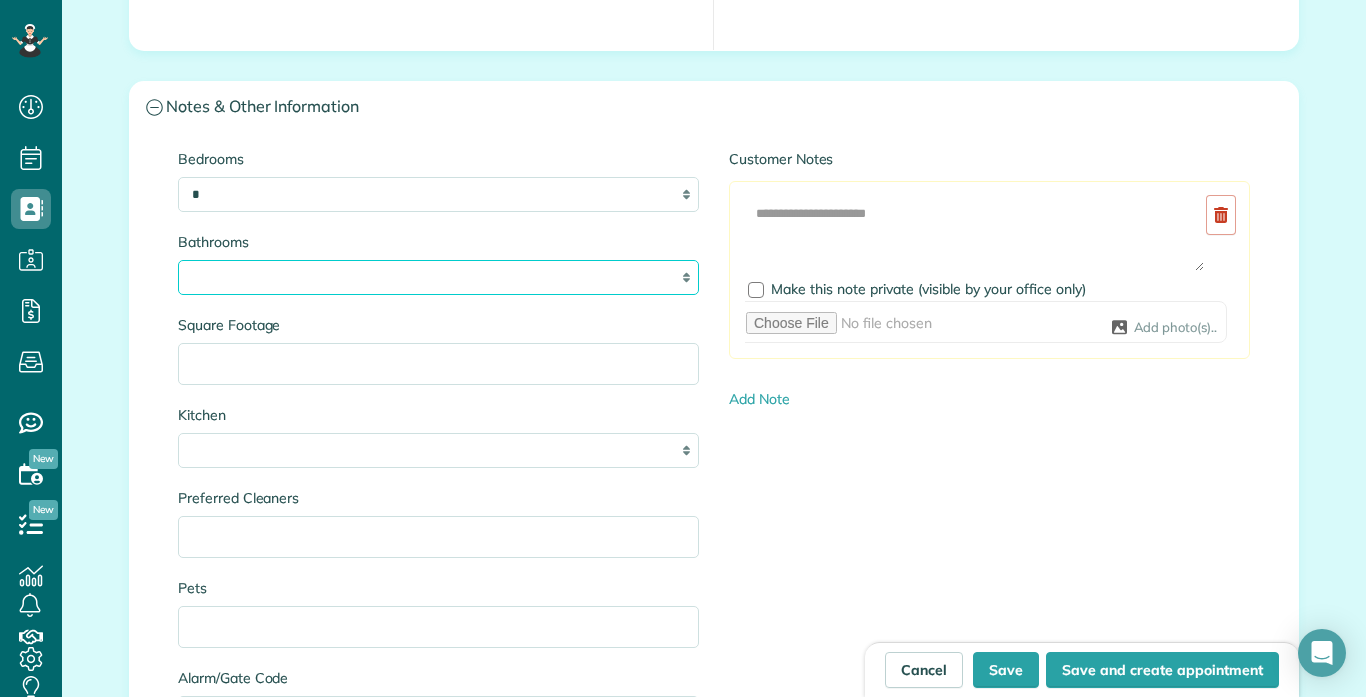 click on "*
***
*
***
*
***
*
***
**" at bounding box center [438, 277] 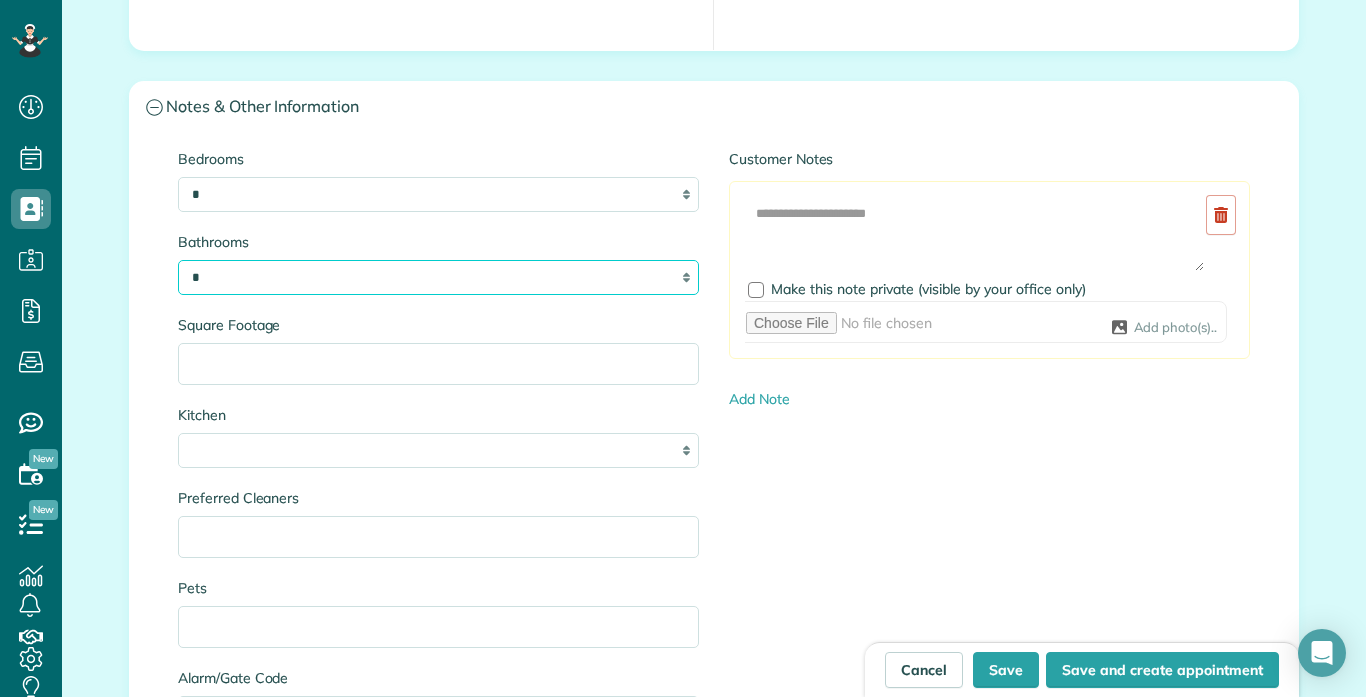 click on "*
***
*
***
*
***
*
***
**" at bounding box center [438, 277] 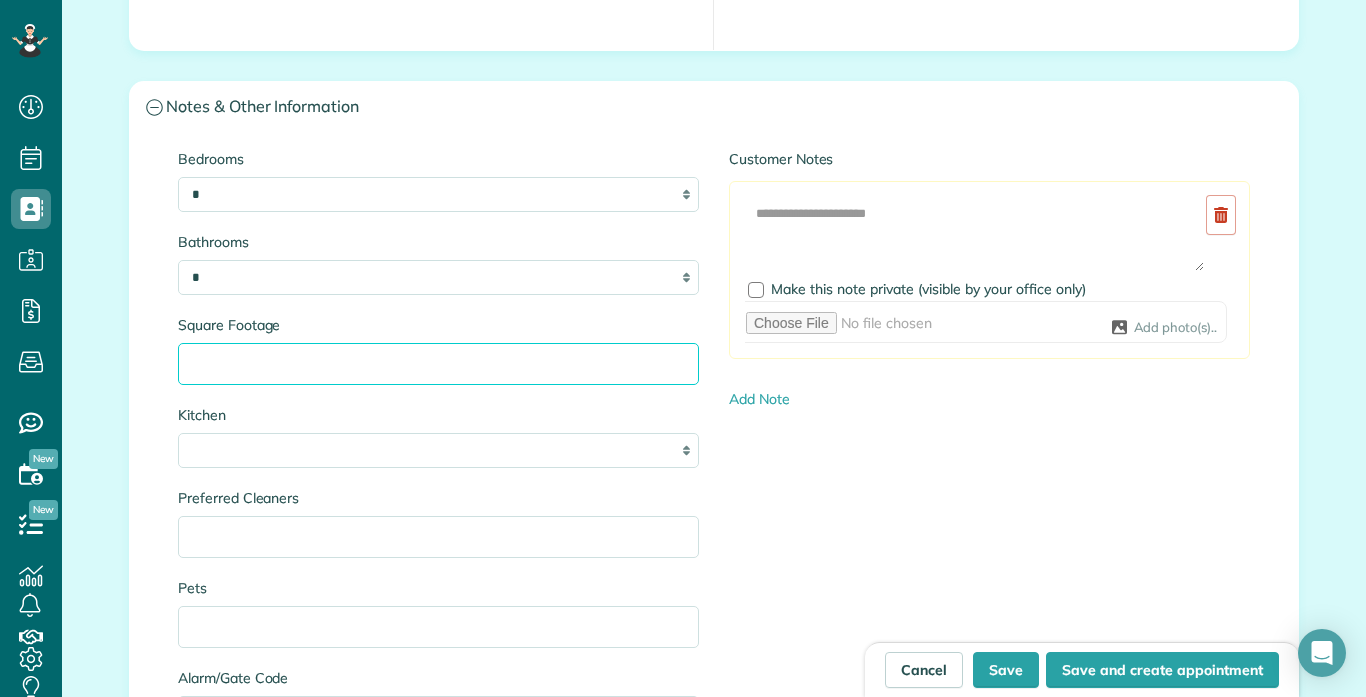 click on "Square Footage" at bounding box center (438, 364) 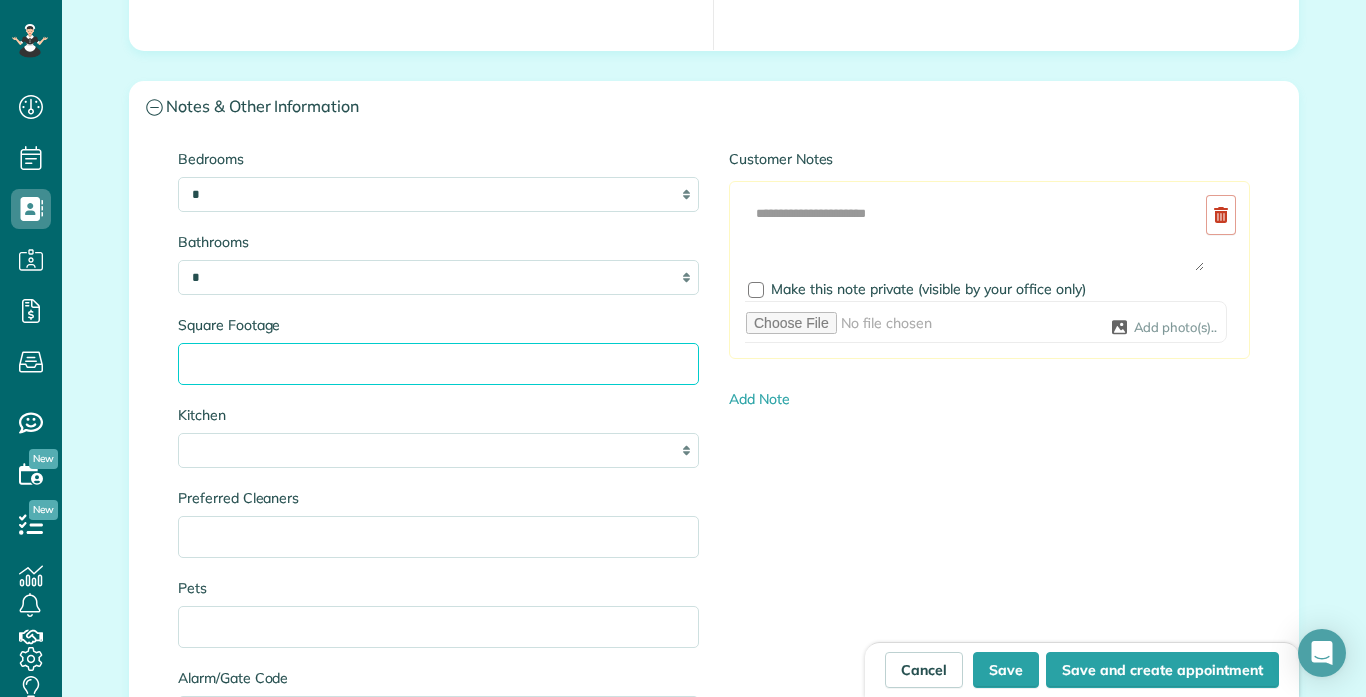 click on "Square Footage" at bounding box center (438, 364) 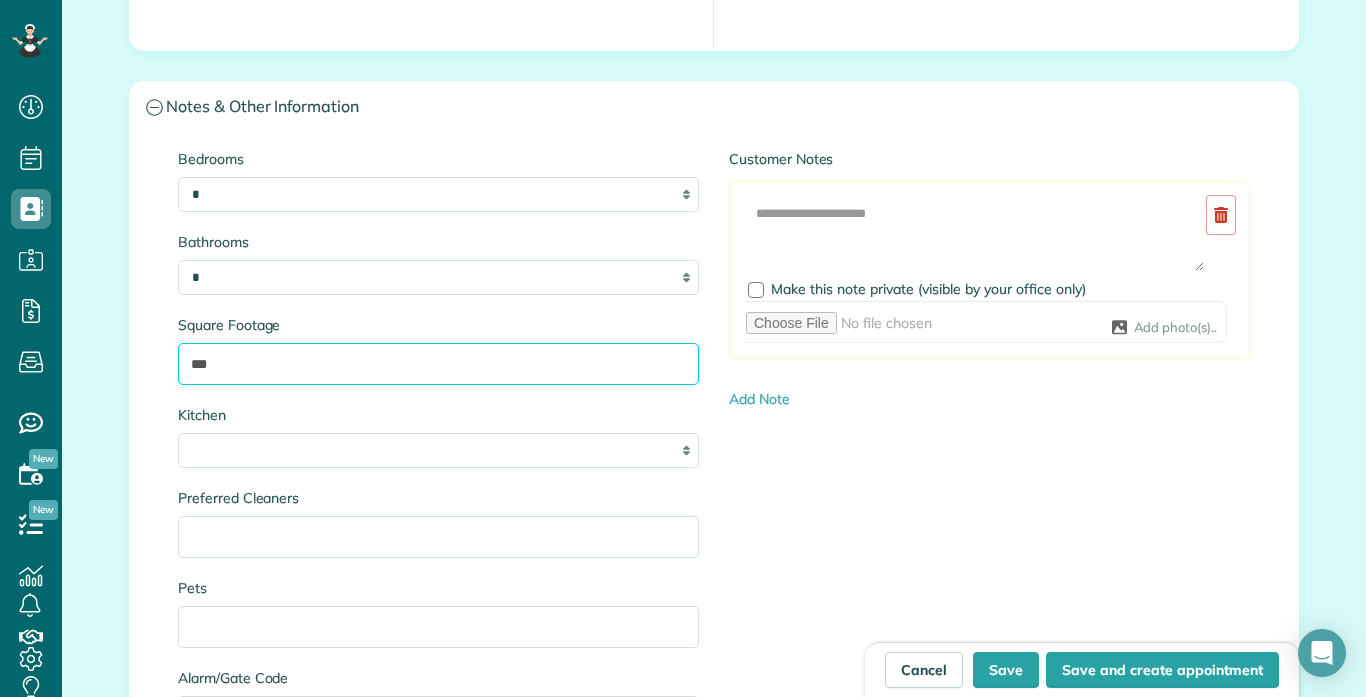 type on "***" 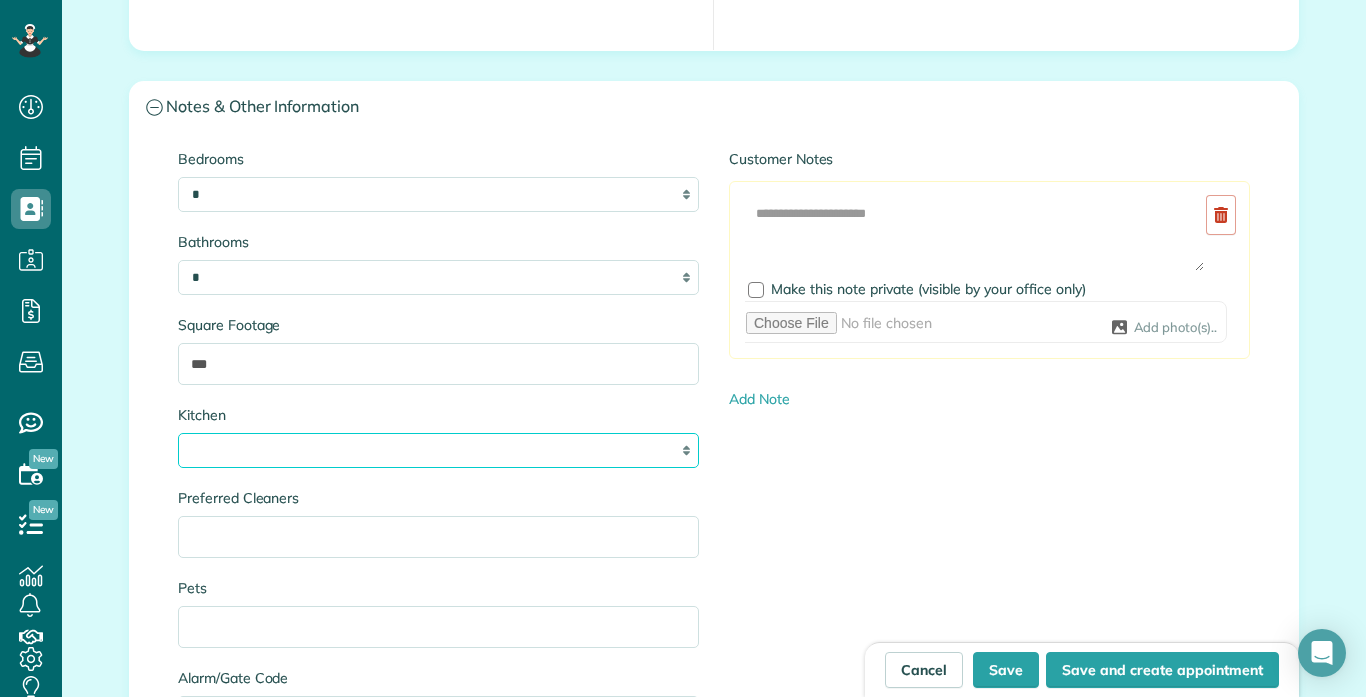 click on "*
*
*
*" at bounding box center (438, 450) 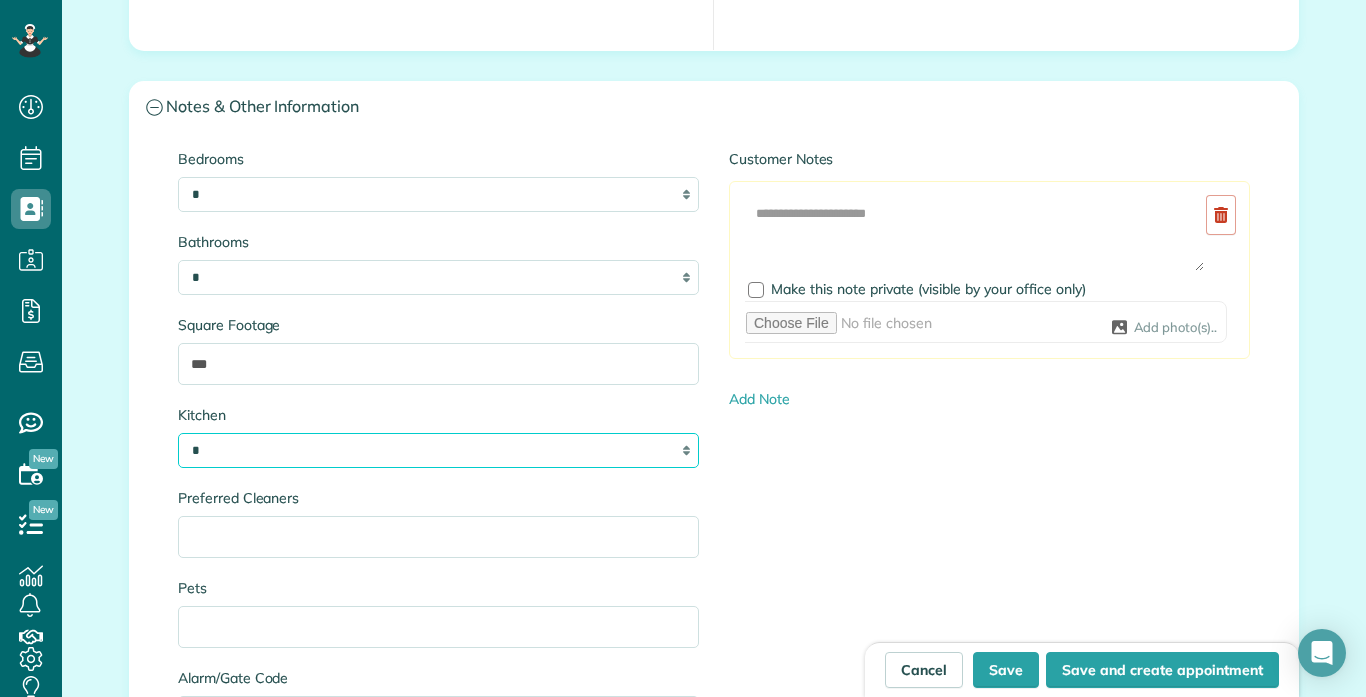 click on "*
*
*
*" at bounding box center (438, 450) 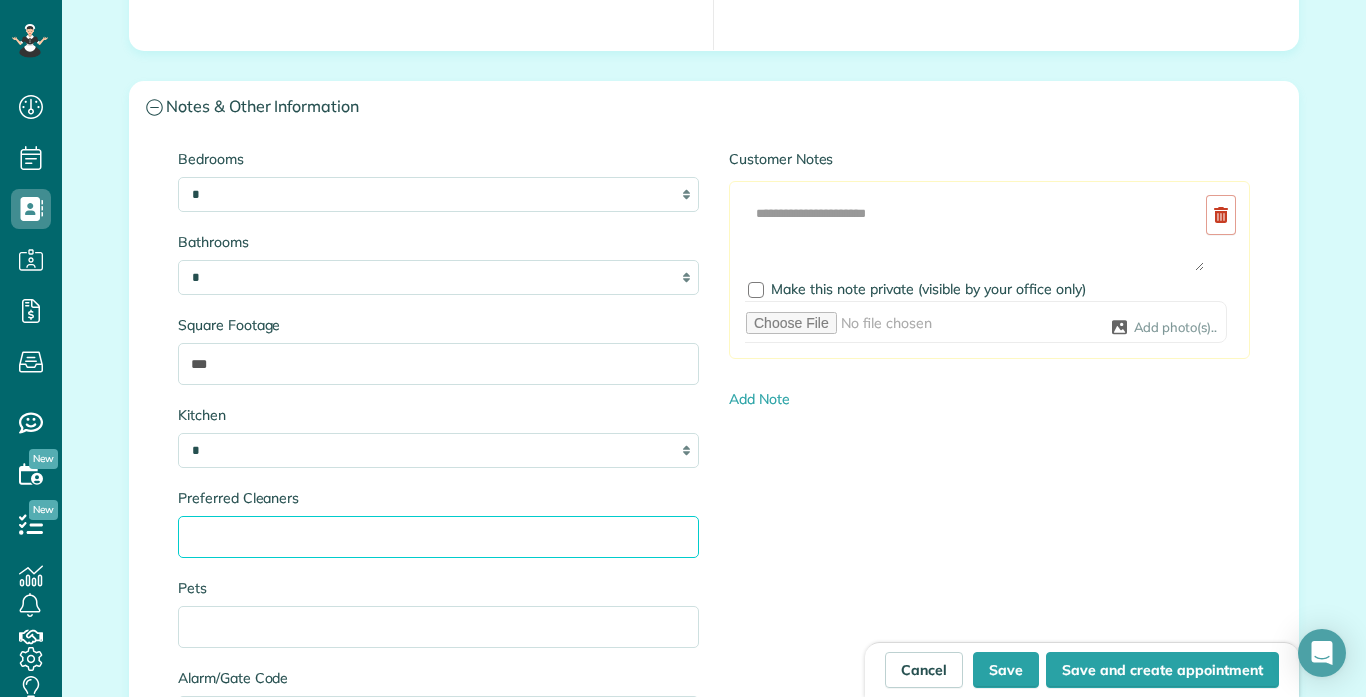 click on "Preferred Cleaners" at bounding box center (438, 537) 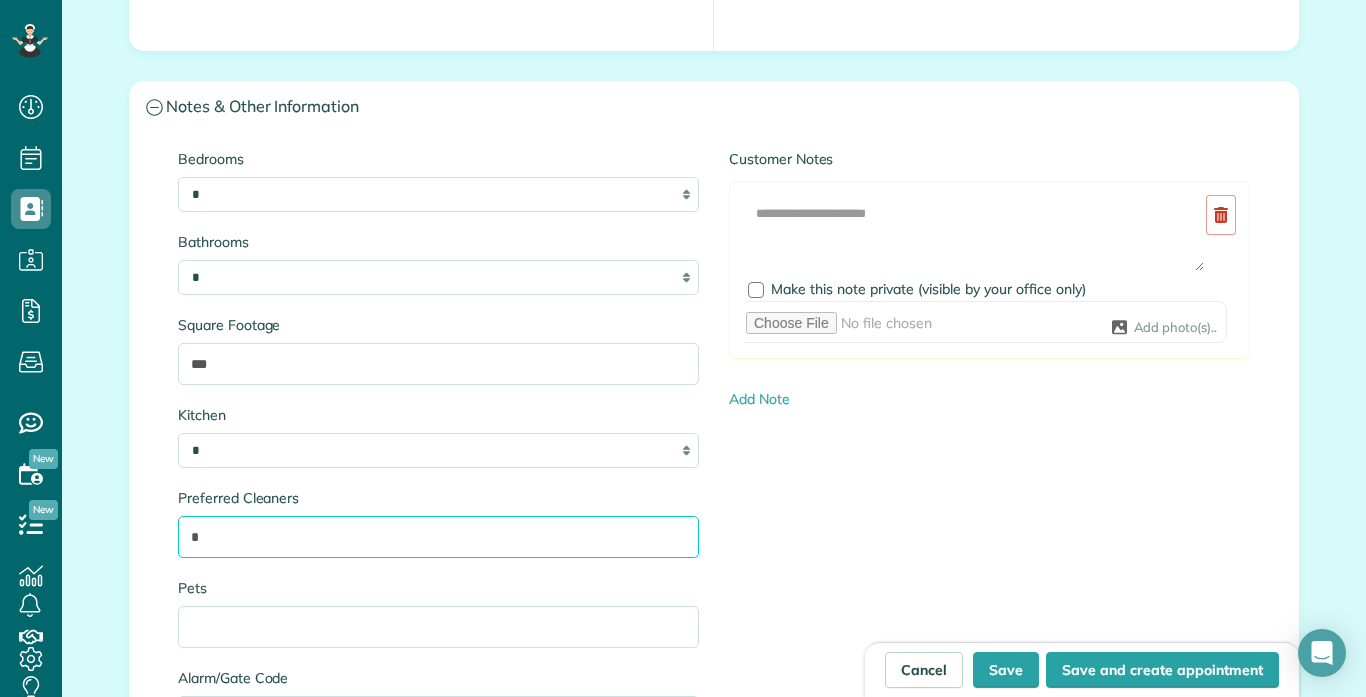type on "*" 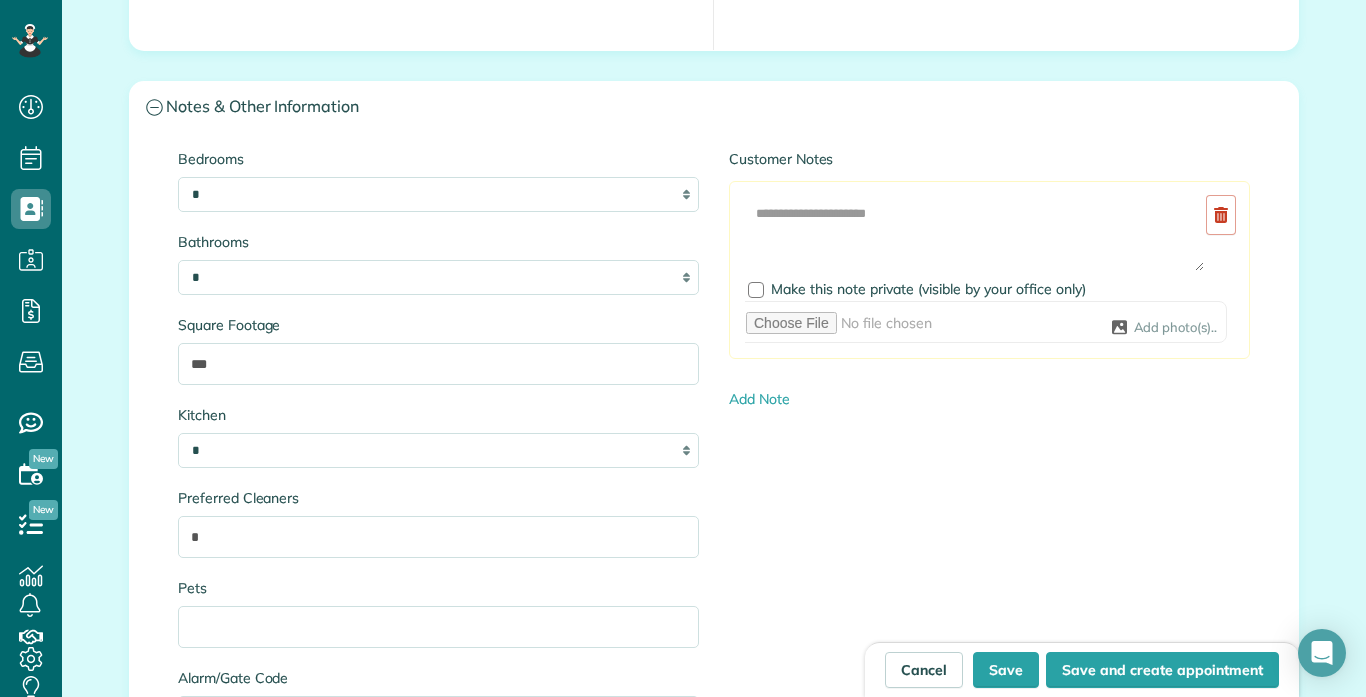click on "Pets" at bounding box center [438, 613] 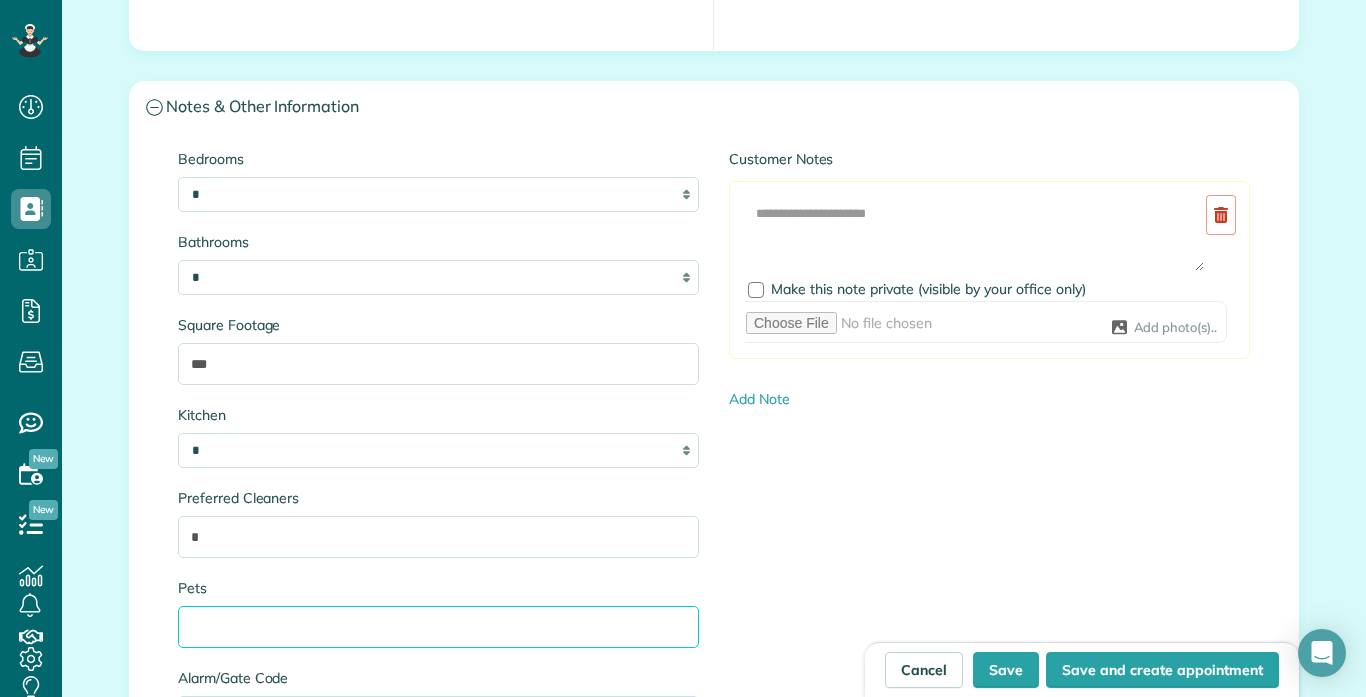 click on "Pets" at bounding box center [438, 627] 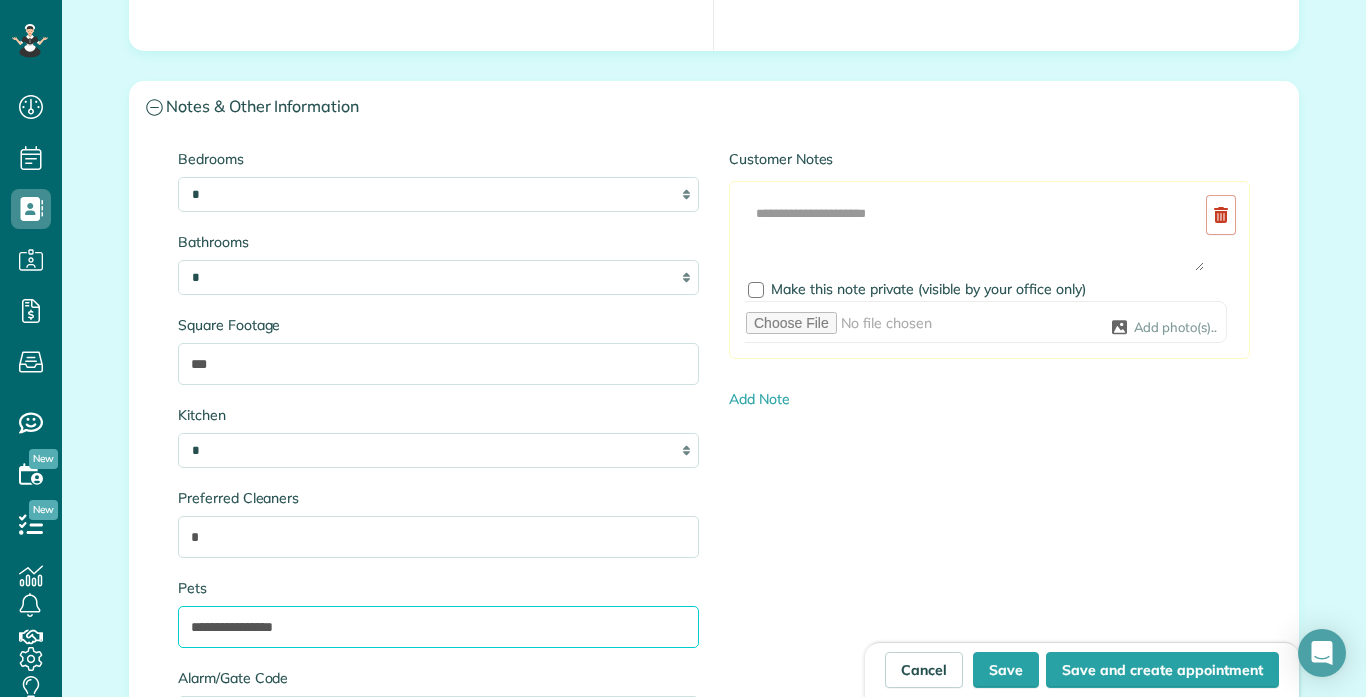 type on "**********" 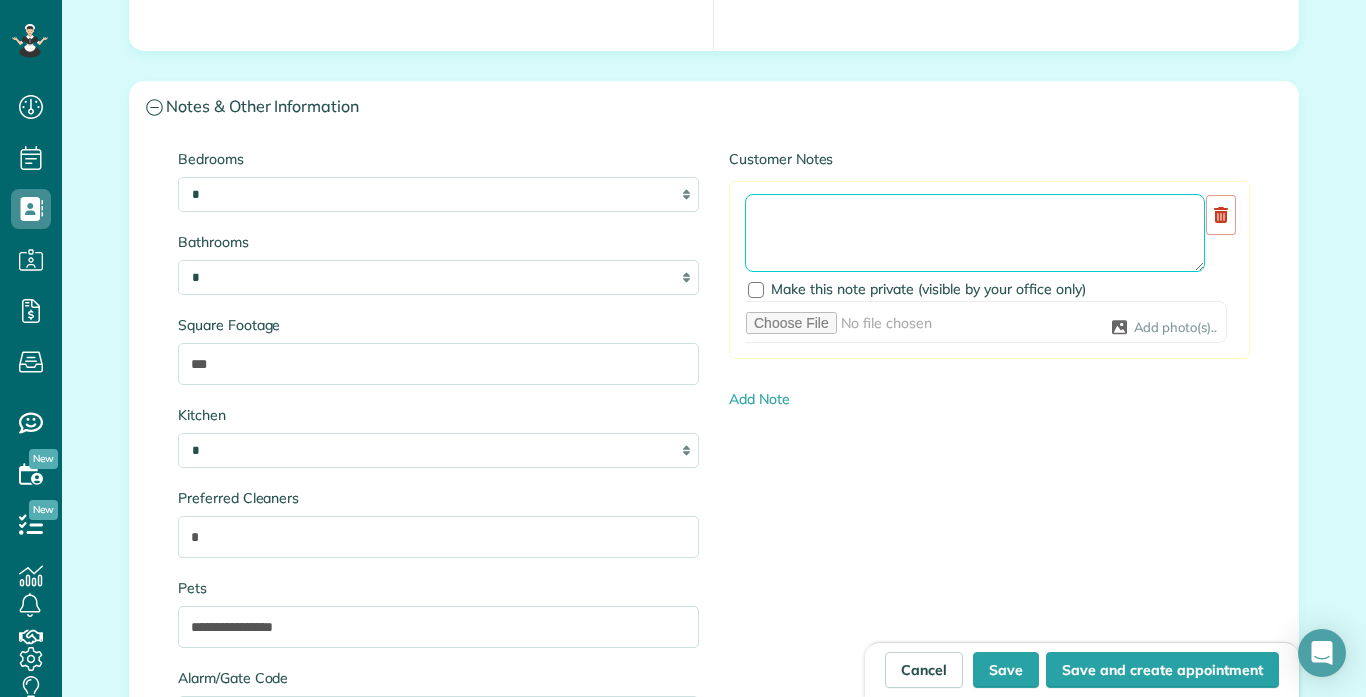 click at bounding box center (975, 233) 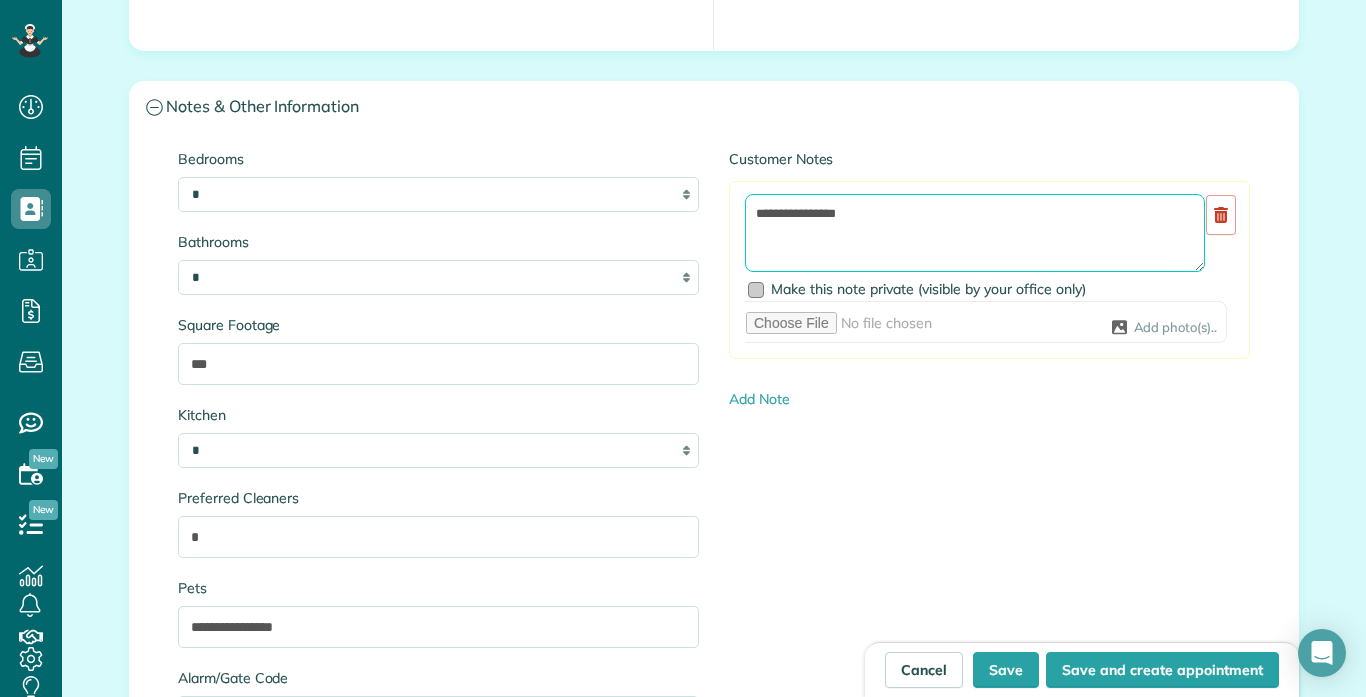 type on "**********" 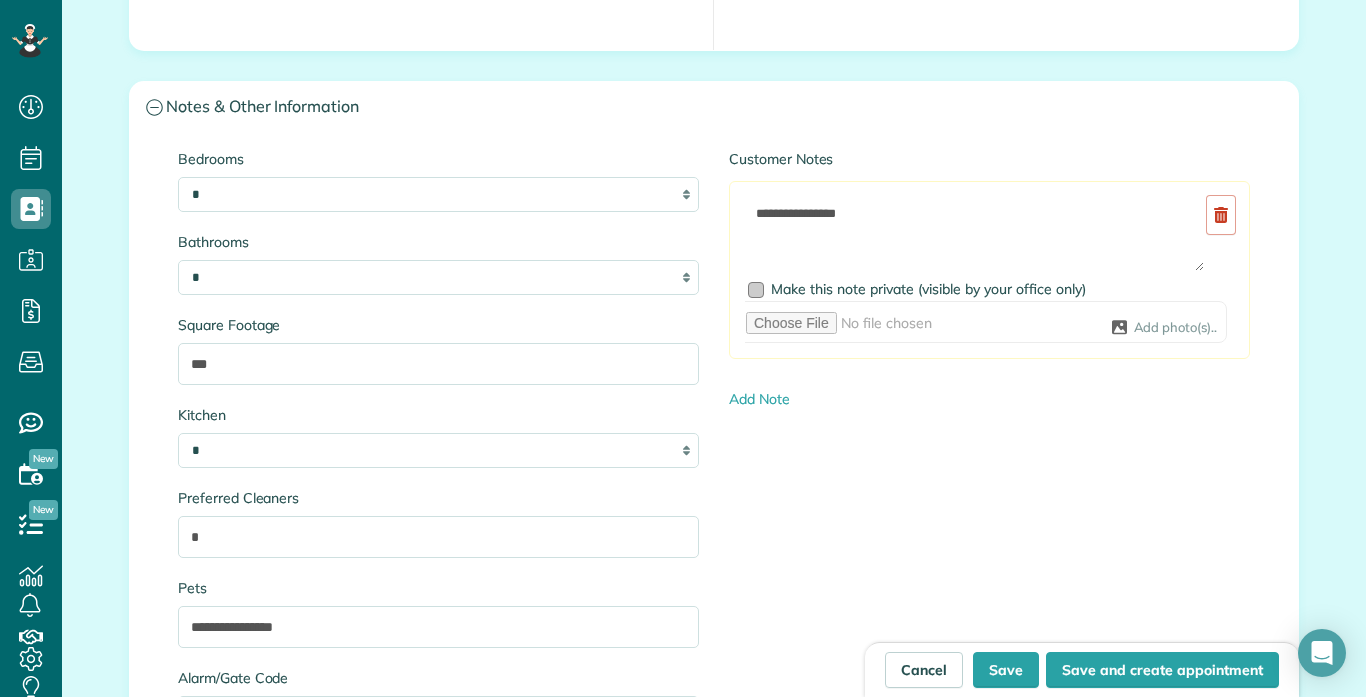 click on "Make this note private (visible by your office only)" at bounding box center (992, 289) 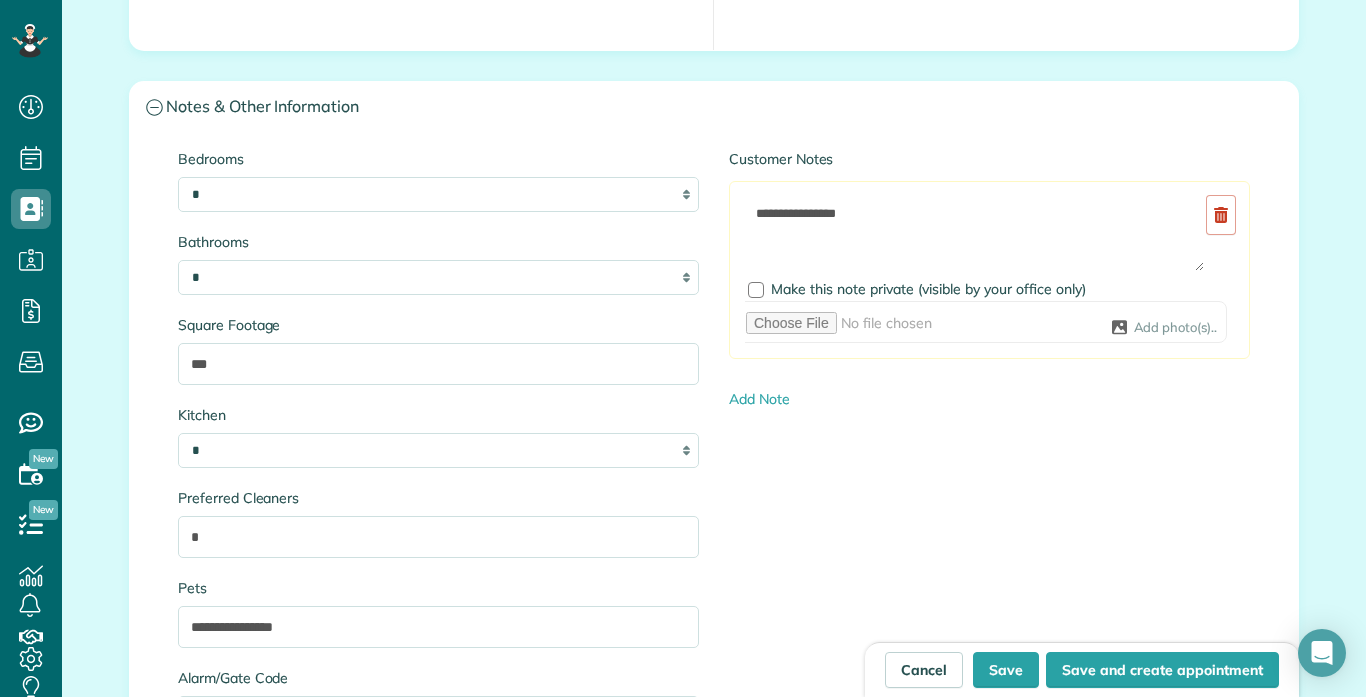click on "**********" at bounding box center [714, 453] 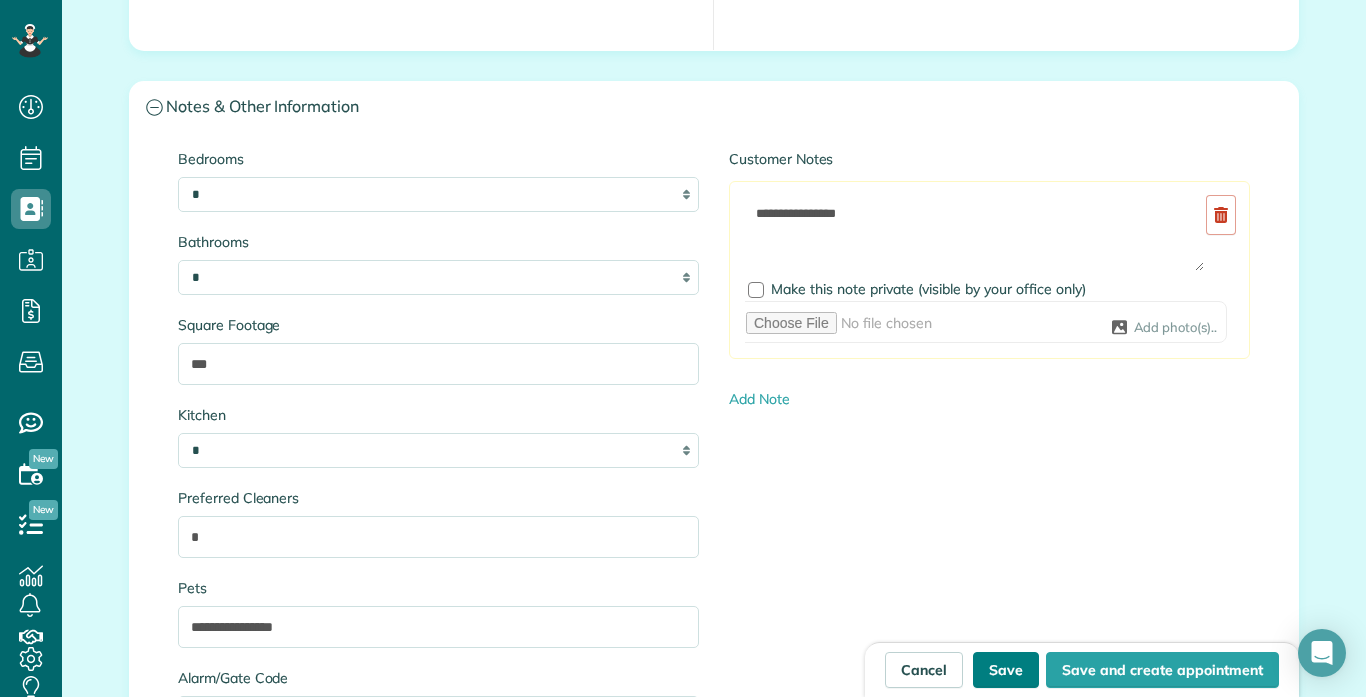 click on "Save" at bounding box center [1006, 670] 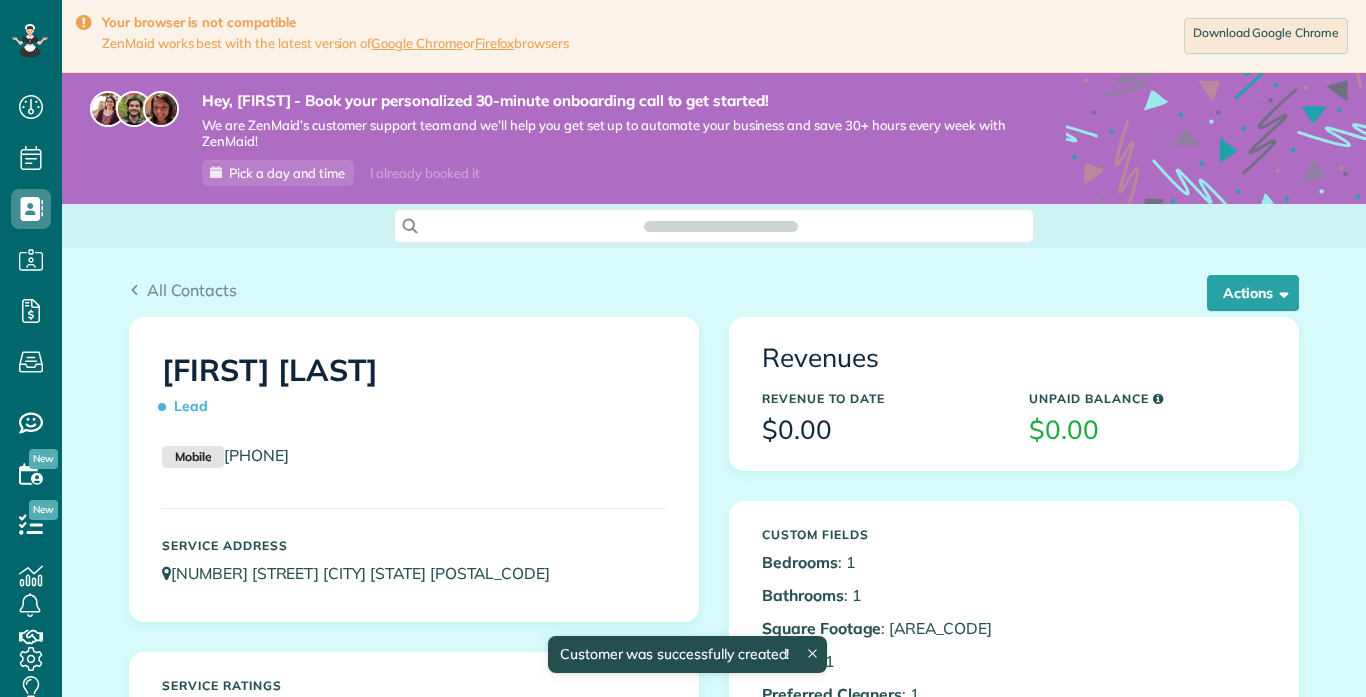 scroll, scrollTop: 0, scrollLeft: 0, axis: both 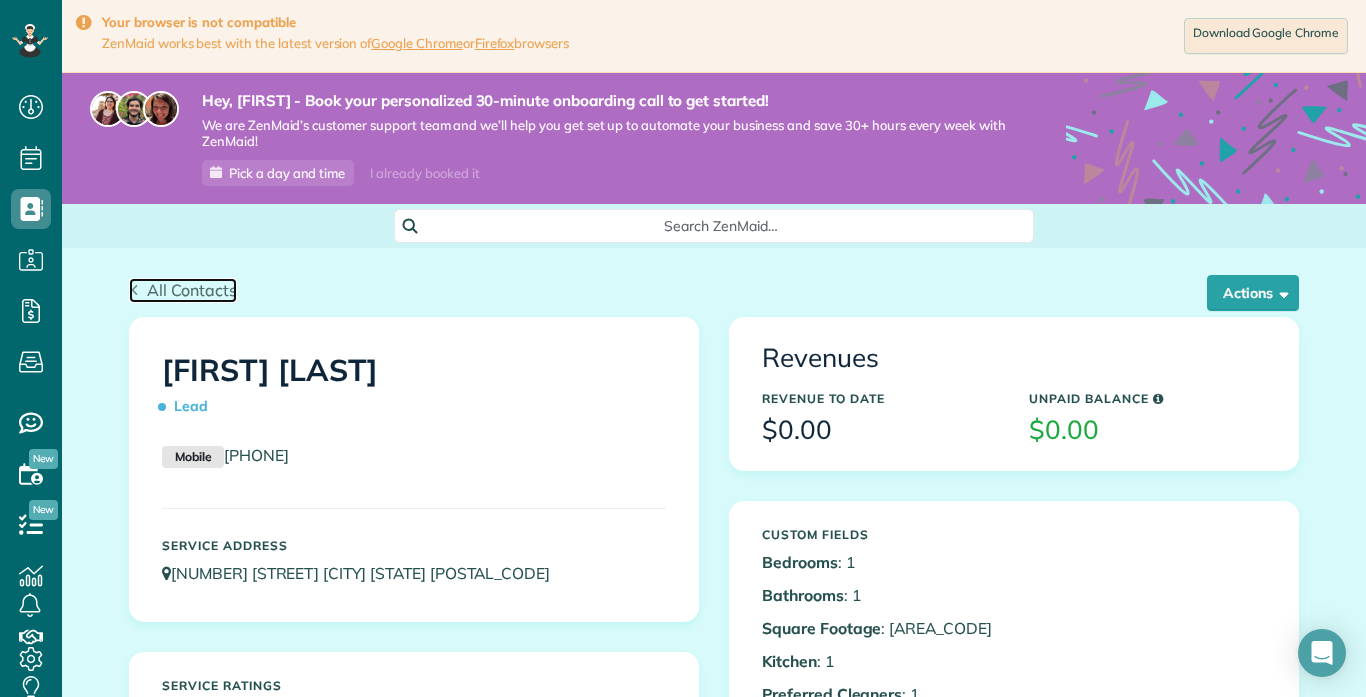 click on "All Contacts" at bounding box center [183, 290] 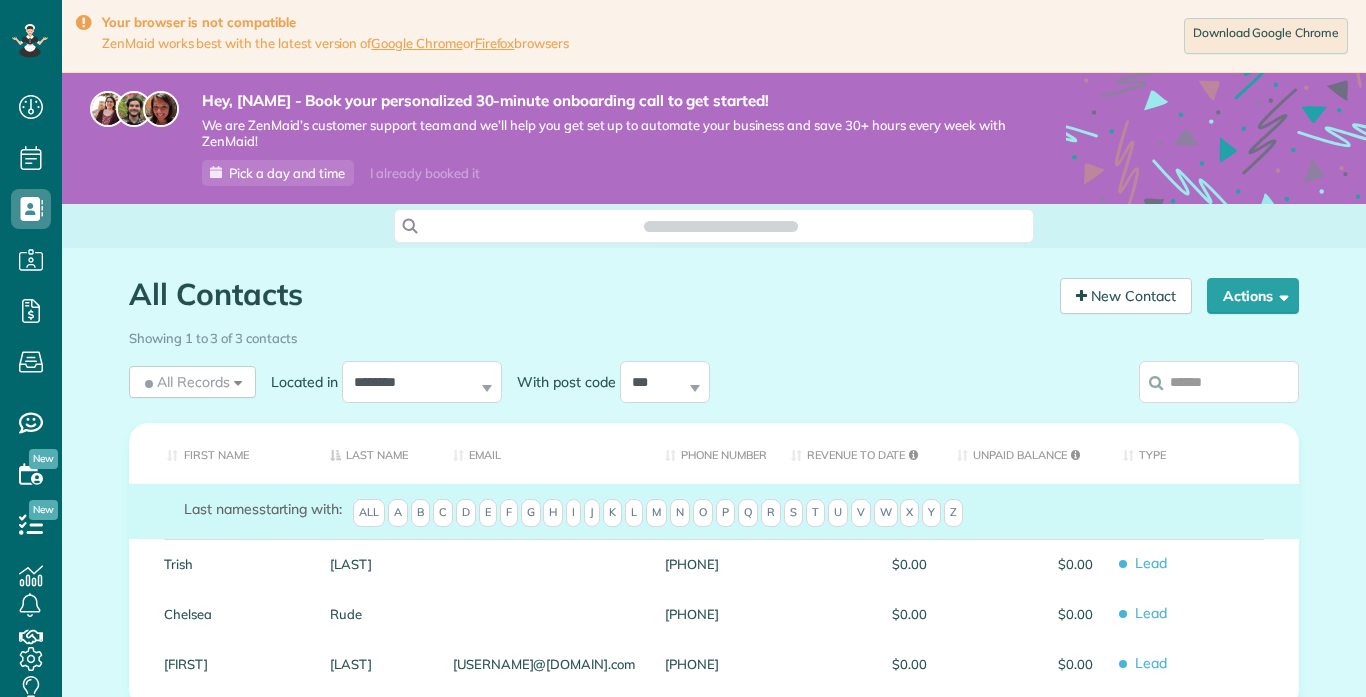 scroll, scrollTop: 0, scrollLeft: 0, axis: both 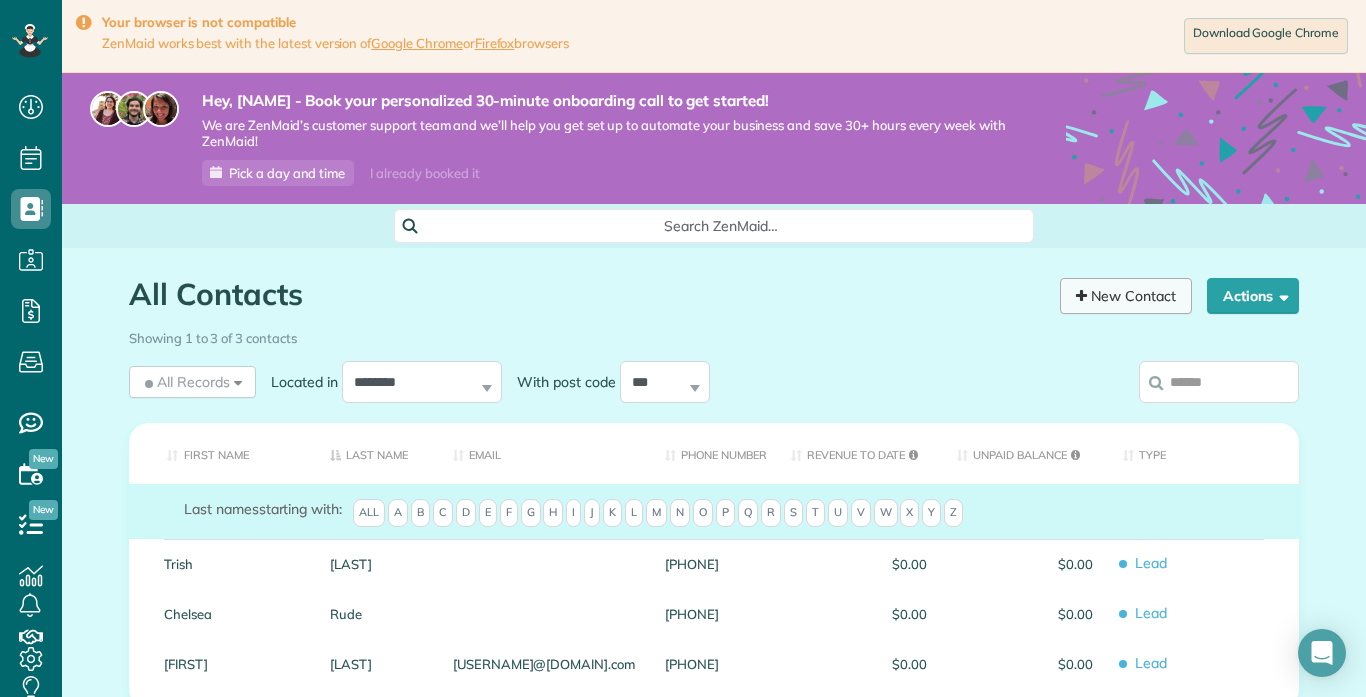 click on "New Contact" at bounding box center [1126, 296] 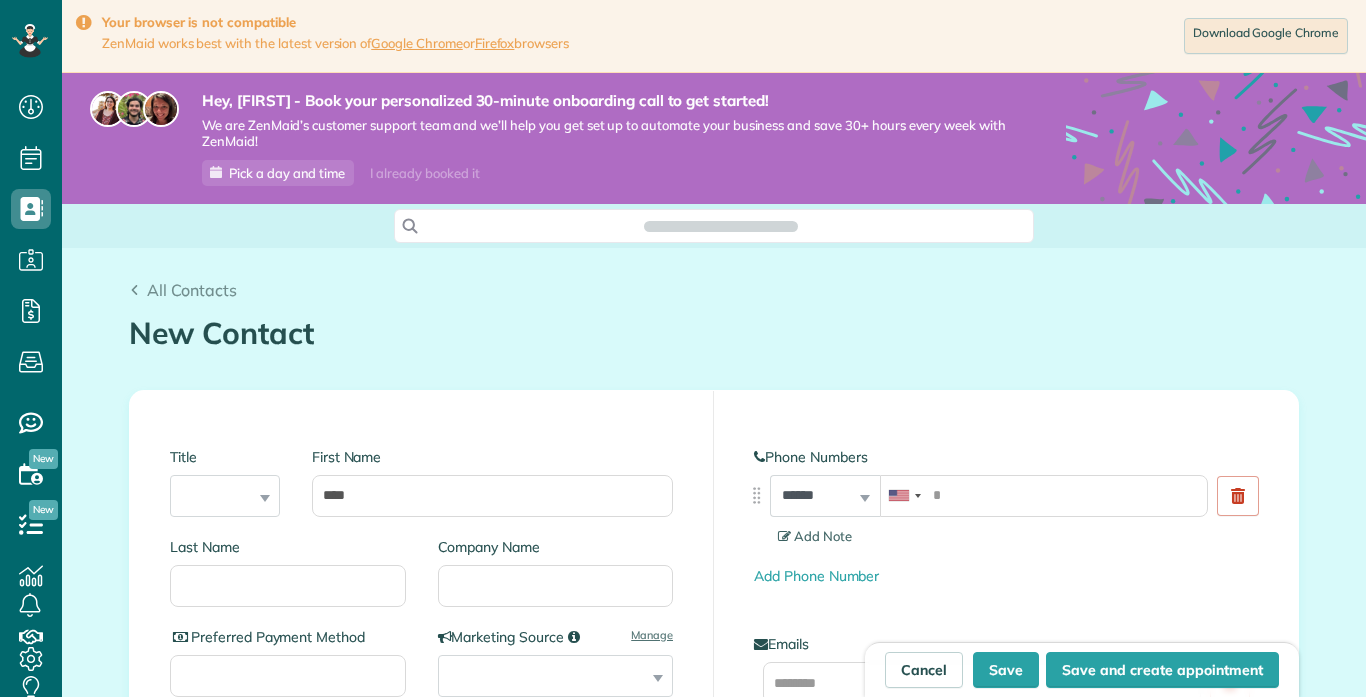 scroll, scrollTop: 0, scrollLeft: 0, axis: both 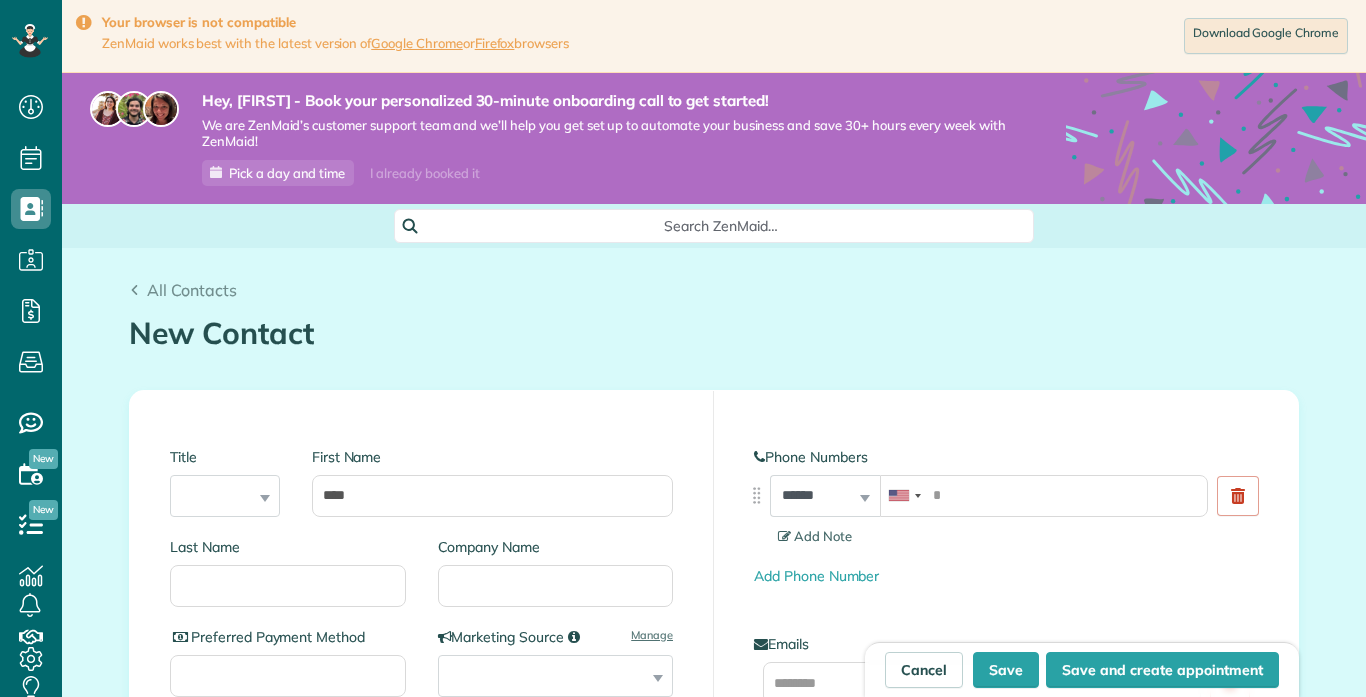 type on "****" 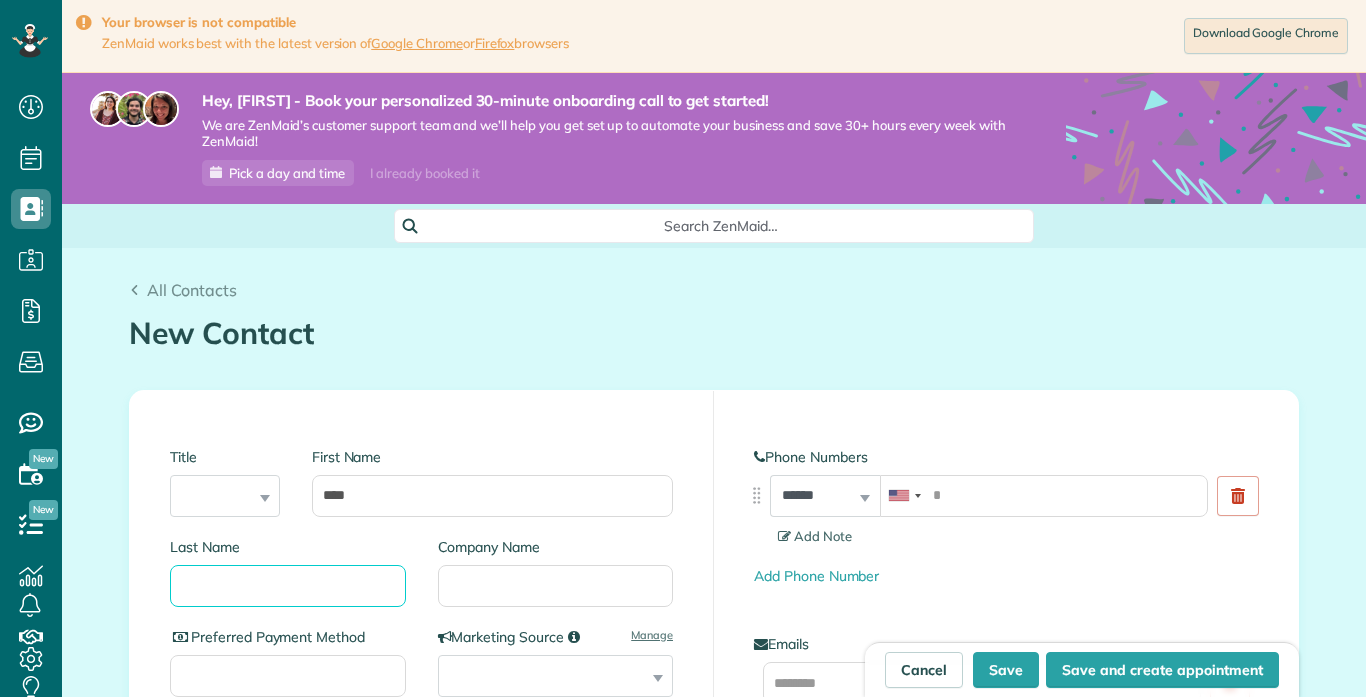 scroll, scrollTop: 697, scrollLeft: 62, axis: both 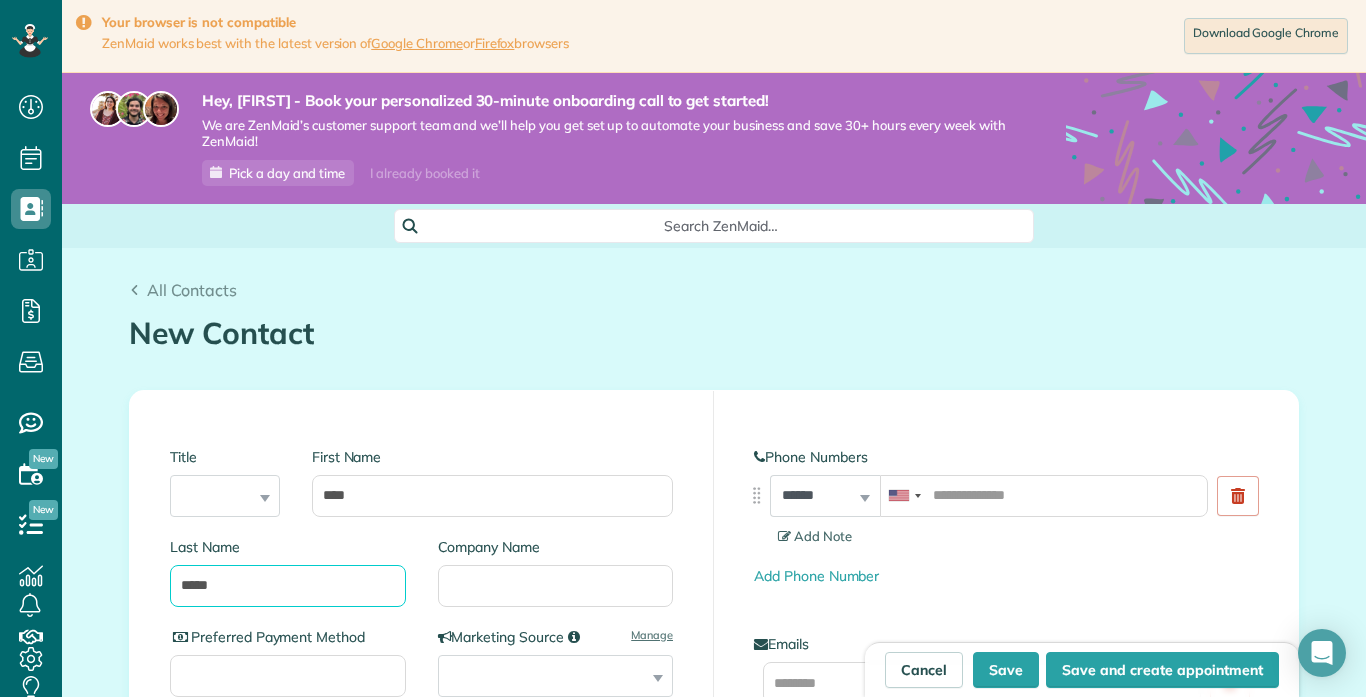type on "*****" 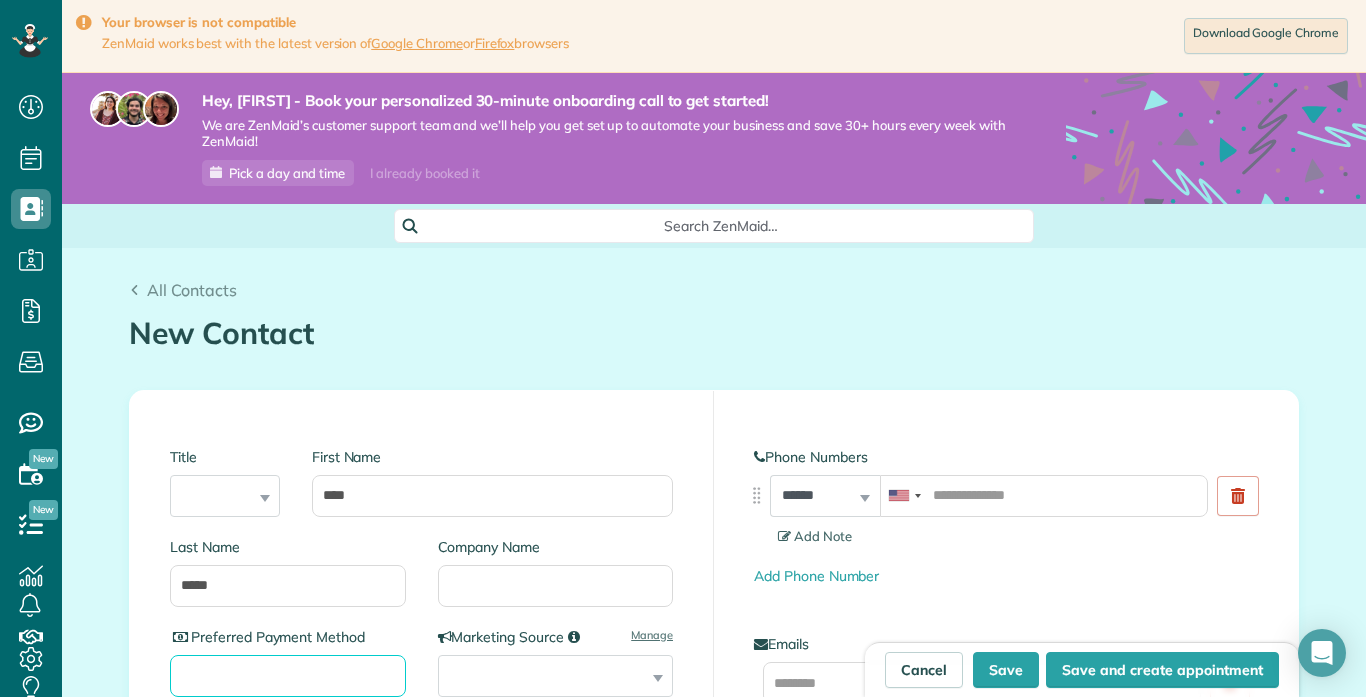 click on "Preferred Payment Method" at bounding box center [288, 676] 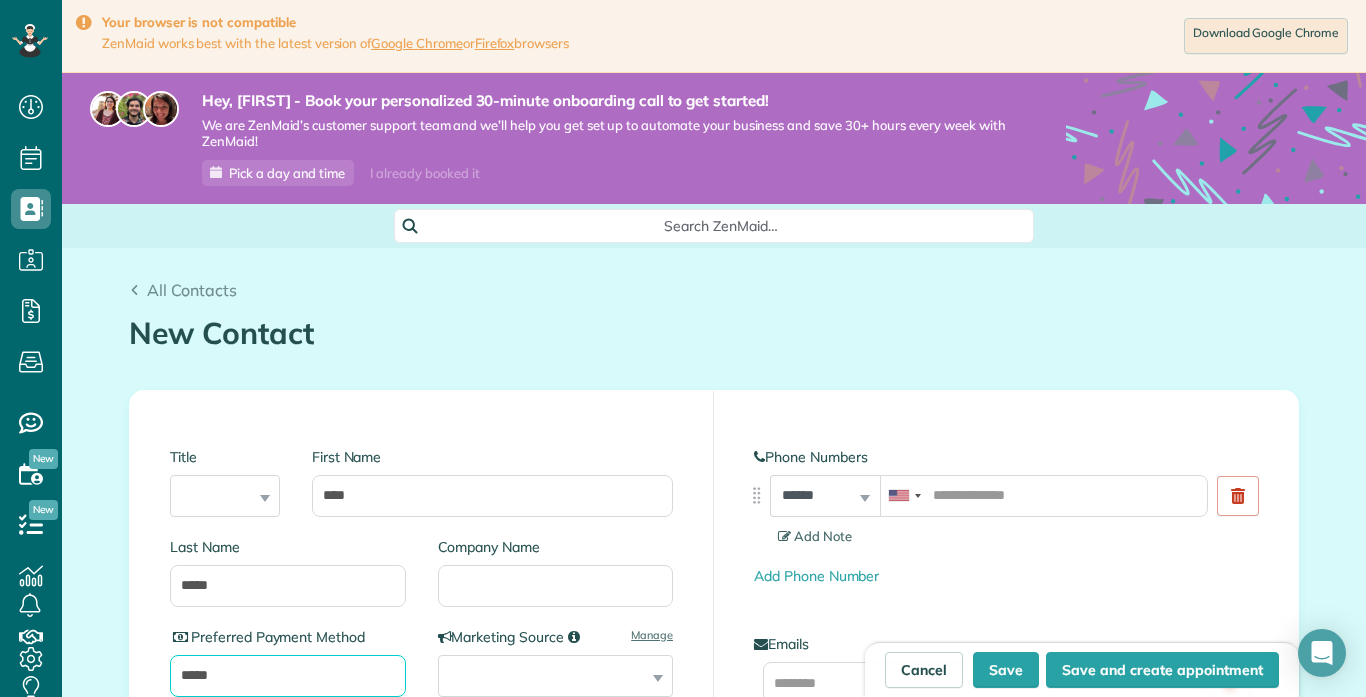 type on "*****" 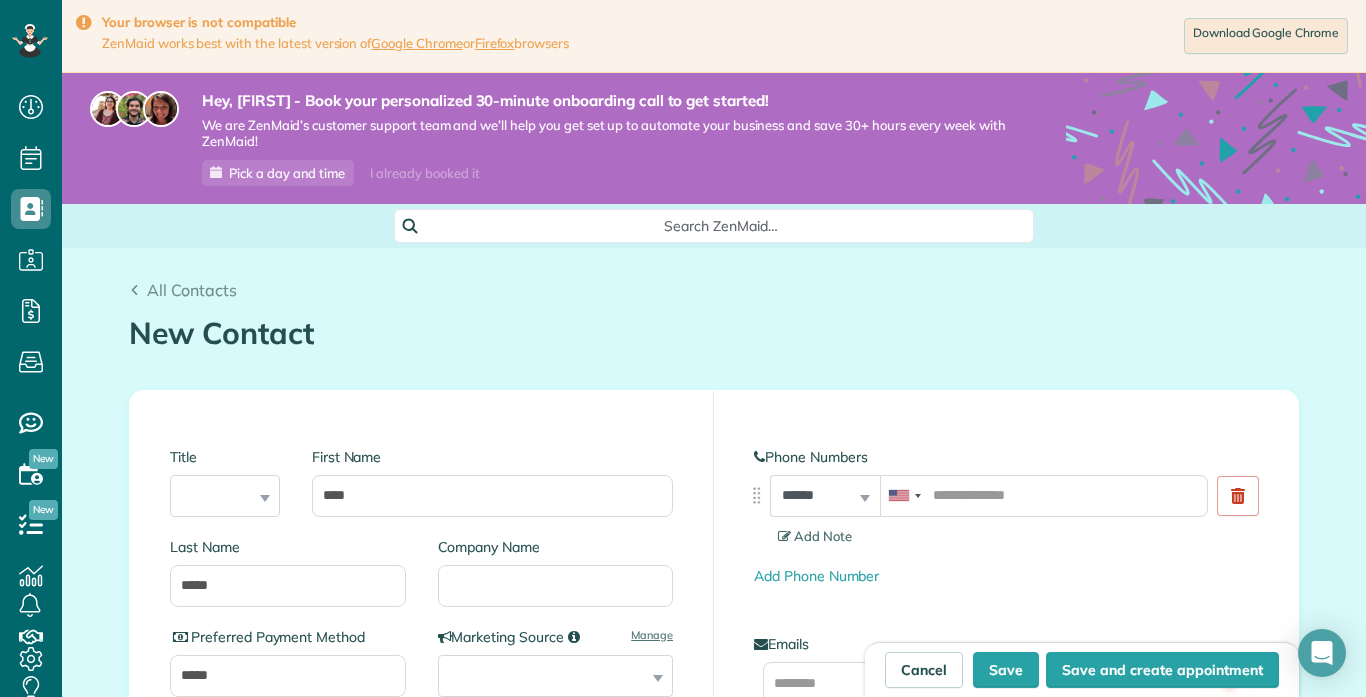 click on "**********" at bounding box center (1006, 736) 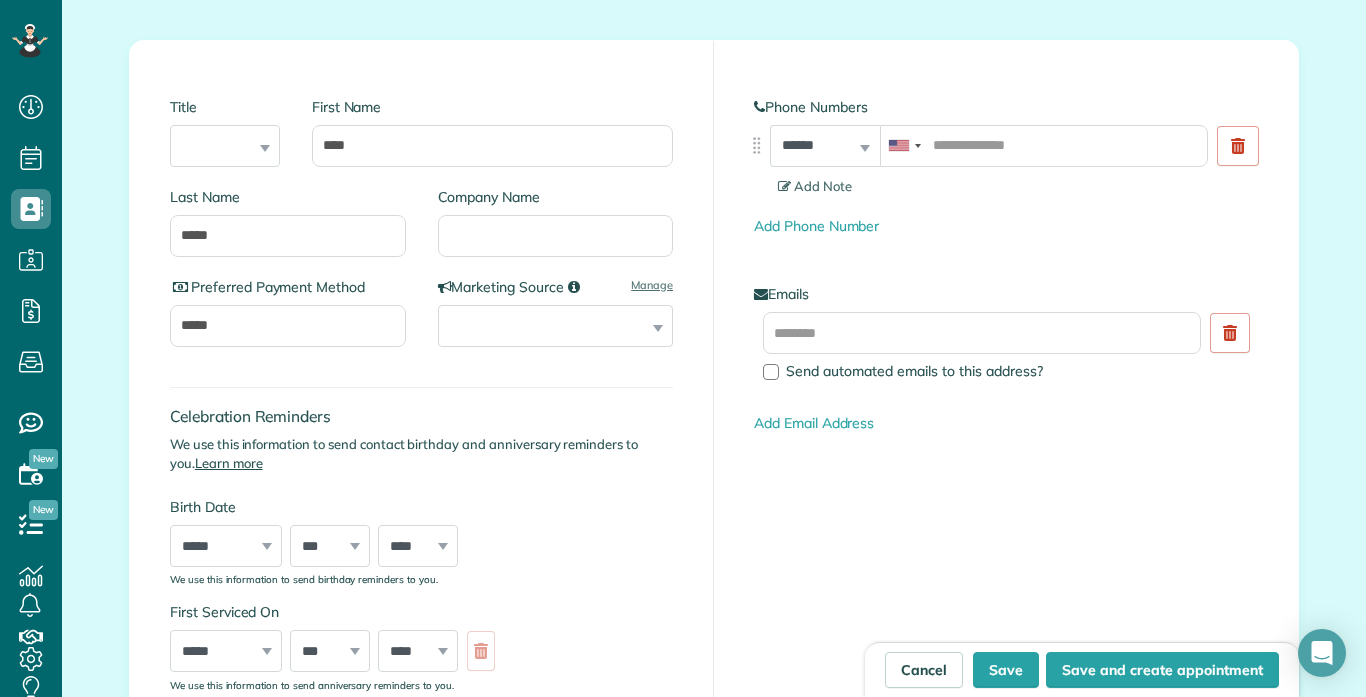 scroll, scrollTop: 360, scrollLeft: 0, axis: vertical 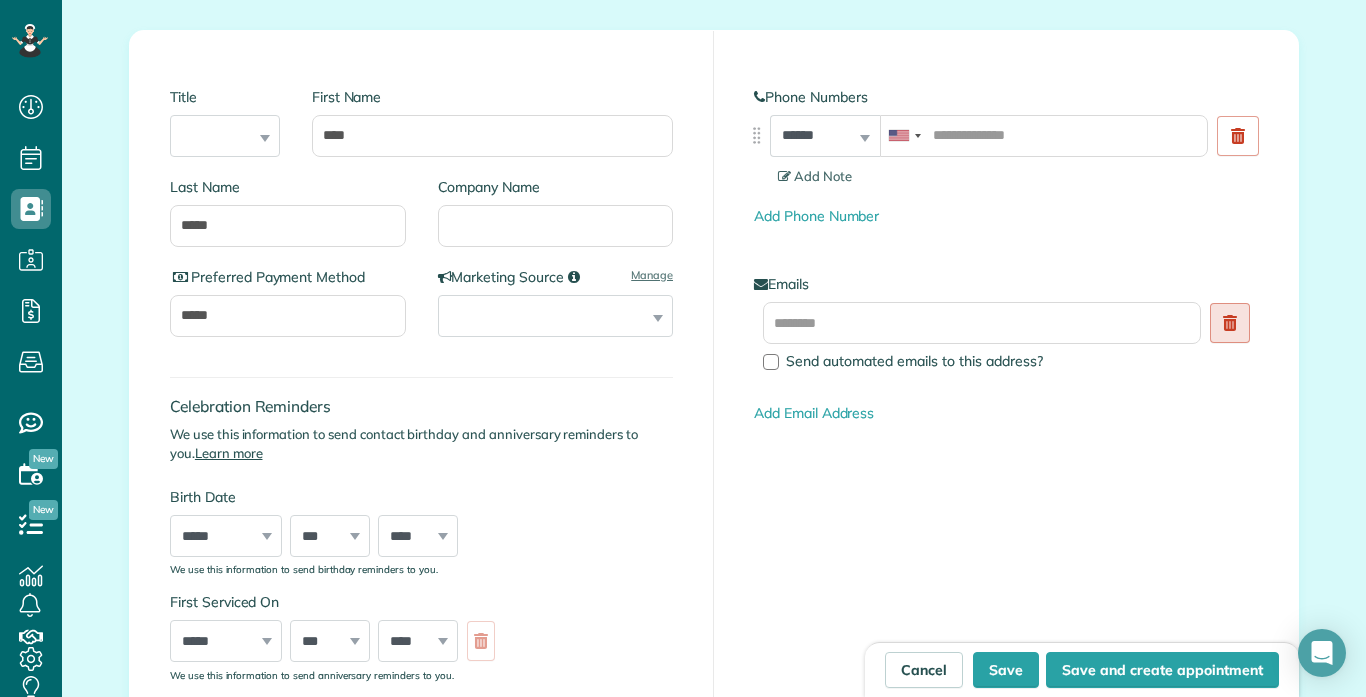 click at bounding box center [1230, 323] 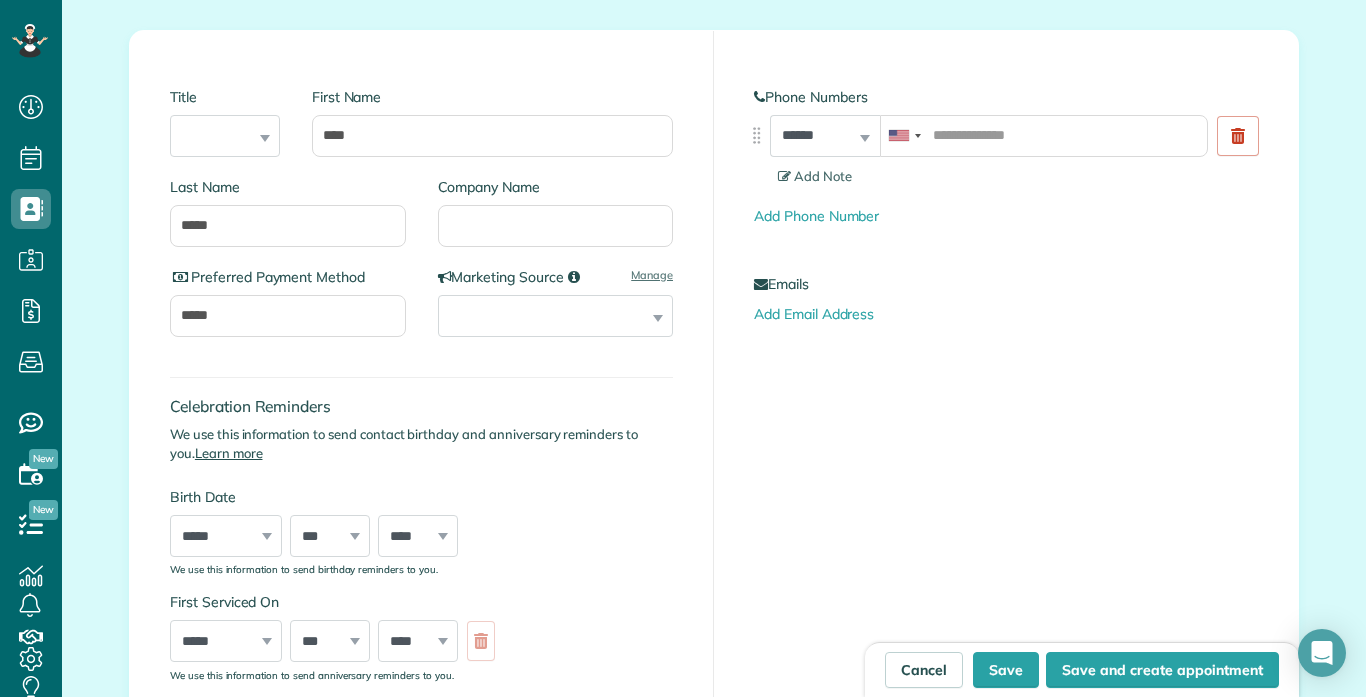click on "**********" at bounding box center [1006, 376] 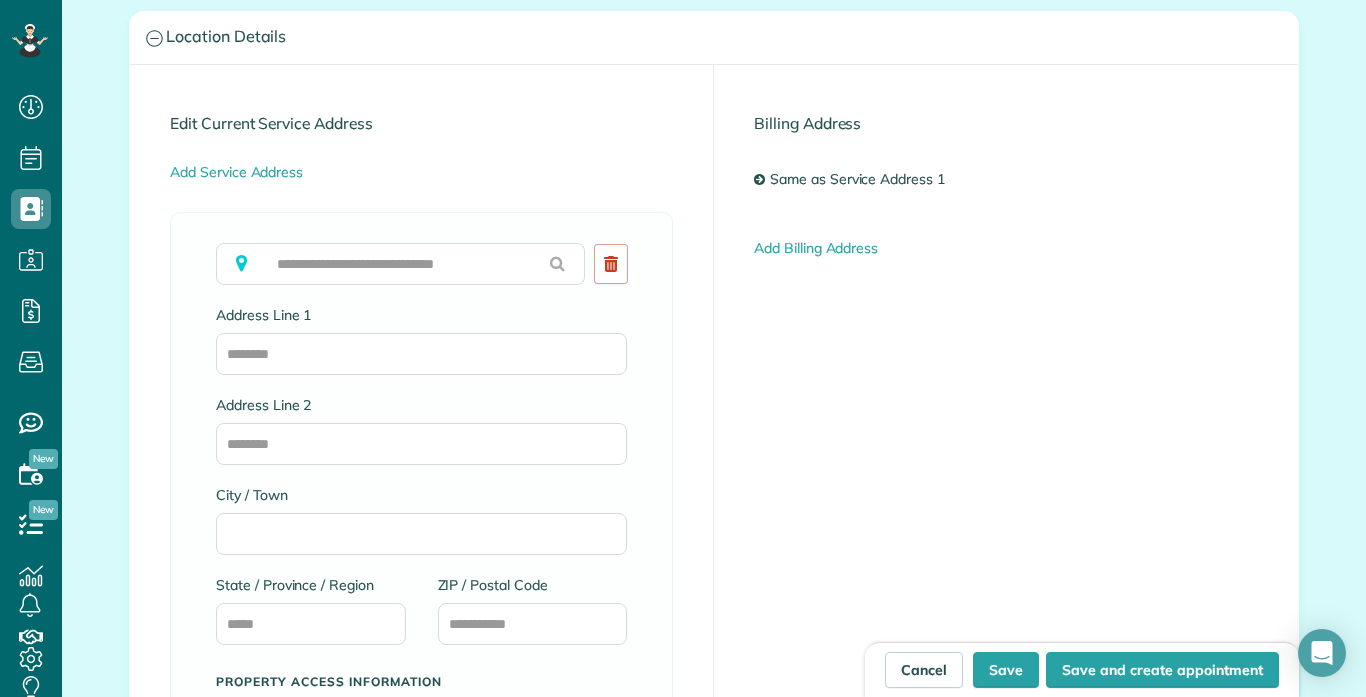 scroll, scrollTop: 1160, scrollLeft: 0, axis: vertical 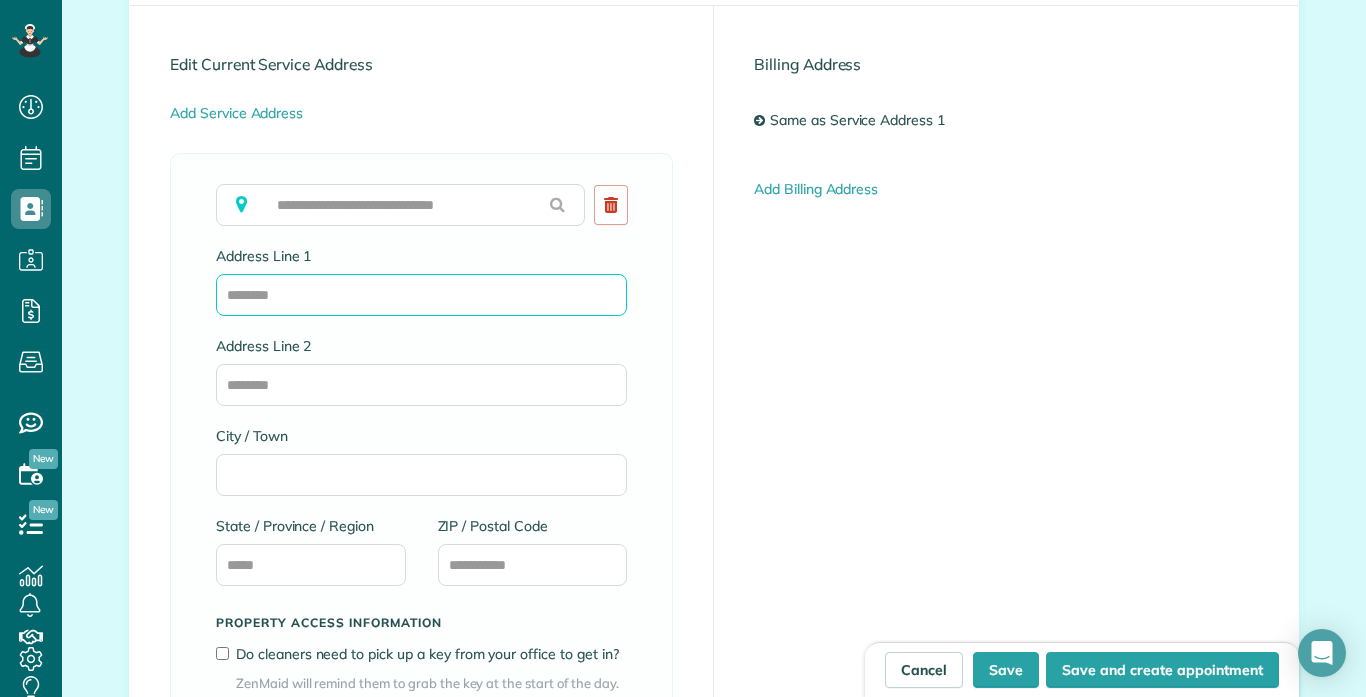 click on "Address Line 1" at bounding box center (421, 295) 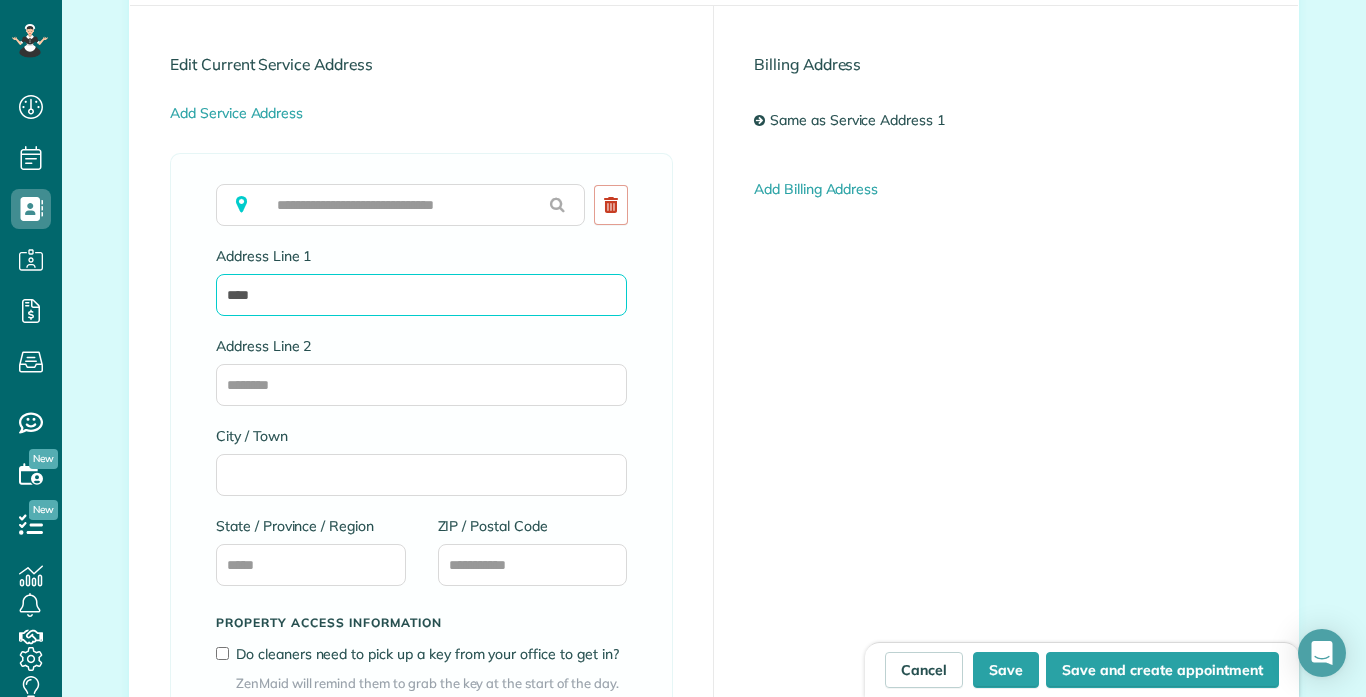click on "***" at bounding box center (421, 295) 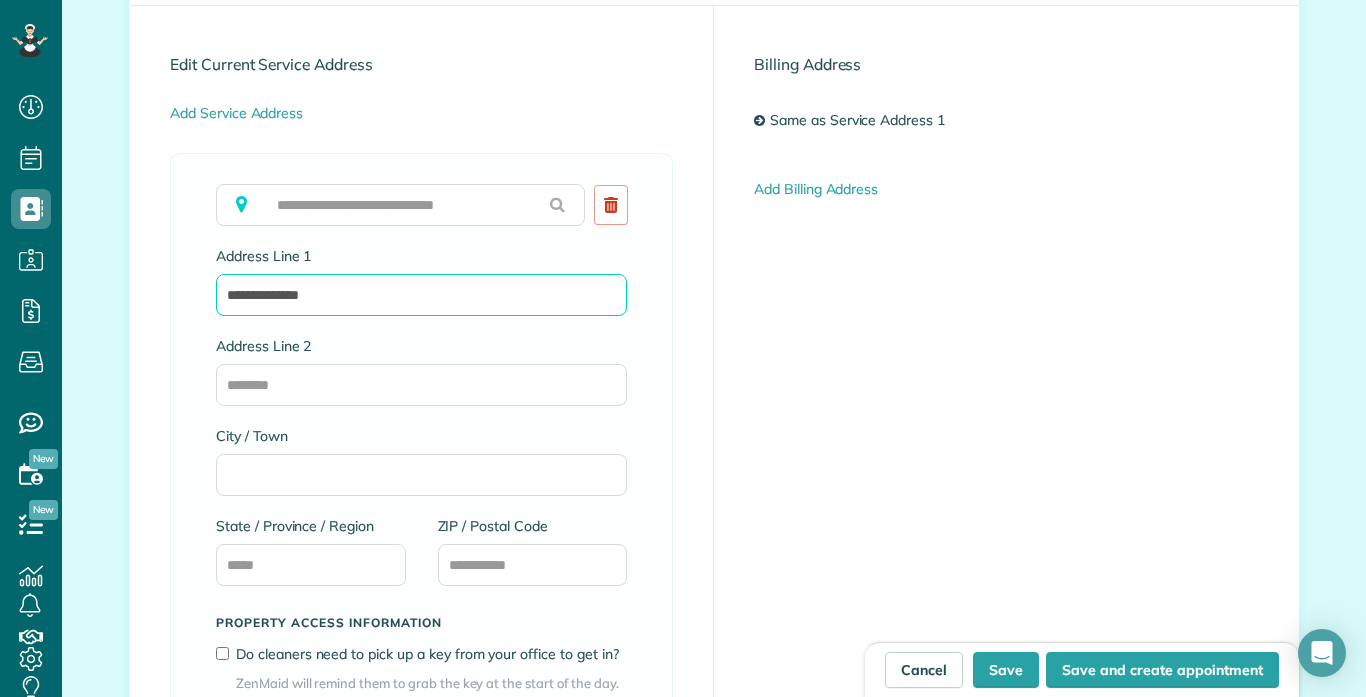type on "**********" 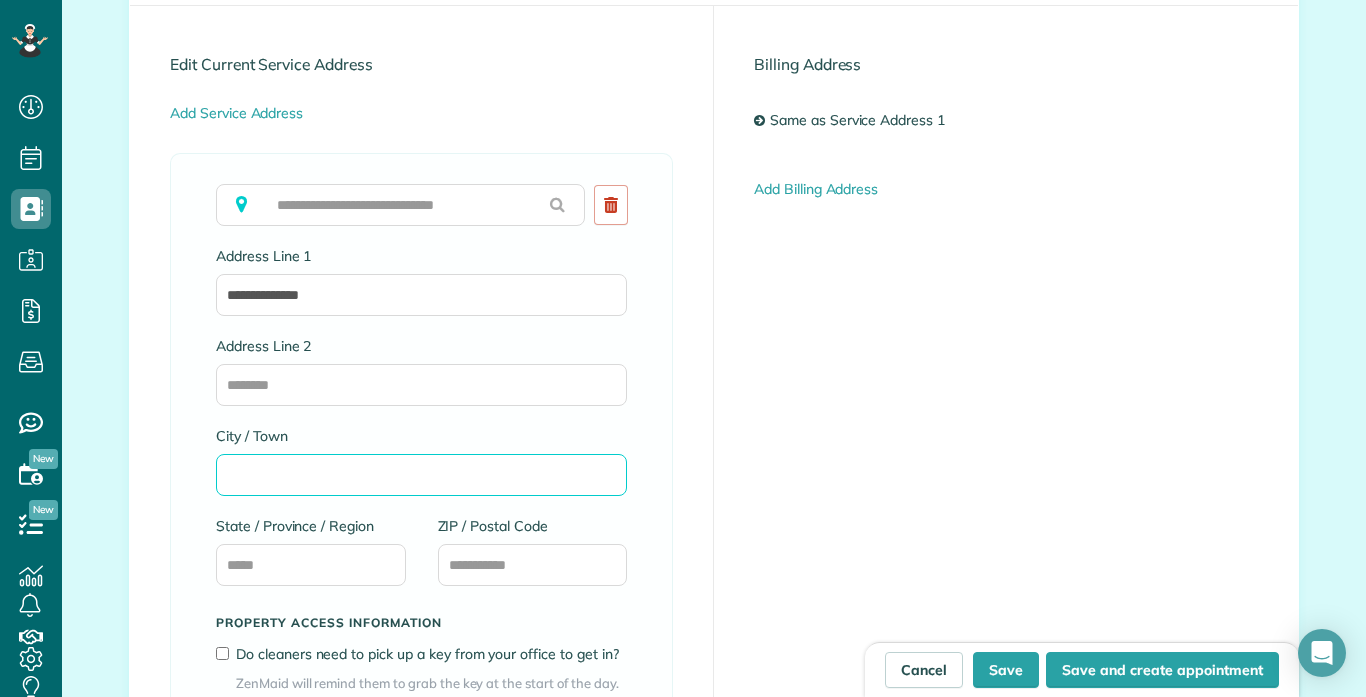 click on "City / Town" at bounding box center [421, 475] 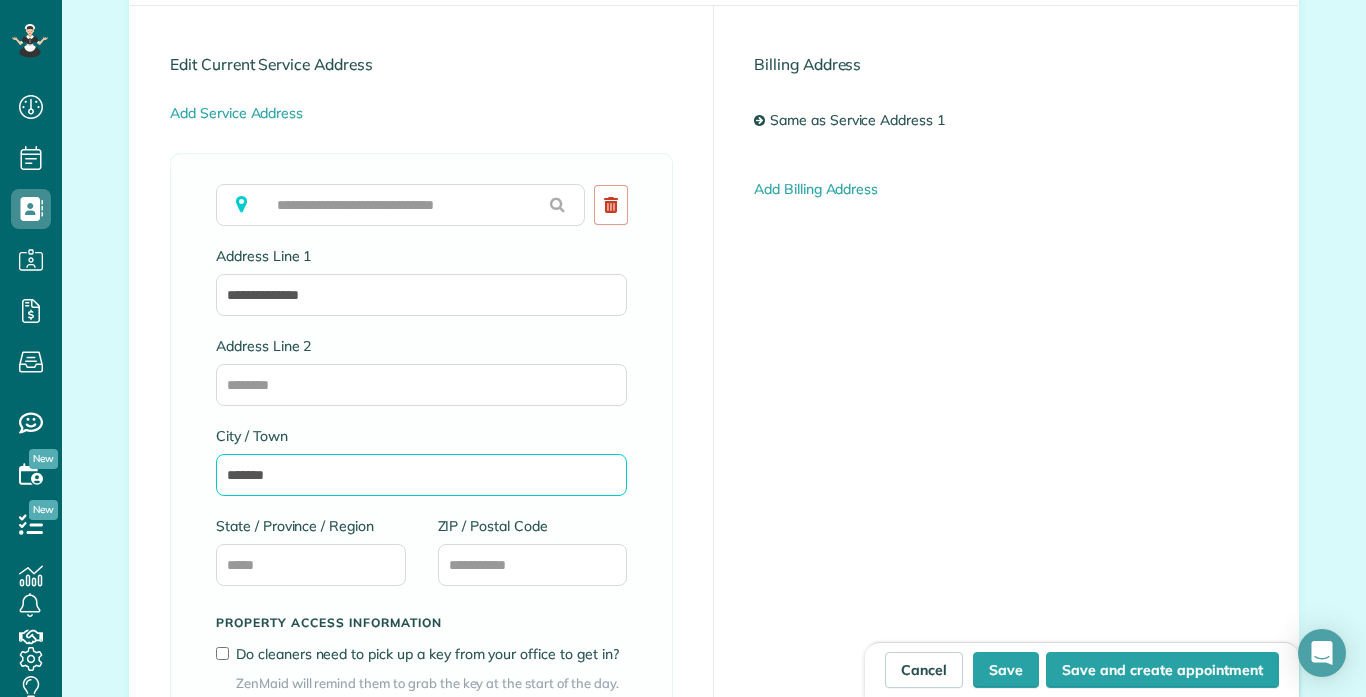 type on "*******" 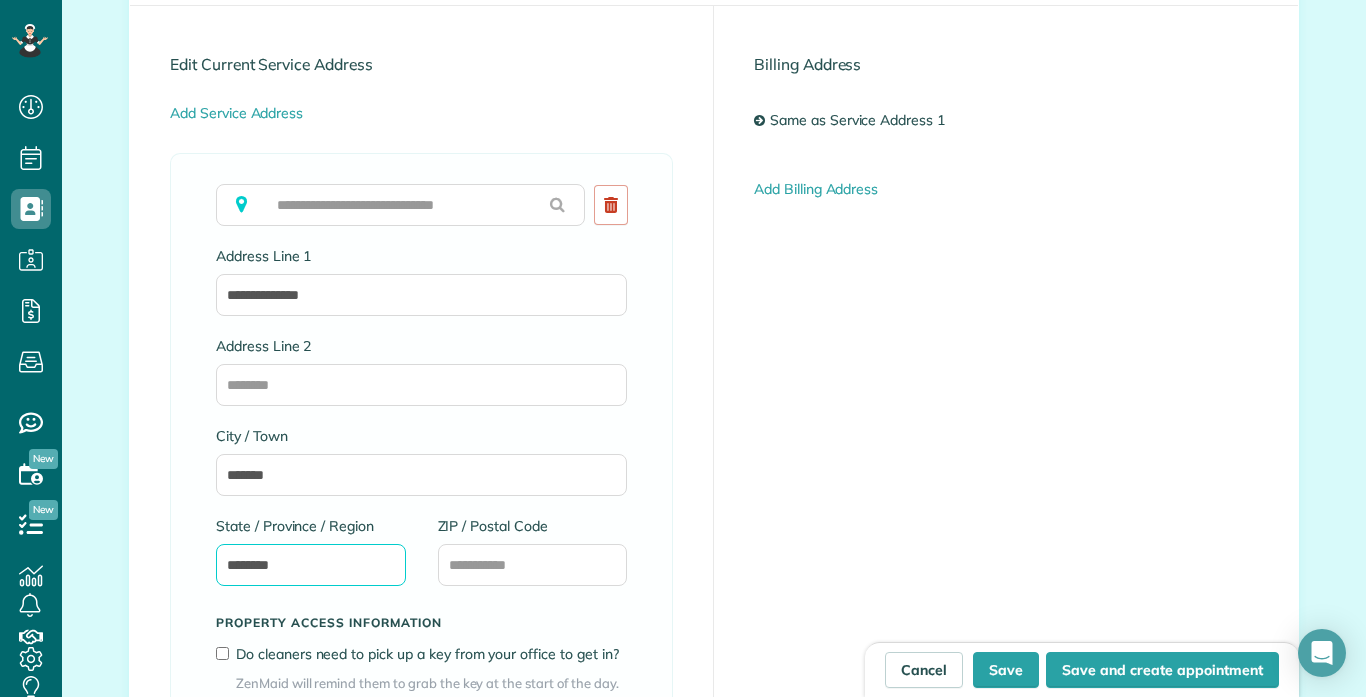 type on "********" 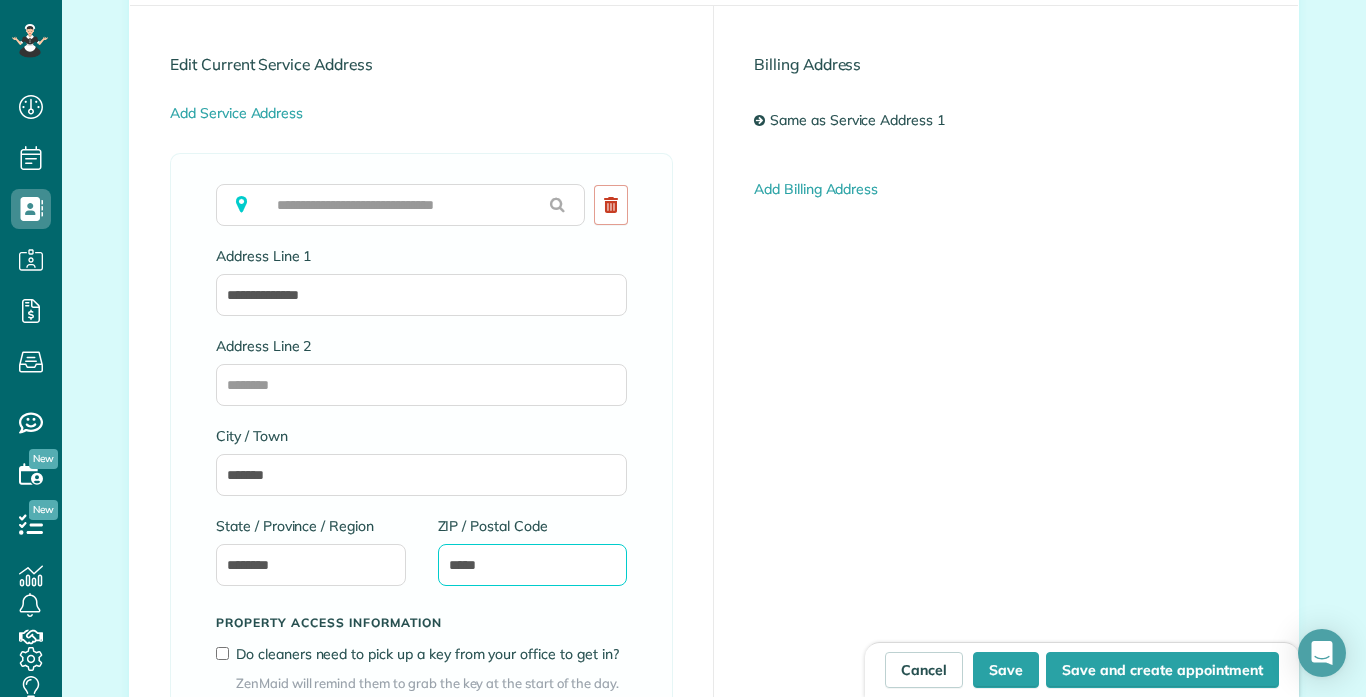 type on "*****" 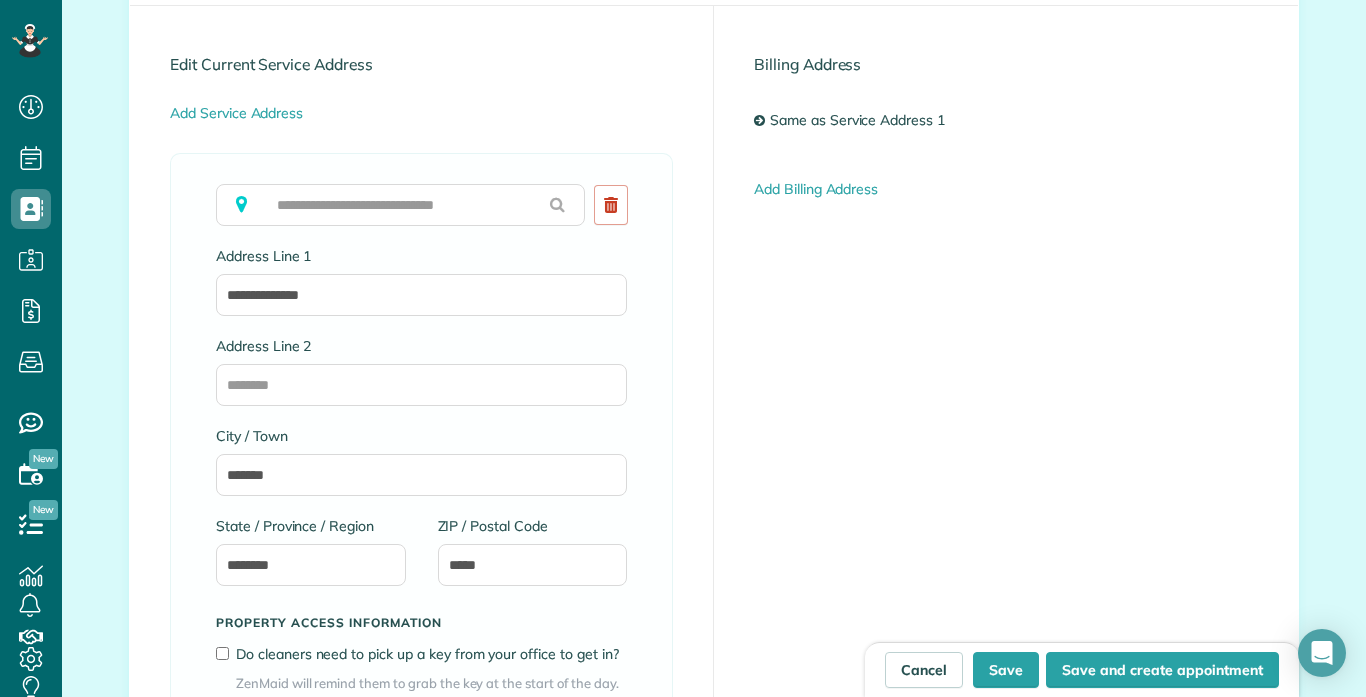 click on "**********" at bounding box center [421, 540] 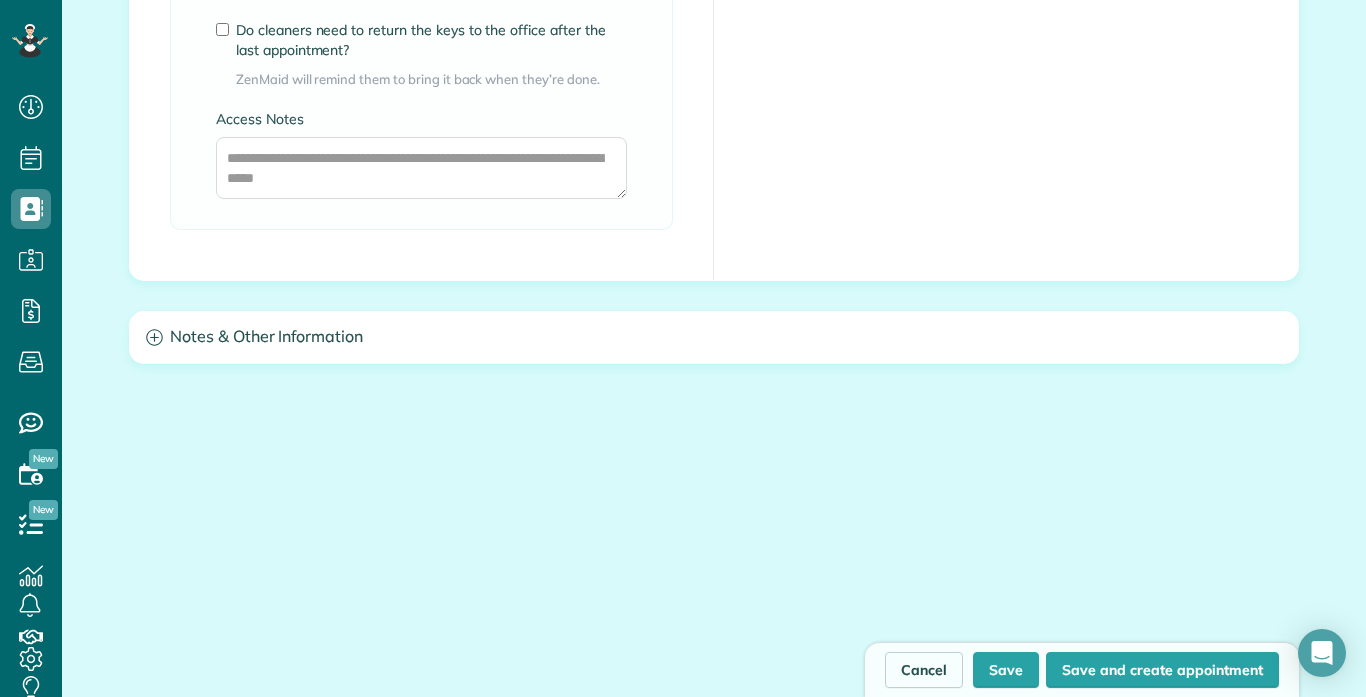 scroll, scrollTop: 1880, scrollLeft: 0, axis: vertical 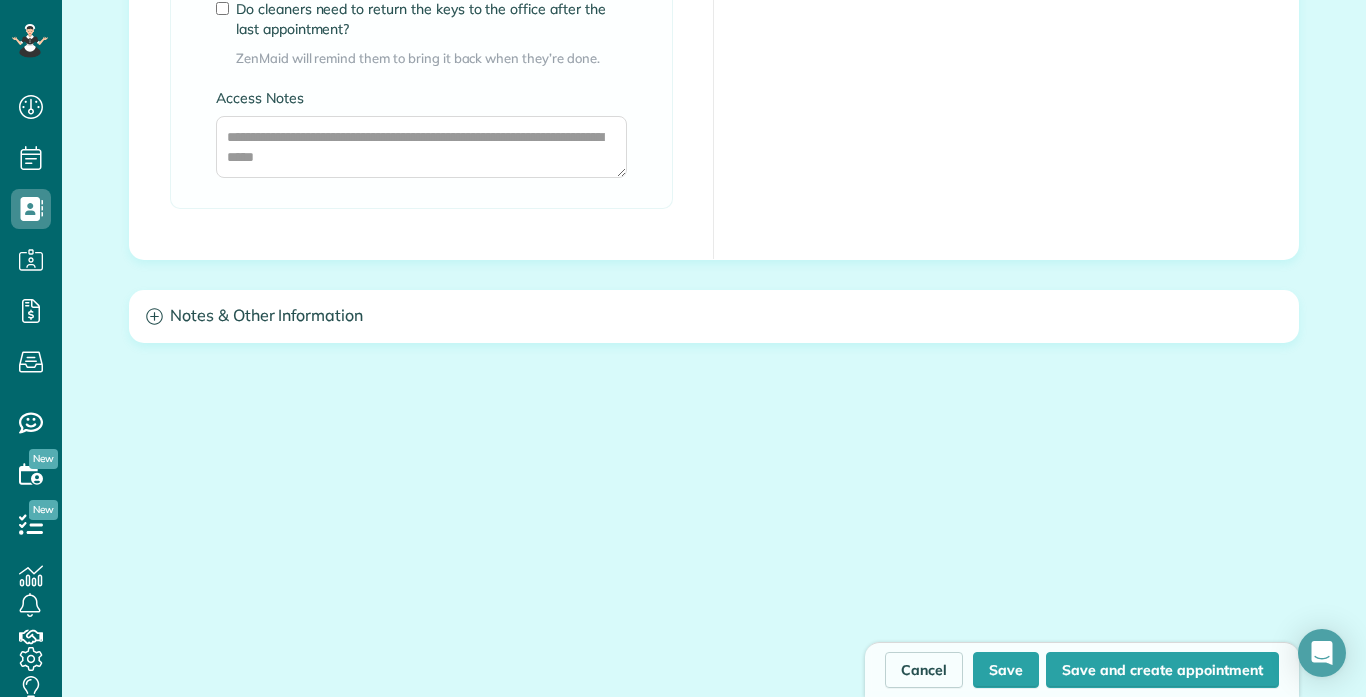 click on "**********" at bounding box center (422, -228) 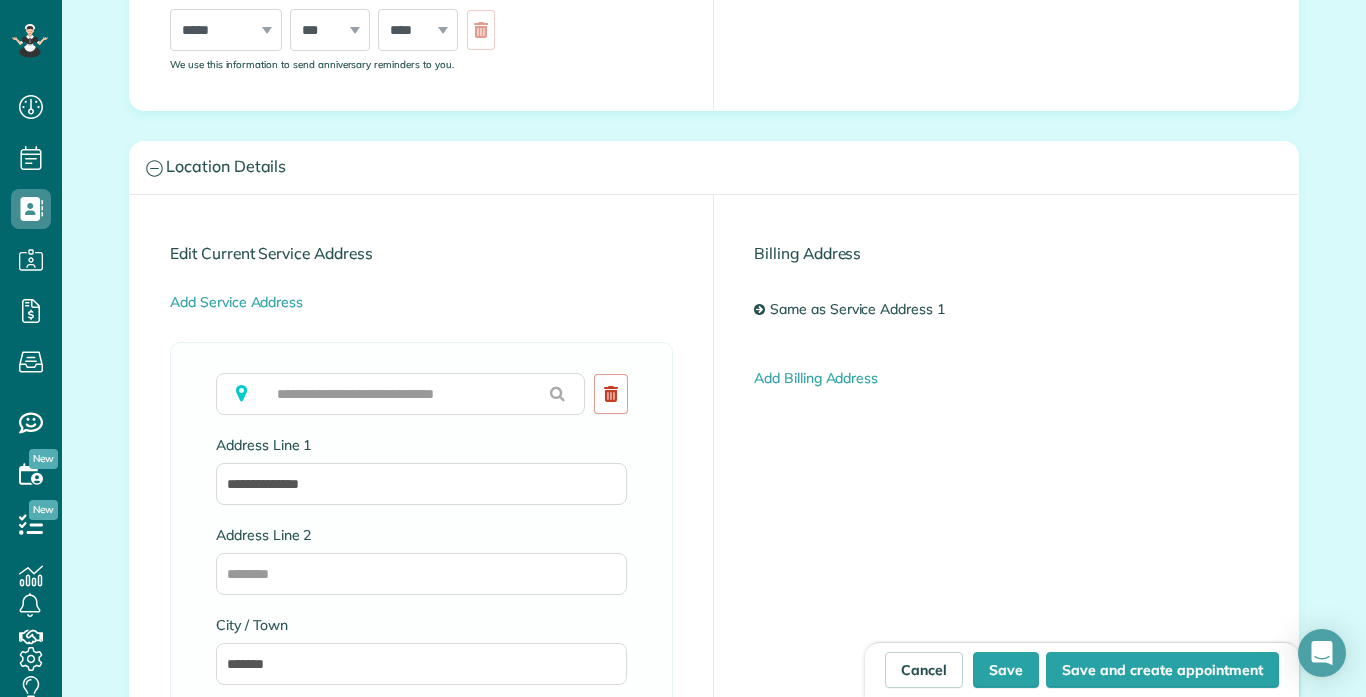 scroll, scrollTop: 960, scrollLeft: 0, axis: vertical 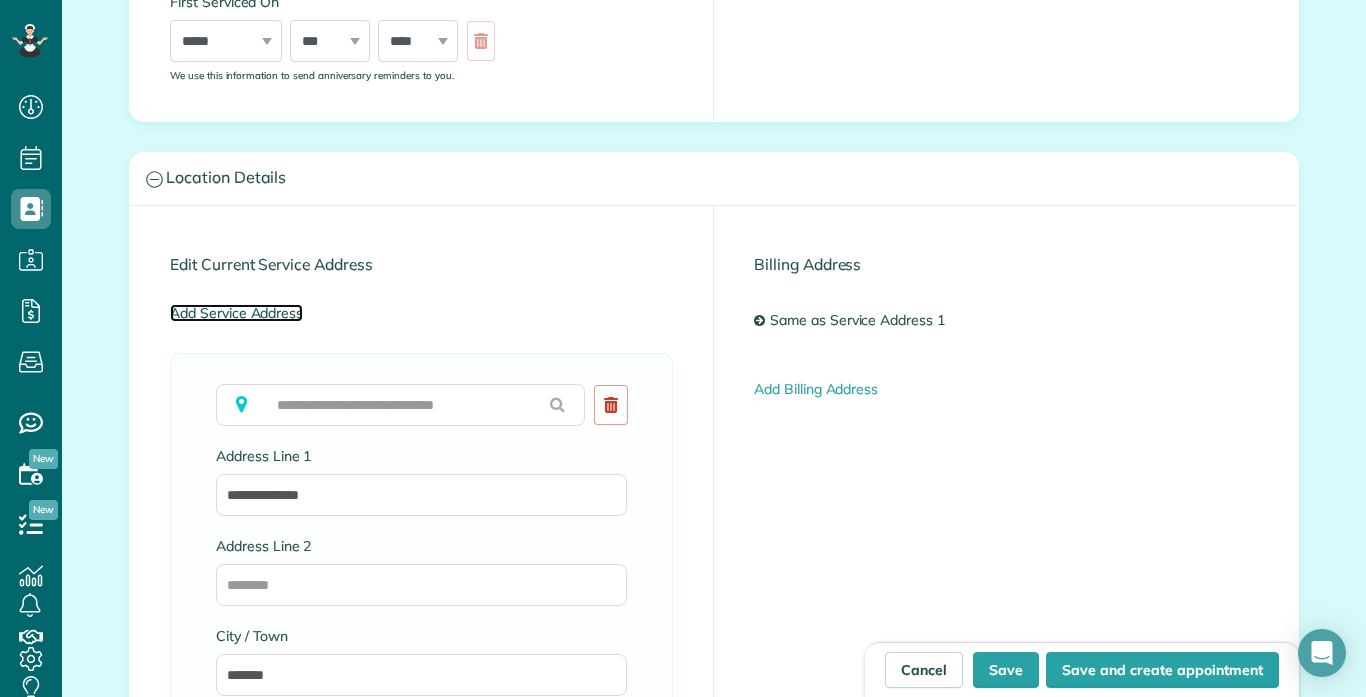 click on "Add Service Address" at bounding box center (236, 313) 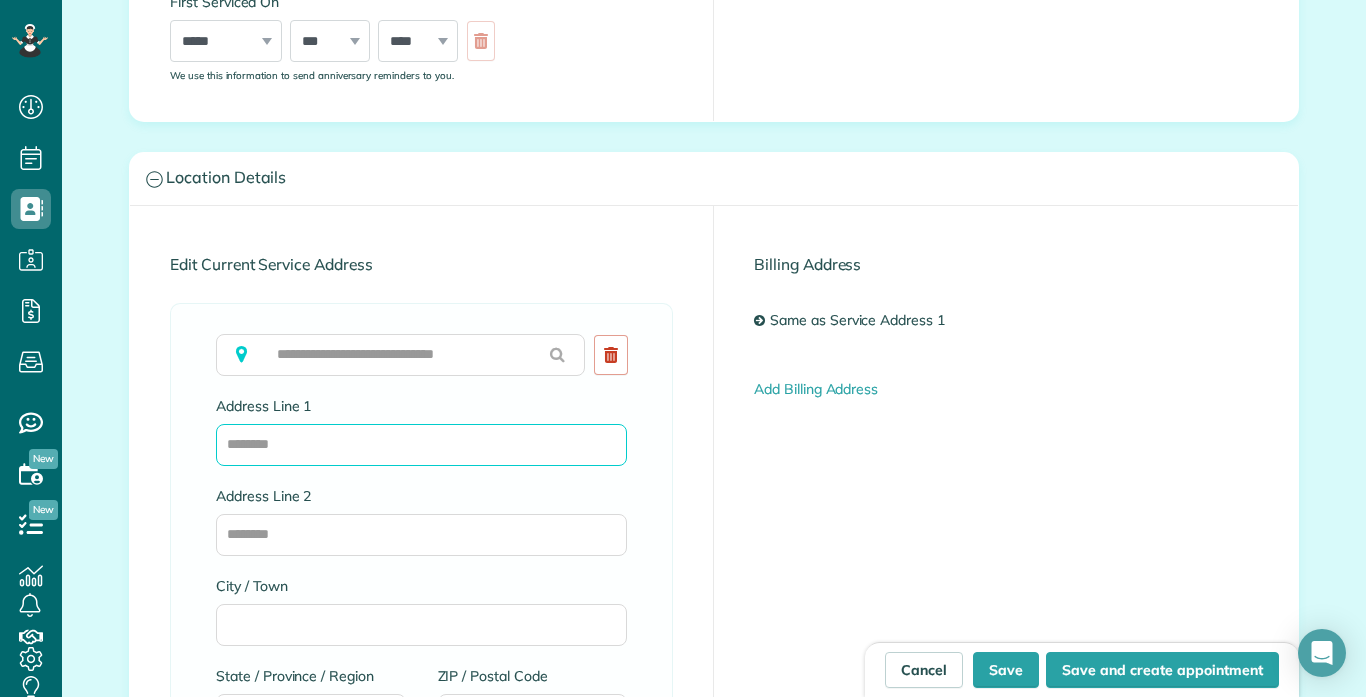 click on "Address Line 1" at bounding box center (421, 445) 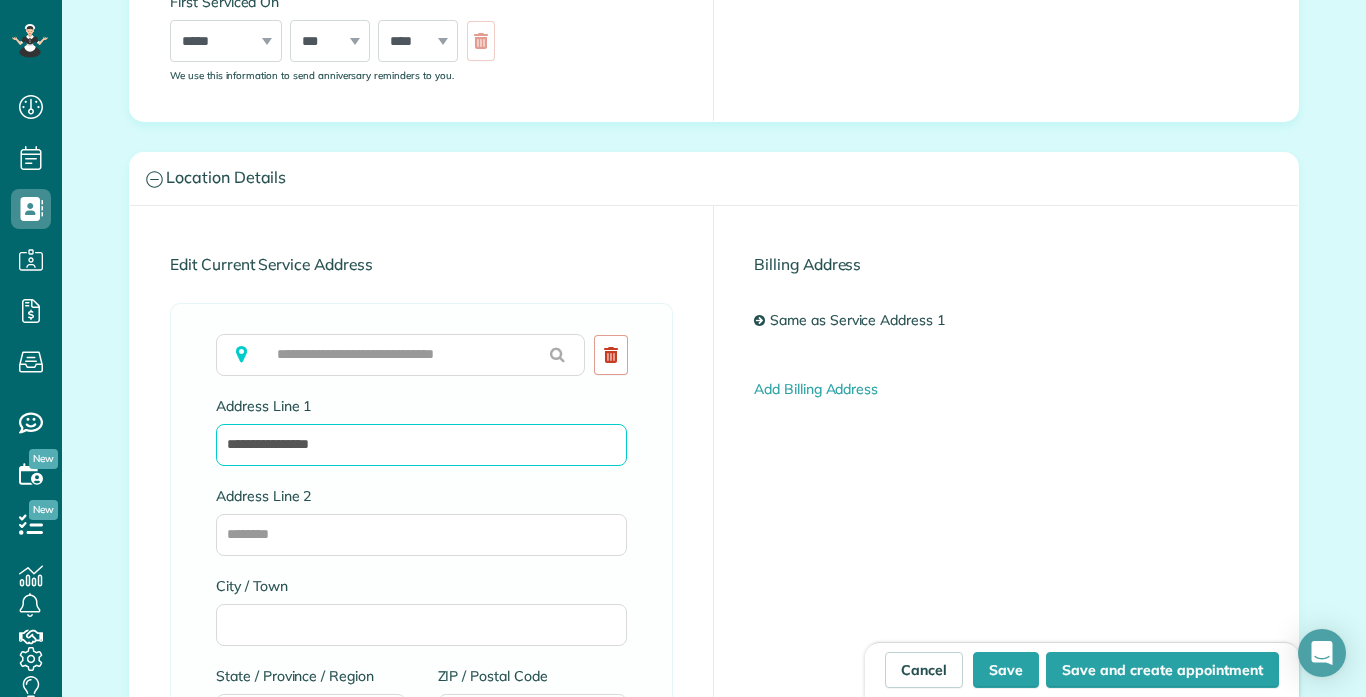 type on "**********" 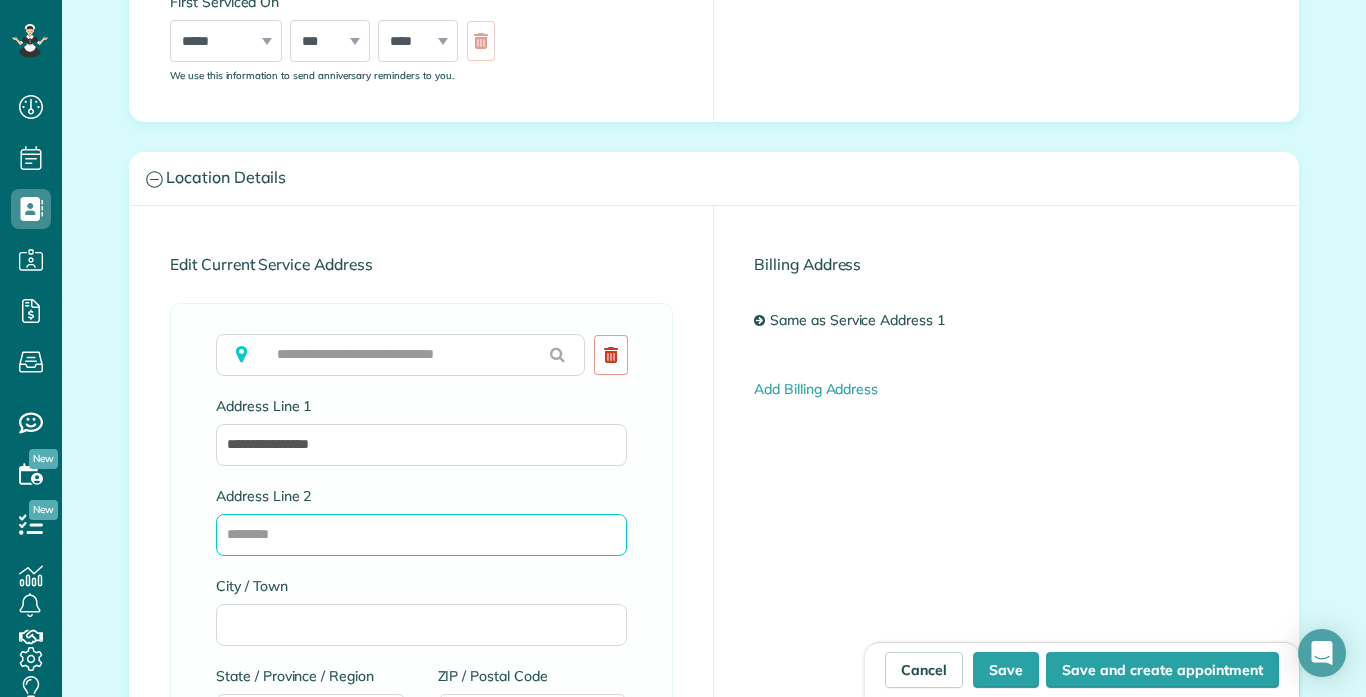 click on "Address Line 2" at bounding box center (421, 535) 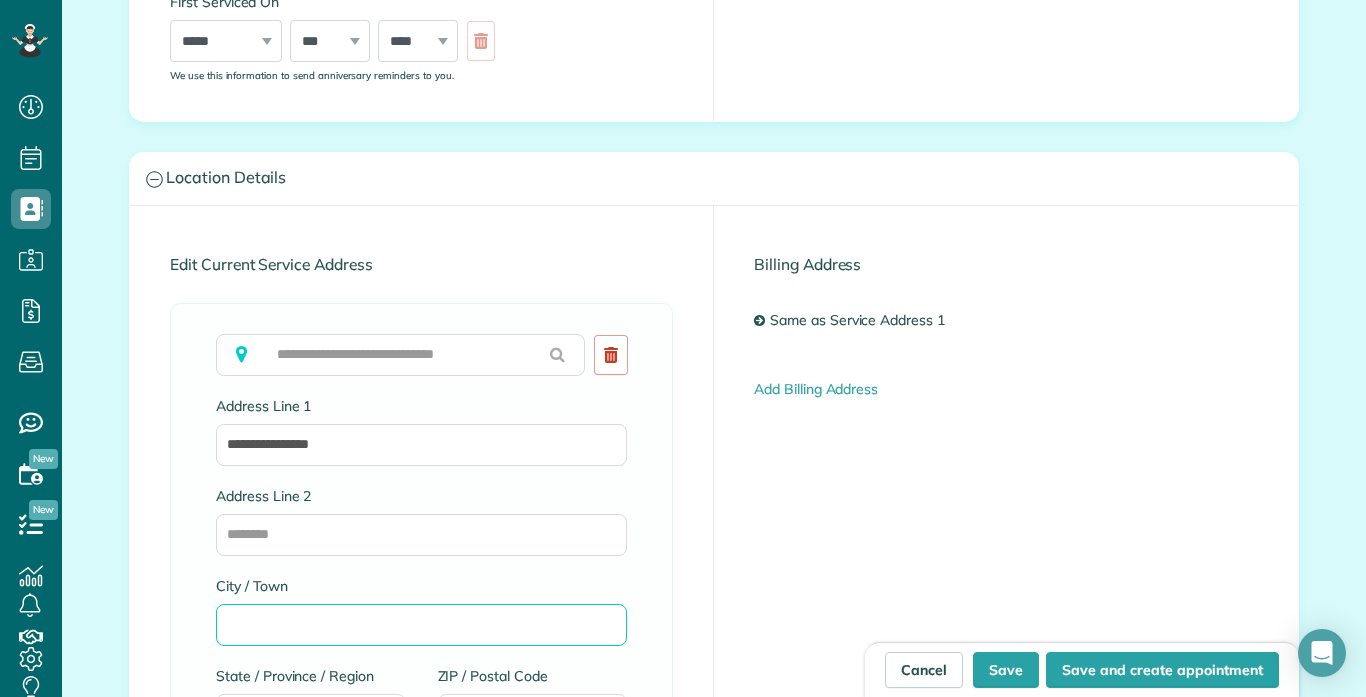 click on "City / Town" at bounding box center (421, 625) 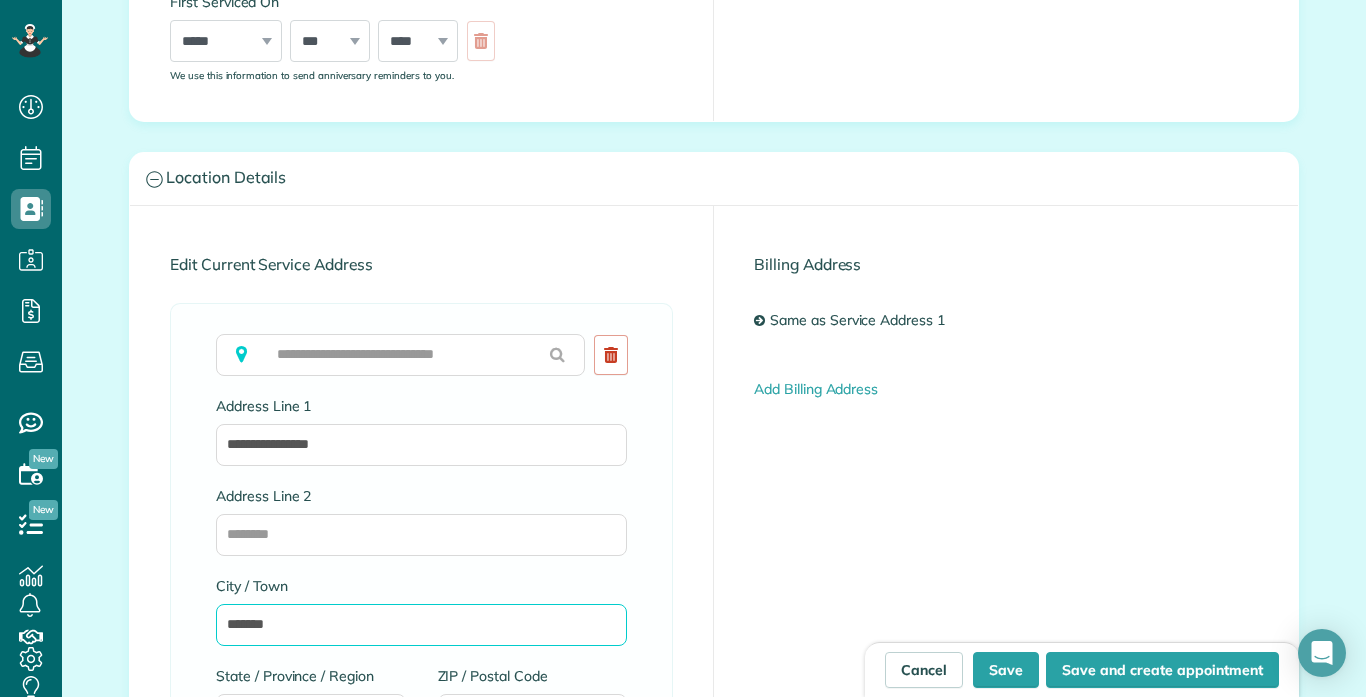 type on "*******" 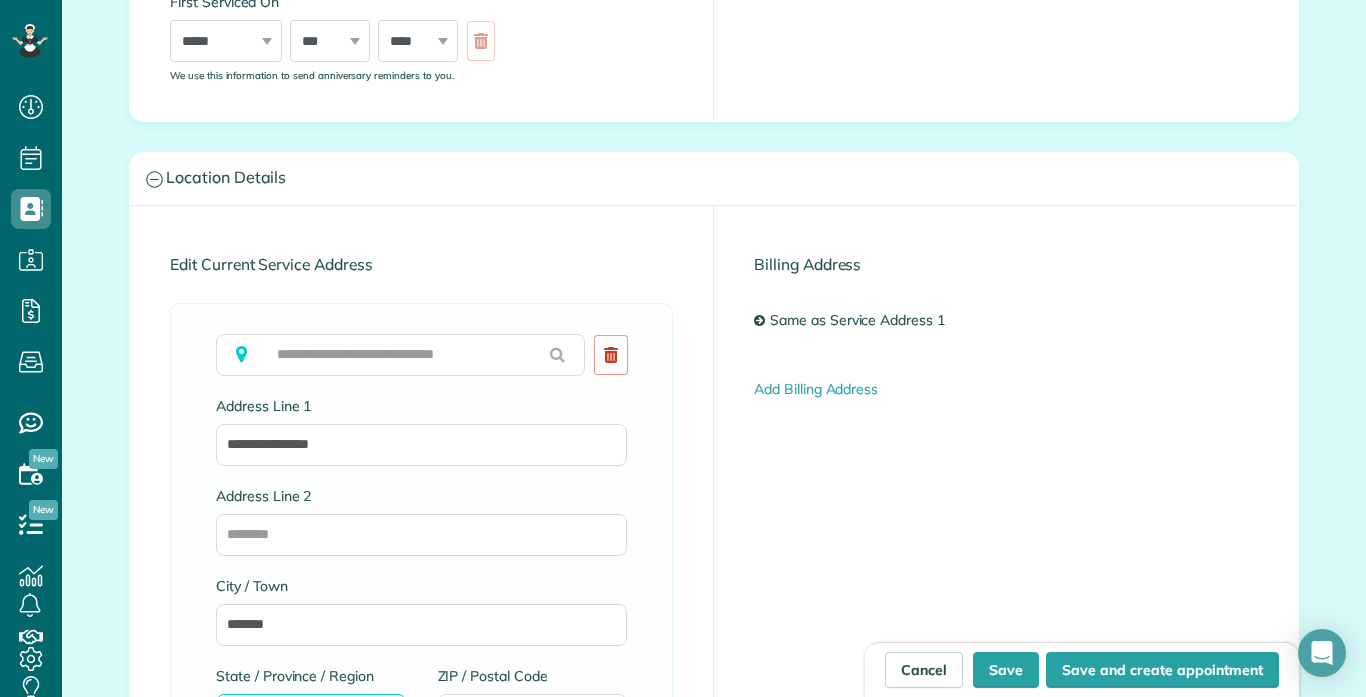 scroll, scrollTop: 999, scrollLeft: 0, axis: vertical 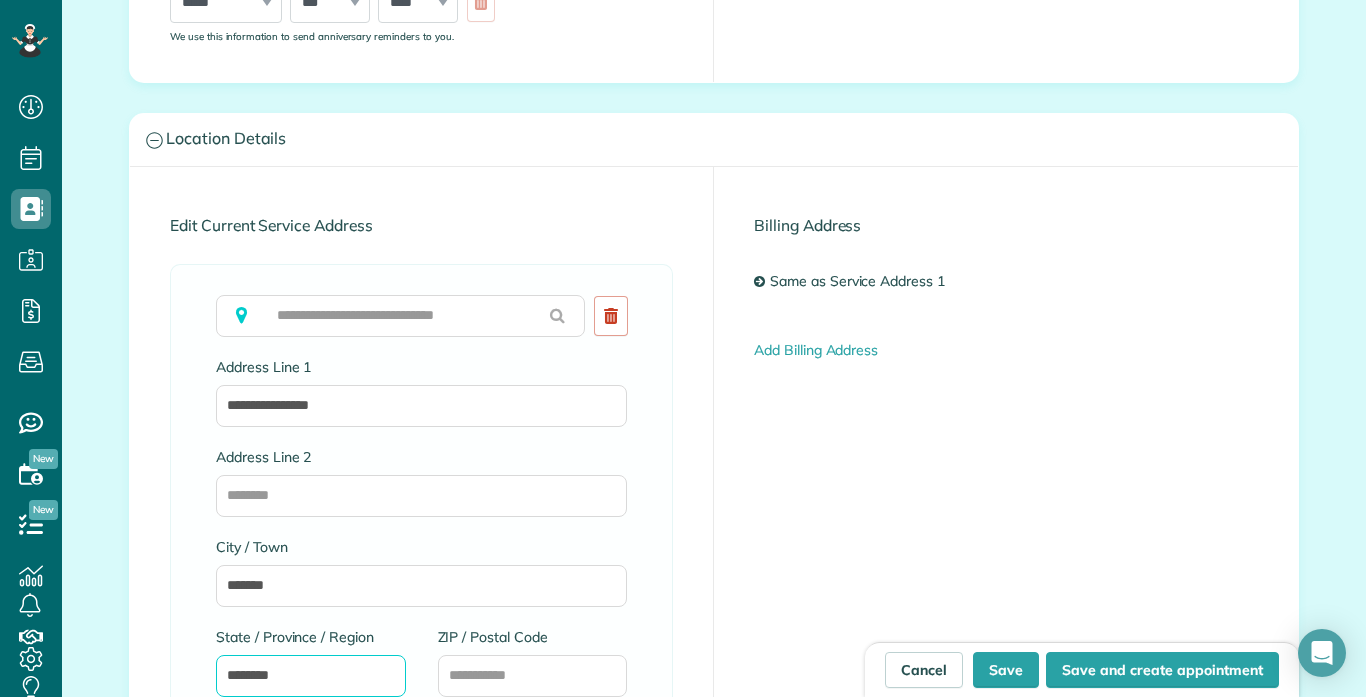 type on "********" 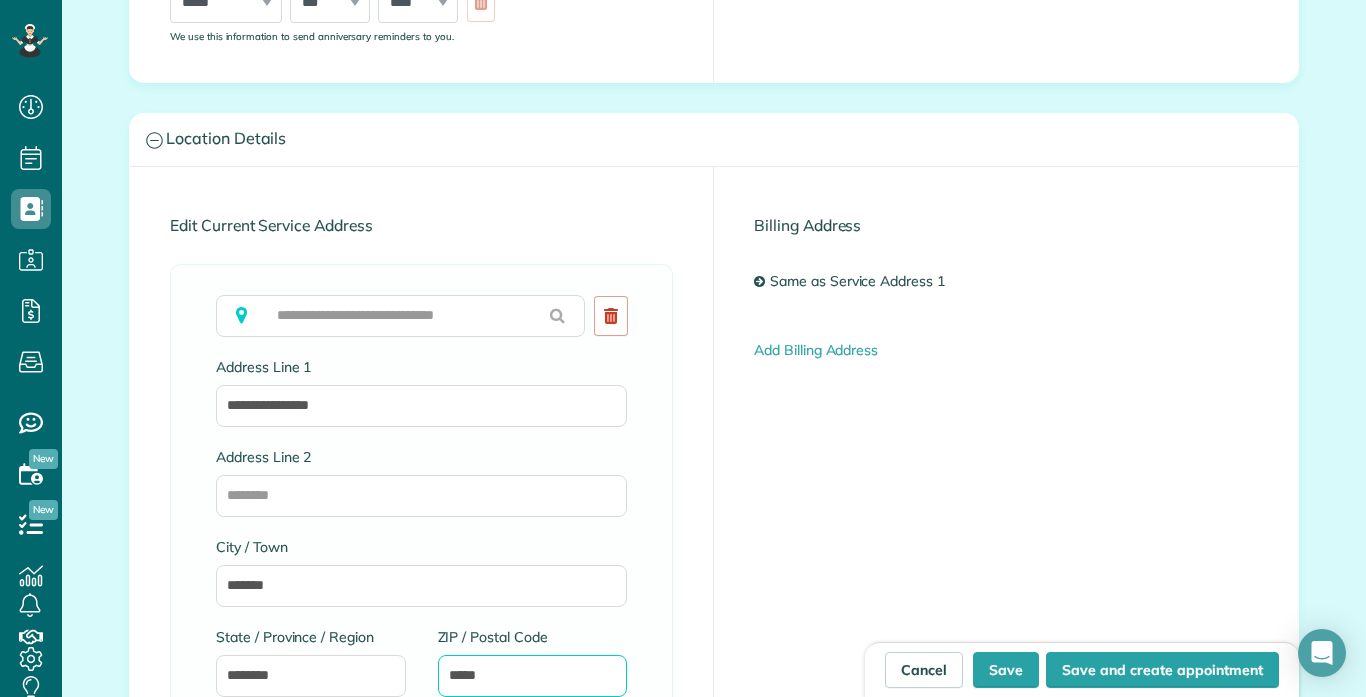 type on "*****" 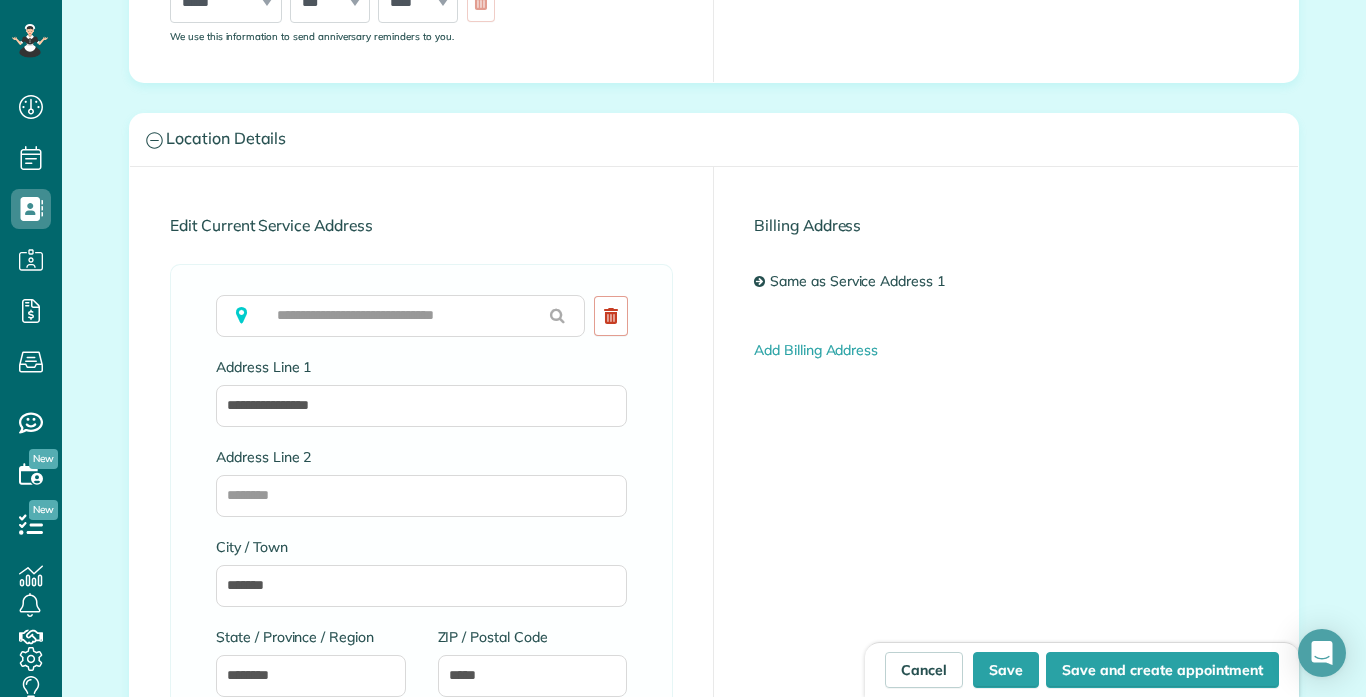 click on "**********" at bounding box center [422, 1053] 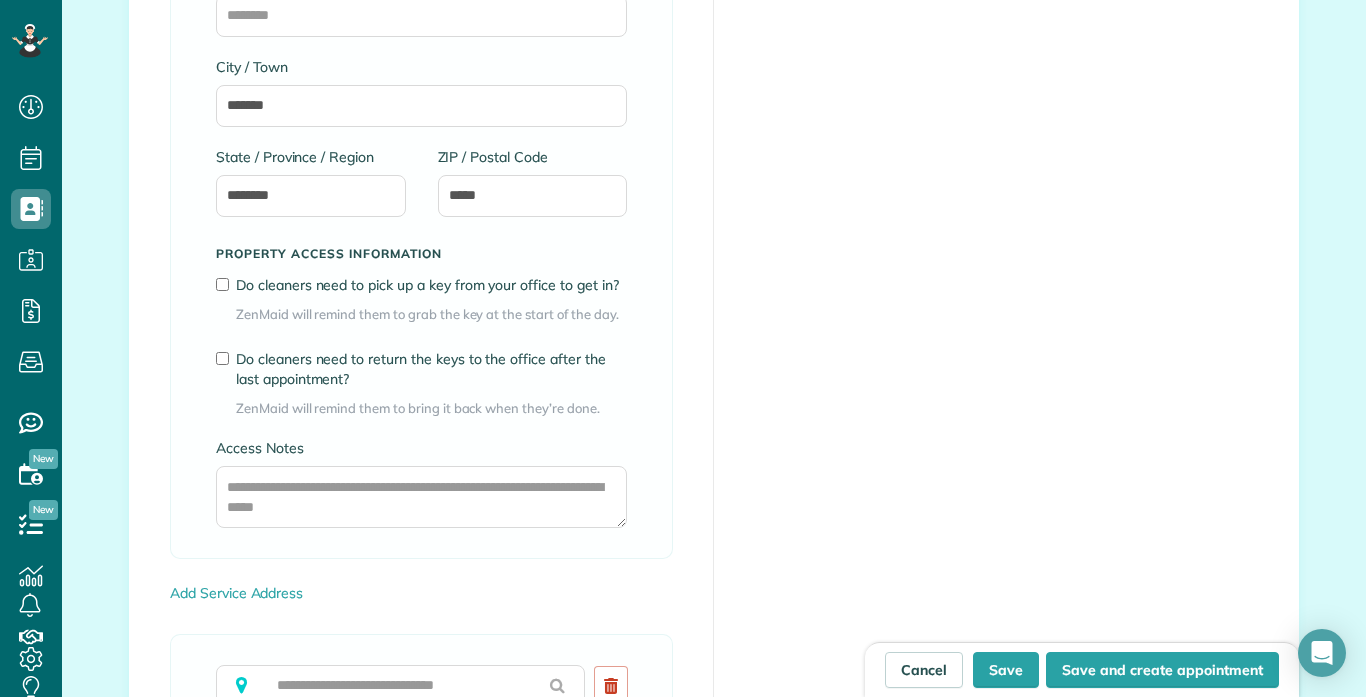scroll, scrollTop: 1519, scrollLeft: 0, axis: vertical 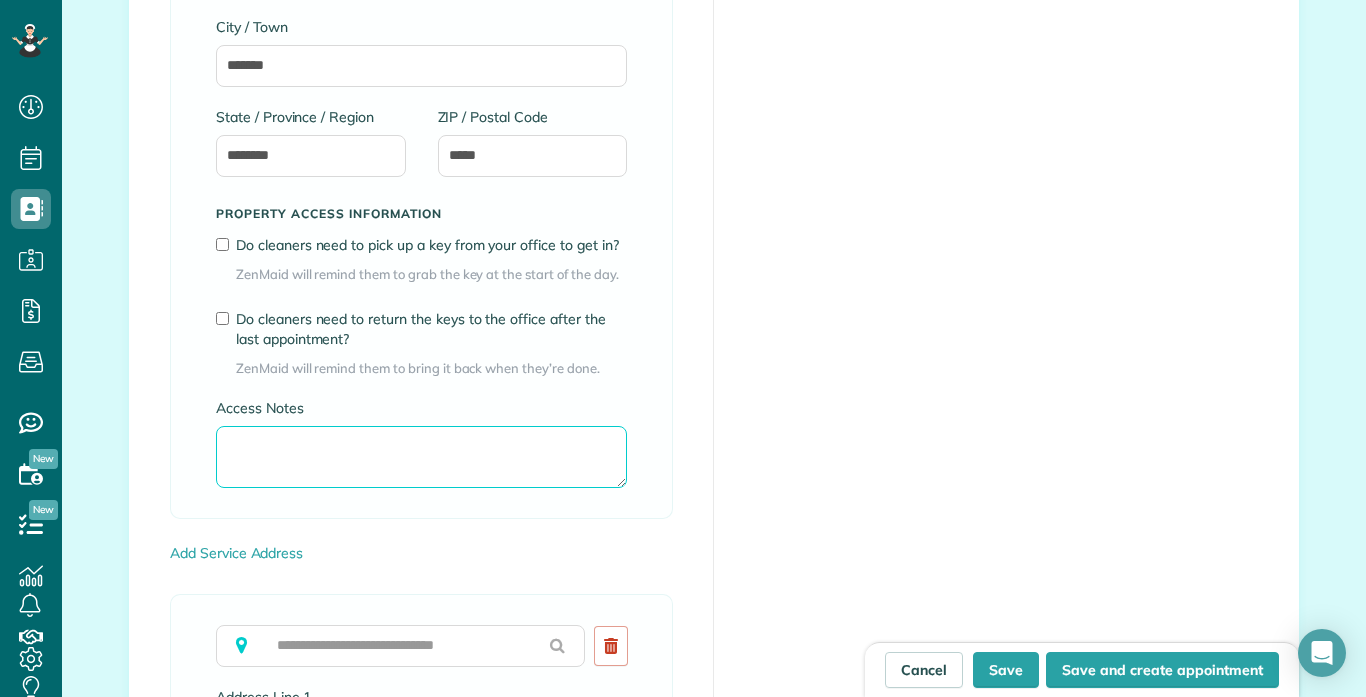 click on "Access Notes" at bounding box center (421, 457) 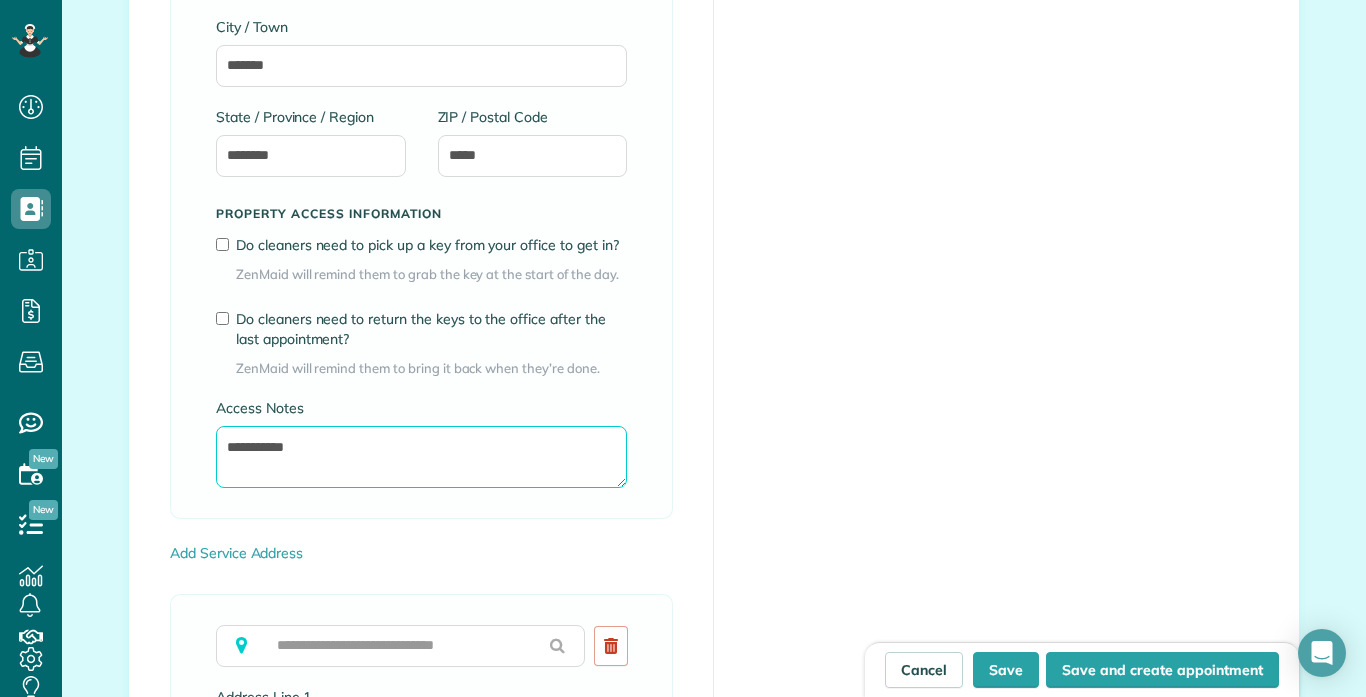 type on "**********" 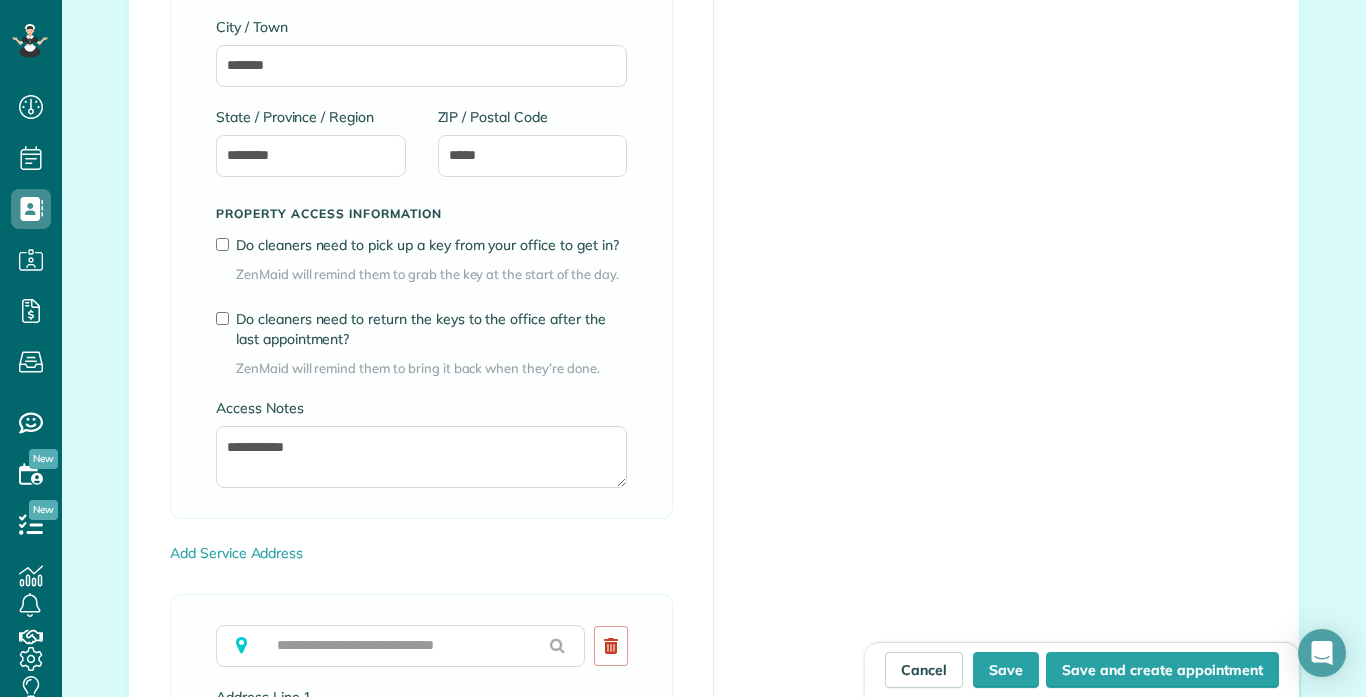 click on "**********" at bounding box center (422, 533) 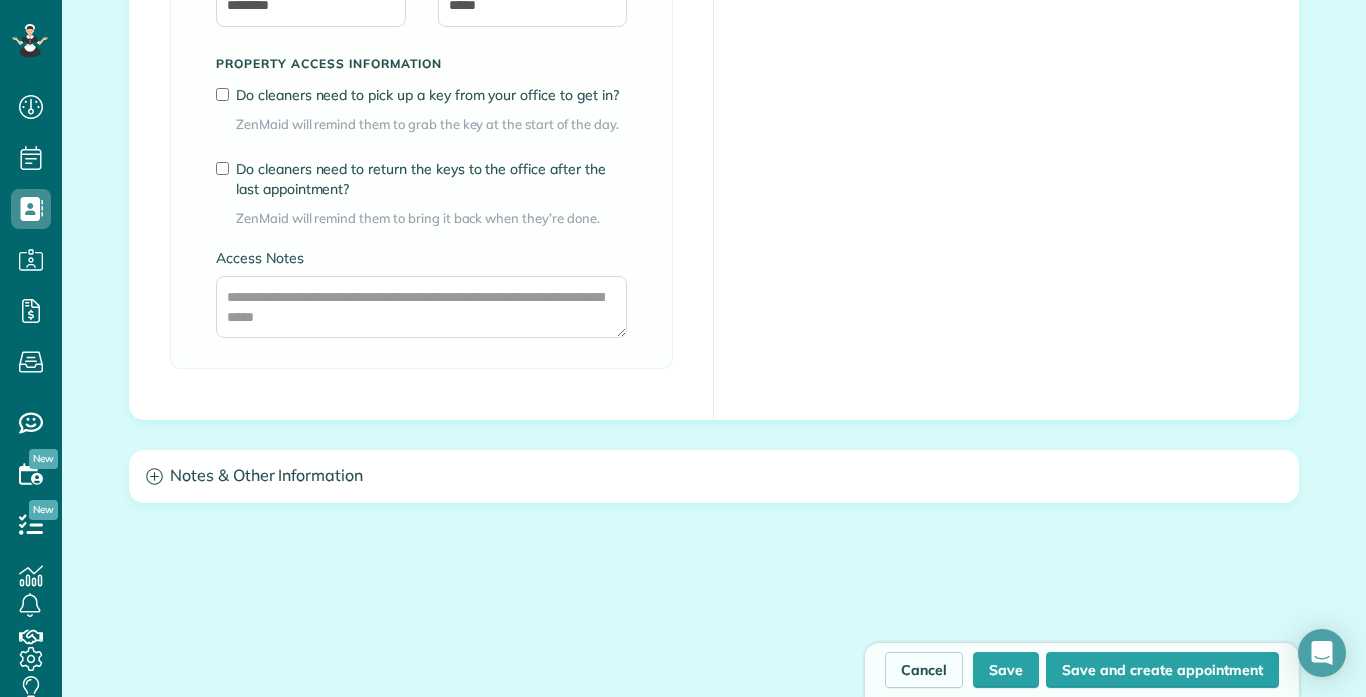 scroll, scrollTop: 2559, scrollLeft: 0, axis: vertical 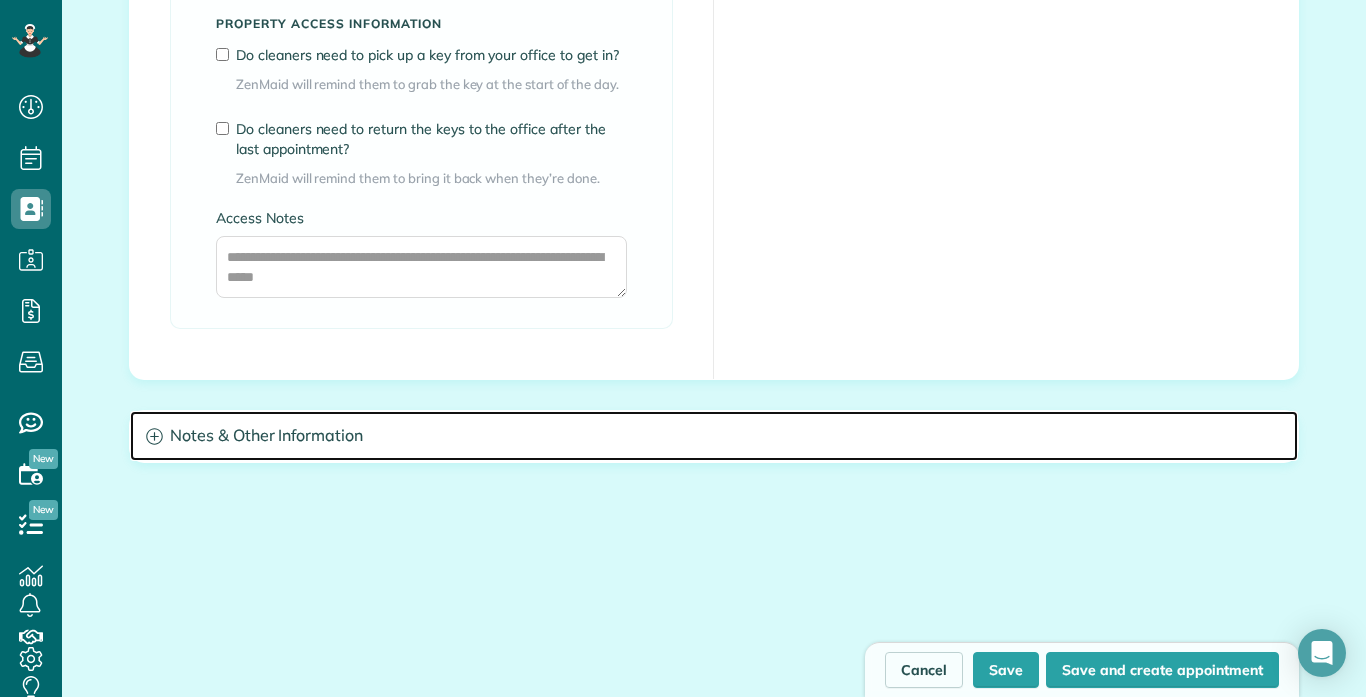 click 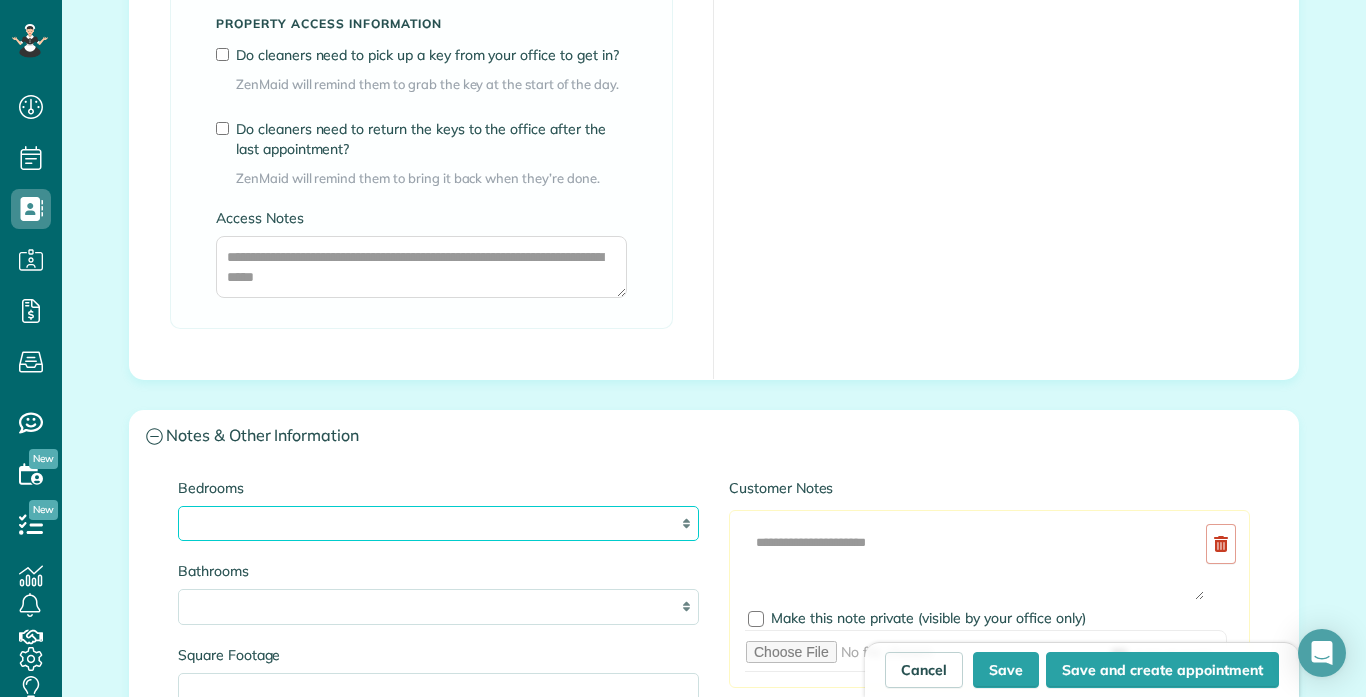 click on "*
*
*
*
**" at bounding box center [438, 523] 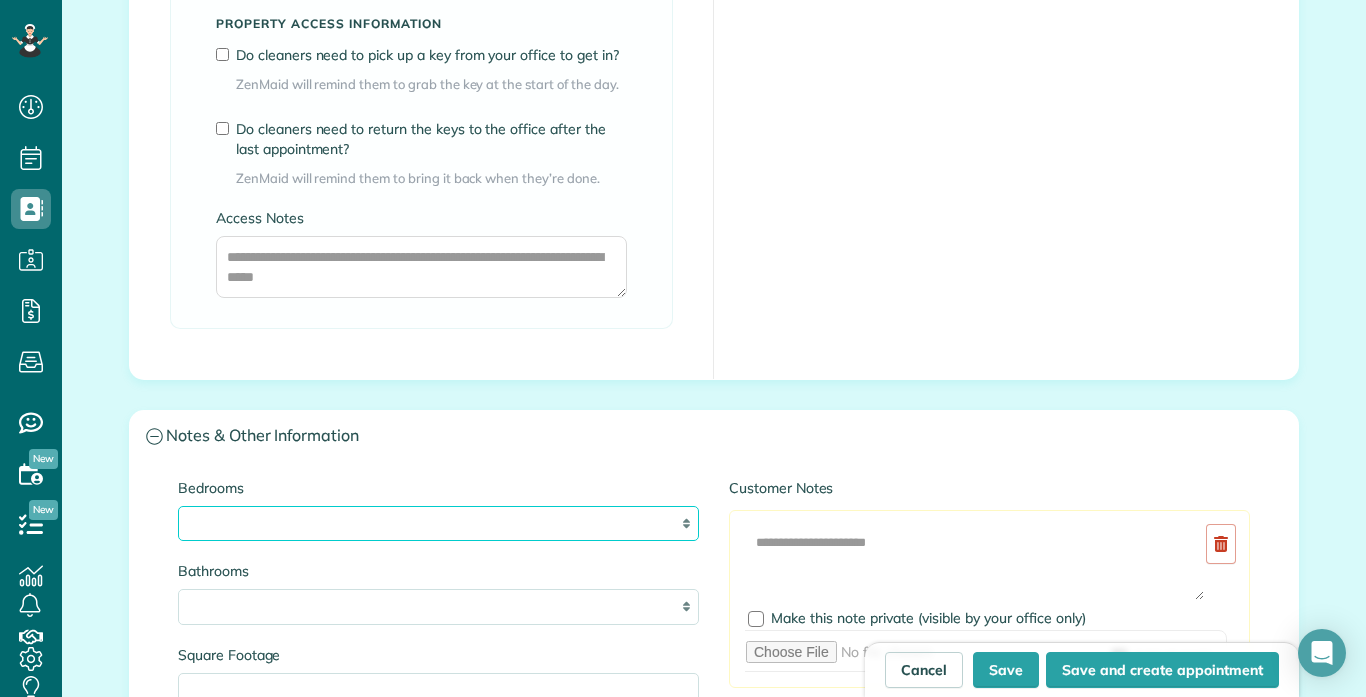 select on "*" 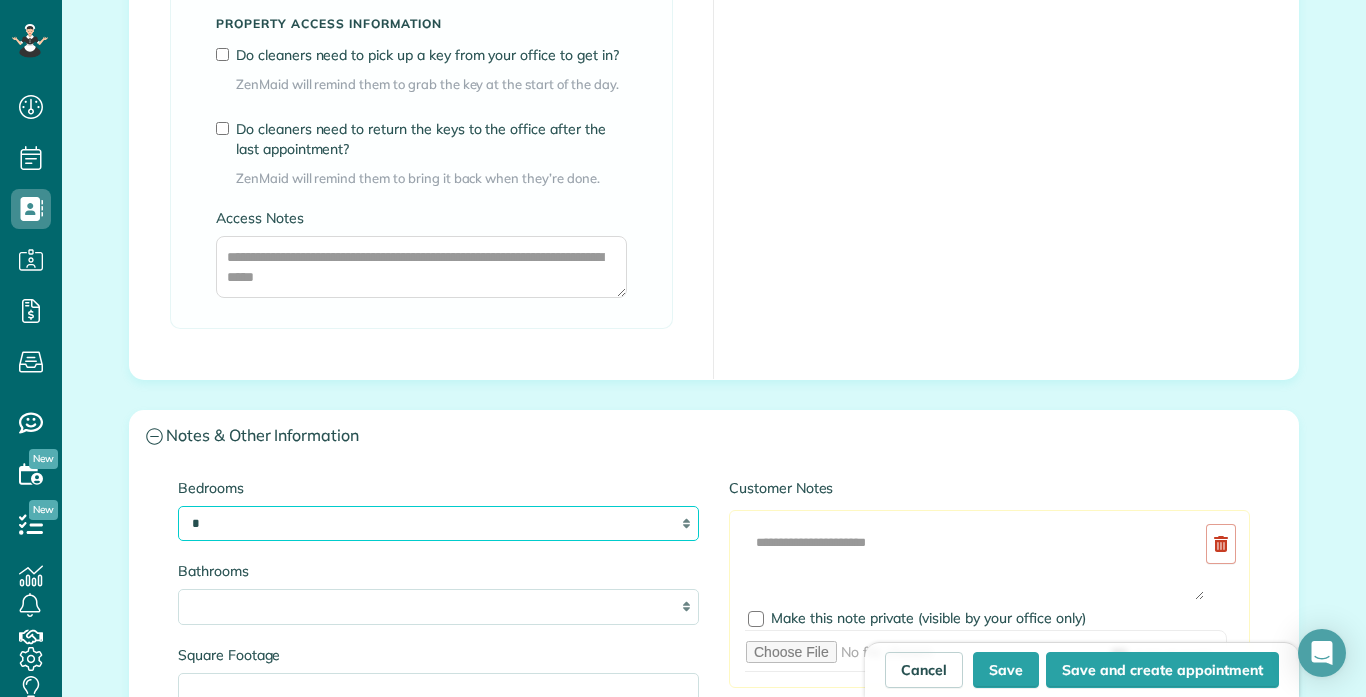 click on "*
*
*
*
**" at bounding box center [438, 523] 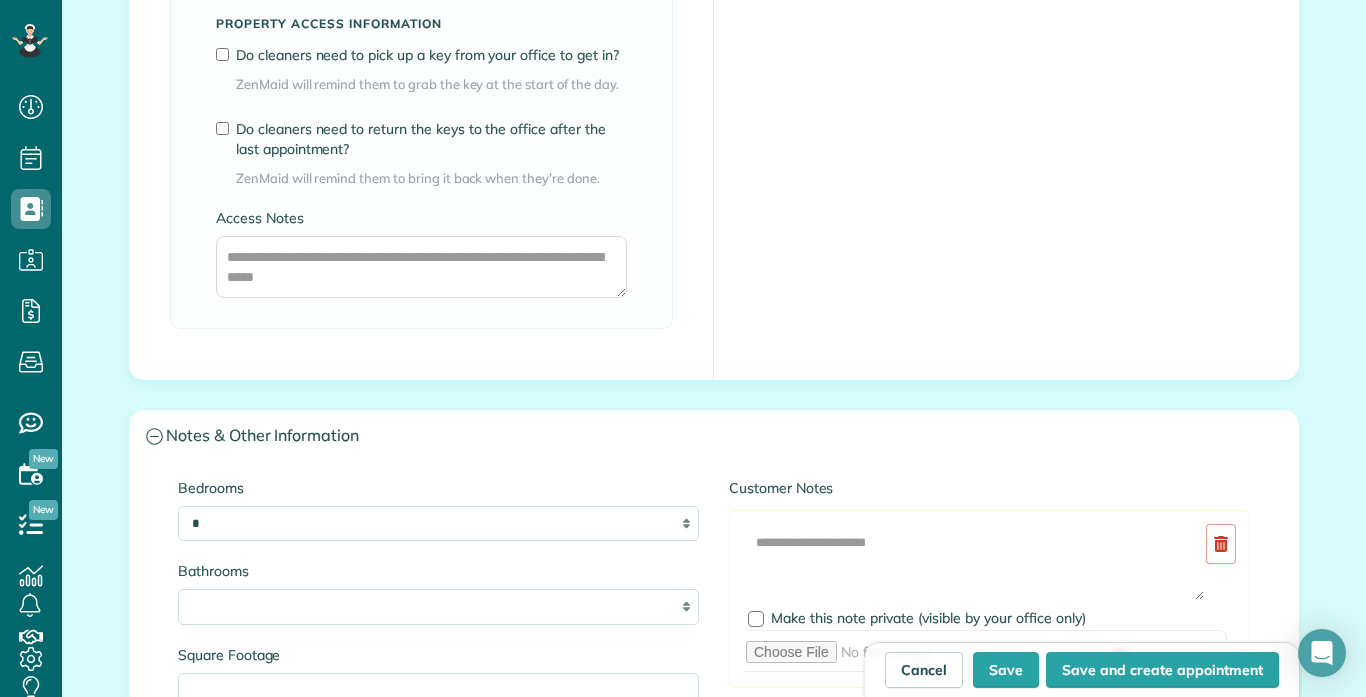 click on "**********" at bounding box center (422, -507) 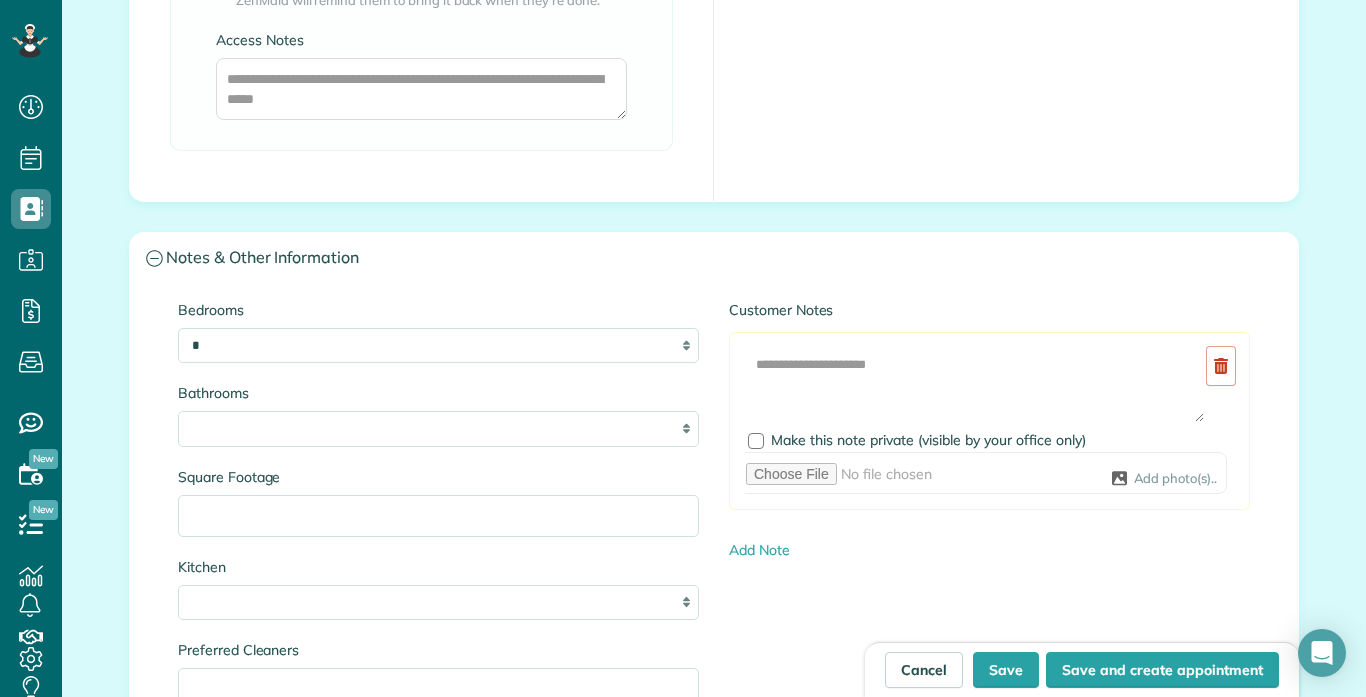 scroll, scrollTop: 2759, scrollLeft: 0, axis: vertical 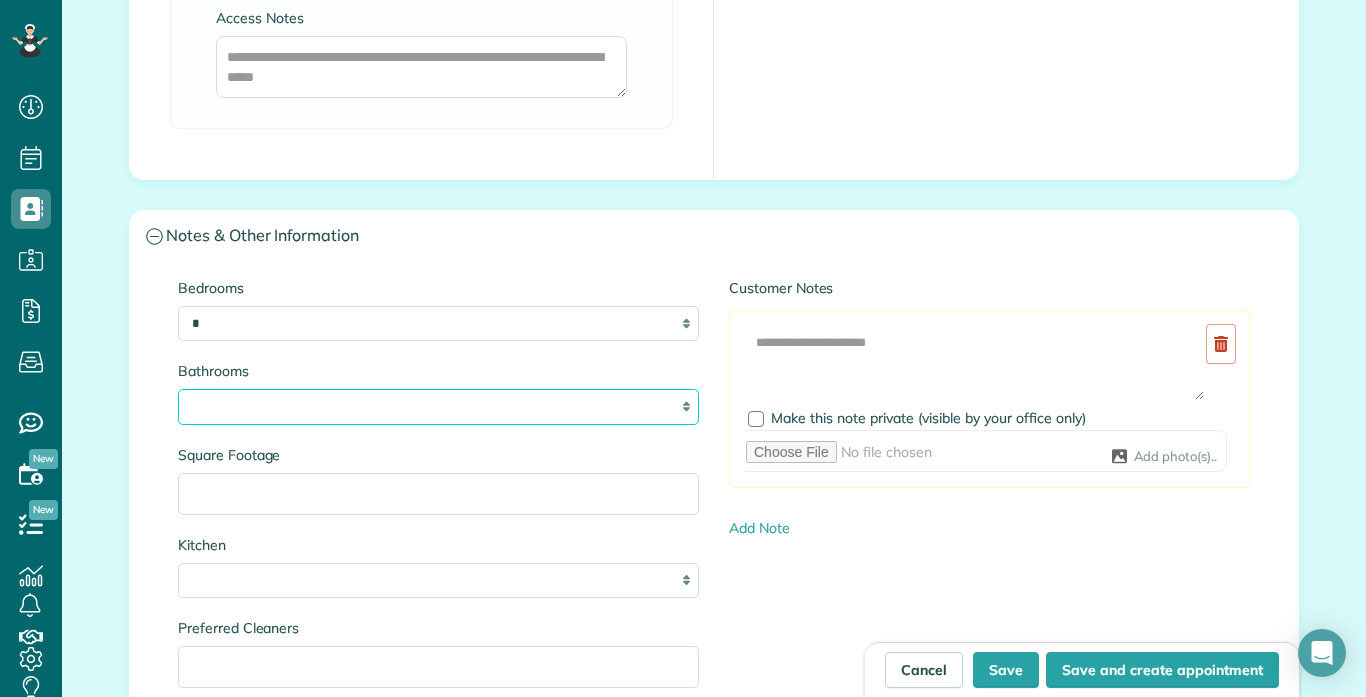 click on "*
***
*
***
*
***
*
***
**" at bounding box center [438, 406] 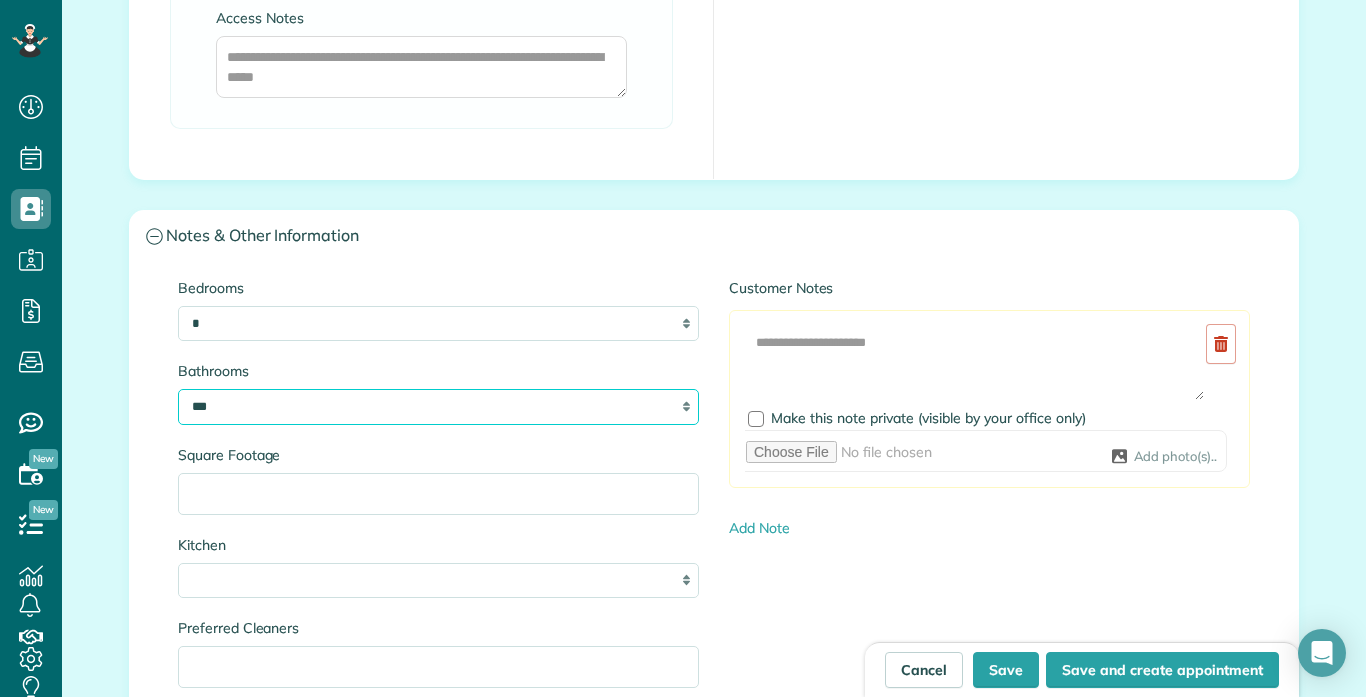 click on "*
***
*
***
*
***
*
***
**" at bounding box center (438, 406) 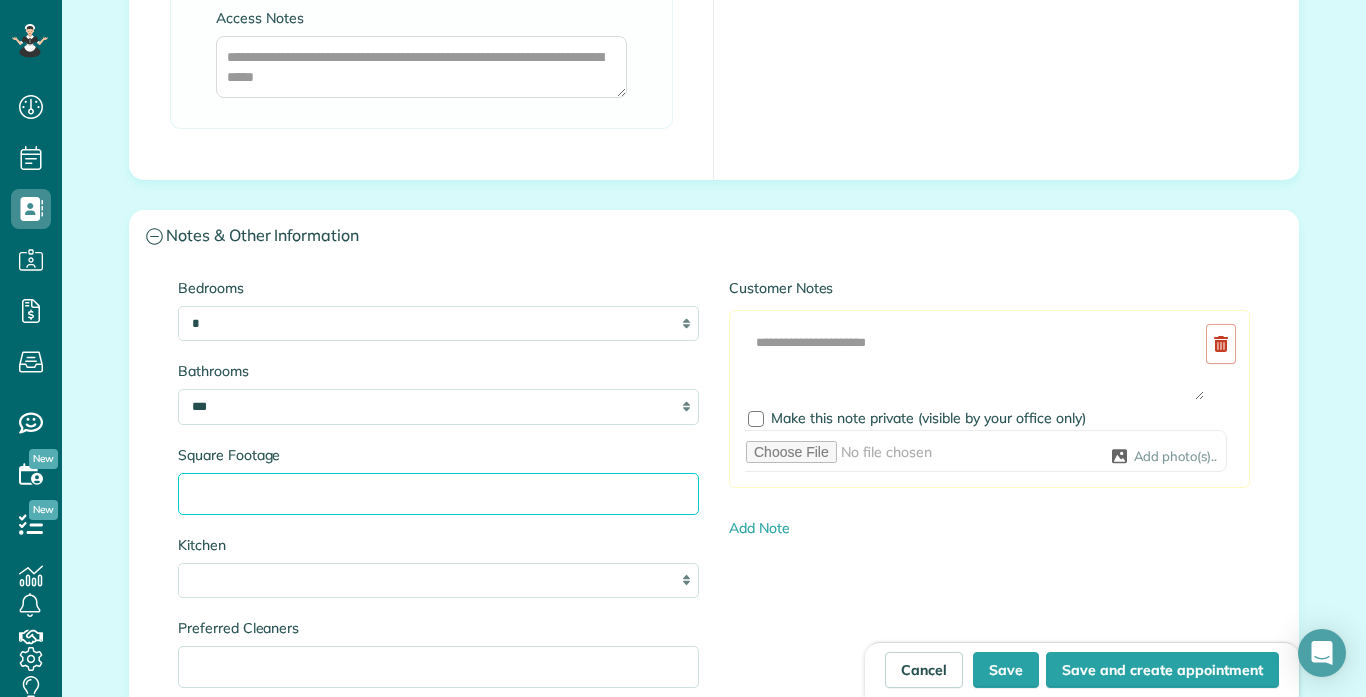 click on "Square Footage" at bounding box center (438, 494) 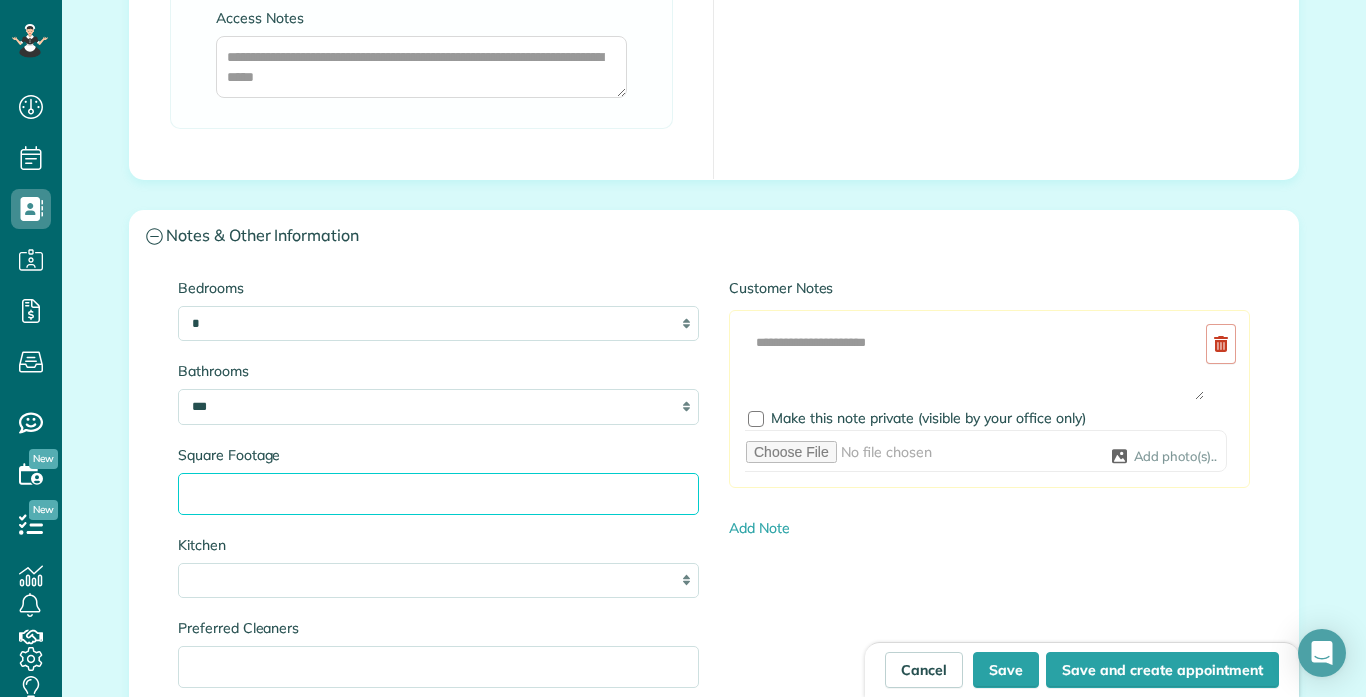 click on "Square Footage" at bounding box center (438, 494) 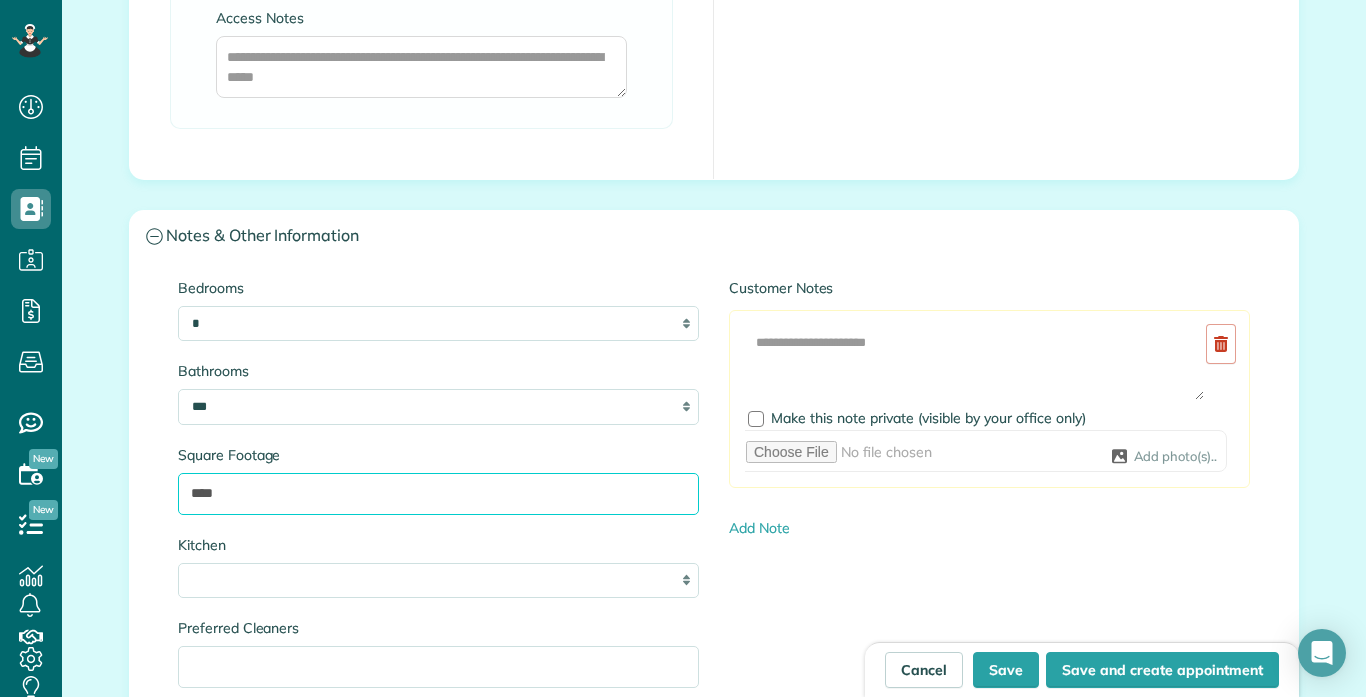 type on "****" 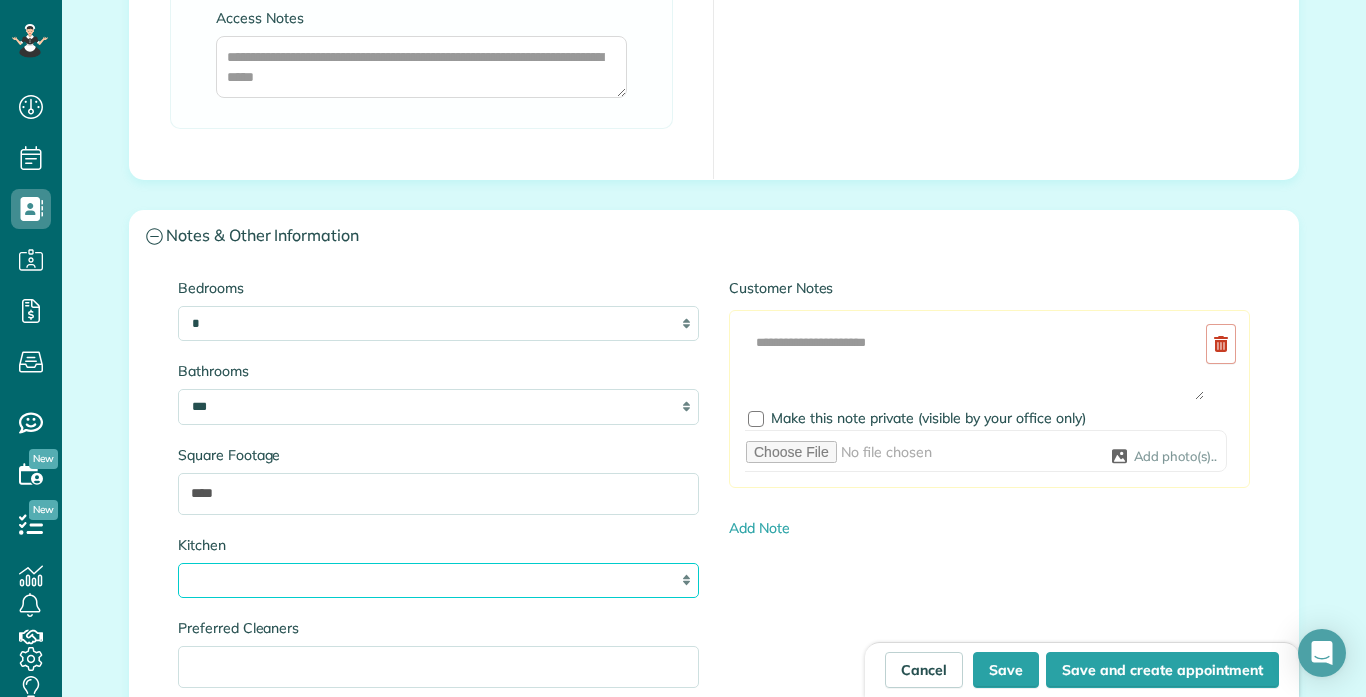 click on "*
*
*
*" at bounding box center (438, 580) 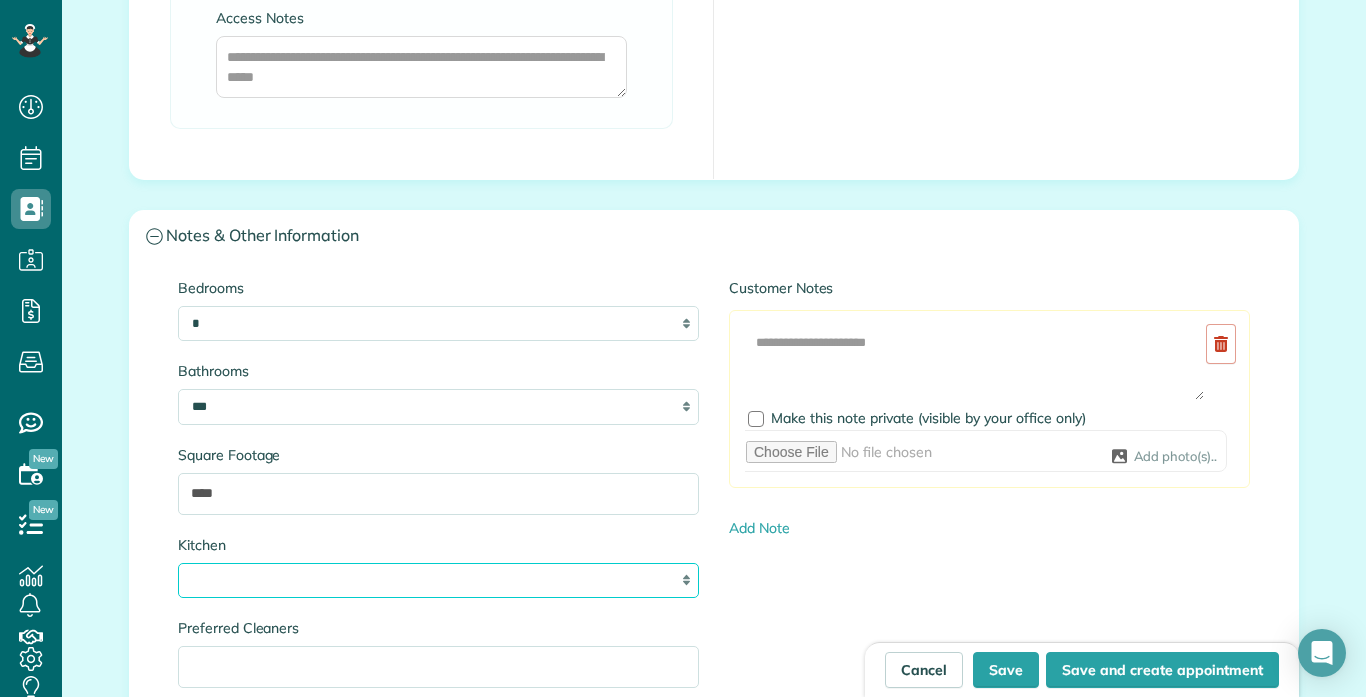 select on "*" 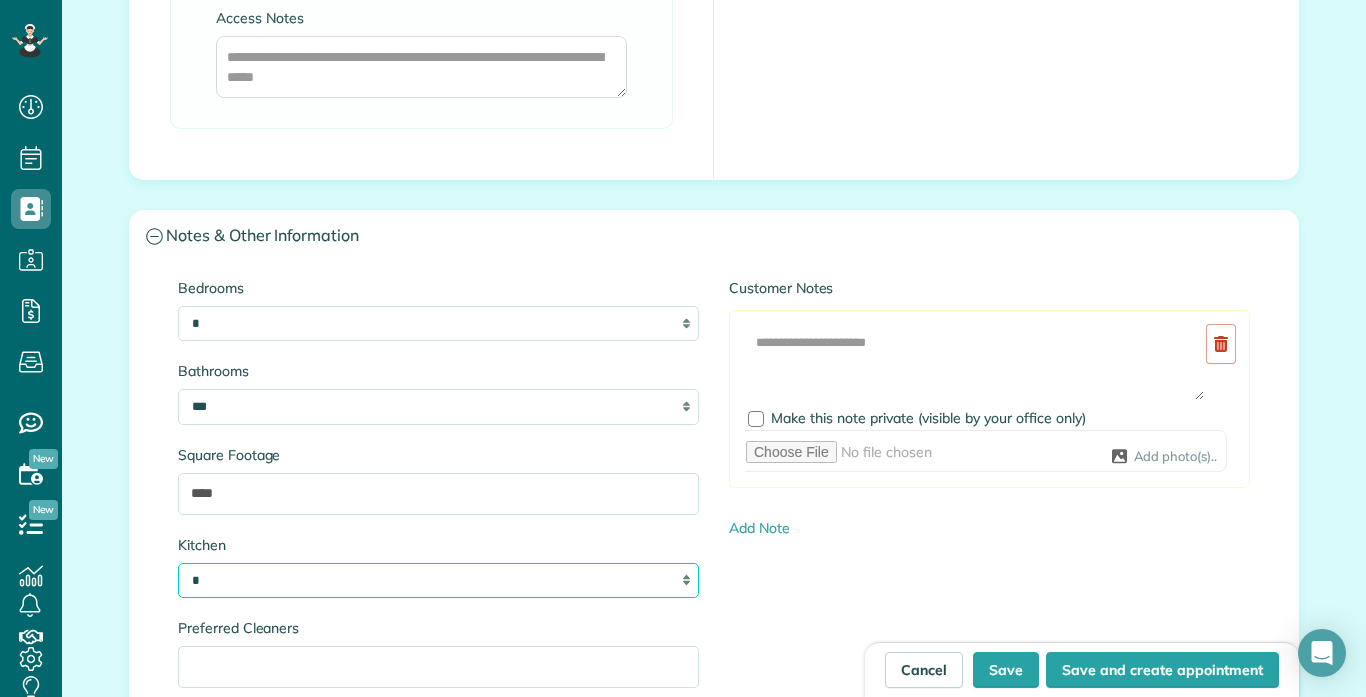 click on "*
*
*
*" at bounding box center (438, 580) 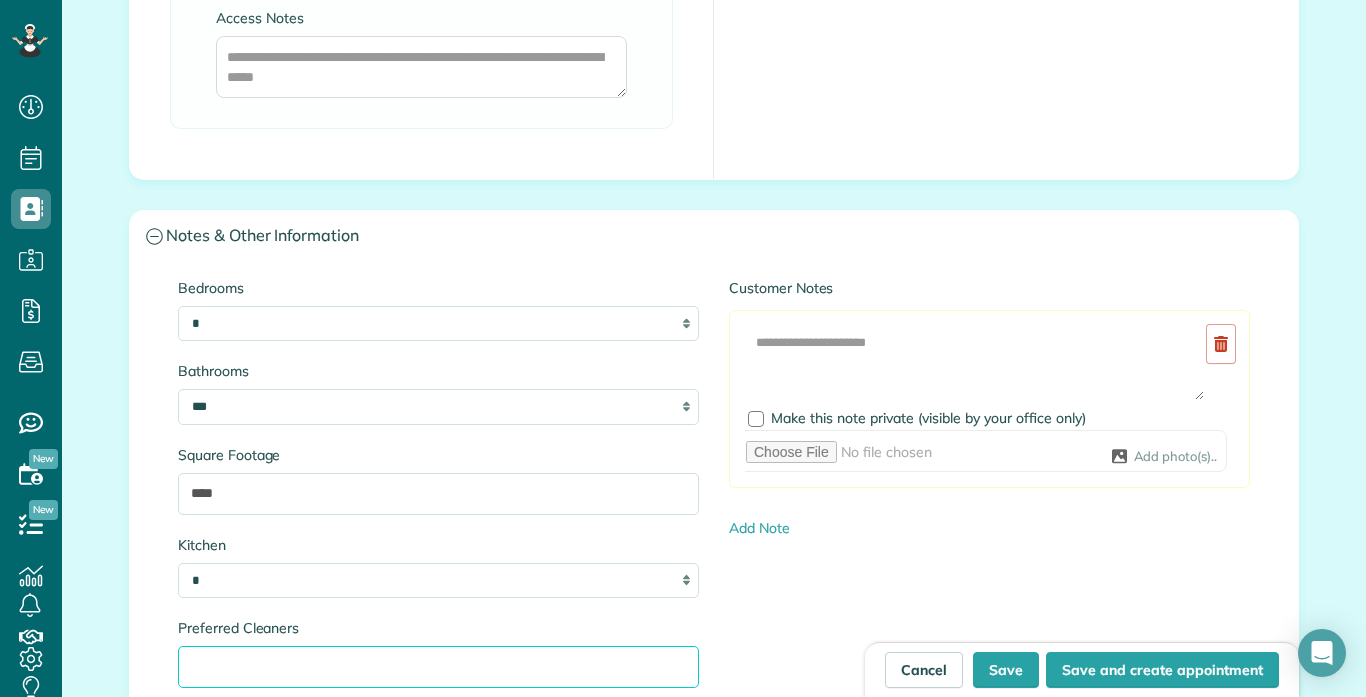 click on "Preferred Cleaners" at bounding box center [438, 667] 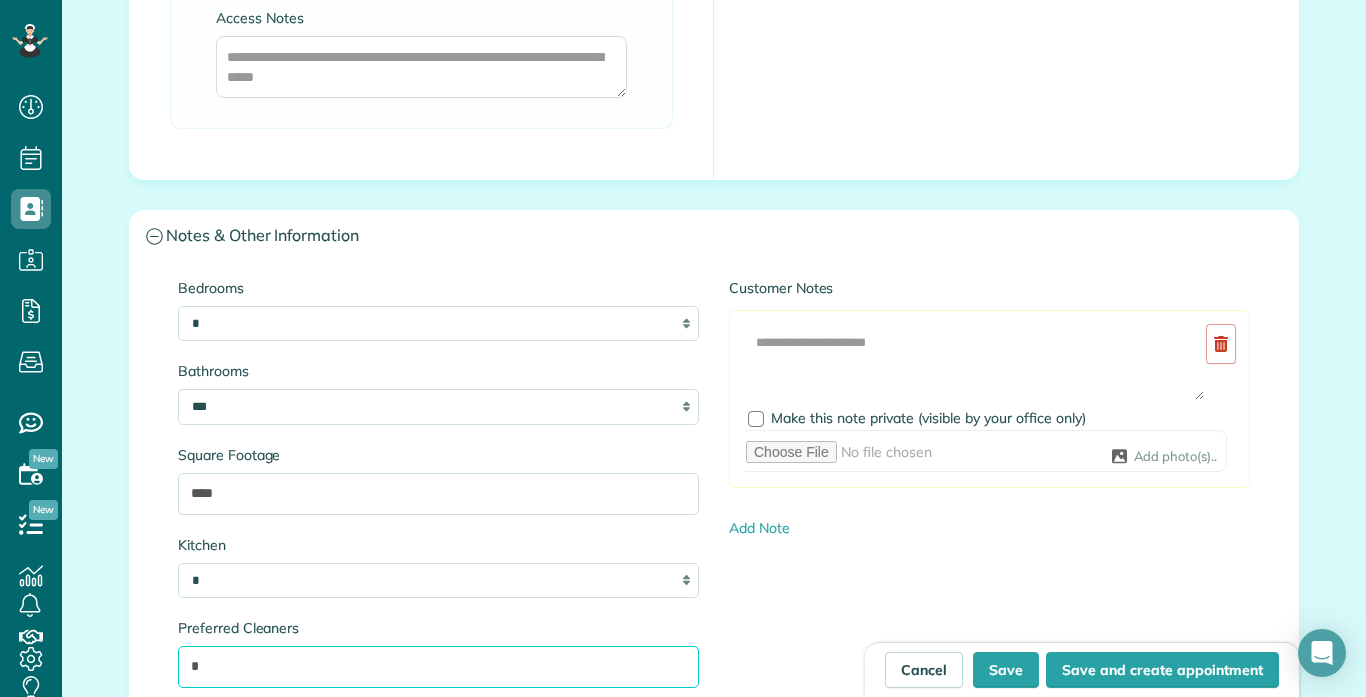 type on "*" 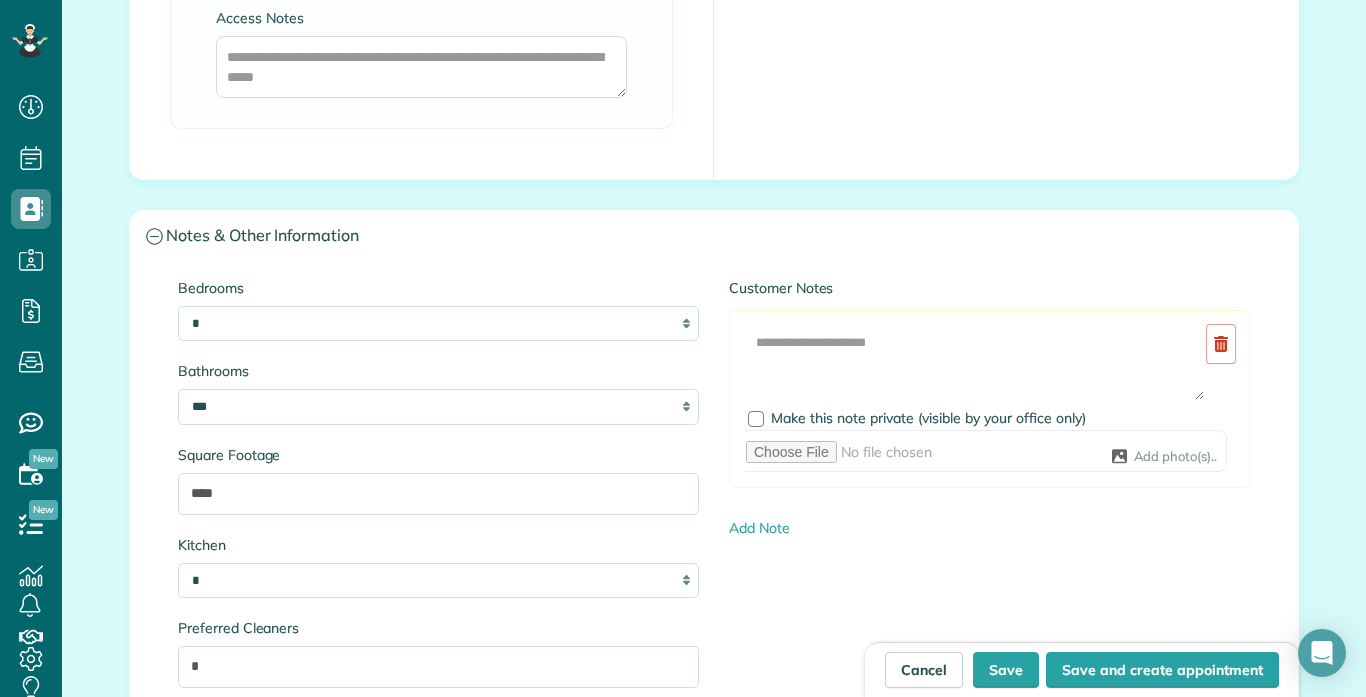 click on "Bedrooms
*
*
*
*
**
Bathrooms
*
***
*
***
*
***
*
***
**
Square Footage ****
Kitchen
*
*
*
*
Preferred Cleaners *
Pets
Alarm/Gate Code
Customer Notes
Add Image
Make this note private (visible by your office only)
Add photo(s)..
Add Note" at bounding box center [714, 582] 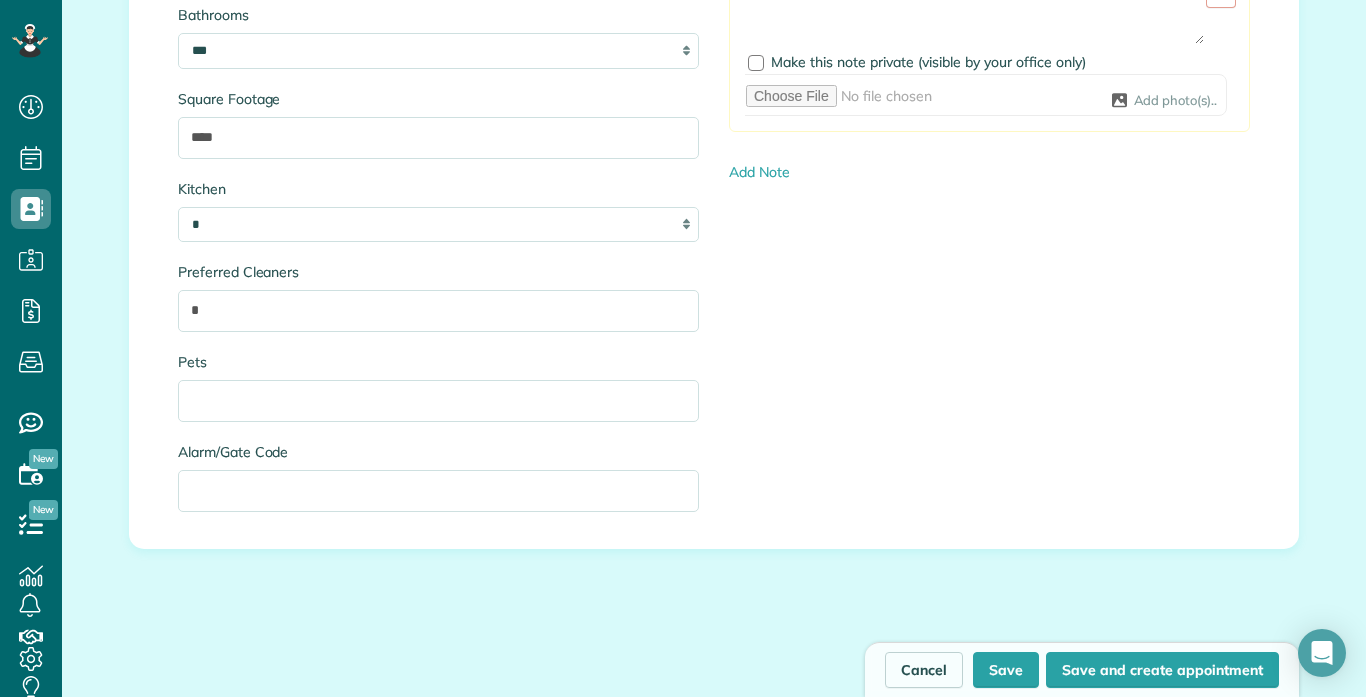 scroll, scrollTop: 3159, scrollLeft: 0, axis: vertical 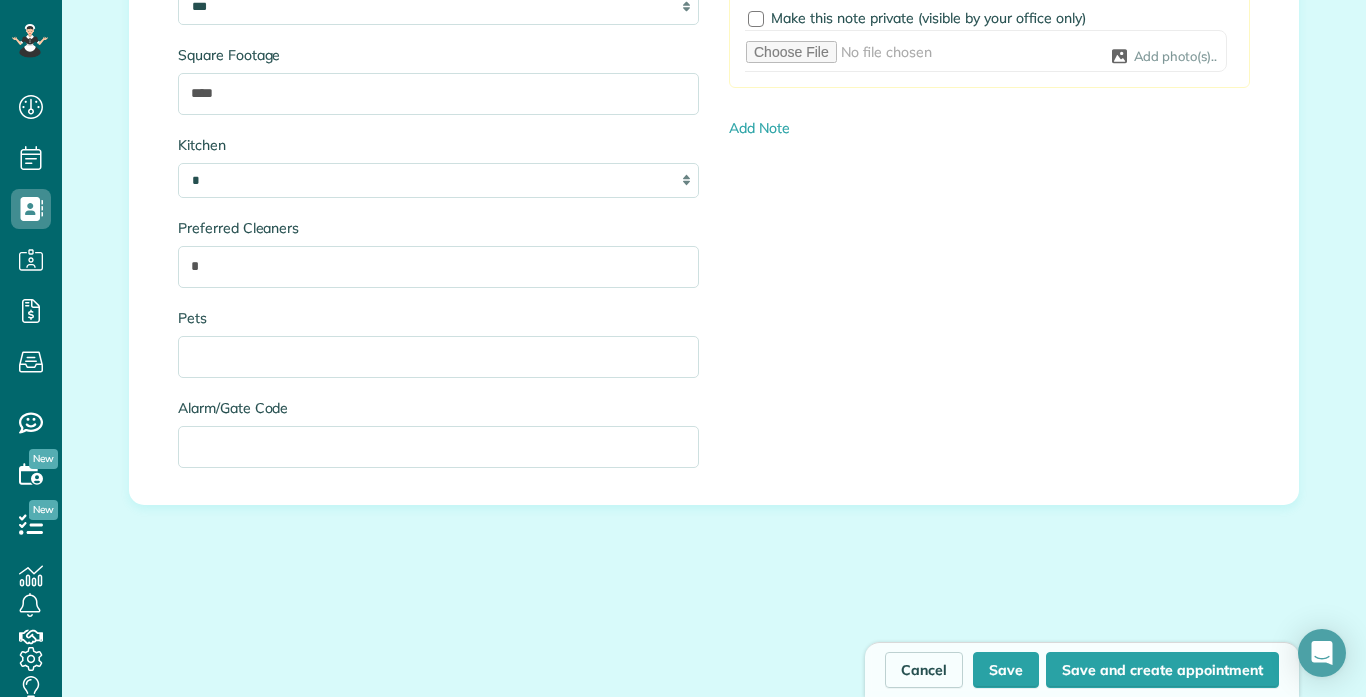 click on "Bedrooms
*
*
*
*
**
Bathrooms
*
***
*
***
*
***
*
***
**
Square Footage ****
Kitchen
*
*
*
*
Preferred Cleaners *
Pets
Alarm/Gate Code
Customer Notes
Add Image
Make this note private (visible by your office only)
Add photo(s)..
Add Note" at bounding box center (714, 182) 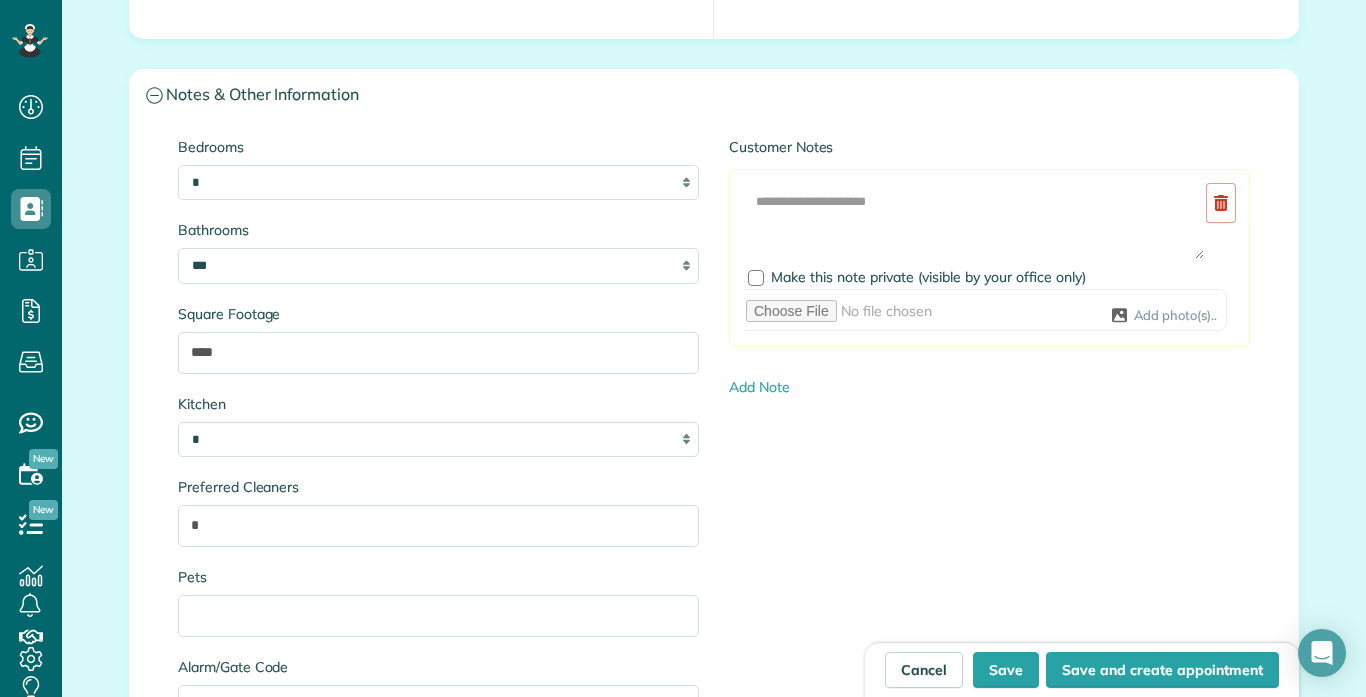scroll, scrollTop: 2879, scrollLeft: 0, axis: vertical 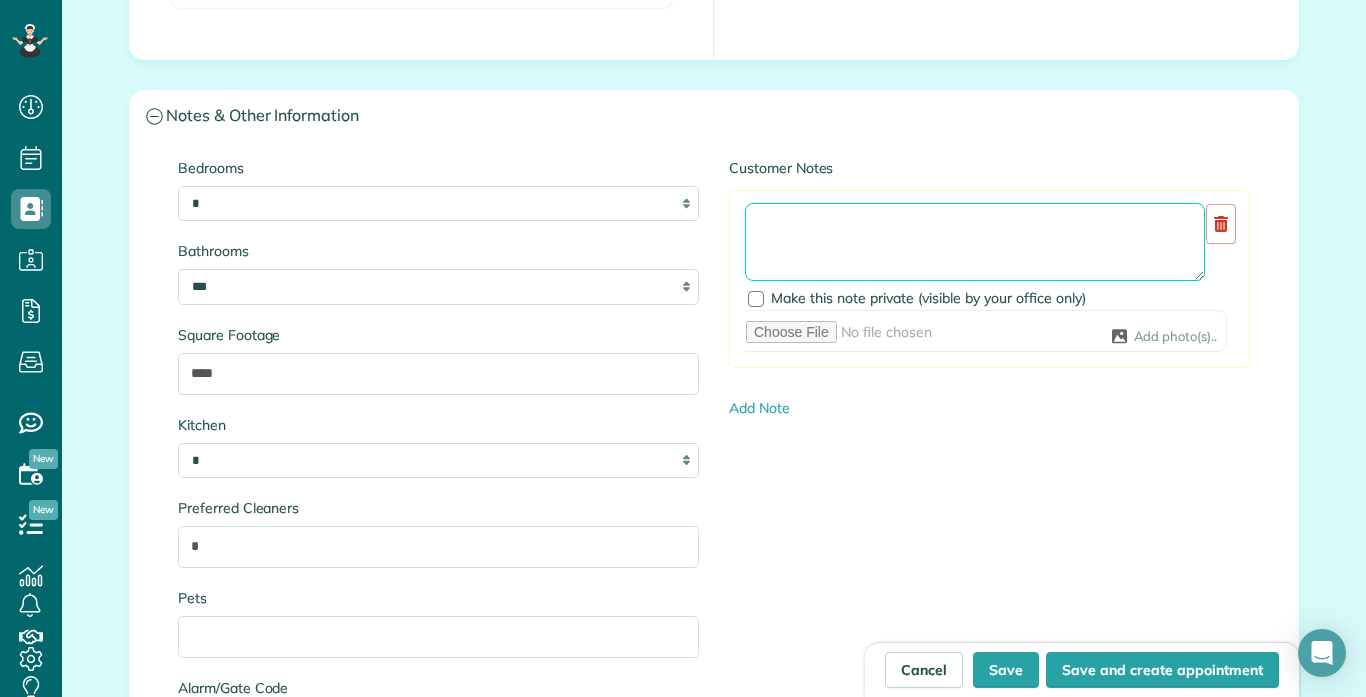 click at bounding box center [975, 242] 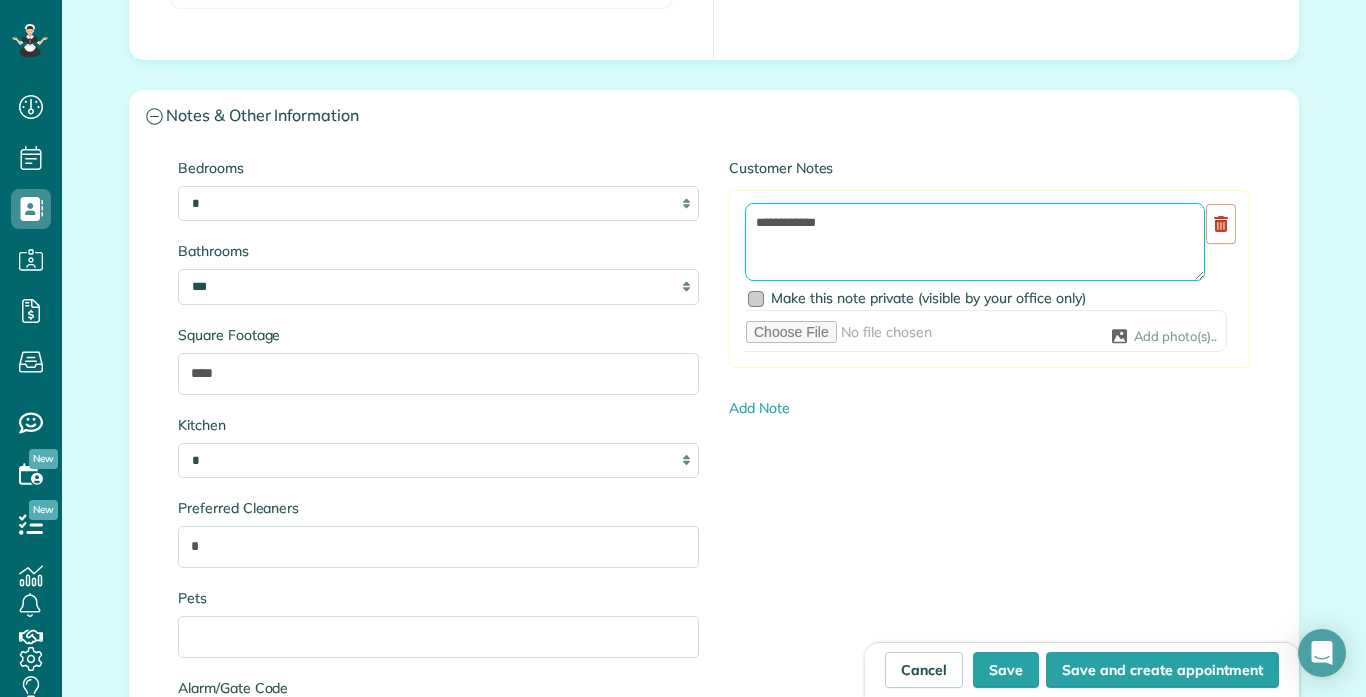 type on "**********" 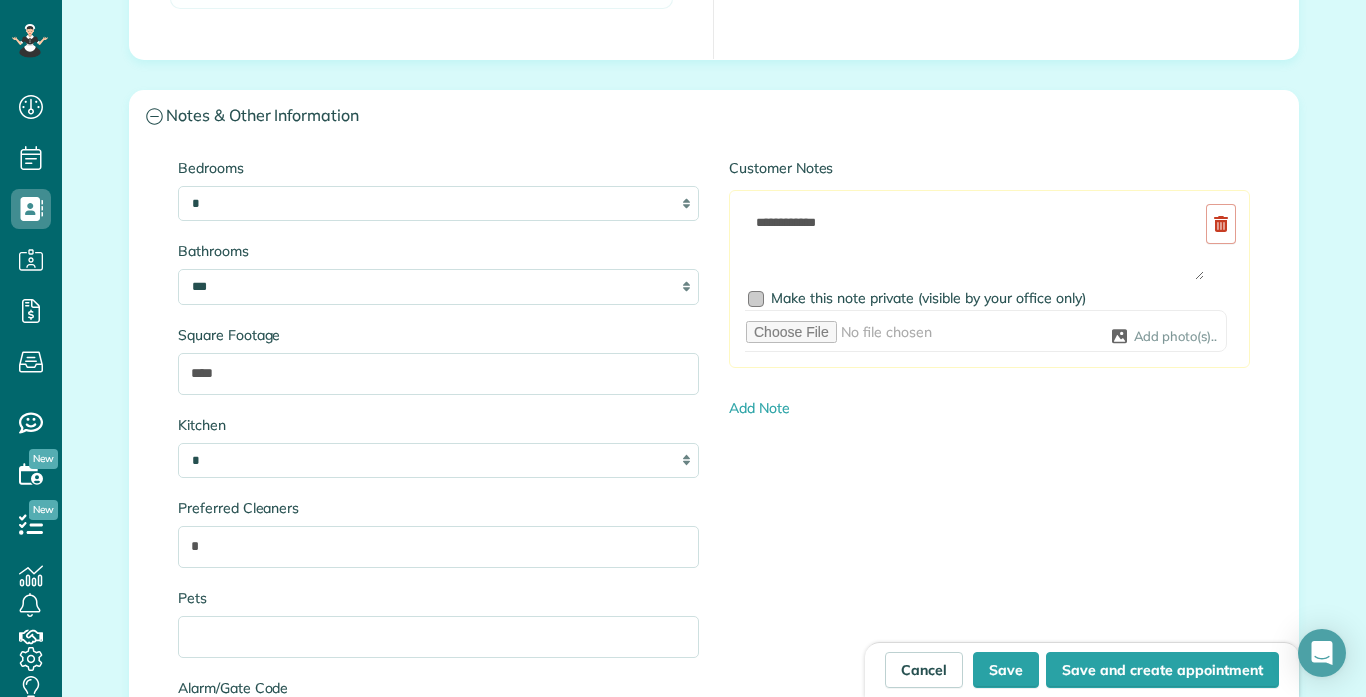click at bounding box center (756, 299) 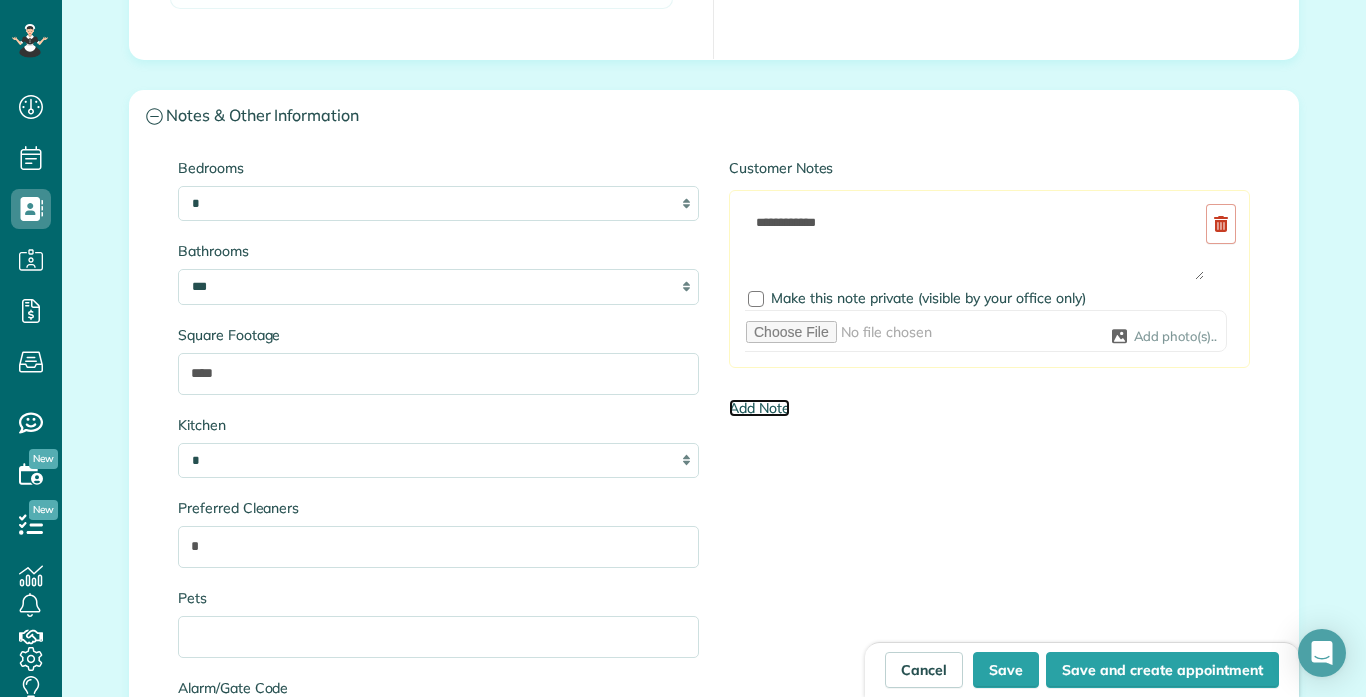 click on "Add Note" at bounding box center (759, 408) 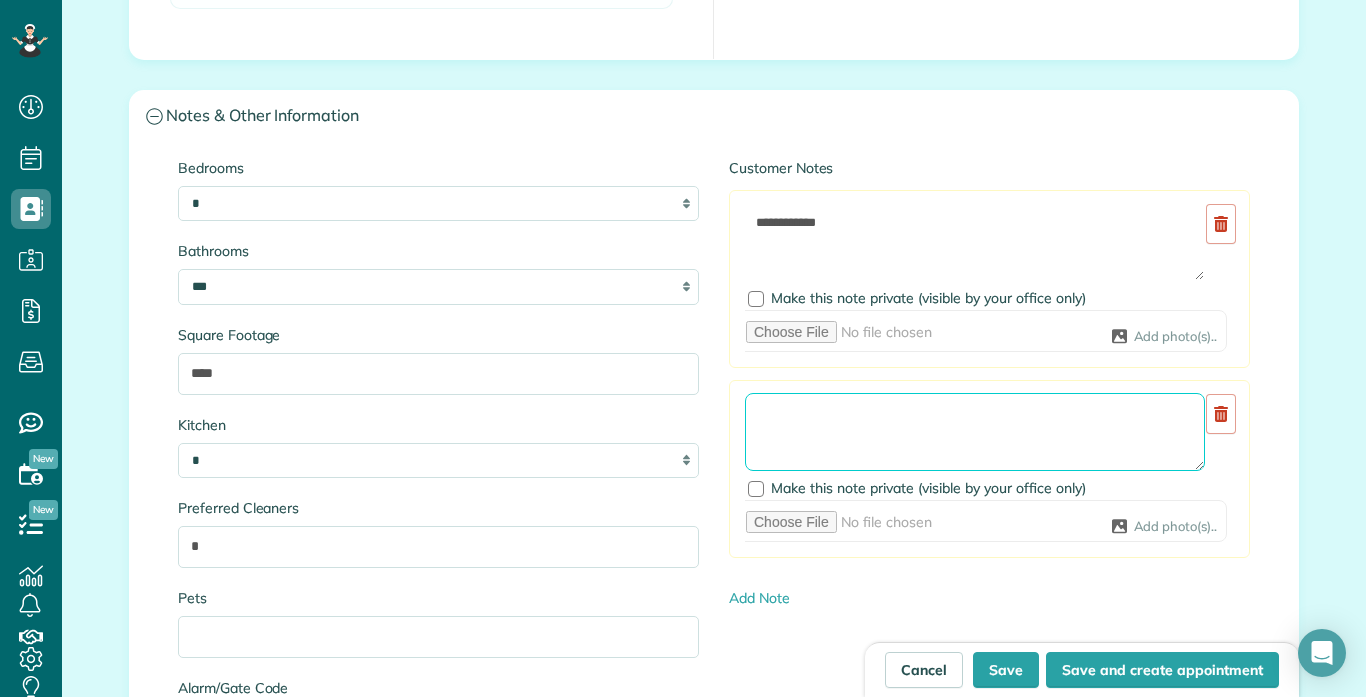 click at bounding box center [975, 432] 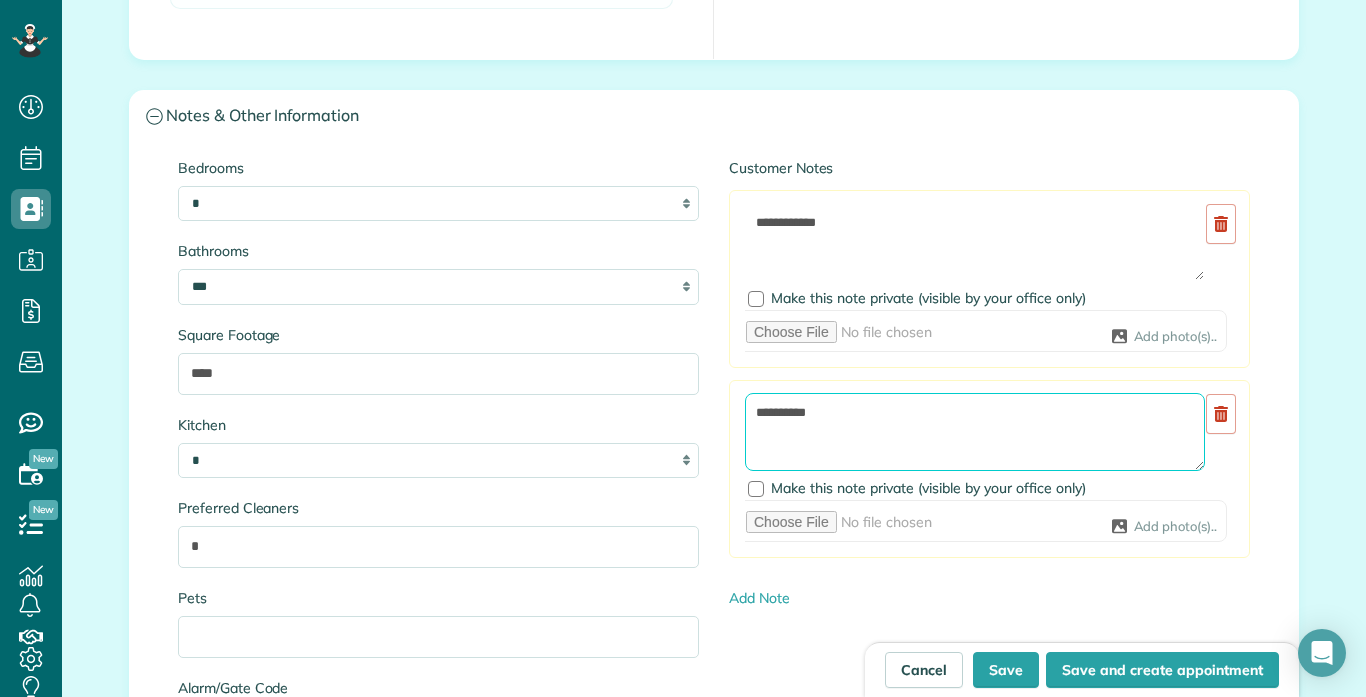 type on "**********" 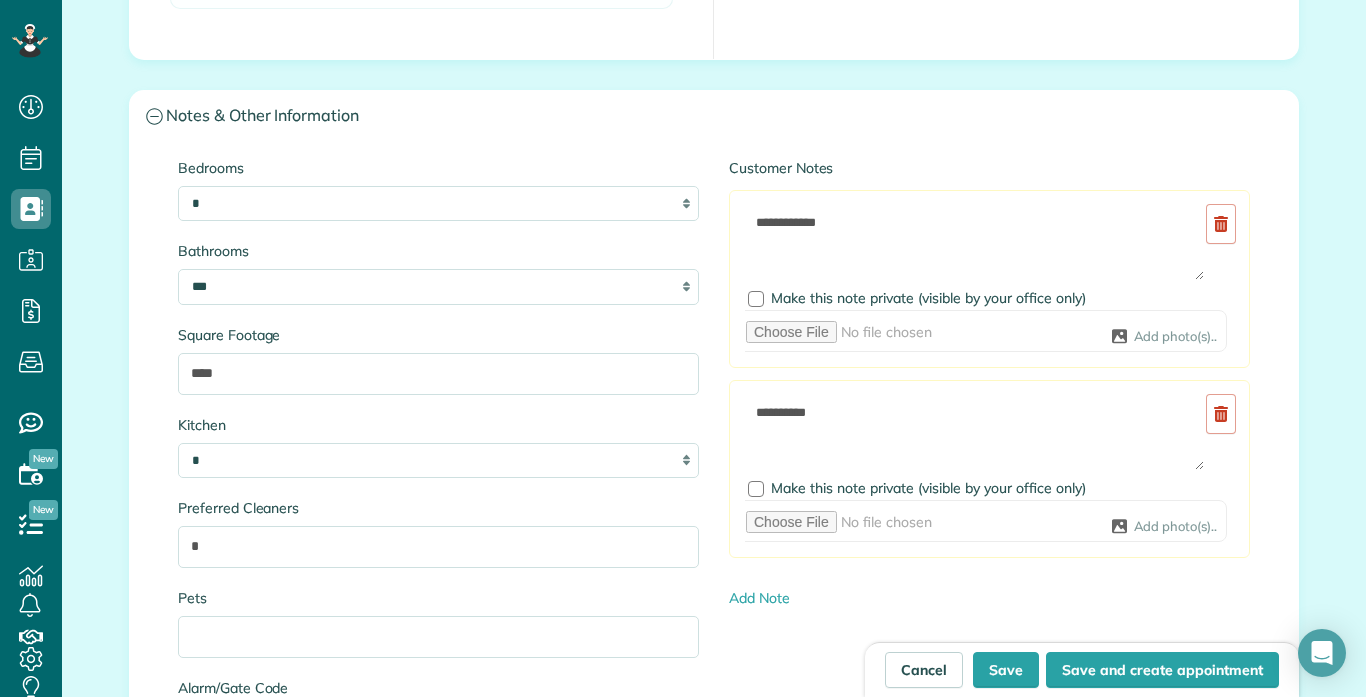click on "Add Note" at bounding box center (989, 598) 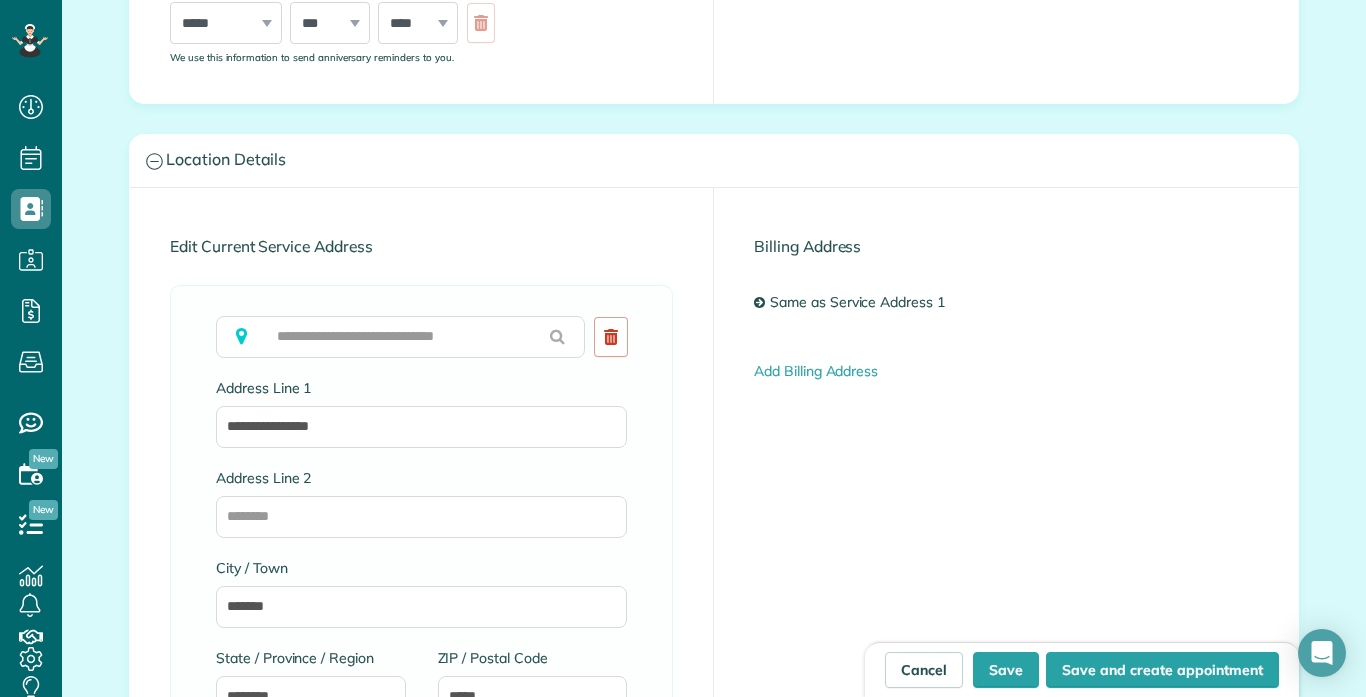scroll, scrollTop: 984, scrollLeft: 0, axis: vertical 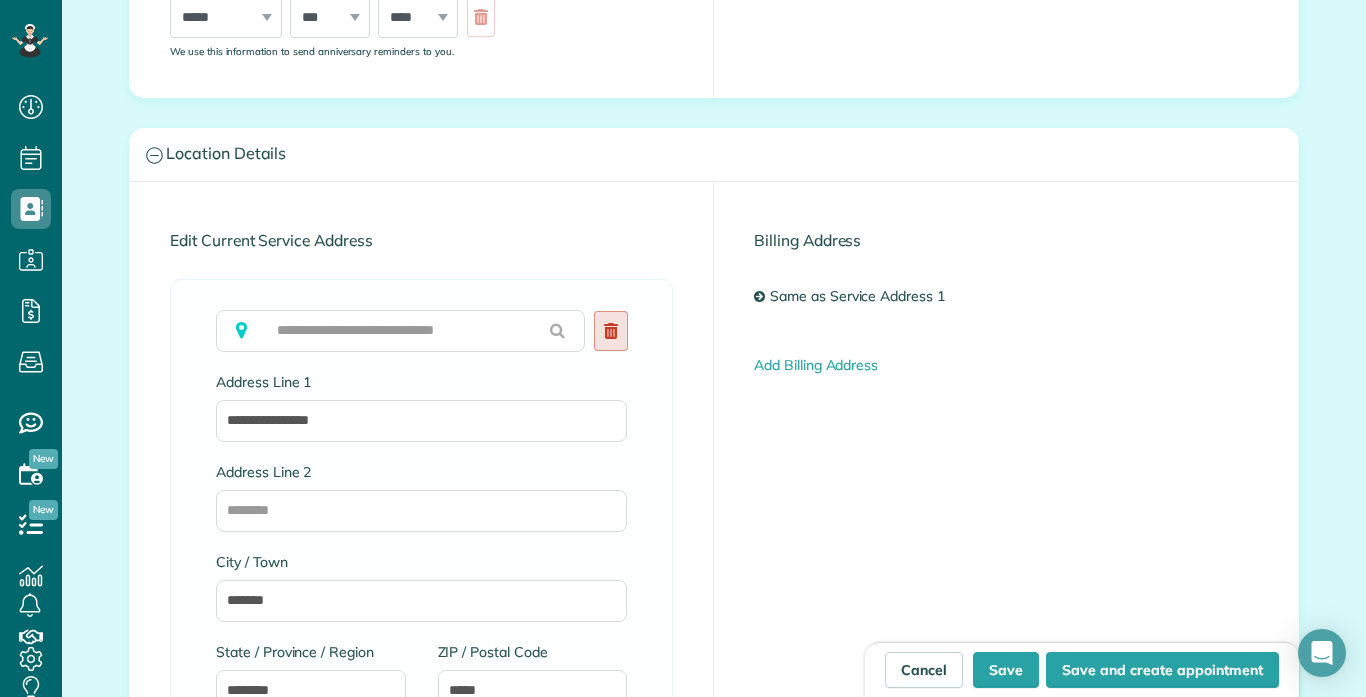 click at bounding box center [611, 331] 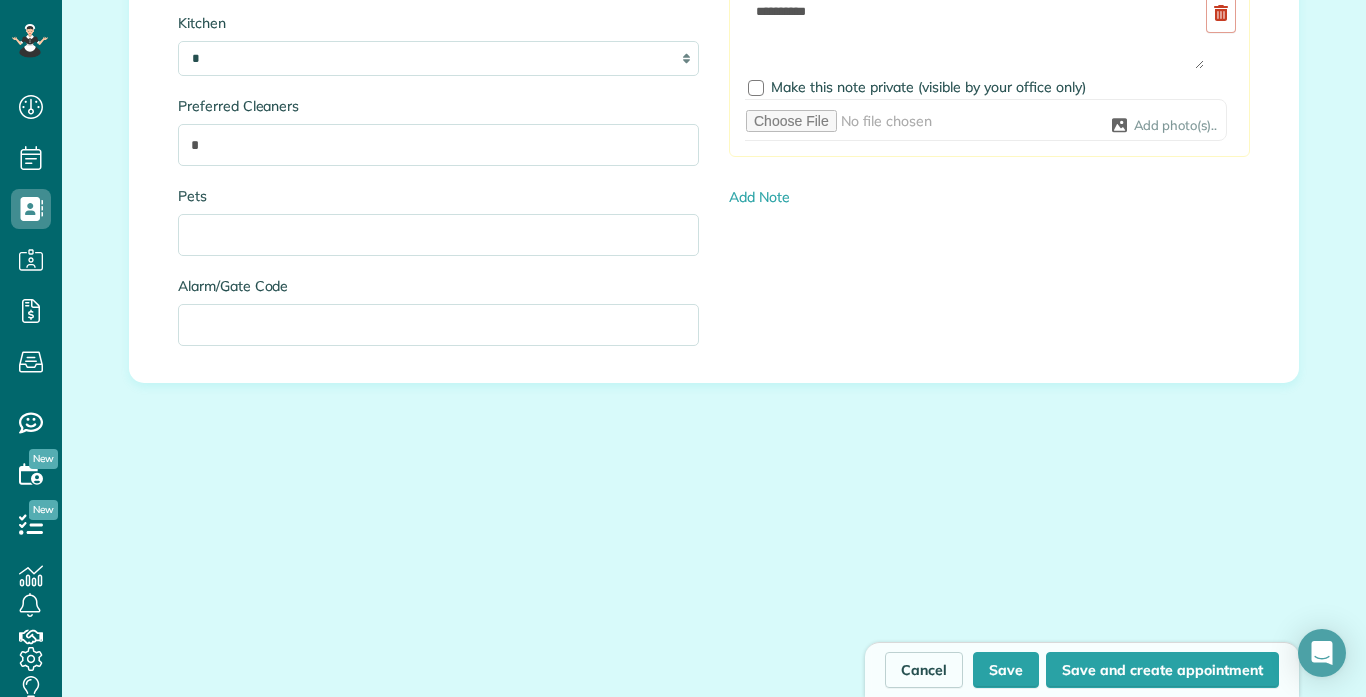 scroll, scrollTop: 2495, scrollLeft: 0, axis: vertical 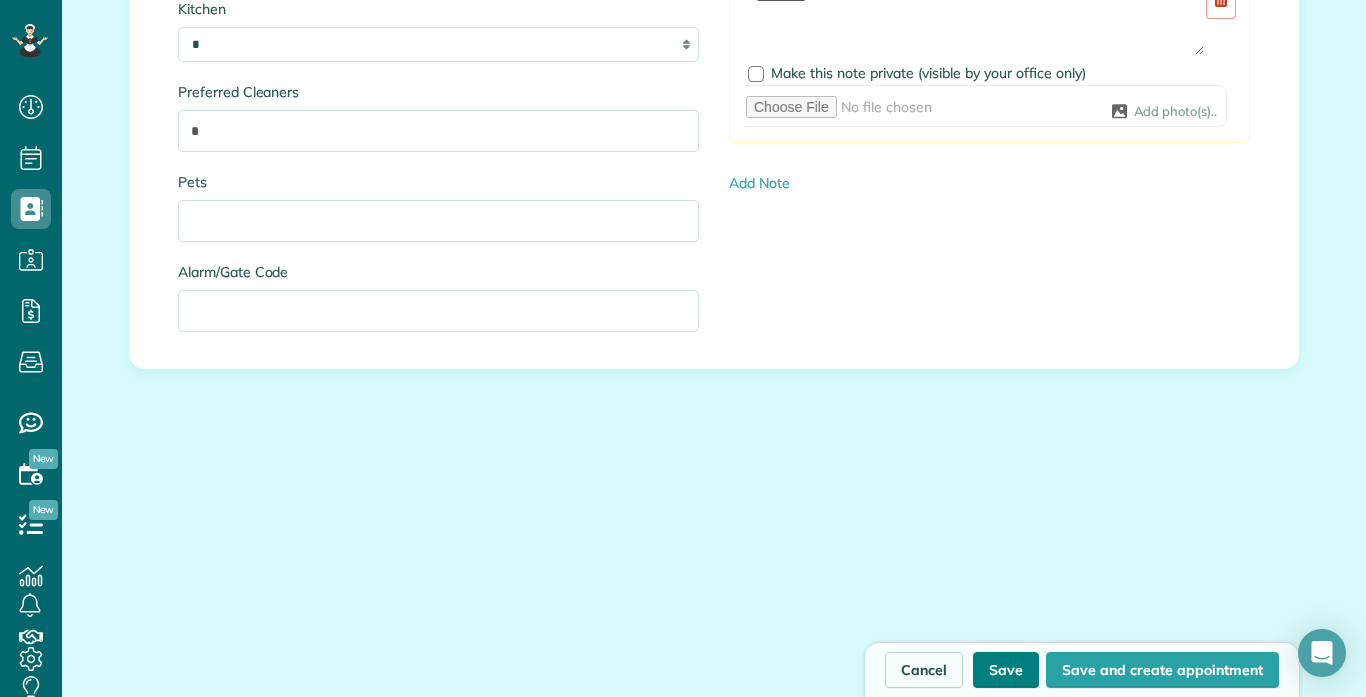 click on "Save" at bounding box center [1006, 670] 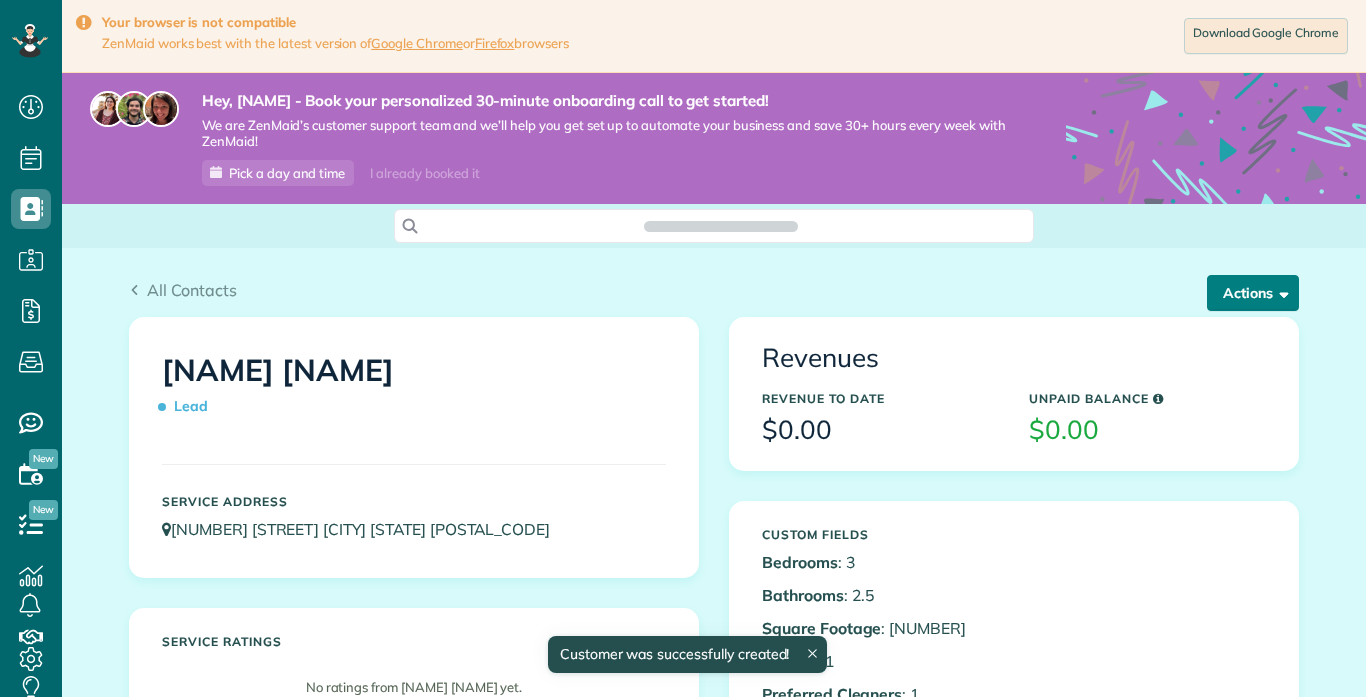 click on "Actions" at bounding box center [1253, 293] 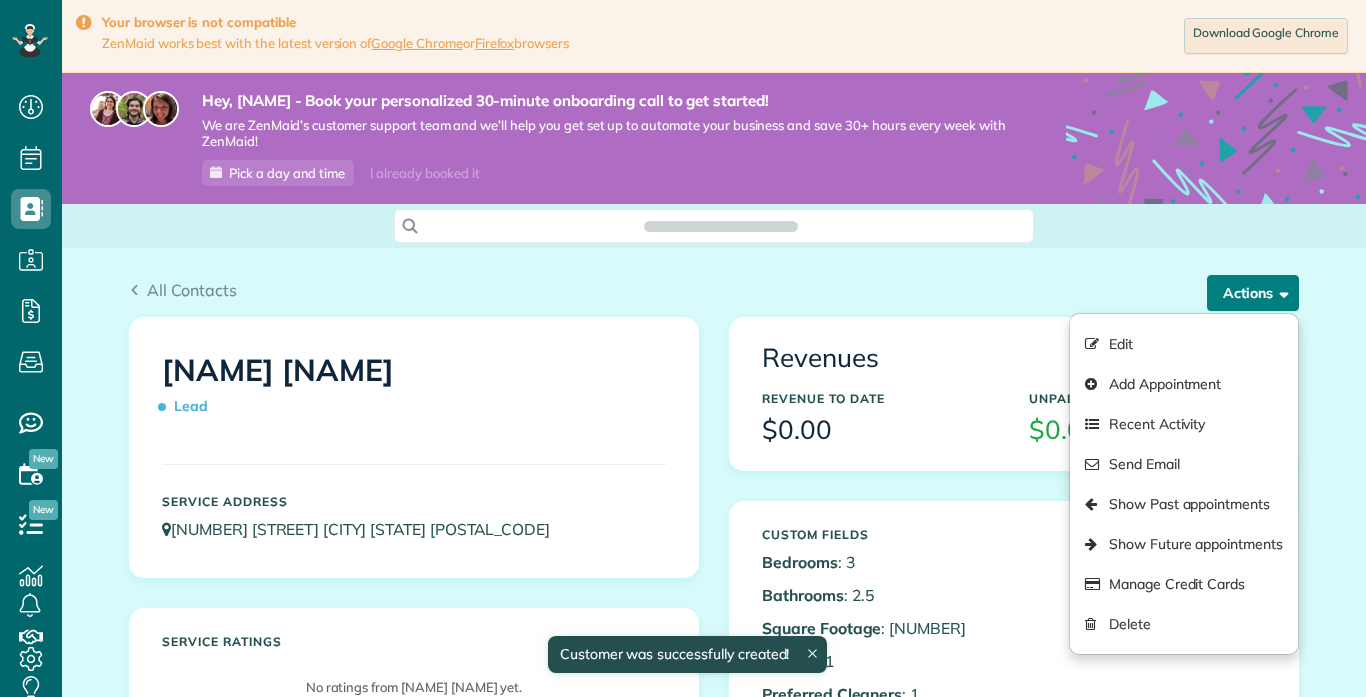 scroll, scrollTop: 0, scrollLeft: 0, axis: both 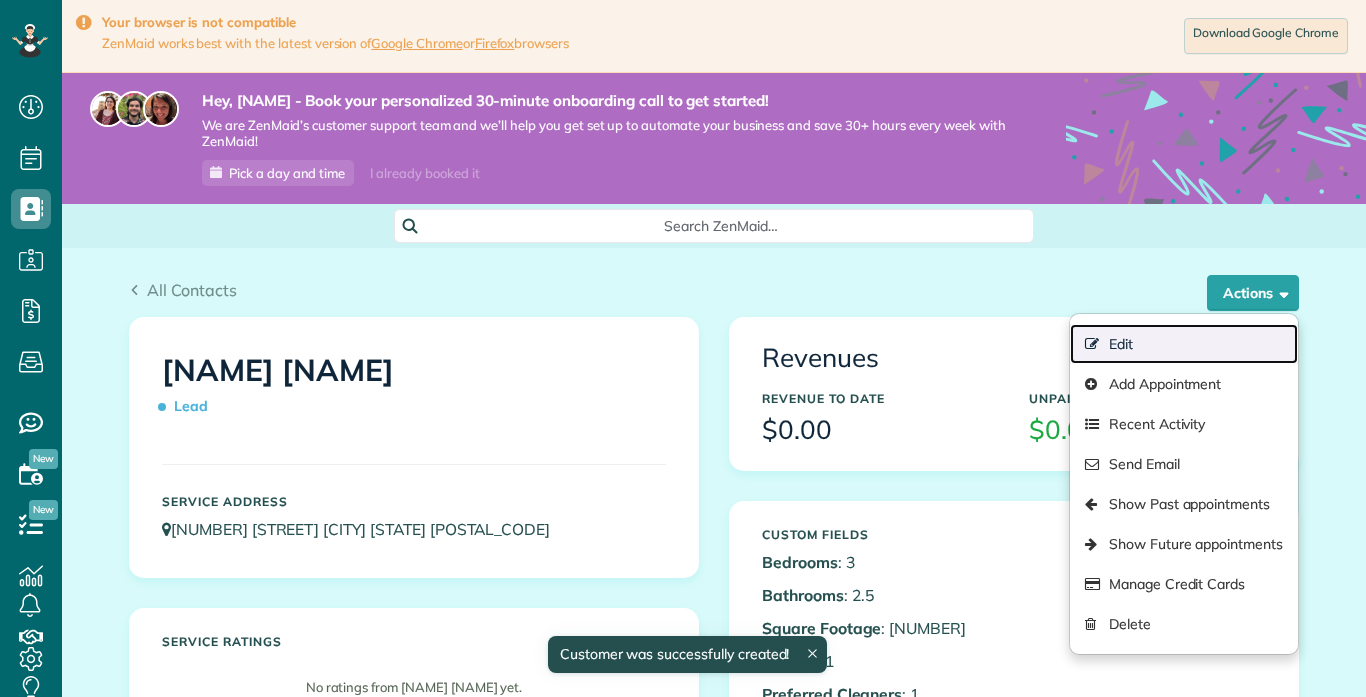click on "Edit" at bounding box center [1184, 344] 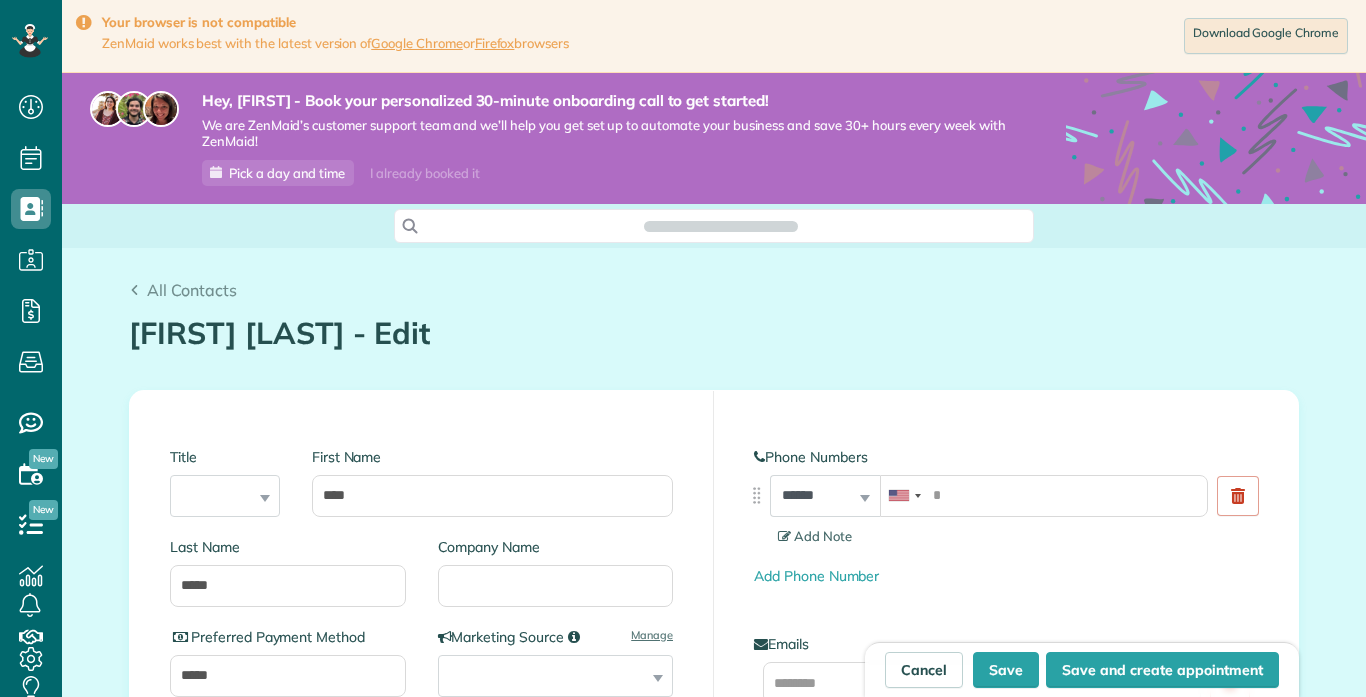 scroll, scrollTop: 0, scrollLeft: 0, axis: both 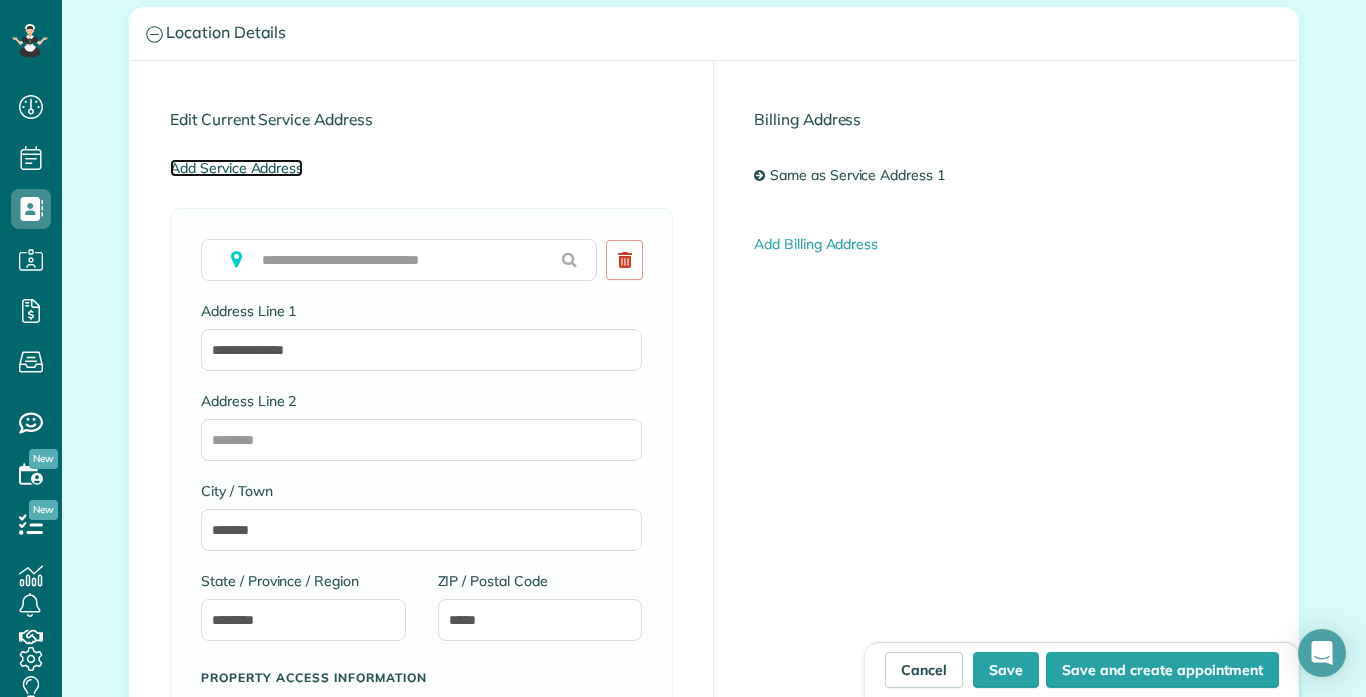 click on "Add Service Address" at bounding box center [236, 168] 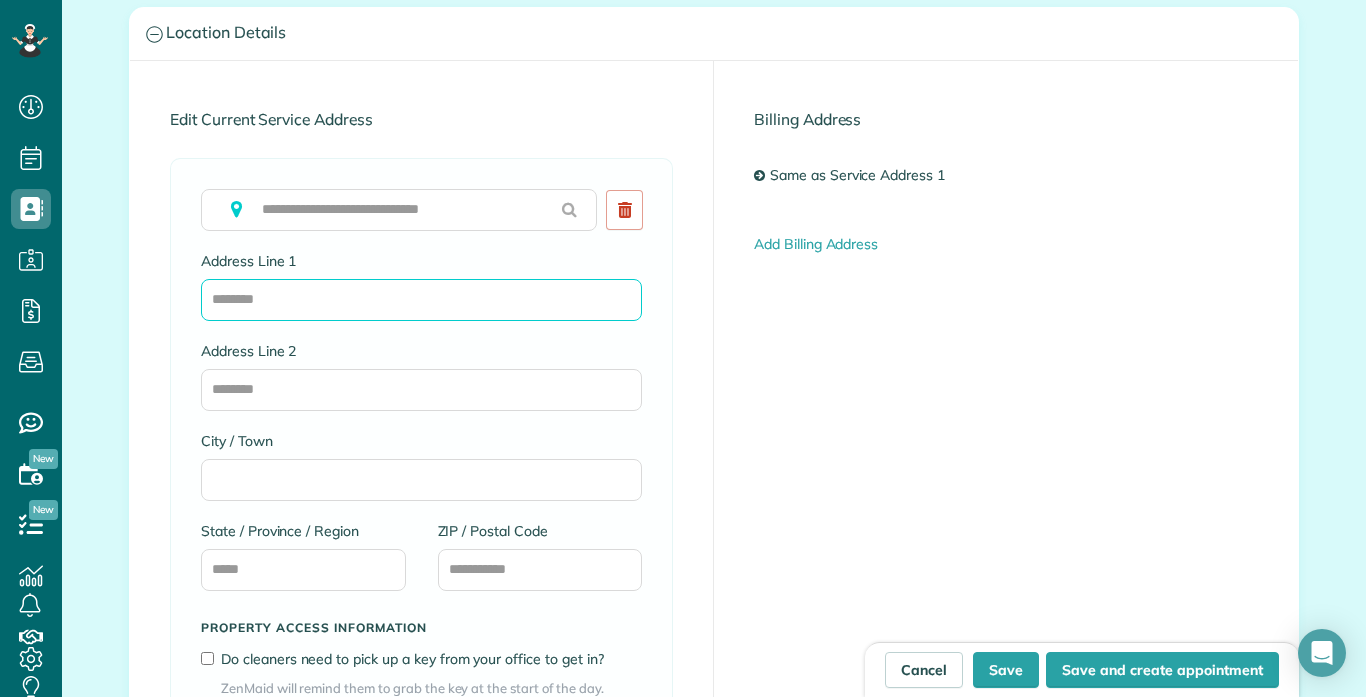 click on "Address Line 1" at bounding box center (421, 300) 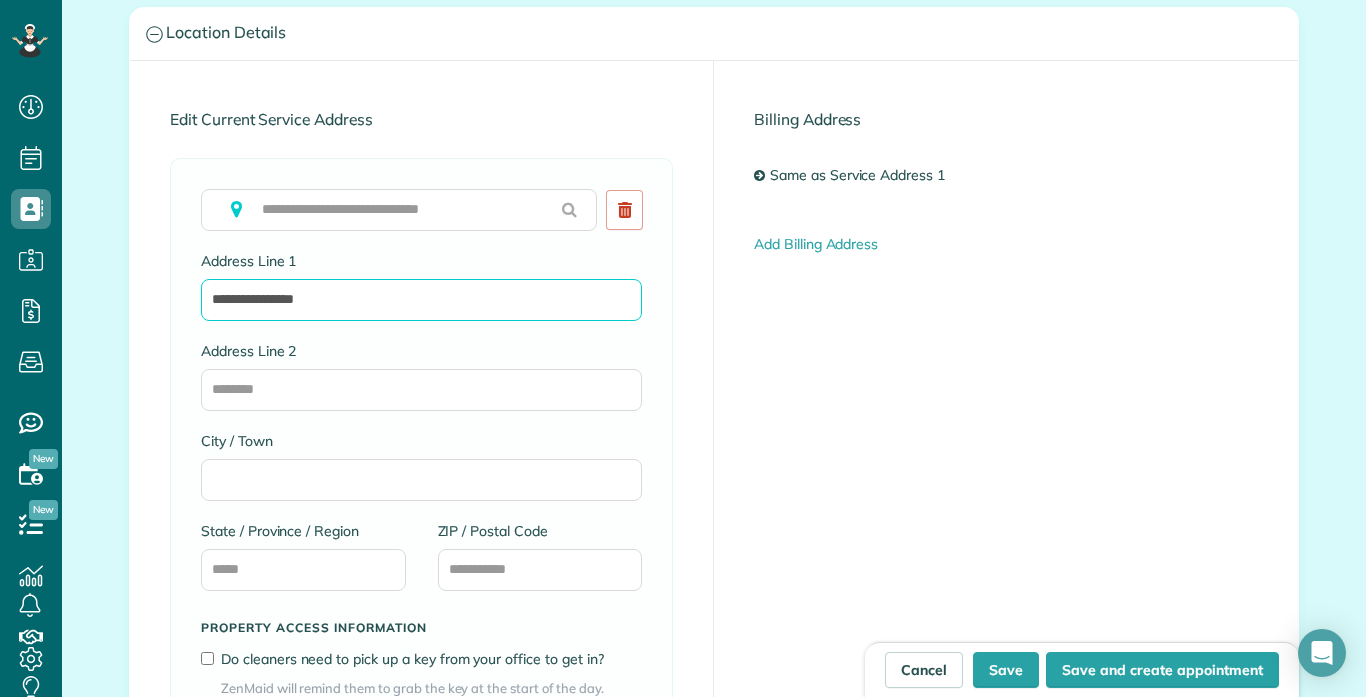 type on "**********" 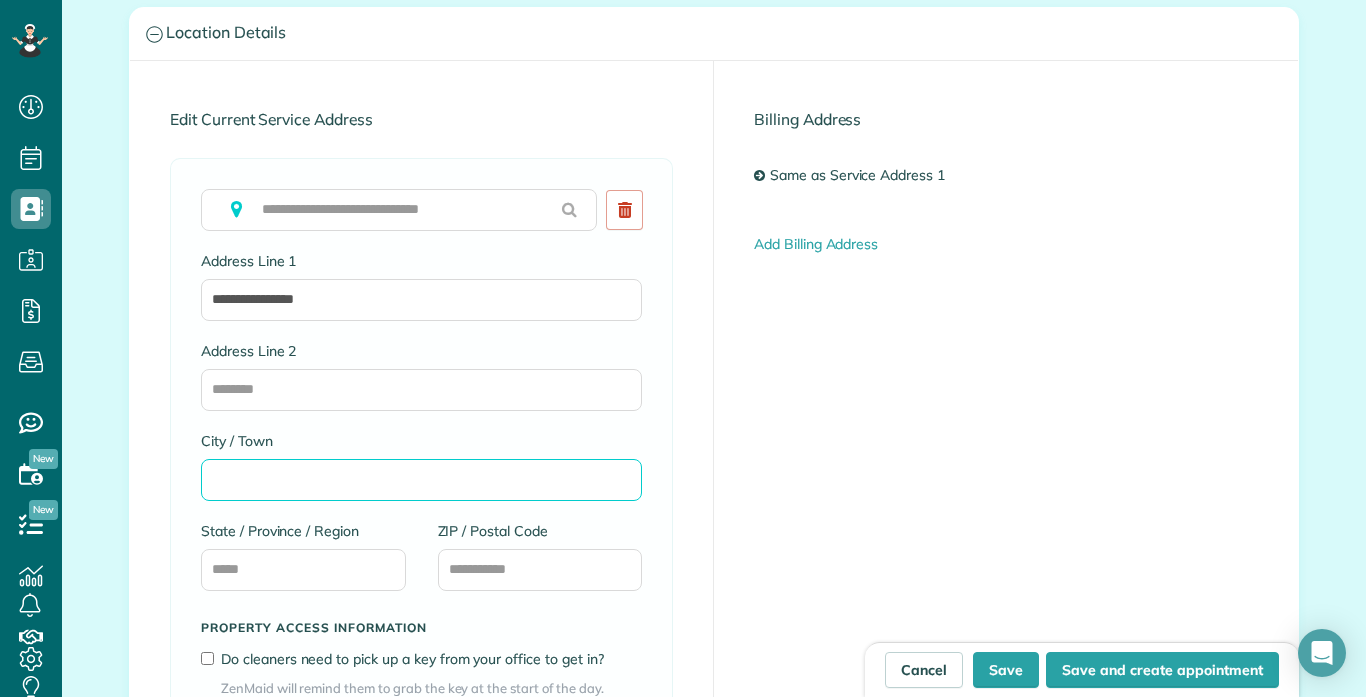 type on "*" 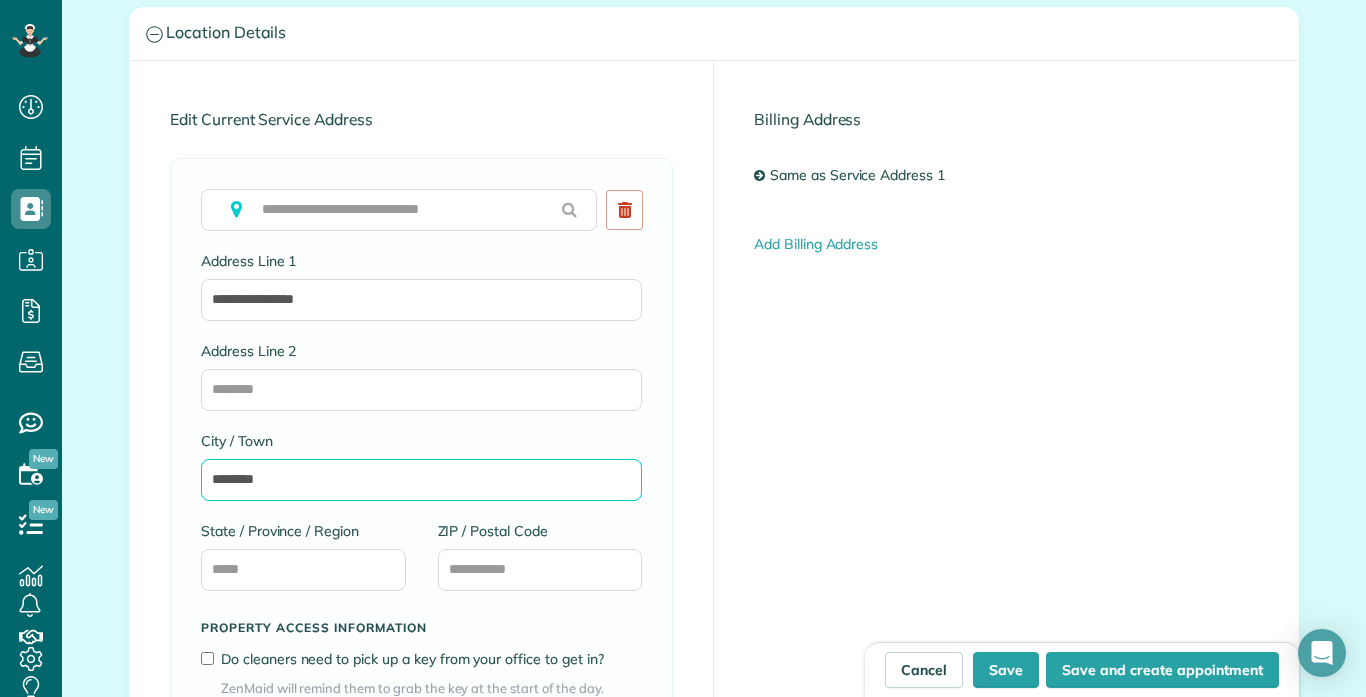 type on "*******" 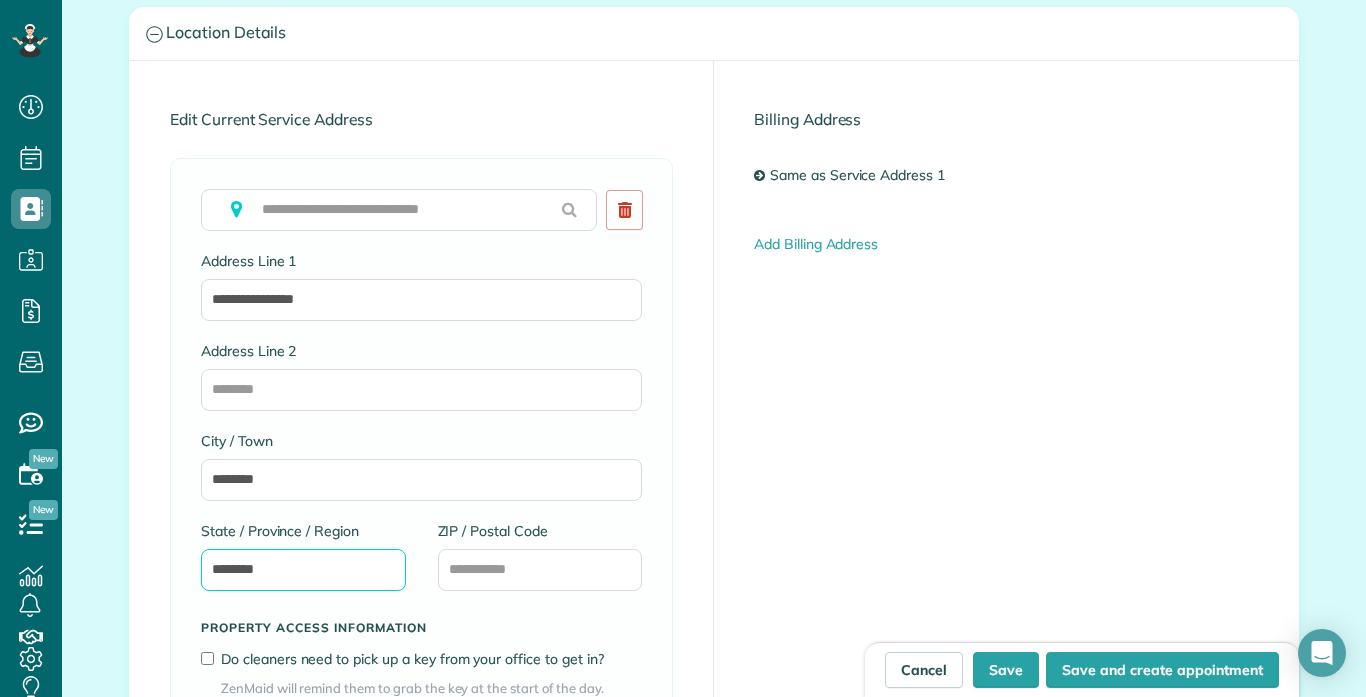 type on "********" 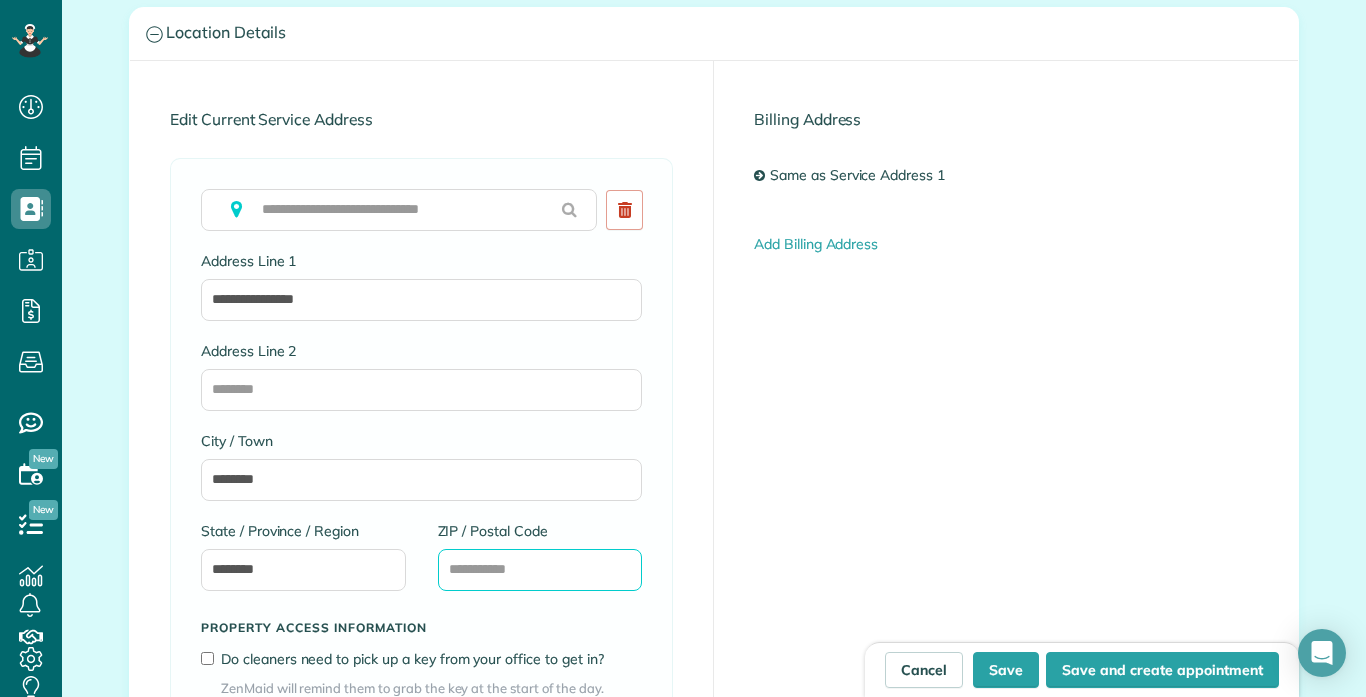 click on "ZIP / Postal Code" at bounding box center (540, 570) 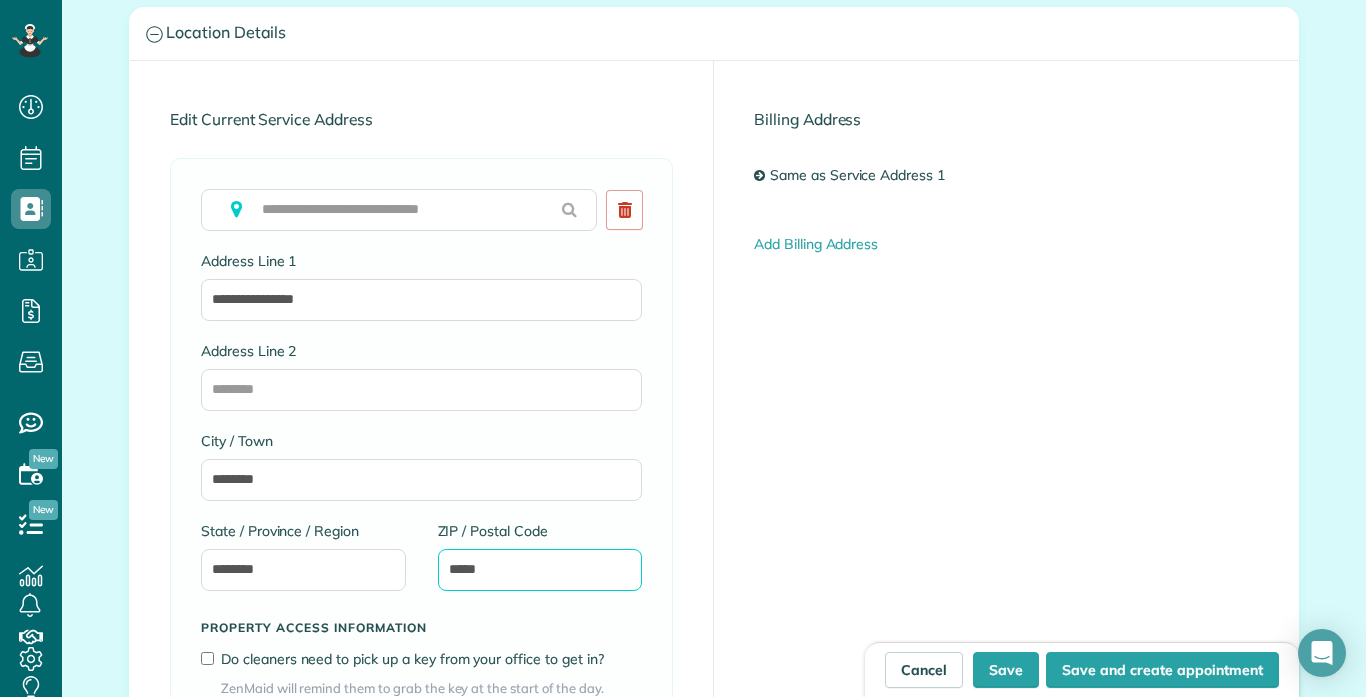 type on "*****" 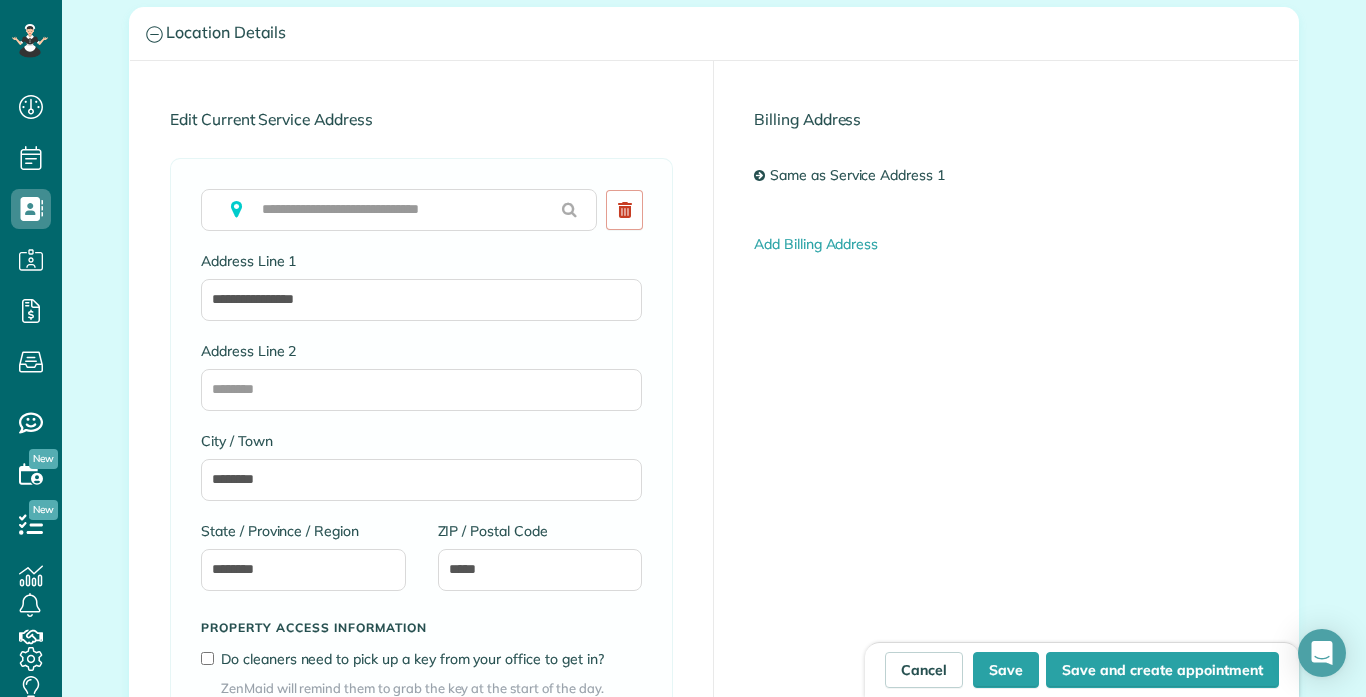 click on "**********" at bounding box center (422, 947) 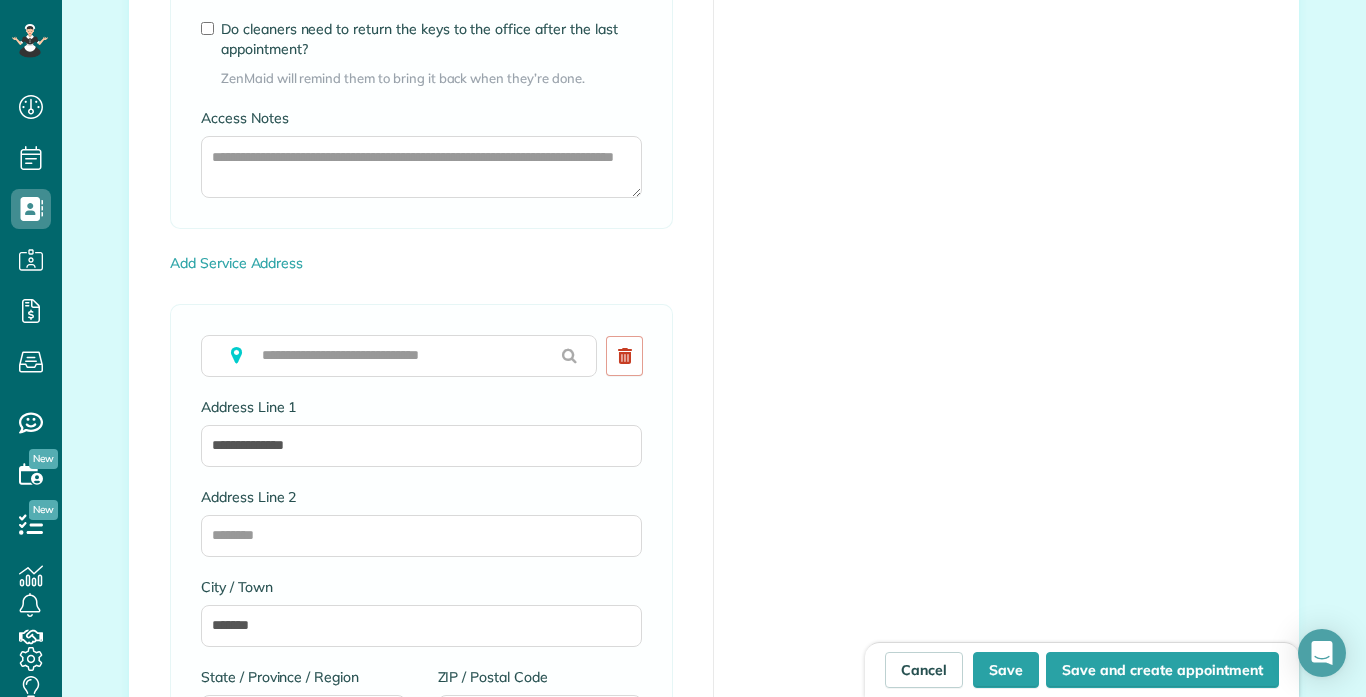 scroll, scrollTop: 1865, scrollLeft: 0, axis: vertical 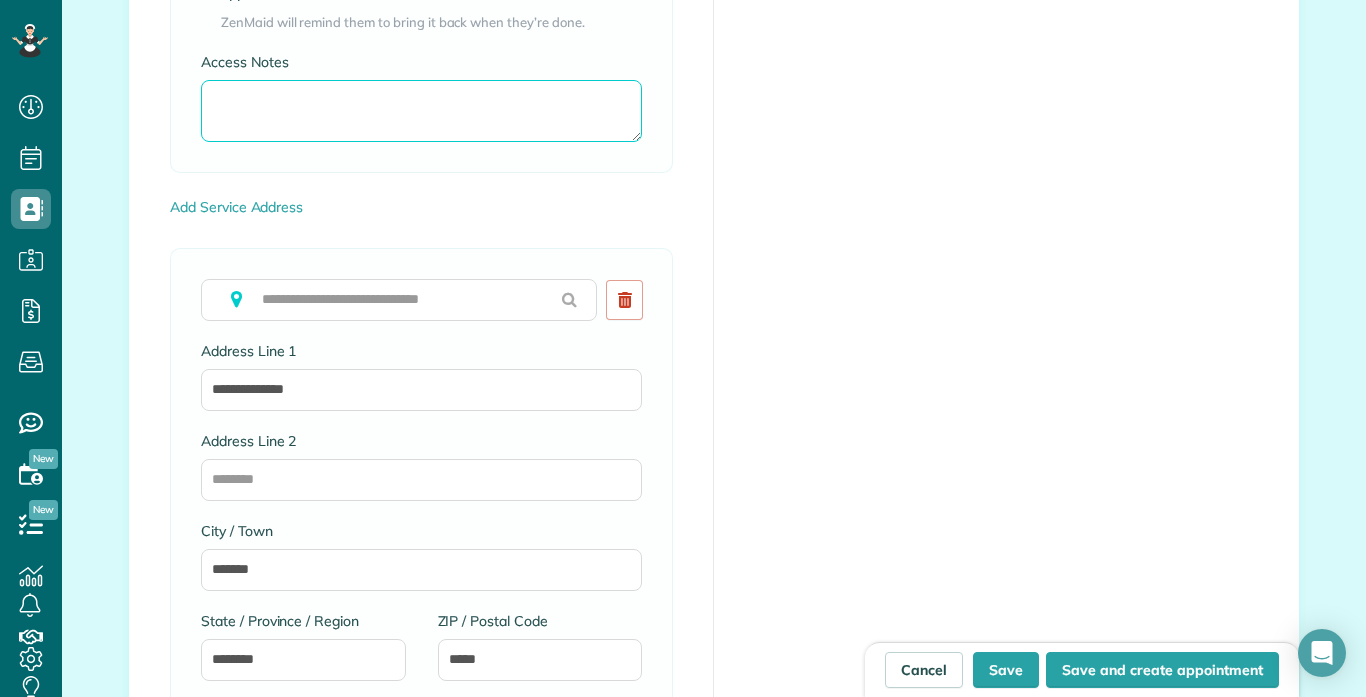 click on "Access Notes" at bounding box center [421, 111] 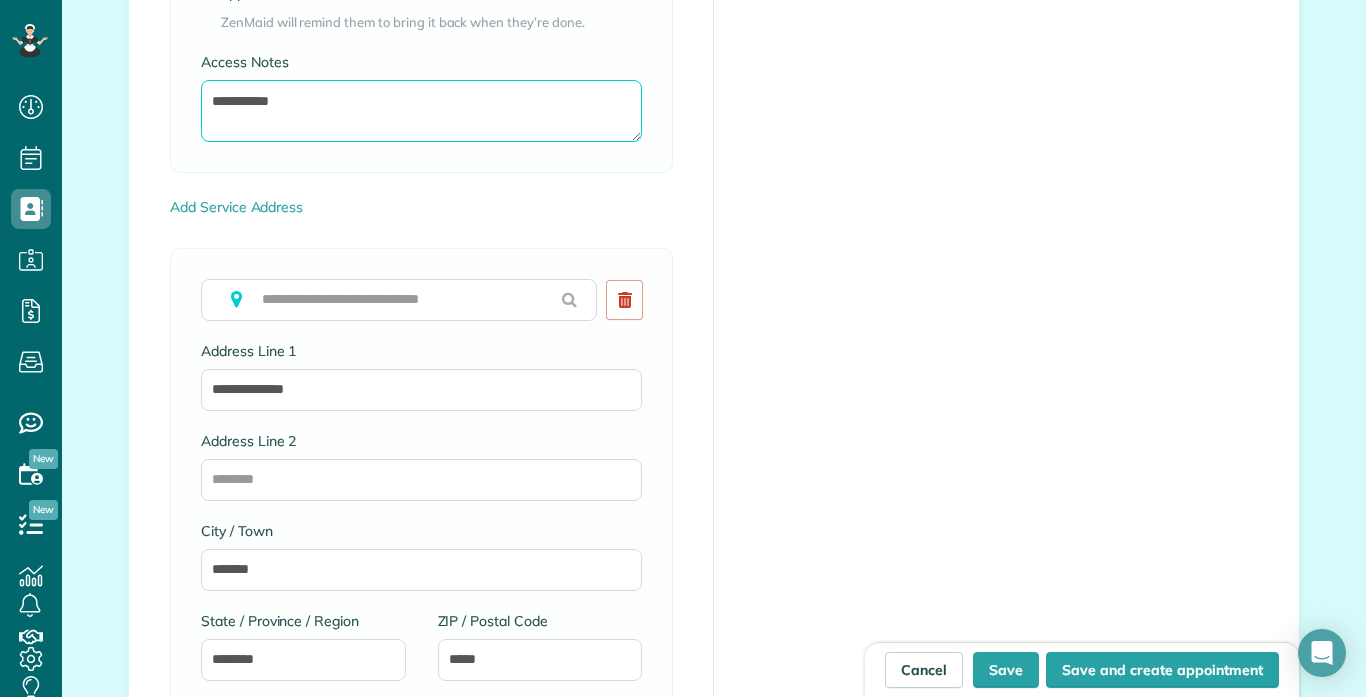 type on "**********" 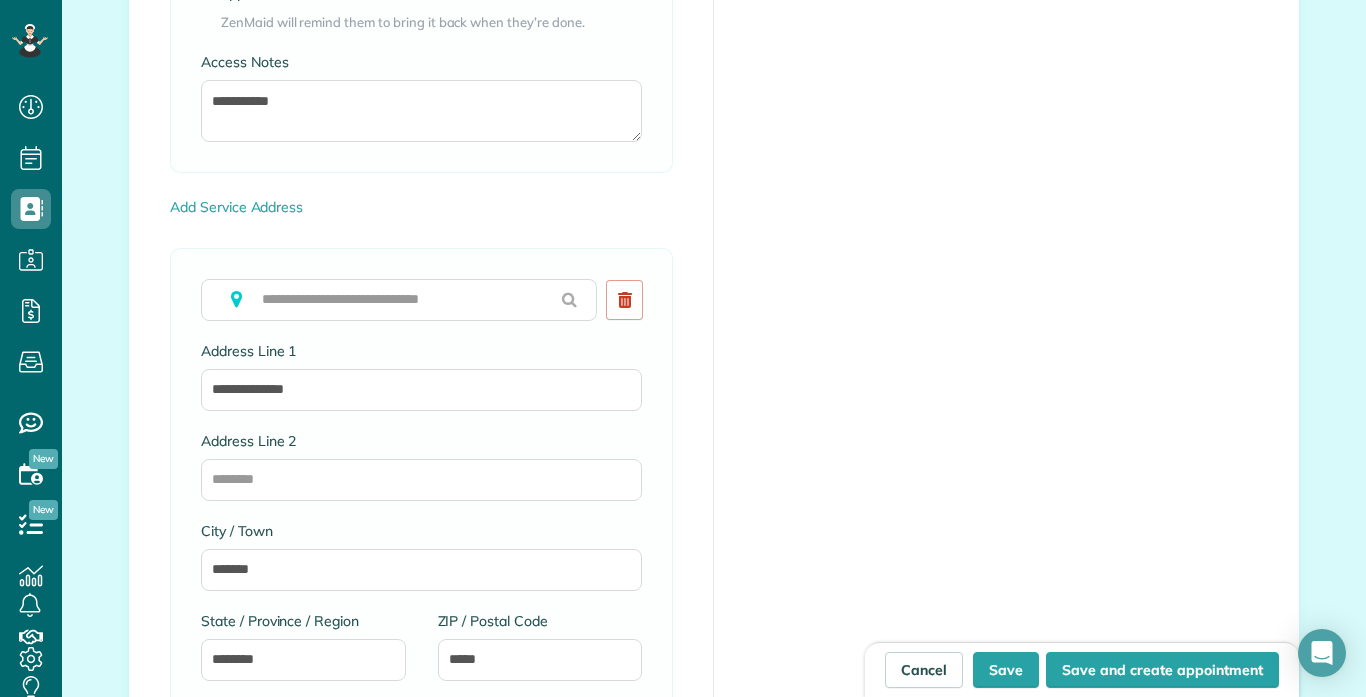 click on "**********" at bounding box center [422, 187] 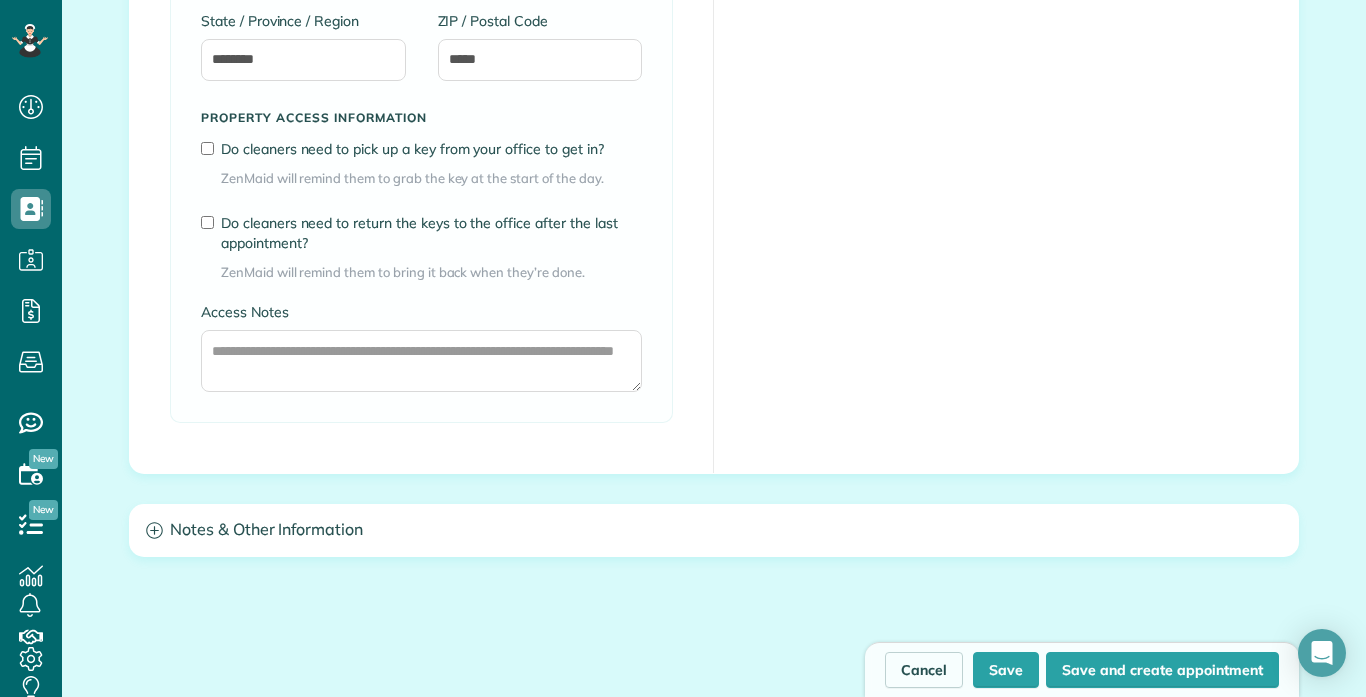 scroll, scrollTop: 2505, scrollLeft: 0, axis: vertical 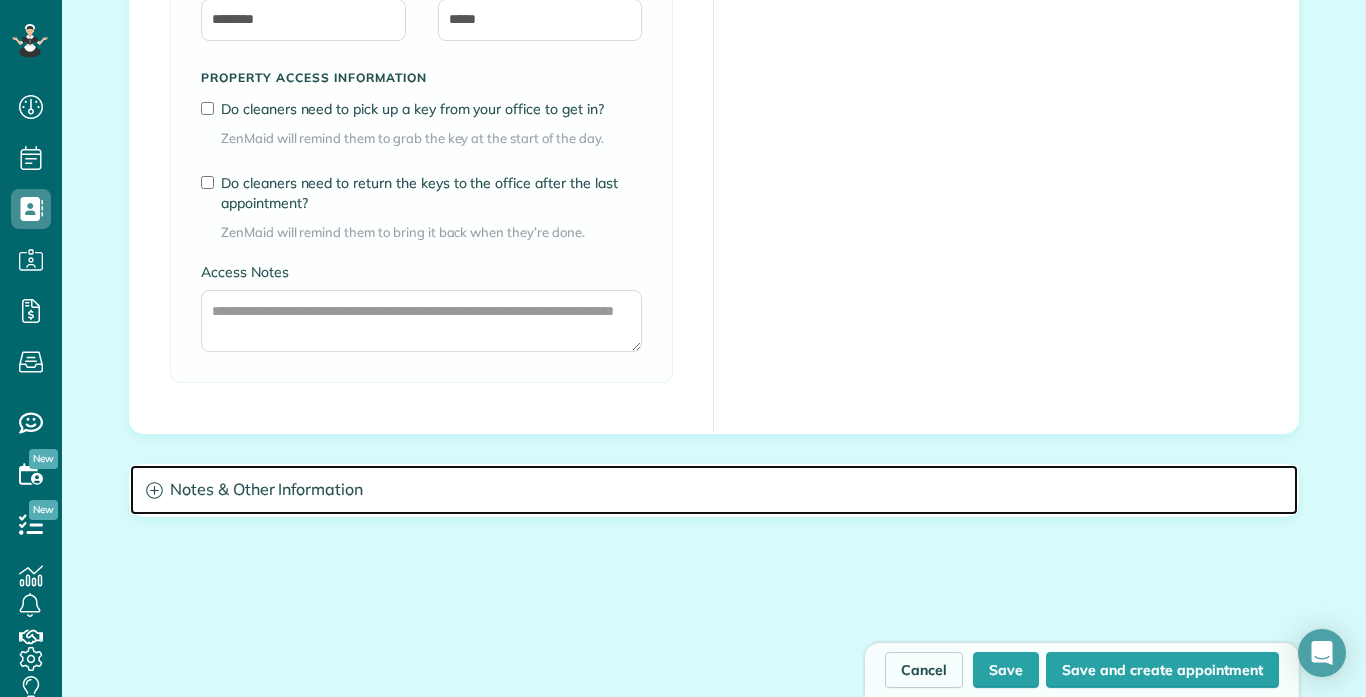 click 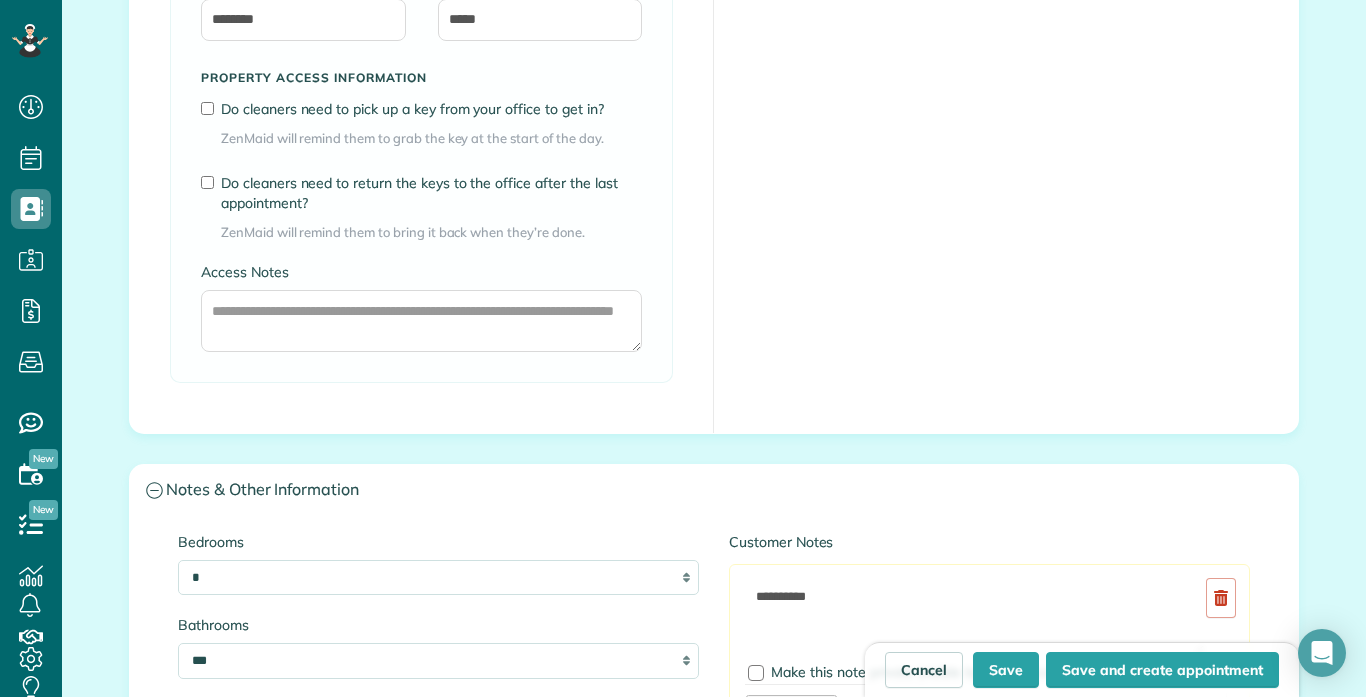 click on "**********" at bounding box center (714, 836) 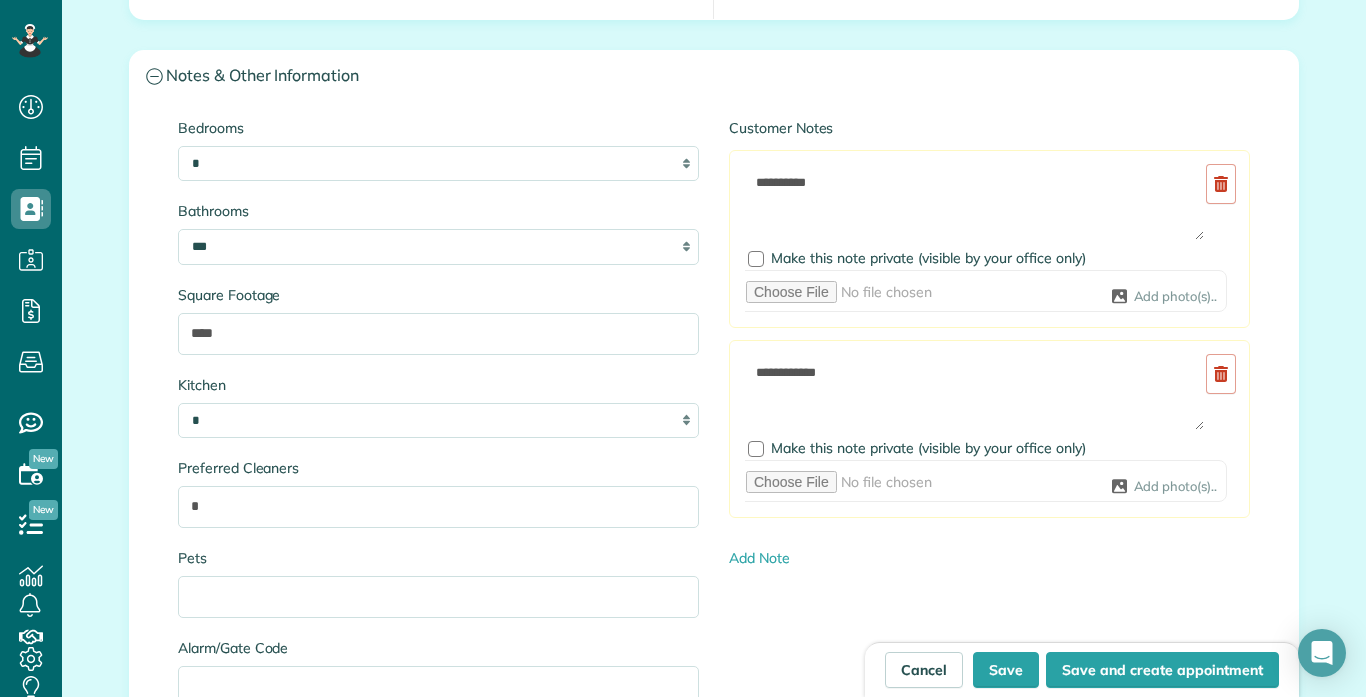 scroll, scrollTop: 2917, scrollLeft: 0, axis: vertical 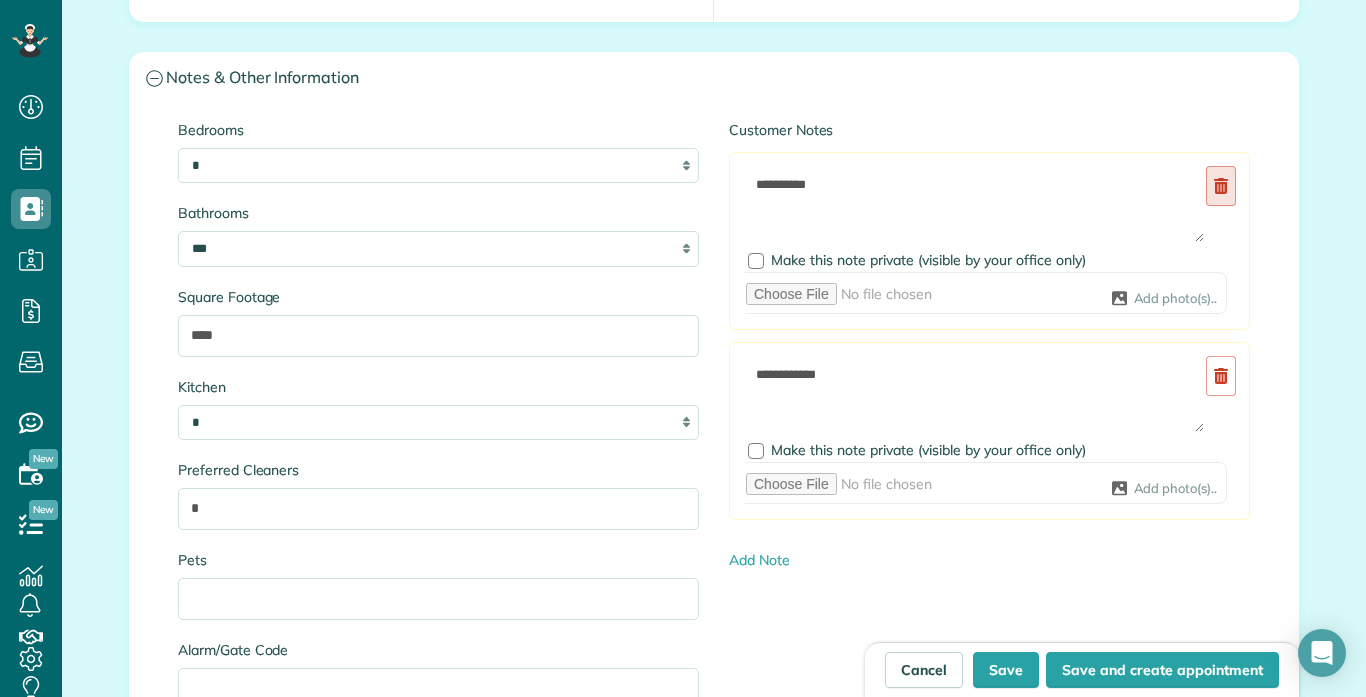 click 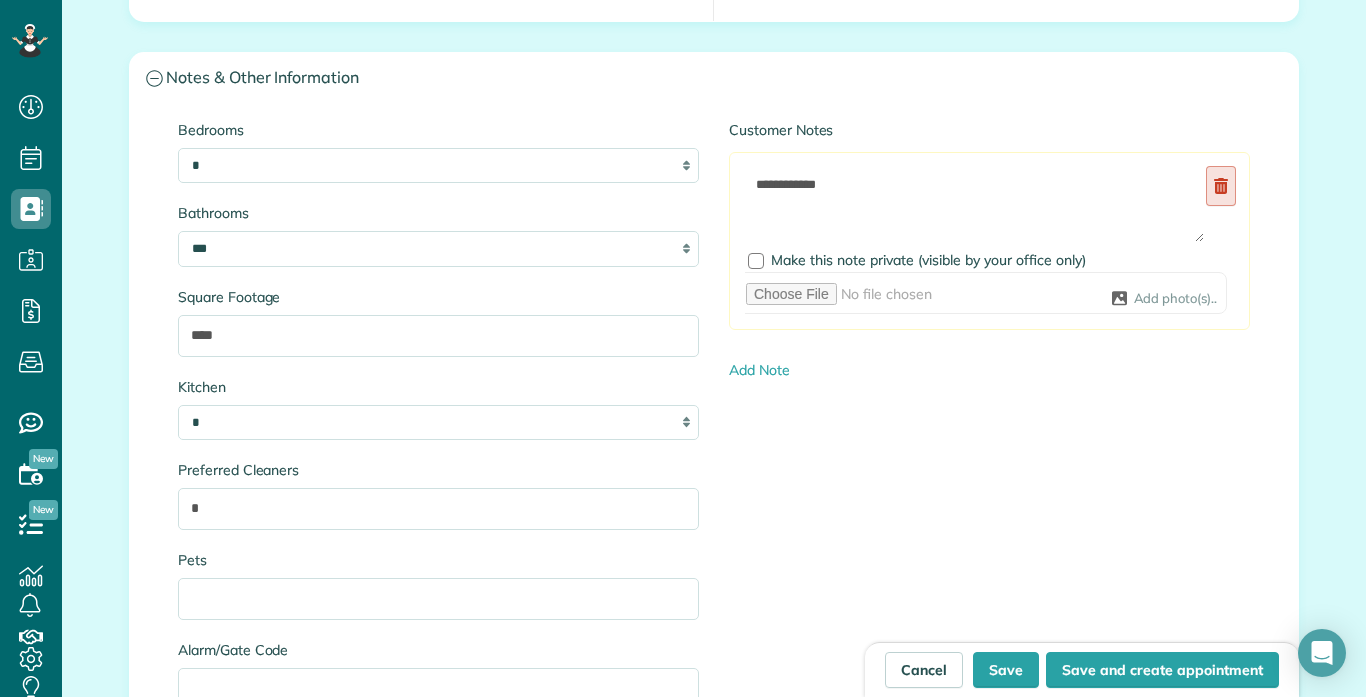 click 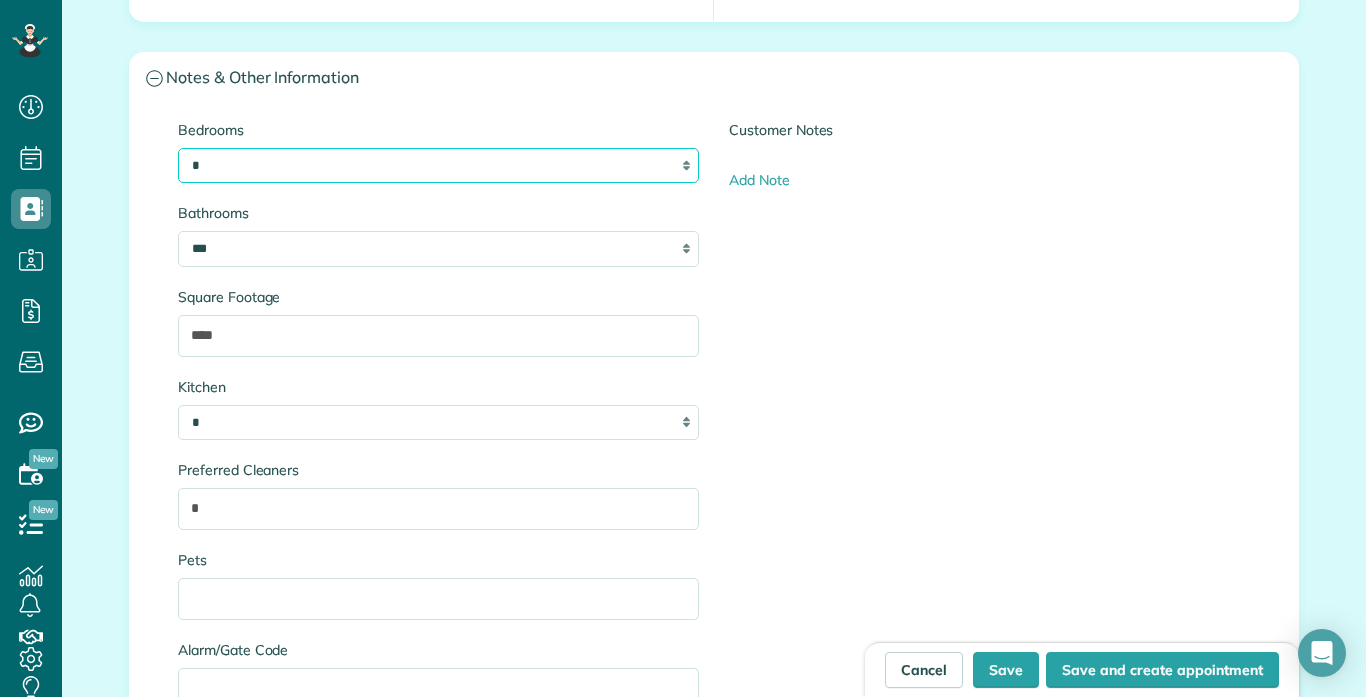 click on "*
*
*
*
**" at bounding box center (438, 165) 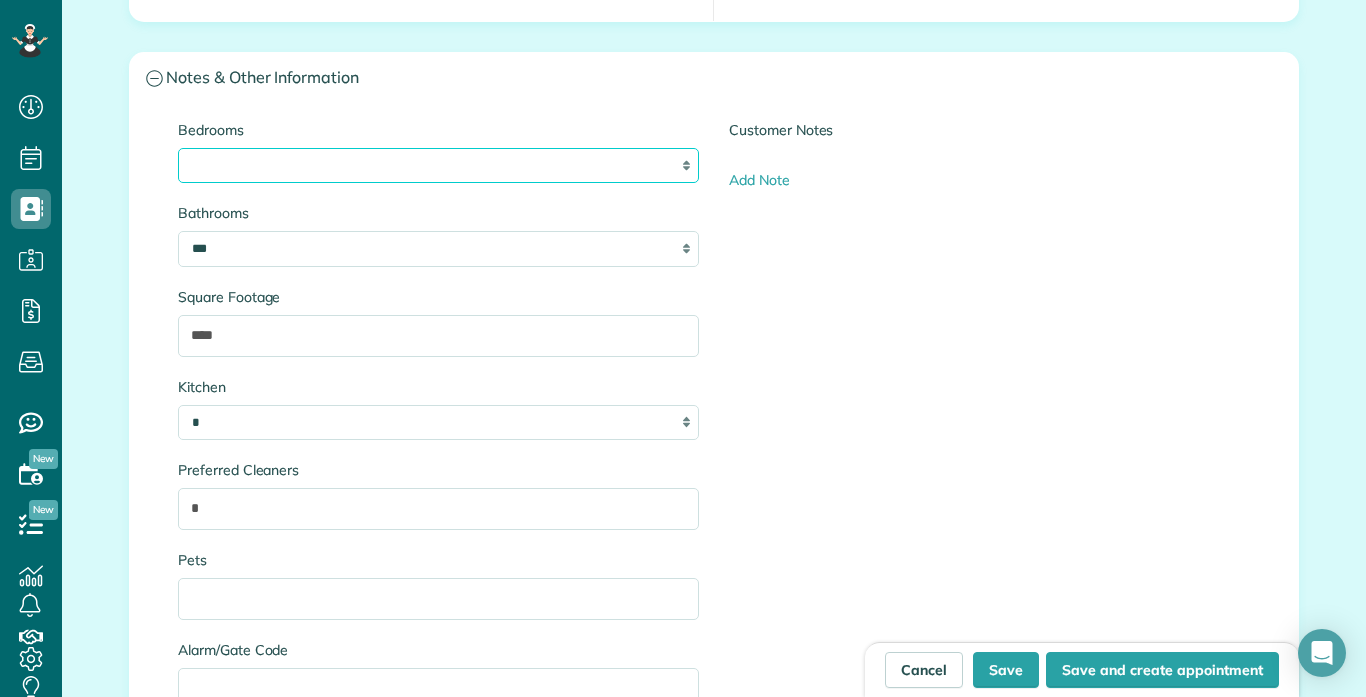 click on "*
*
*
*
**" at bounding box center [438, 165] 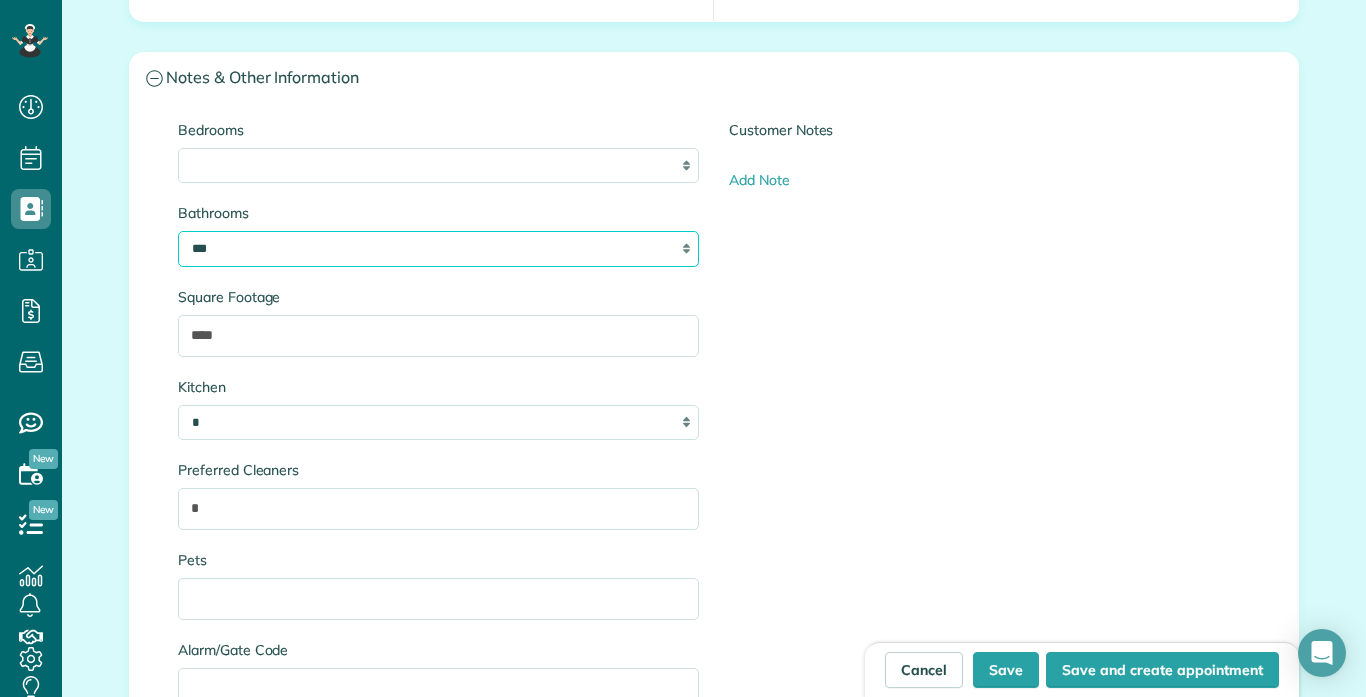 click on "*
***
*
***
*
***
*
***
**" at bounding box center [438, 248] 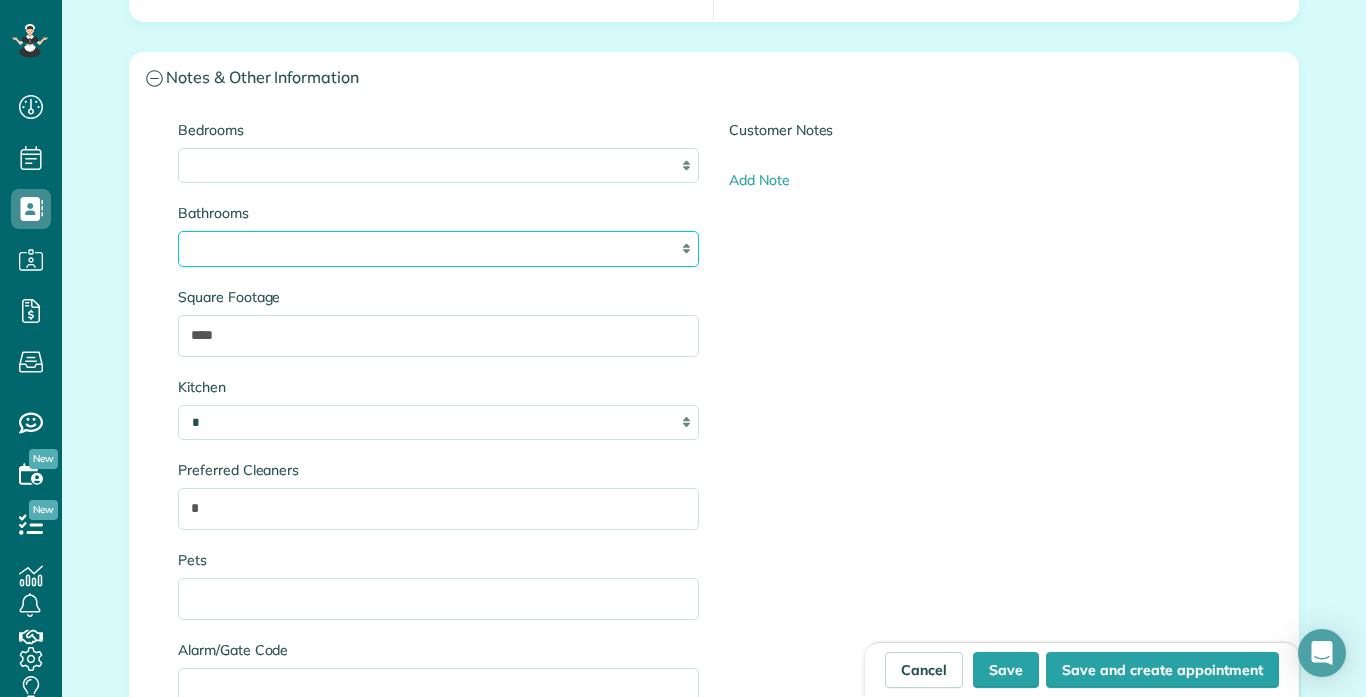 click on "*
***
*
***
*
***
*
***
**" at bounding box center [438, 248] 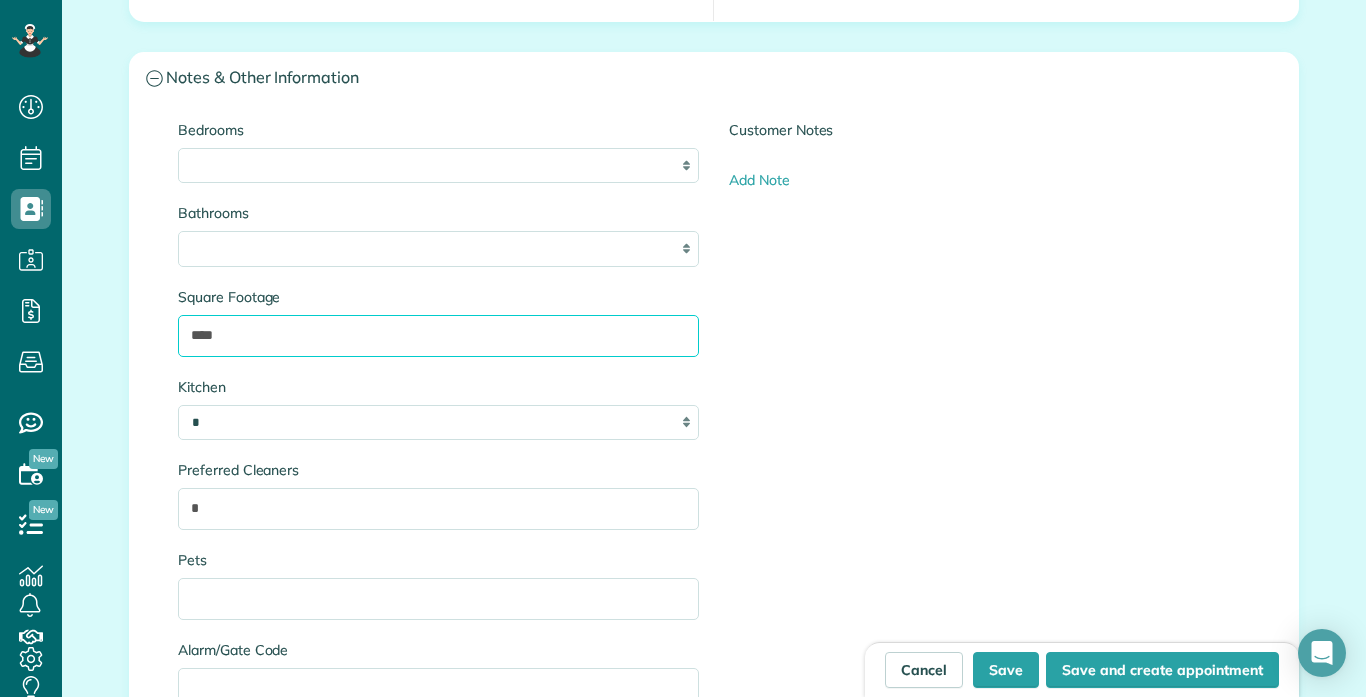 drag, startPoint x: 248, startPoint y: 333, endPoint x: 165, endPoint y: 351, distance: 84.92938 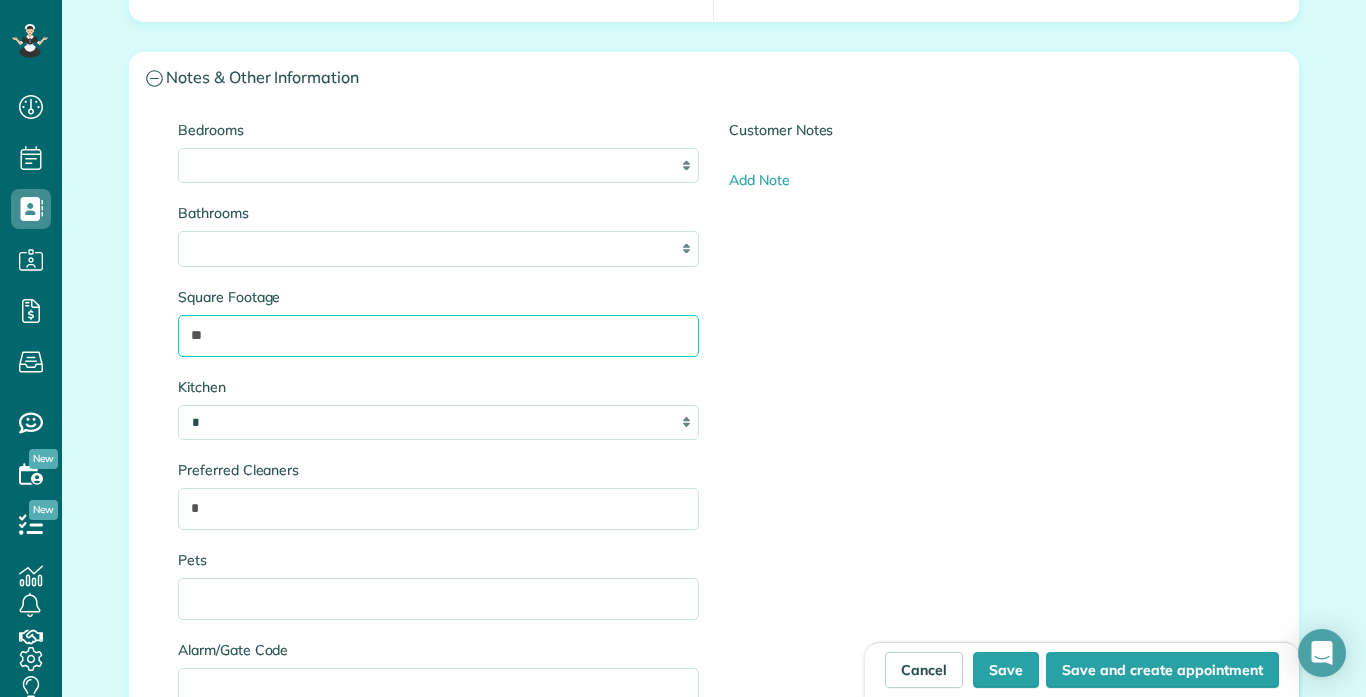 type on "*" 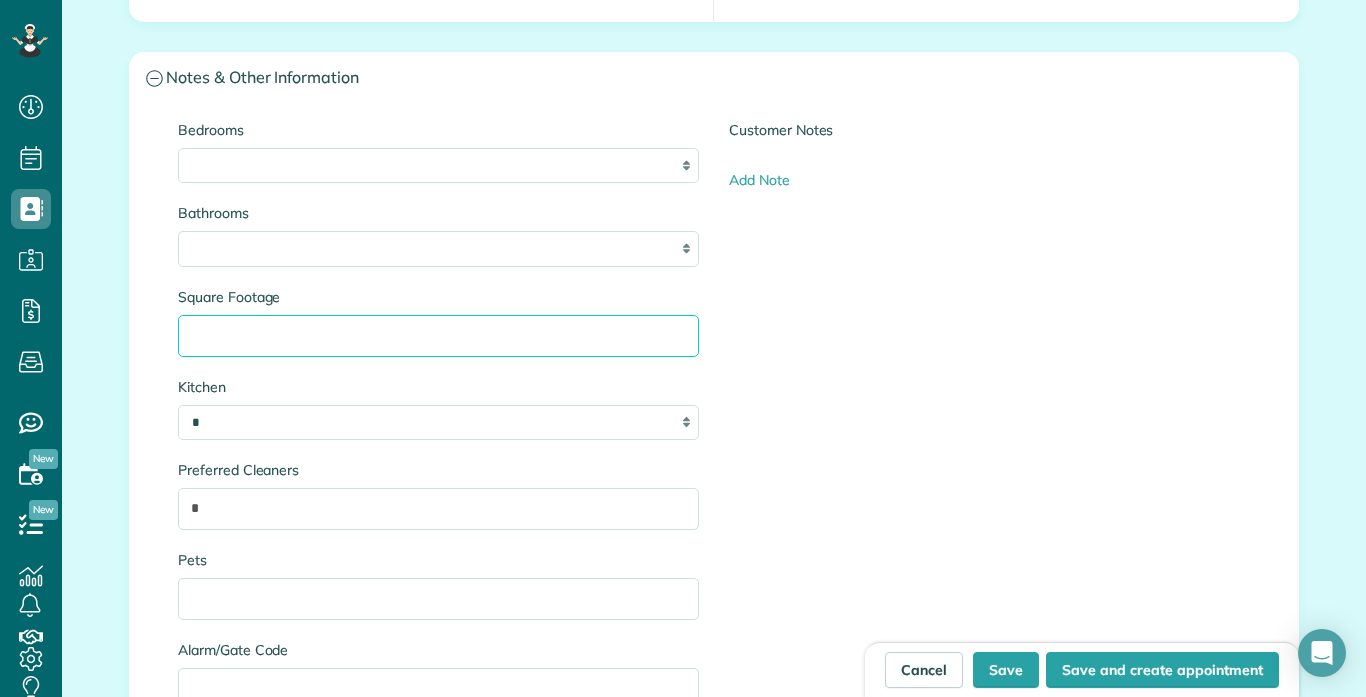 type 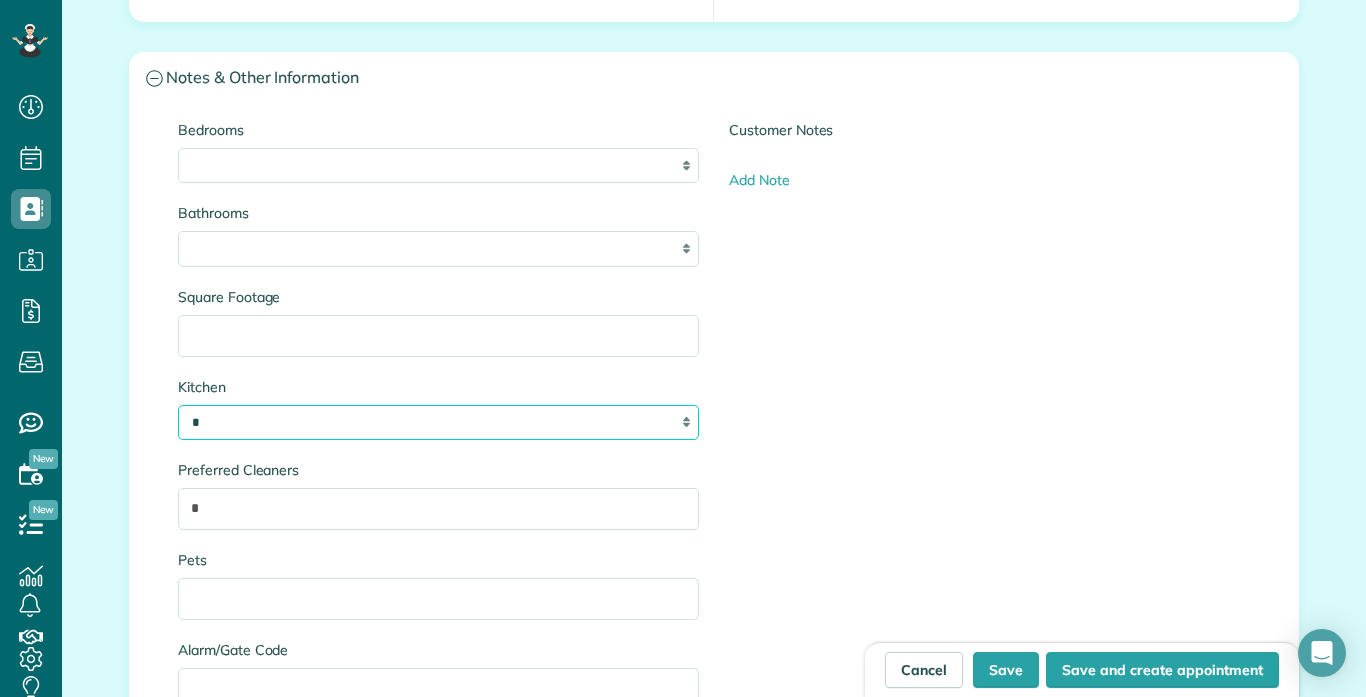 click on "*
*
*
*" at bounding box center [438, 422] 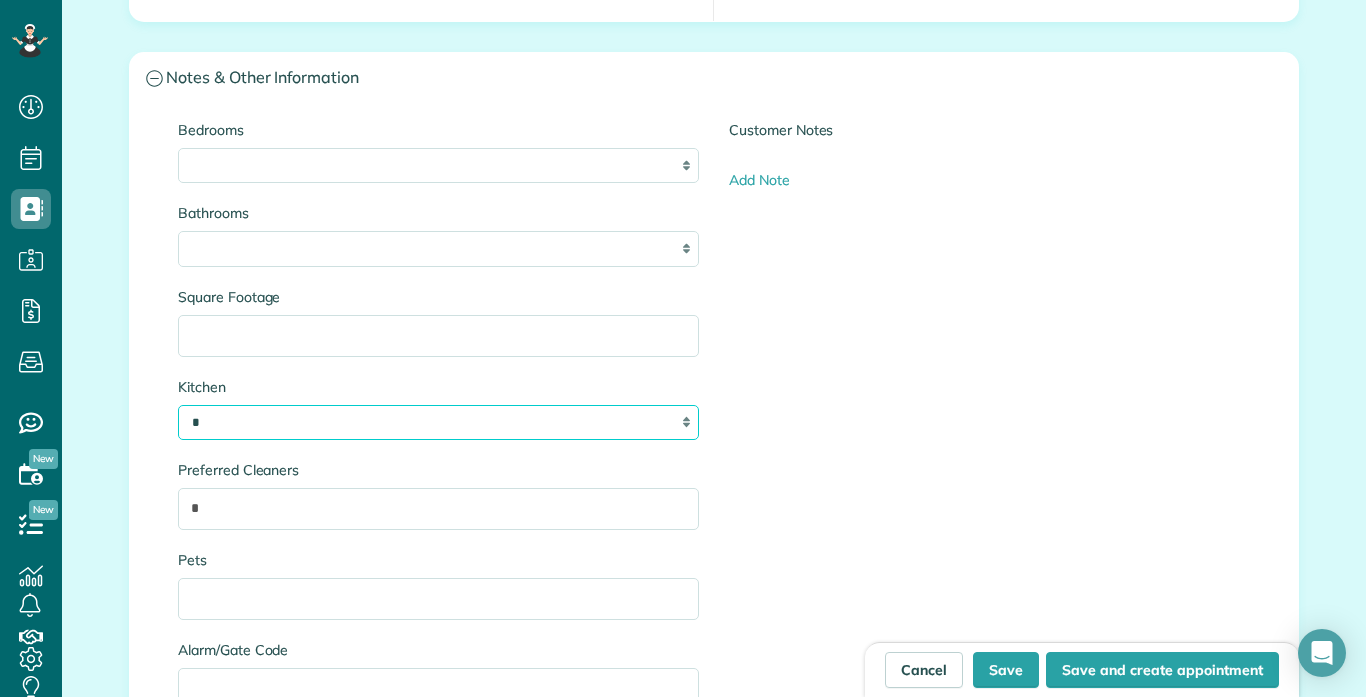select 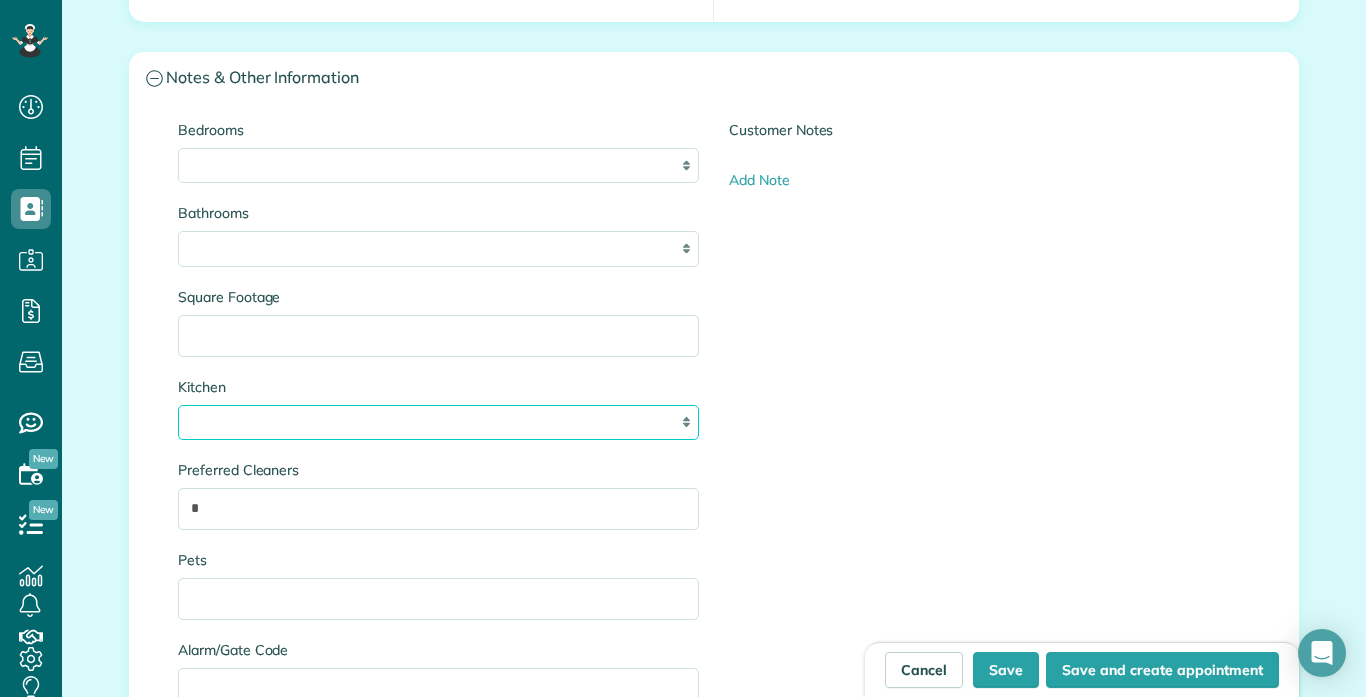 click on "*
*
*
*" at bounding box center (438, 422) 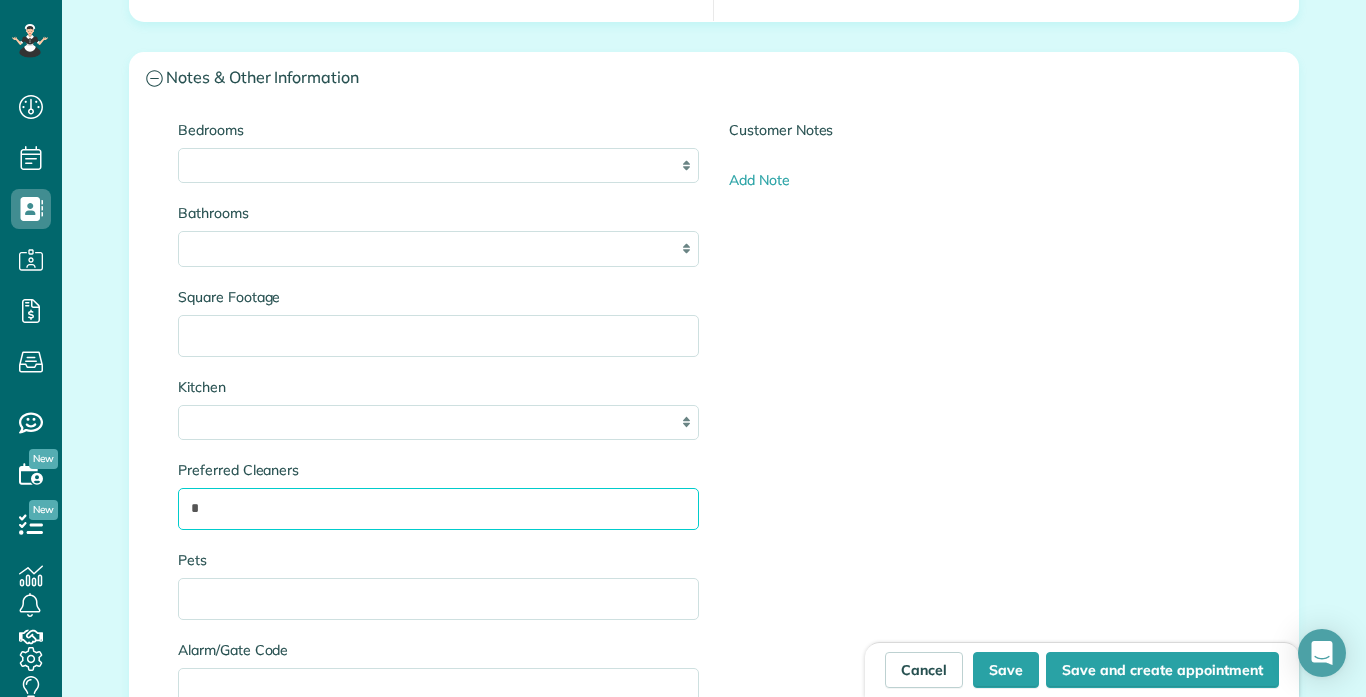 click on "*" at bounding box center [438, 509] 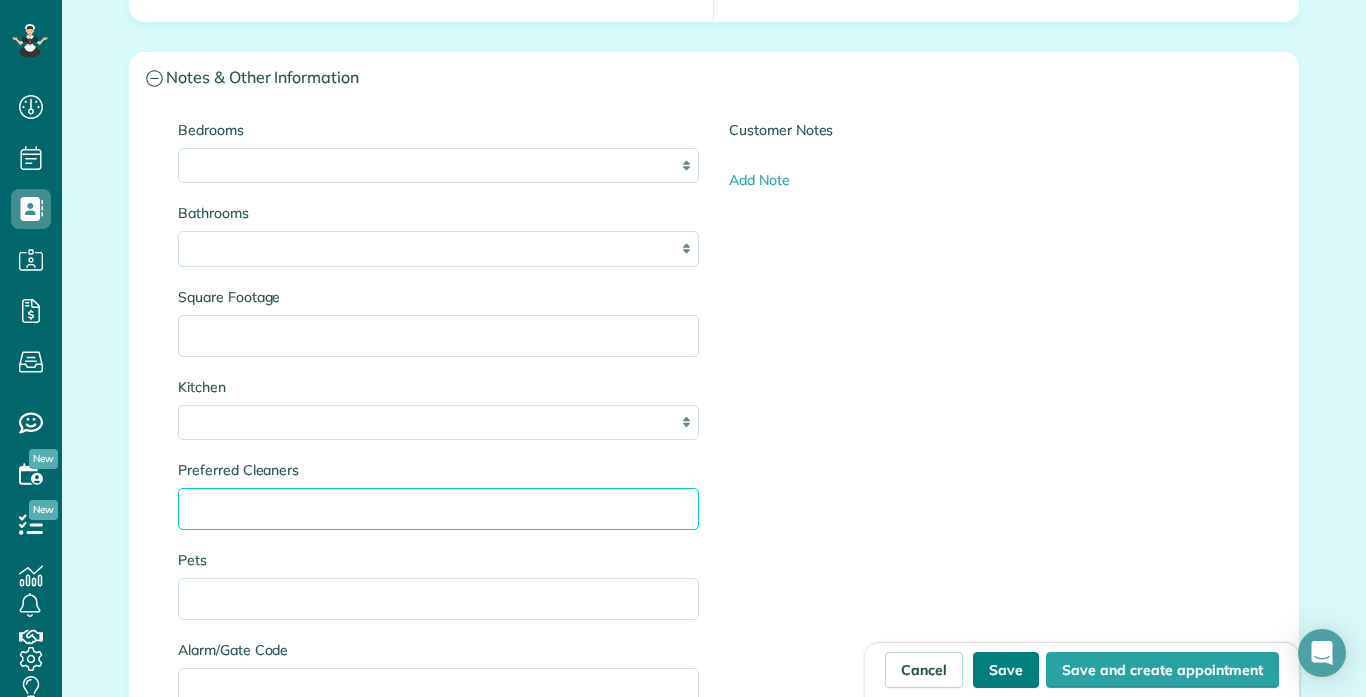 type 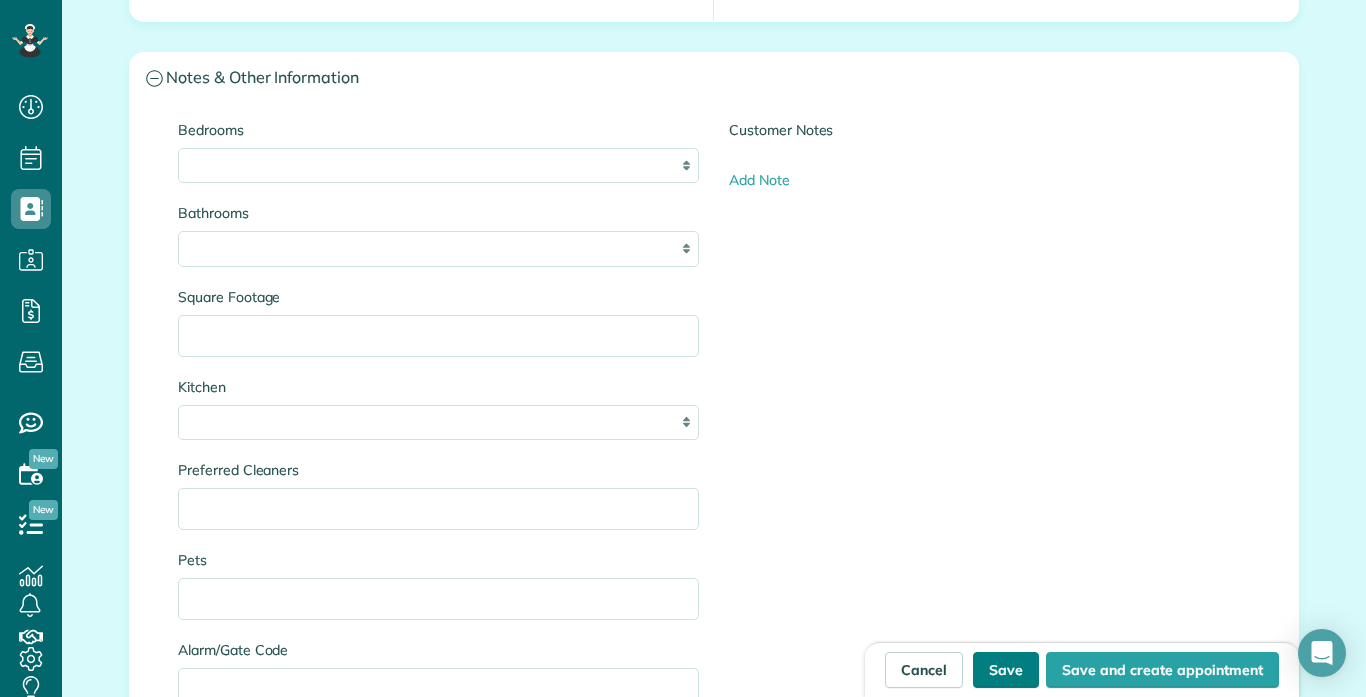click on "Save" at bounding box center [1006, 670] 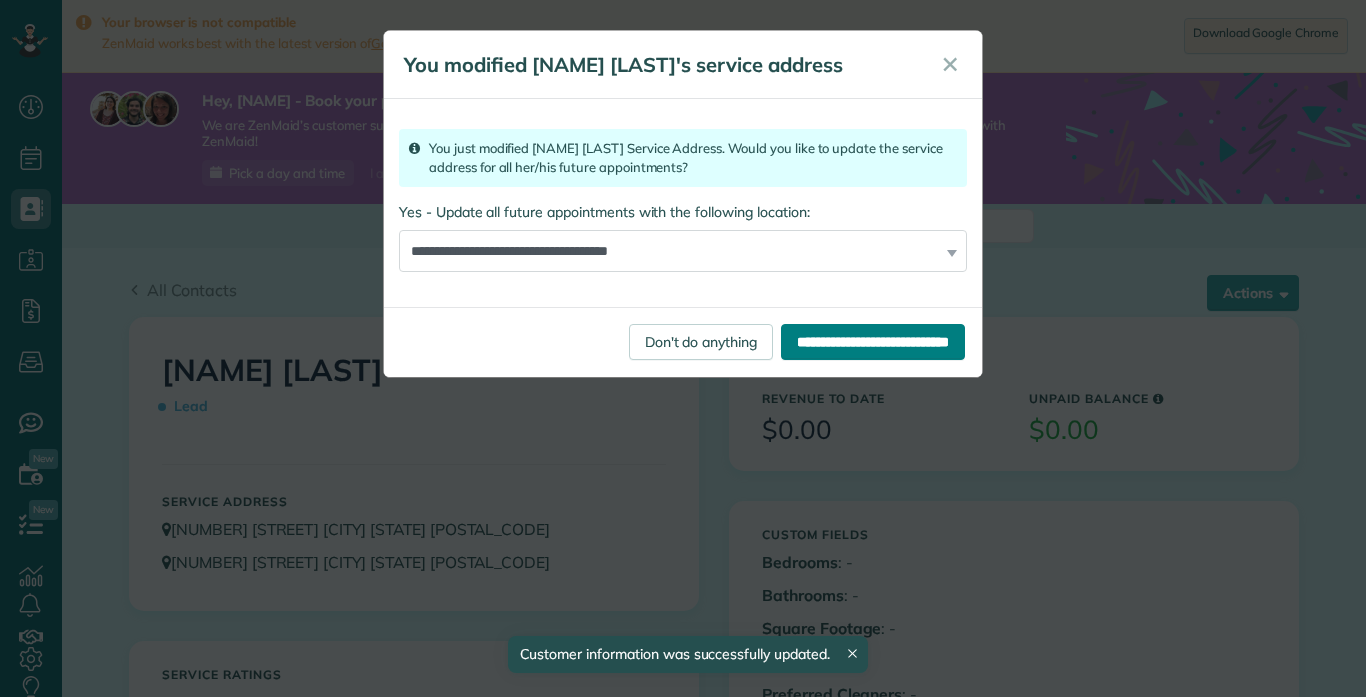 scroll, scrollTop: 0, scrollLeft: 0, axis: both 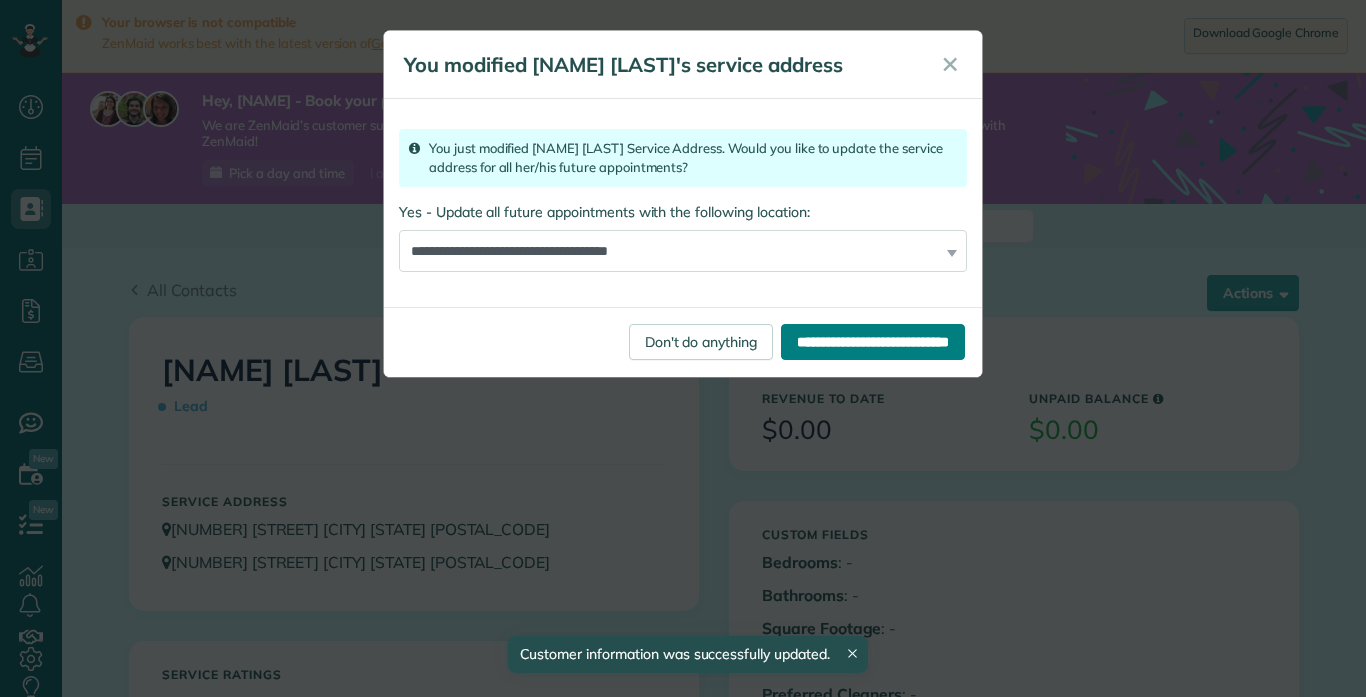 click on "**********" at bounding box center (873, 342) 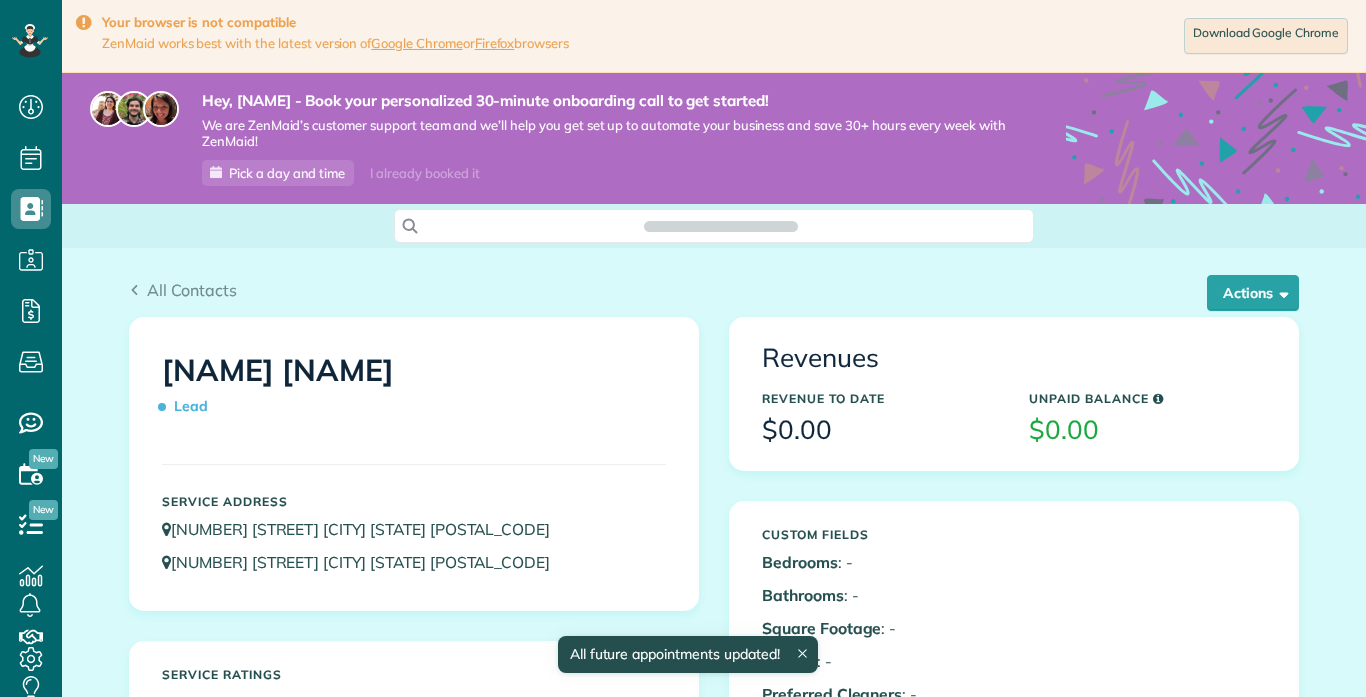 scroll, scrollTop: 0, scrollLeft: 0, axis: both 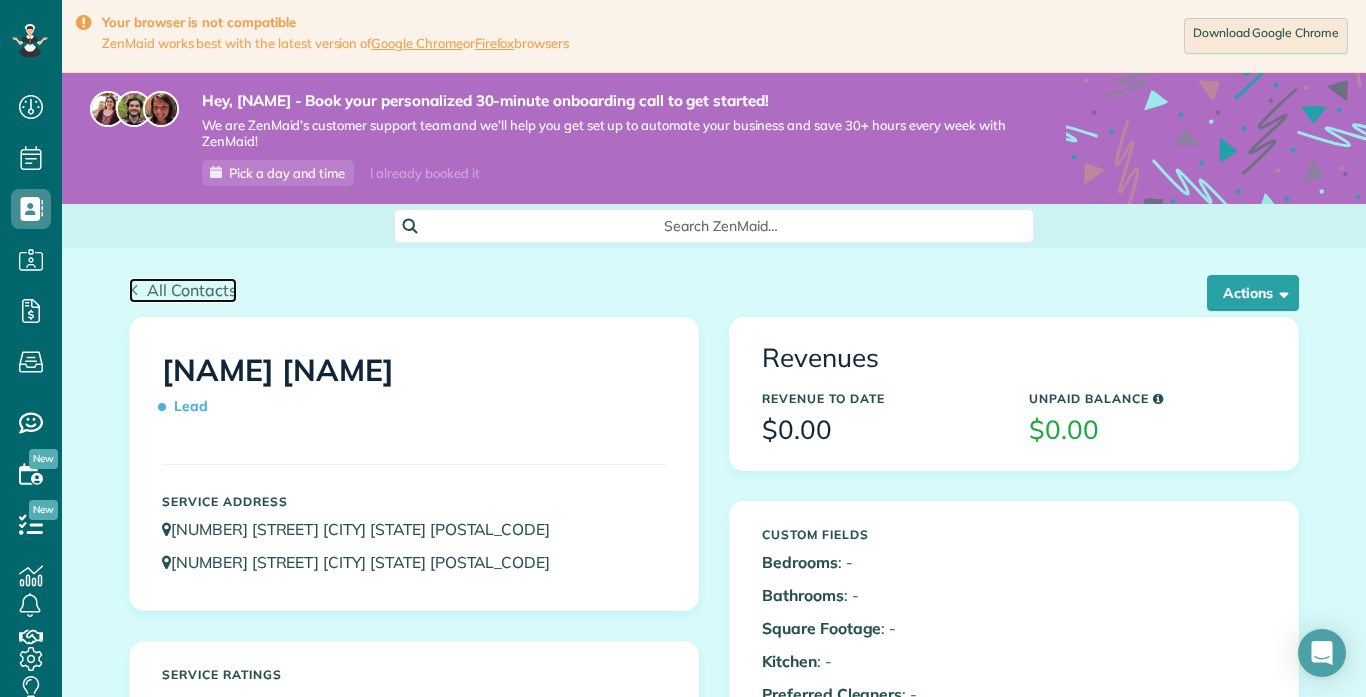 click on "All Contacts" at bounding box center (192, 290) 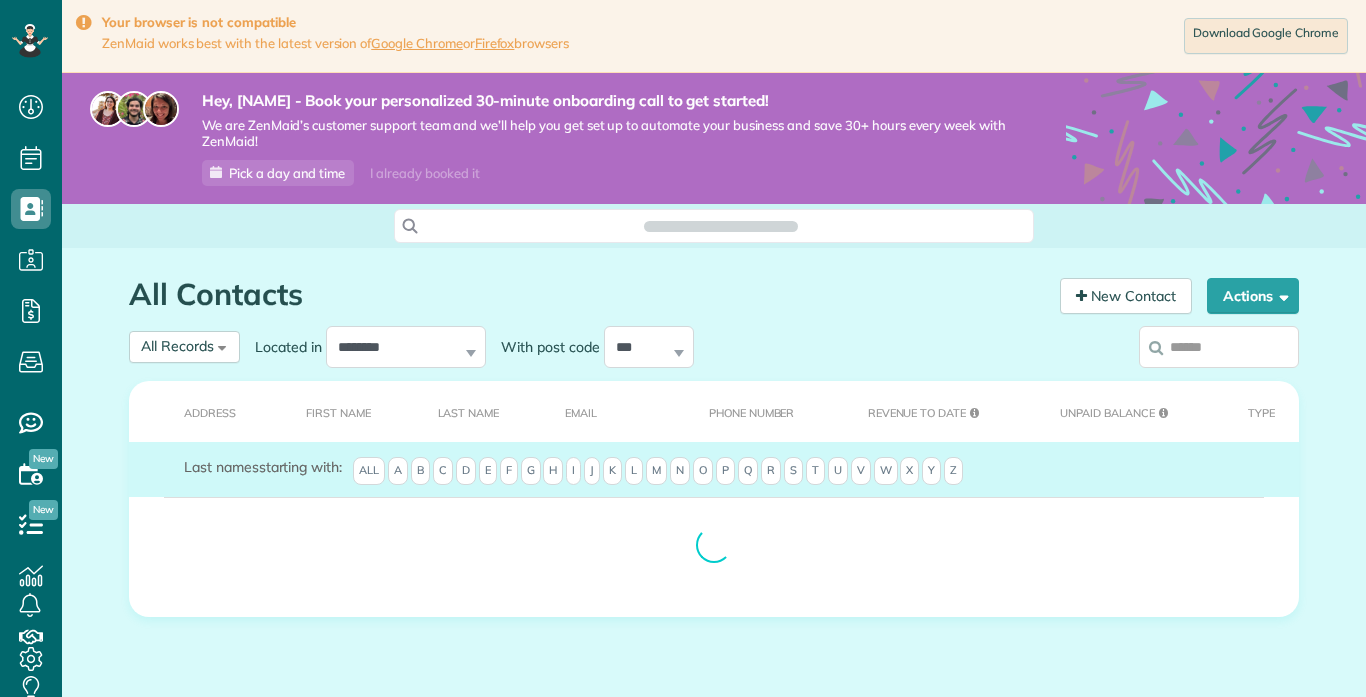 scroll, scrollTop: 0, scrollLeft: 0, axis: both 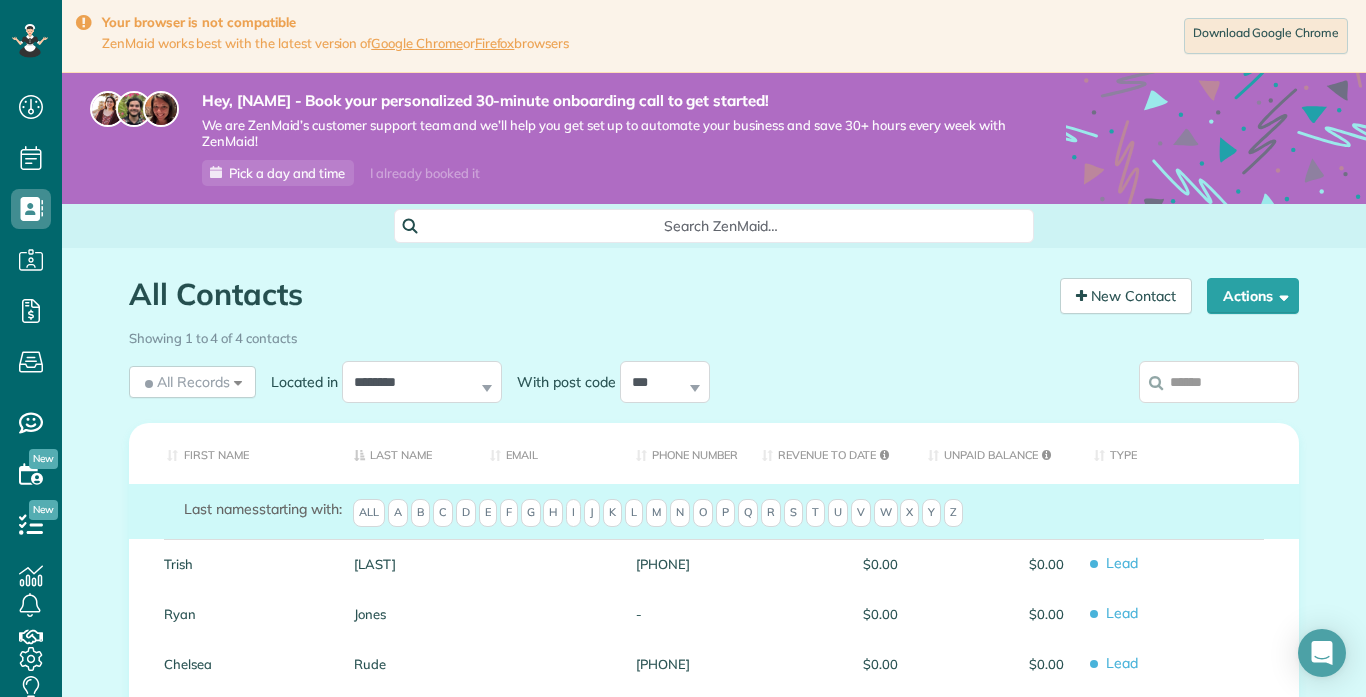 click on "All Contacts
Contacts in ZenMaid [2 min]
New Contact
Actions
New Contact
Export Appointments (QDS Friendly)
Sync Contacts to MailChimp..
Export data..
Showing 1 to 4 of 4 contacts
All Records
All Records" at bounding box center (714, 598) 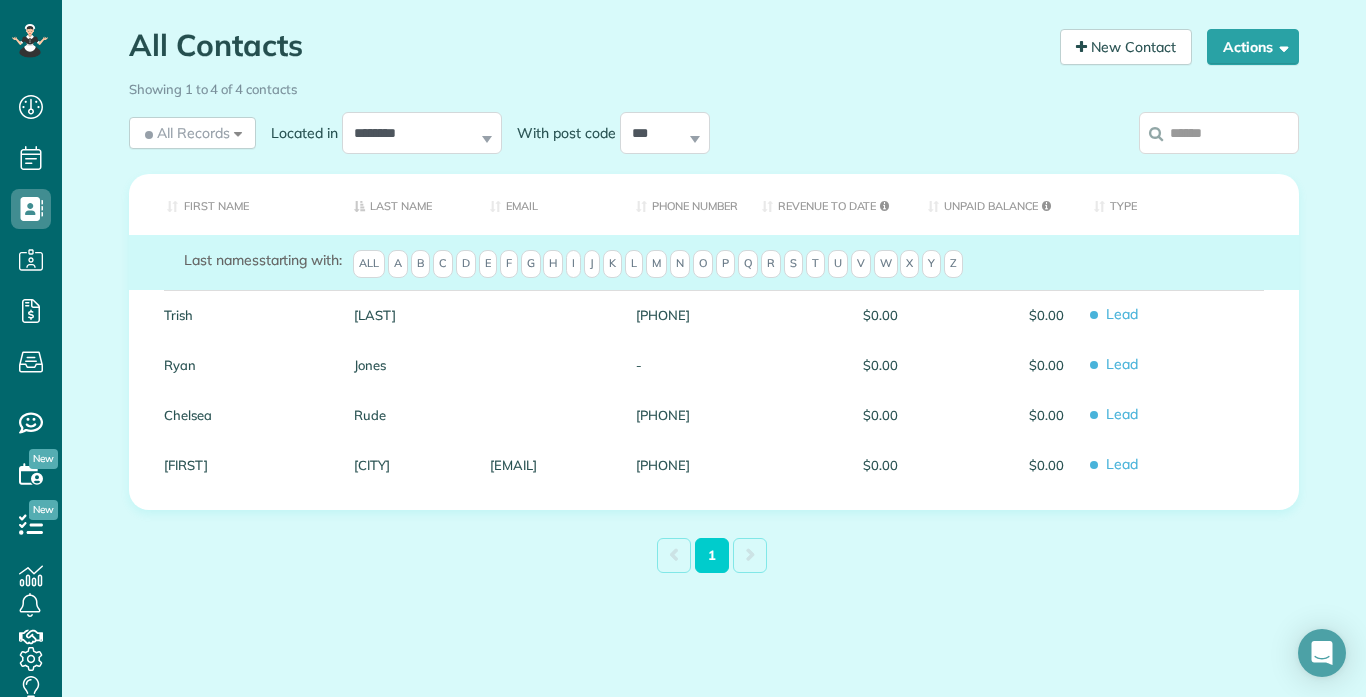 scroll, scrollTop: 252, scrollLeft: 0, axis: vertical 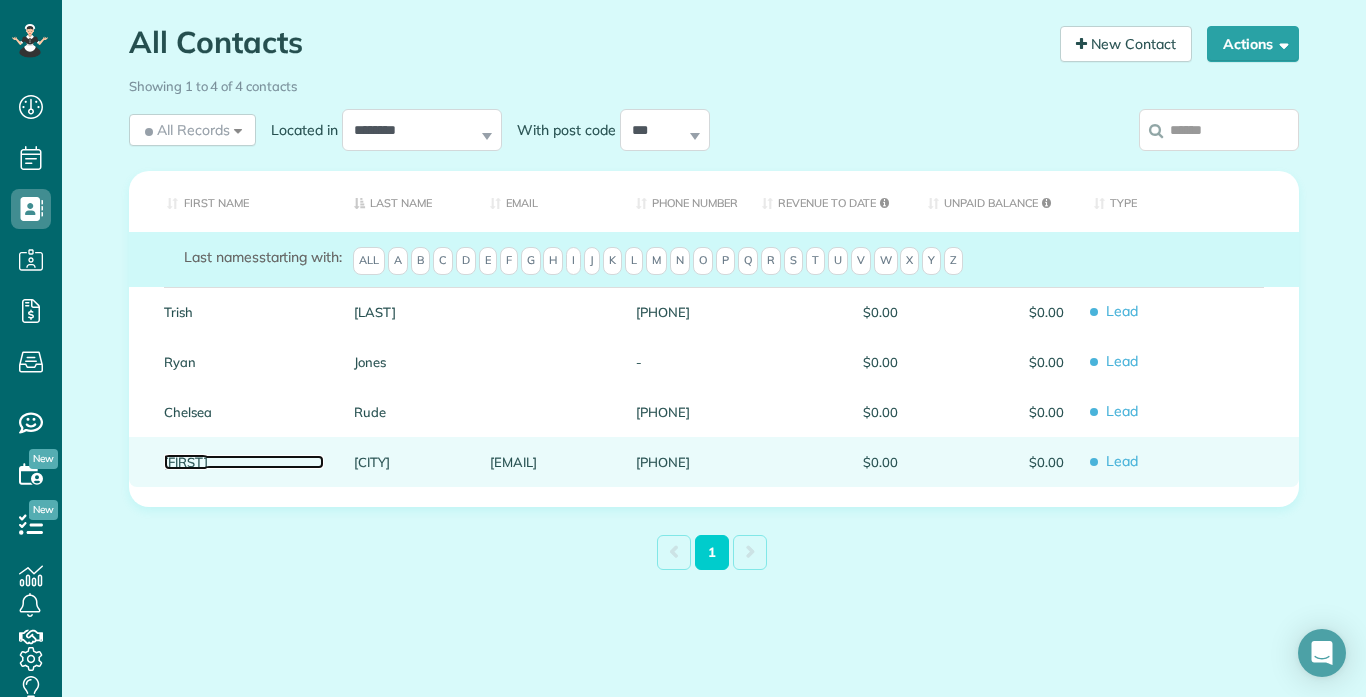 click on "[FIRST]" at bounding box center (244, 462) 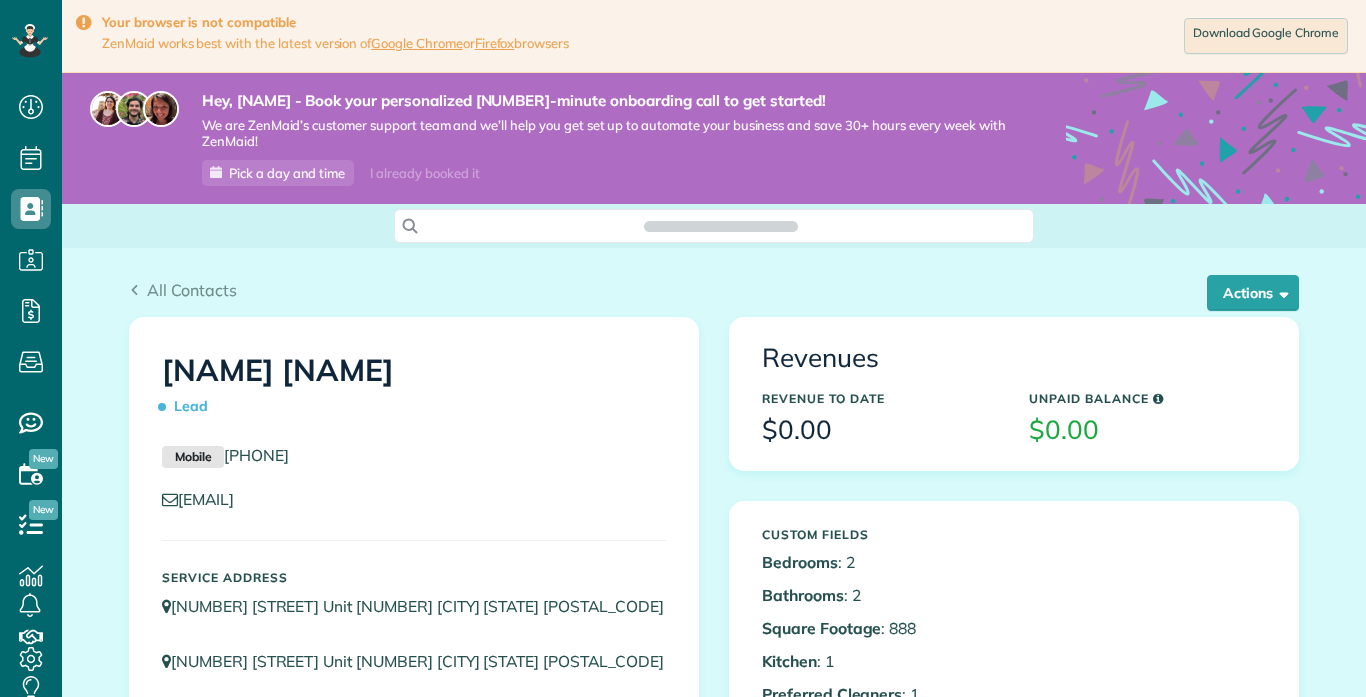 click on "All Contacts
Actions
Edit
Add Appointment
Recent Activity
Send Email
Show Past appointments
Show Future appointments
Manage Credit Cards
Delete" at bounding box center [714, 1033] 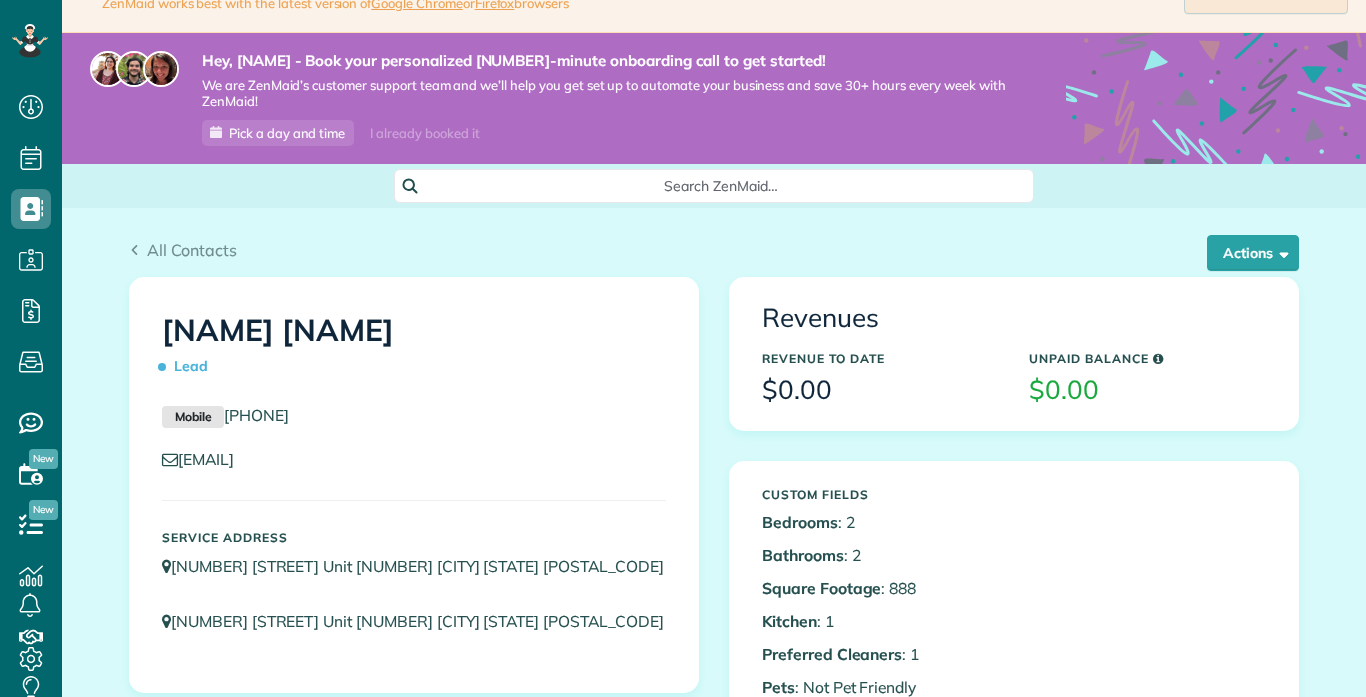 scroll, scrollTop: 697, scrollLeft: 62, axis: both 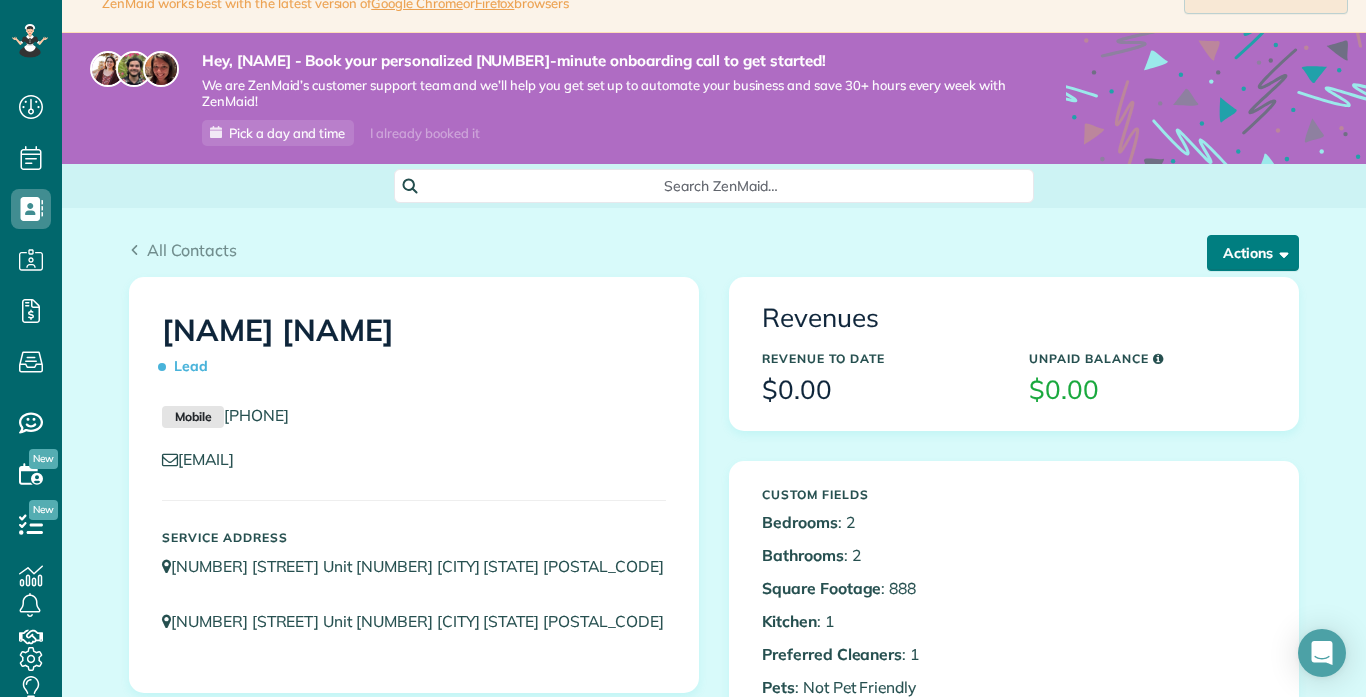 click on "Actions" at bounding box center (1253, 253) 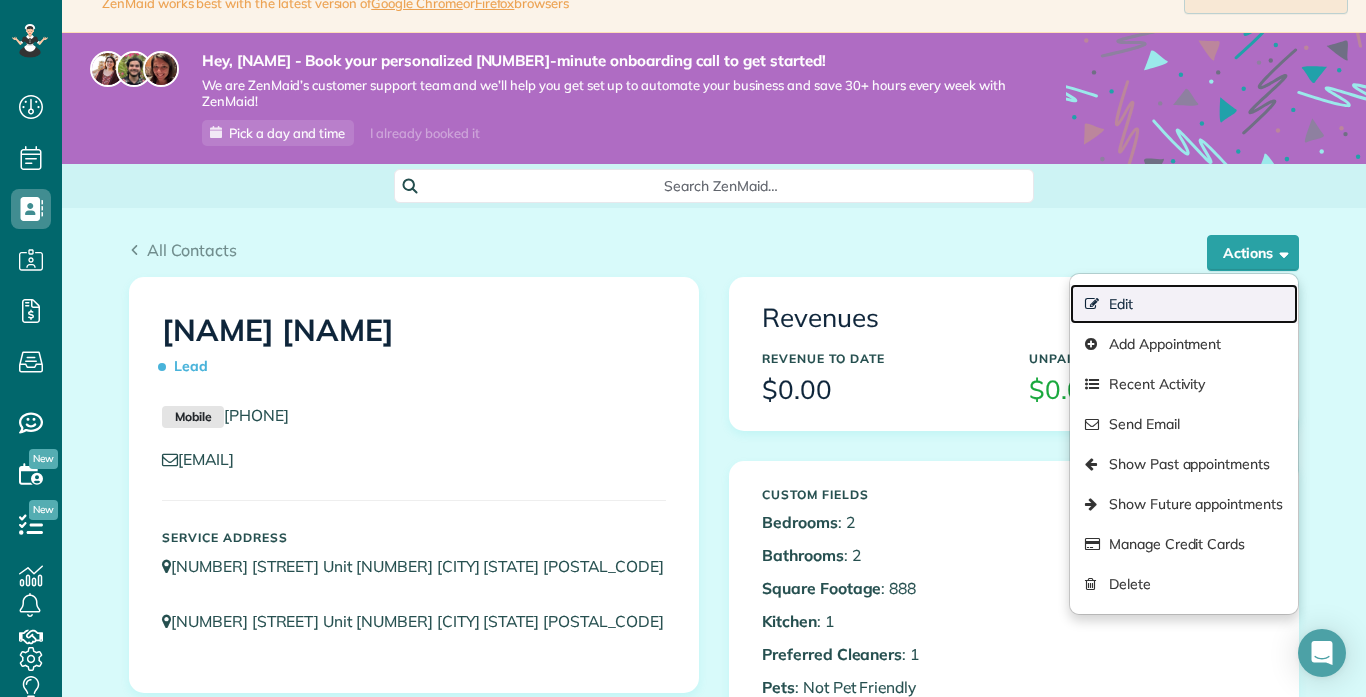 click on "Edit" at bounding box center [1184, 304] 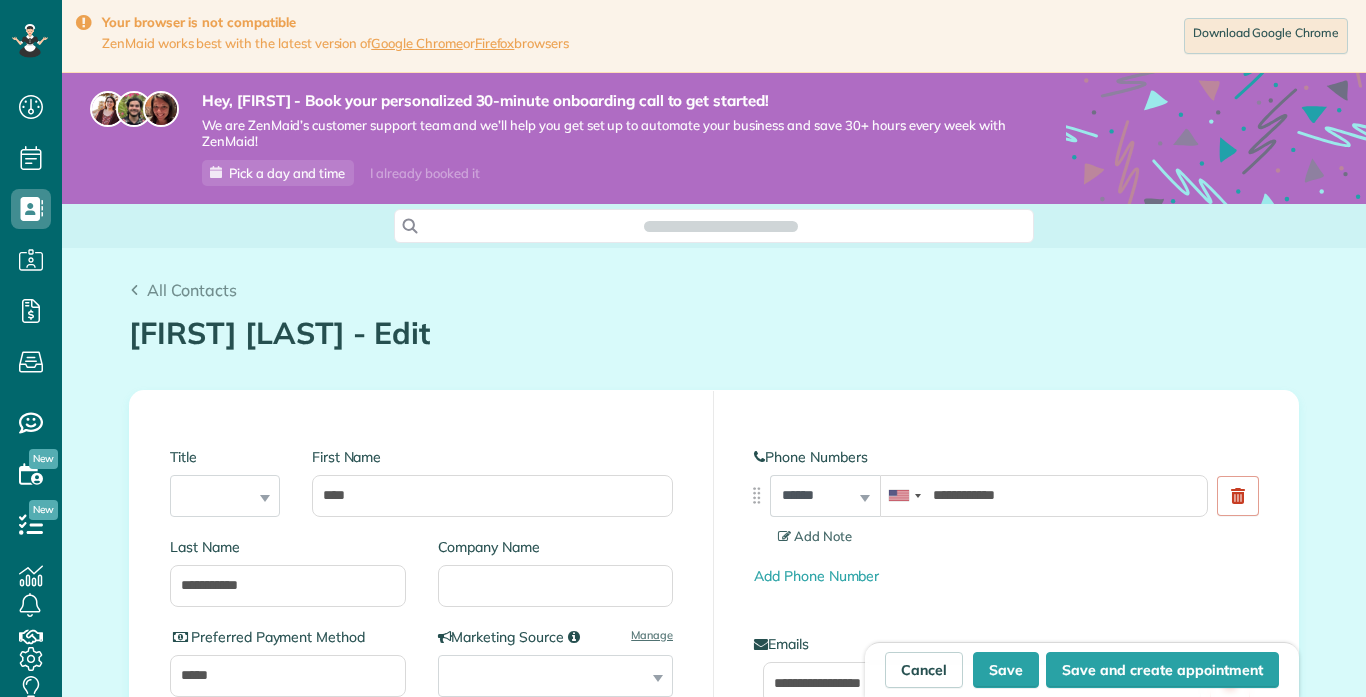 click on "**********" at bounding box center [714, 1833] 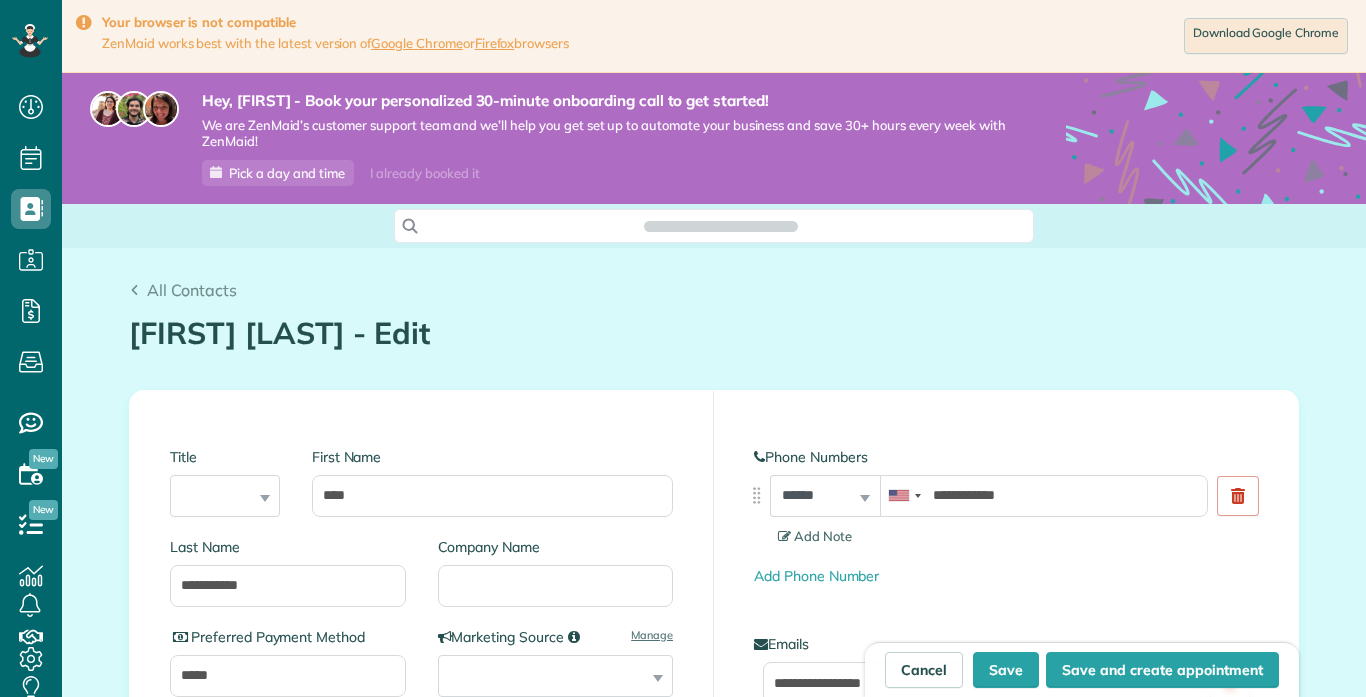 scroll, scrollTop: 0, scrollLeft: 0, axis: both 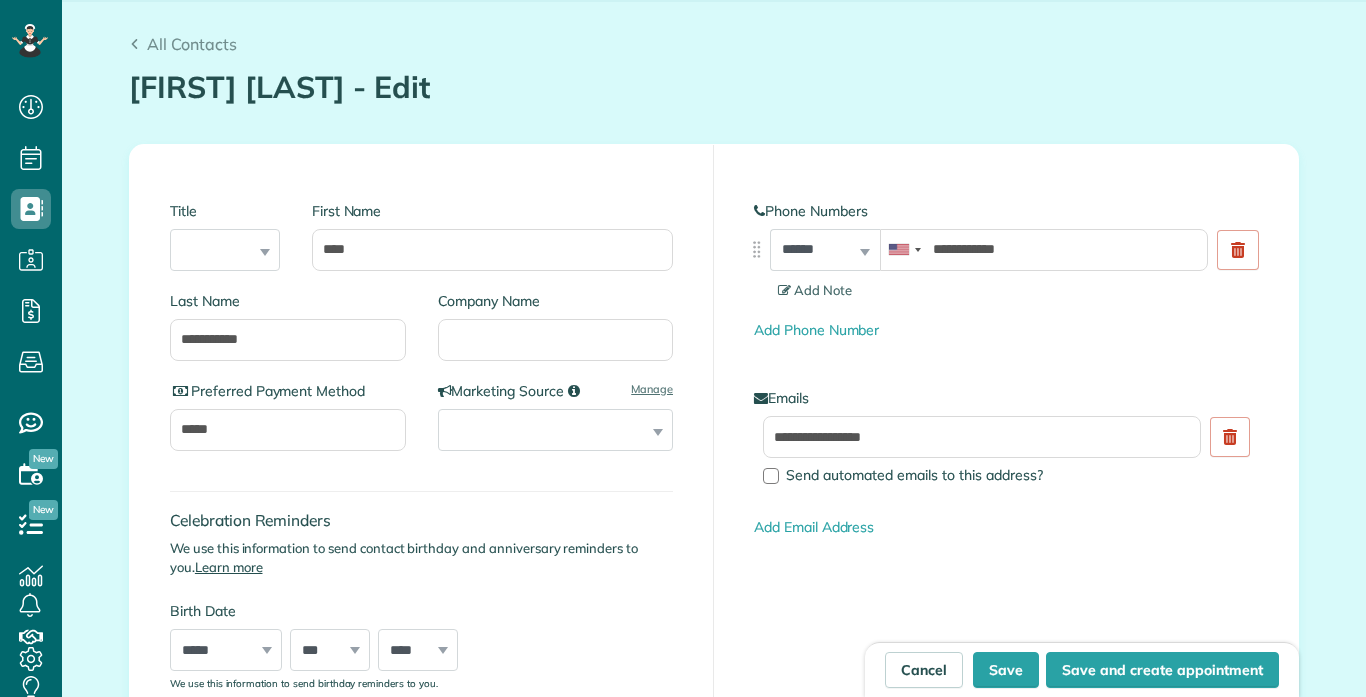 type on "**********" 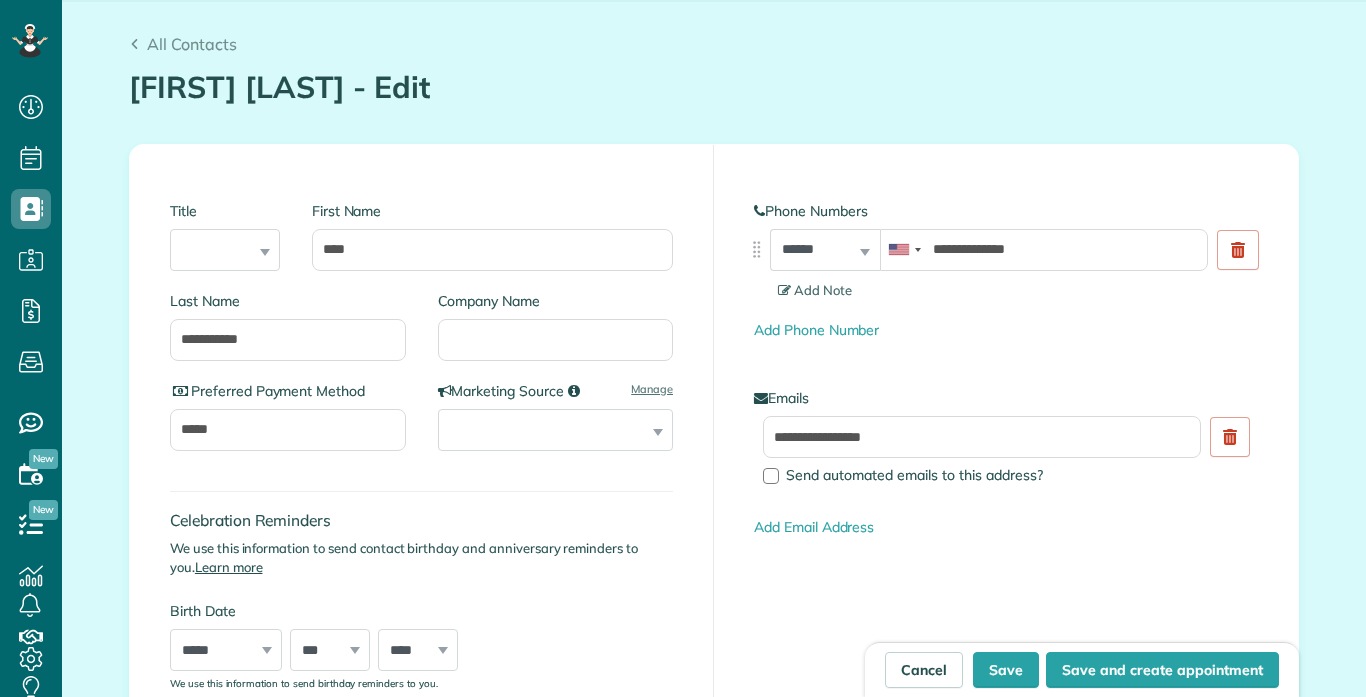 scroll, scrollTop: 697, scrollLeft: 62, axis: both 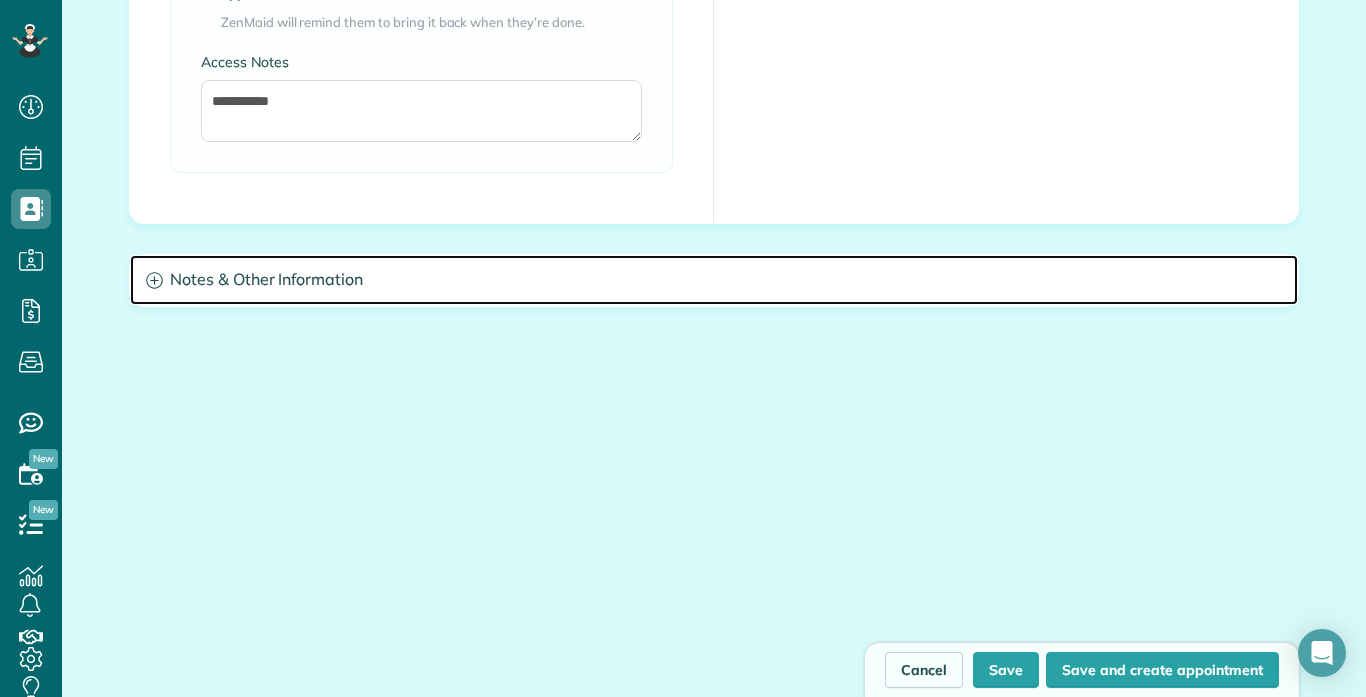 click 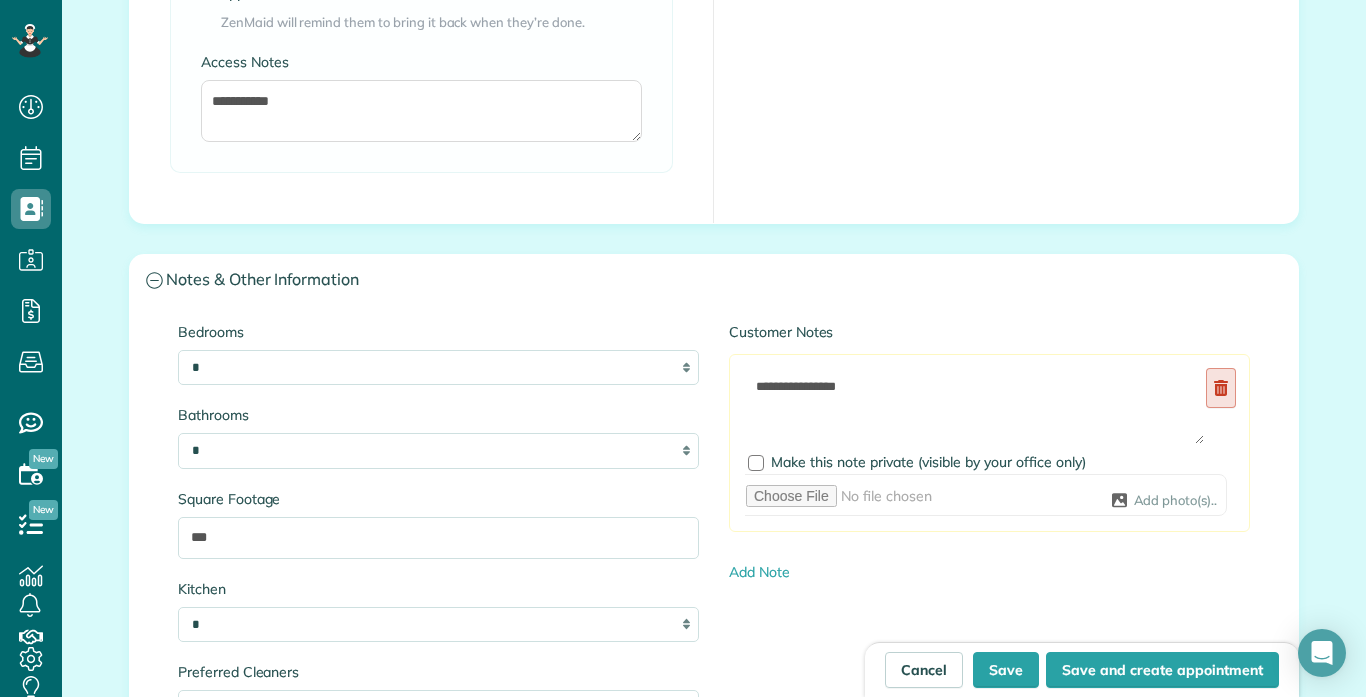 click 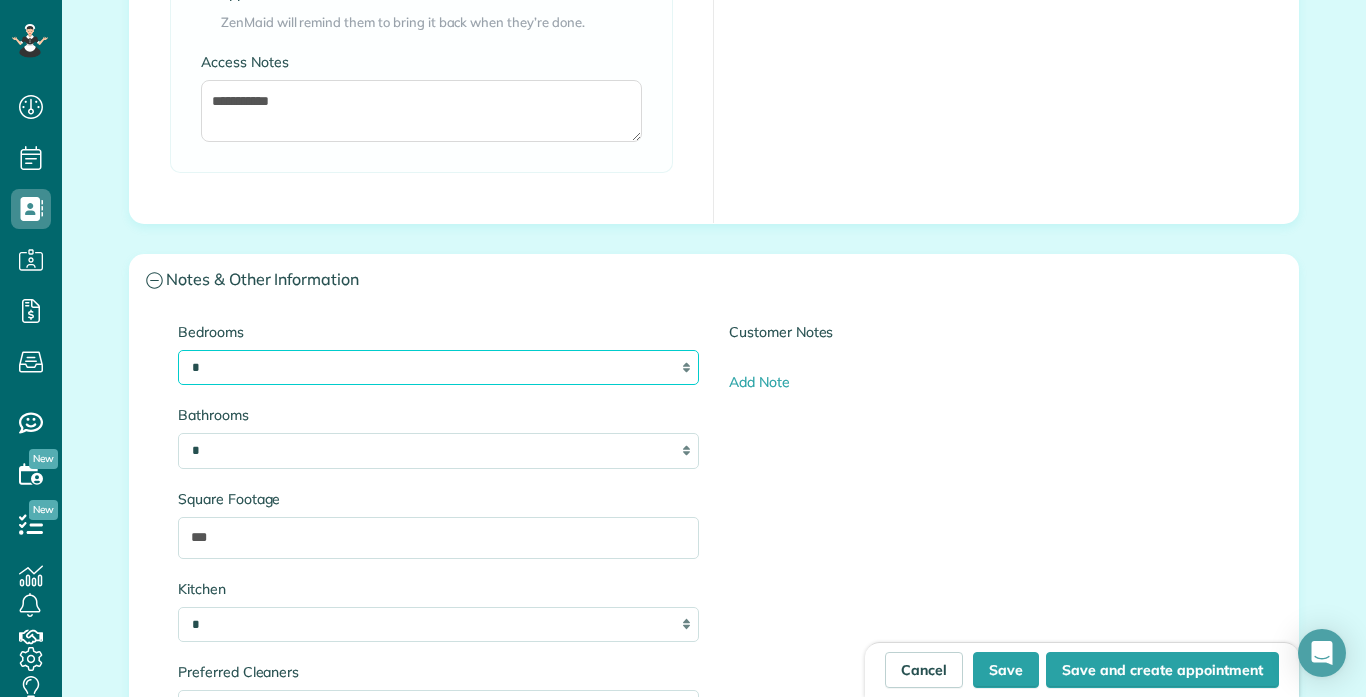 click on "*
*
*
*
**" at bounding box center [438, 367] 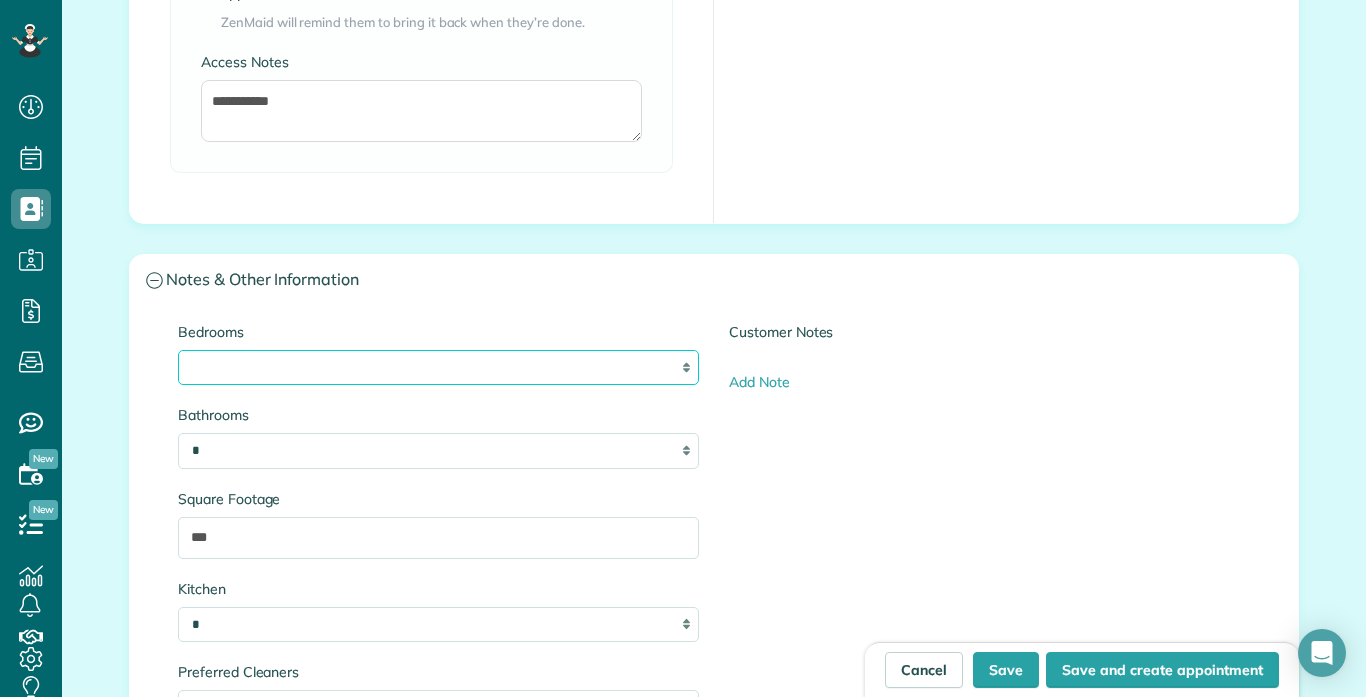 click on "*
*
*
*
**" at bounding box center (438, 367) 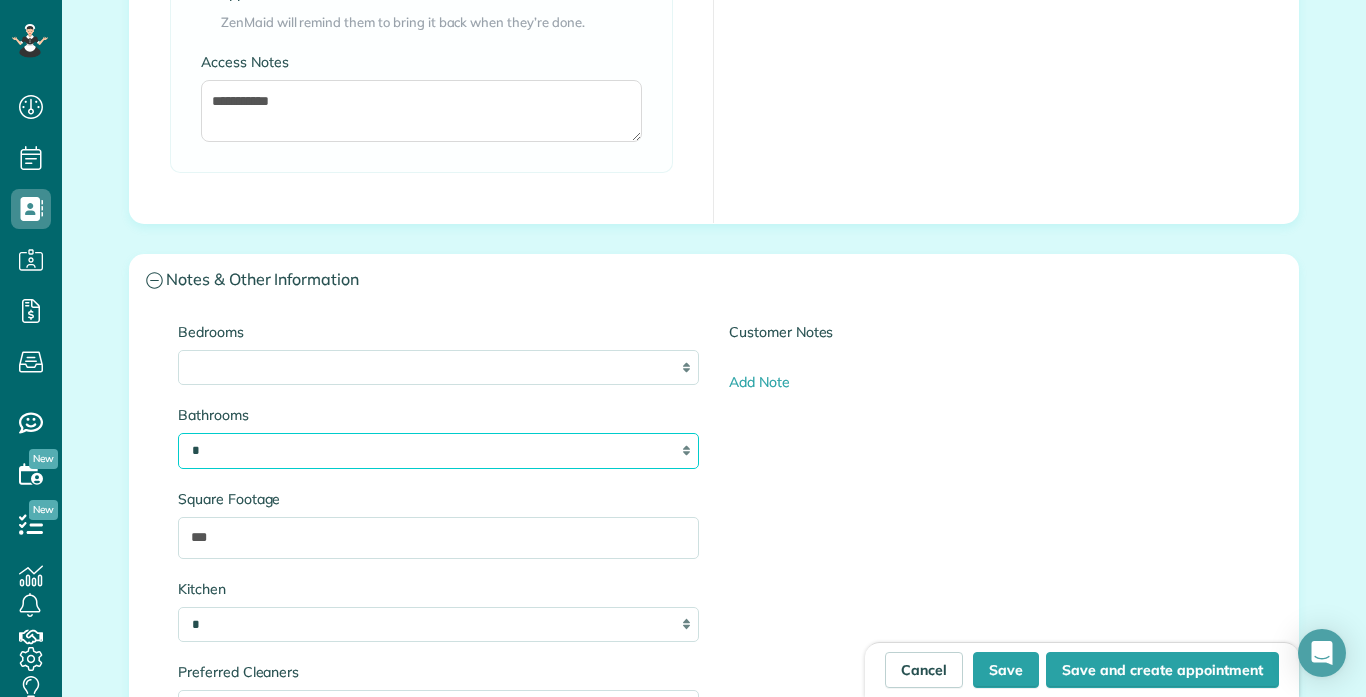 click on "*
***
*
***
*
***
*
***
**" at bounding box center [438, 450] 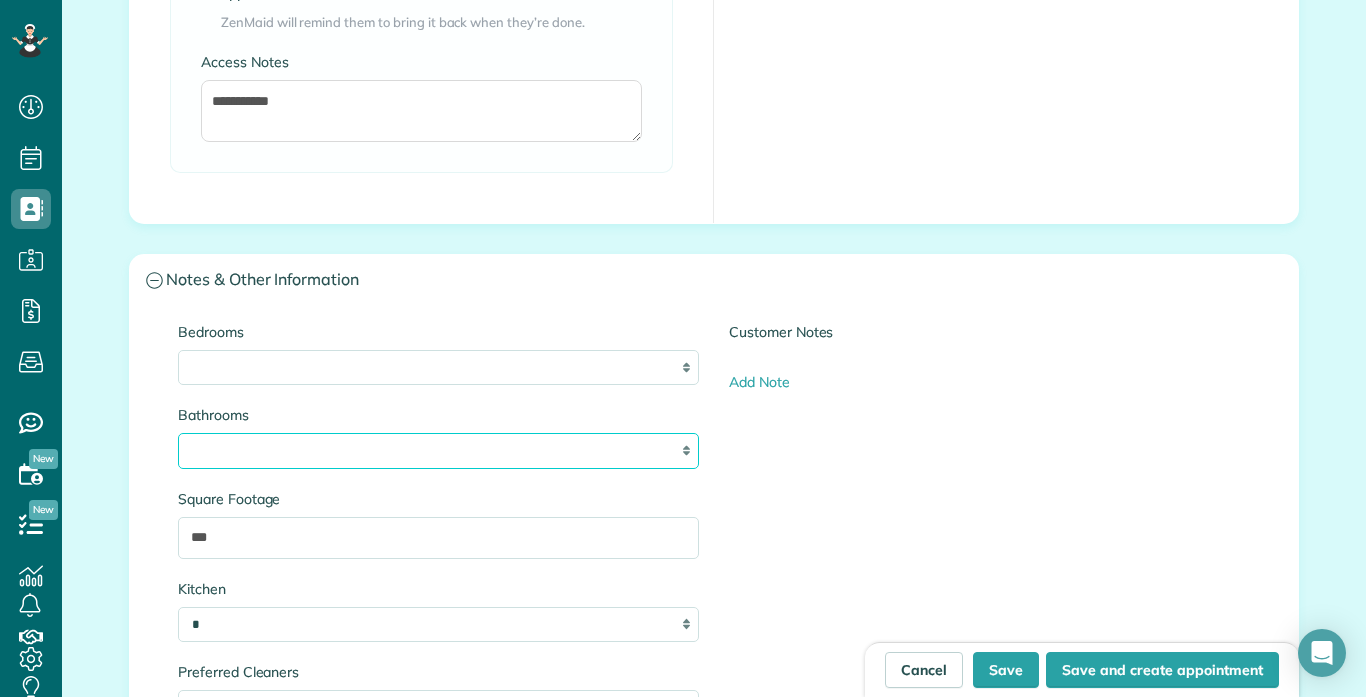 click on "*
***
*
***
*
***
*
***
**" at bounding box center [438, 450] 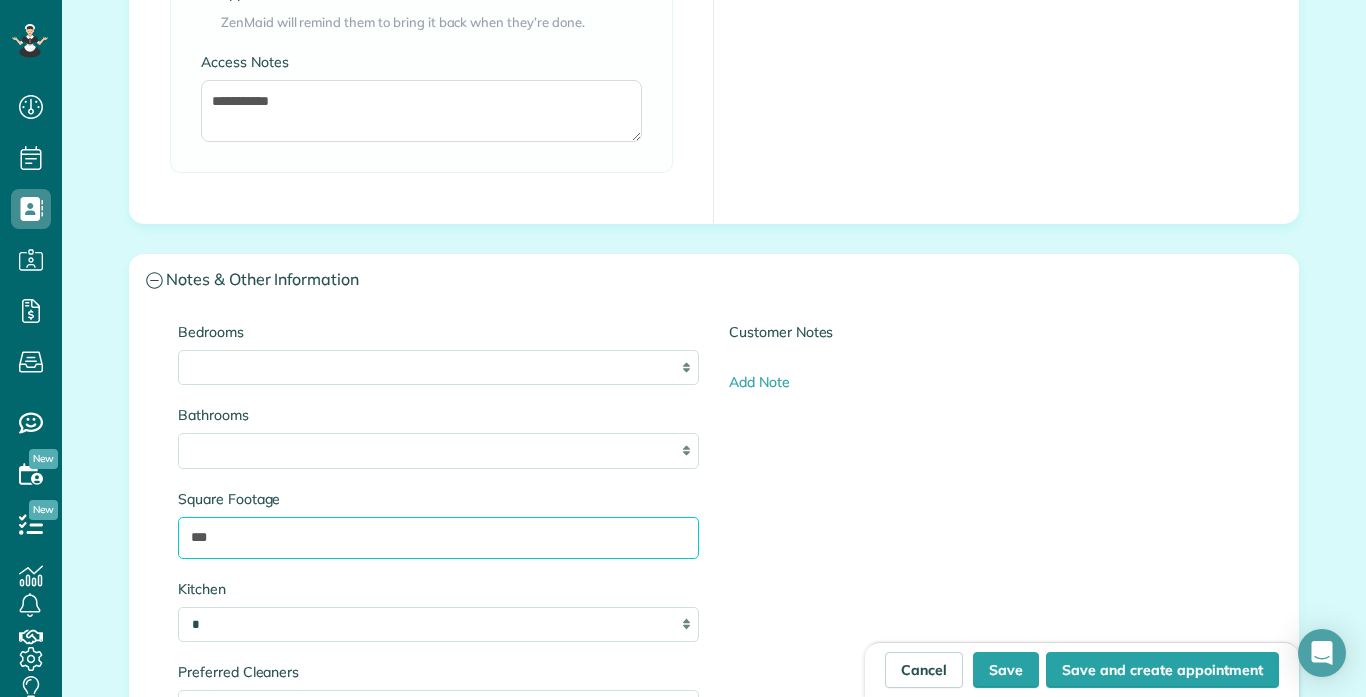 click on "***" at bounding box center [438, 538] 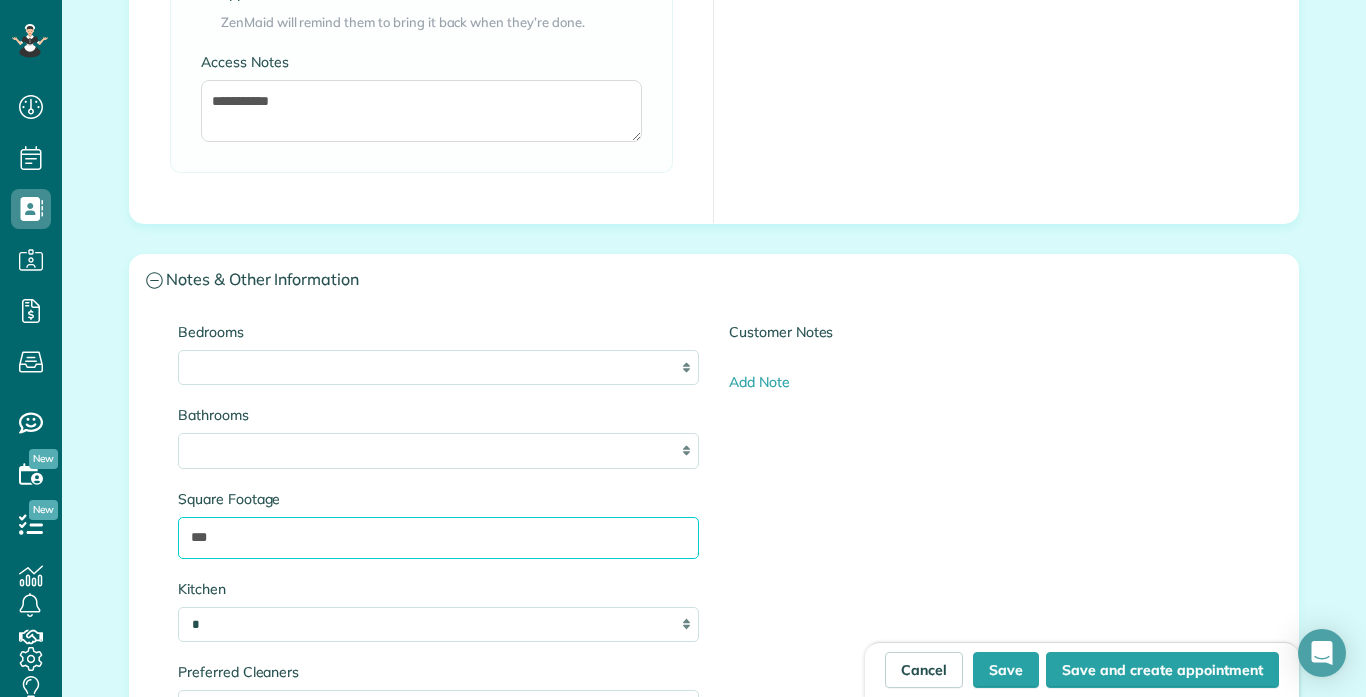 drag, startPoint x: 402, startPoint y: 545, endPoint x: 240, endPoint y: 527, distance: 162.99693 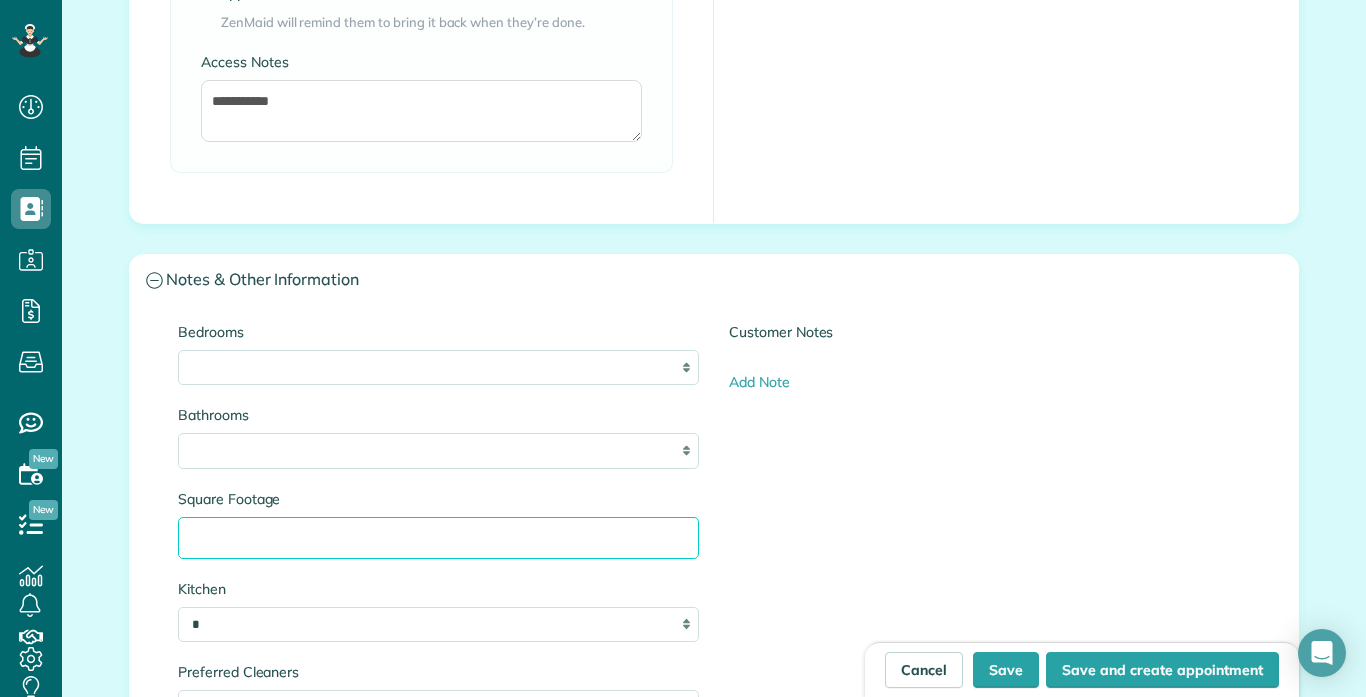 type 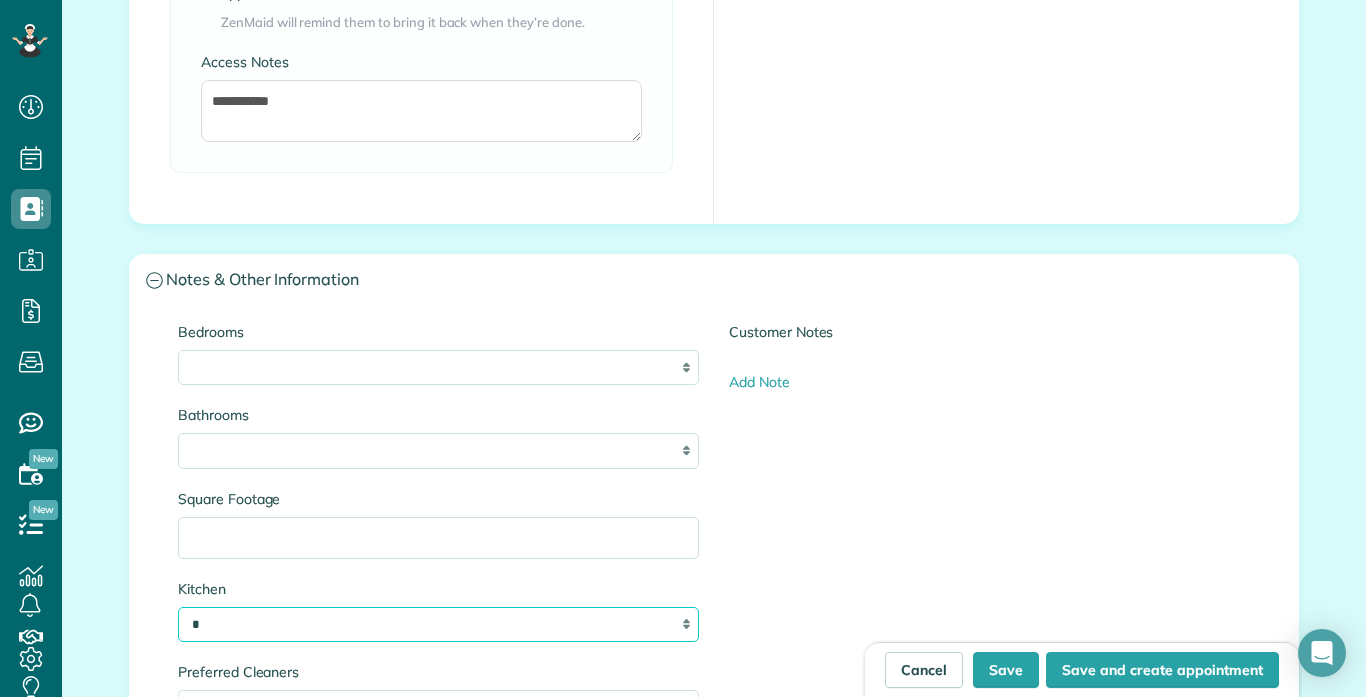 click on "*
*
*
*" at bounding box center [438, 624] 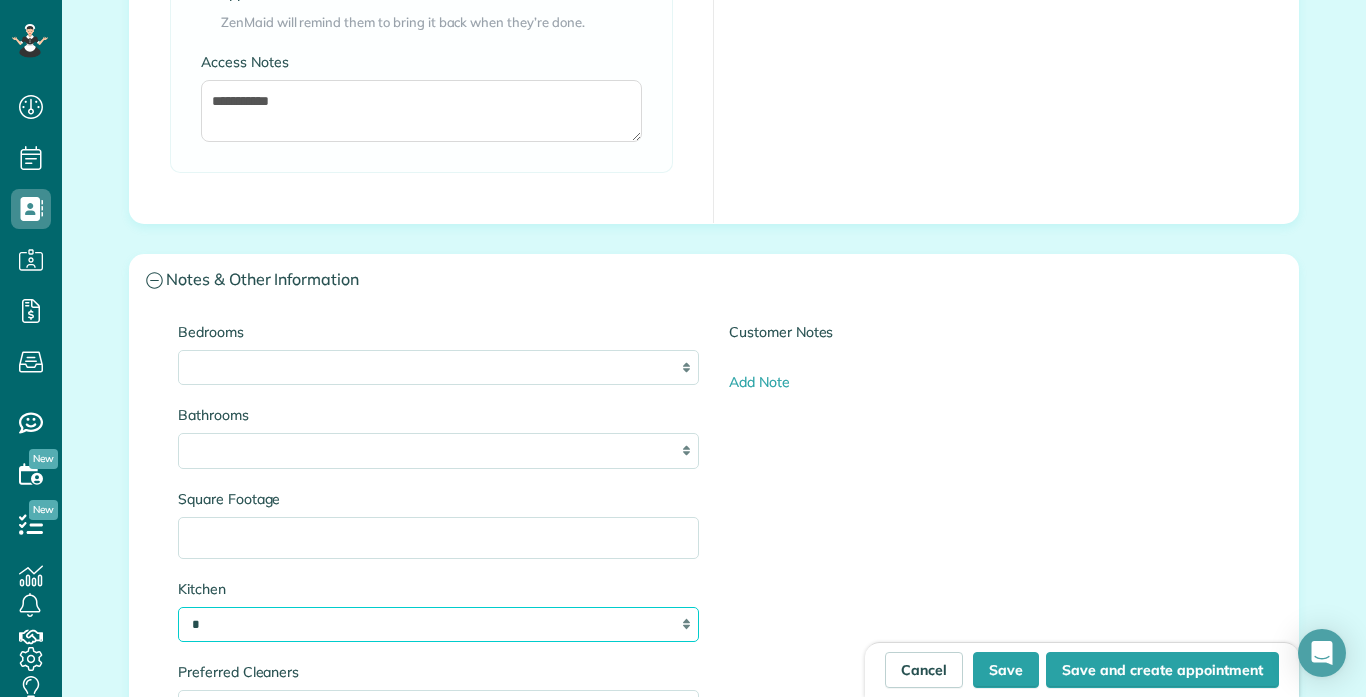 select 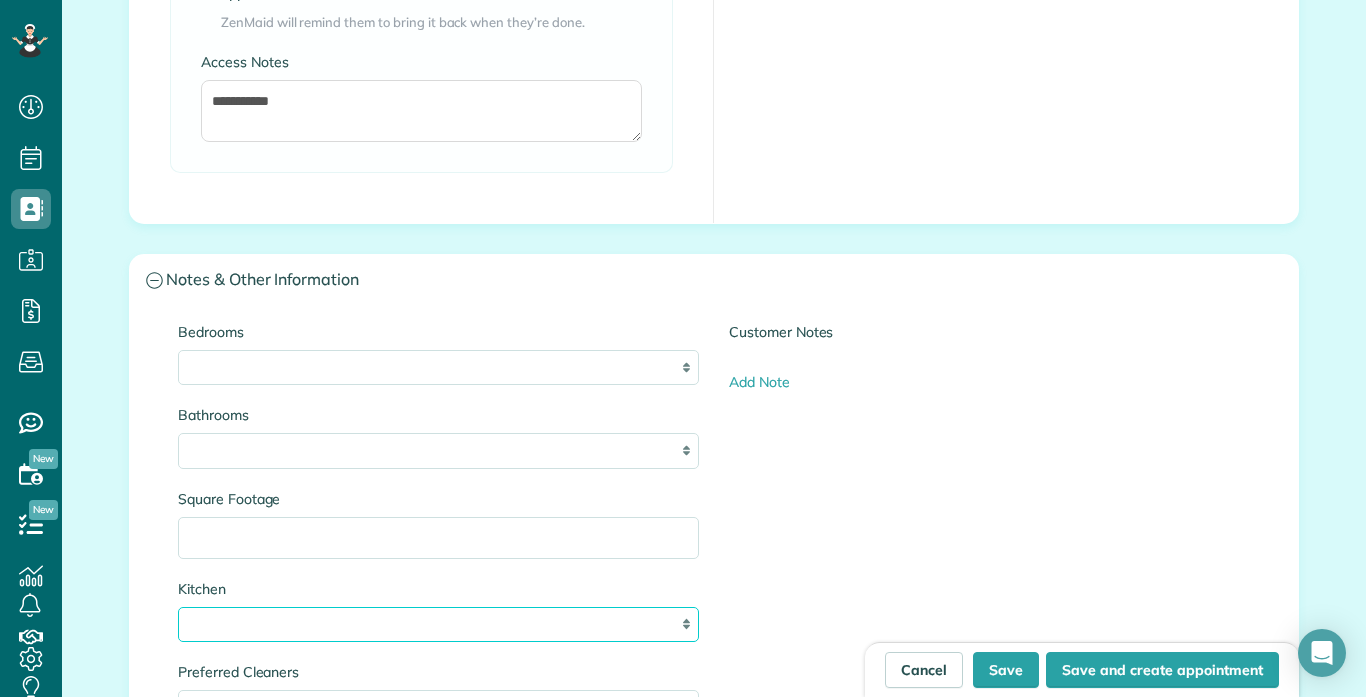 click on "*
*
*
*" at bounding box center [438, 624] 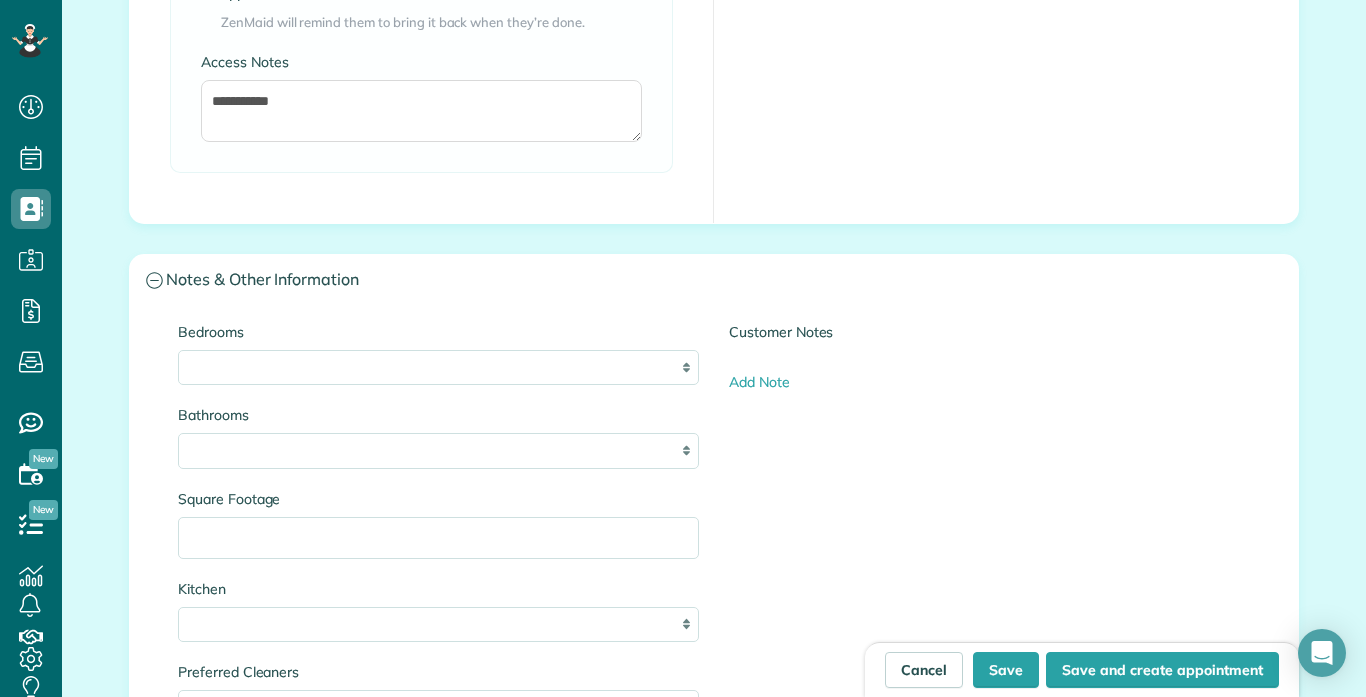 click on "**********" at bounding box center [714, 626] 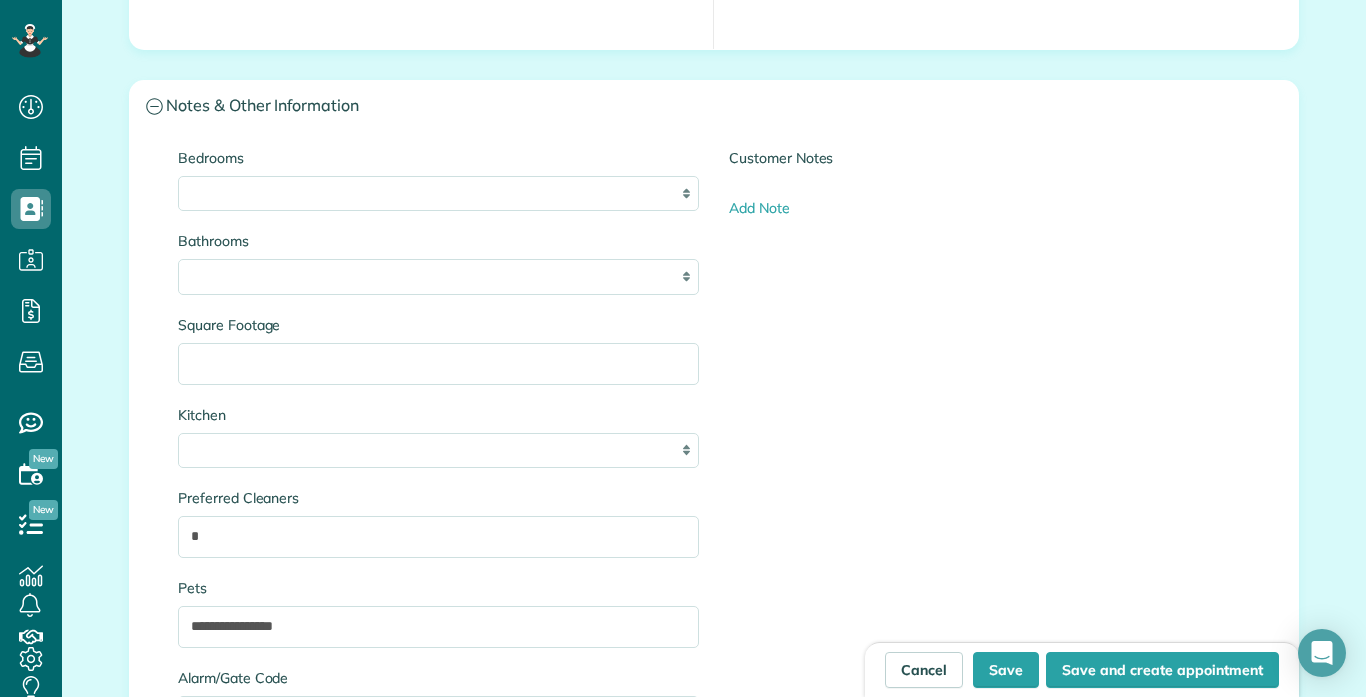 scroll, scrollTop: 2921, scrollLeft: 0, axis: vertical 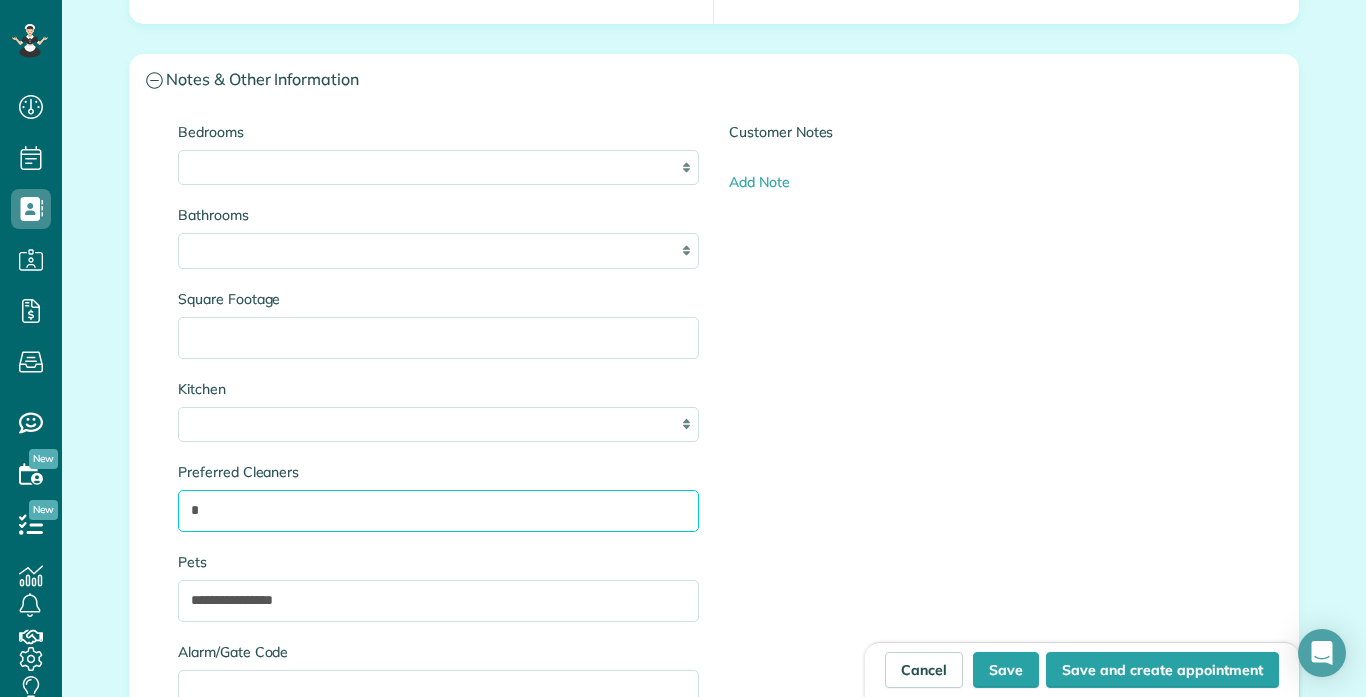 click on "*" at bounding box center [438, 511] 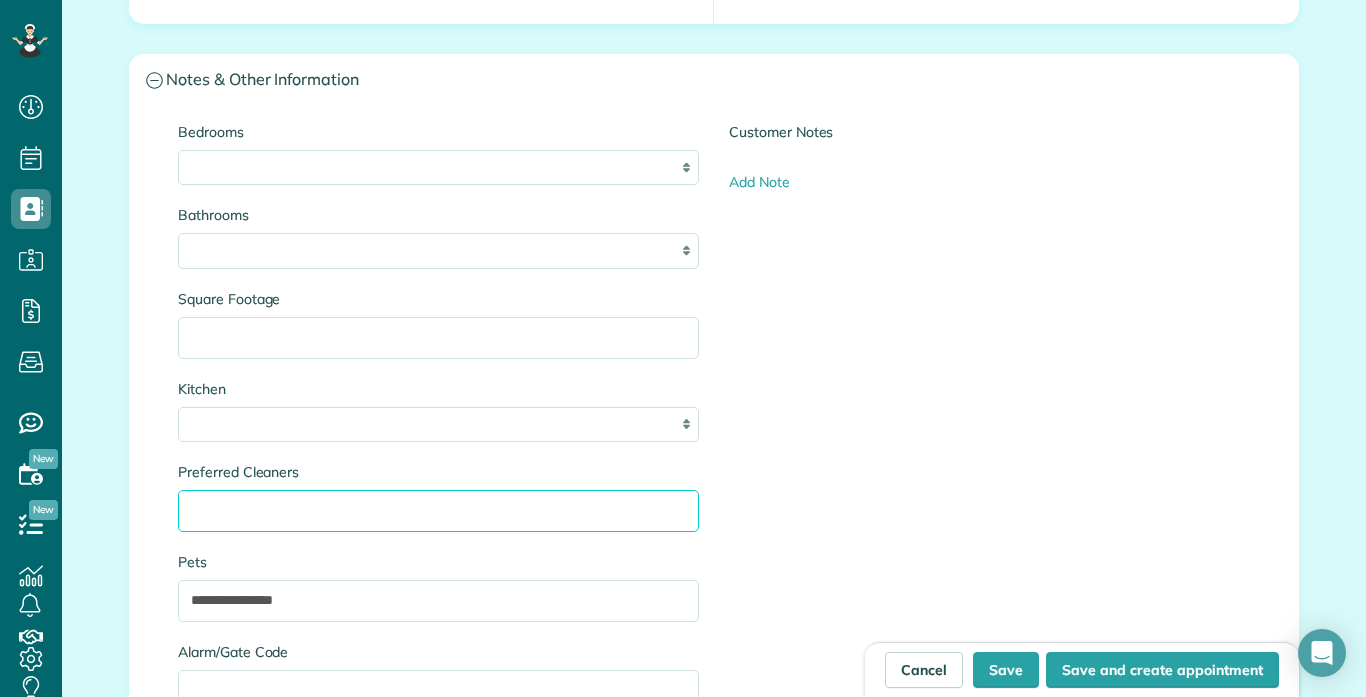 type 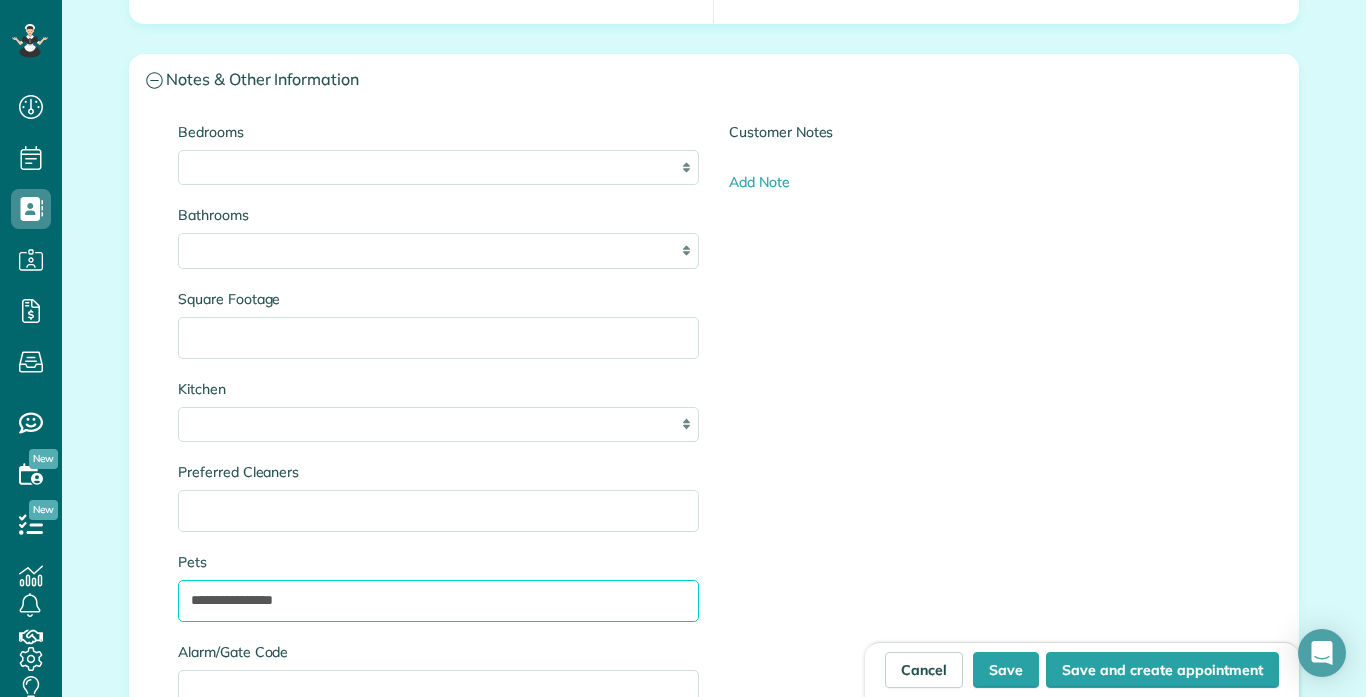 drag, startPoint x: 300, startPoint y: 605, endPoint x: 84, endPoint y: 548, distance: 223.39427 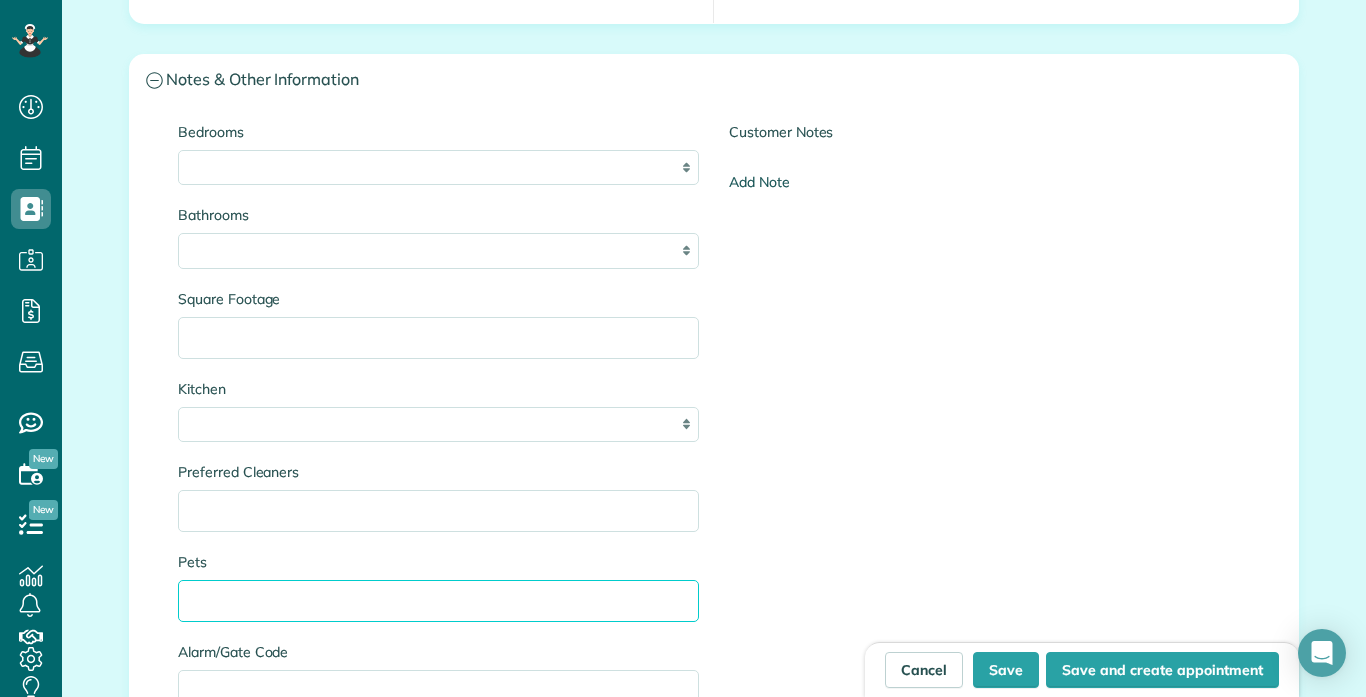 type 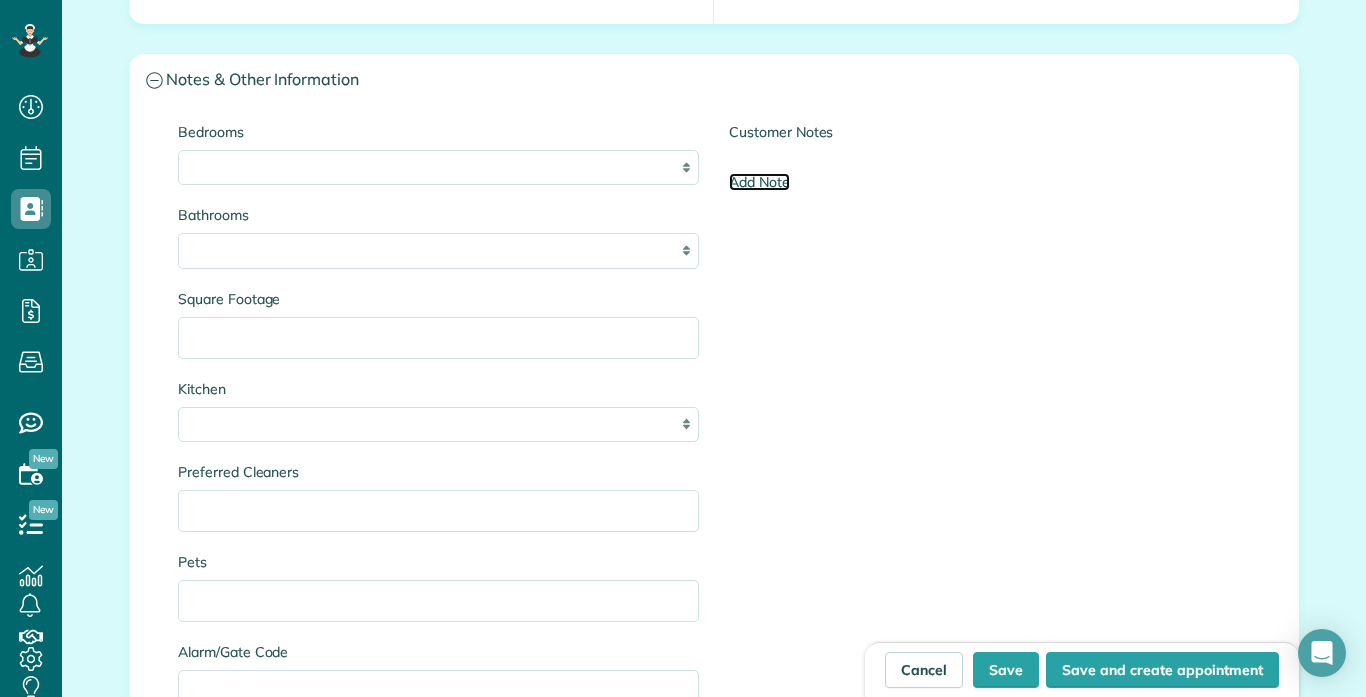 click on "Add Note" at bounding box center [759, 182] 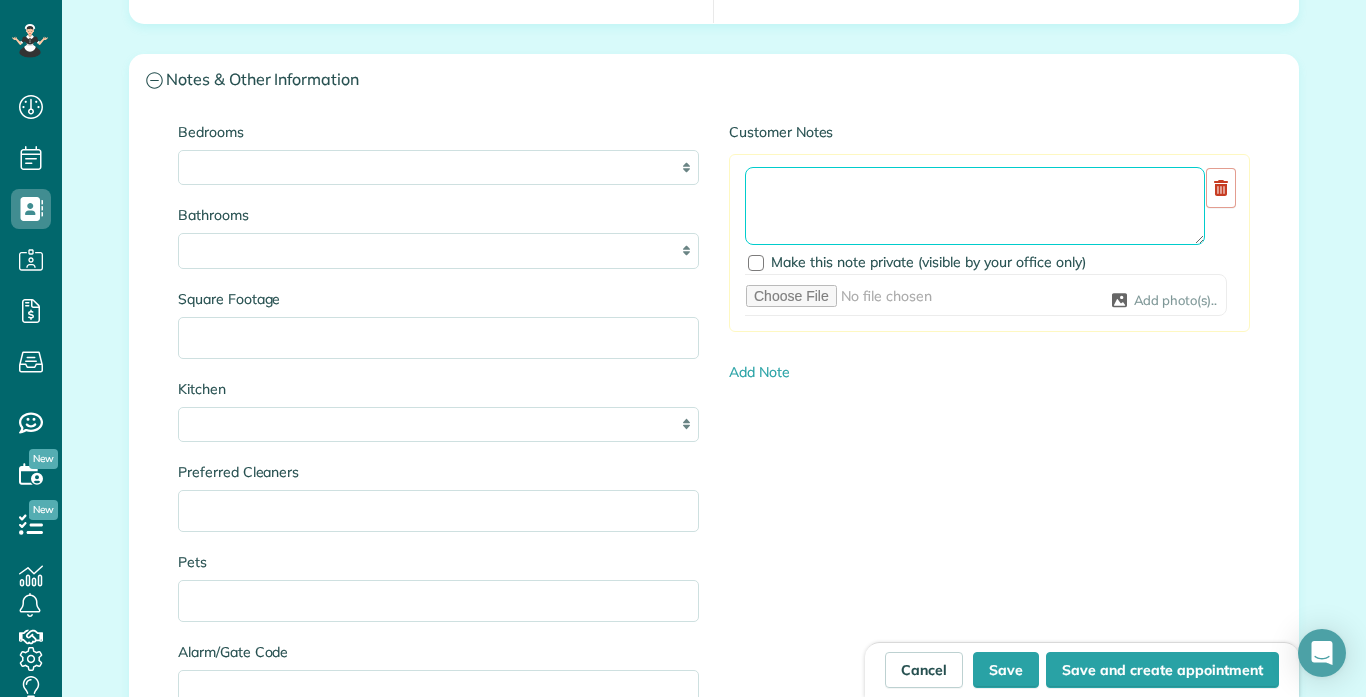 click at bounding box center (975, 206) 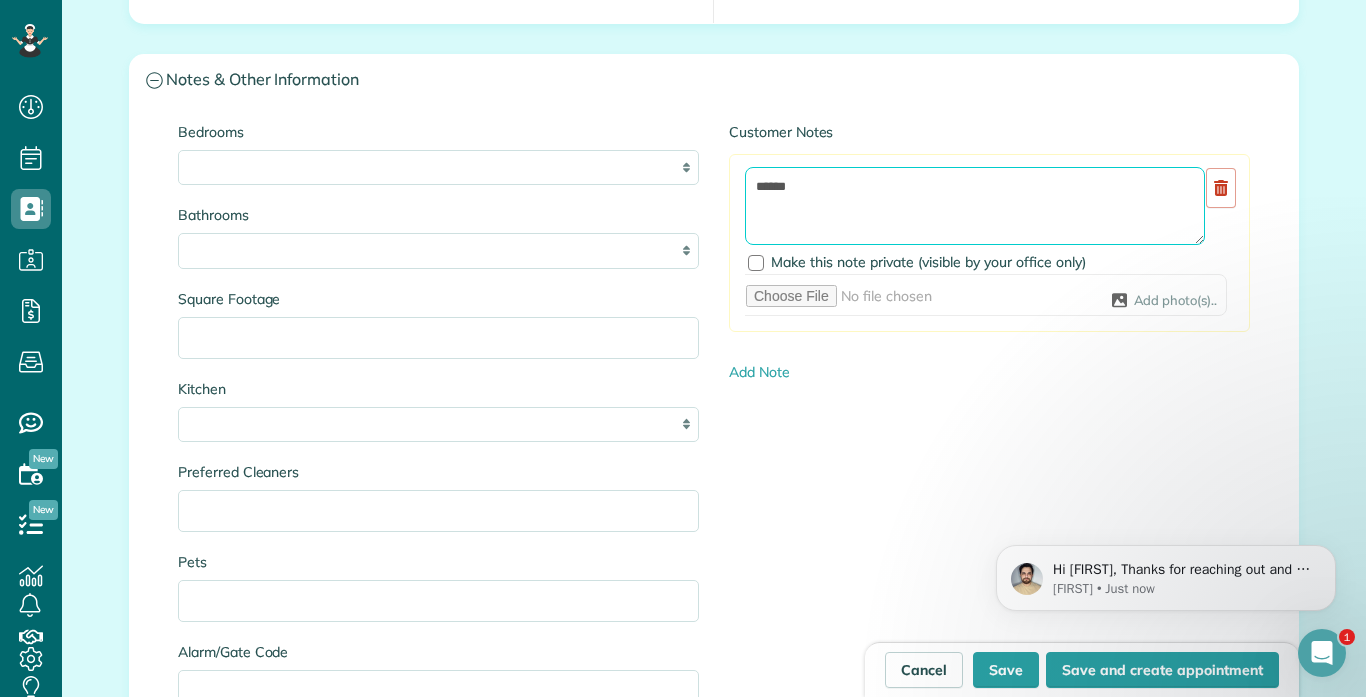 scroll, scrollTop: 0, scrollLeft: 0, axis: both 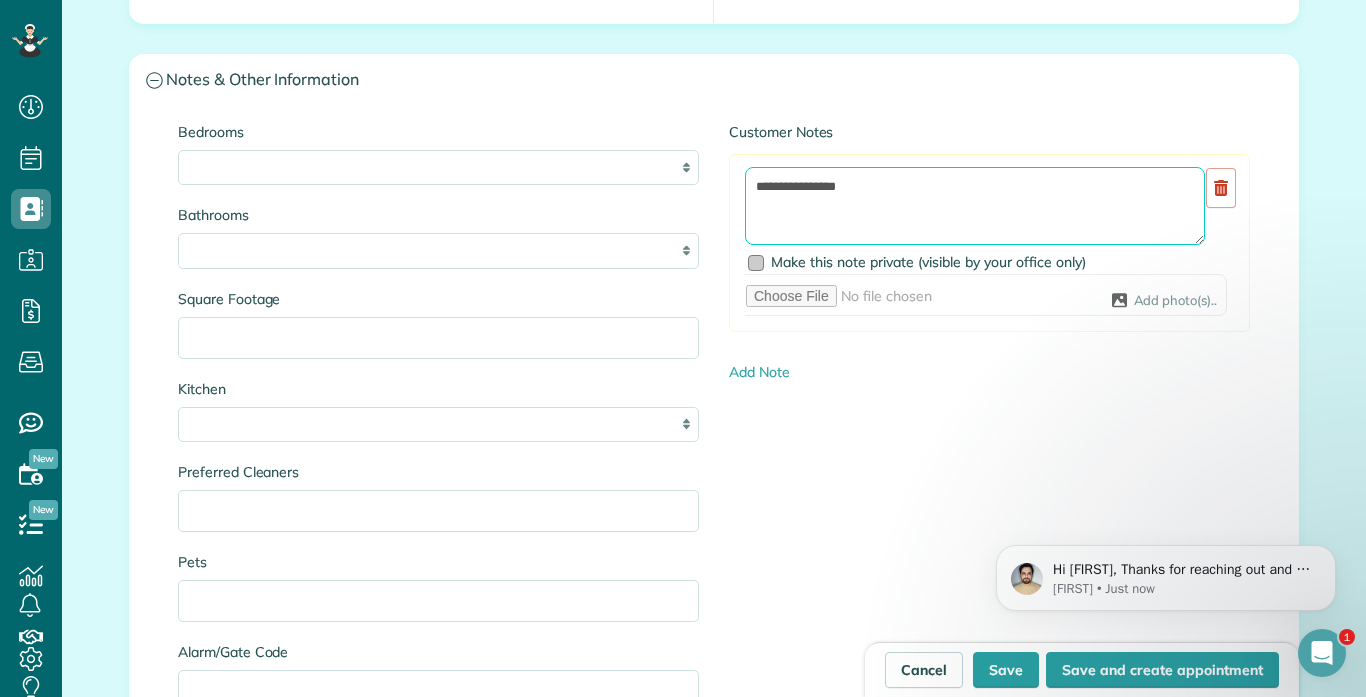 type on "**********" 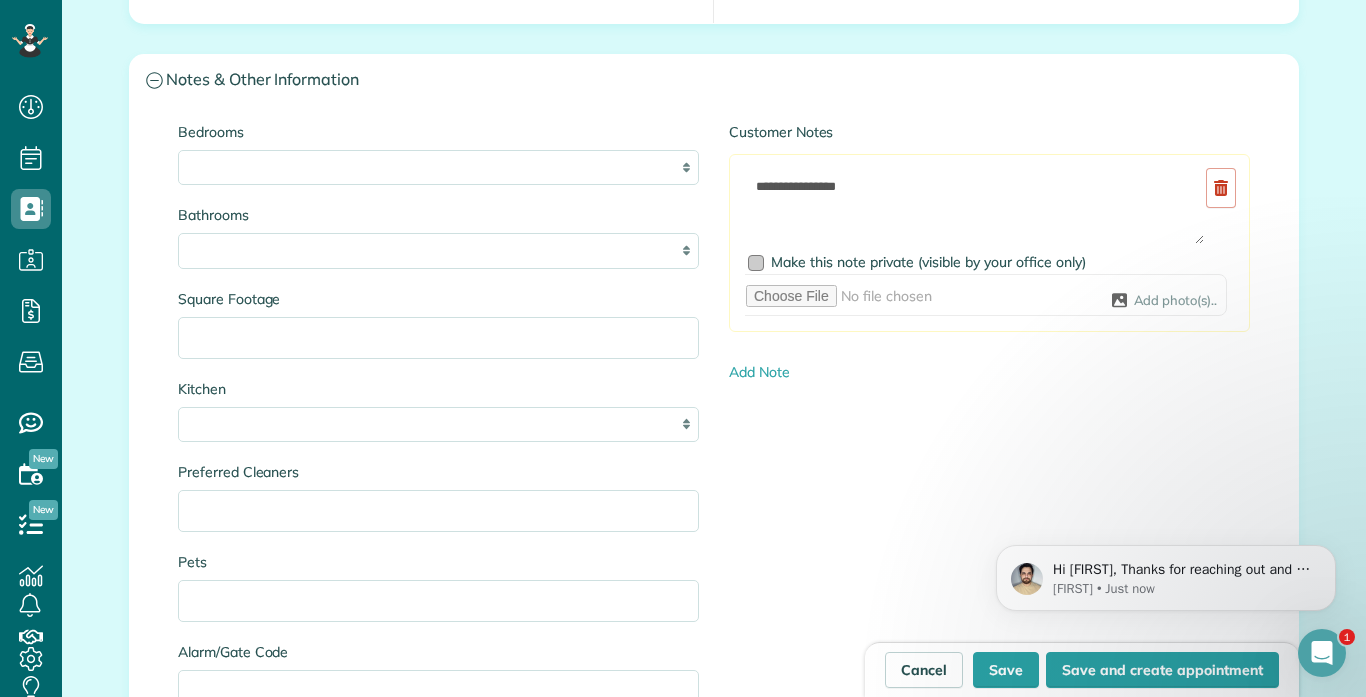 click at bounding box center [756, 263] 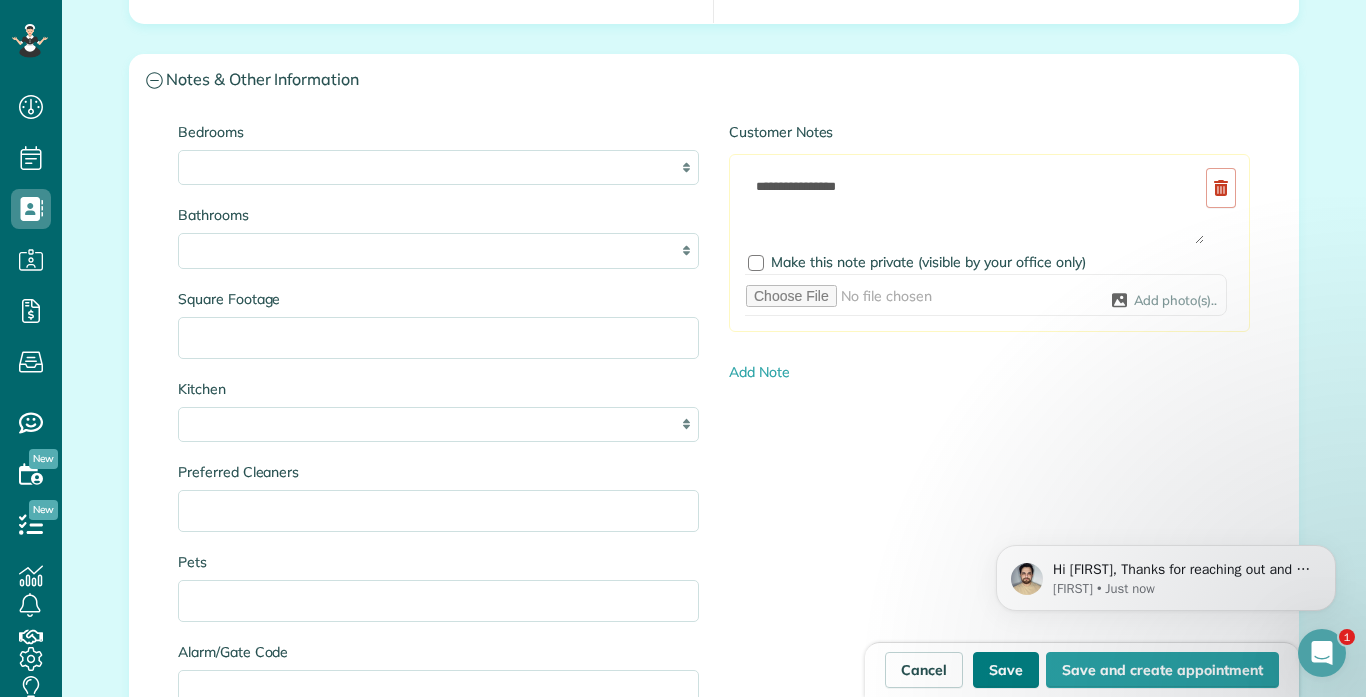 click on "Save" at bounding box center [1006, 670] 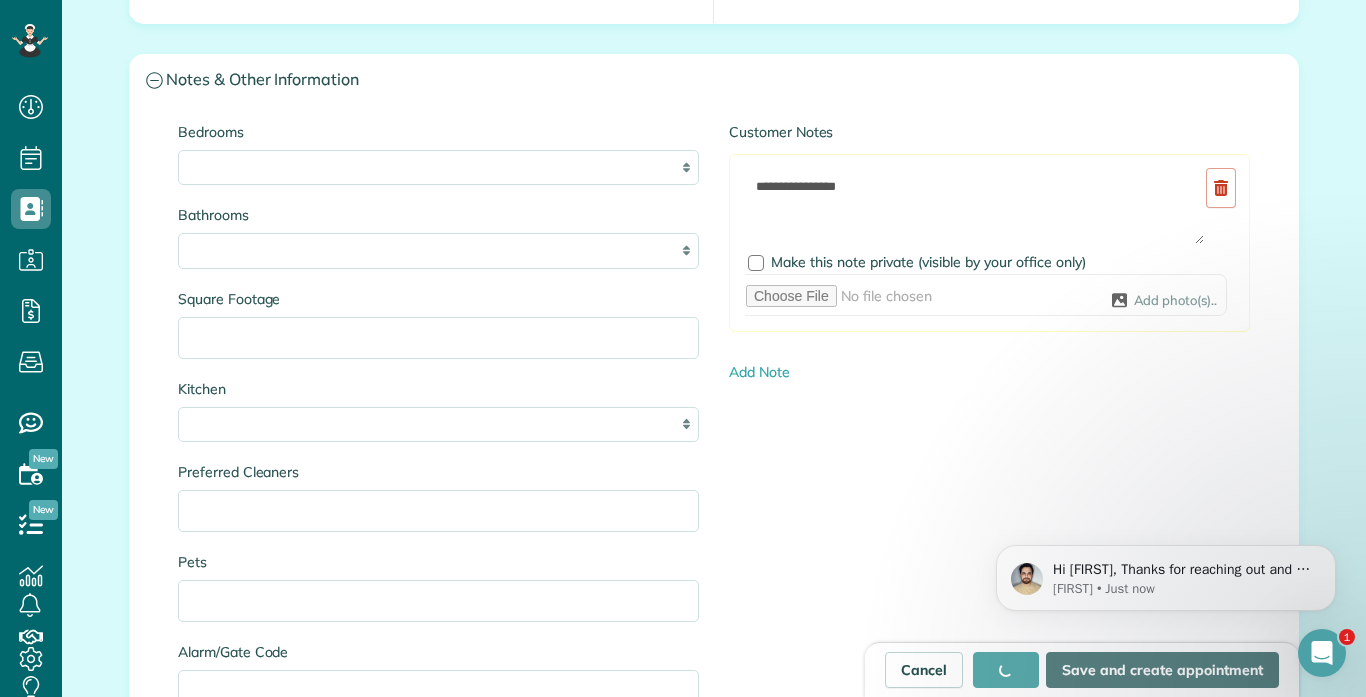 type on "**********" 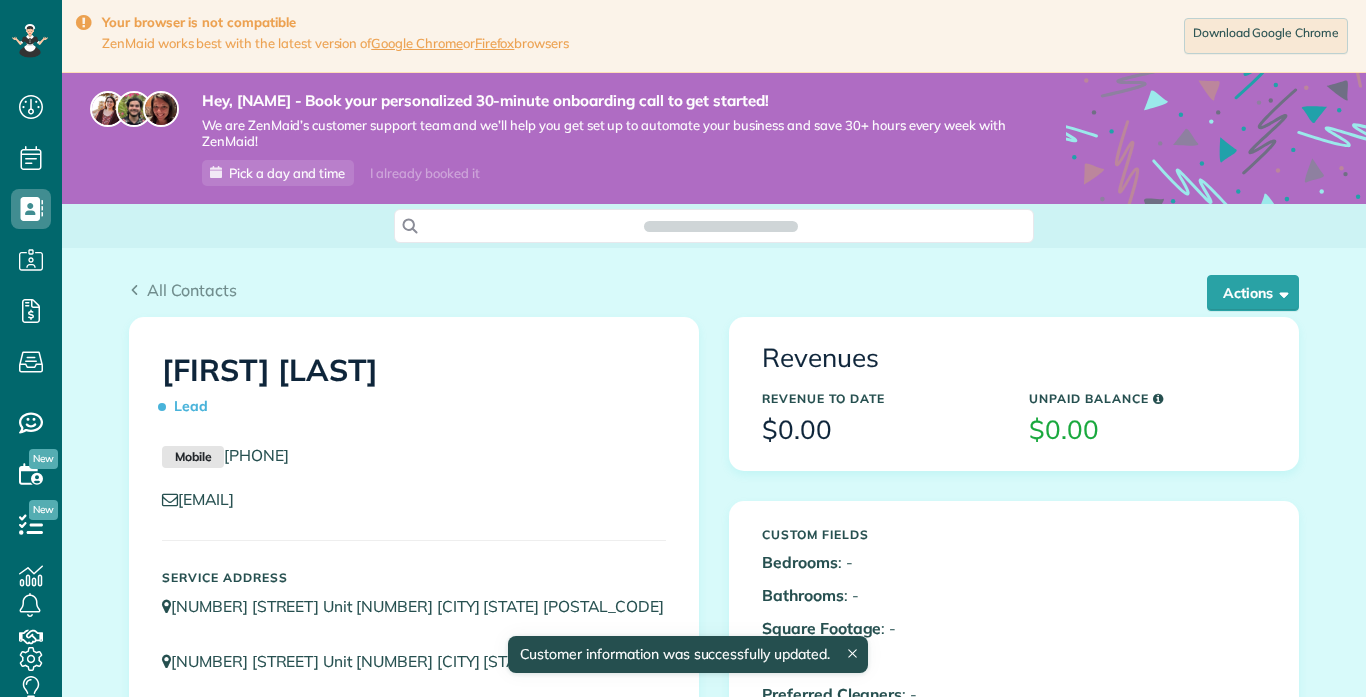 scroll, scrollTop: 0, scrollLeft: 0, axis: both 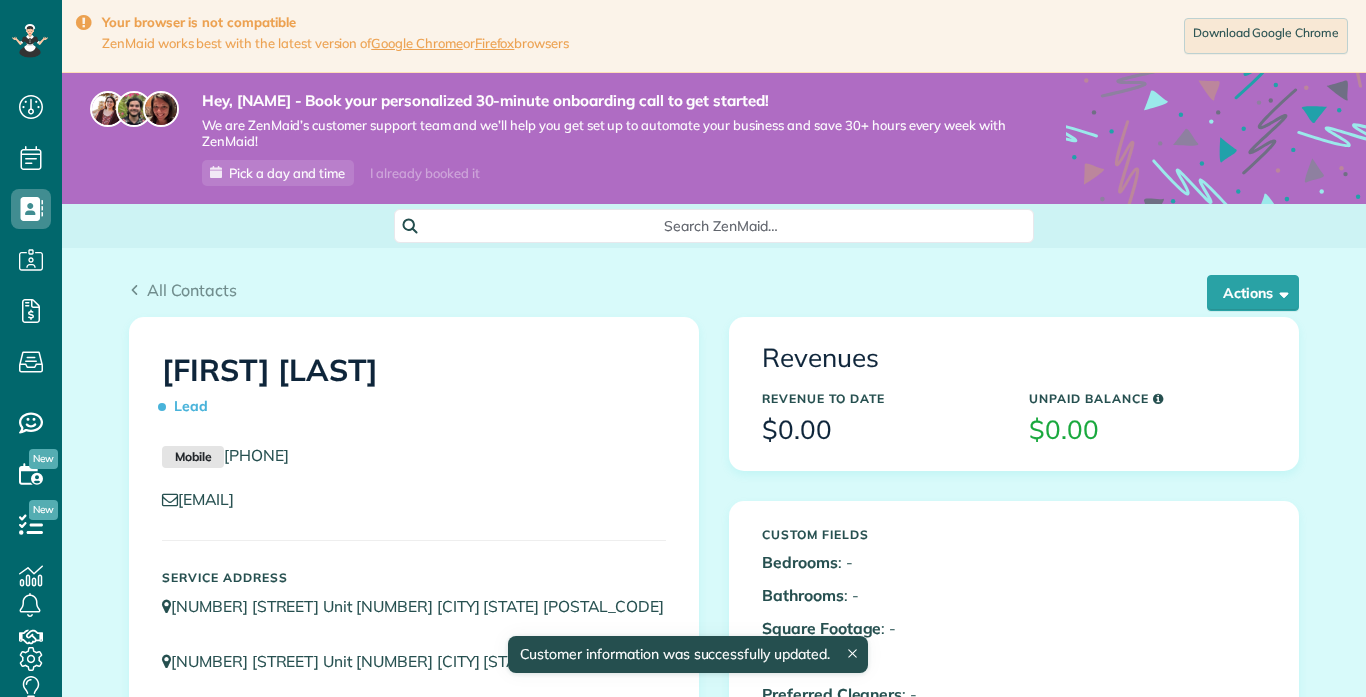 click on "All Contacts
Actions
Edit
Add Appointment
Recent Activity
Send Email
Show Past appointments
Show Future appointments
Manage Credit Cards
Delete" at bounding box center [714, 1116] 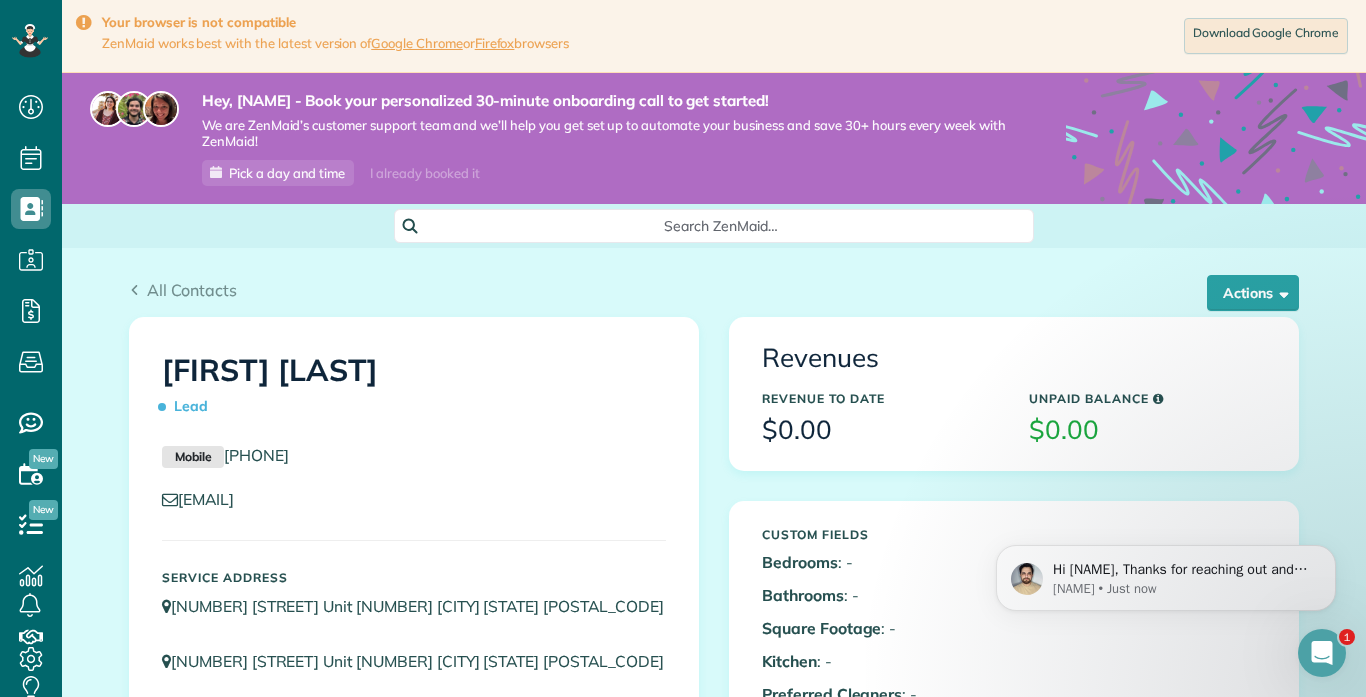 scroll, scrollTop: 0, scrollLeft: 0, axis: both 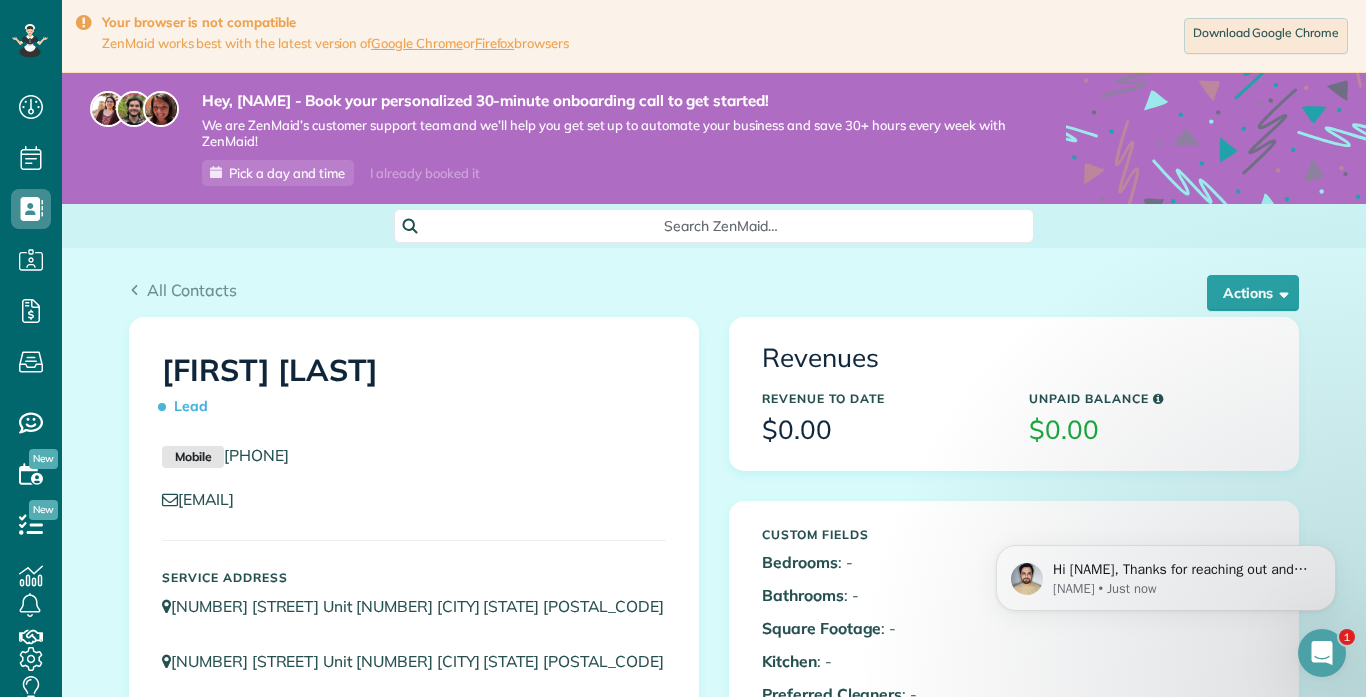 click 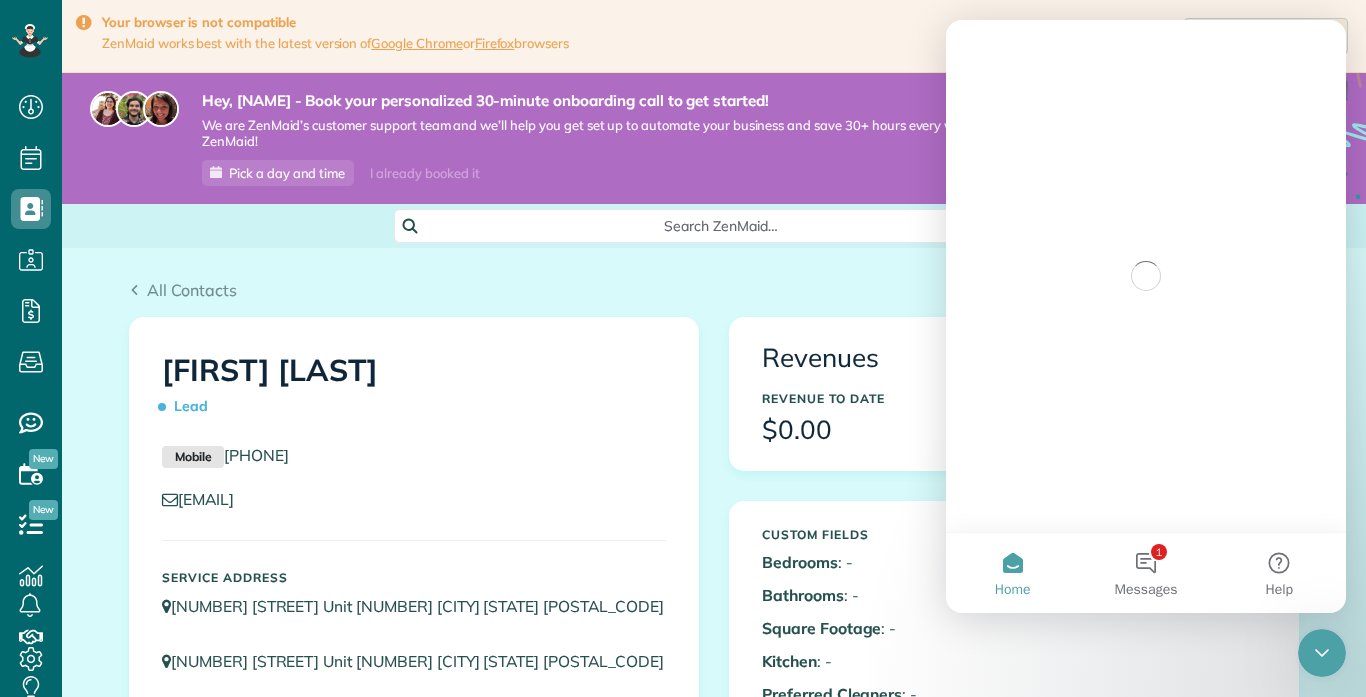 scroll, scrollTop: 0, scrollLeft: 0, axis: both 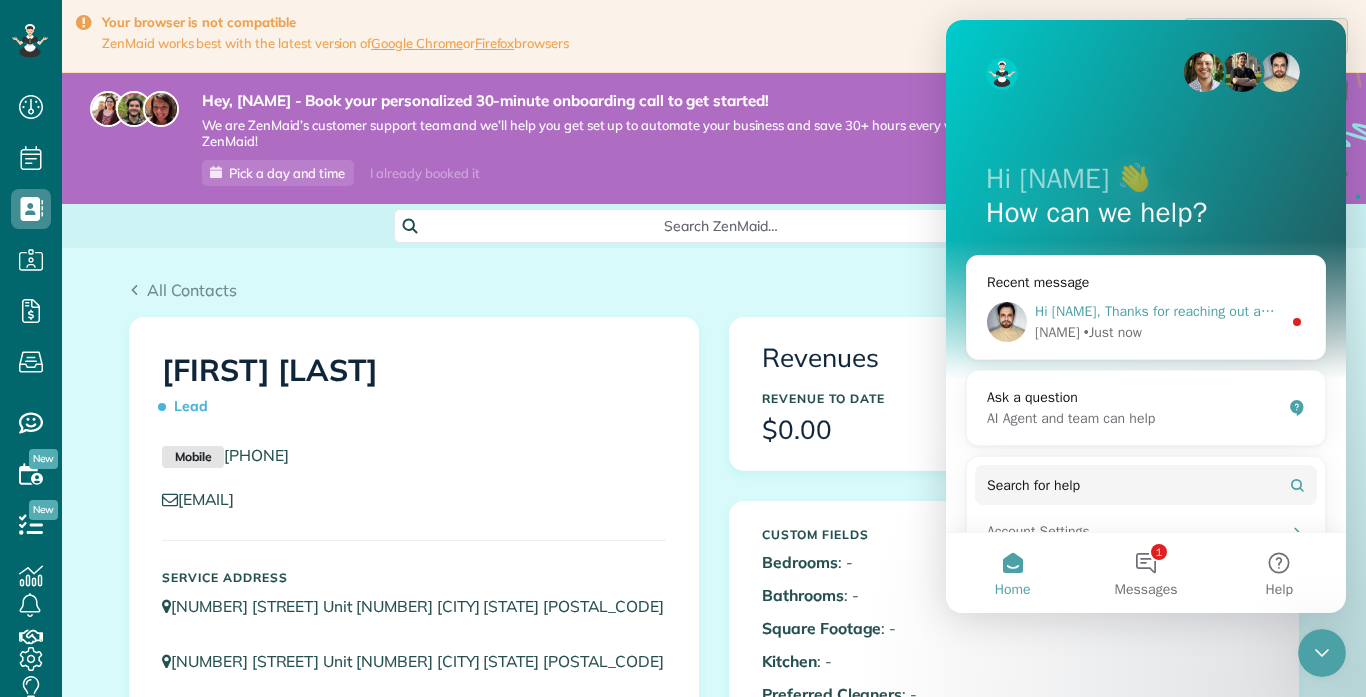 click on "Hi [FIRST],   Thanks for reaching out and I apologize for this delayed response.   How can I help you today?" at bounding box center [1354, 311] 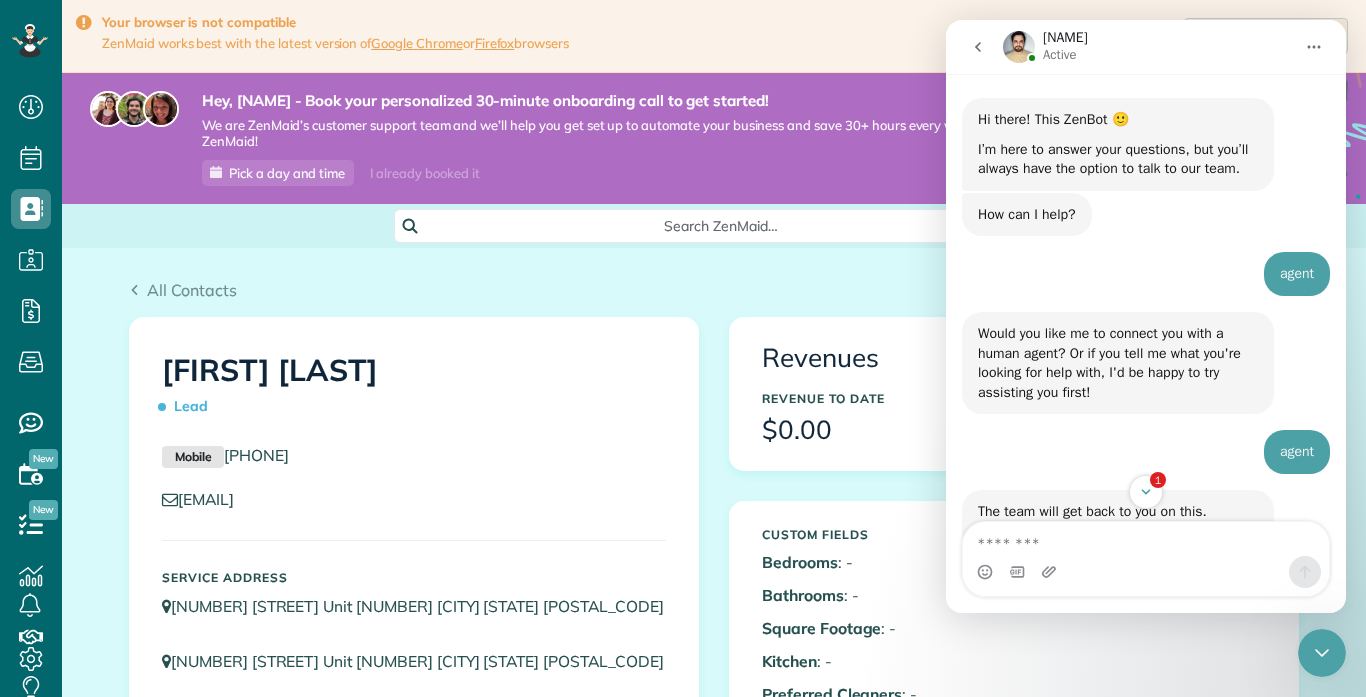 scroll, scrollTop: 23, scrollLeft: 0, axis: vertical 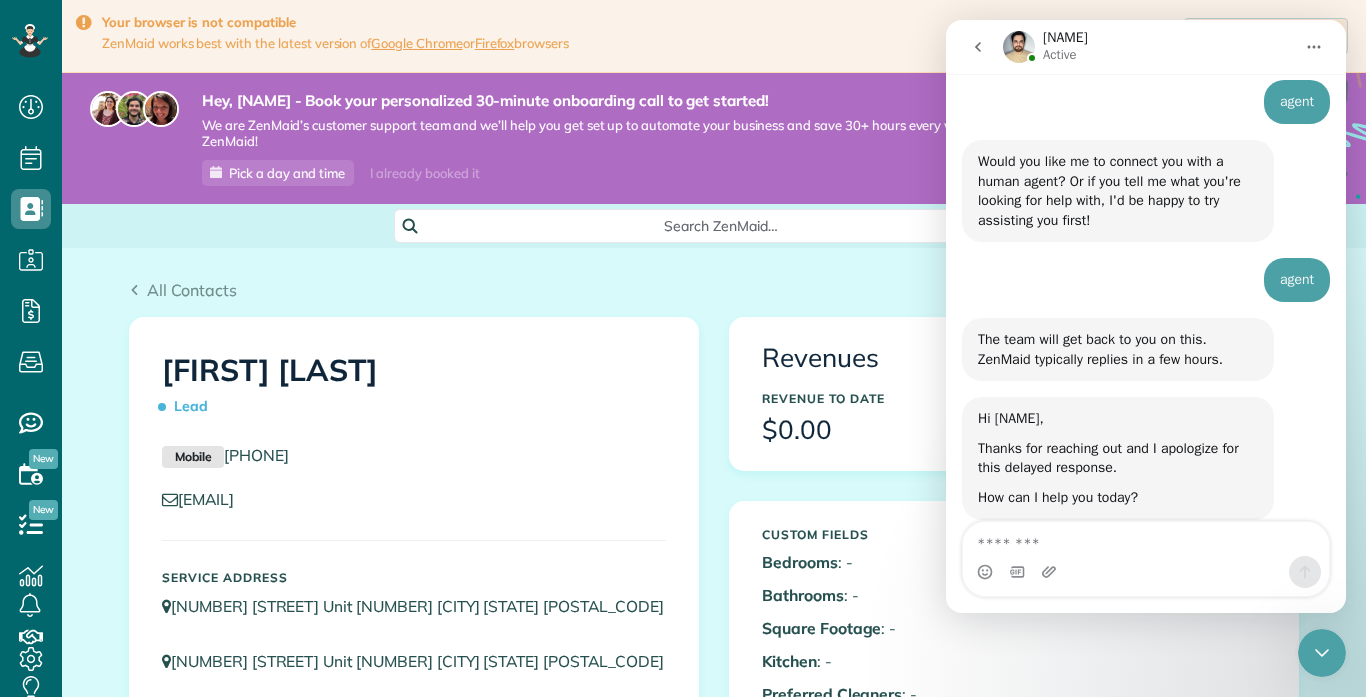 drag, startPoint x: 1342, startPoint y: 376, endPoint x: 1329, endPoint y: 537, distance: 161.52399 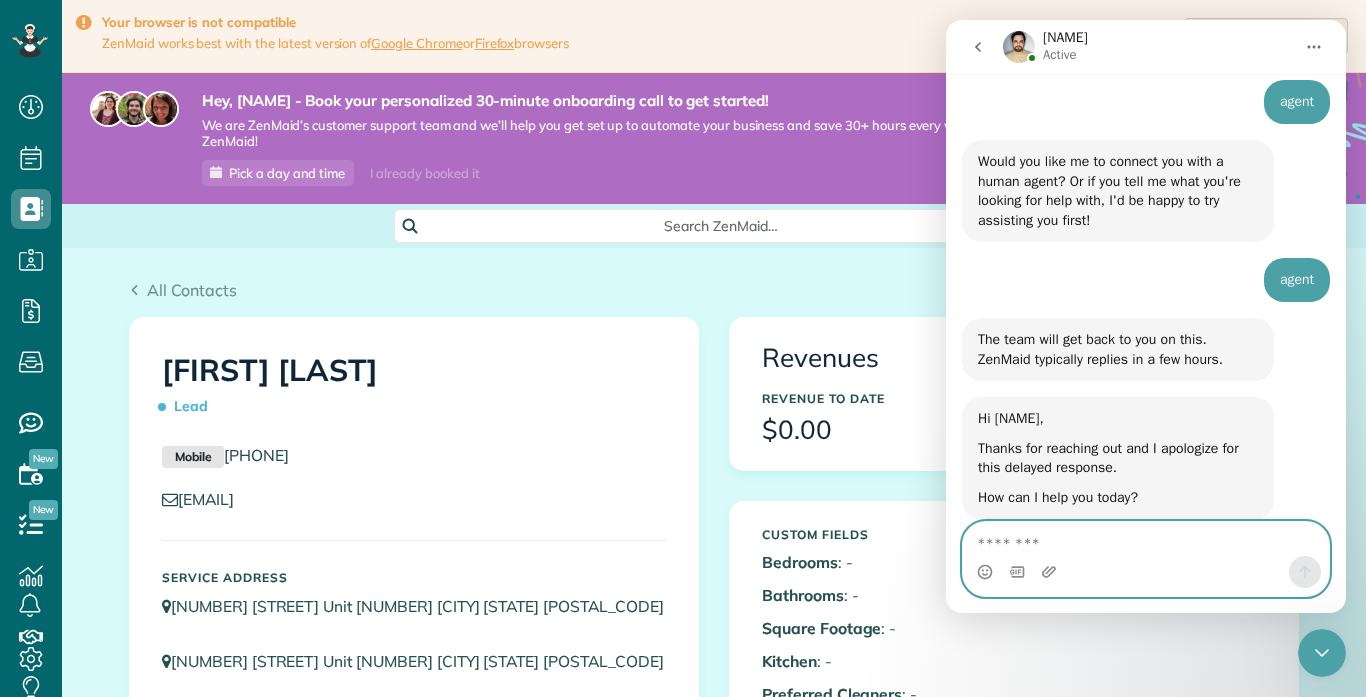 click at bounding box center [1146, 539] 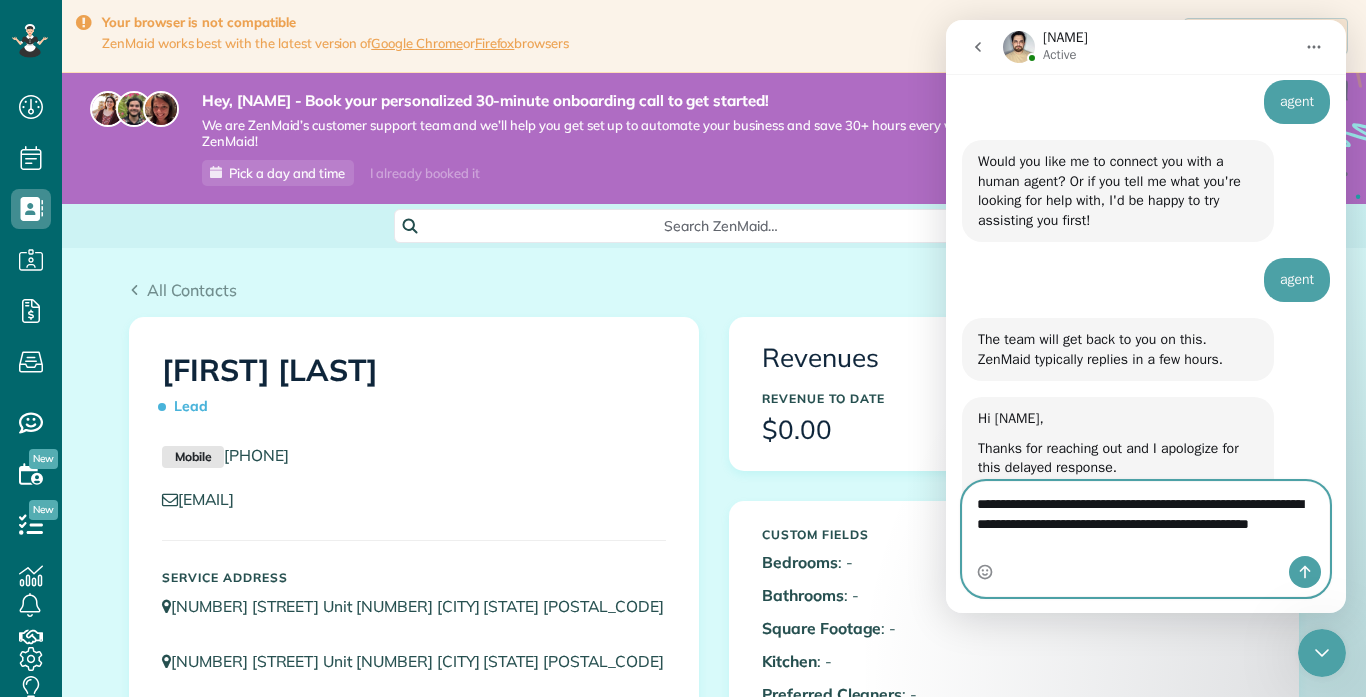 type on "**********" 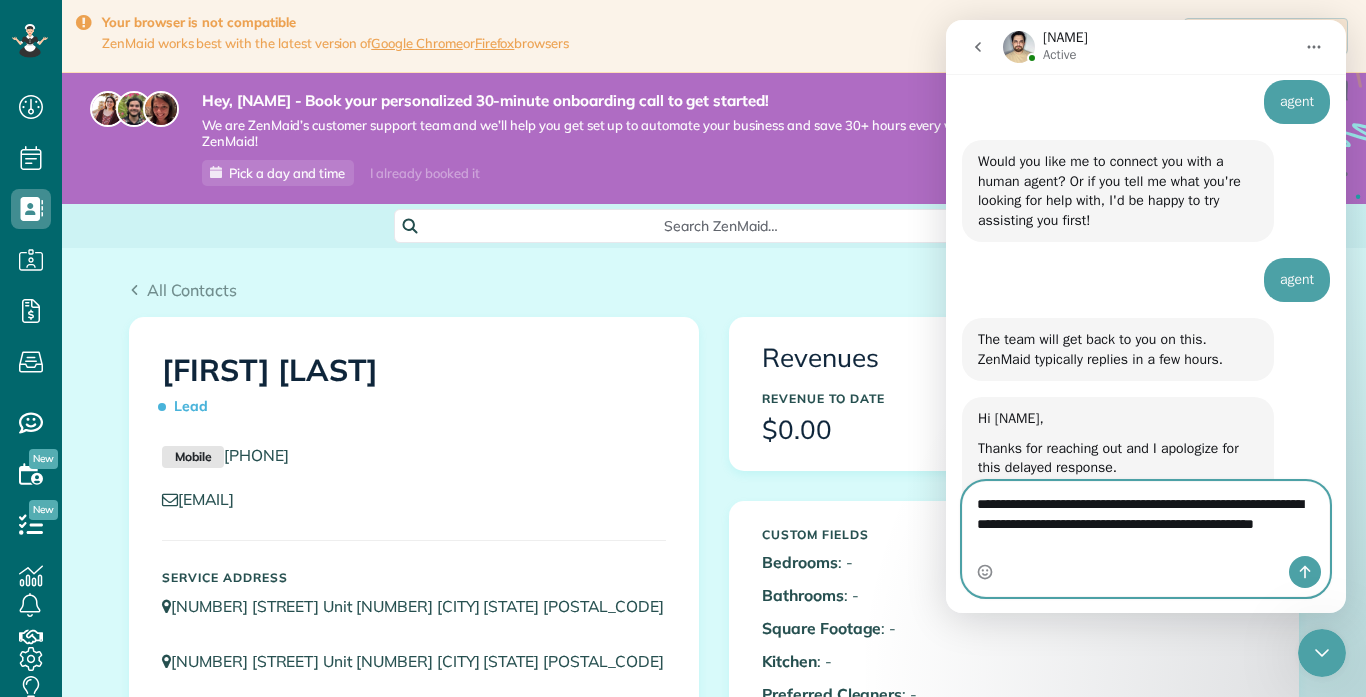 type 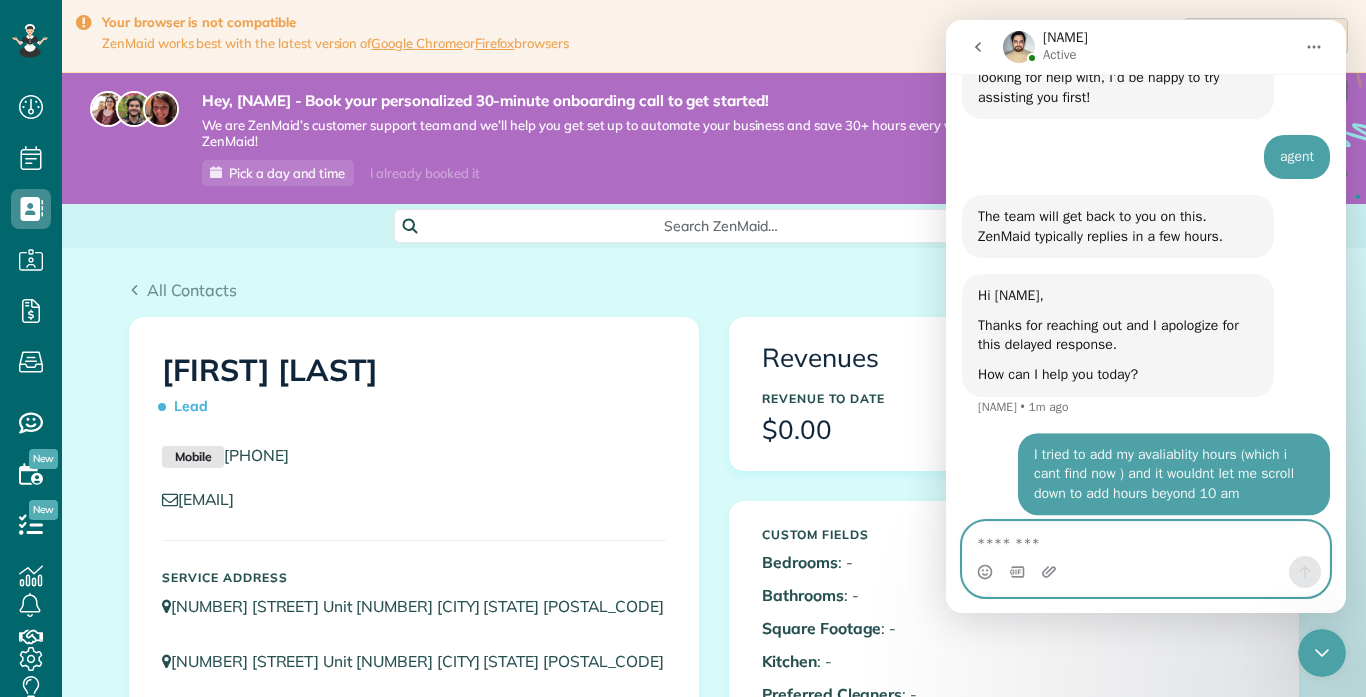 scroll, scrollTop: 310, scrollLeft: 0, axis: vertical 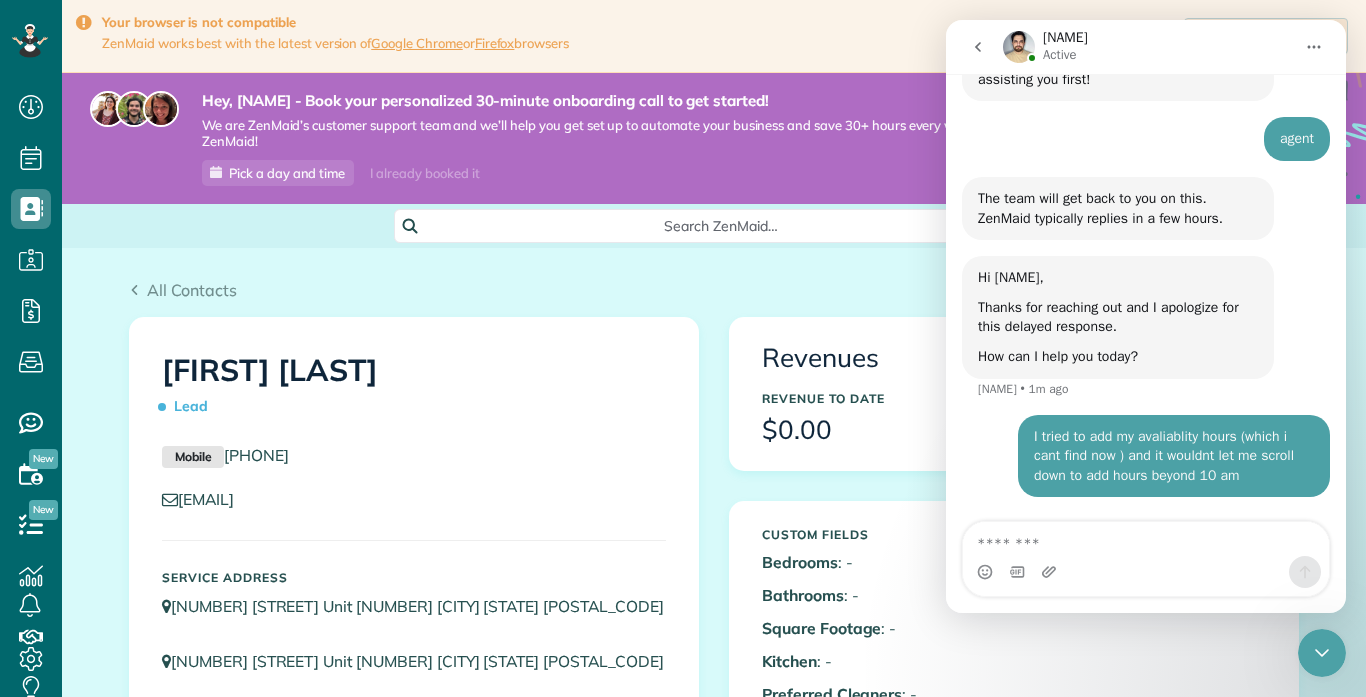 drag, startPoint x: 1316, startPoint y: 648, endPoint x: 1931, endPoint y: 1063, distance: 741.92316 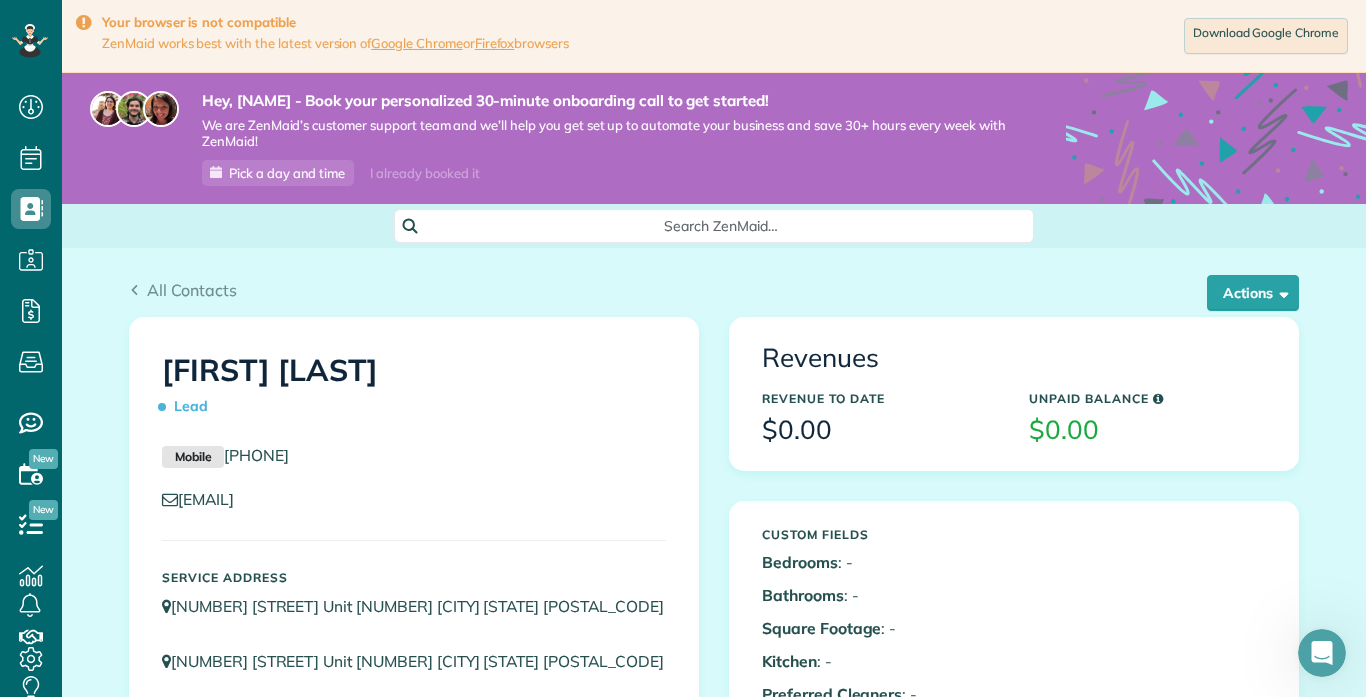 scroll, scrollTop: 0, scrollLeft: 0, axis: both 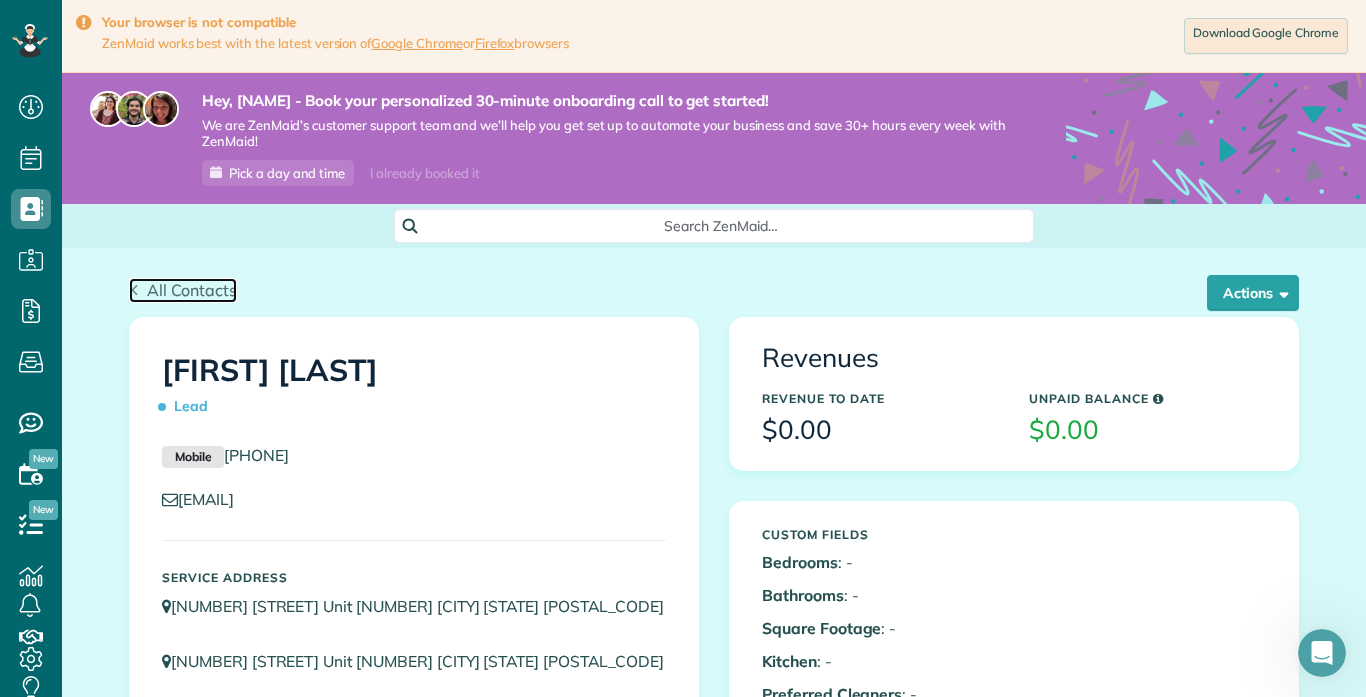 click on "All Contacts" at bounding box center [192, 290] 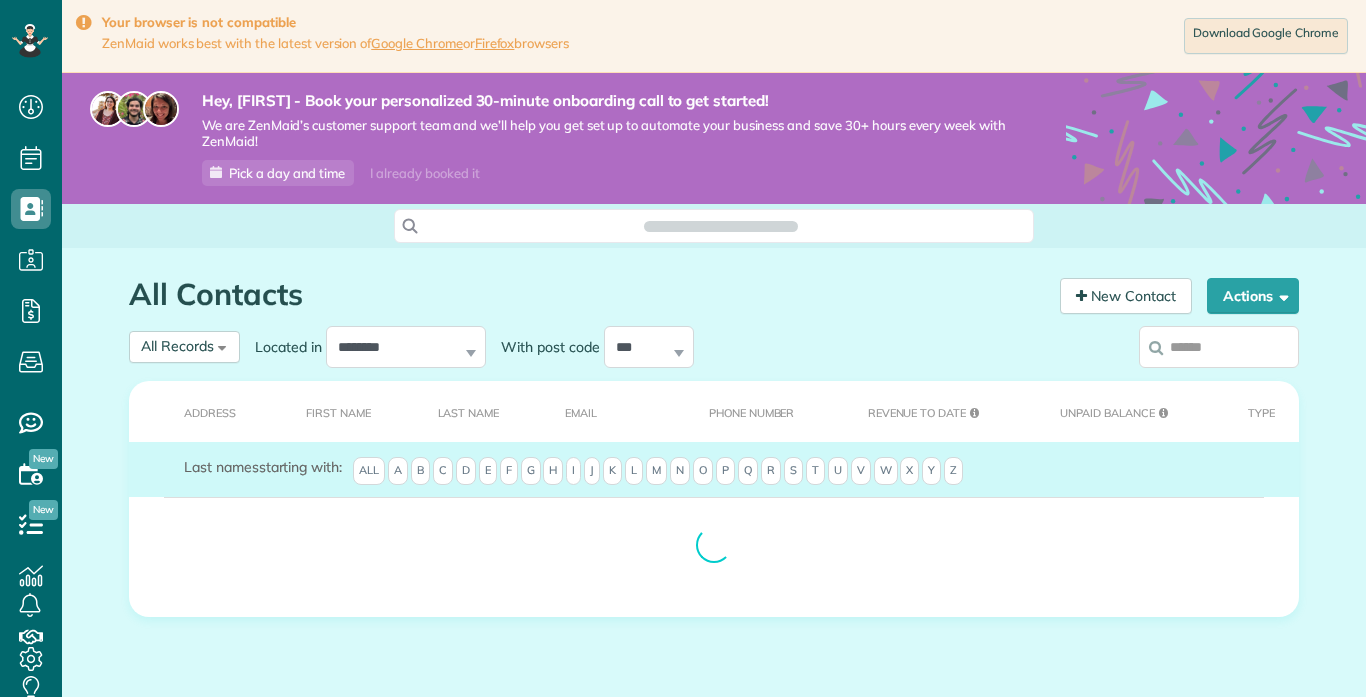 scroll, scrollTop: 0, scrollLeft: 0, axis: both 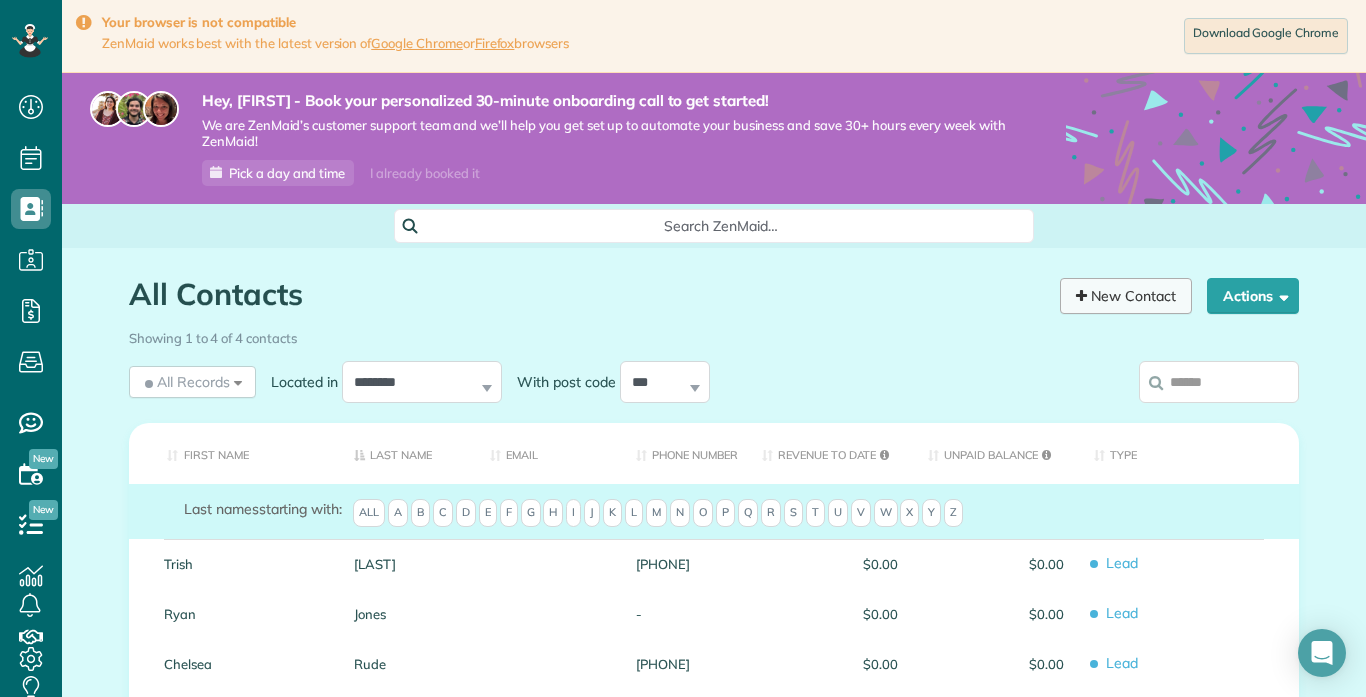 click on "New Contact" at bounding box center [1126, 296] 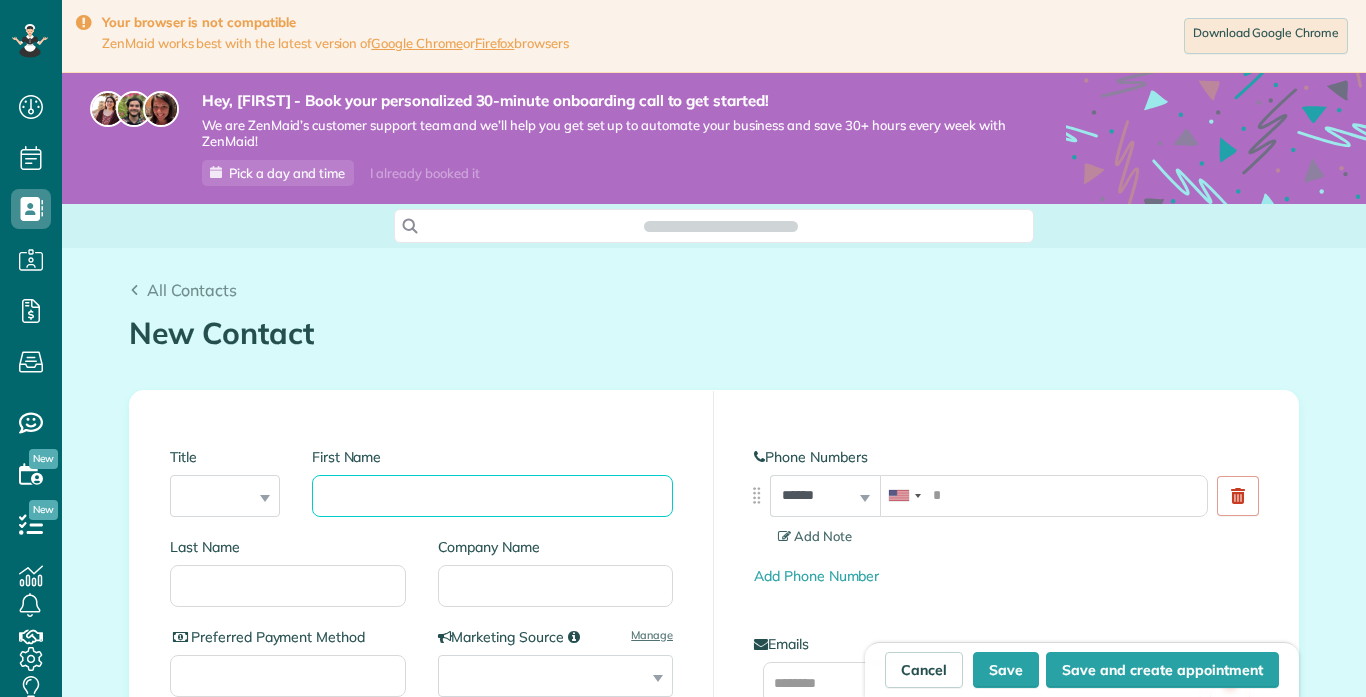 click on "First Name" at bounding box center (492, 496) 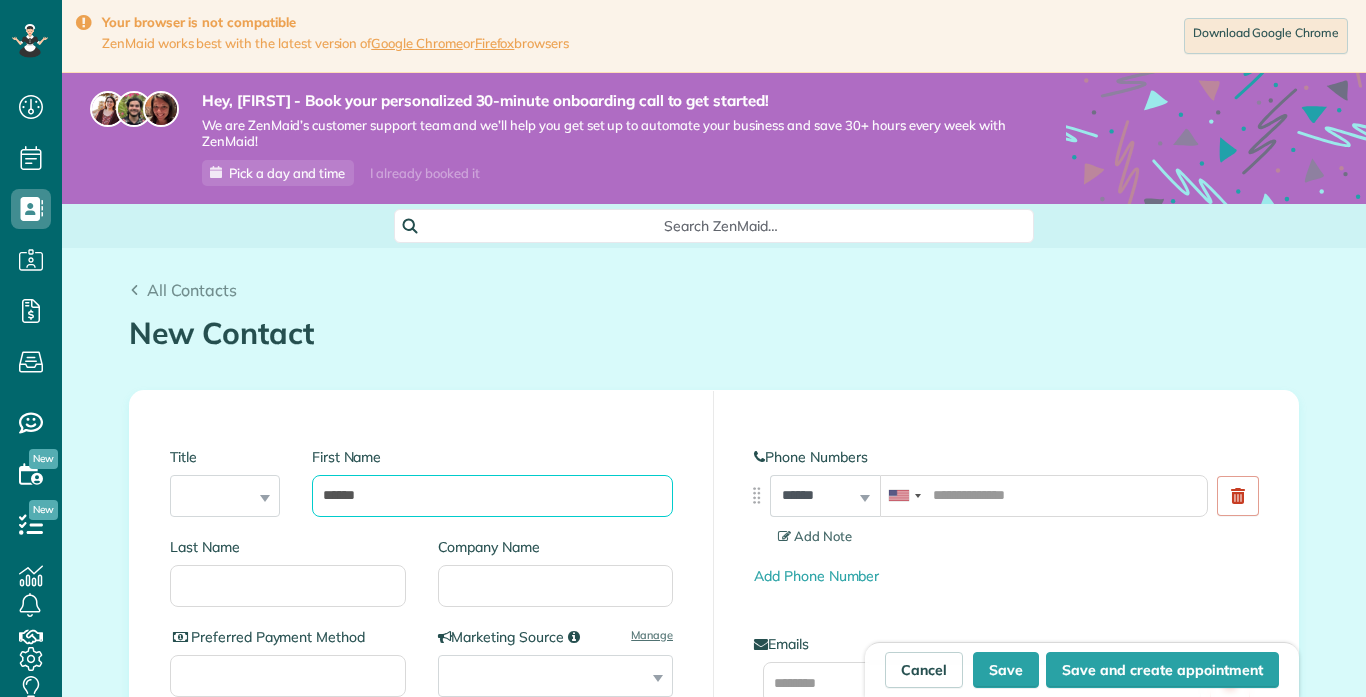 scroll, scrollTop: 697, scrollLeft: 62, axis: both 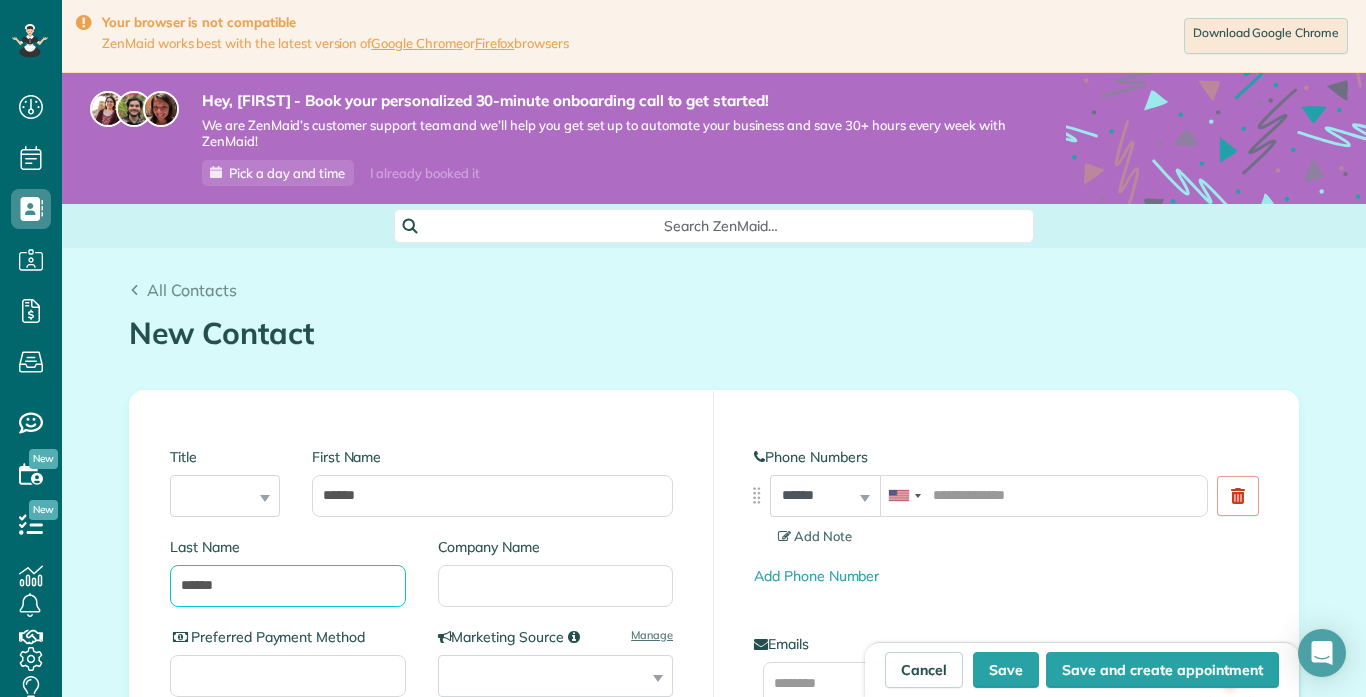 type on "******" 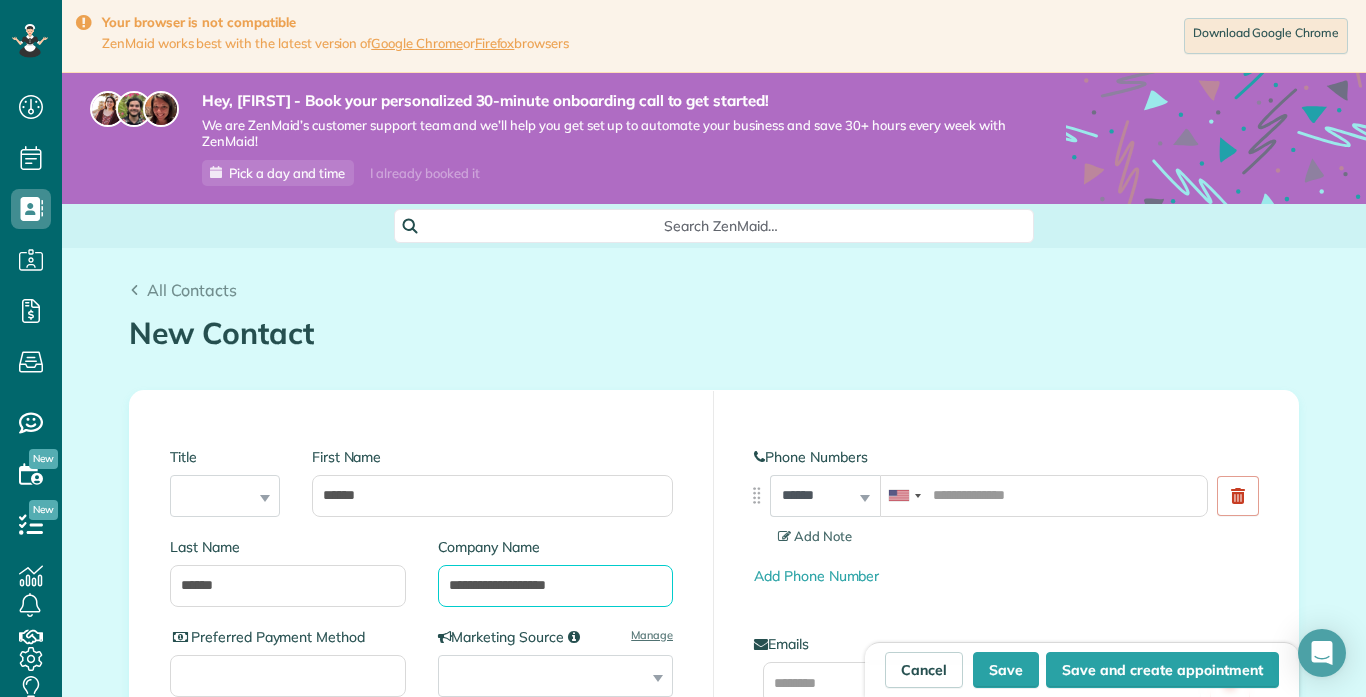 type on "**********" 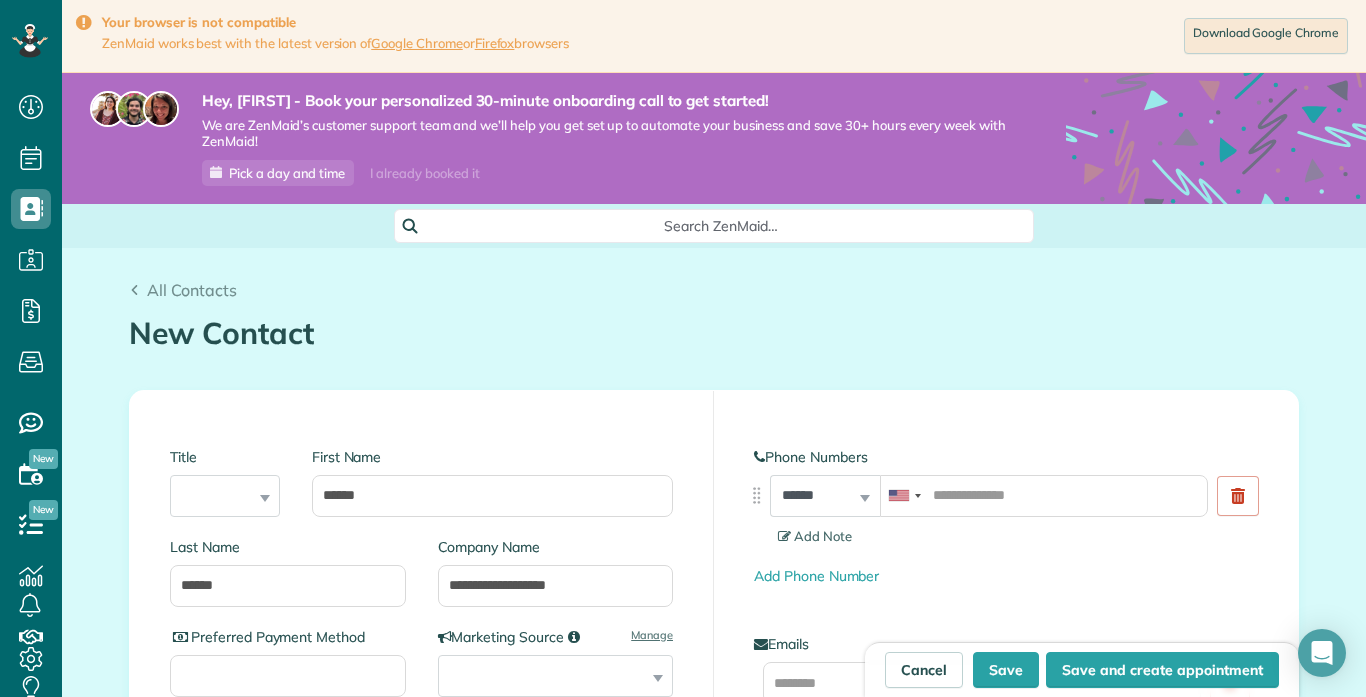 click on "Title
***
****
***
***
First Name [FIRST]
Last Name [LAST]
Company Name [COMPANY]
Preferred Payment Method
Manage
Marketing Source
[SOURCE]
Marketing Source Name
Celebration Reminders
We use this information to send contact birthday and anniversary reminders to you.
Learn more
Birth Date
[DATE]
[DATE]
[DATE]
[DATE]
[DATE]
[DATE]
[DATE]
[DATE]
[DATE]
[DATE]
[DATE]
[DATE]
[DATE]" at bounding box center (422, 736) 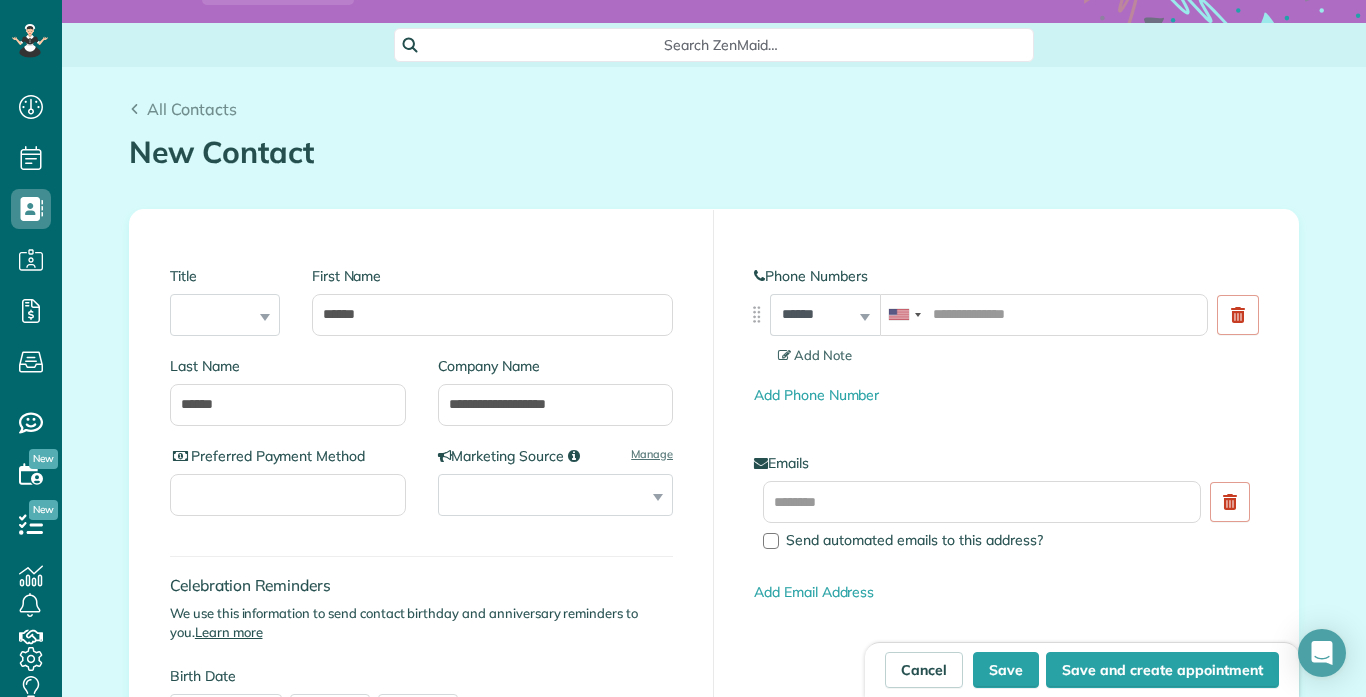 scroll, scrollTop: 280, scrollLeft: 0, axis: vertical 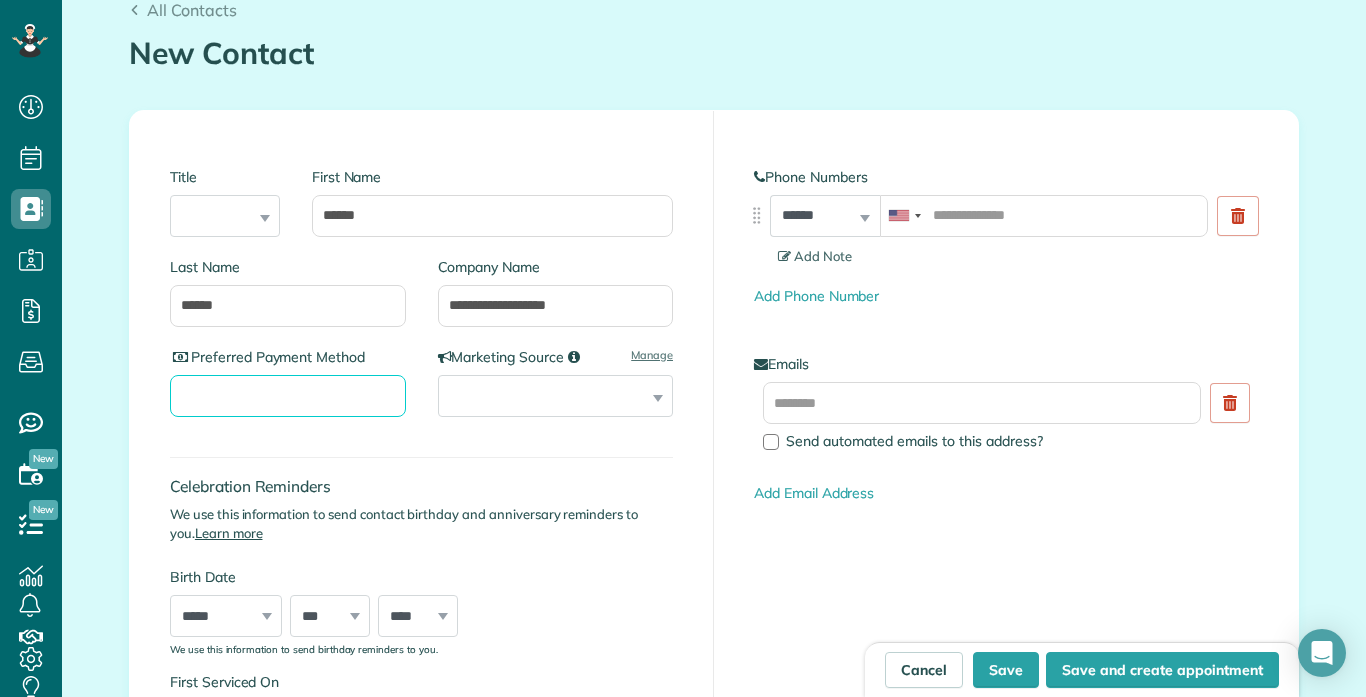 click on "Preferred Payment Method" at bounding box center (288, 396) 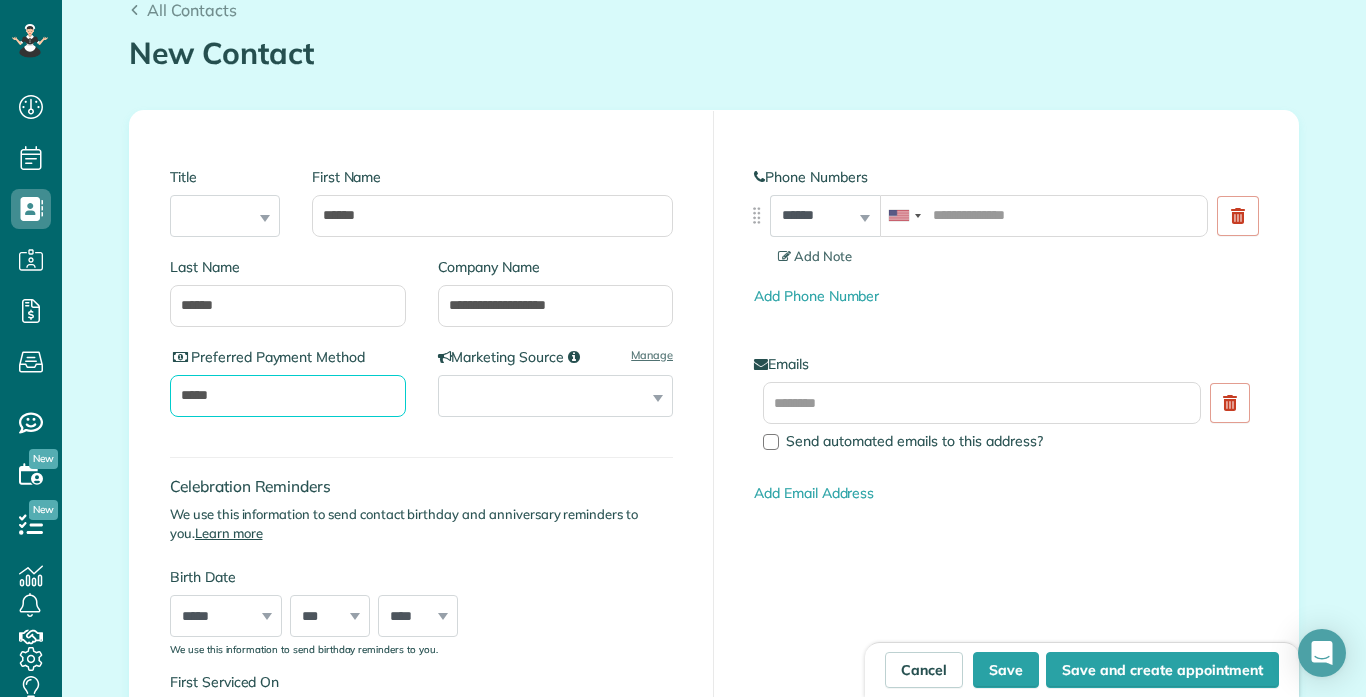 type on "*****" 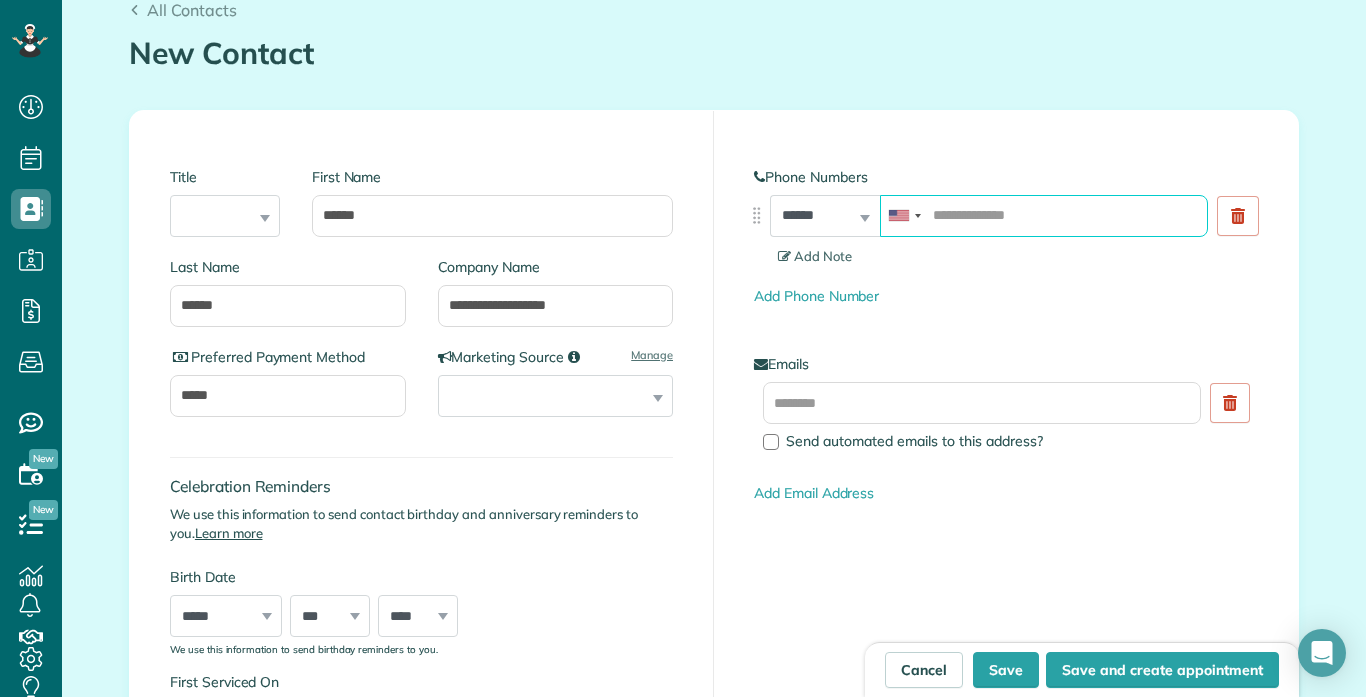 click at bounding box center [1044, 216] 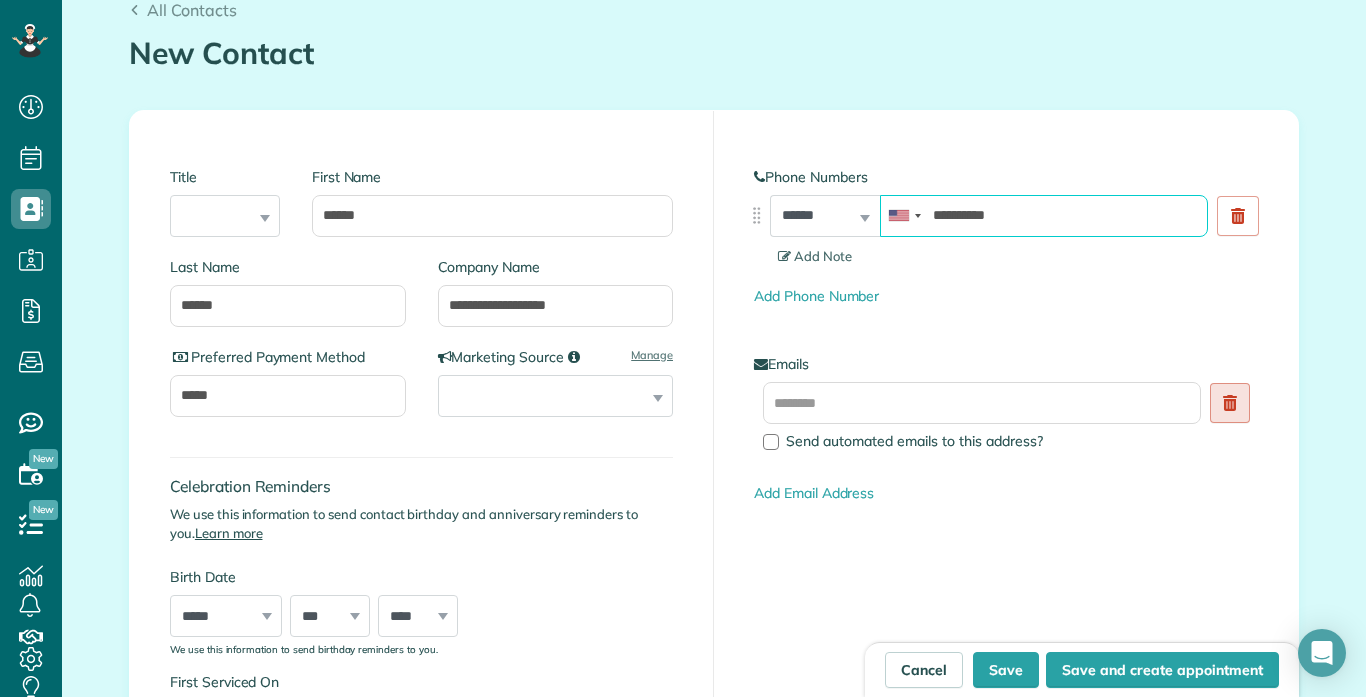 type on "**********" 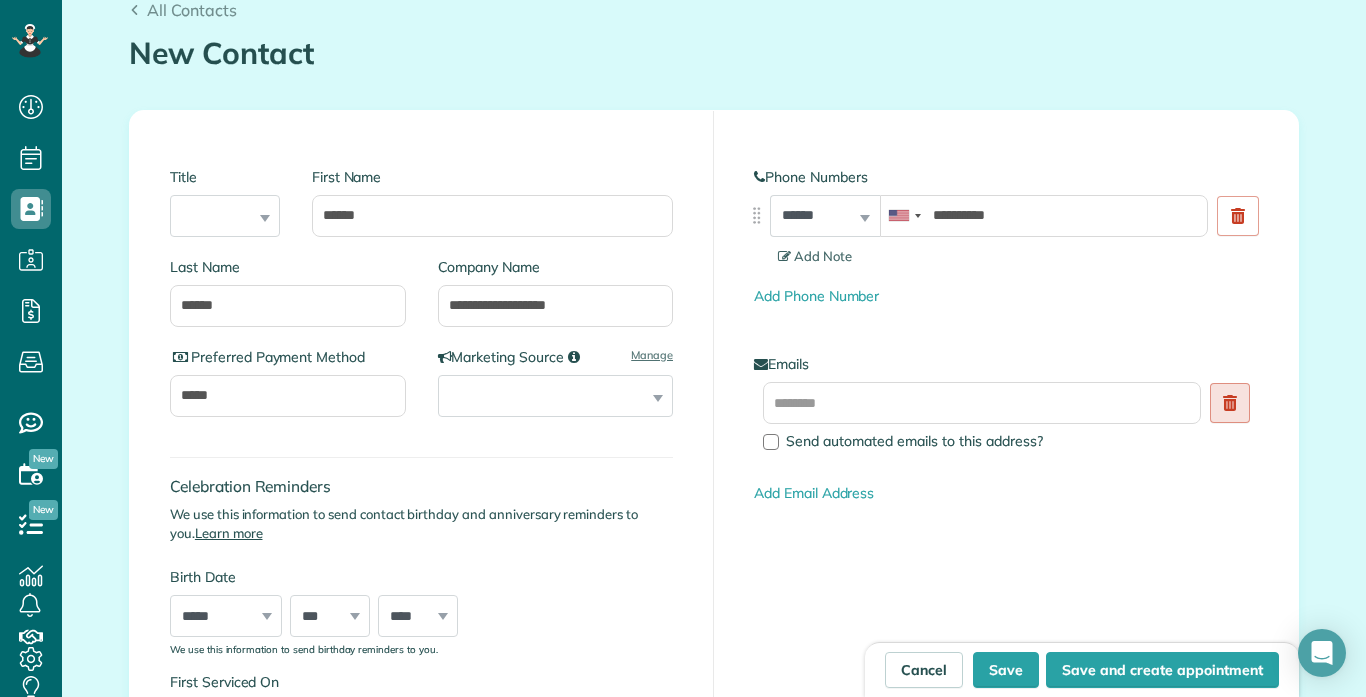 click 